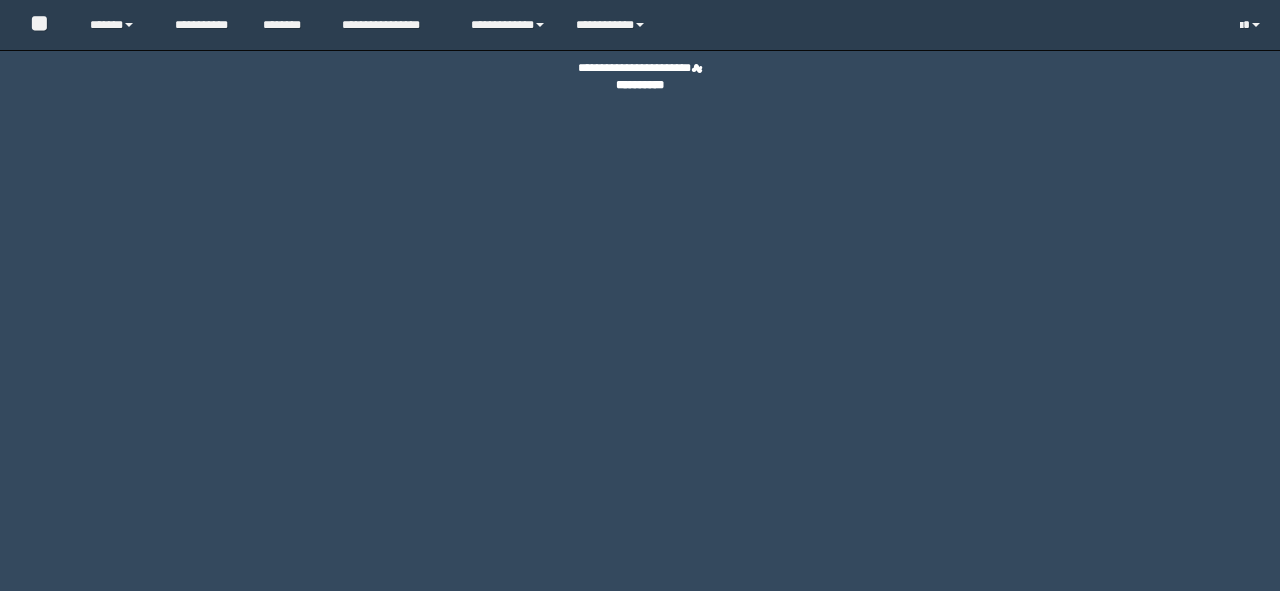 scroll, scrollTop: 0, scrollLeft: 0, axis: both 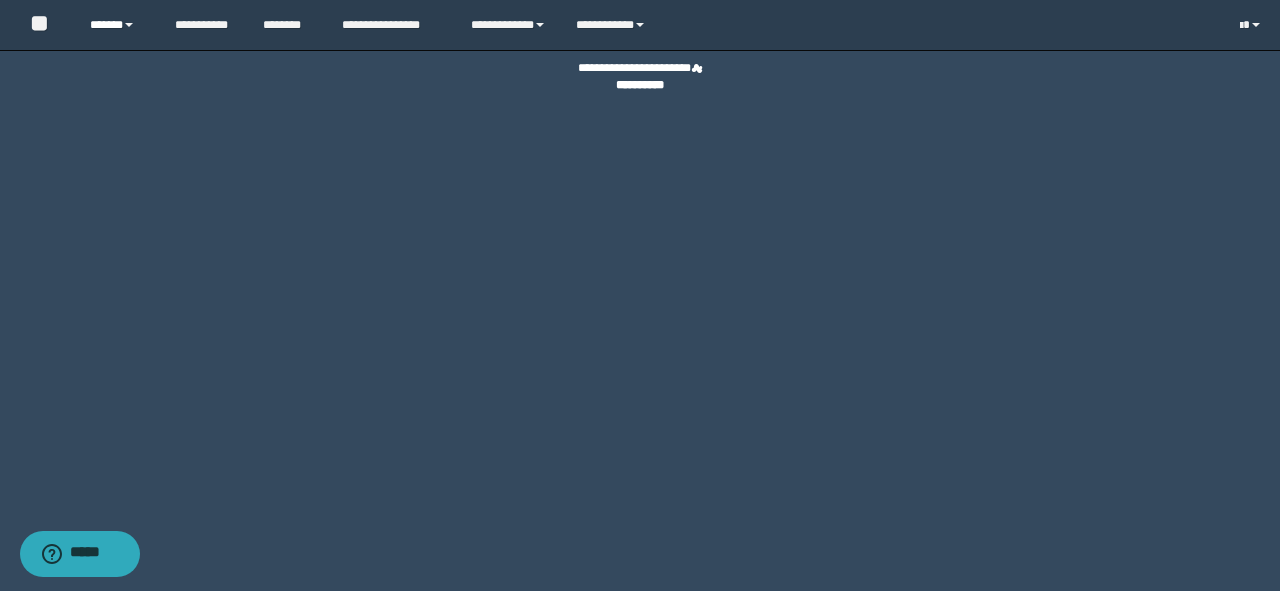 click on "******" at bounding box center [117, 25] 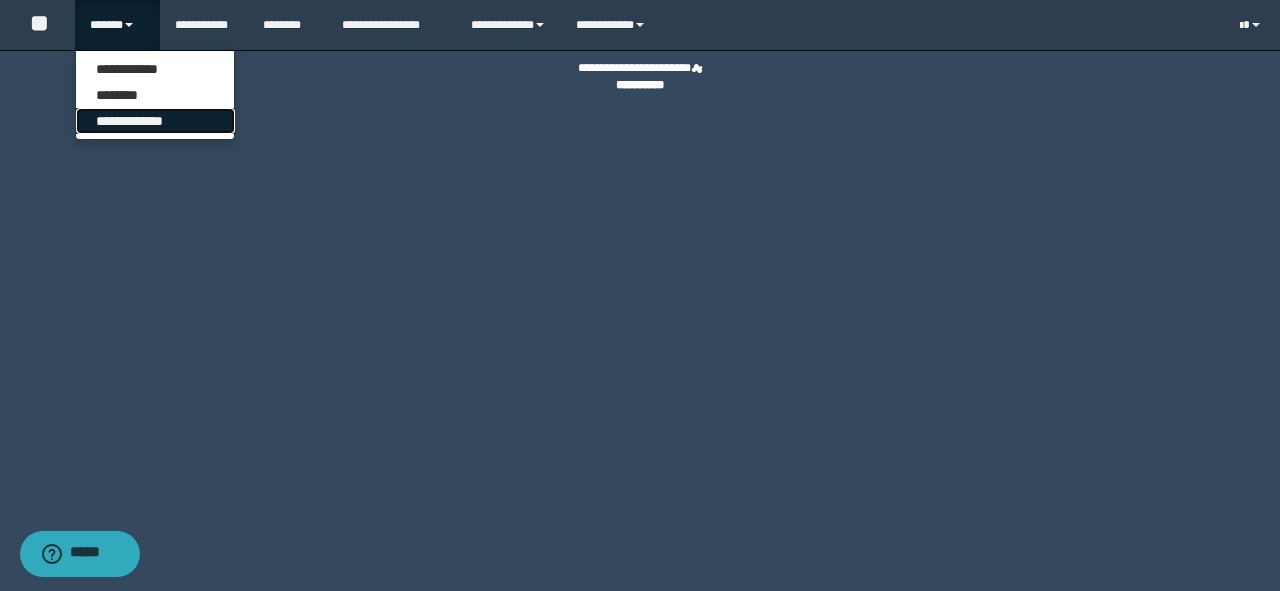 click on "**********" at bounding box center [155, 121] 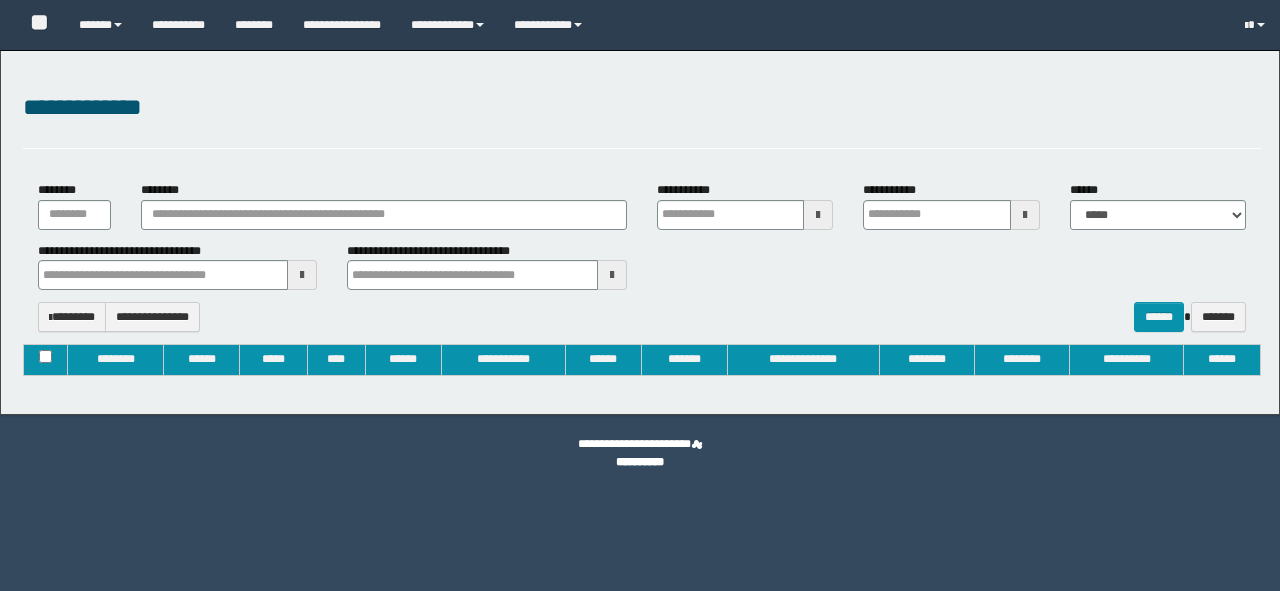 type on "**********" 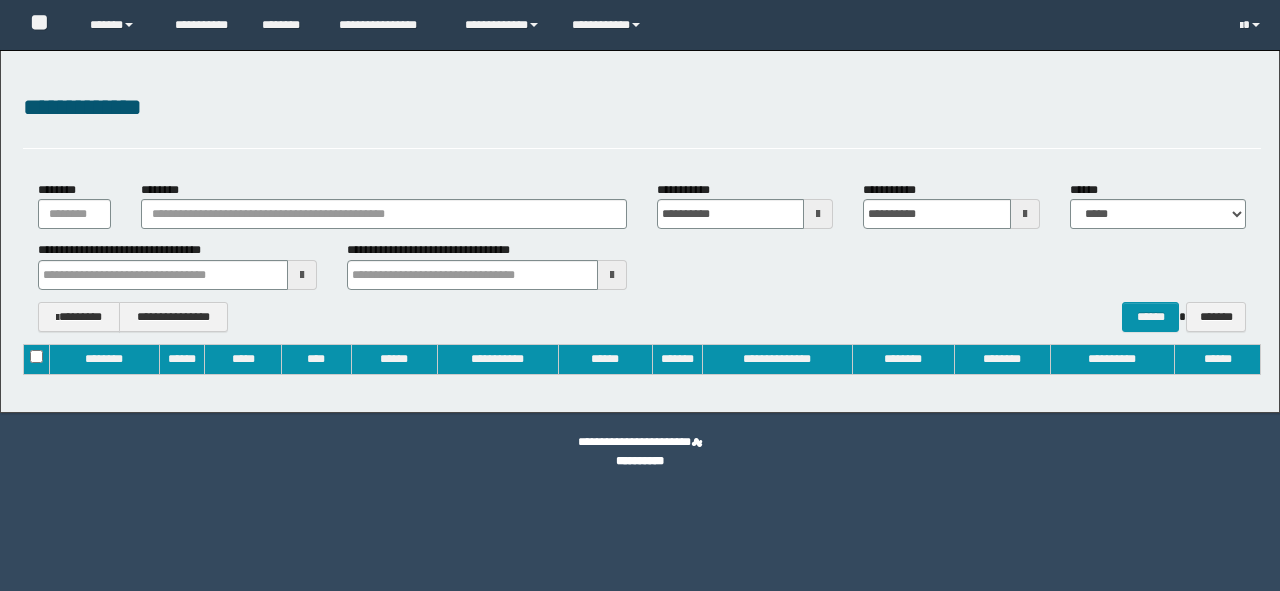 scroll, scrollTop: 0, scrollLeft: 0, axis: both 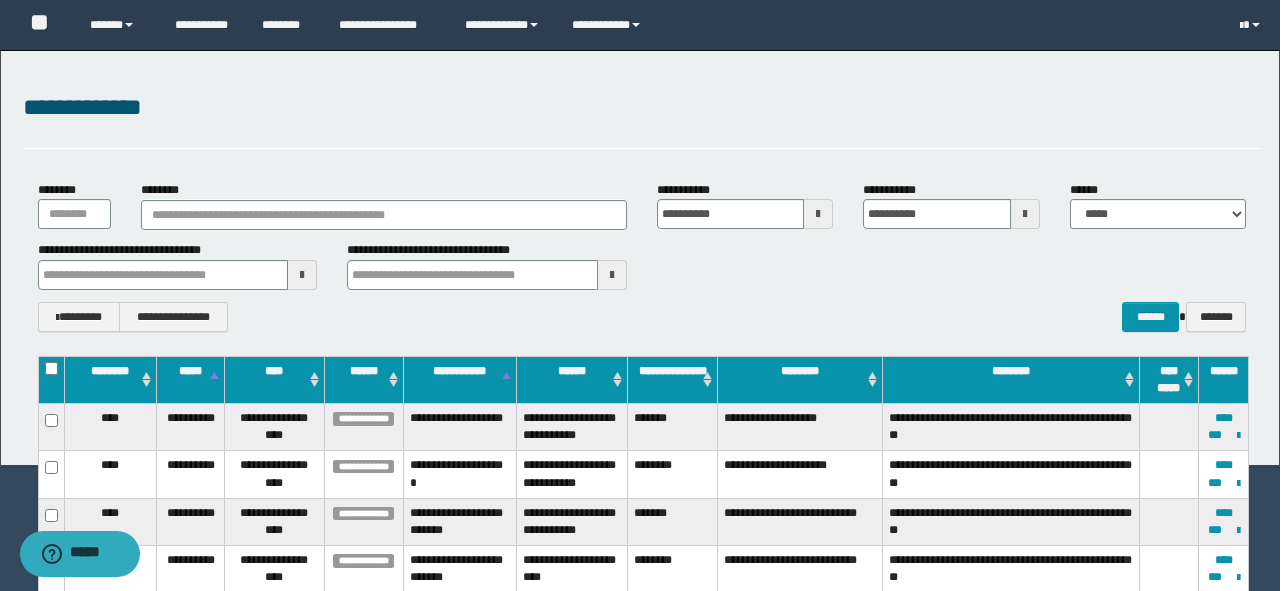 type 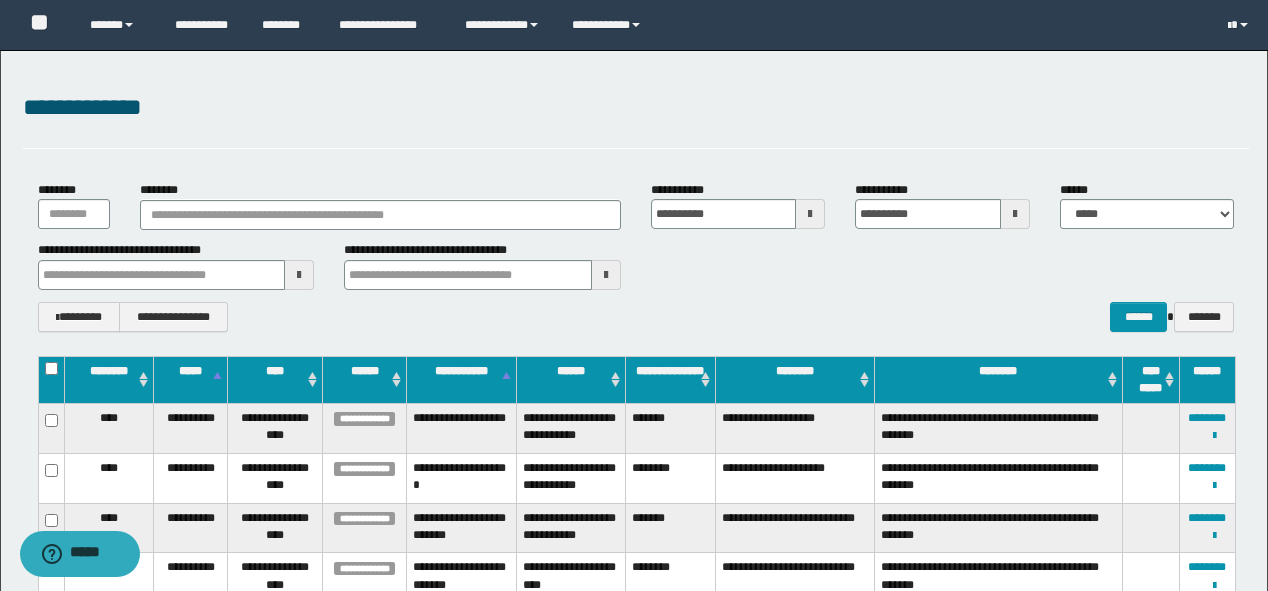 click on "**********" at bounding box center [634, 1511] 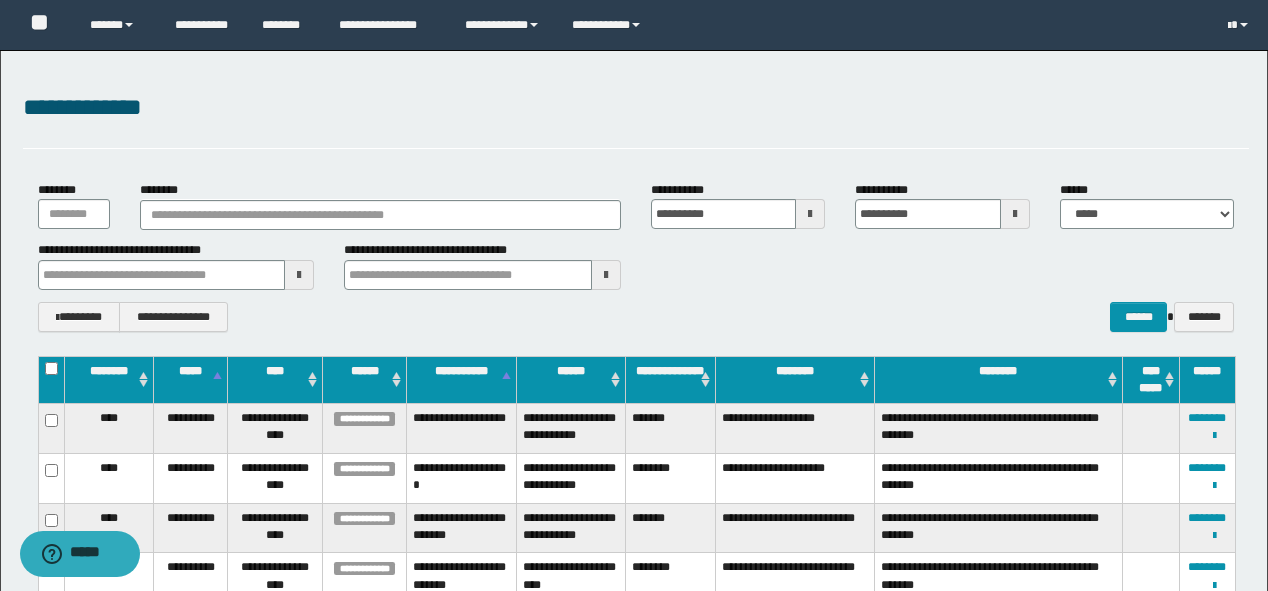 type 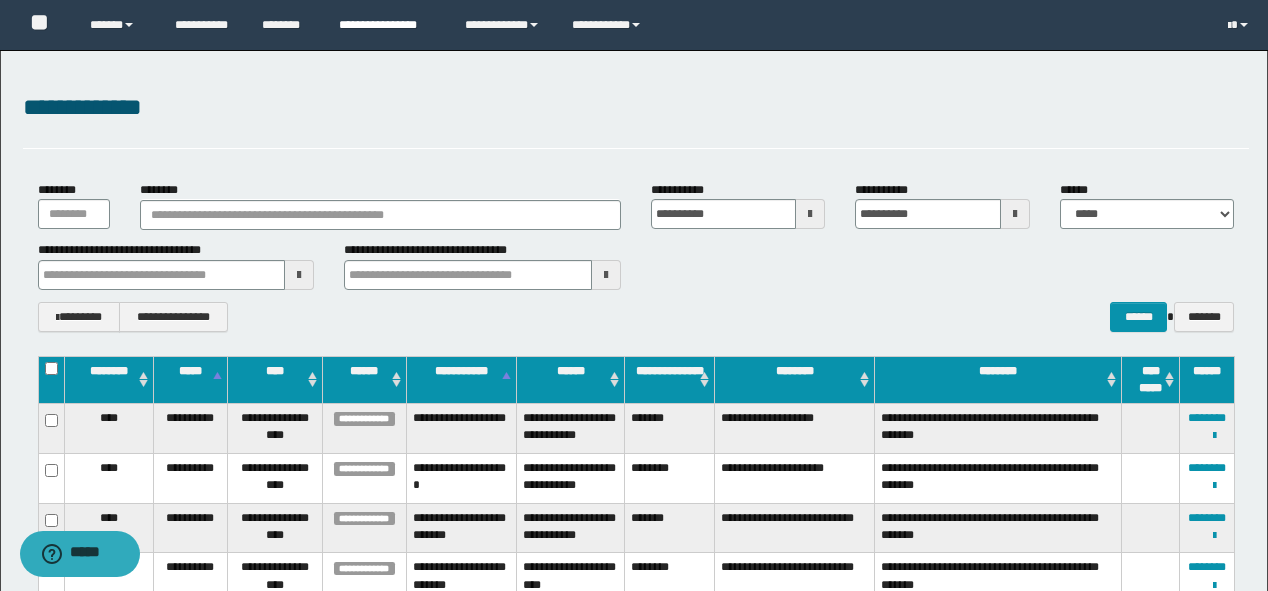 type 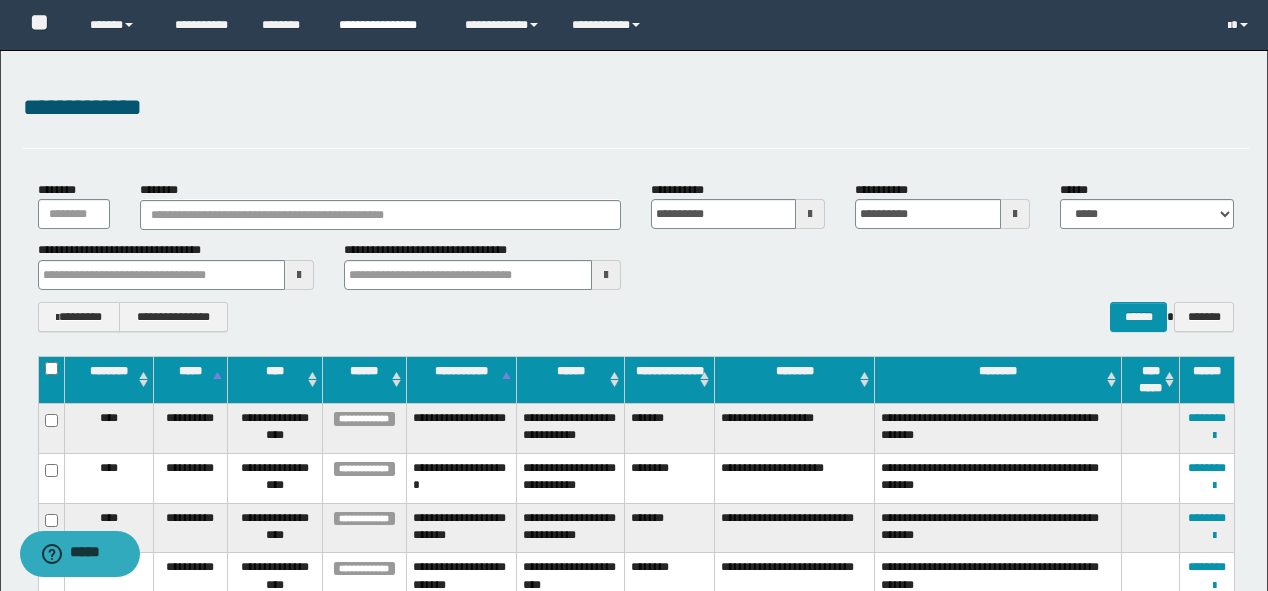 type 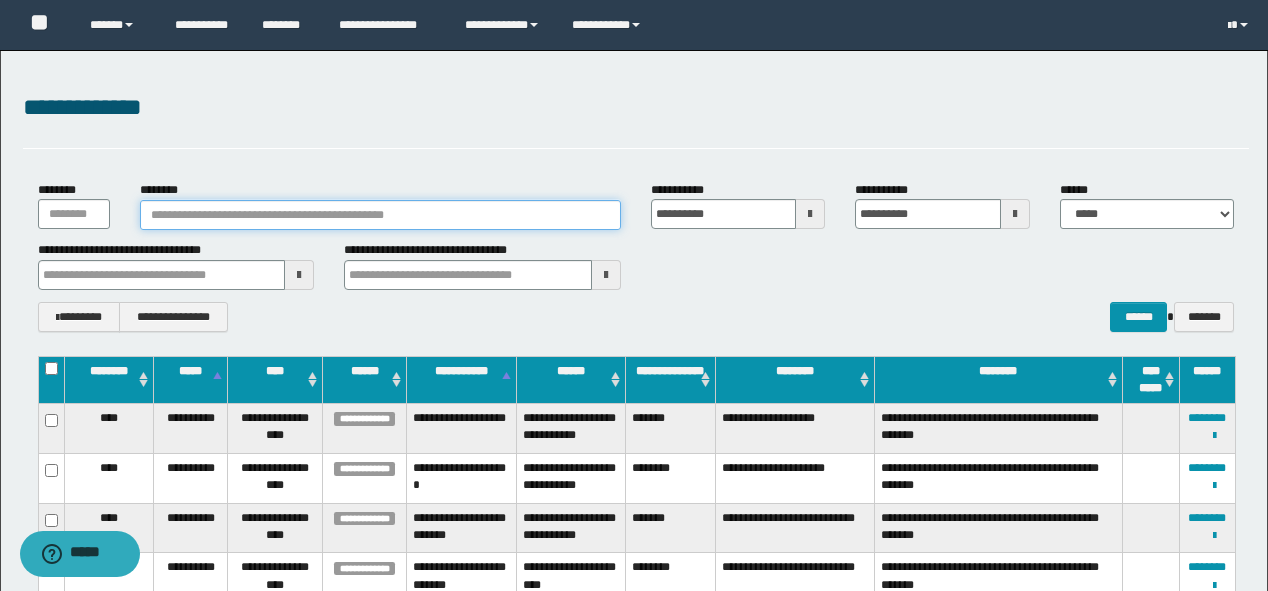 click on "********" at bounding box center [380, 215] 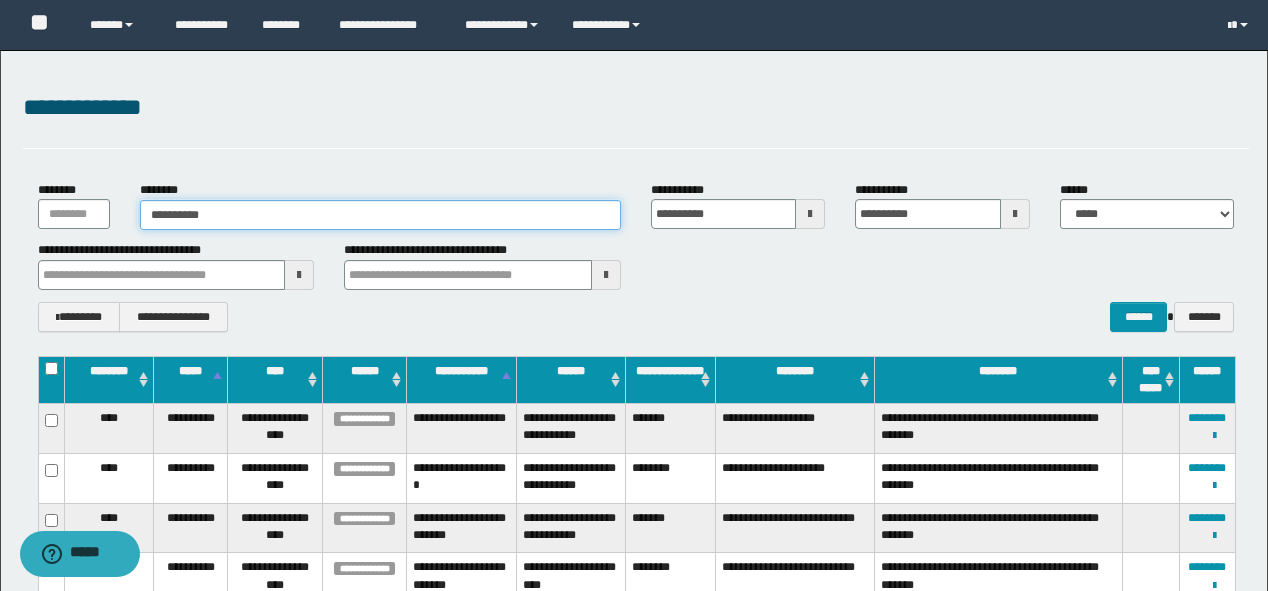 type on "**********" 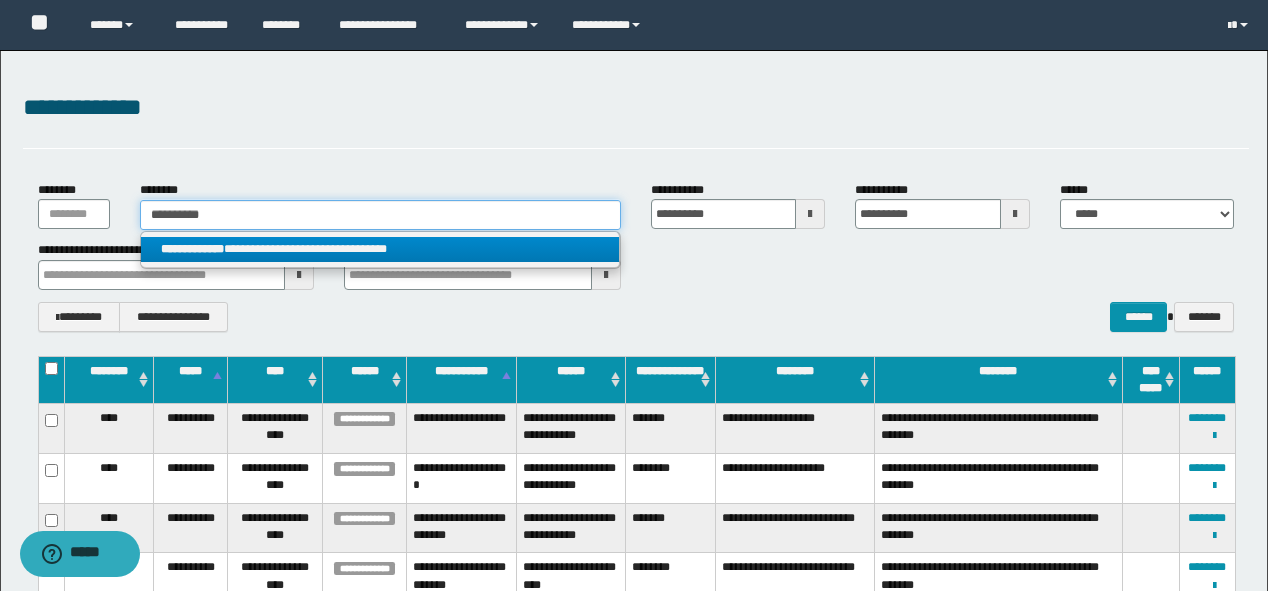 type on "**********" 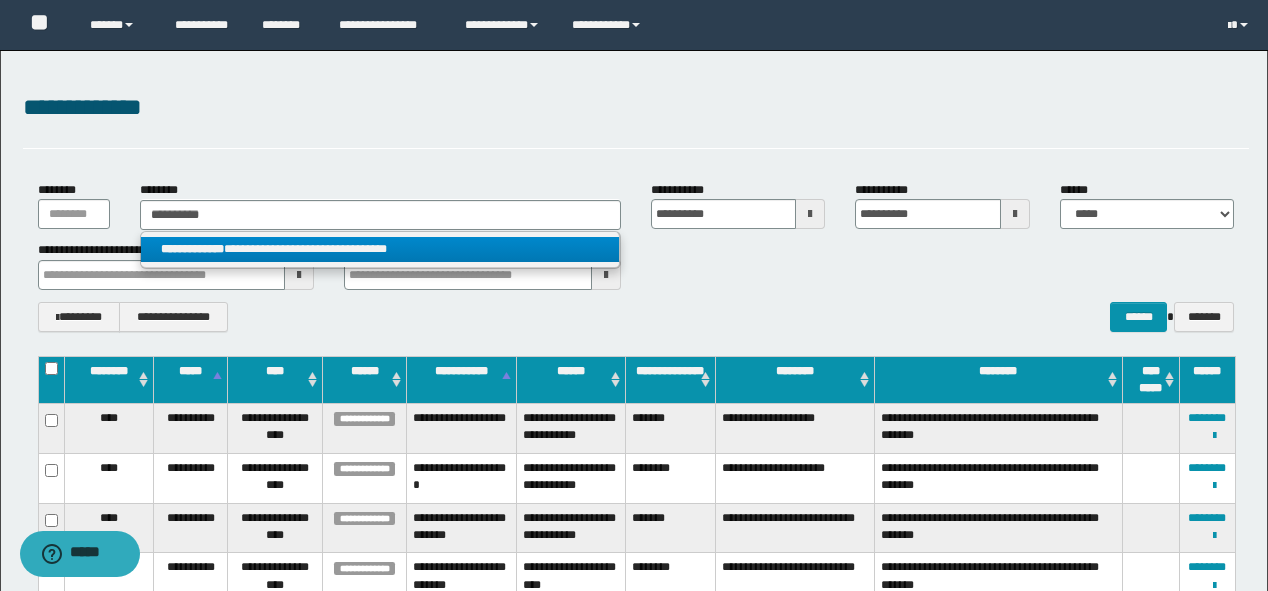 click on "**********" at bounding box center (380, 249) 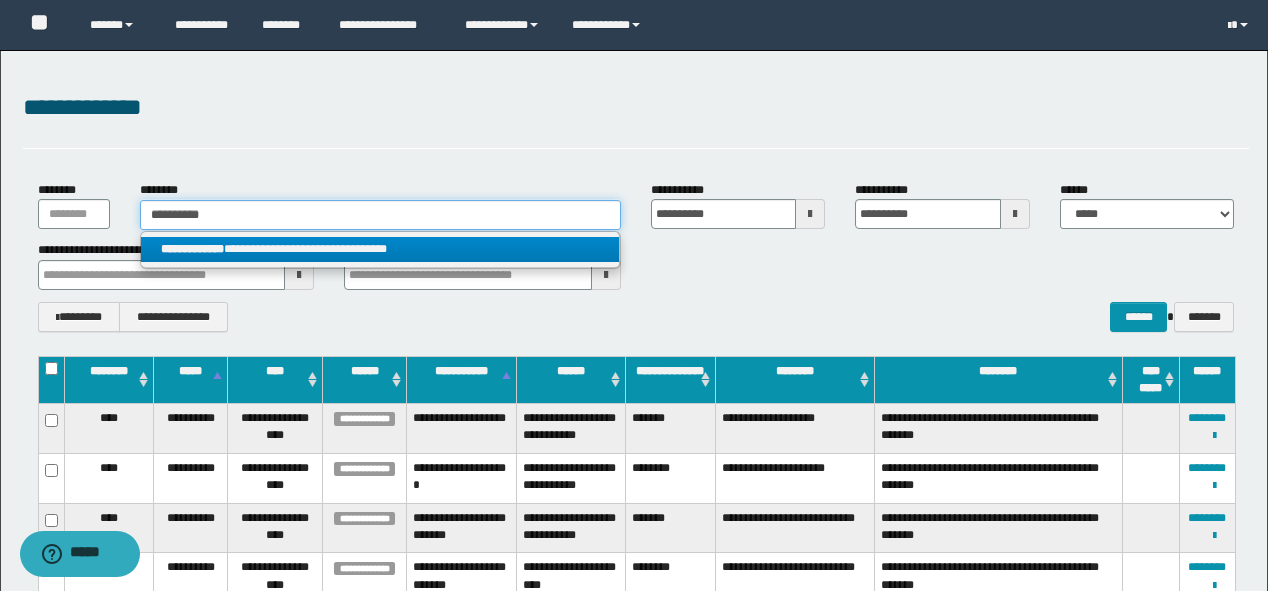 type 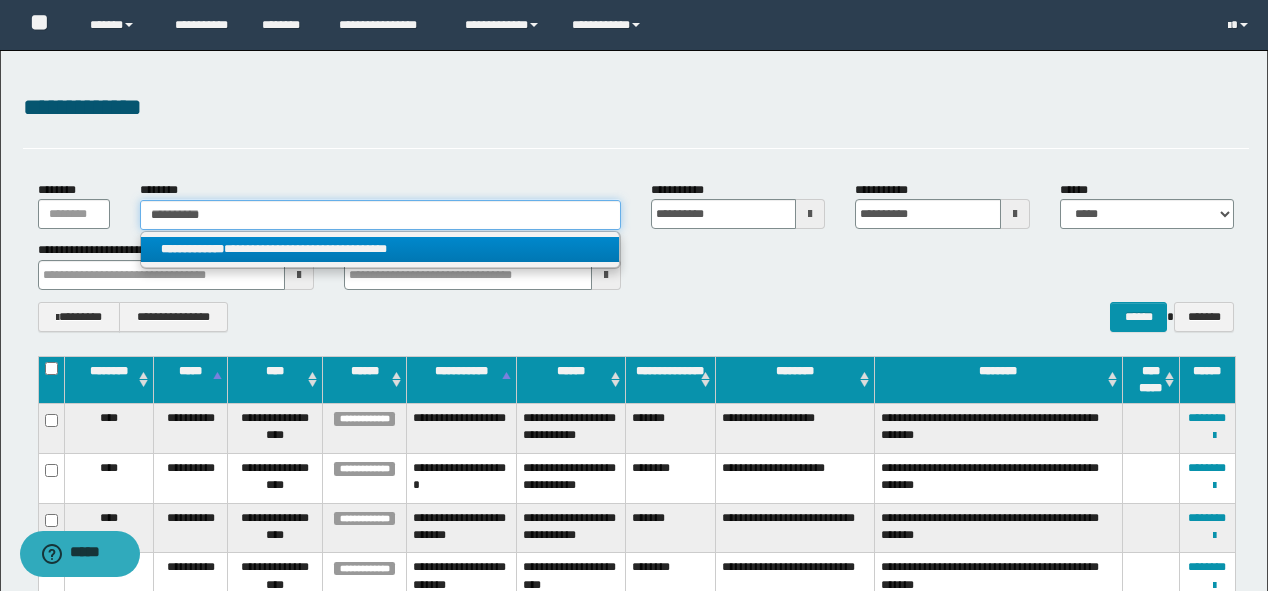 type 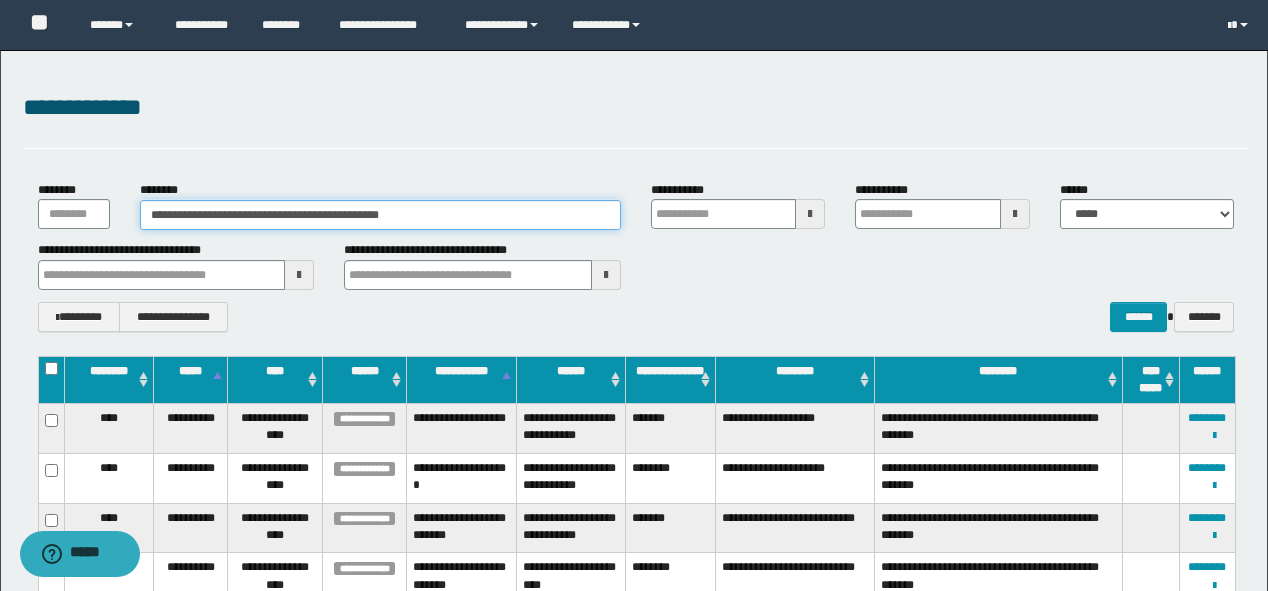 type 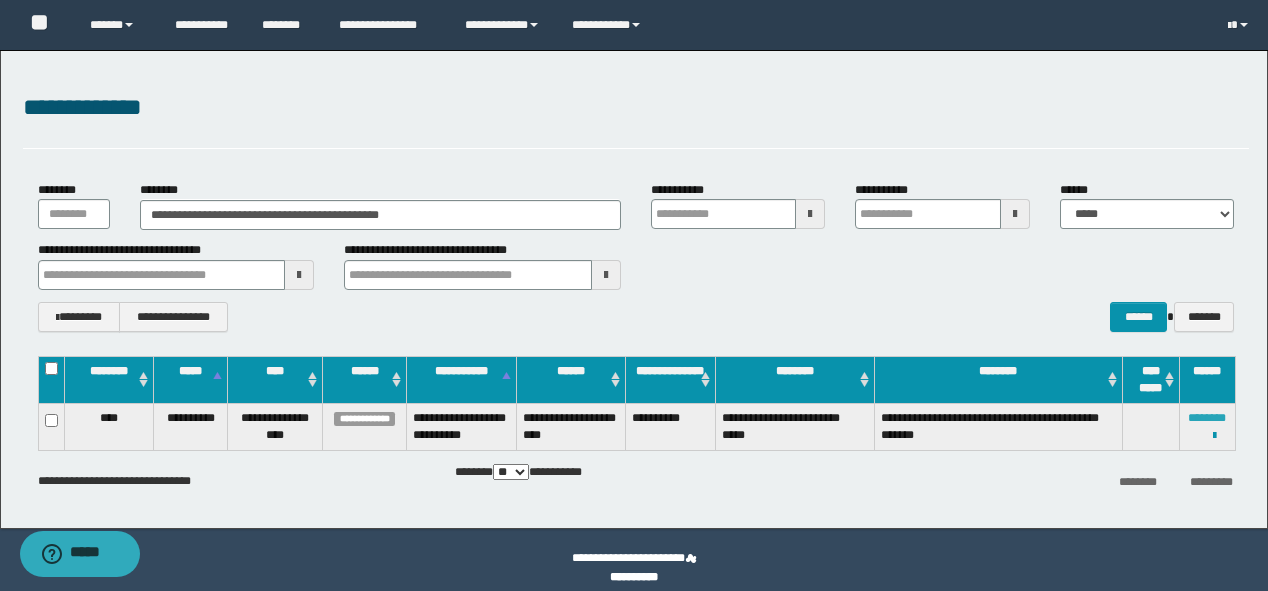 click on "********" at bounding box center (1207, 418) 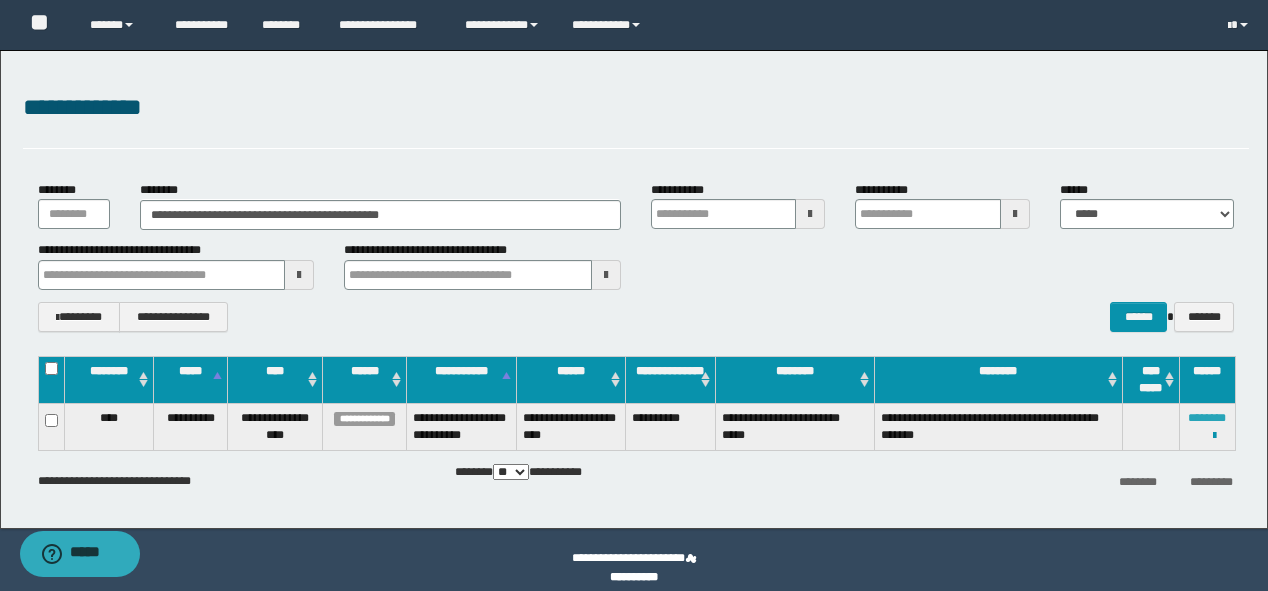 type 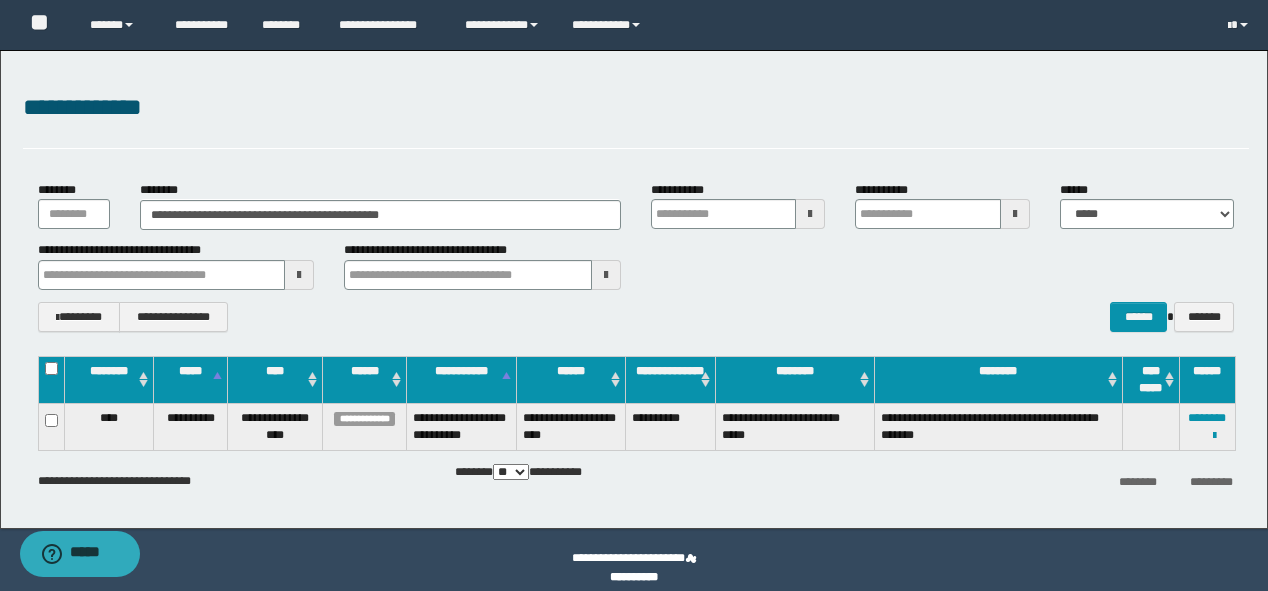 drag, startPoint x: 432, startPoint y: 193, endPoint x: 423, endPoint y: 210, distance: 19.235384 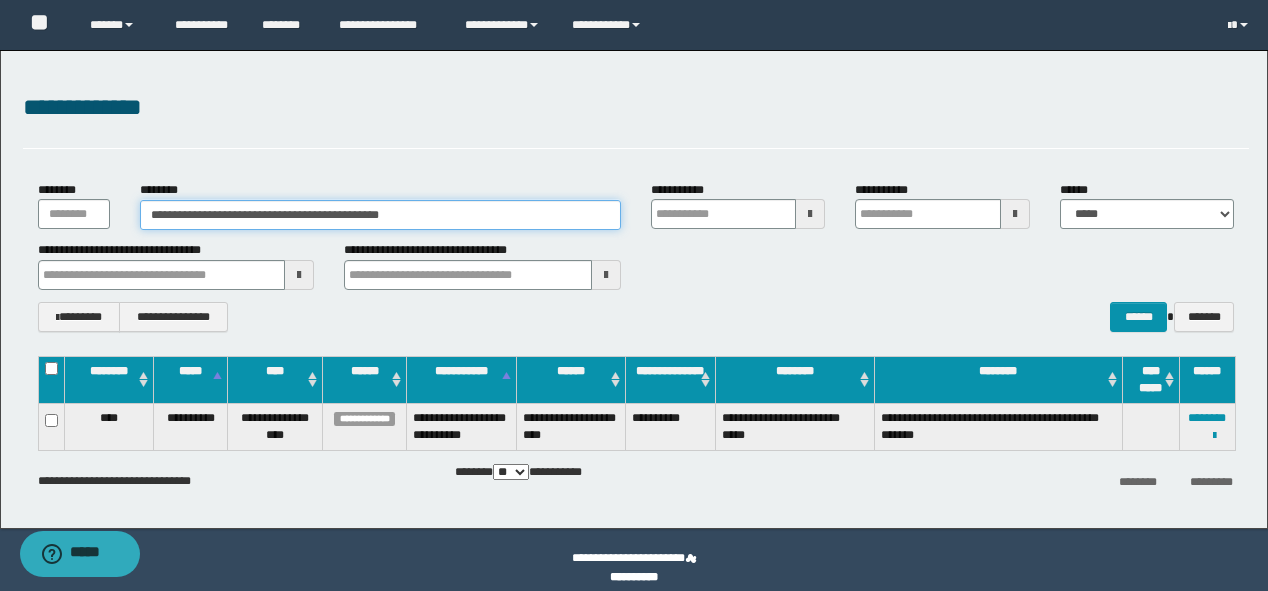 drag, startPoint x: 424, startPoint y: 226, endPoint x: 0, endPoint y: 212, distance: 424.23108 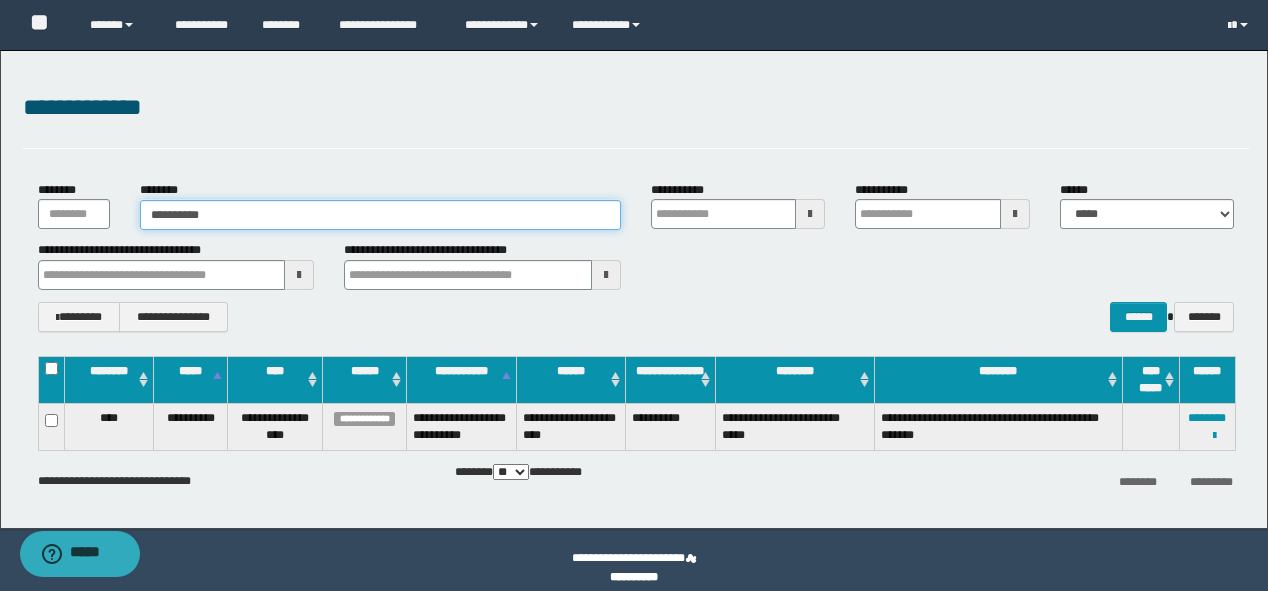 type on "**********" 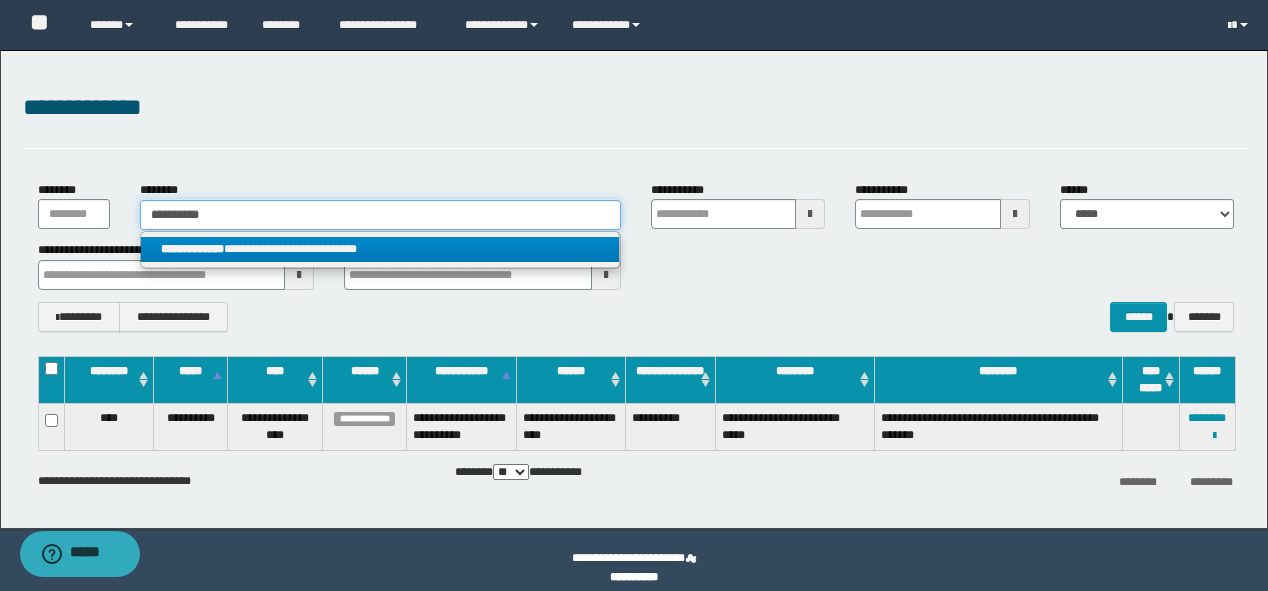 type on "**********" 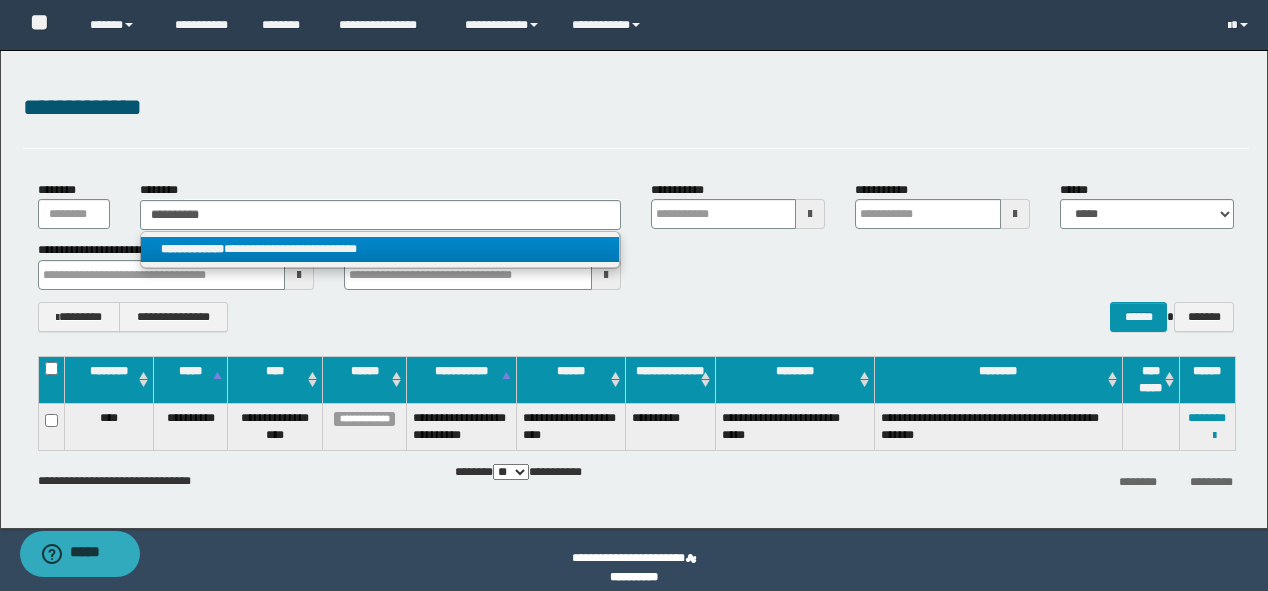 click on "**********" at bounding box center [380, 249] 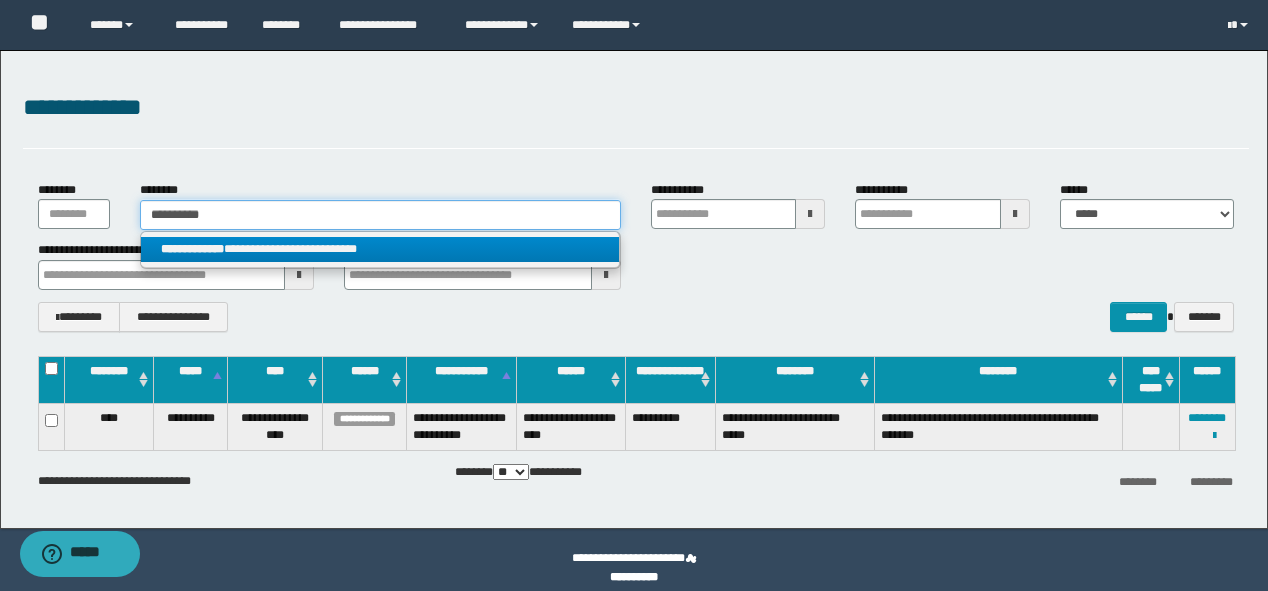 type 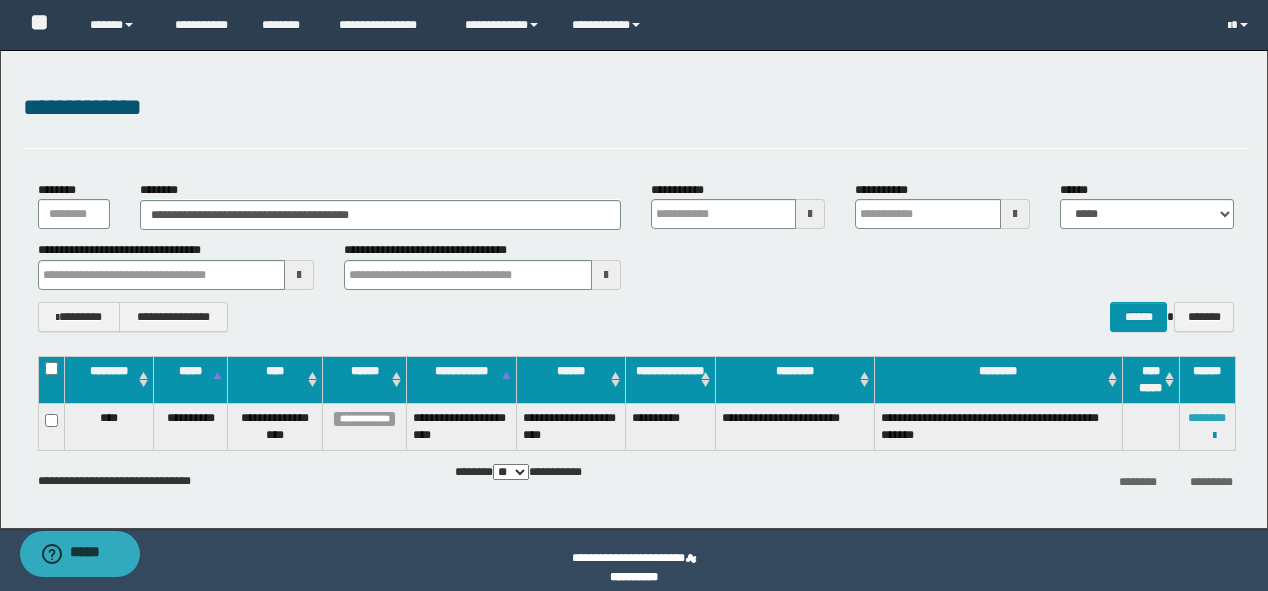 click on "********" at bounding box center (1207, 418) 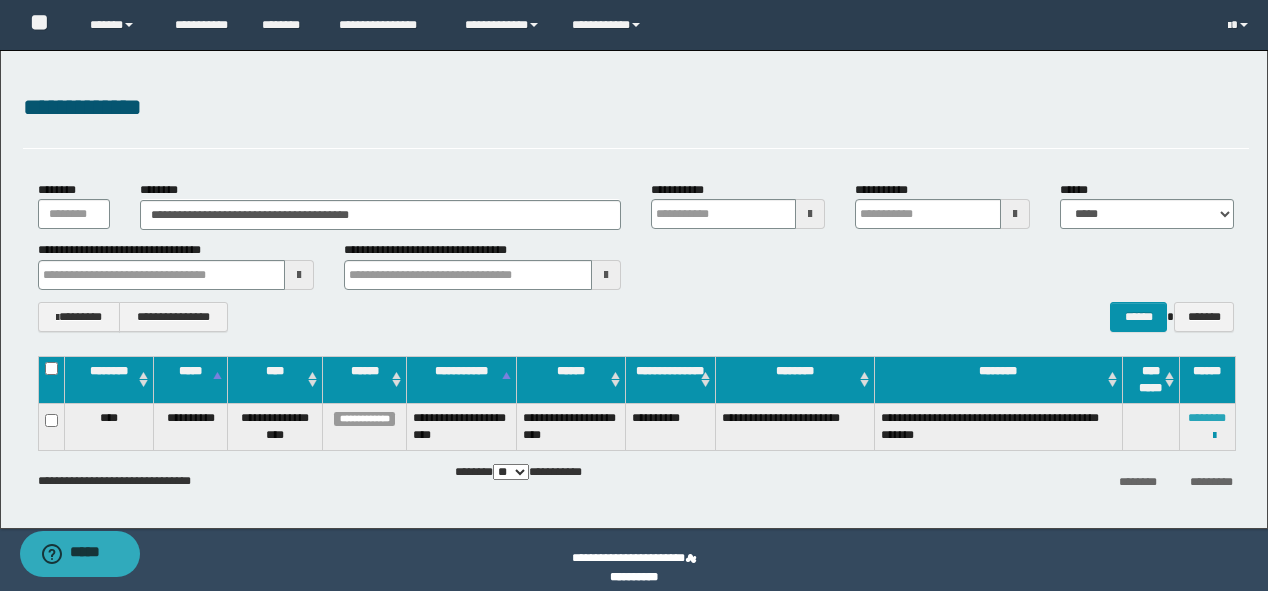 type 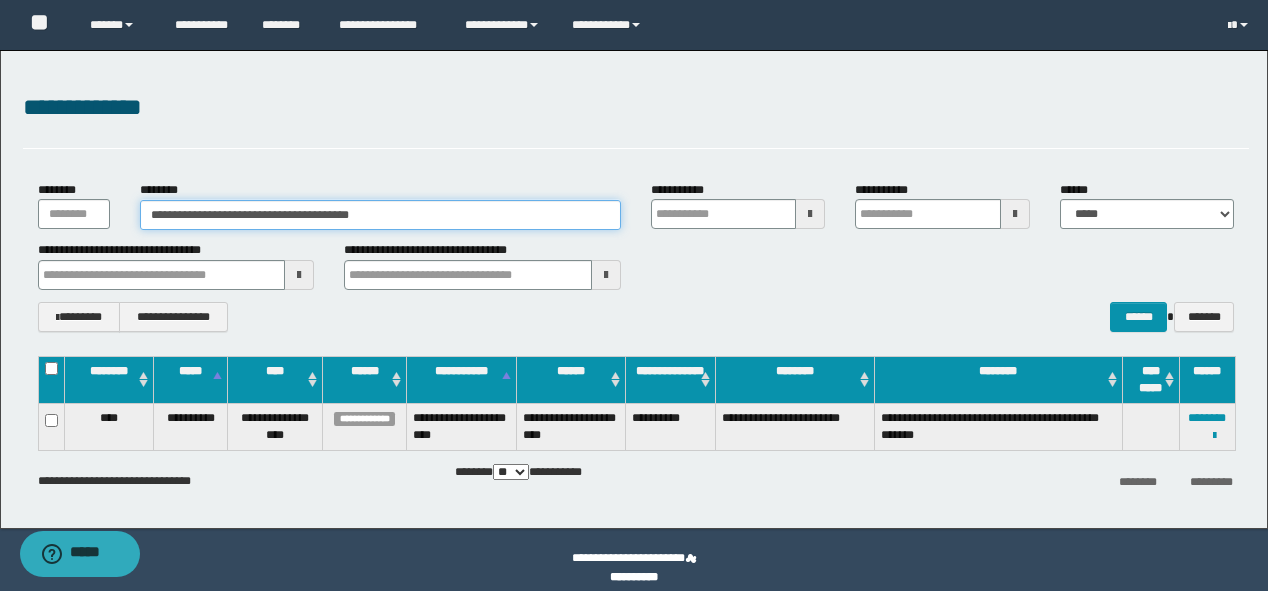 drag, startPoint x: 453, startPoint y: 212, endPoint x: 0, endPoint y: 213, distance: 453.0011 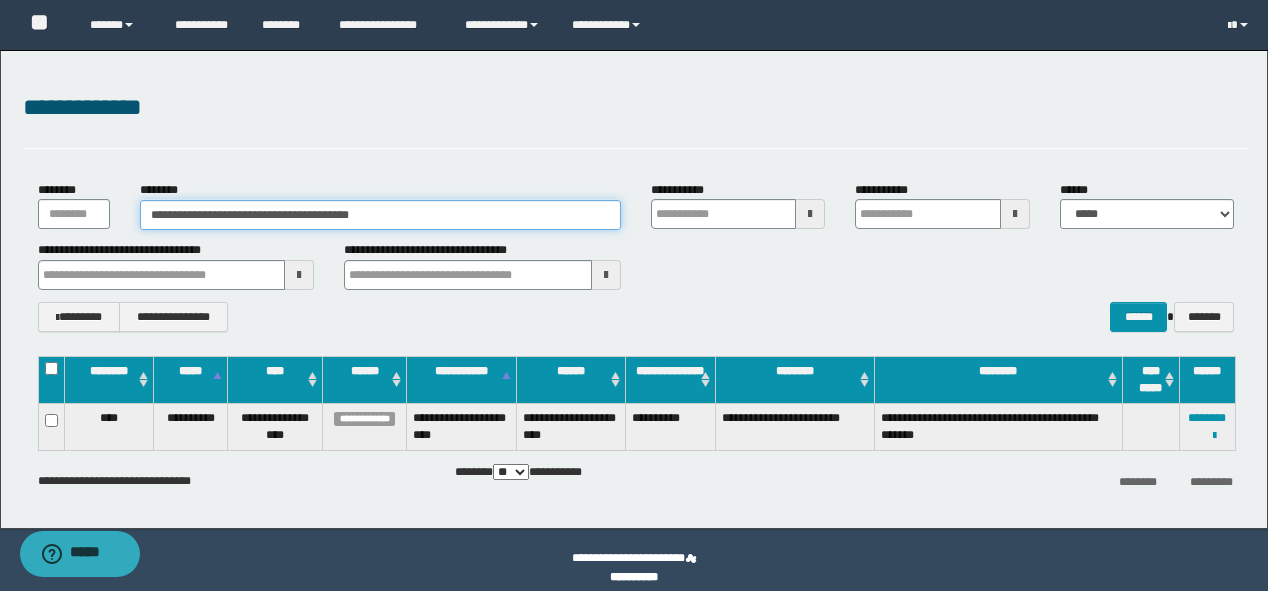 paste 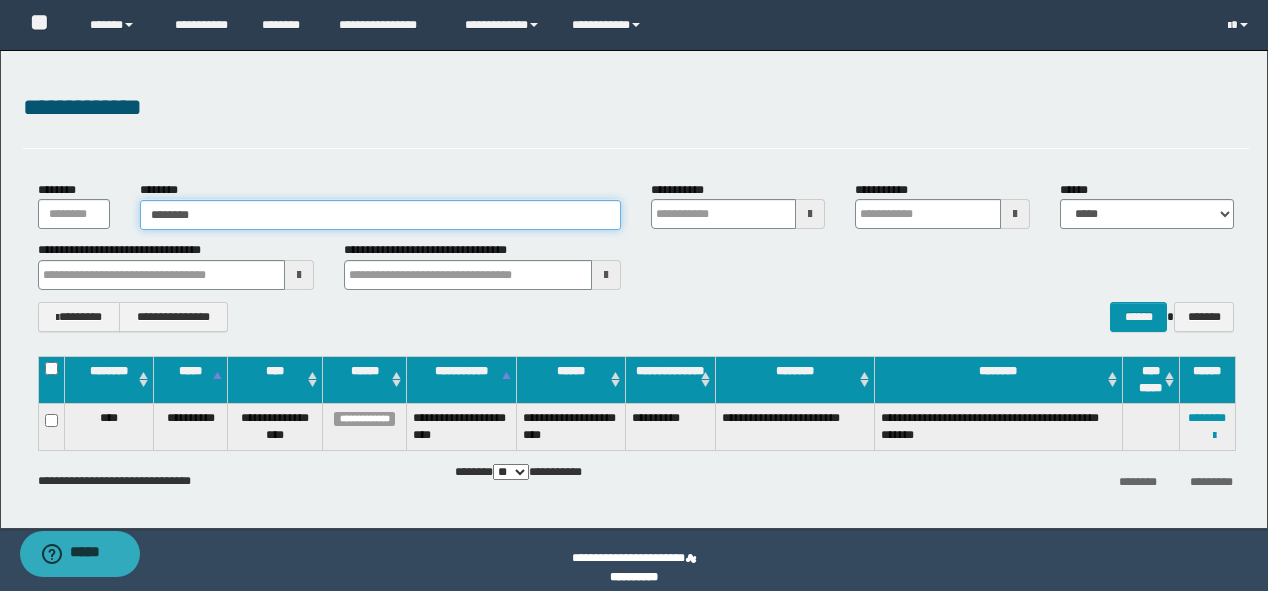 type on "********" 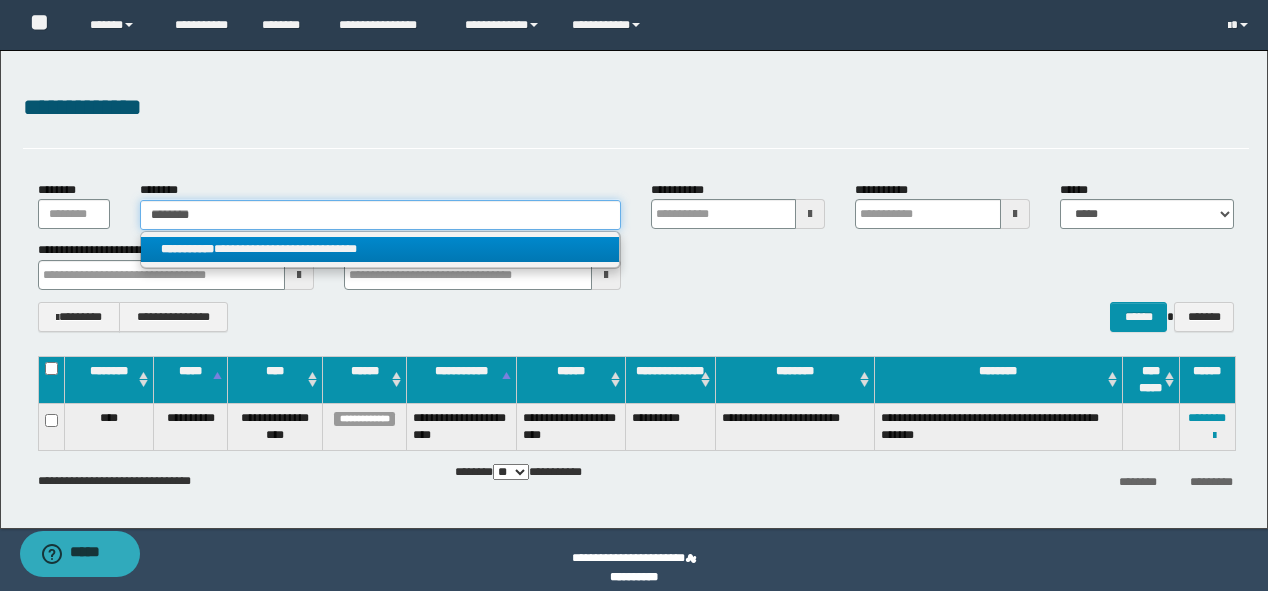 type on "********" 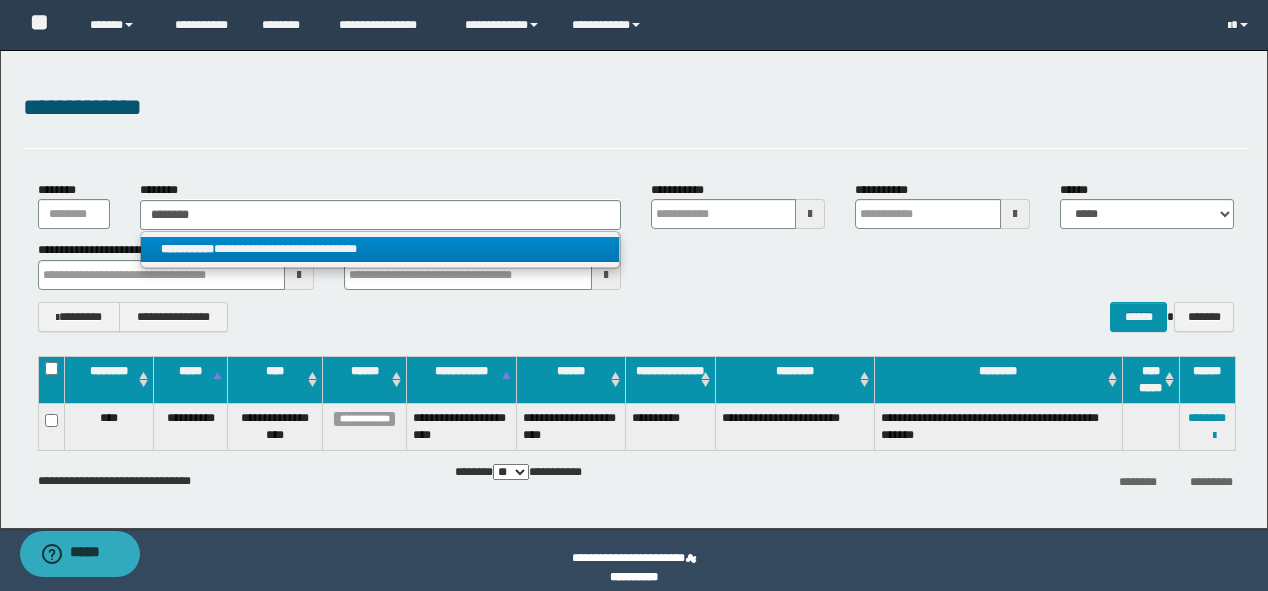 click on "**********" at bounding box center (380, 249) 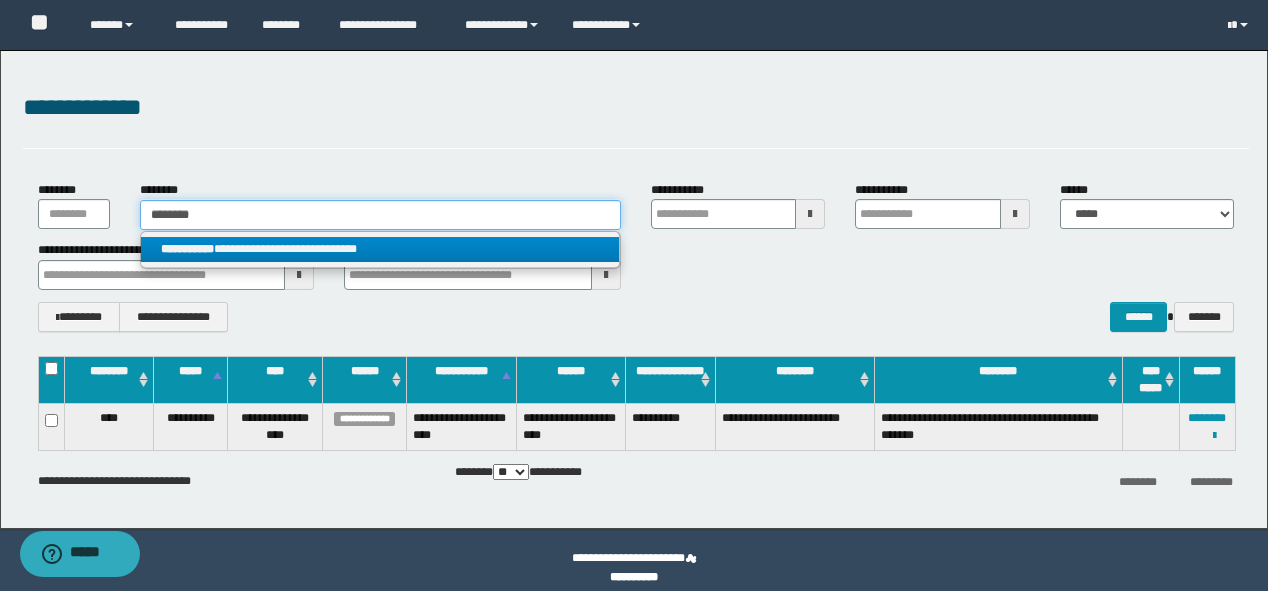 type 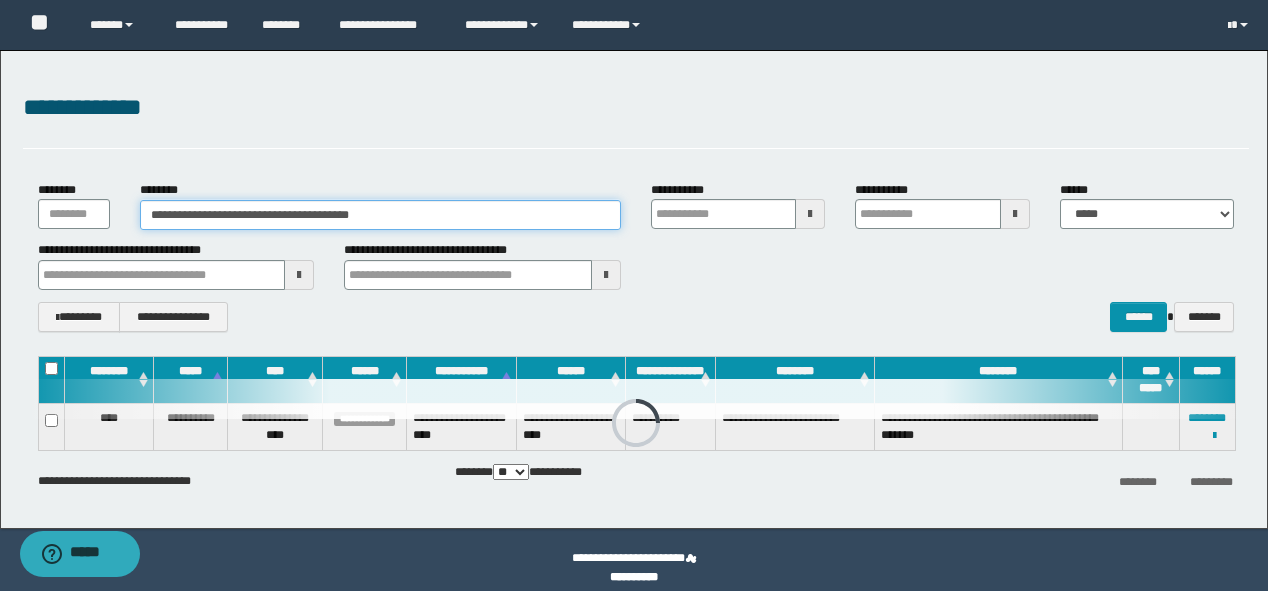 type 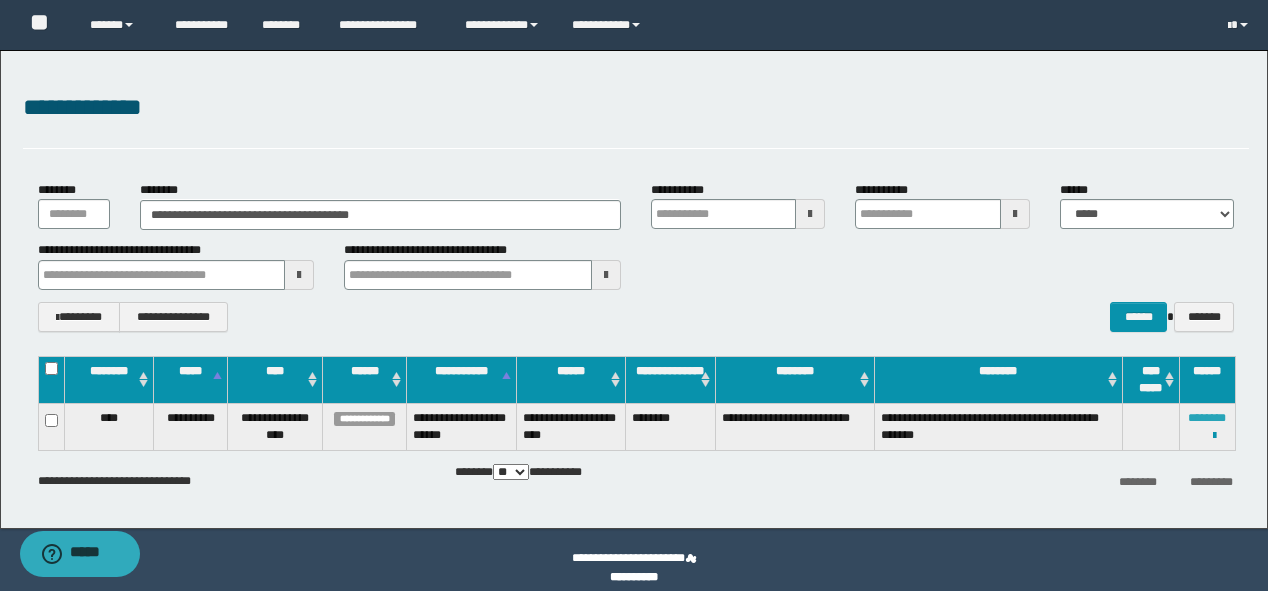 click on "********" at bounding box center (1207, 418) 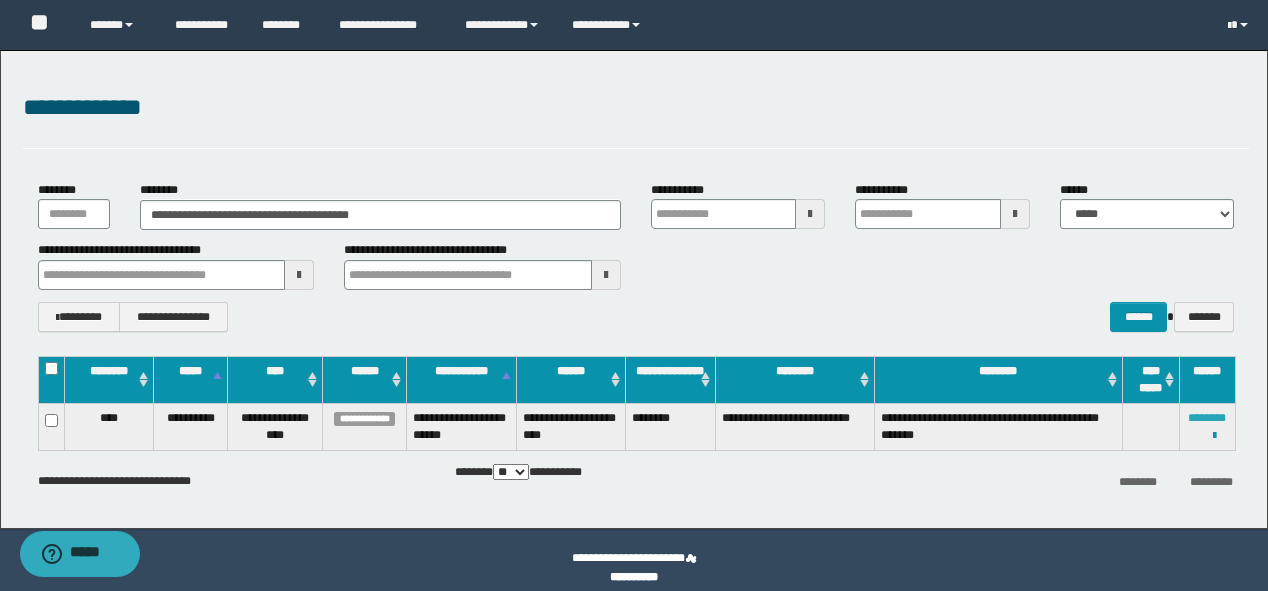 type 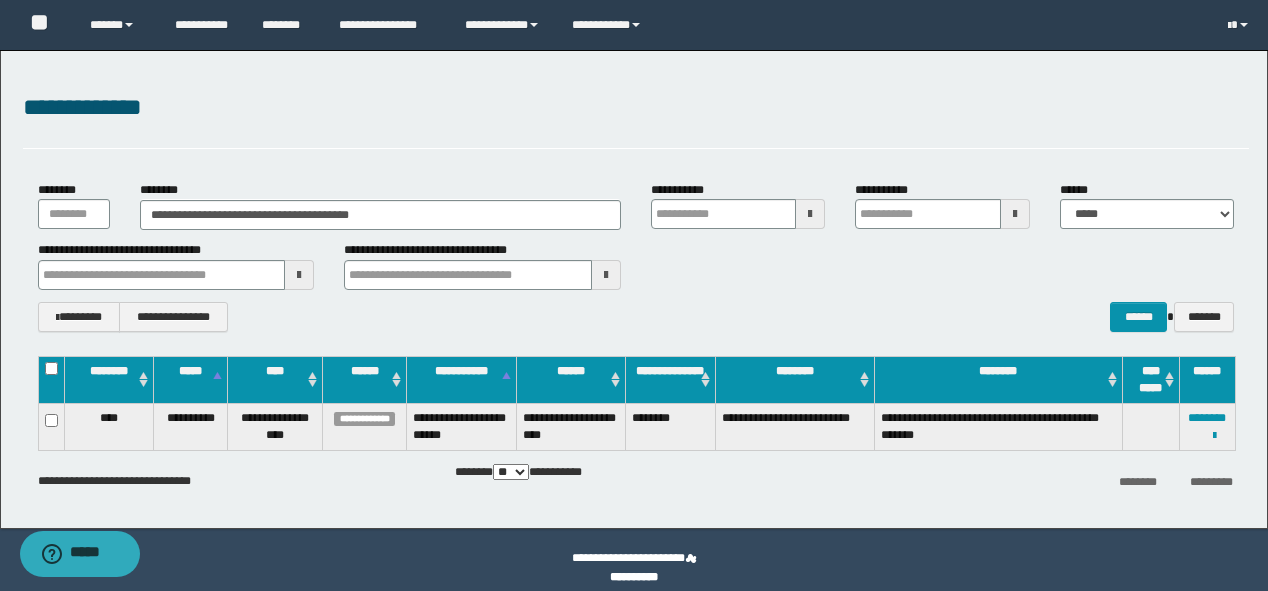 type 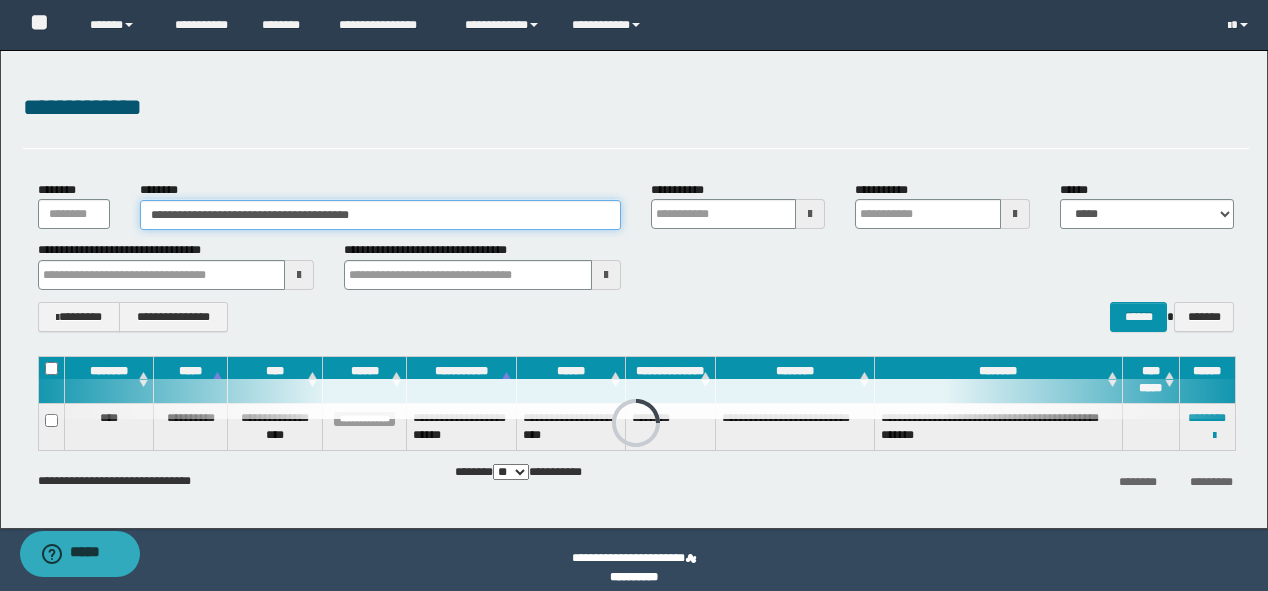 drag, startPoint x: 425, startPoint y: 216, endPoint x: 0, endPoint y: 164, distance: 428.16937 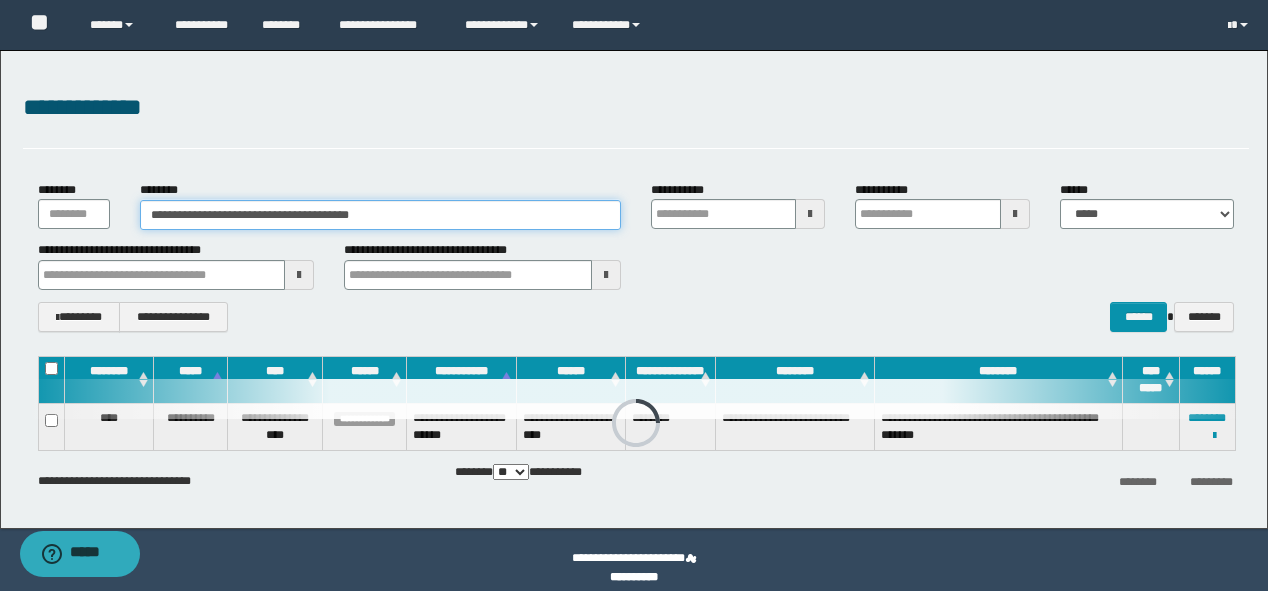 click on "**********" at bounding box center (634, 289) 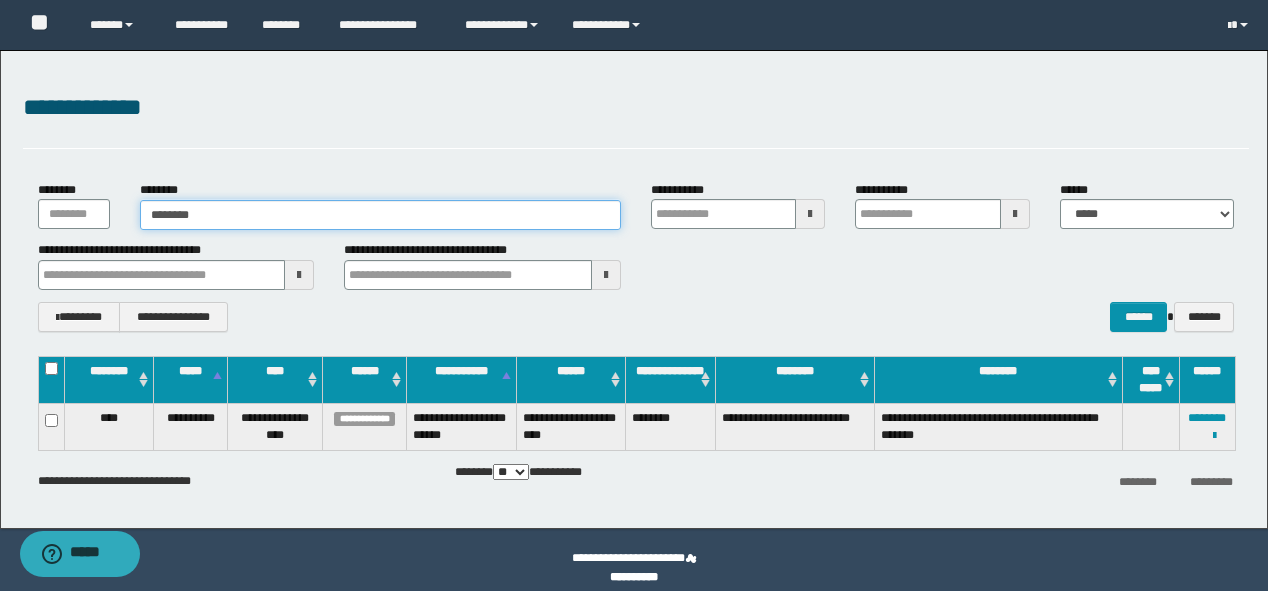 type on "********" 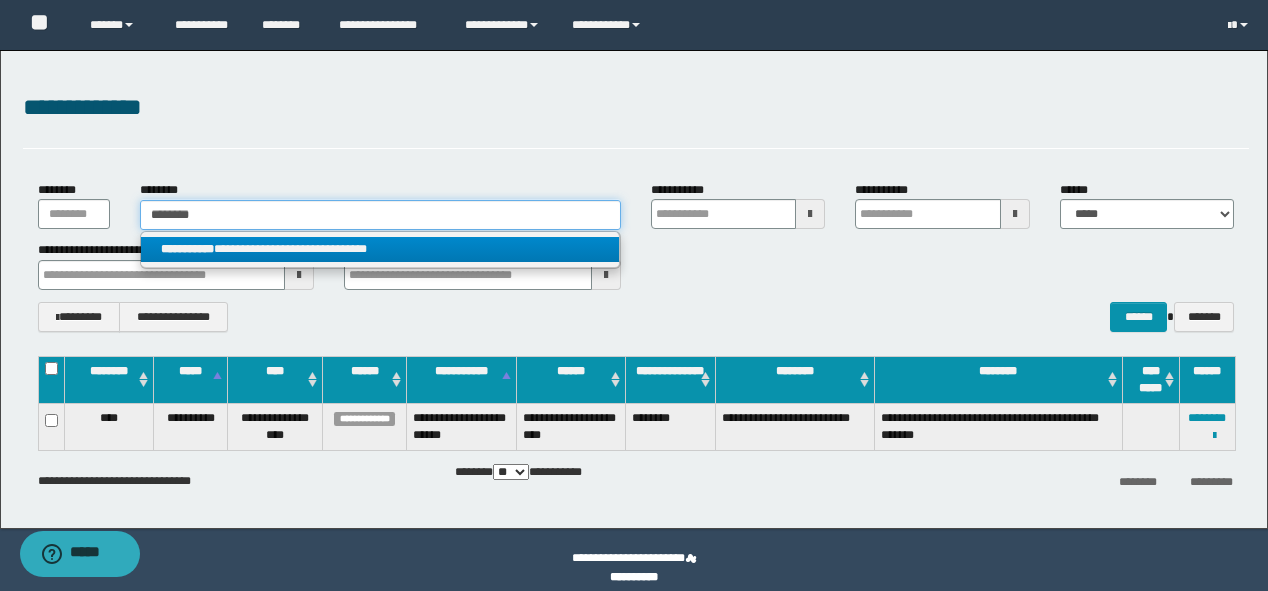 type on "********" 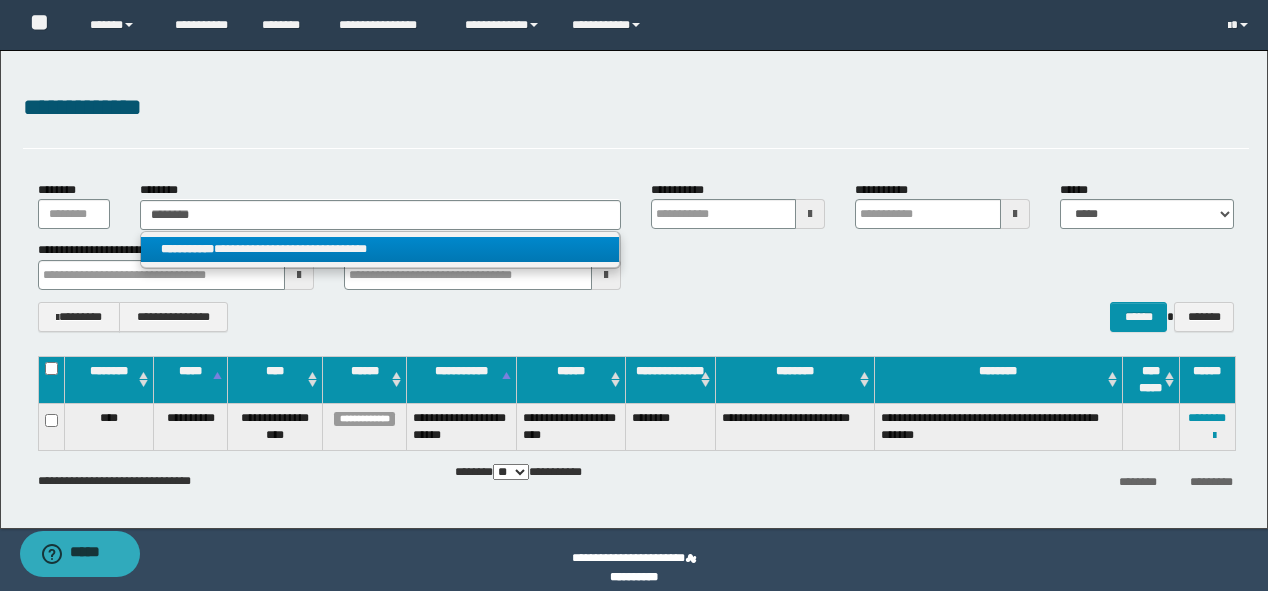 click on "**********" at bounding box center (380, 249) 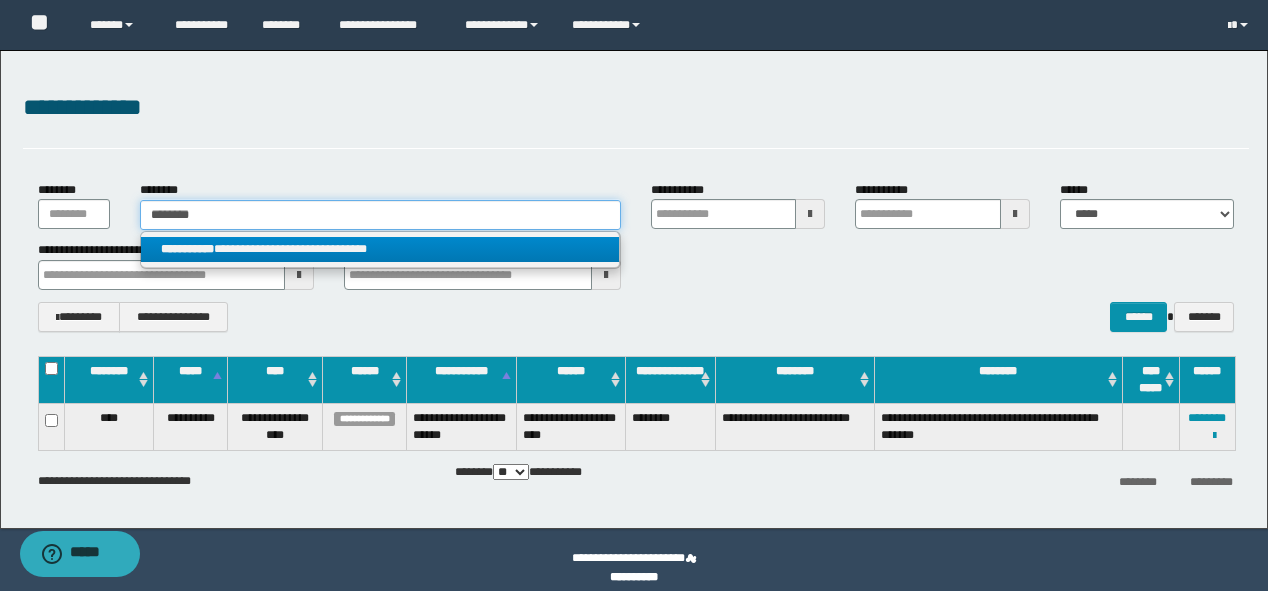 type 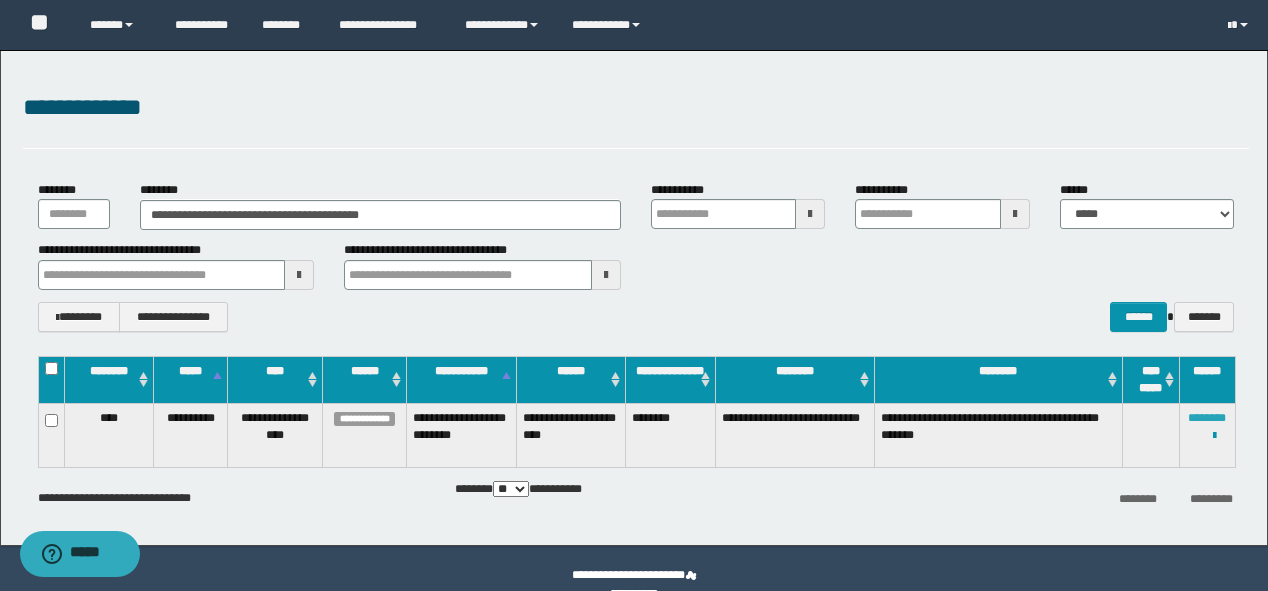 click on "********" at bounding box center [1207, 418] 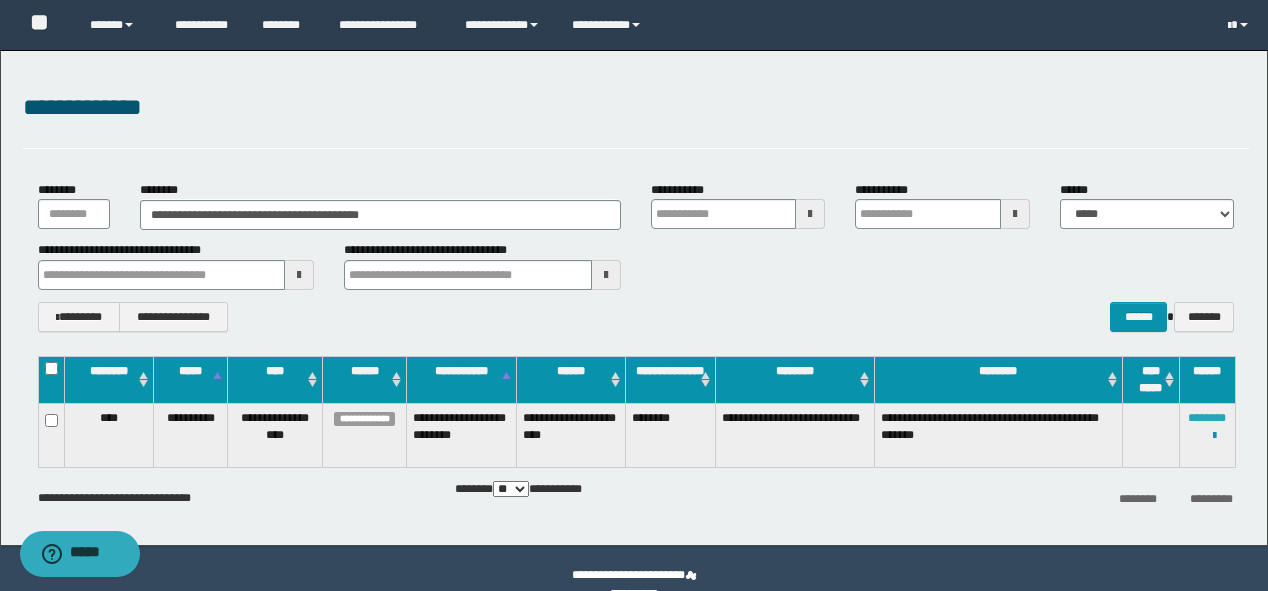 type 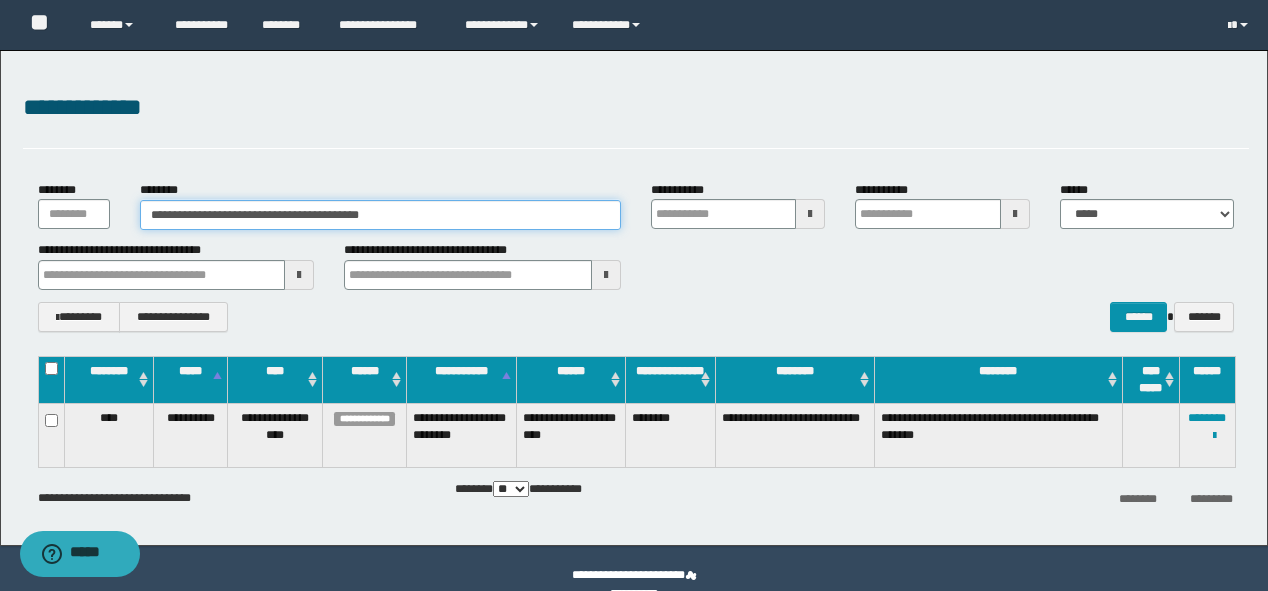 click on "**********" at bounding box center (380, 215) 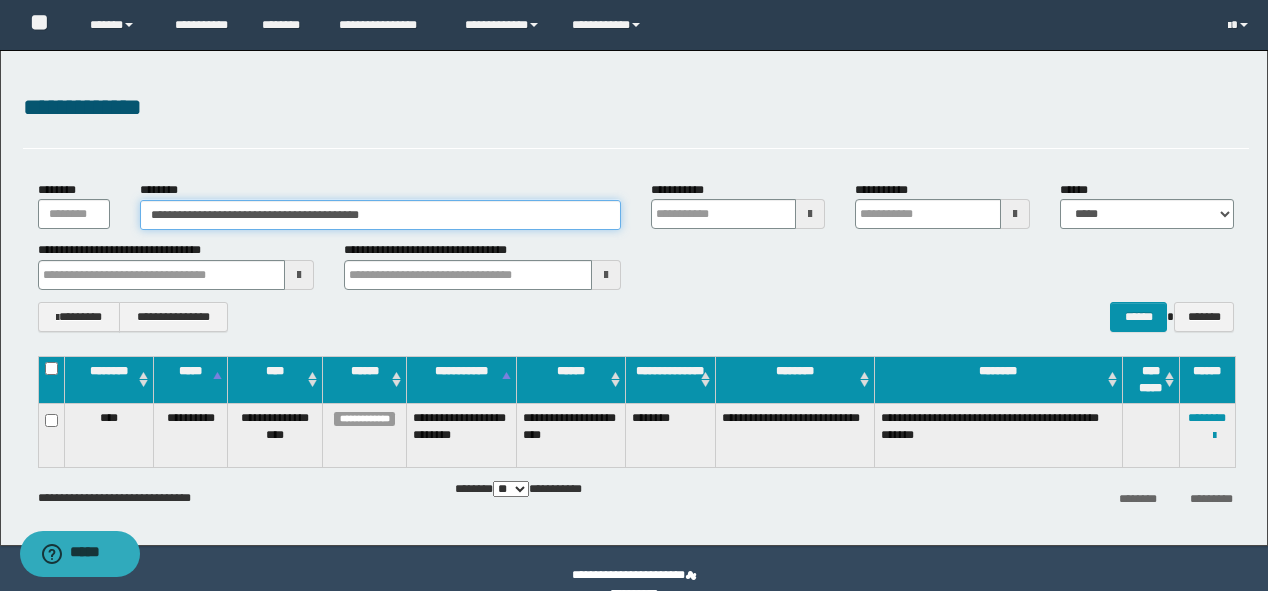 click on "**********" at bounding box center (380, 215) 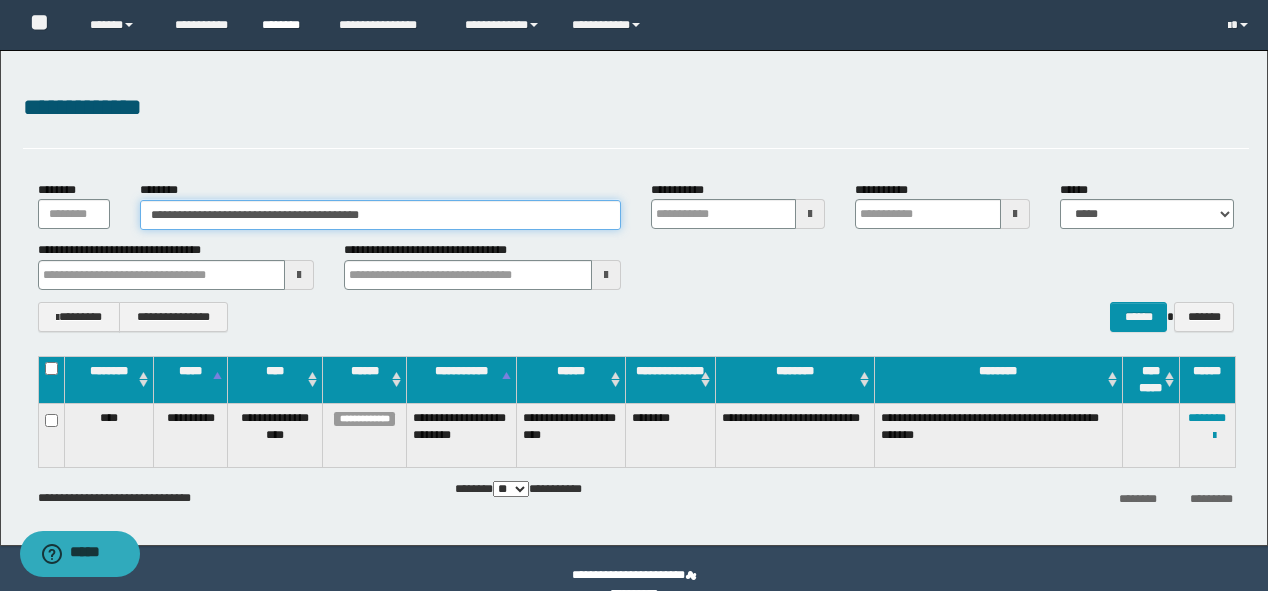 type 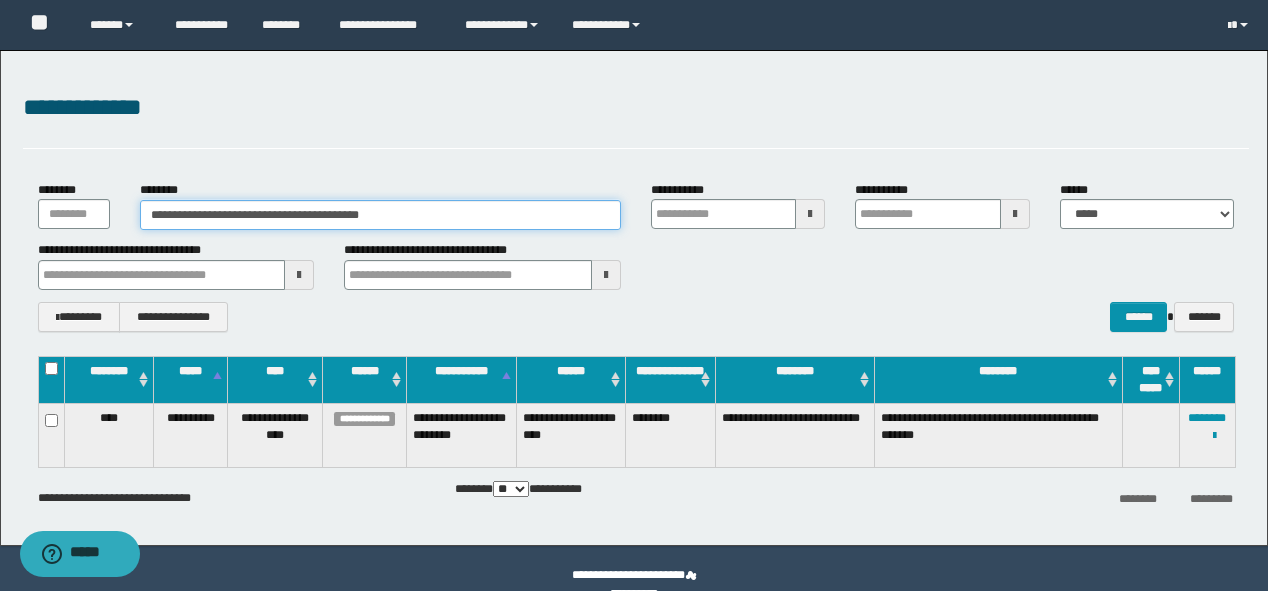 drag, startPoint x: 410, startPoint y: 212, endPoint x: 0, endPoint y: 190, distance: 410.5898 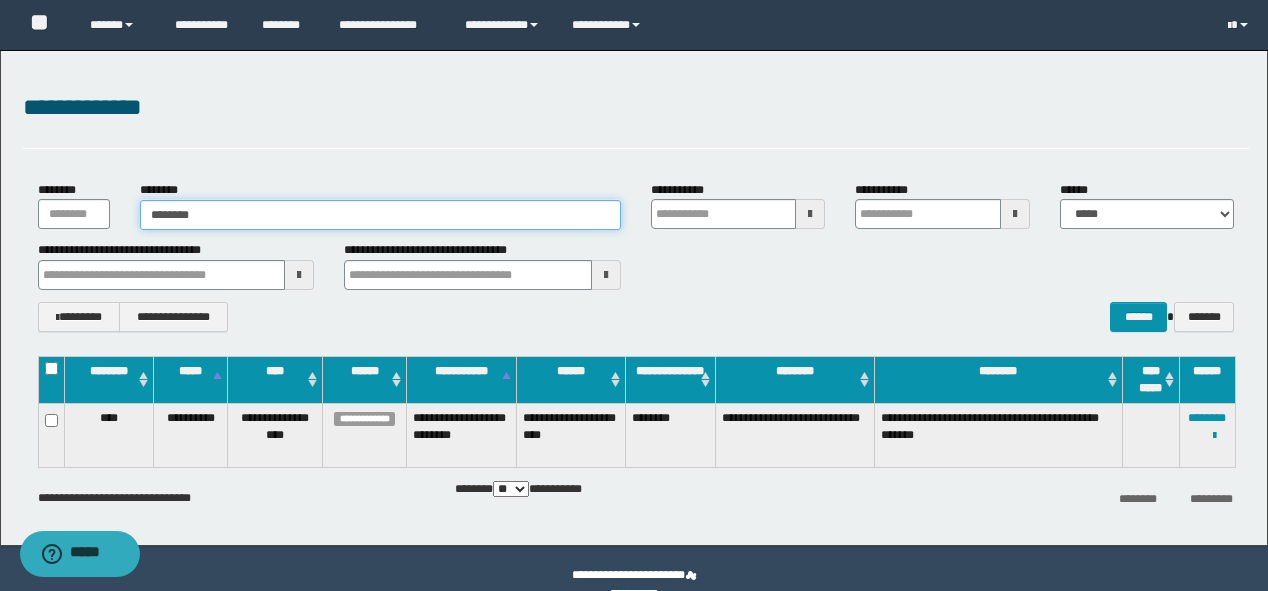 type on "********" 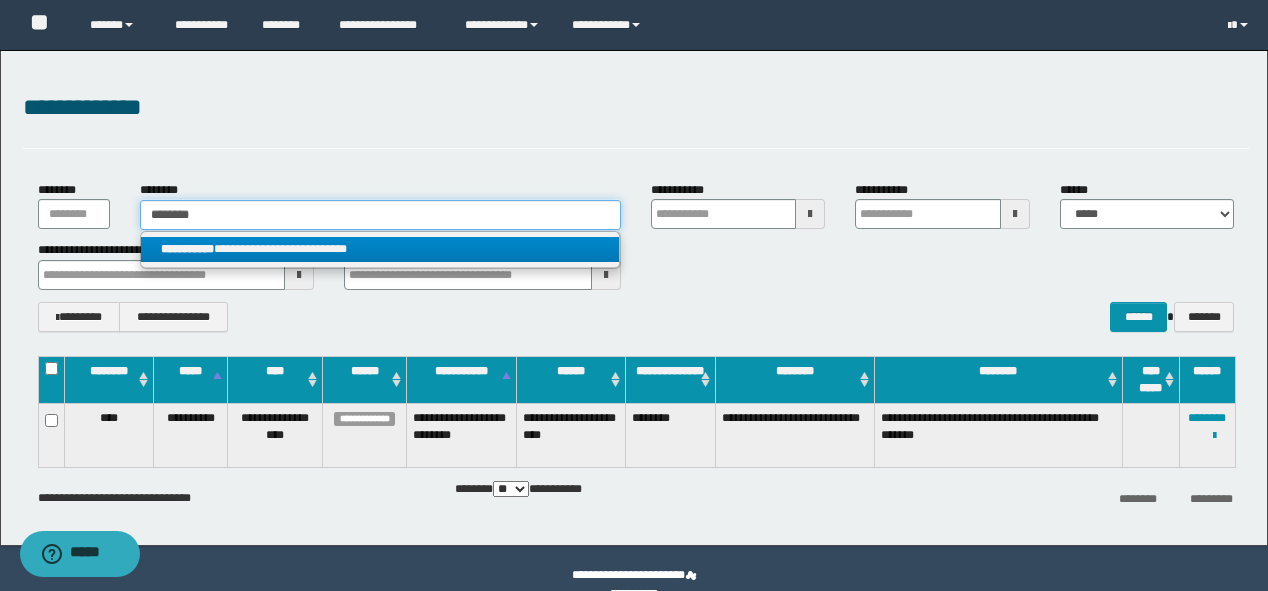 type on "********" 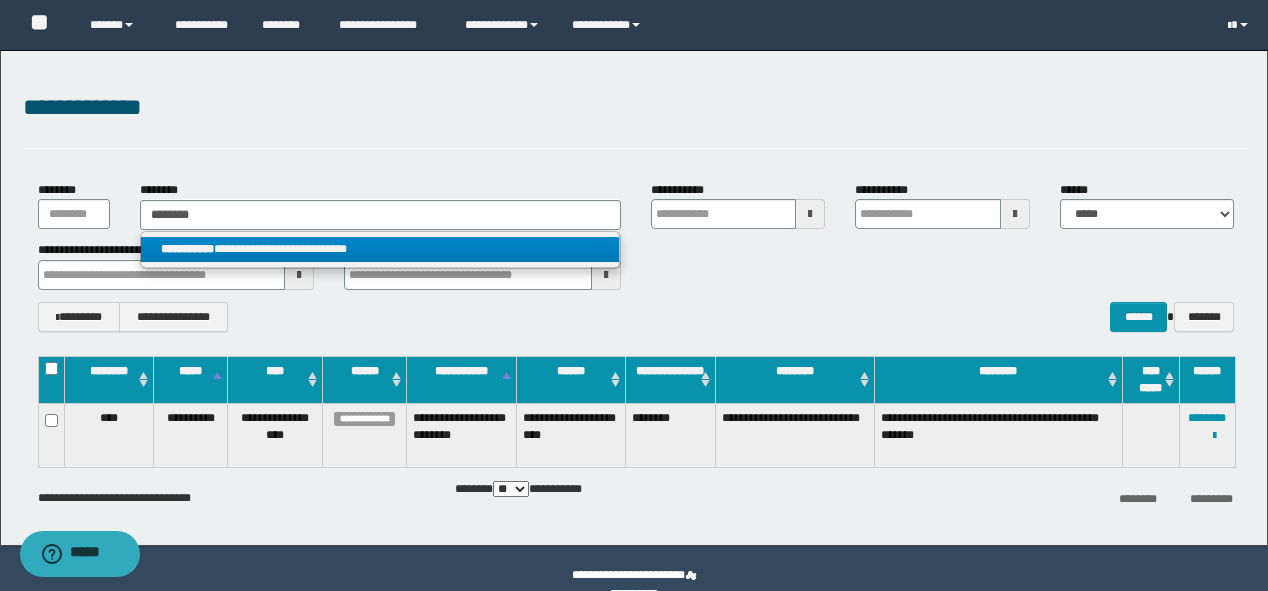 click on "**********" at bounding box center (380, 249) 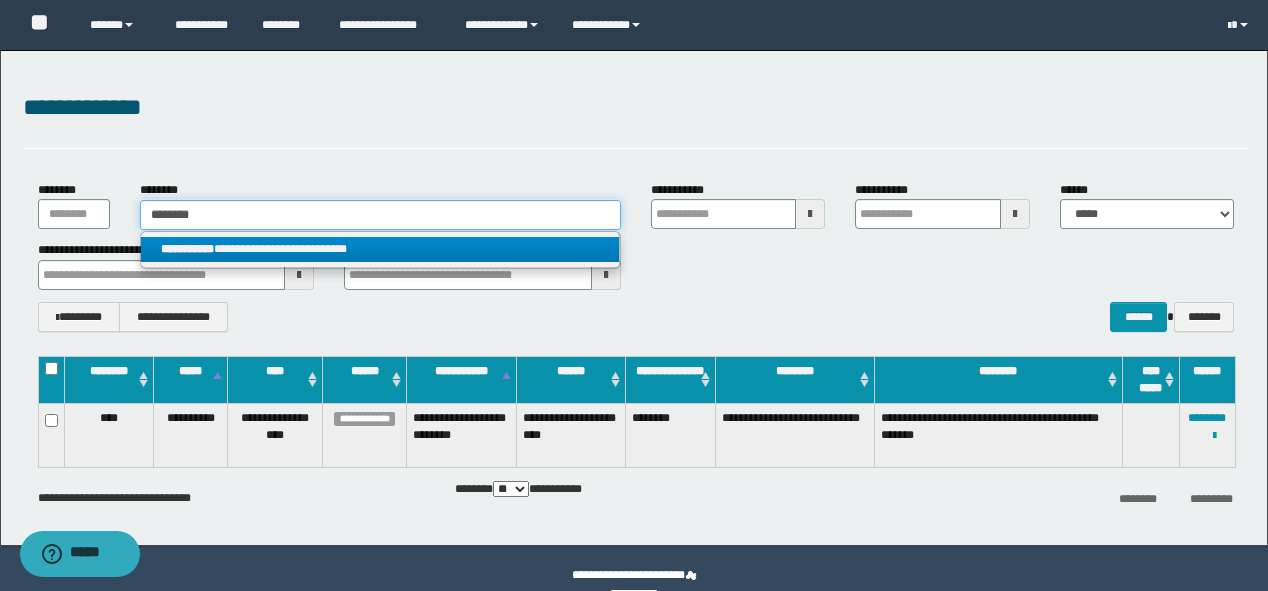 type 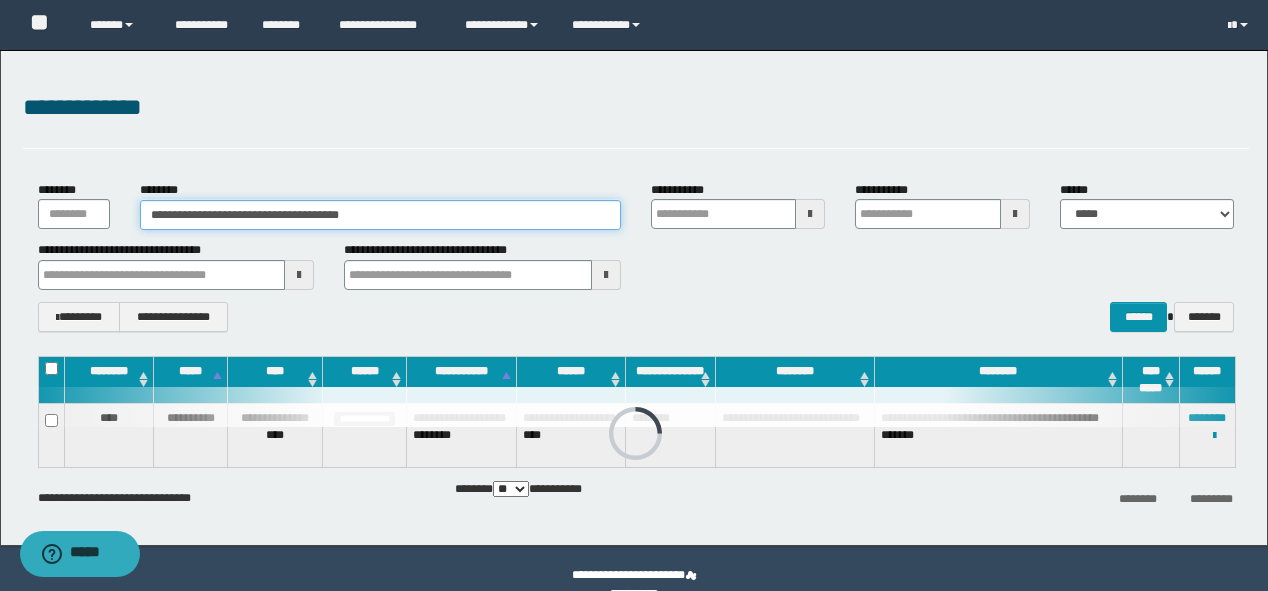 type 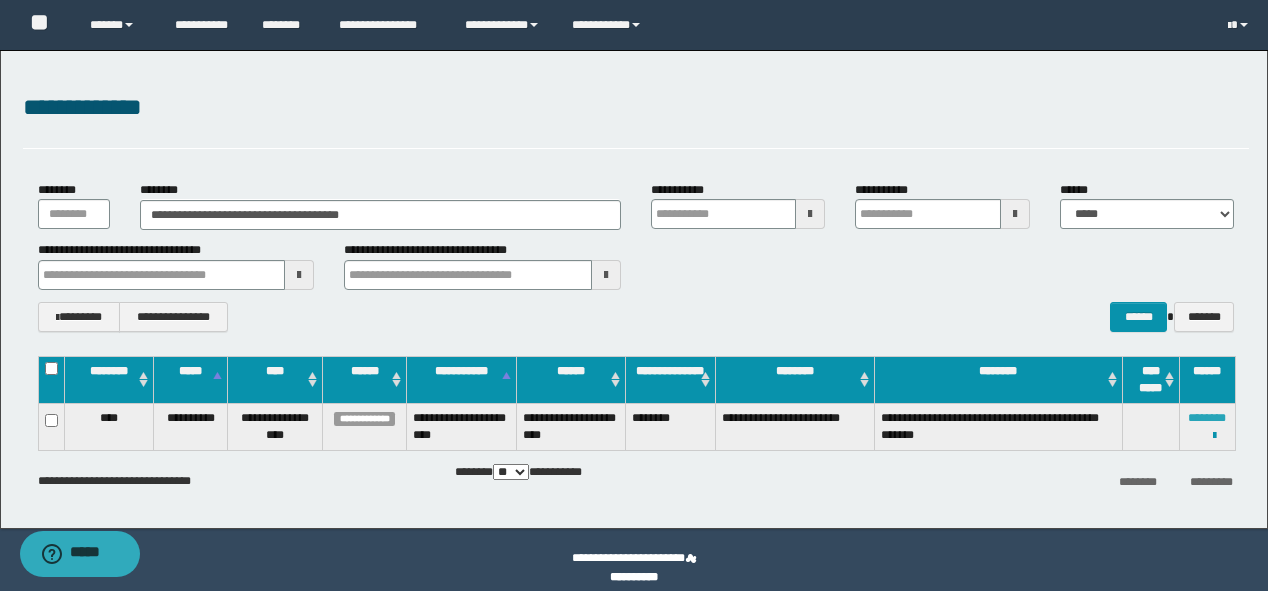 click on "********" at bounding box center (1207, 418) 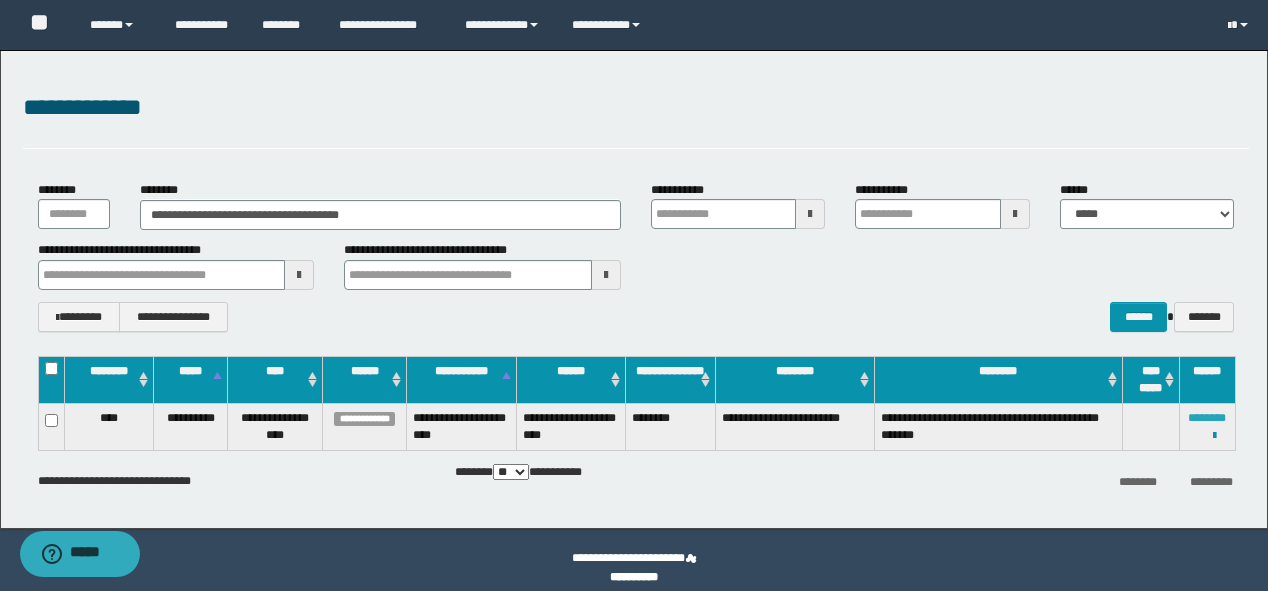 type 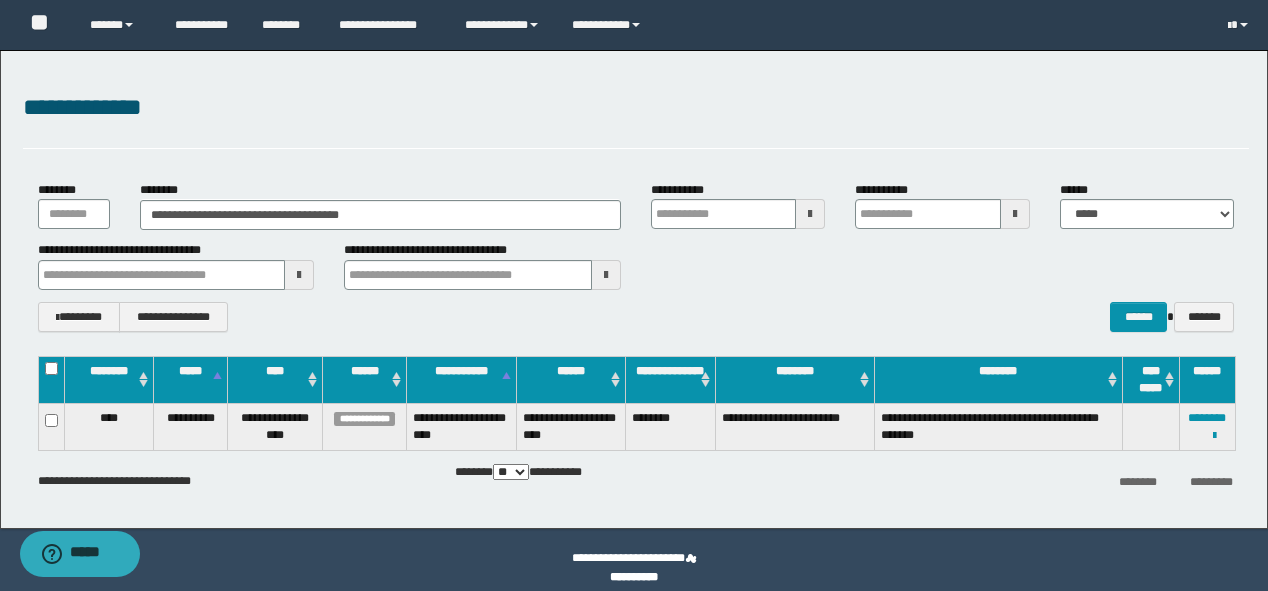 type 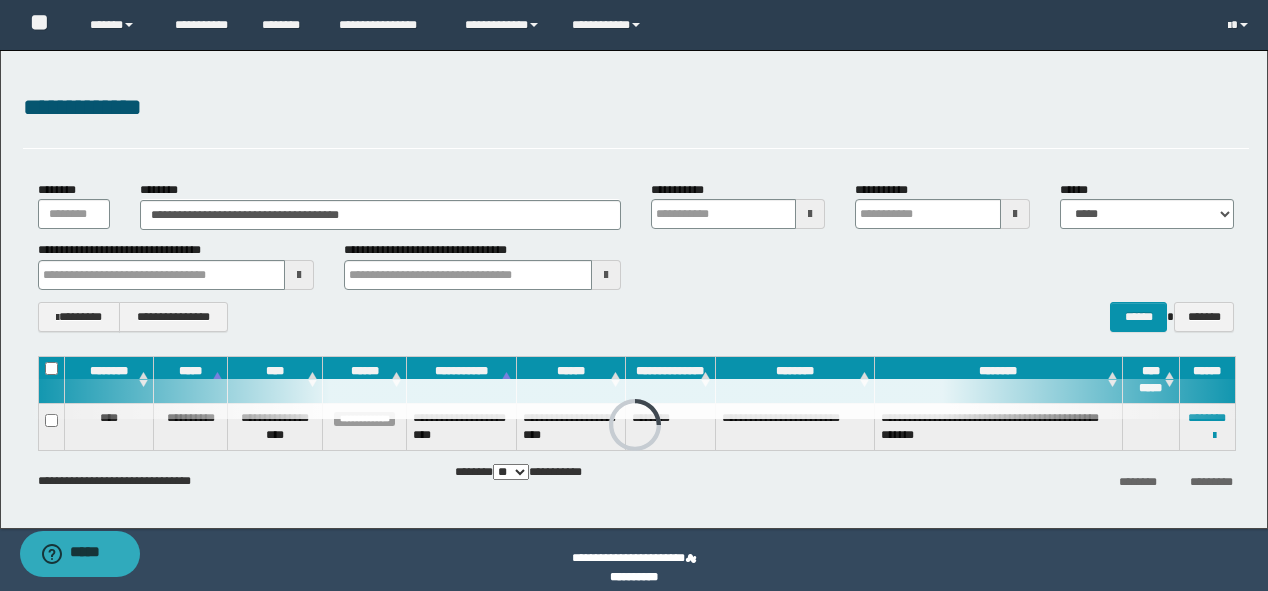 type 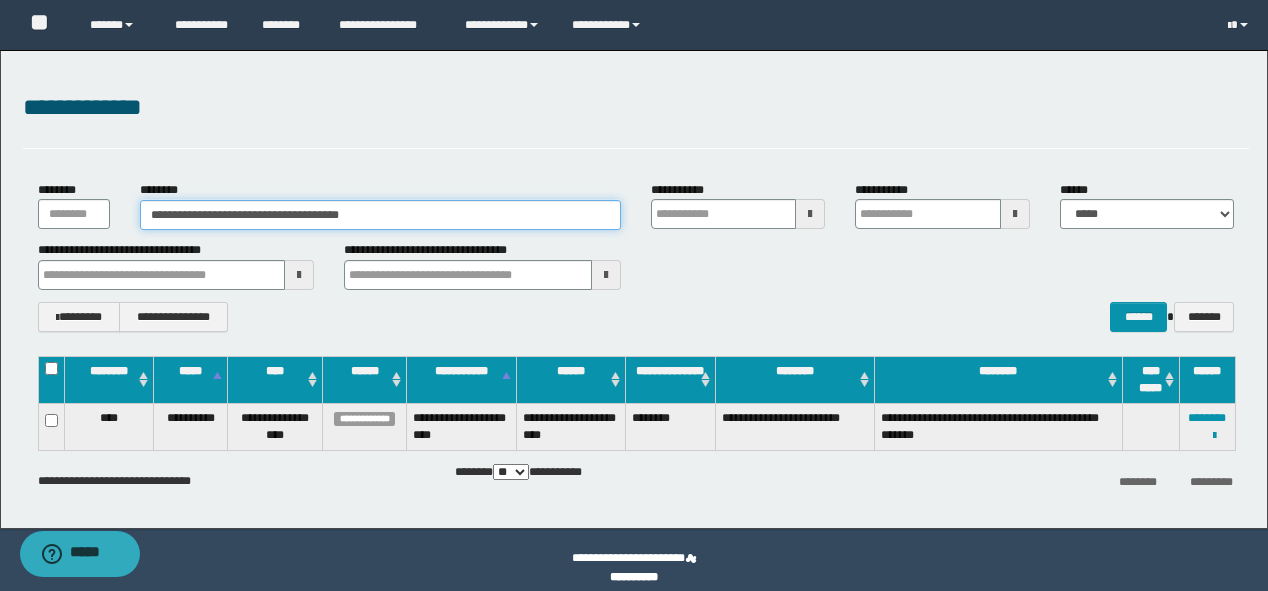 drag, startPoint x: 445, startPoint y: 217, endPoint x: 0, endPoint y: 208, distance: 445.091 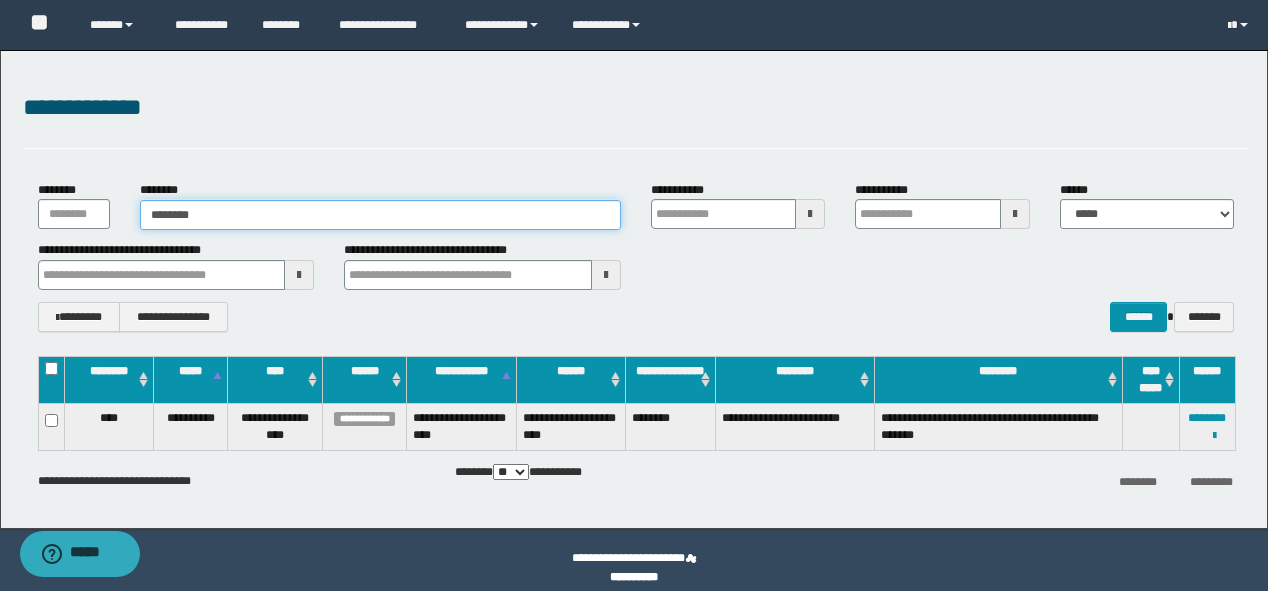 type on "********" 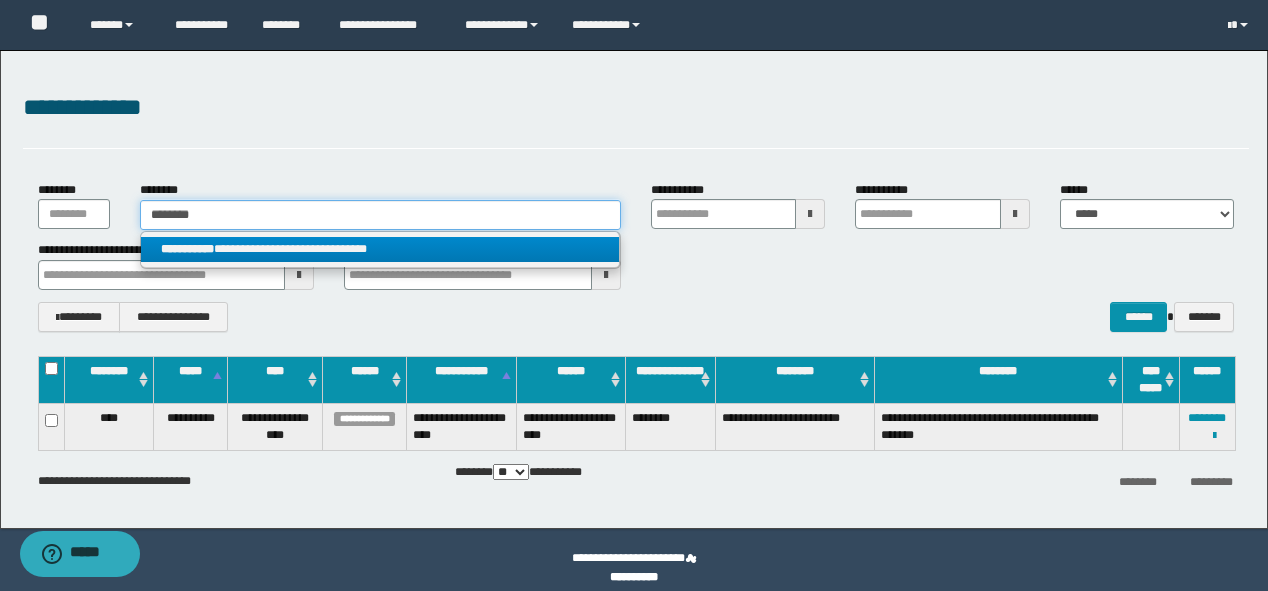 type on "********" 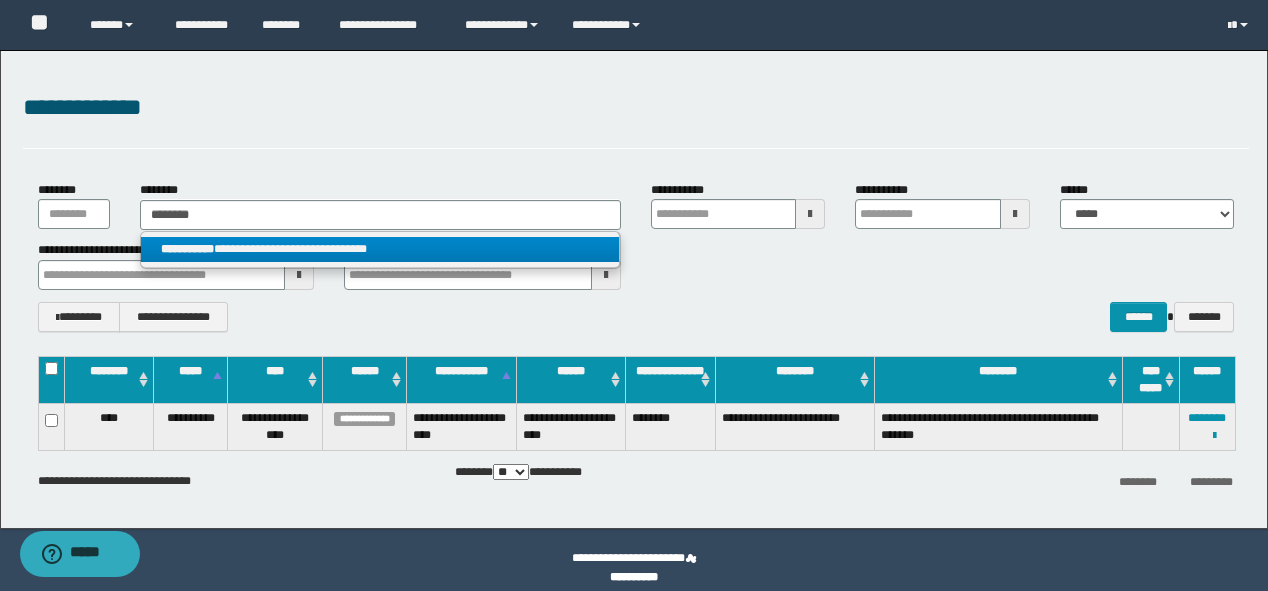 click on "**********" at bounding box center (380, 249) 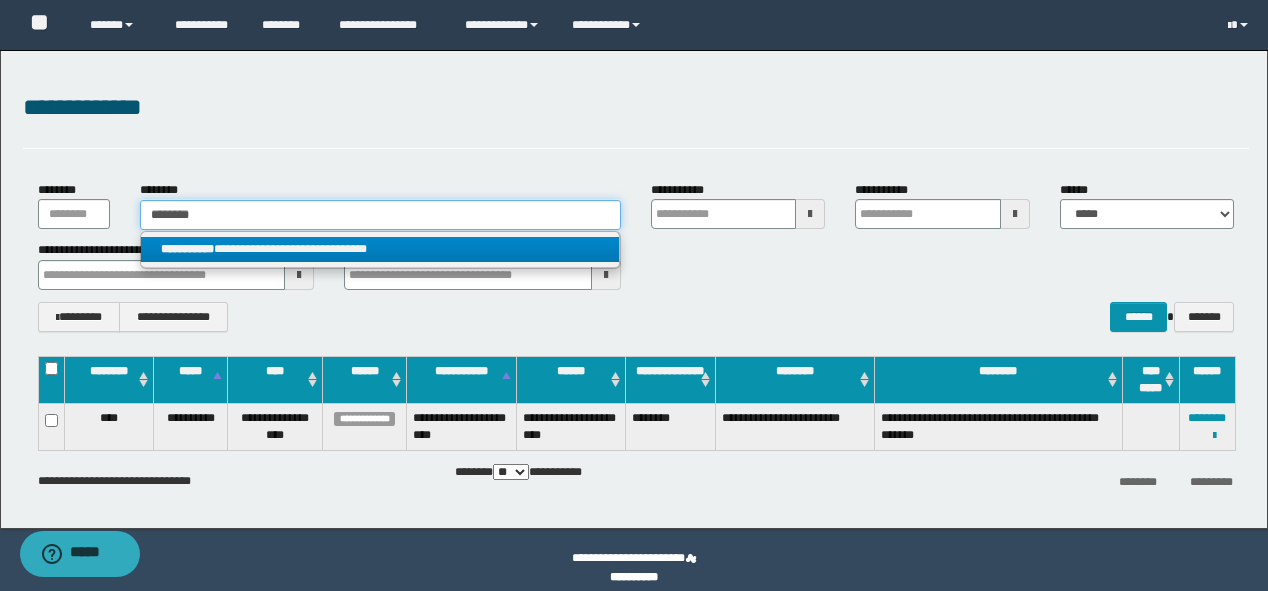 type 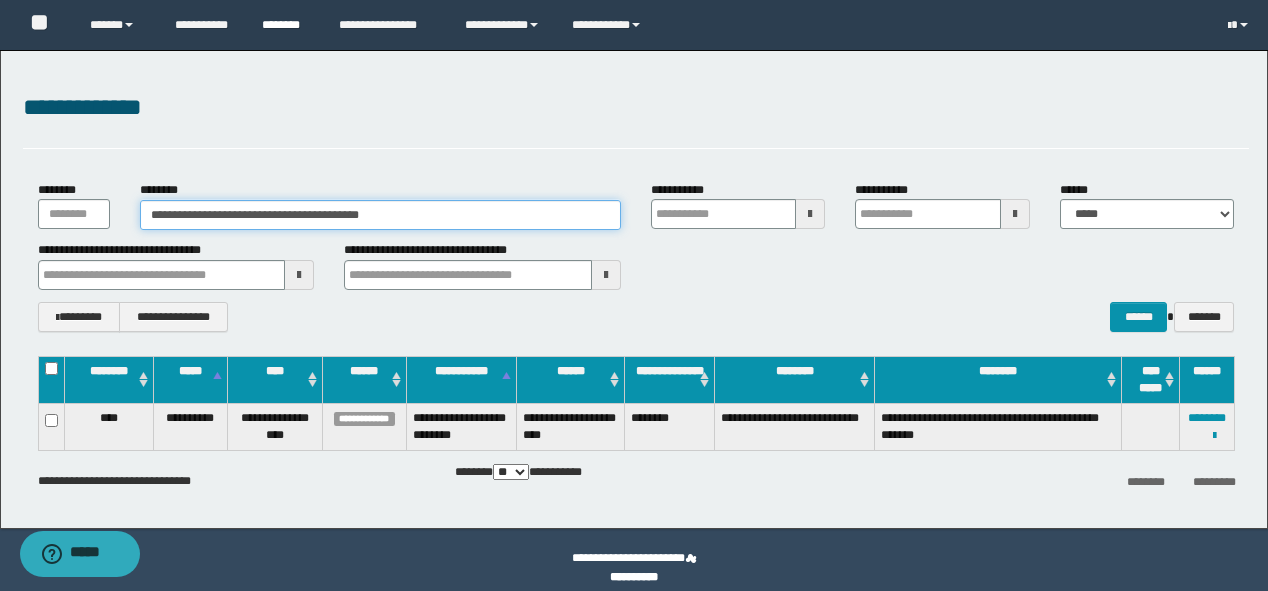 type 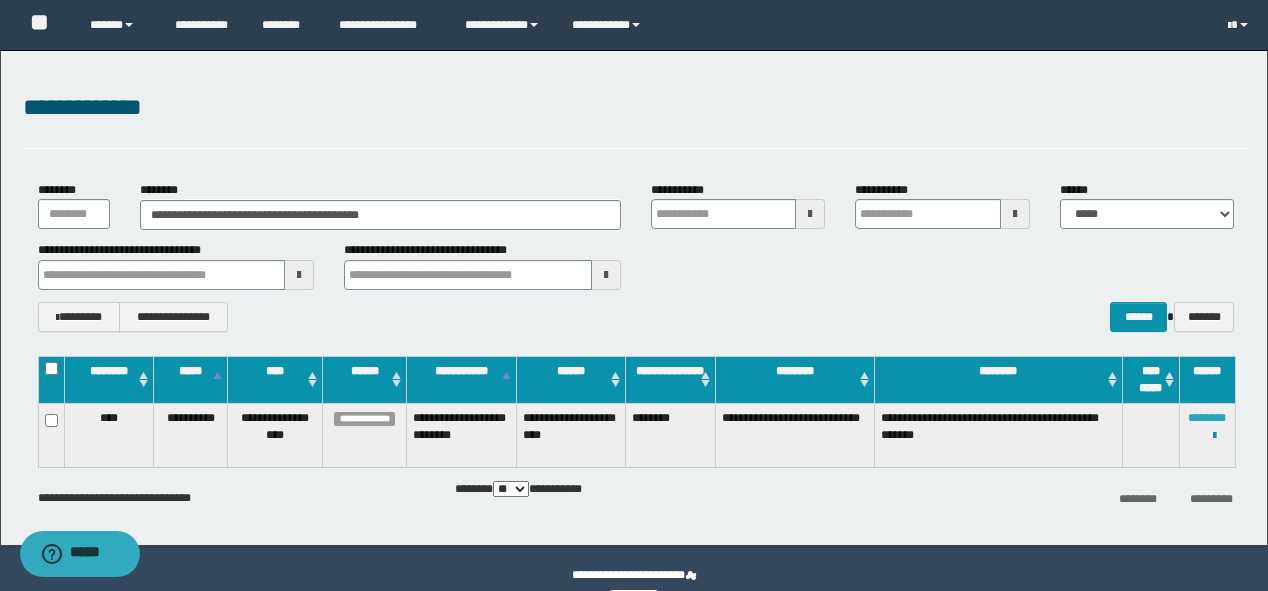 click on "********" at bounding box center (1207, 418) 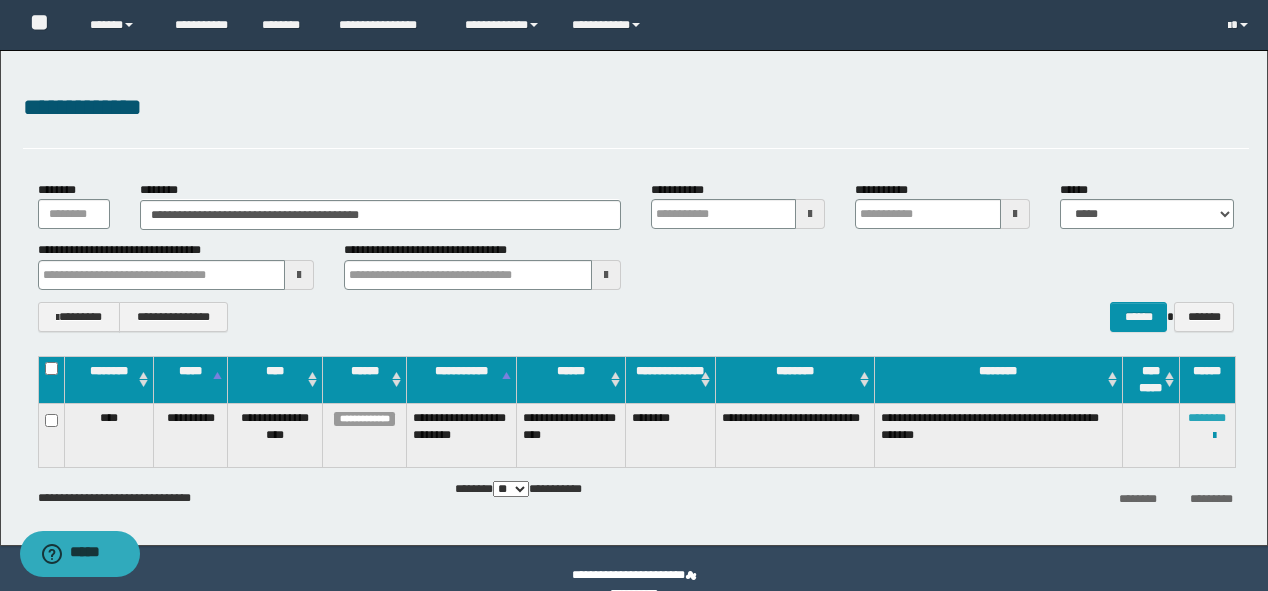 type 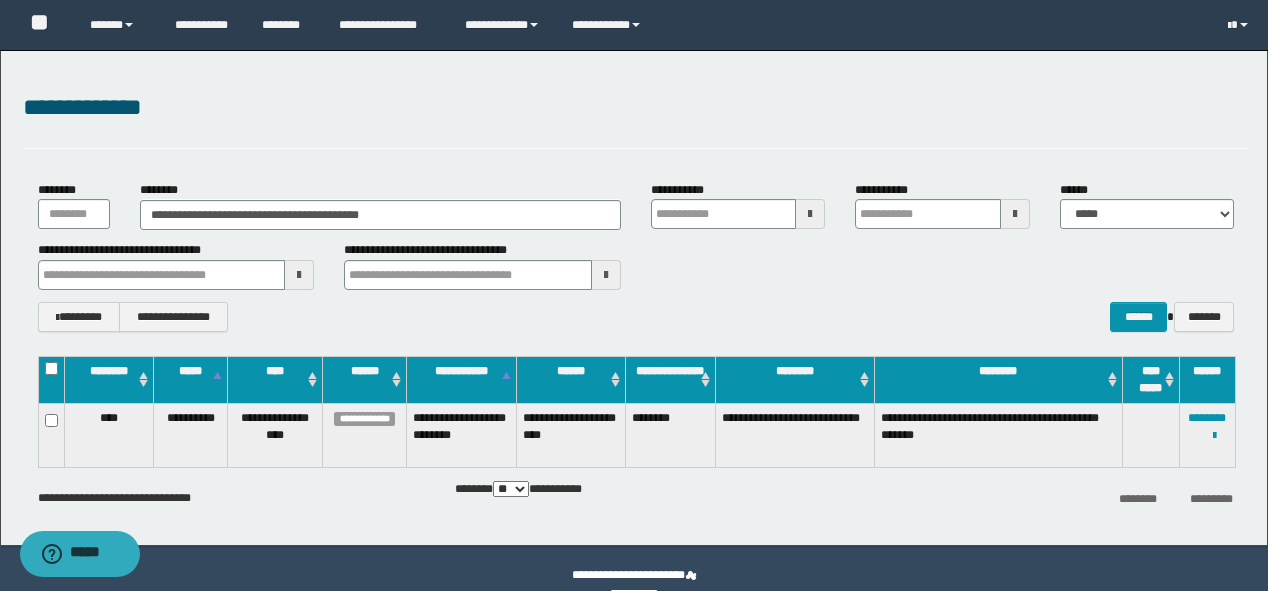 type 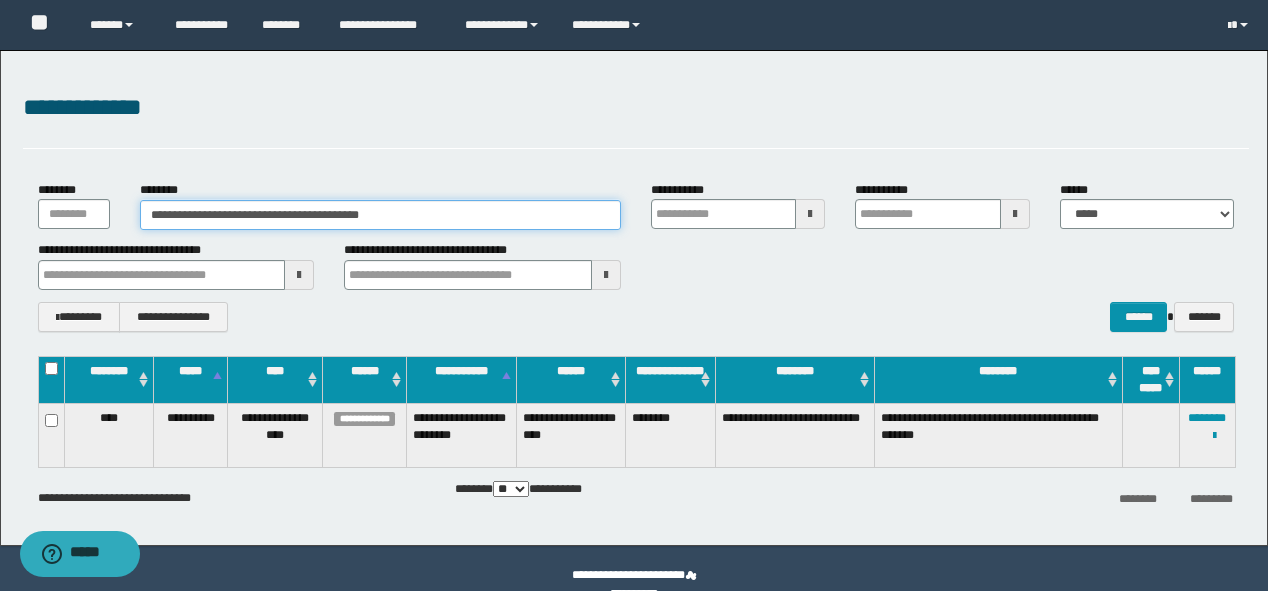 drag, startPoint x: 430, startPoint y: 209, endPoint x: 0, endPoint y: 196, distance: 430.19647 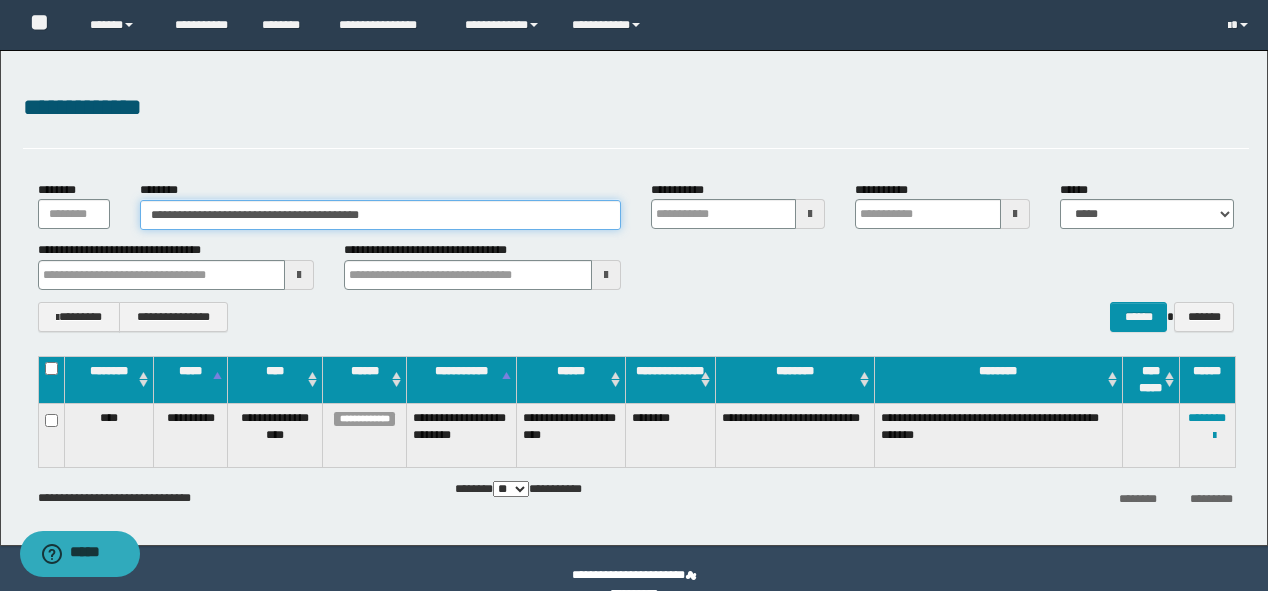 paste 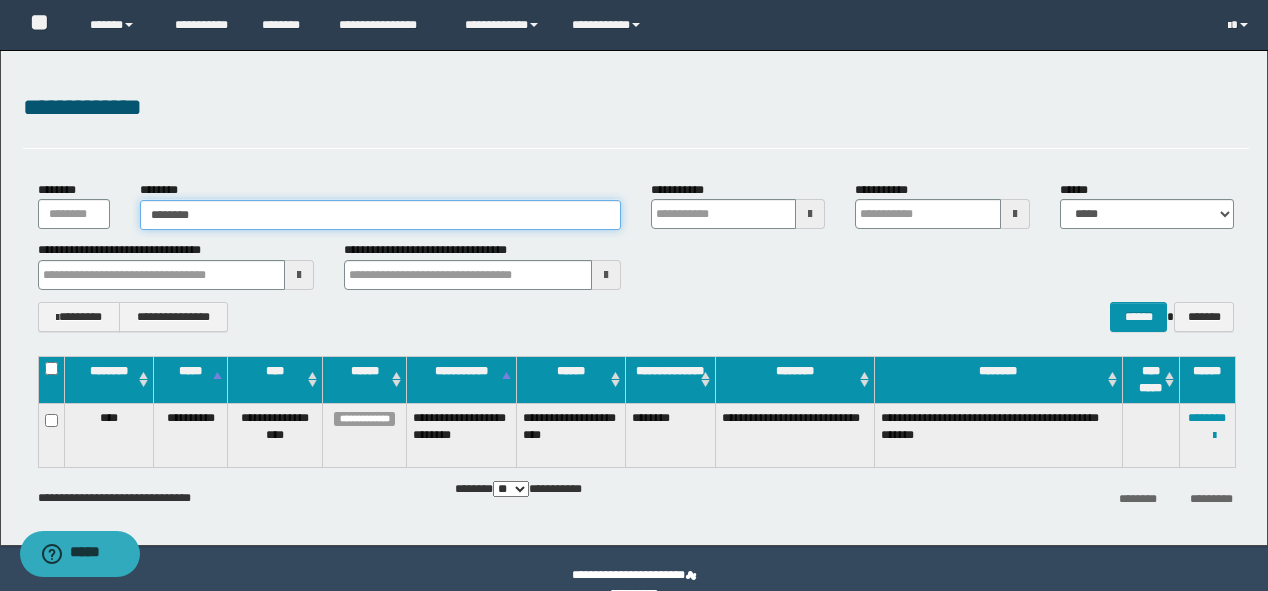 type on "********" 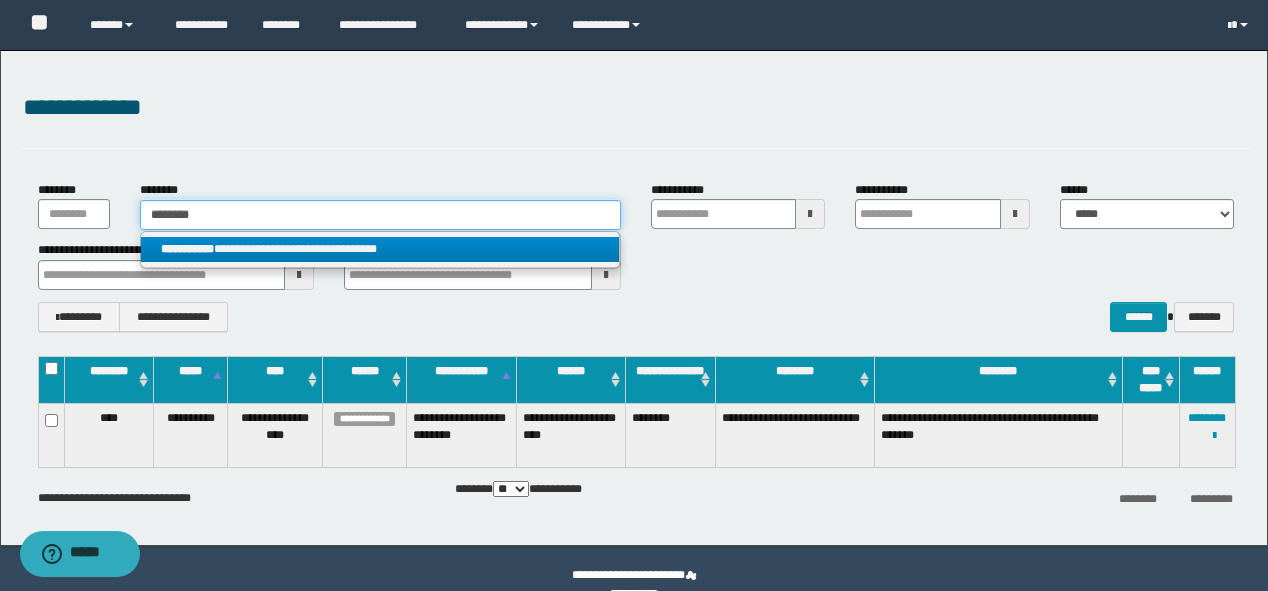 type on "********" 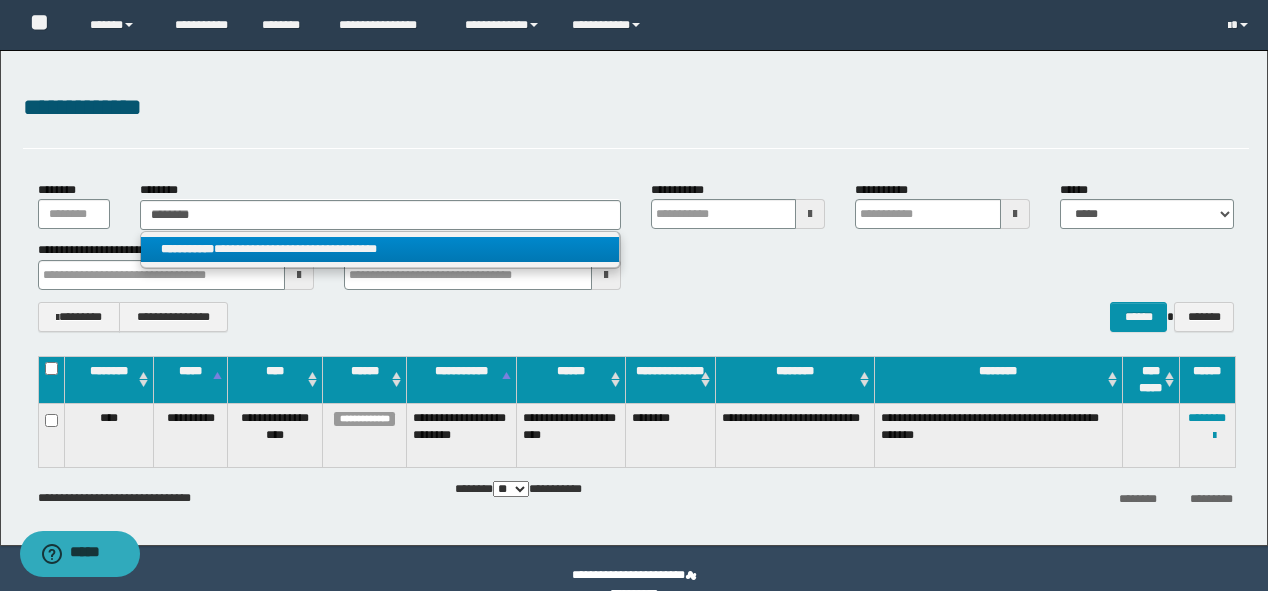click on "**********" at bounding box center (380, 249) 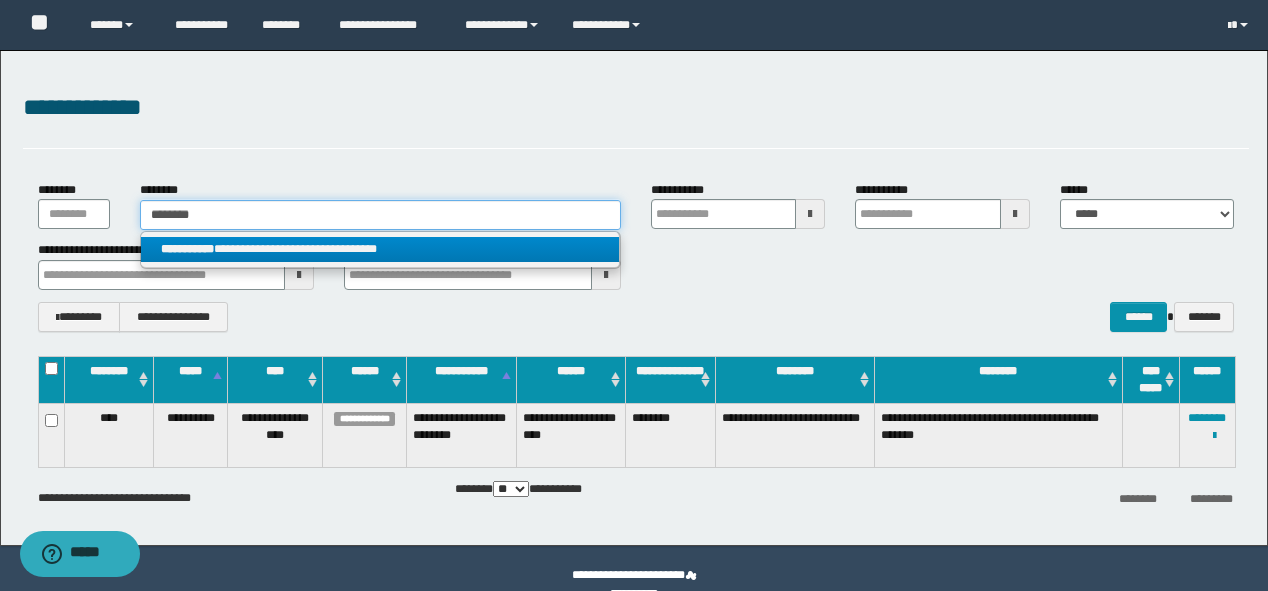 type 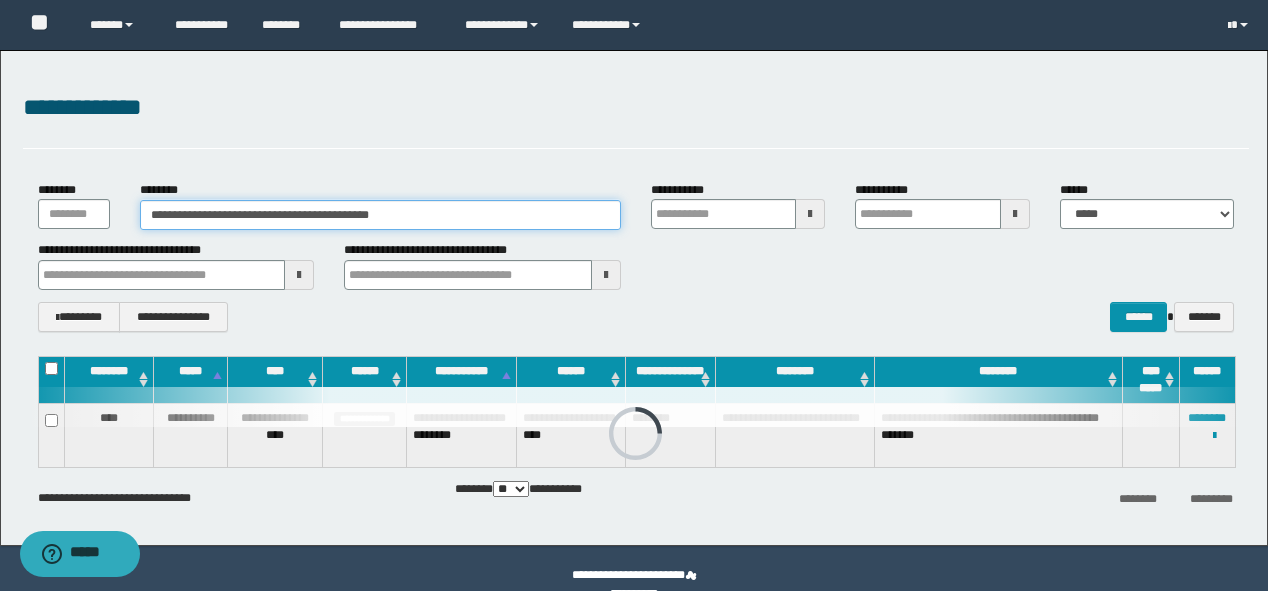 type 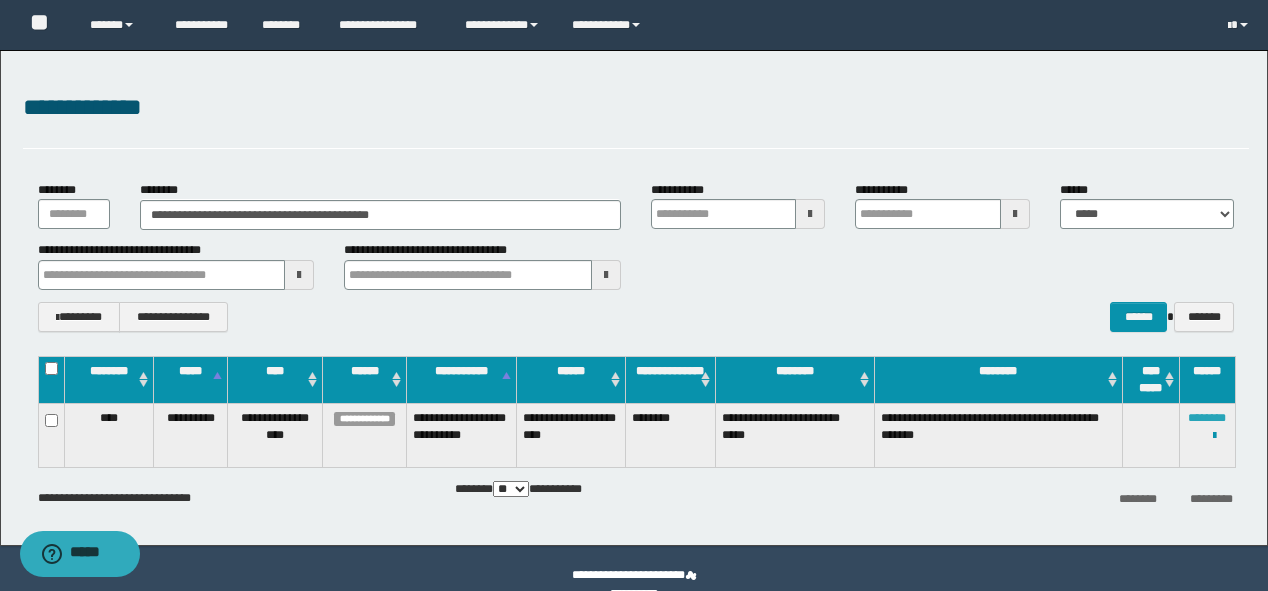 click on "********" at bounding box center [1207, 418] 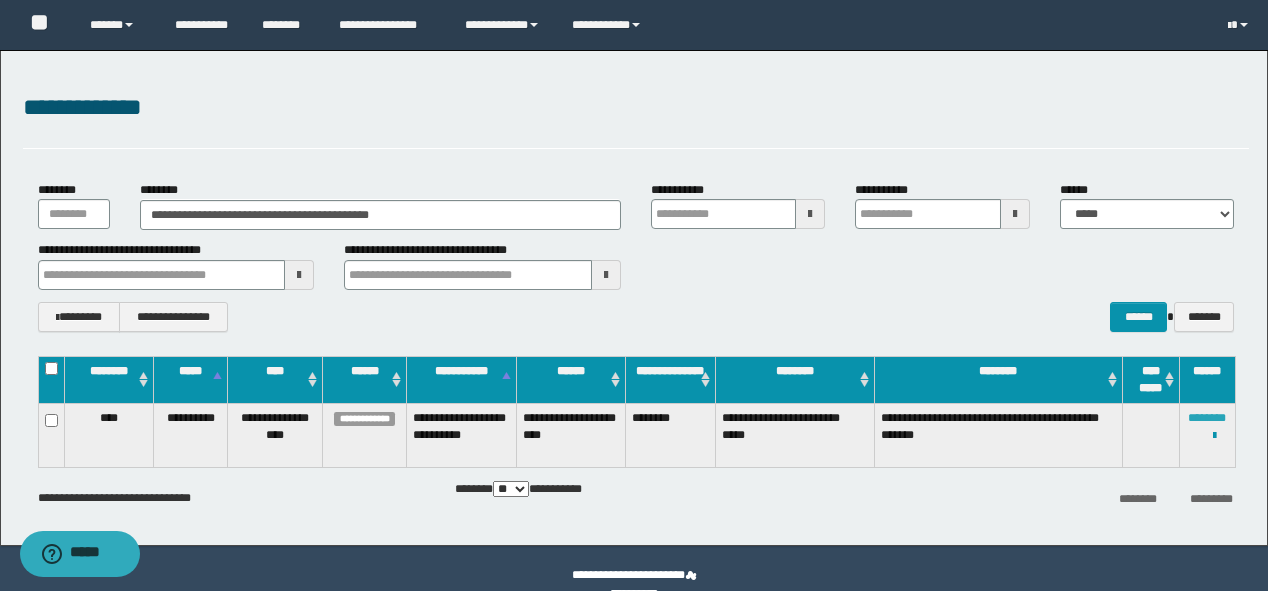 type 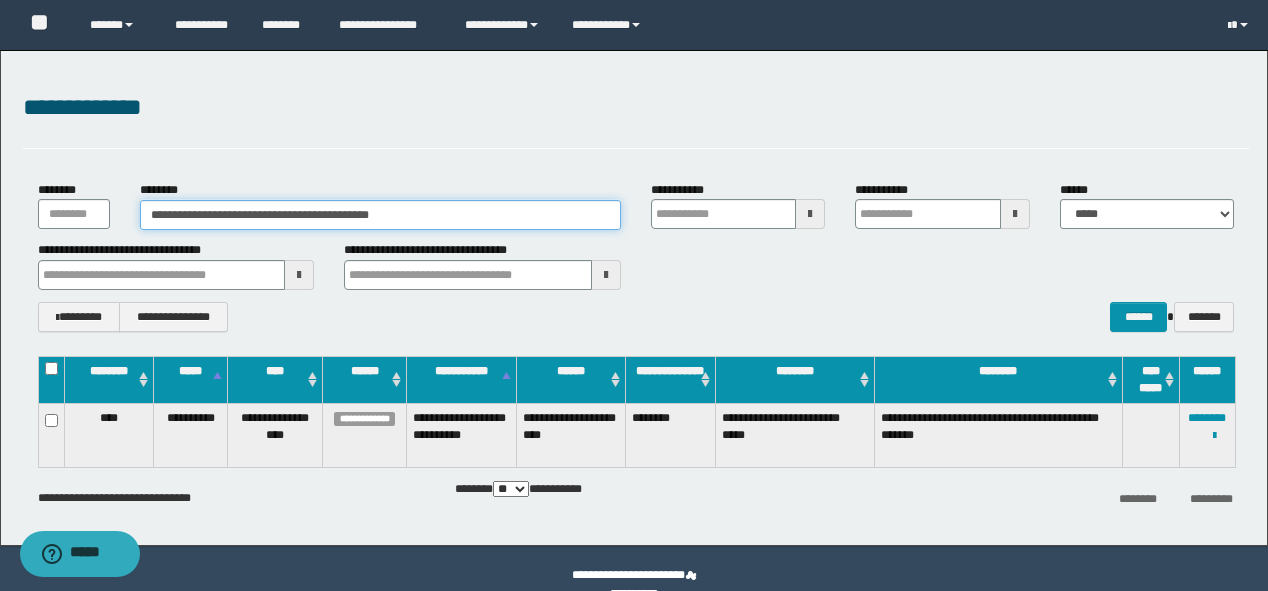 drag, startPoint x: 487, startPoint y: 223, endPoint x: 0, endPoint y: 220, distance: 487.00925 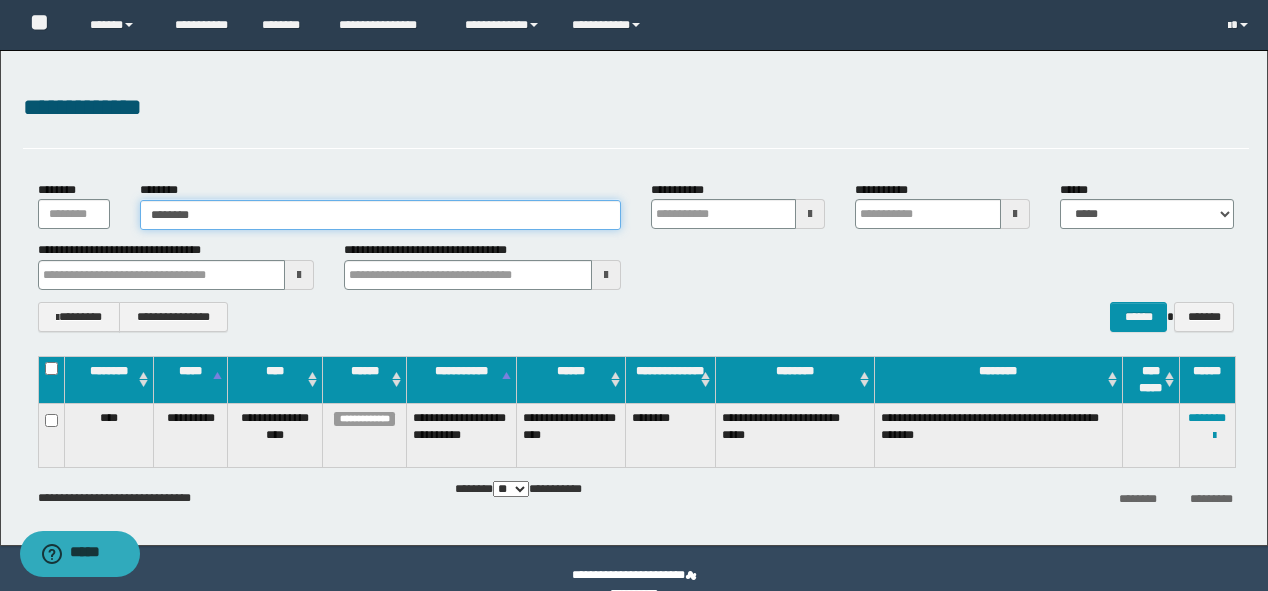 type on "********" 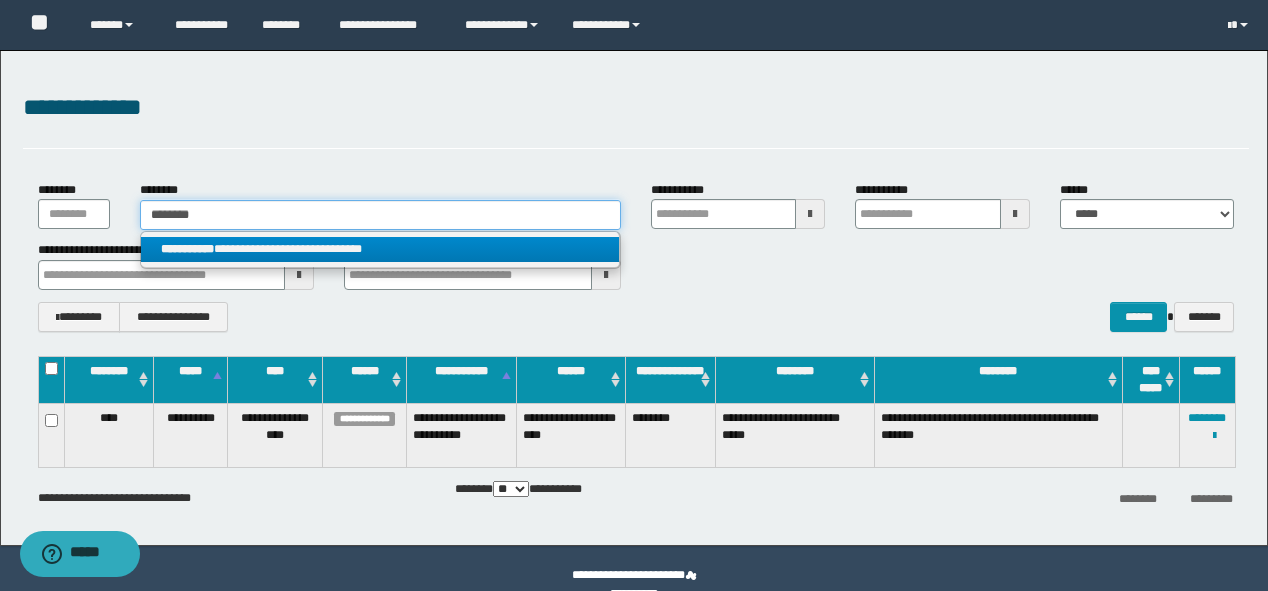 type on "********" 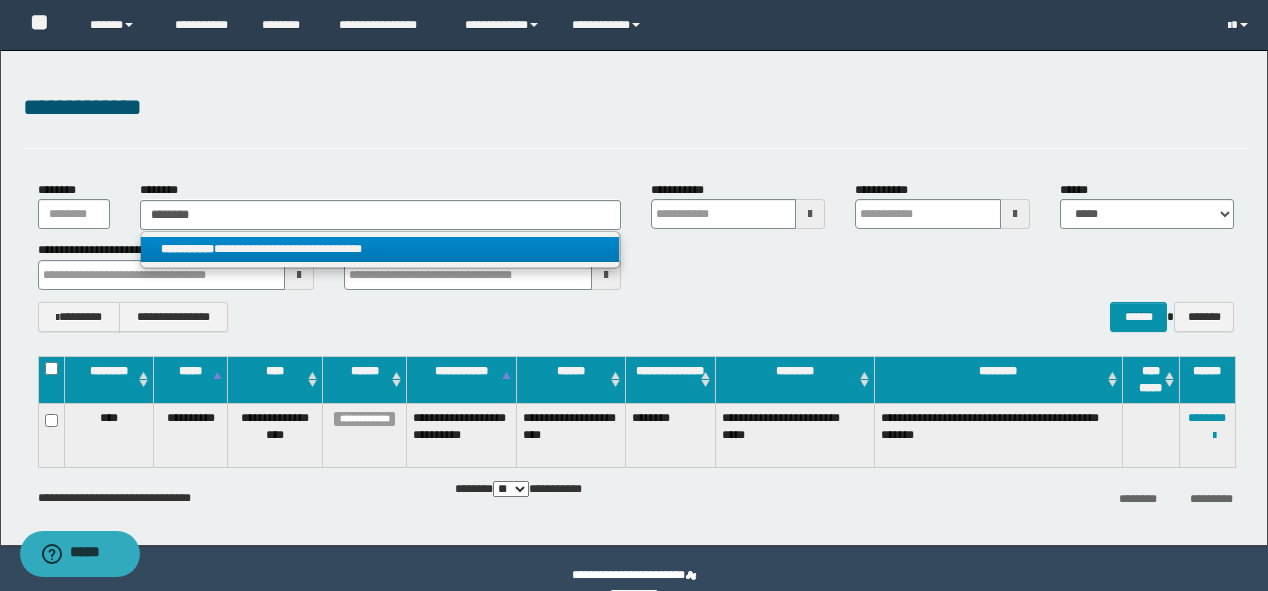 click on "**********" at bounding box center (380, 249) 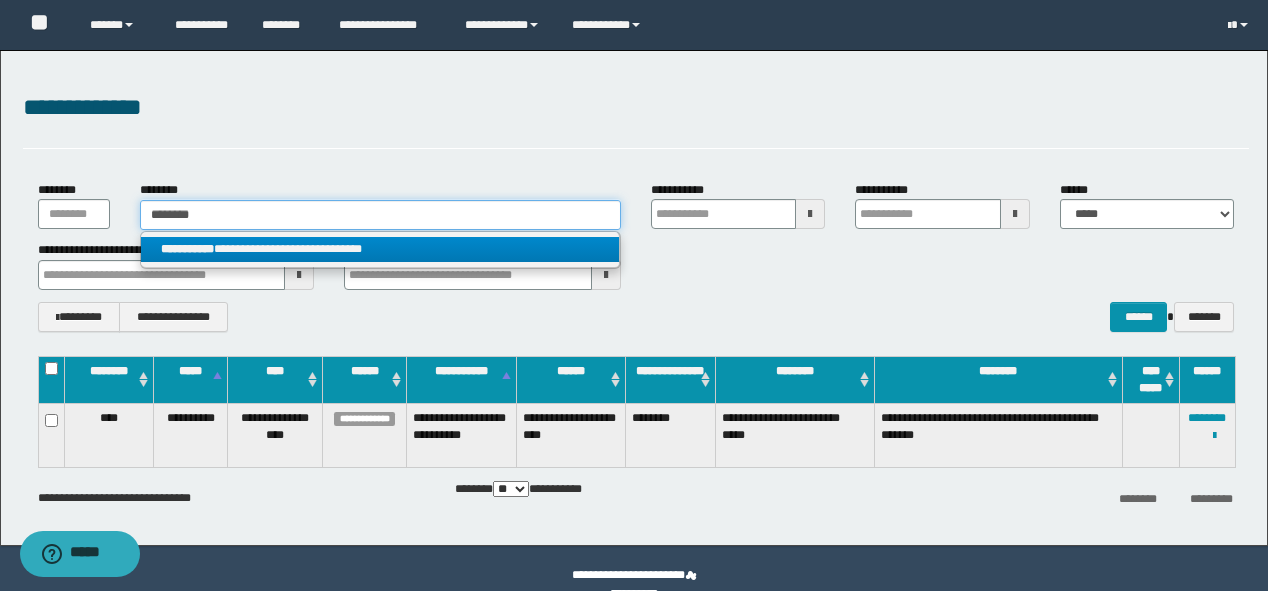 type 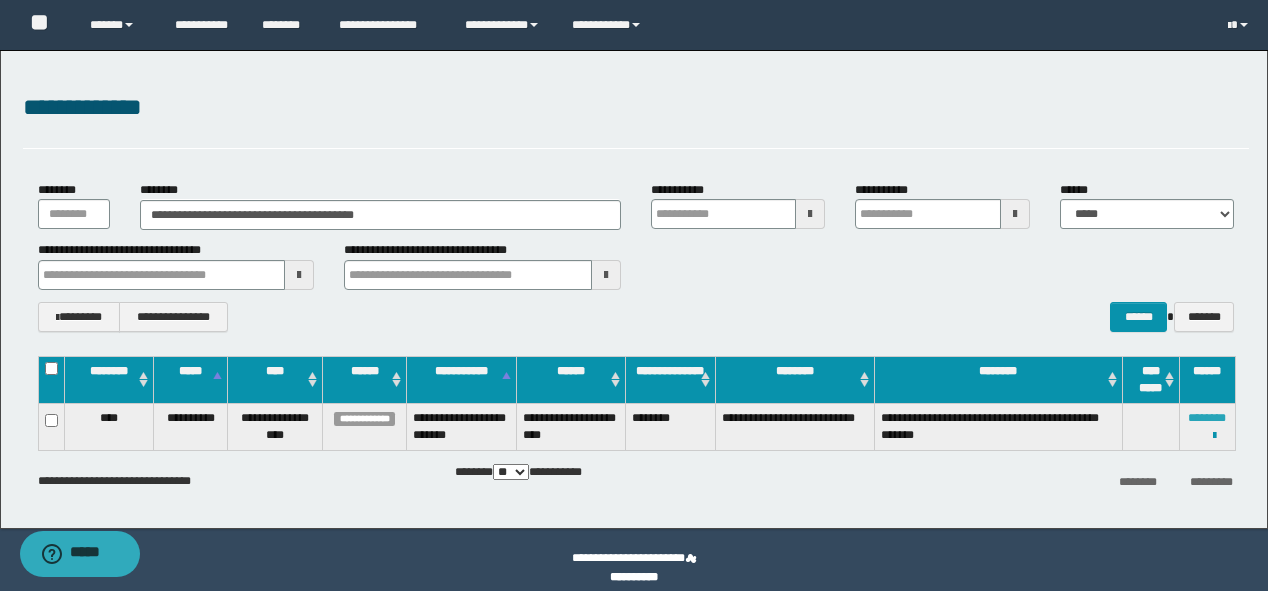 click on "********" at bounding box center [1207, 418] 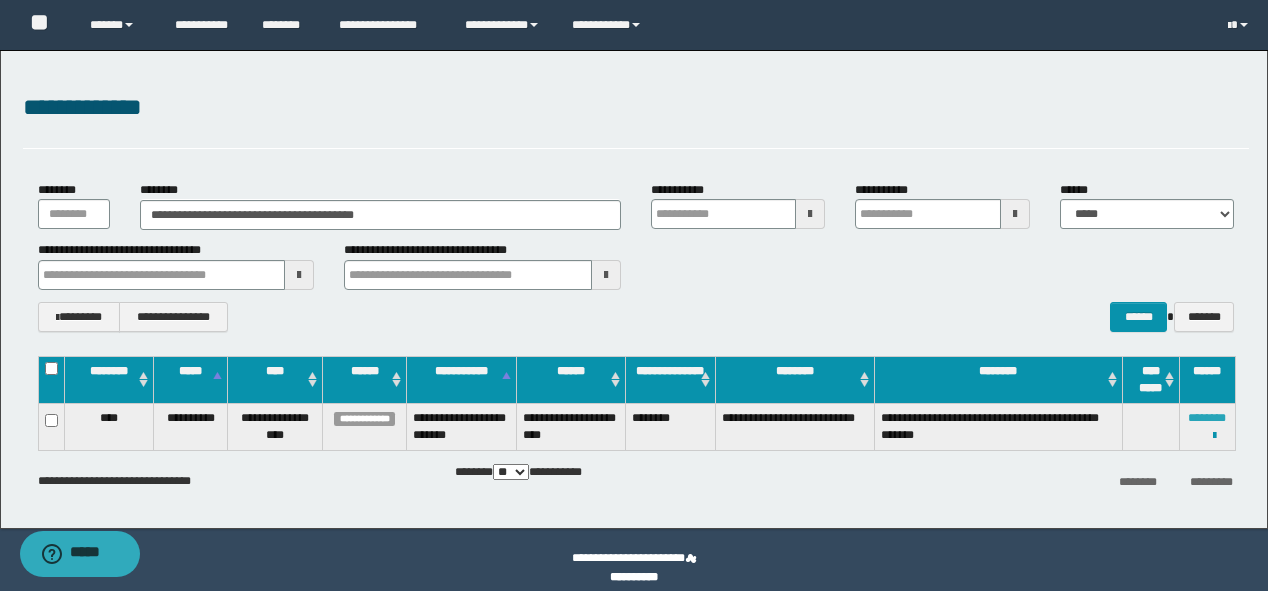 type 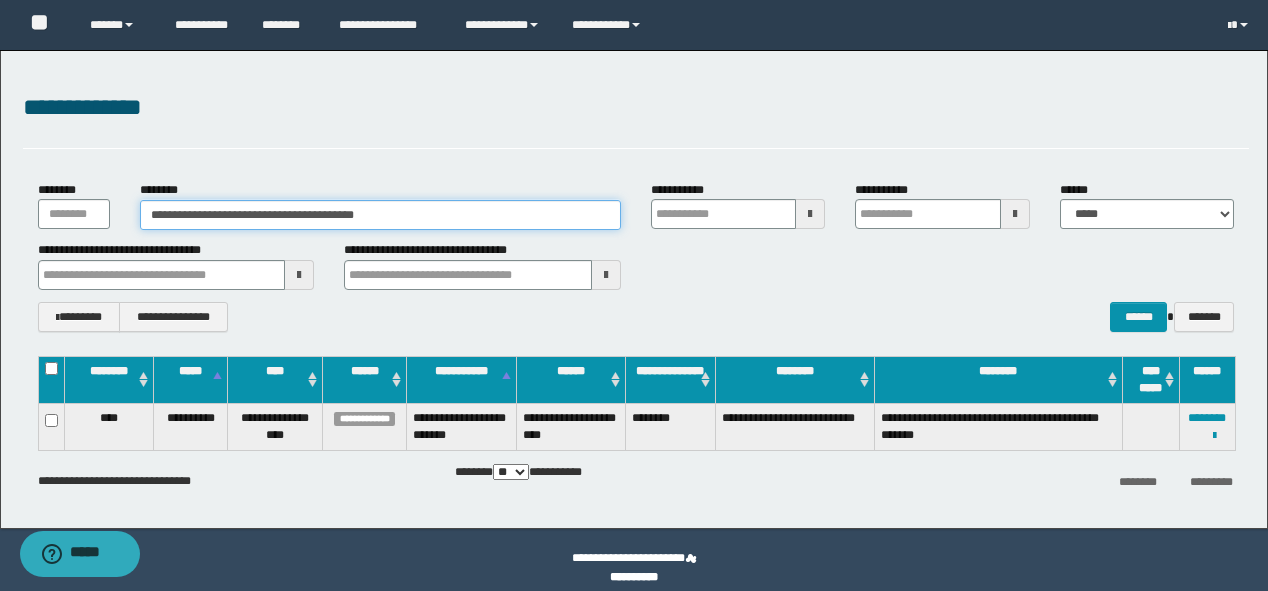 drag, startPoint x: 411, startPoint y: 217, endPoint x: 0, endPoint y: 218, distance: 411.00122 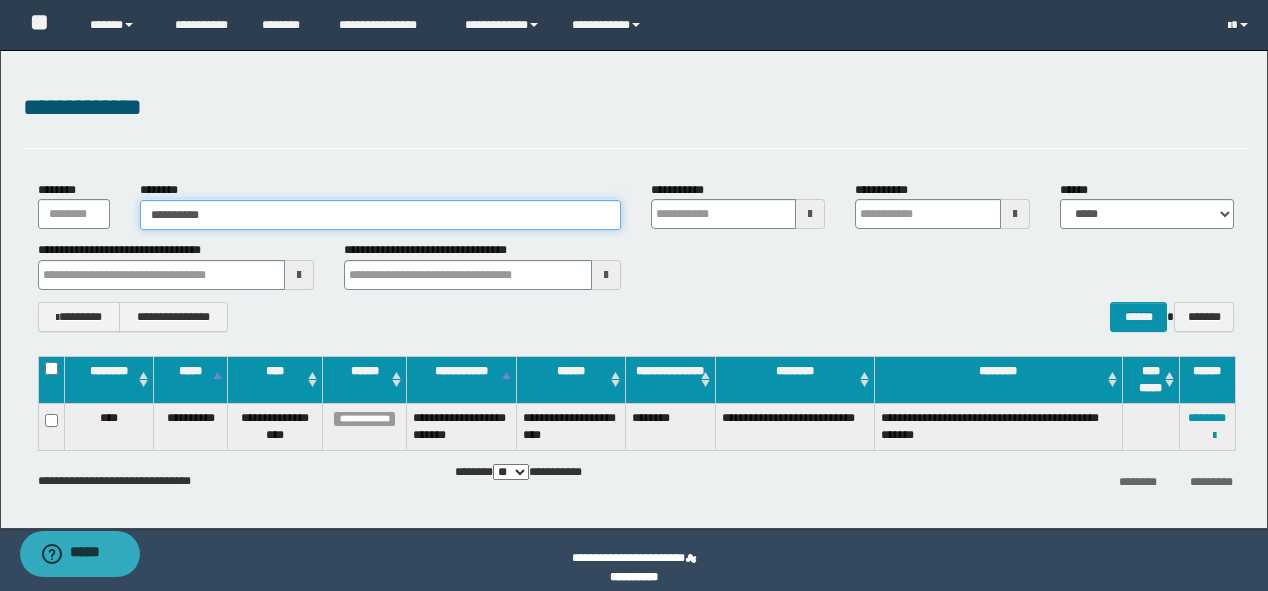 type on "**********" 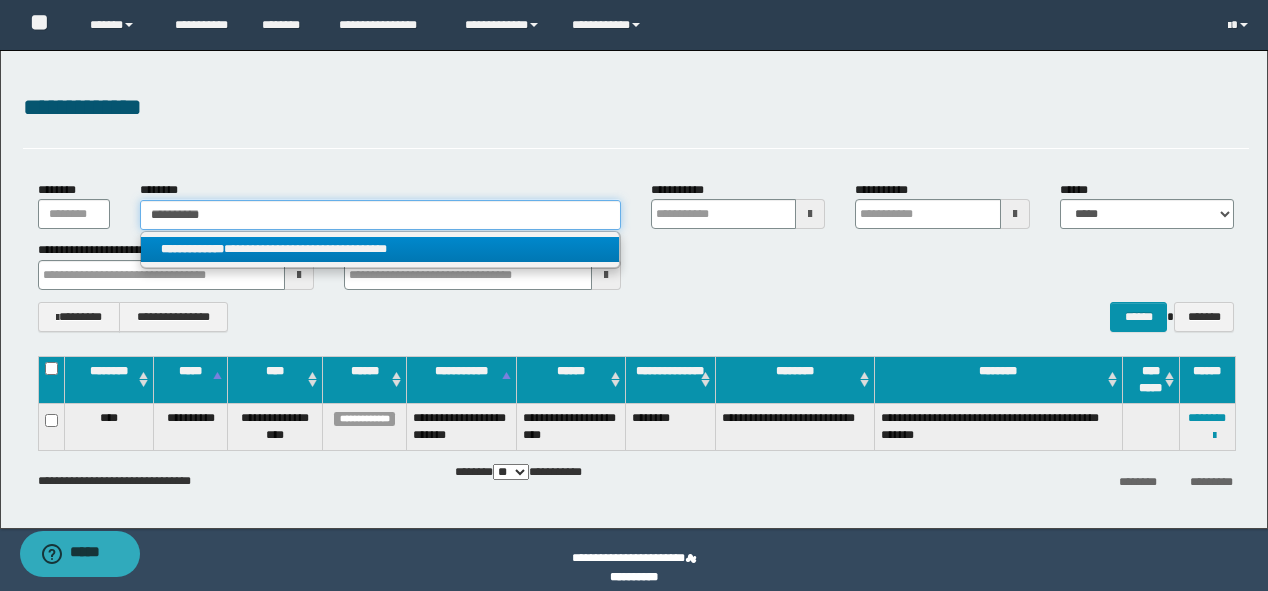 type on "**********" 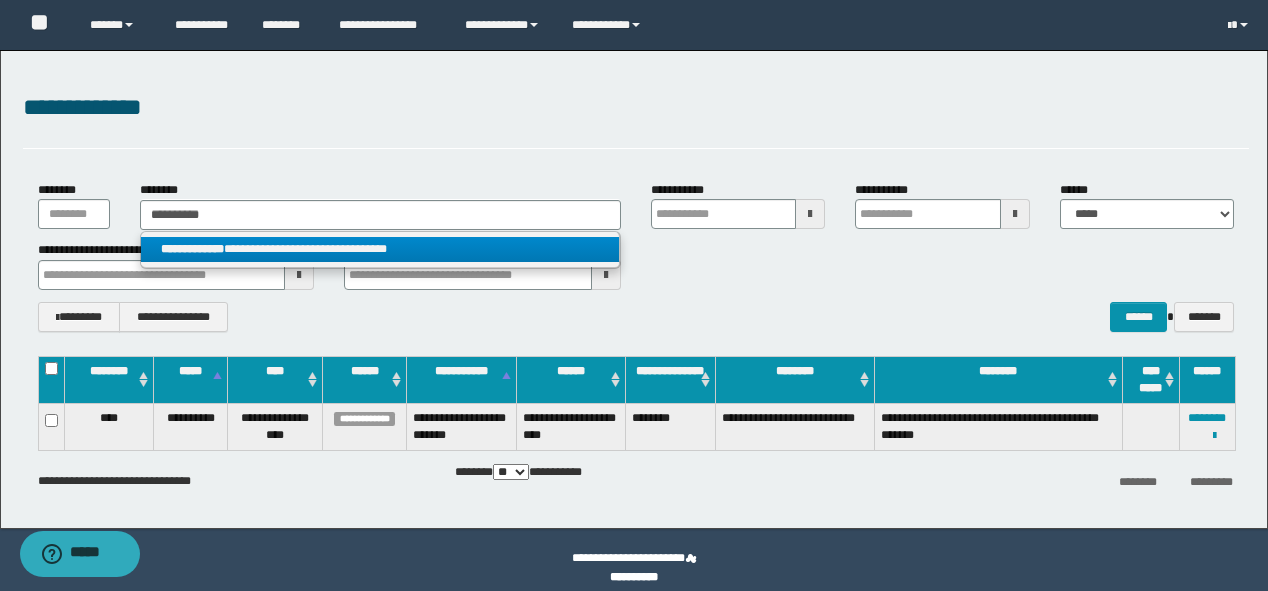 click on "**********" at bounding box center (380, 249) 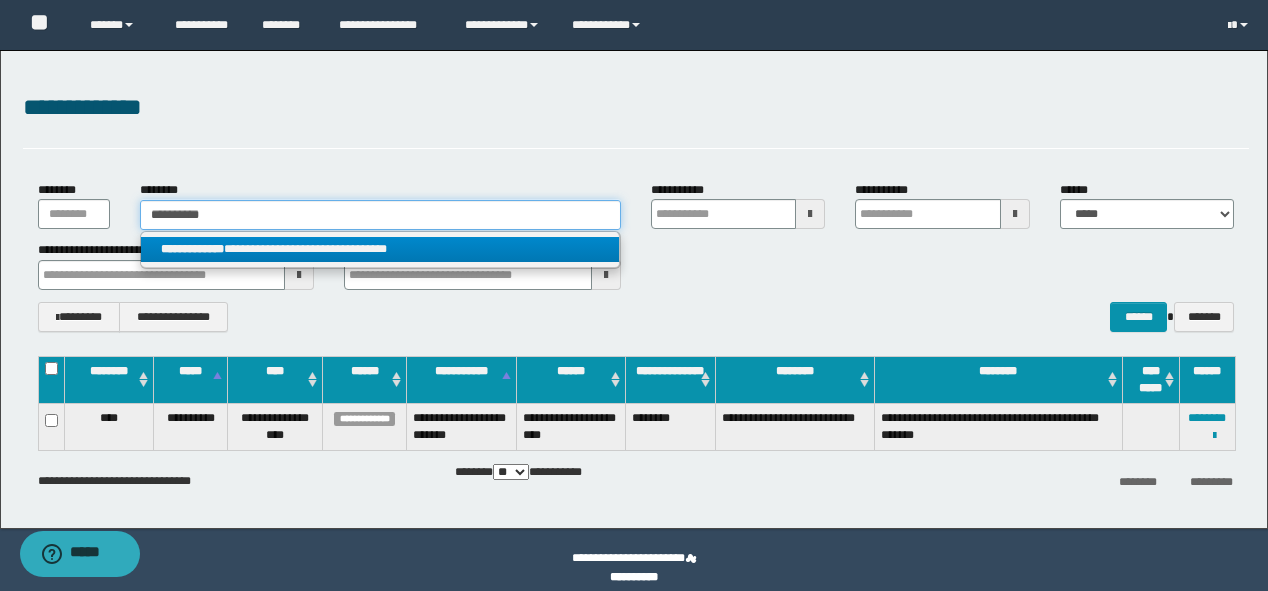 type 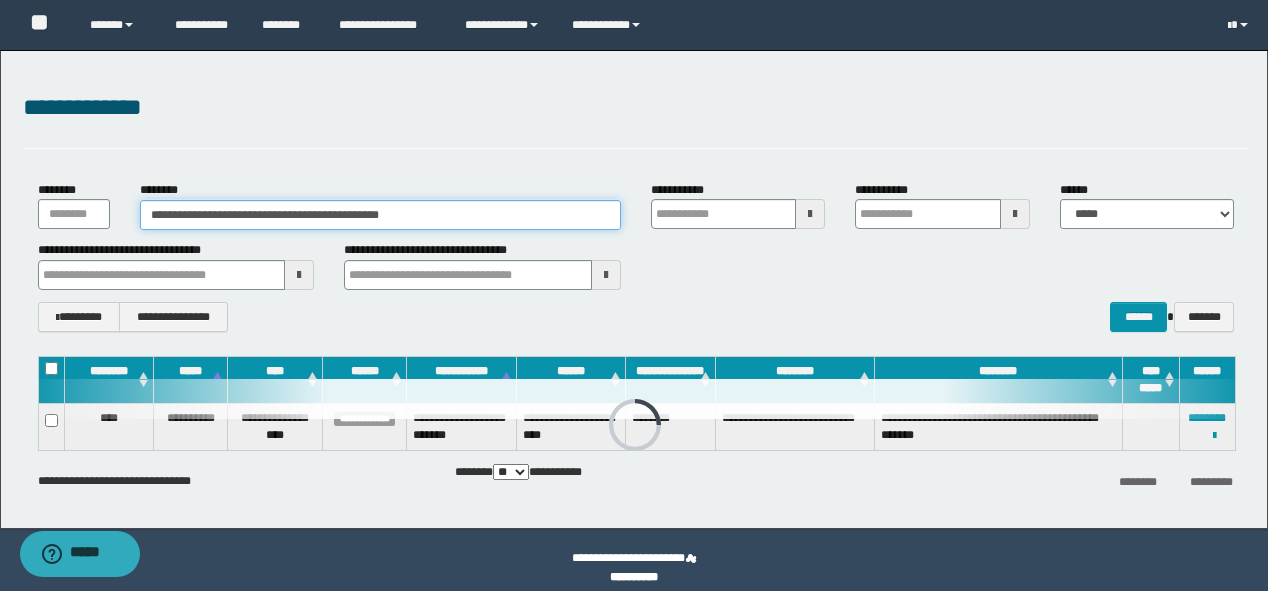 type 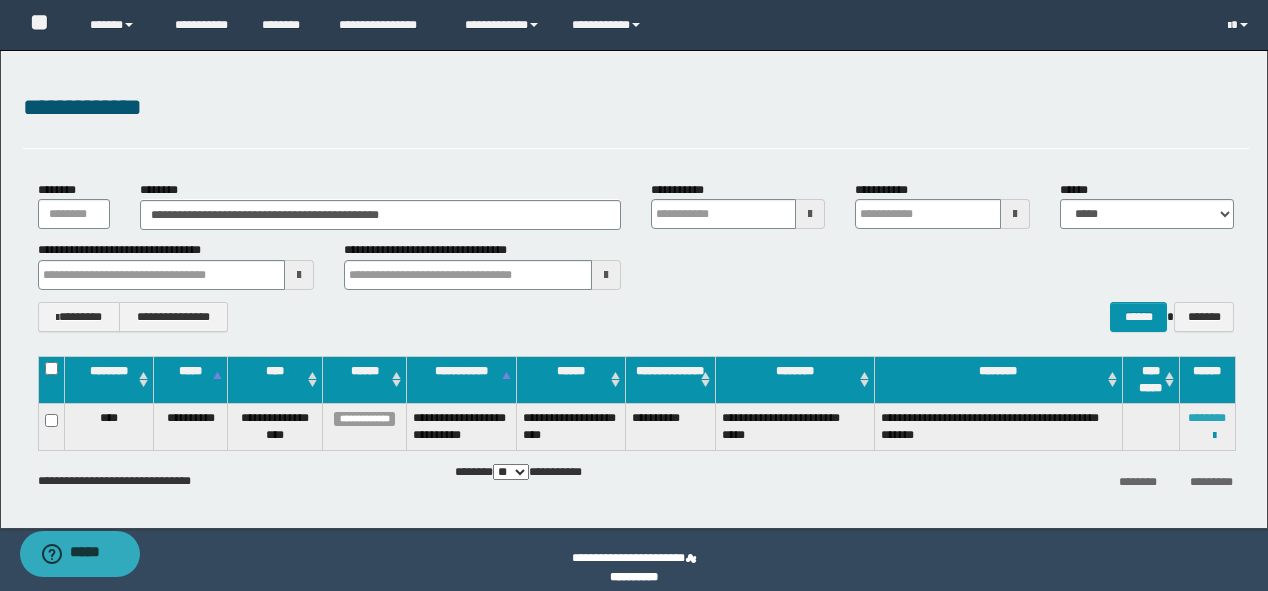 click on "********" at bounding box center [1207, 418] 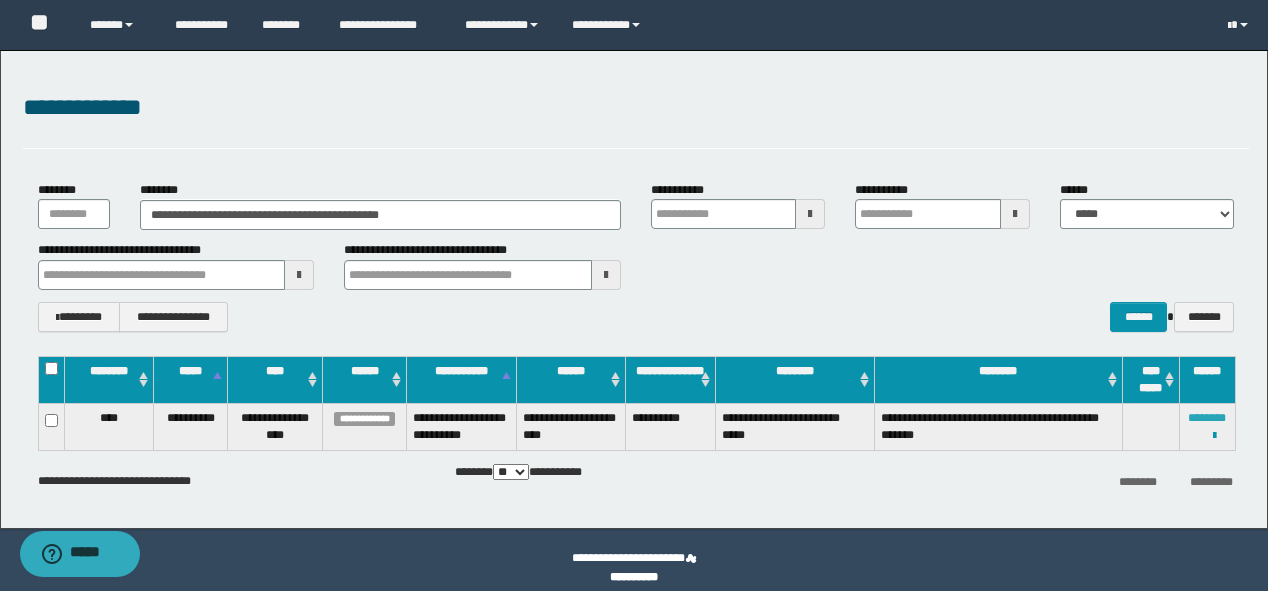 type 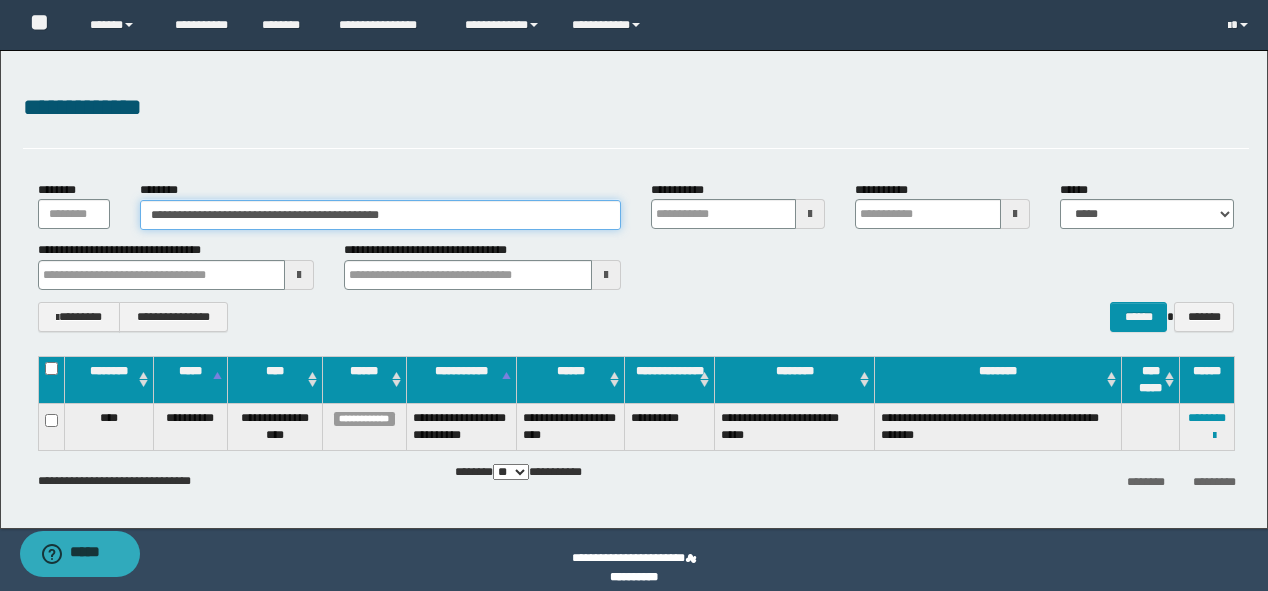 drag, startPoint x: 388, startPoint y: 213, endPoint x: 0, endPoint y: 215, distance: 388.00516 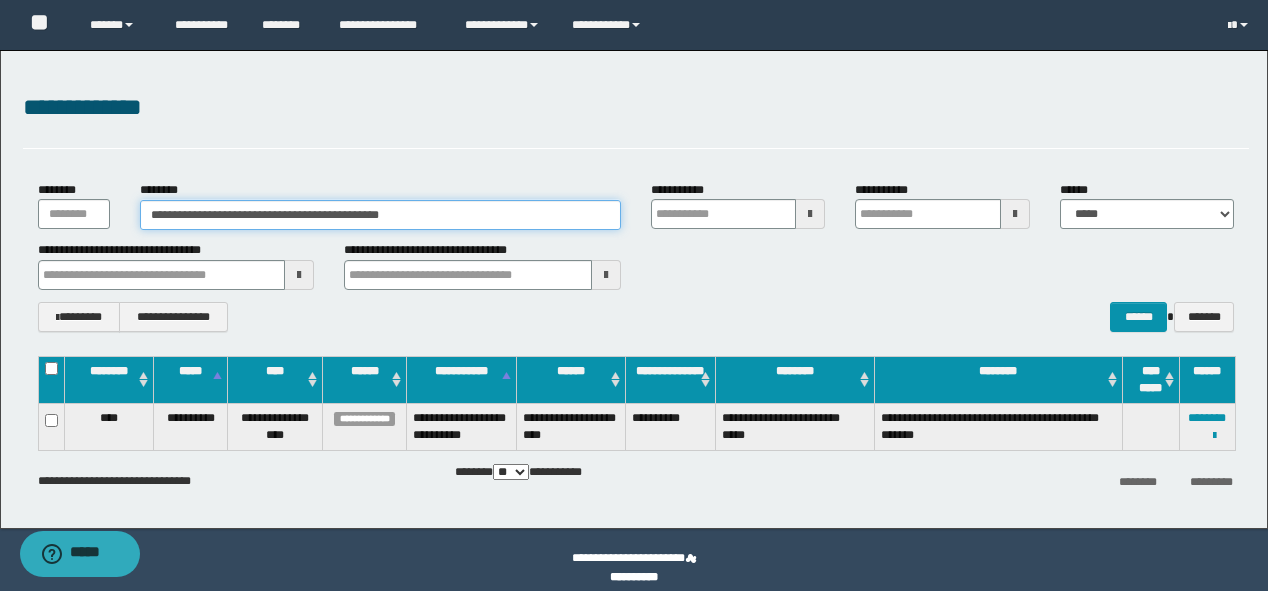 paste 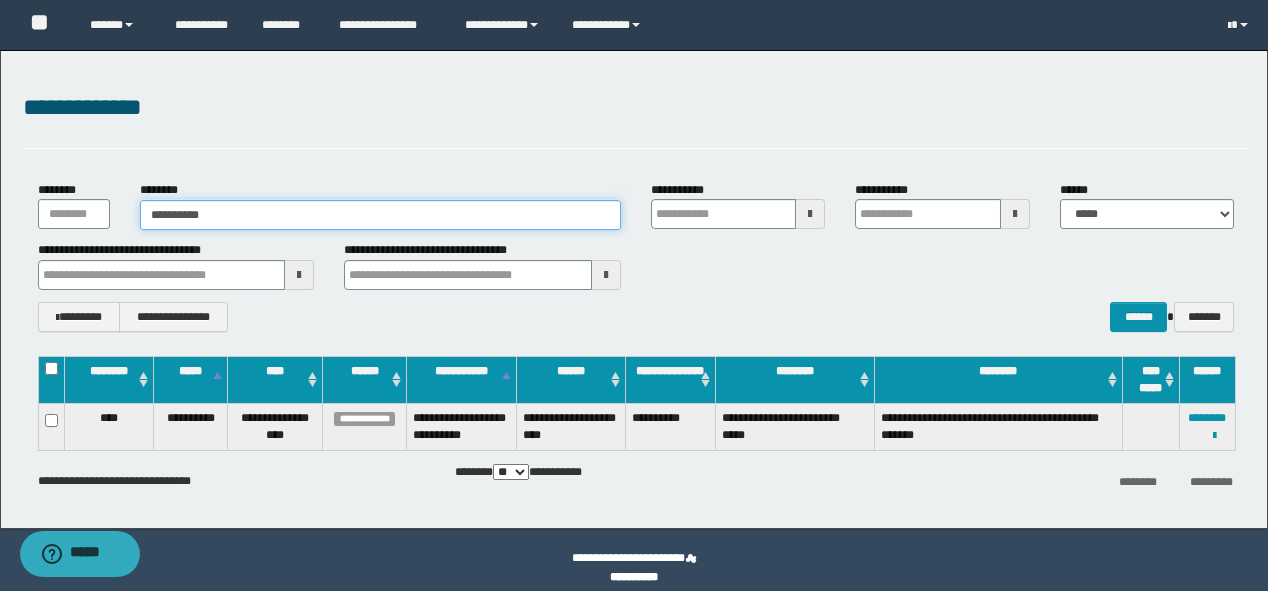type on "**********" 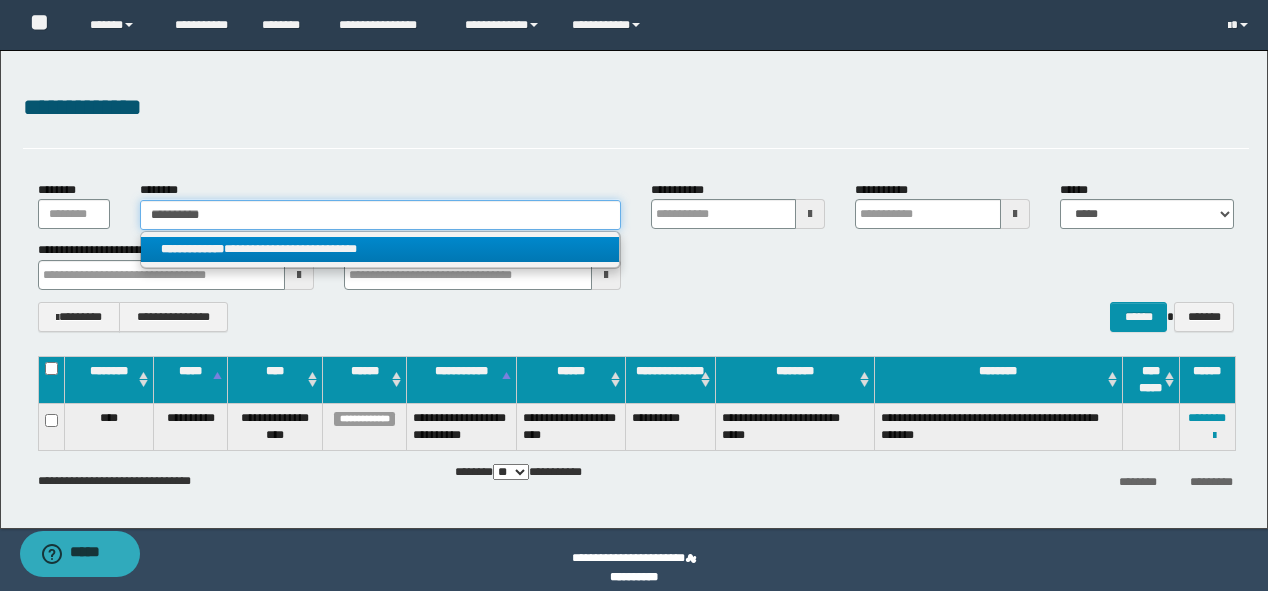 type on "**********" 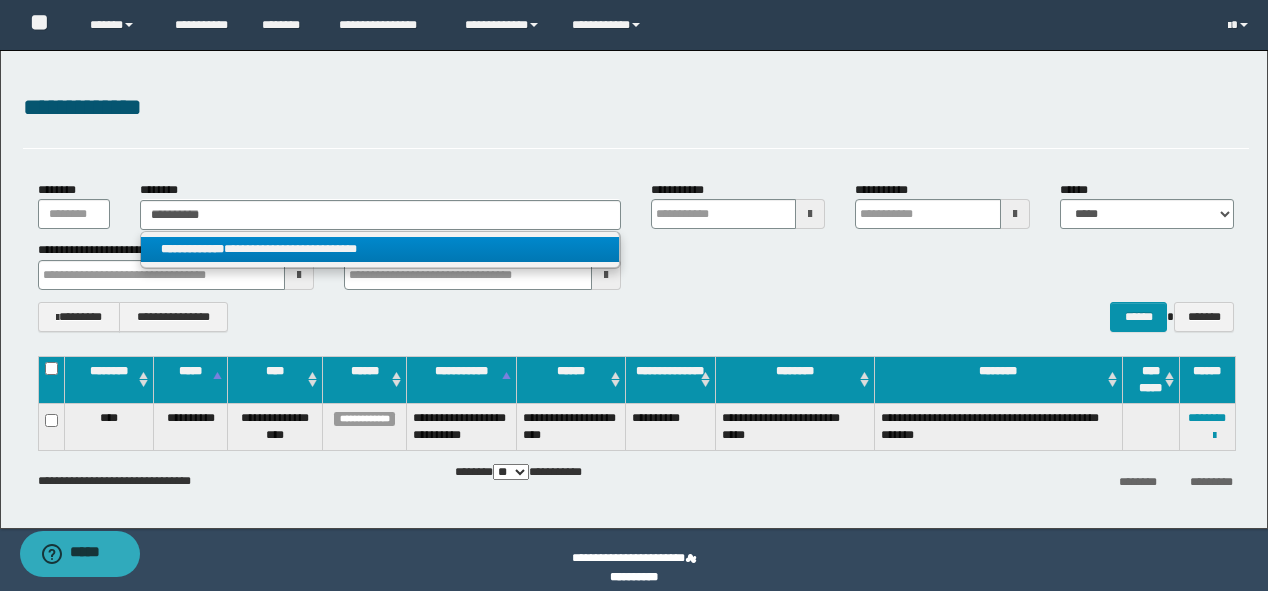 click on "**********" at bounding box center (380, 249) 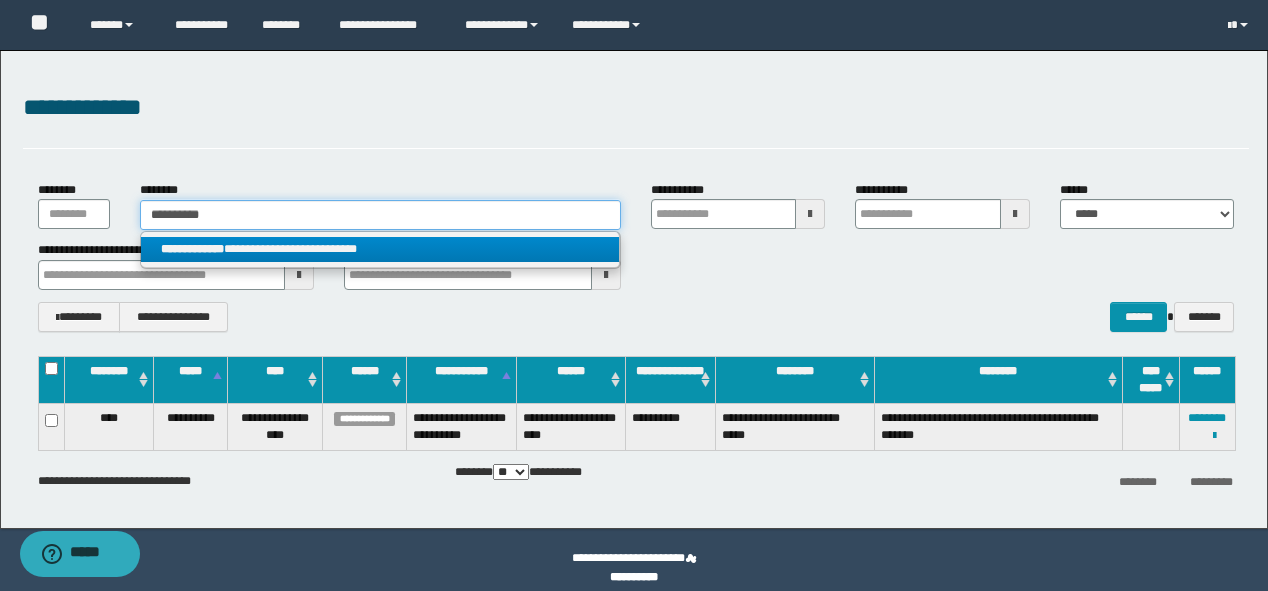 type 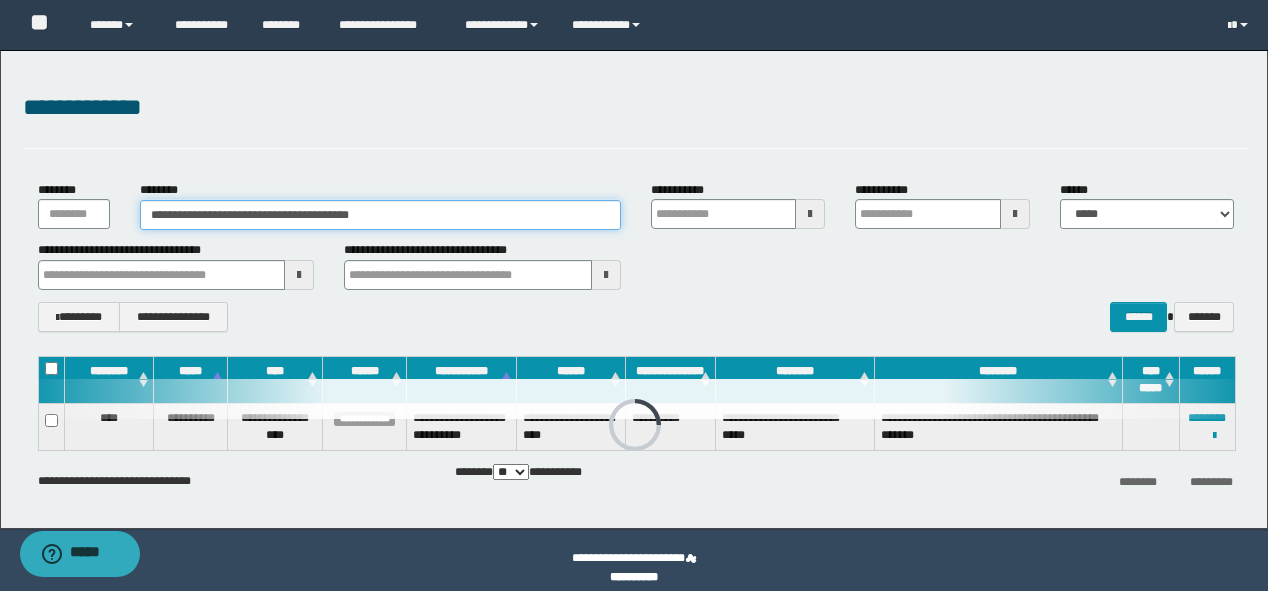 type 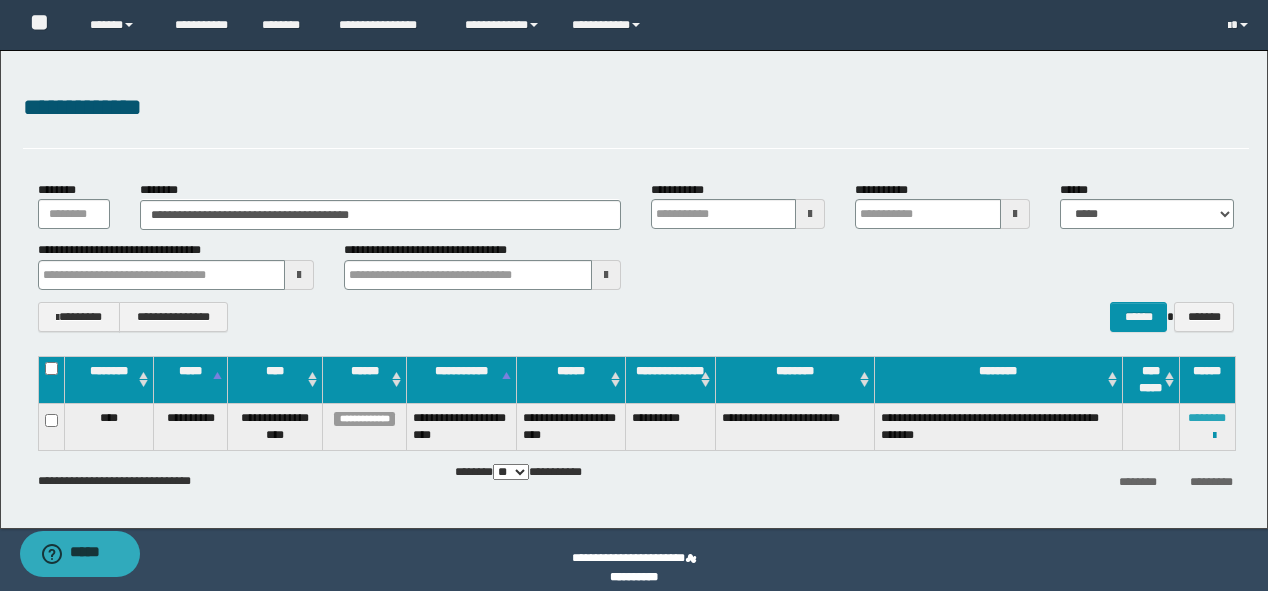 click on "********" at bounding box center (1207, 418) 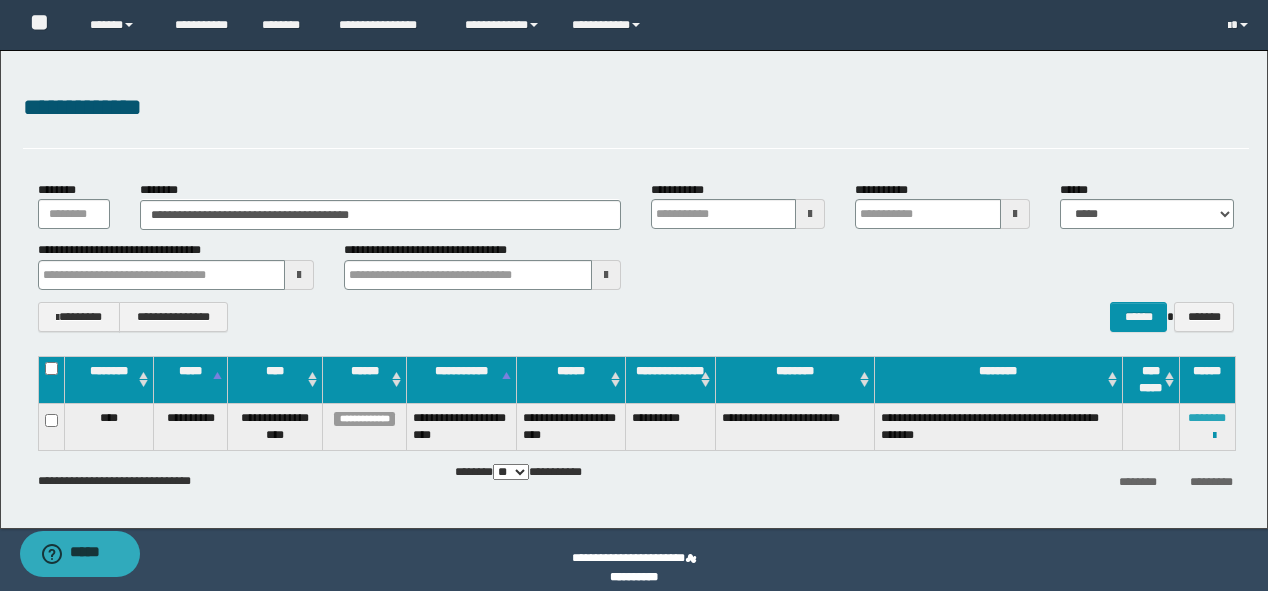 type 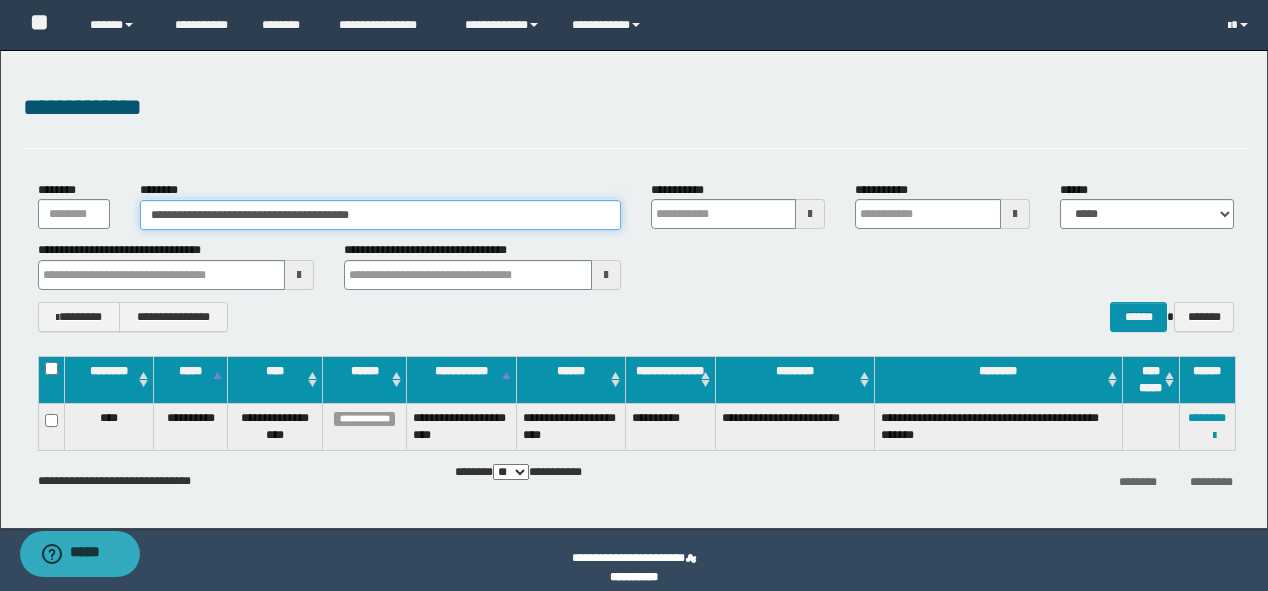 drag, startPoint x: 420, startPoint y: 206, endPoint x: 0, endPoint y: 209, distance: 420.0107 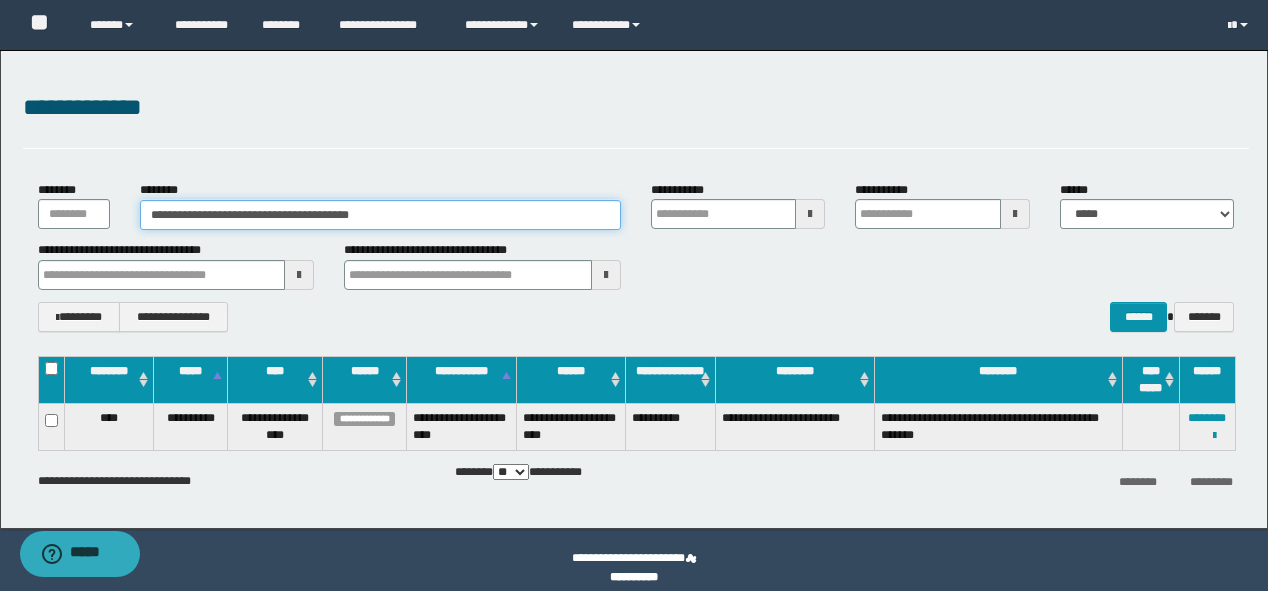 paste 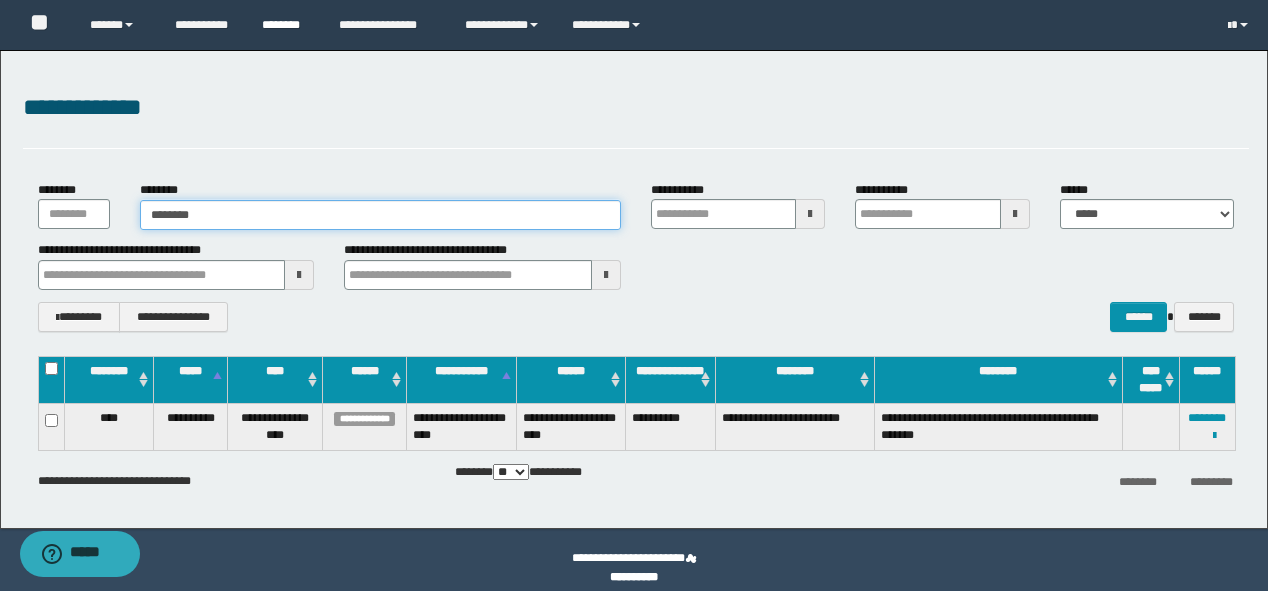 type on "********" 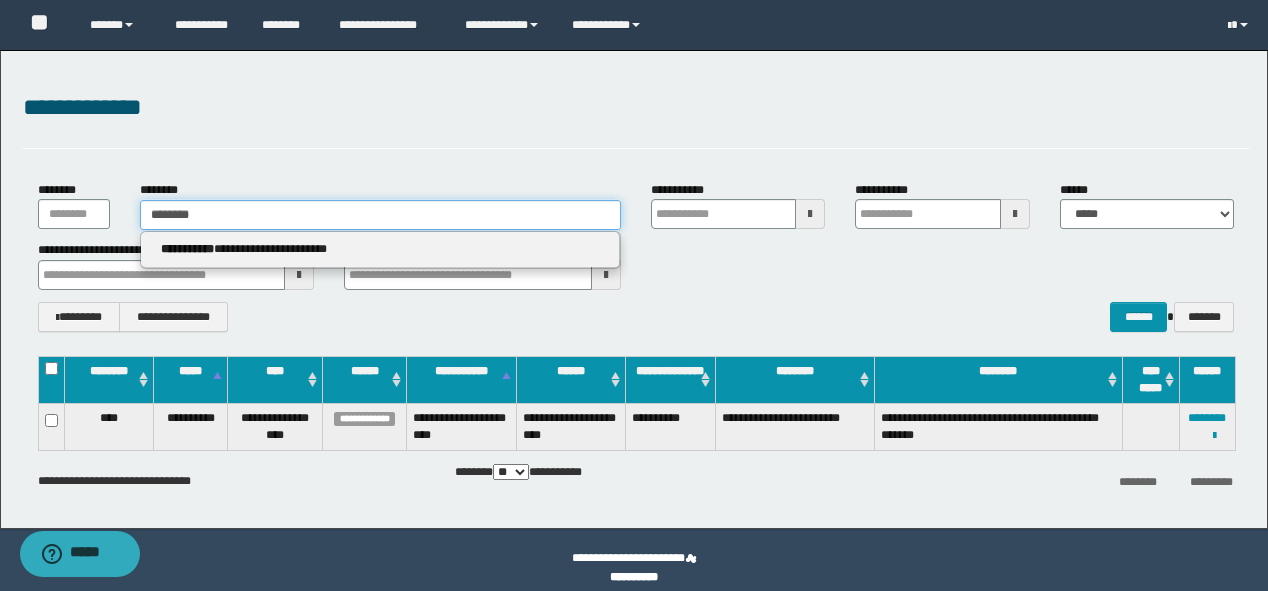 type on "********" 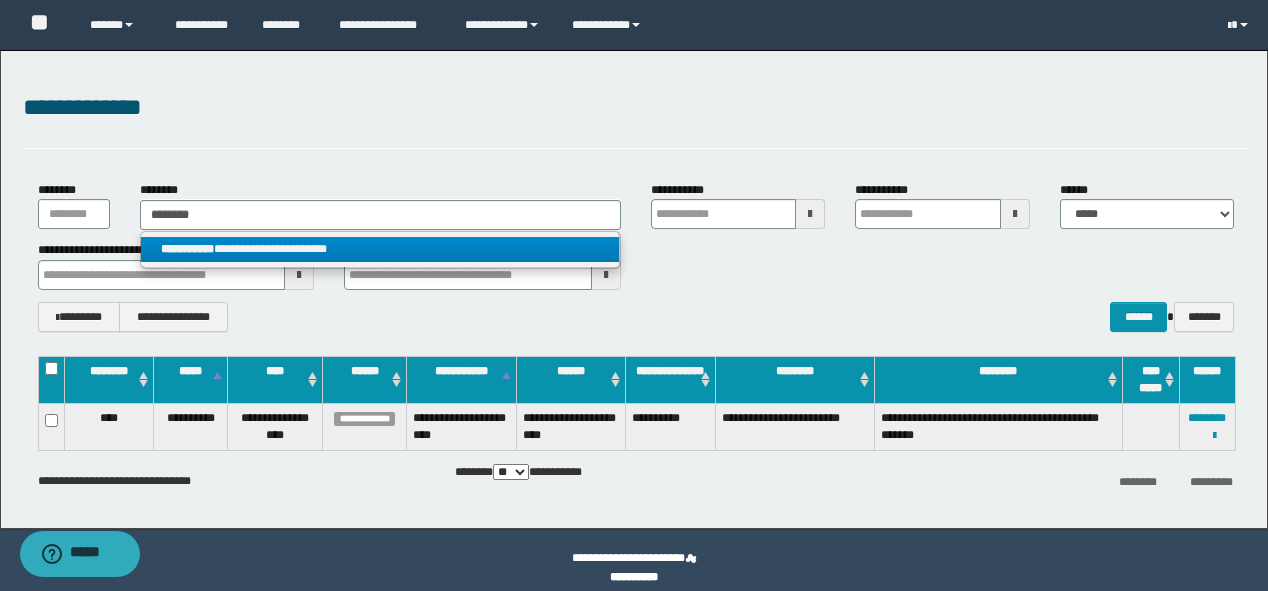 click on "**********" at bounding box center [380, 250] 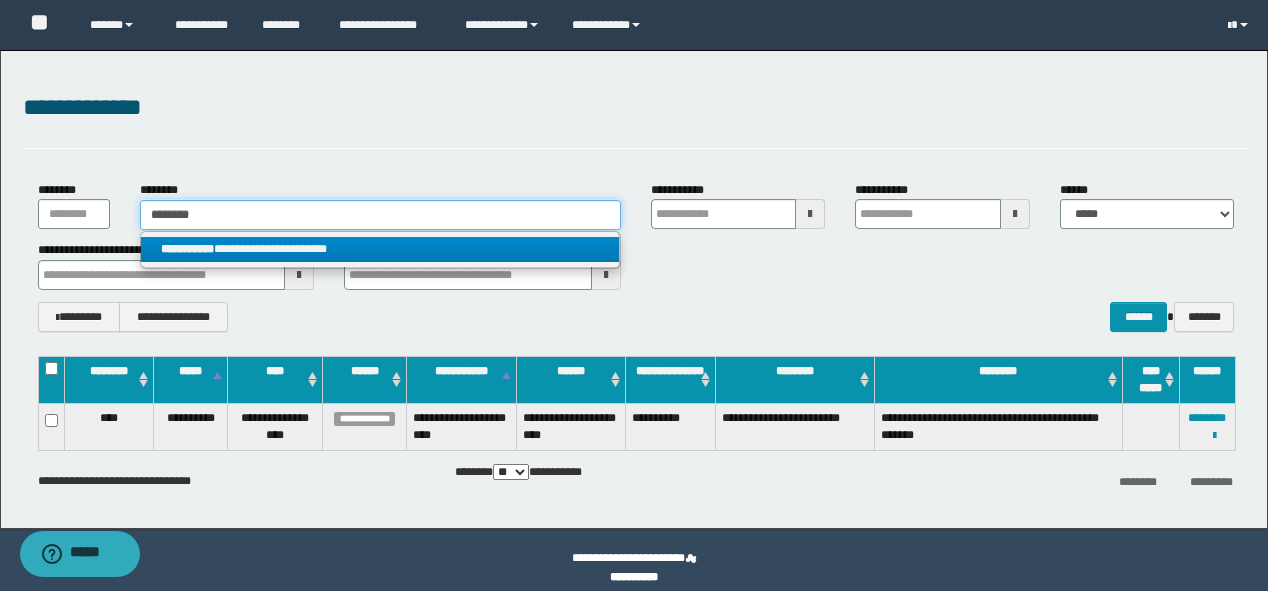 type 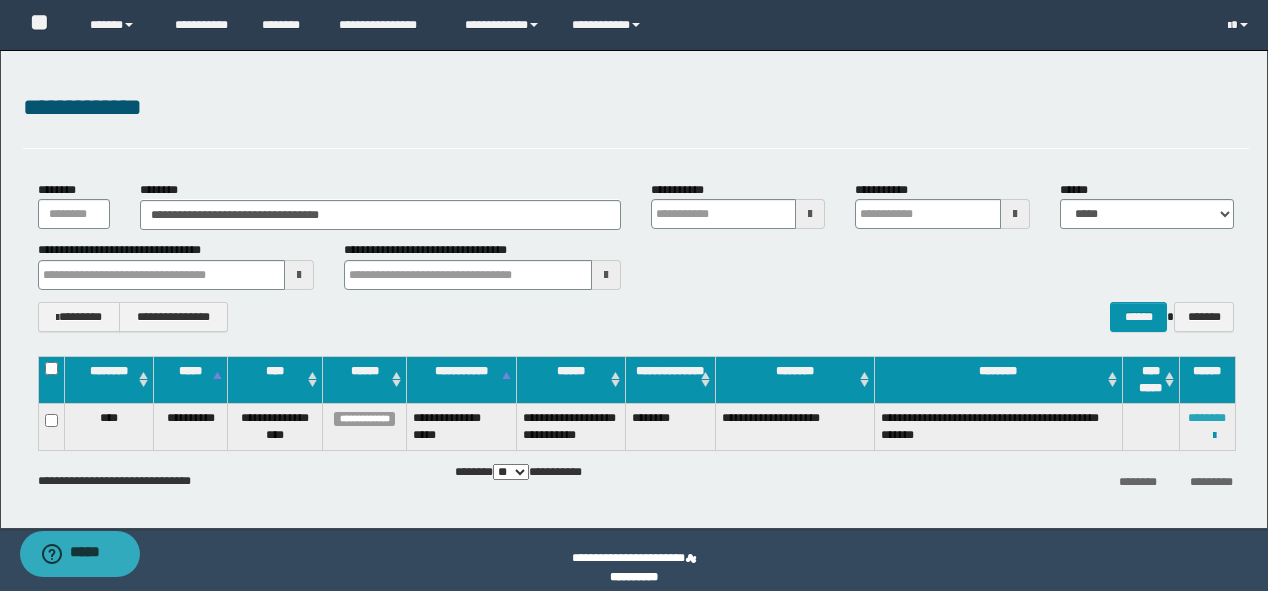 click on "********" at bounding box center [1207, 418] 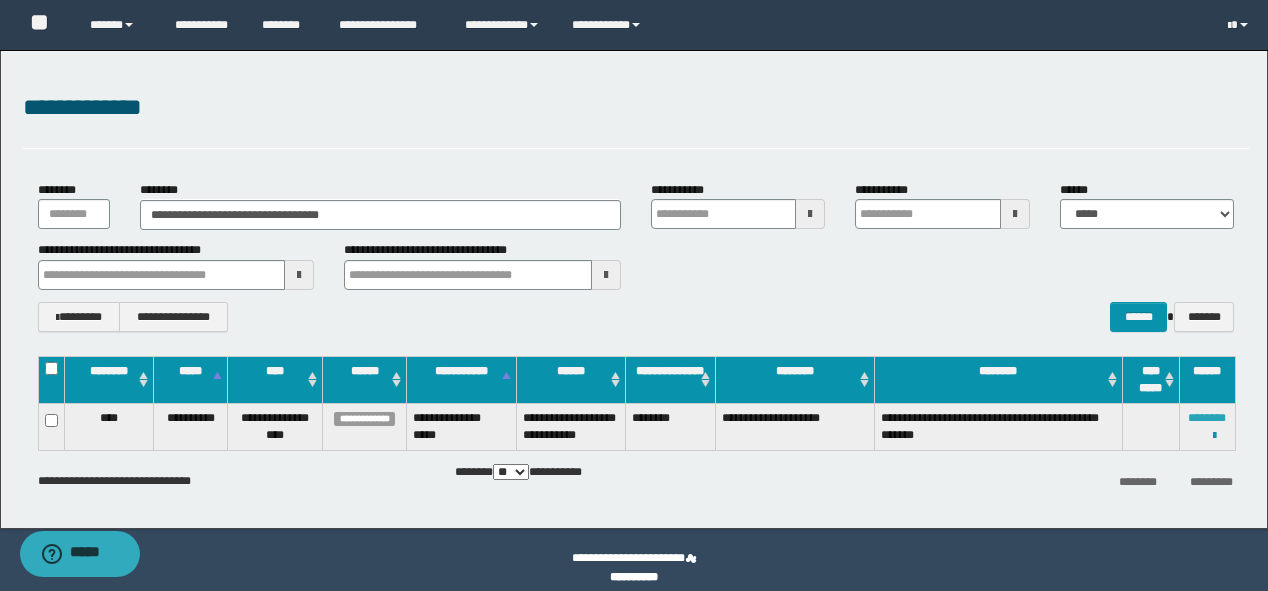 type 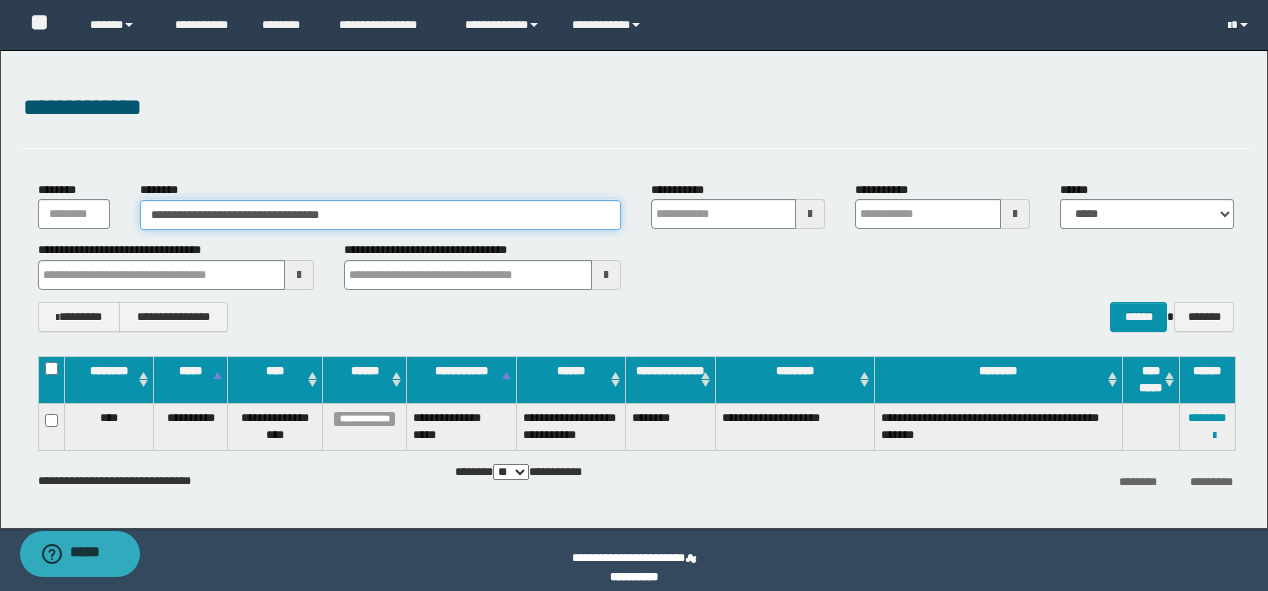 drag, startPoint x: 369, startPoint y: 212, endPoint x: 0, endPoint y: 181, distance: 370.29987 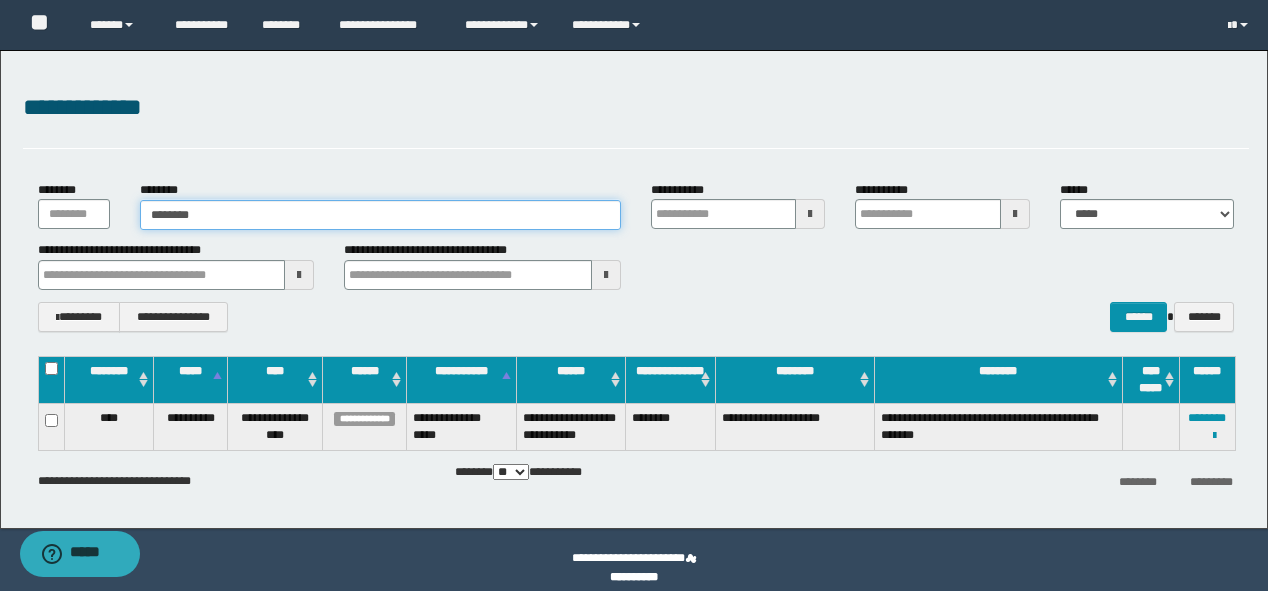 type on "********" 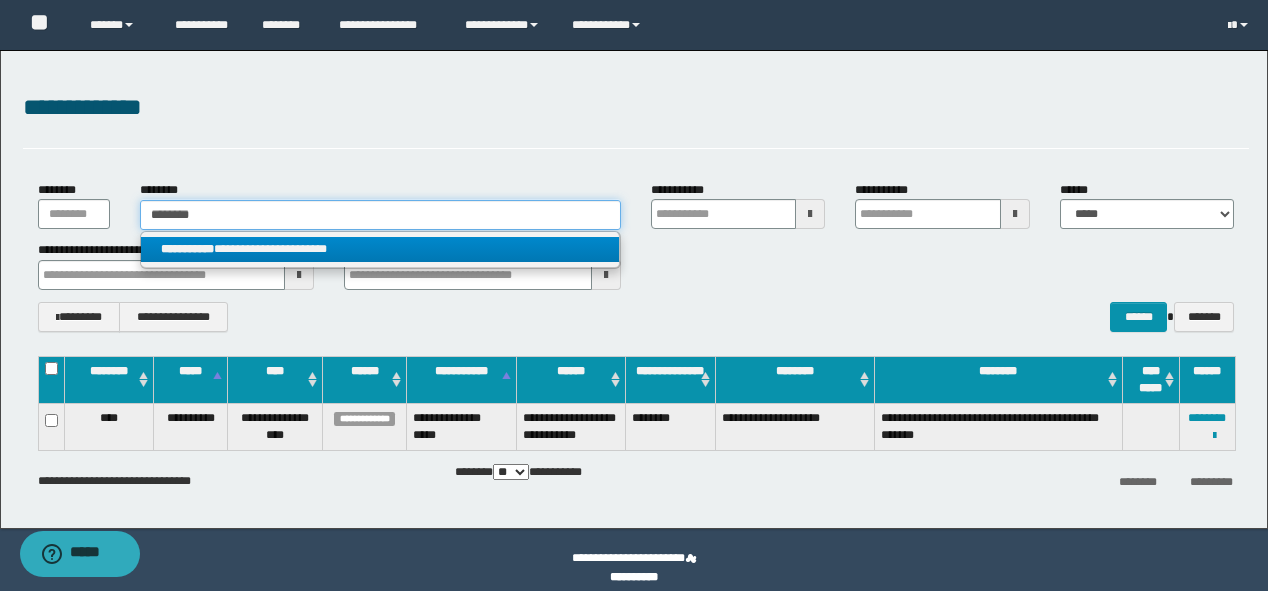 type on "********" 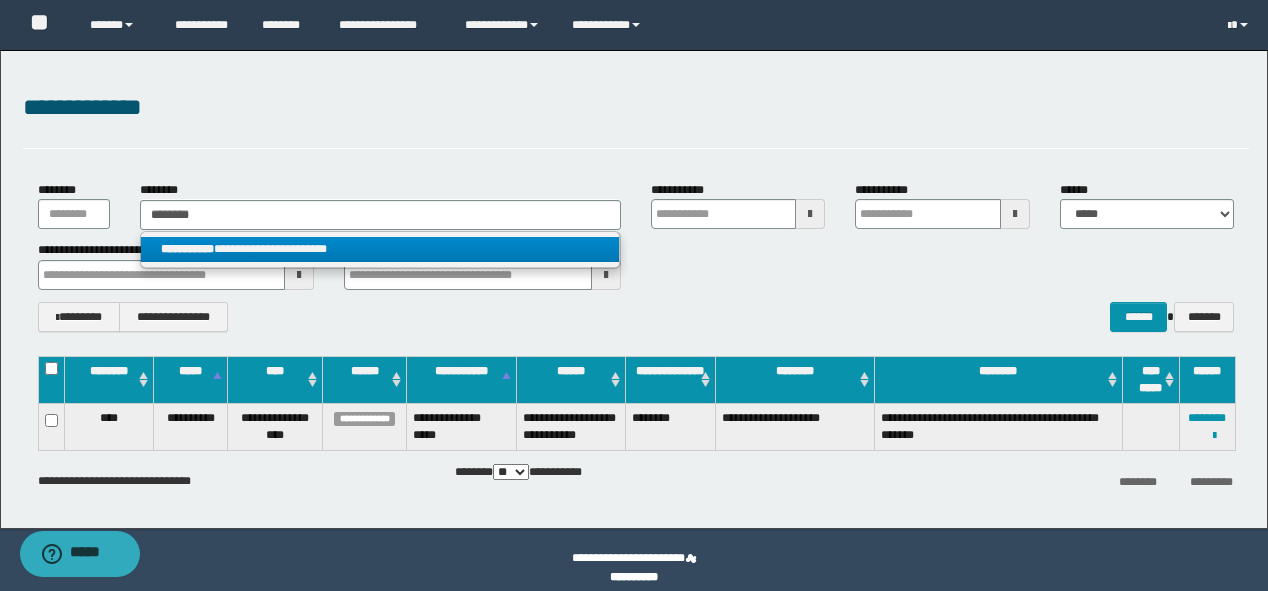 click on "**********" at bounding box center [380, 249] 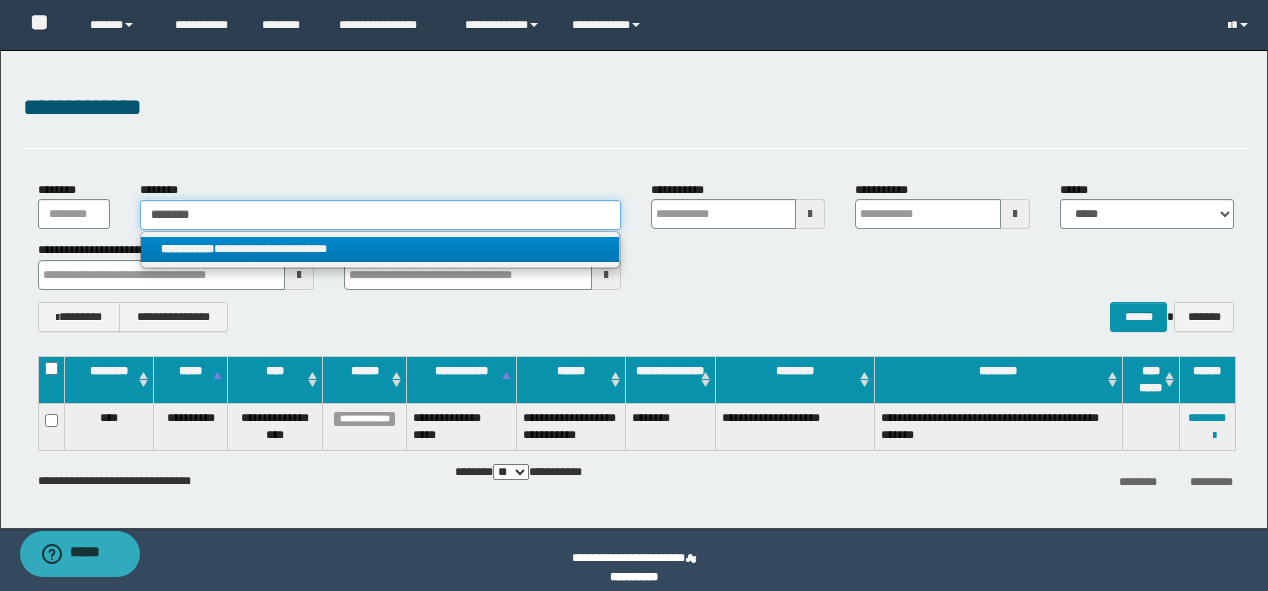 type 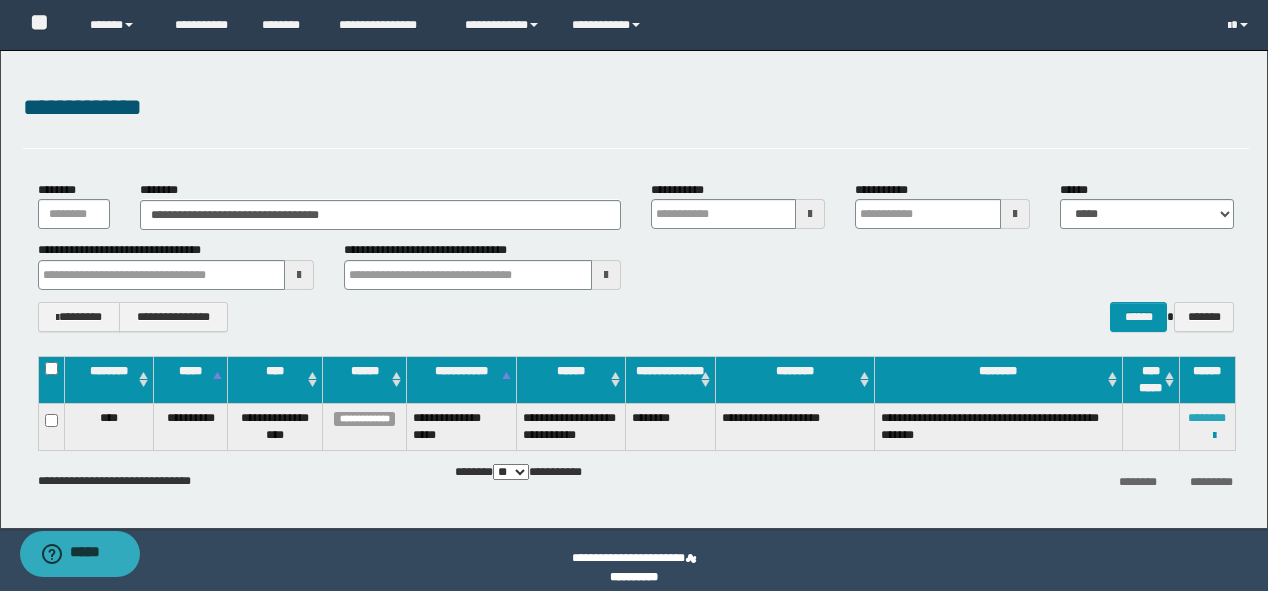 click on "********" at bounding box center (1207, 418) 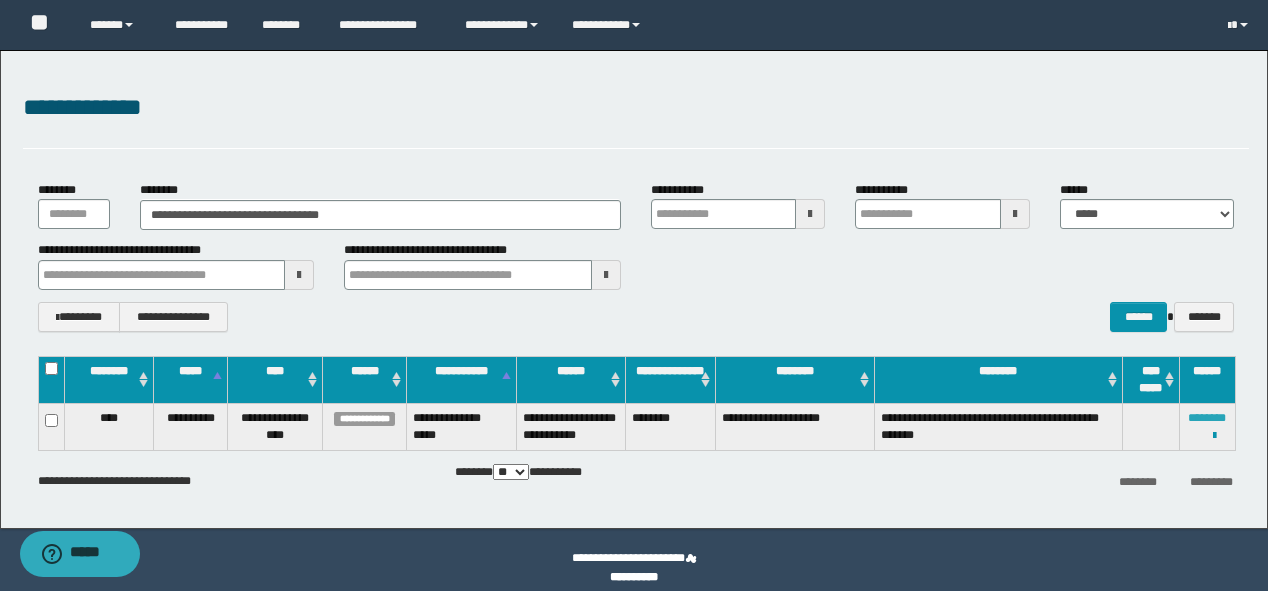type 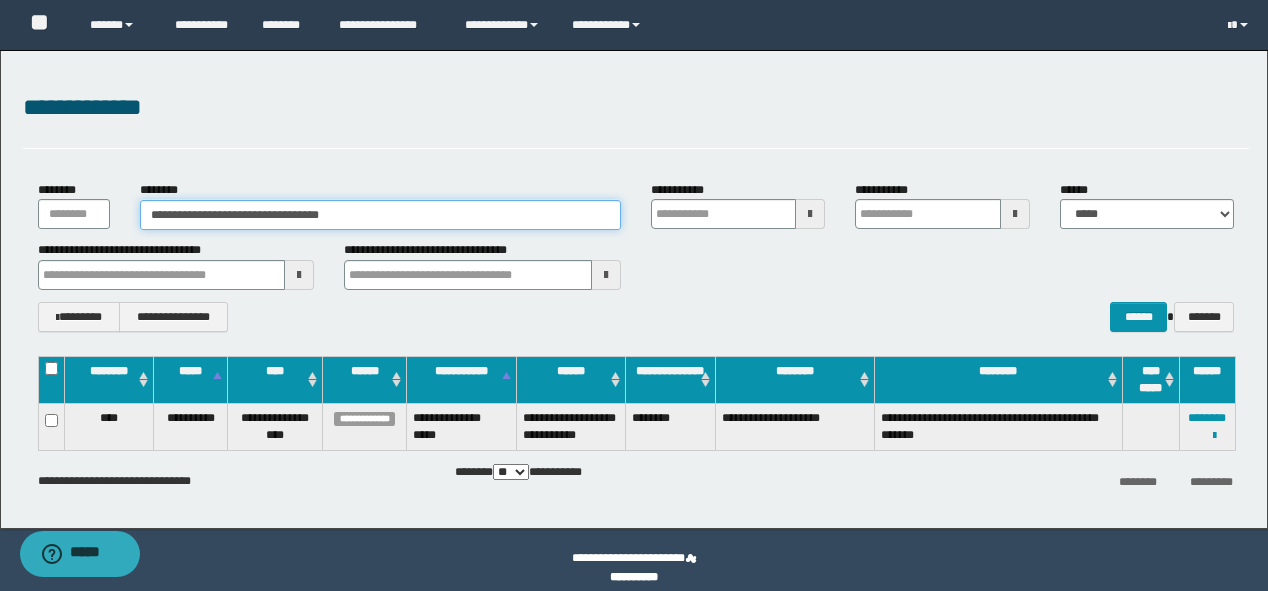 drag, startPoint x: 374, startPoint y: 217, endPoint x: 0, endPoint y: 194, distance: 374.70654 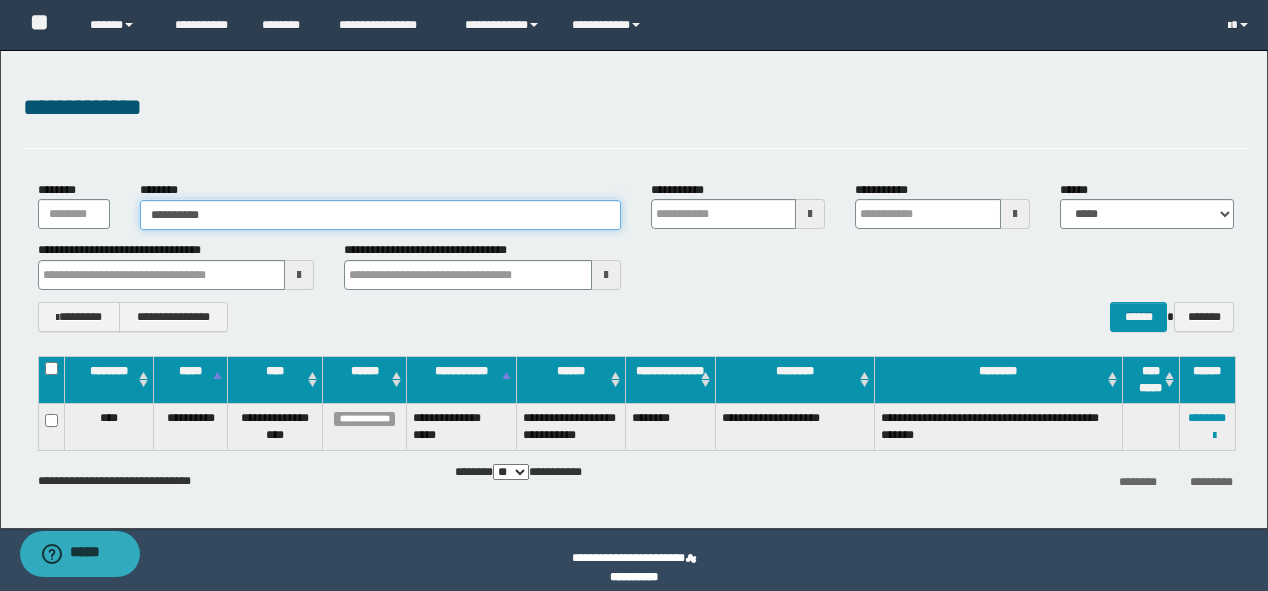 type on "**********" 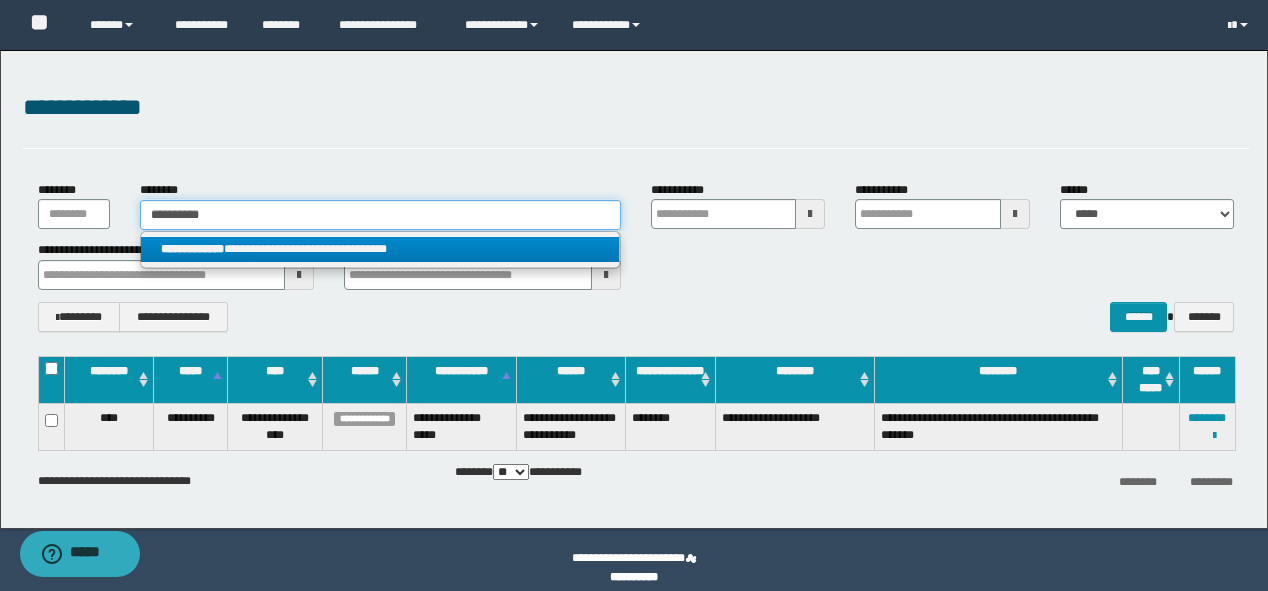 type 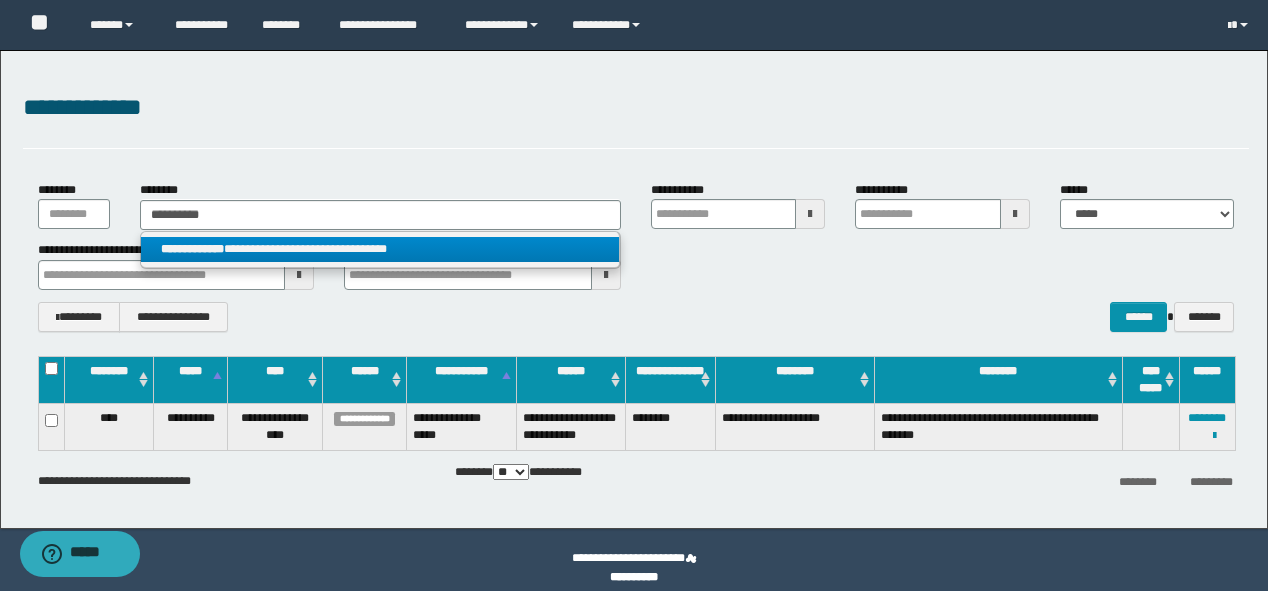 click on "**********" at bounding box center (380, 249) 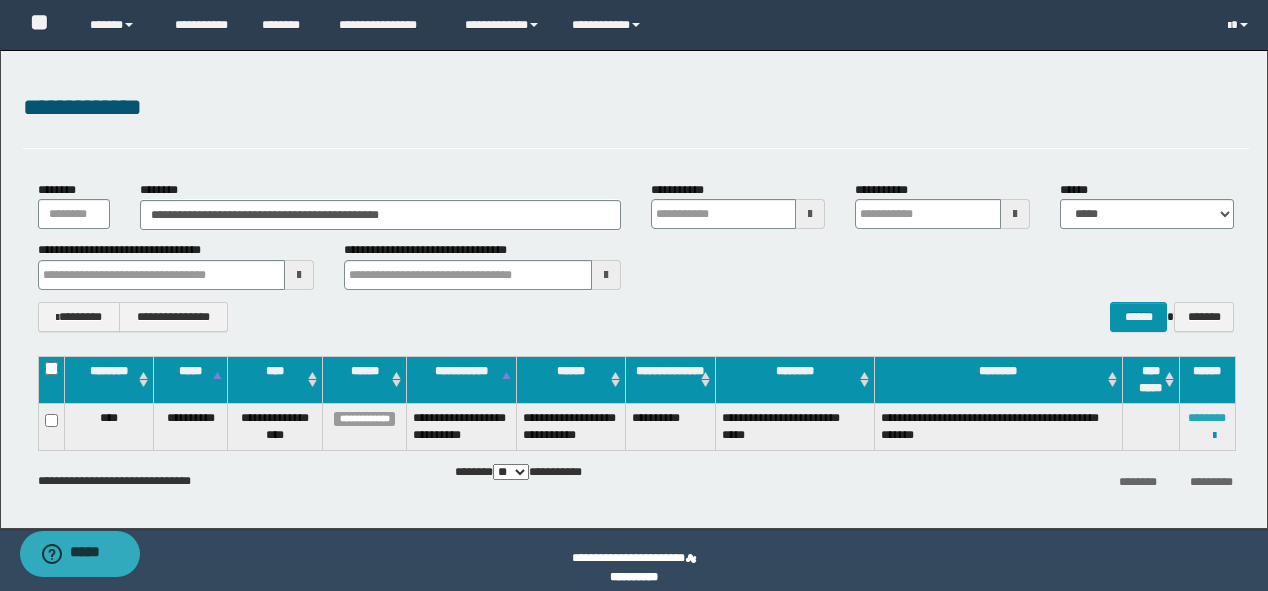 click on "********" at bounding box center (1207, 418) 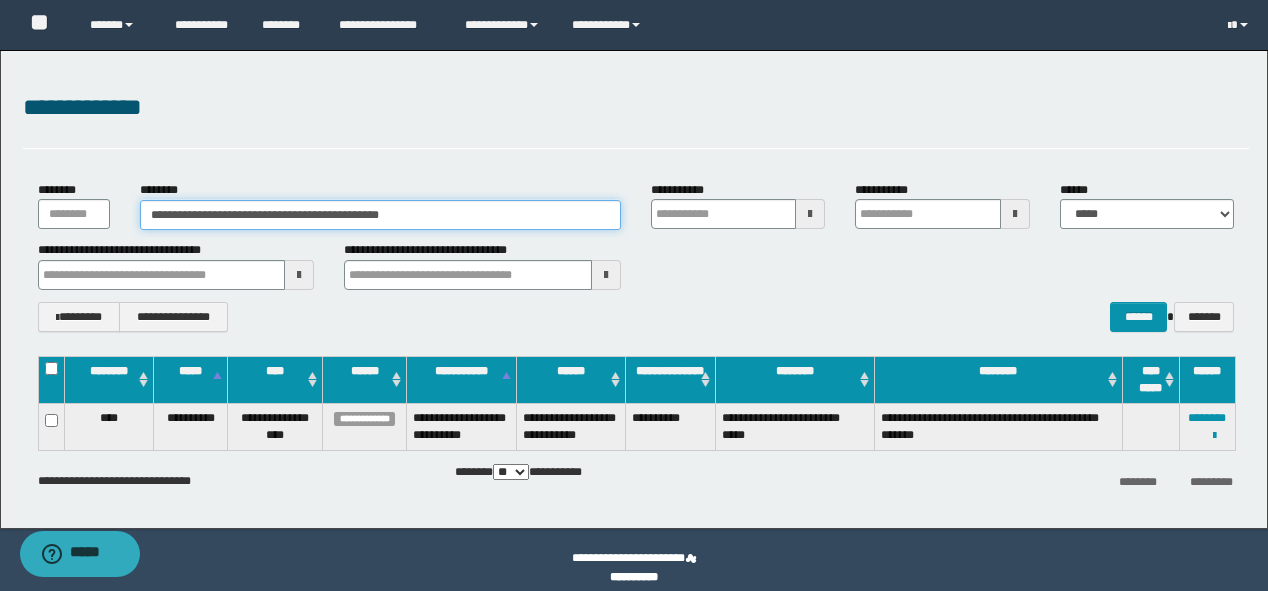 drag, startPoint x: 497, startPoint y: 218, endPoint x: 0, endPoint y: 221, distance: 497.00906 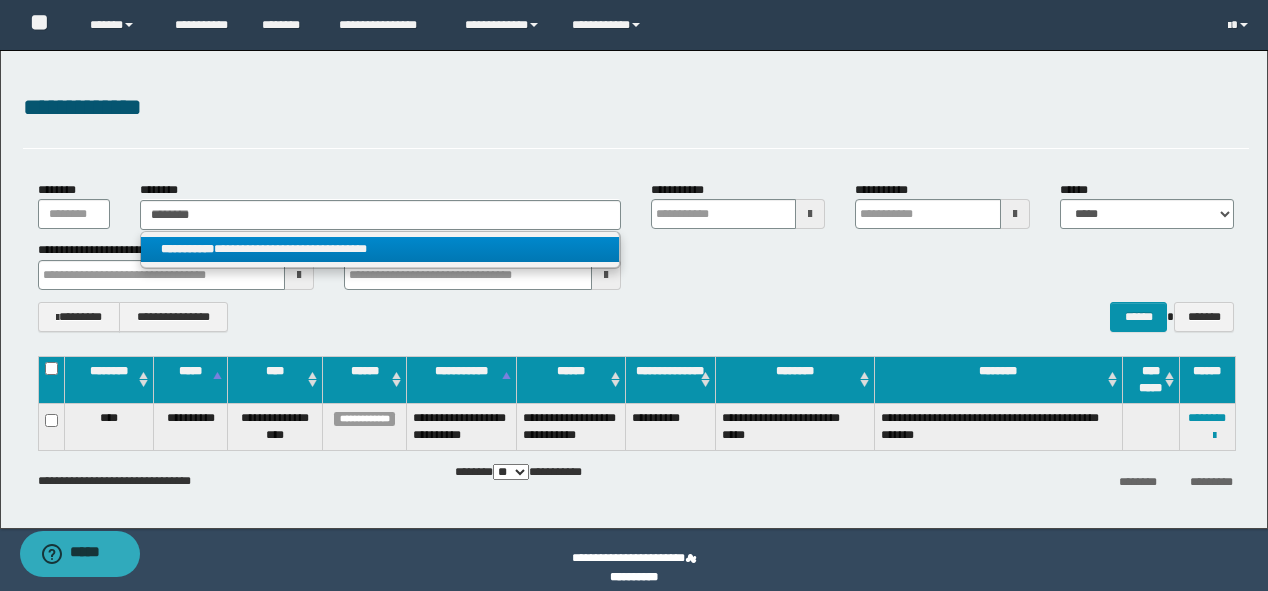 click on "**********" at bounding box center (380, 249) 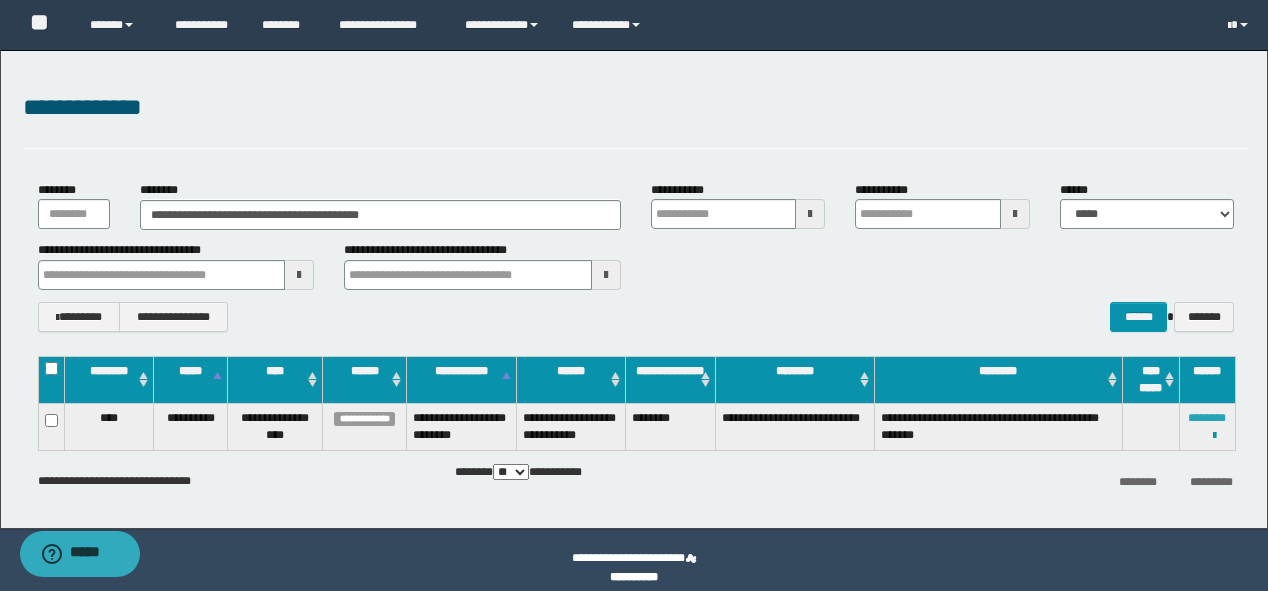 click on "********" at bounding box center [1207, 418] 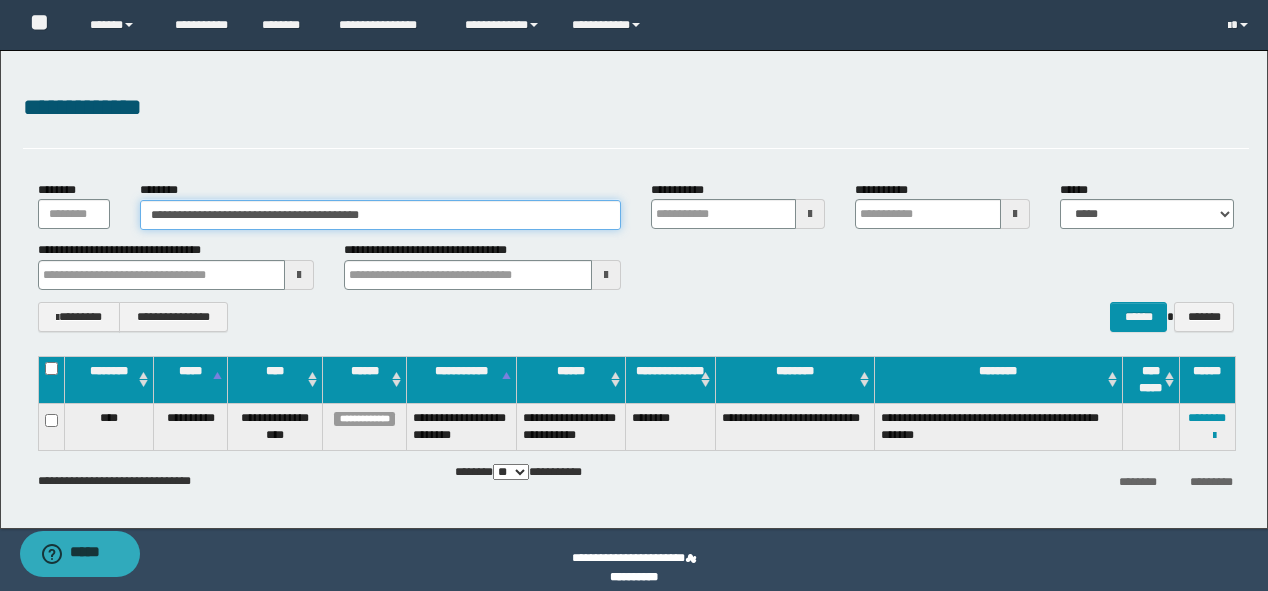 drag, startPoint x: 377, startPoint y: 222, endPoint x: 0, endPoint y: 162, distance: 381.7447 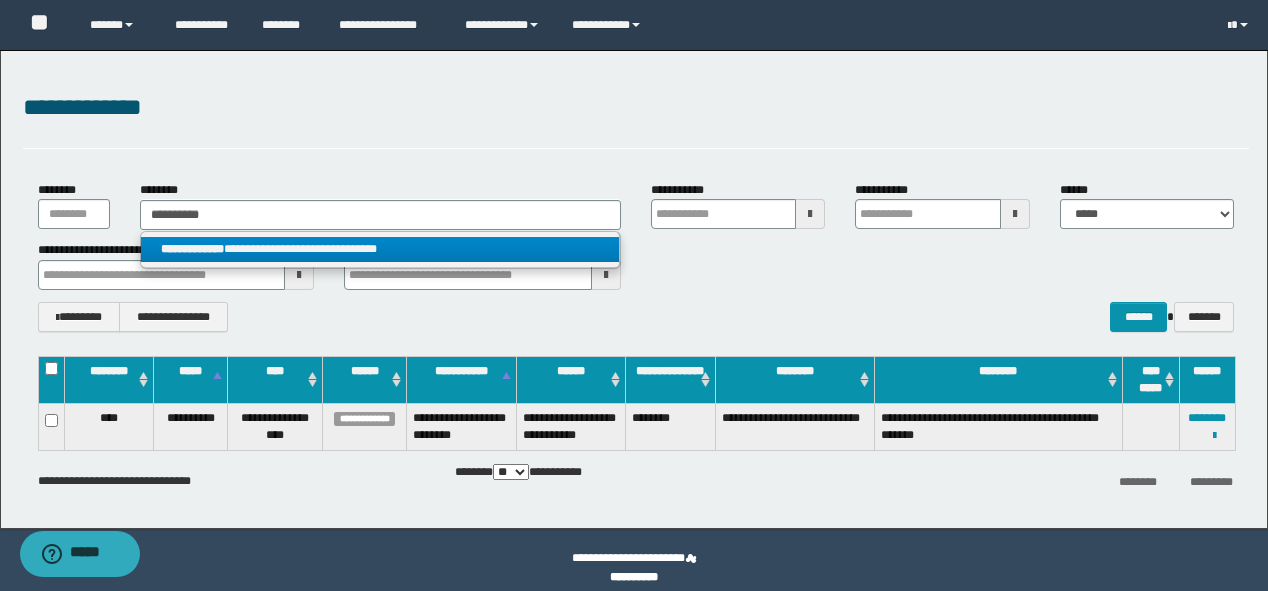 click on "**********" at bounding box center [380, 249] 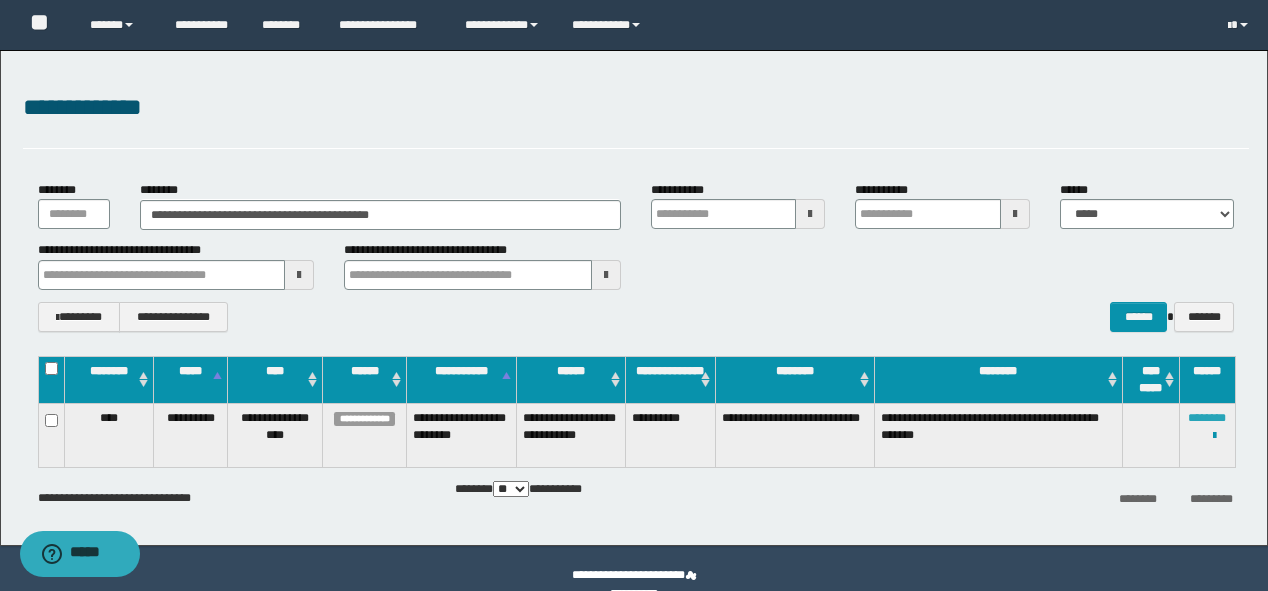click on "********" at bounding box center [1207, 418] 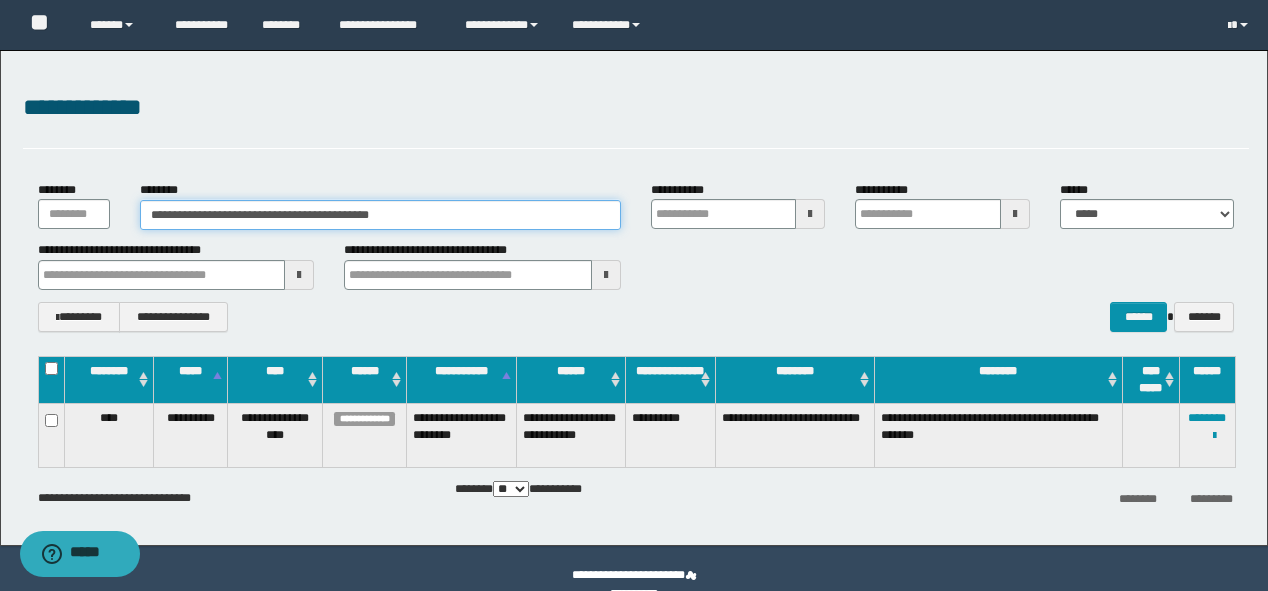 drag, startPoint x: 427, startPoint y: 217, endPoint x: 0, endPoint y: 163, distance: 430.40097 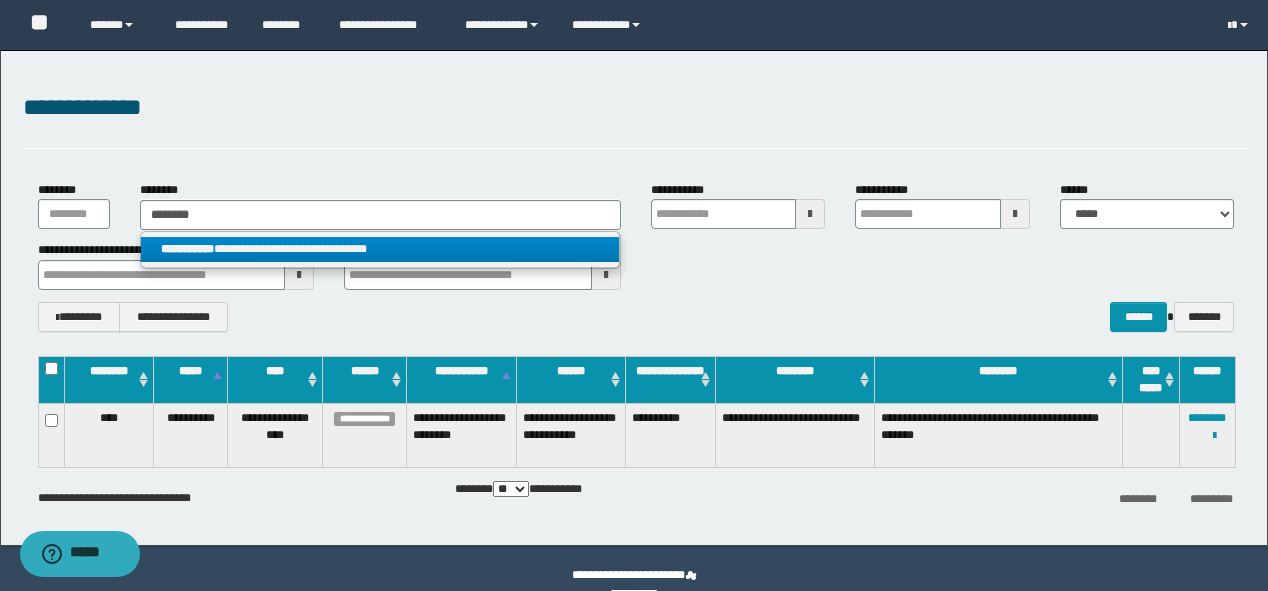 click on "**********" at bounding box center [380, 249] 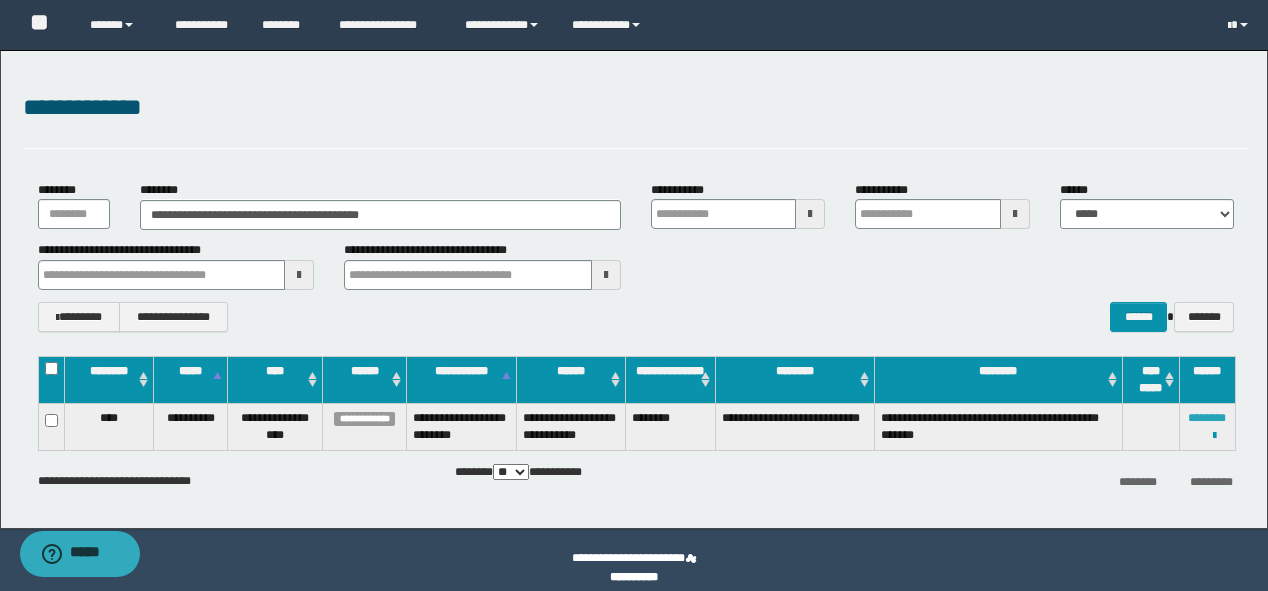 click on "********" at bounding box center (1207, 418) 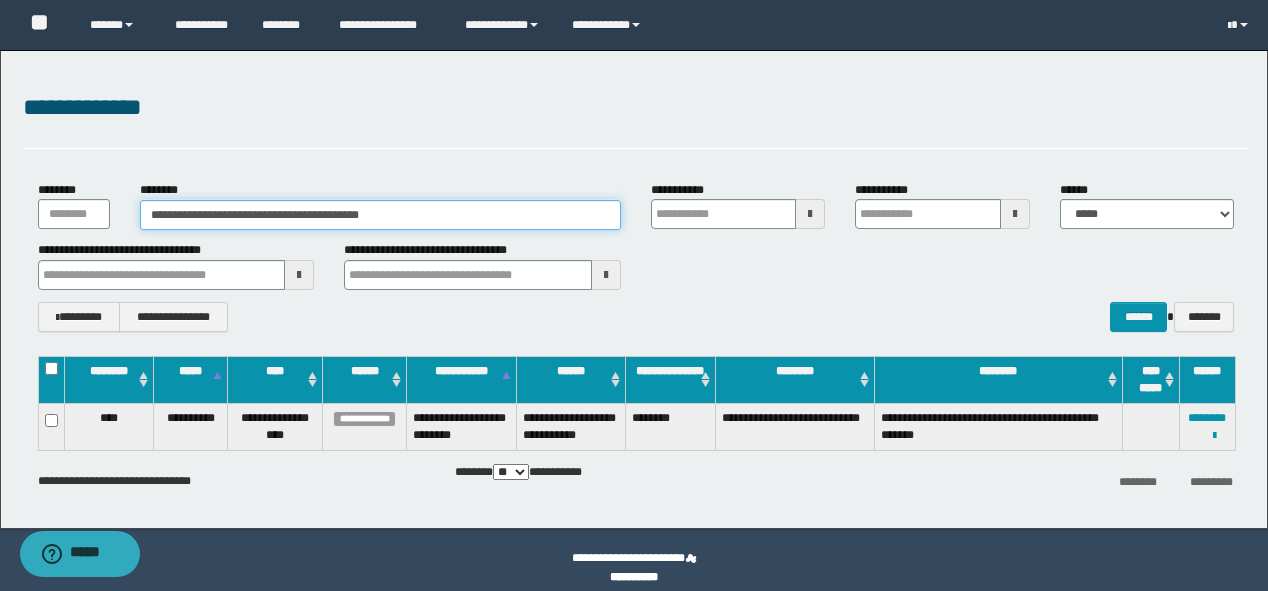 drag, startPoint x: 427, startPoint y: 212, endPoint x: 0, endPoint y: 162, distance: 429.91742 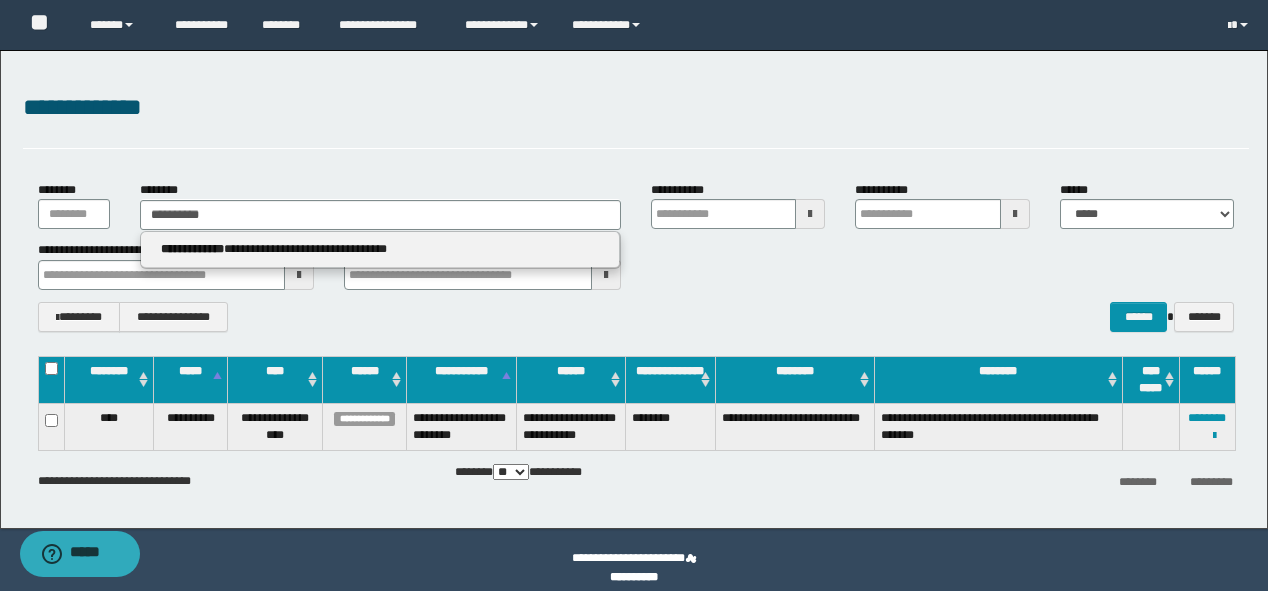 click on "**********" at bounding box center [380, 250] 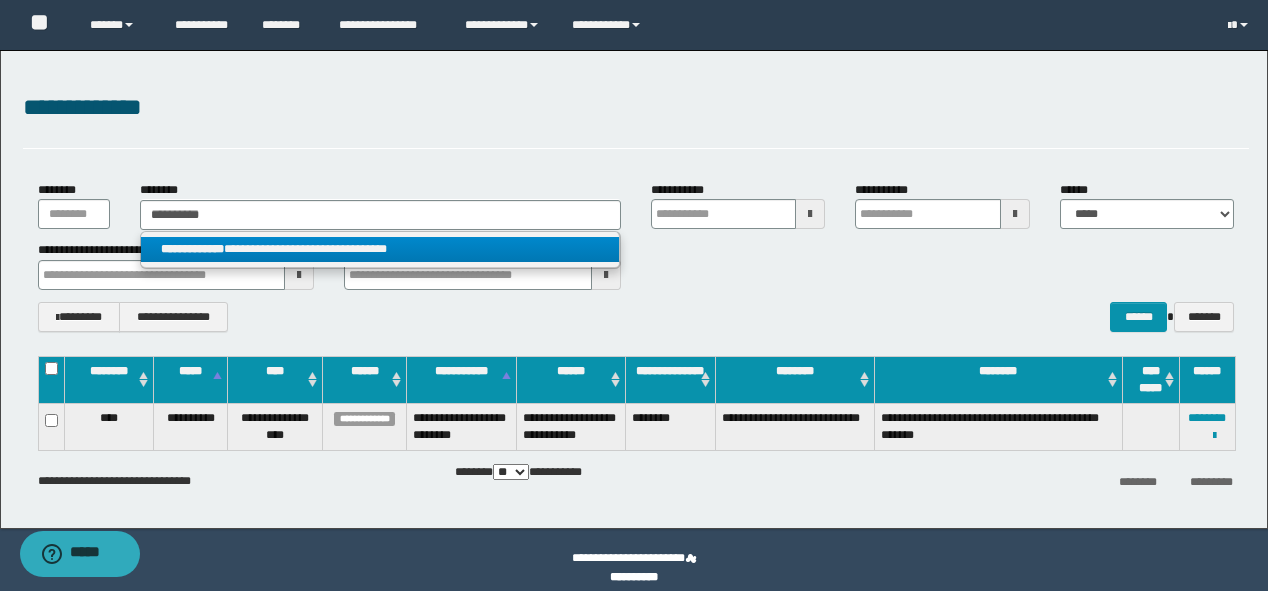 click on "**********" at bounding box center [380, 249] 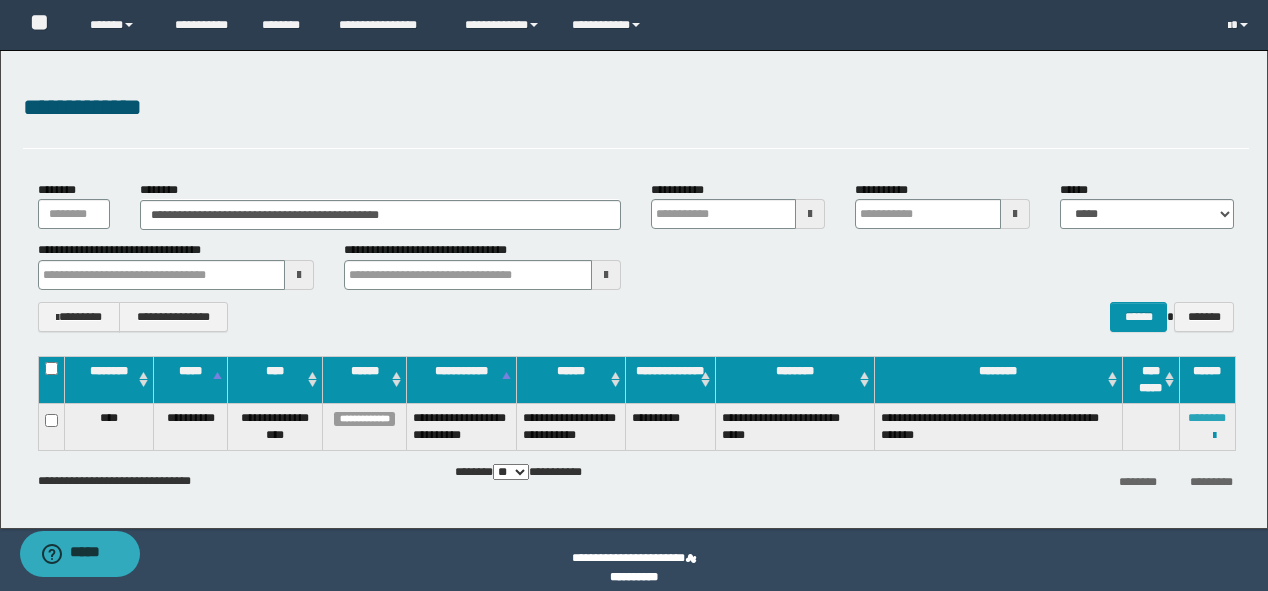 click on "********" at bounding box center [1207, 418] 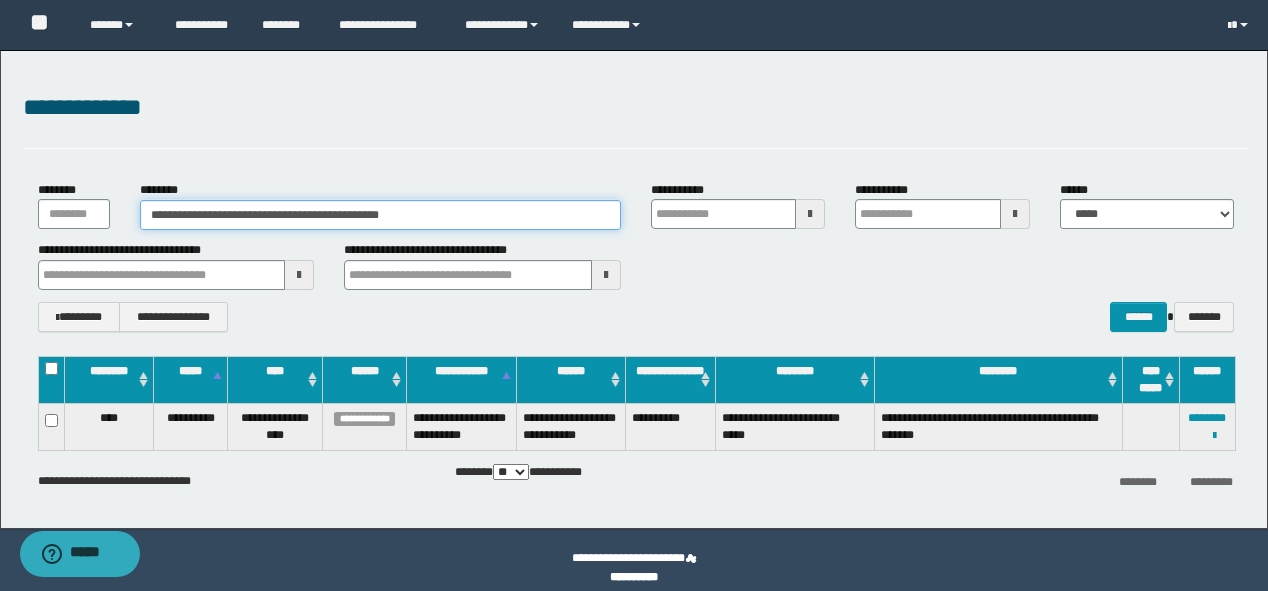 drag, startPoint x: 464, startPoint y: 220, endPoint x: 0, endPoint y: 305, distance: 471.7213 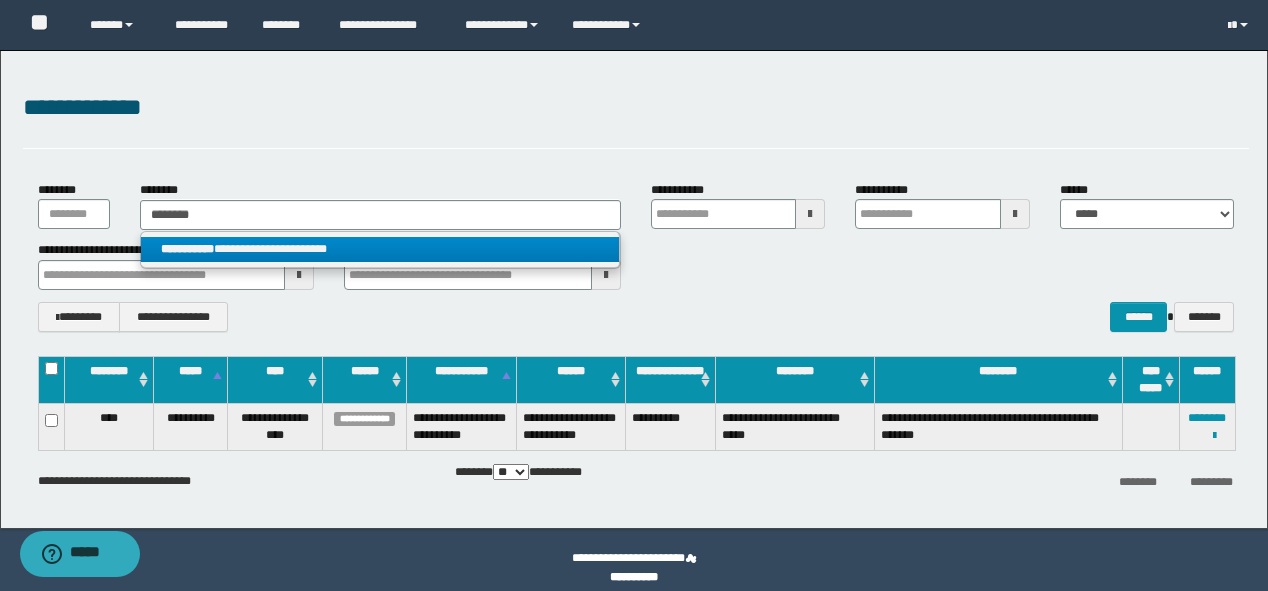 click on "**********" at bounding box center (380, 249) 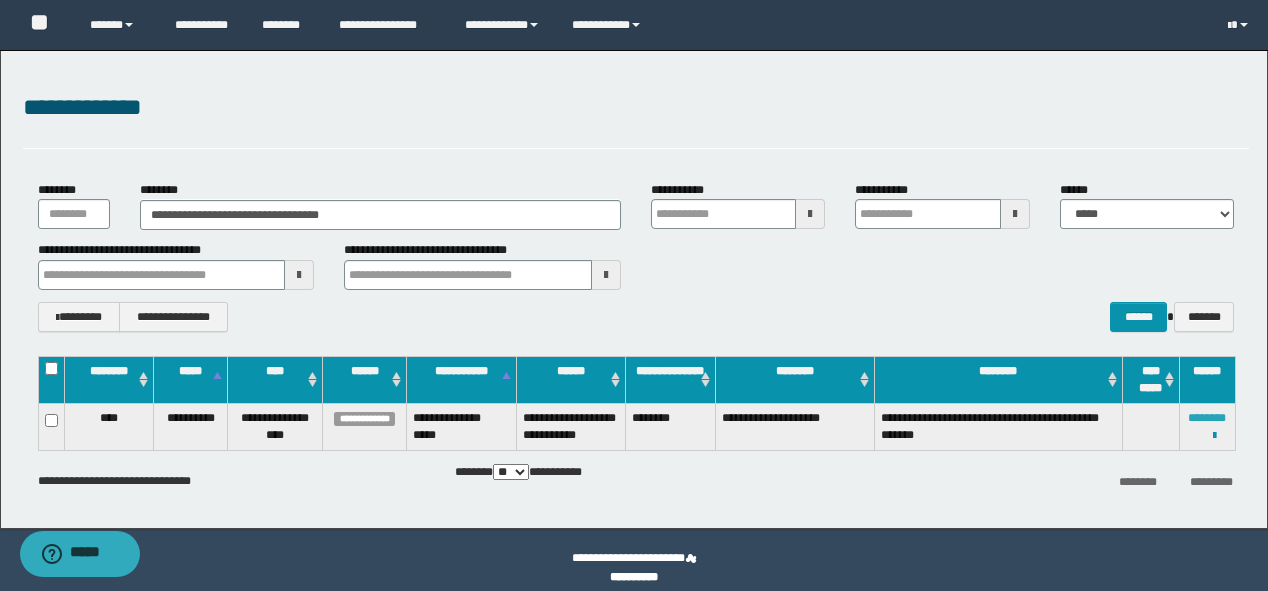click on "********" at bounding box center [1207, 418] 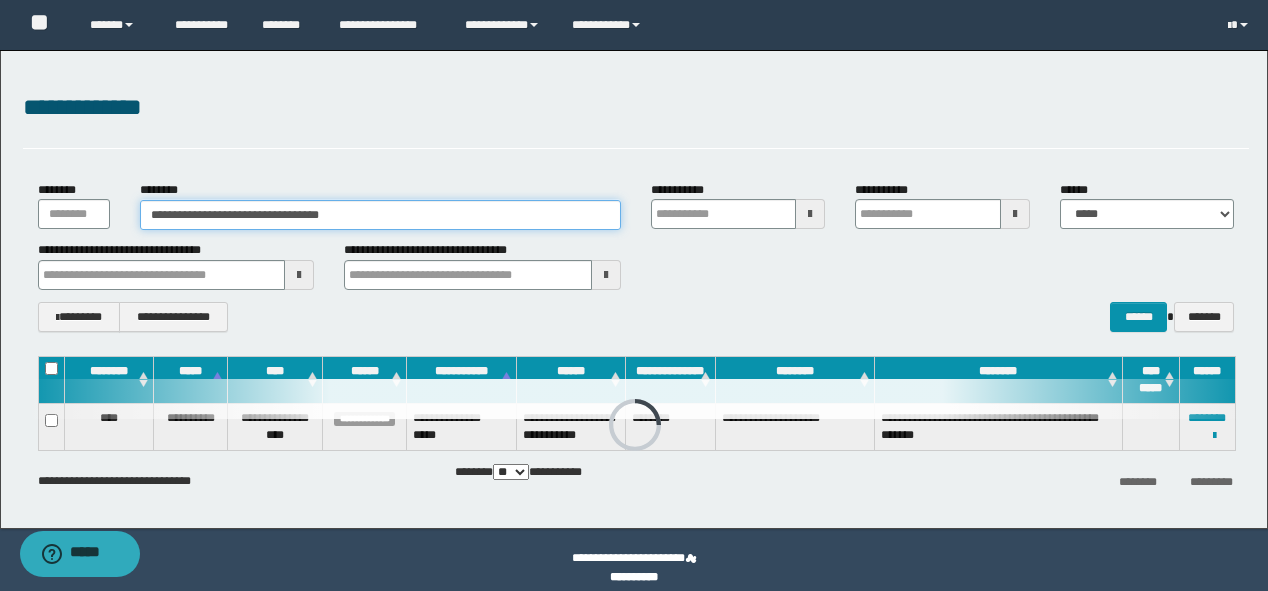 drag, startPoint x: 337, startPoint y: 215, endPoint x: 0, endPoint y: 195, distance: 337.59296 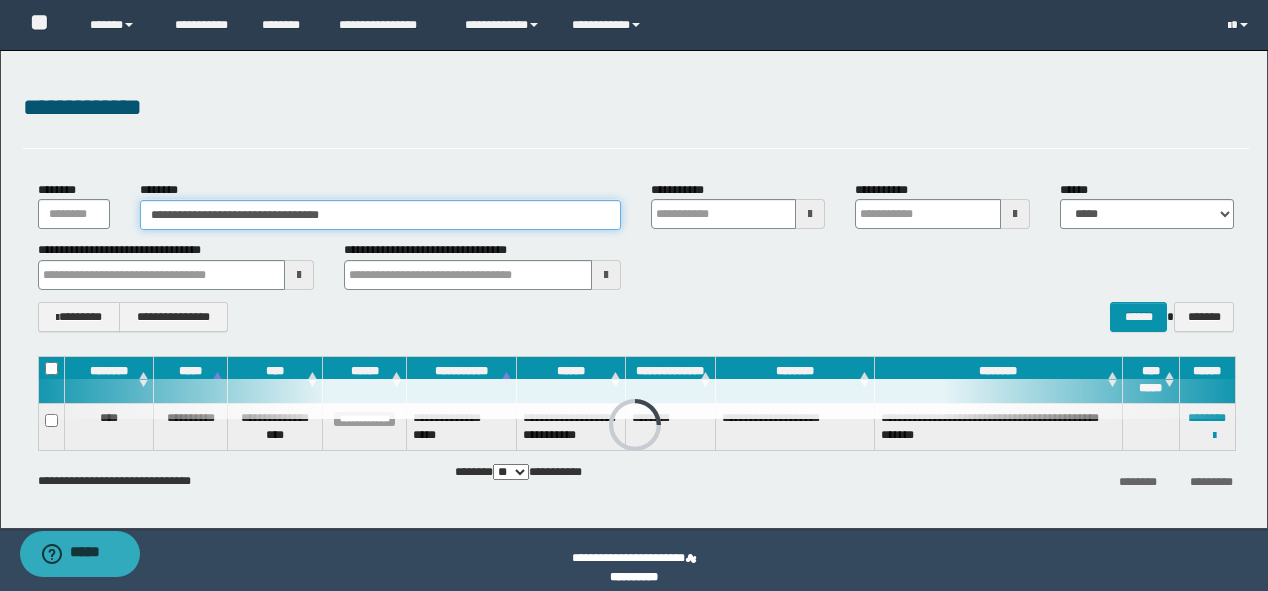 click on "**********" at bounding box center [634, 289] 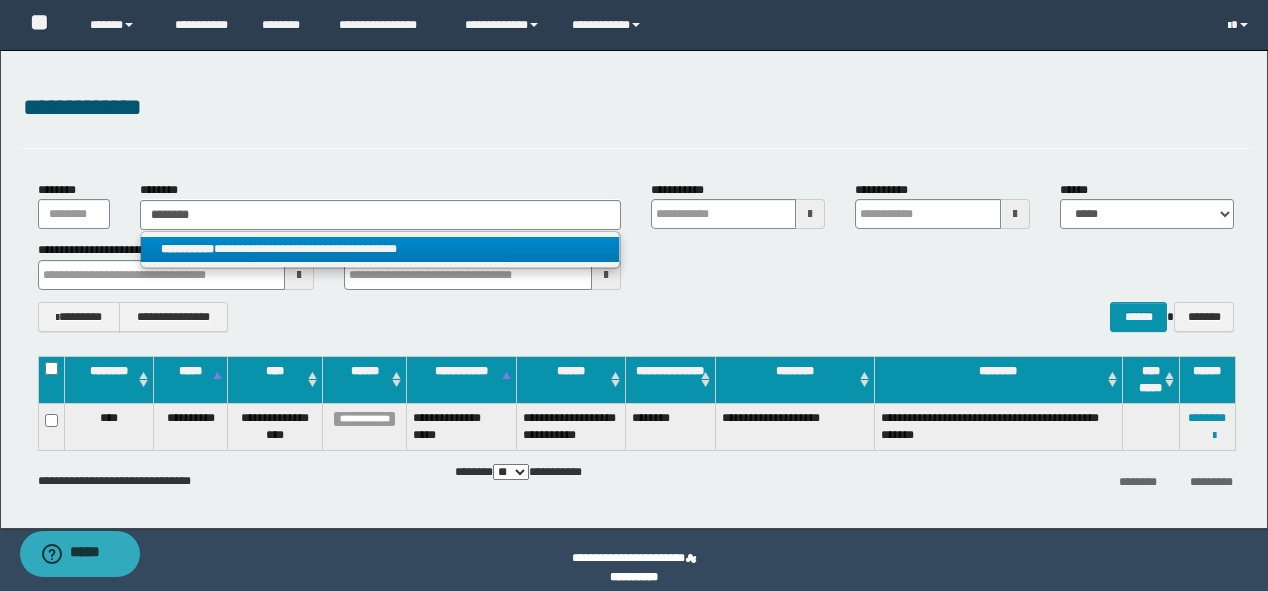 click on "**********" at bounding box center [380, 249] 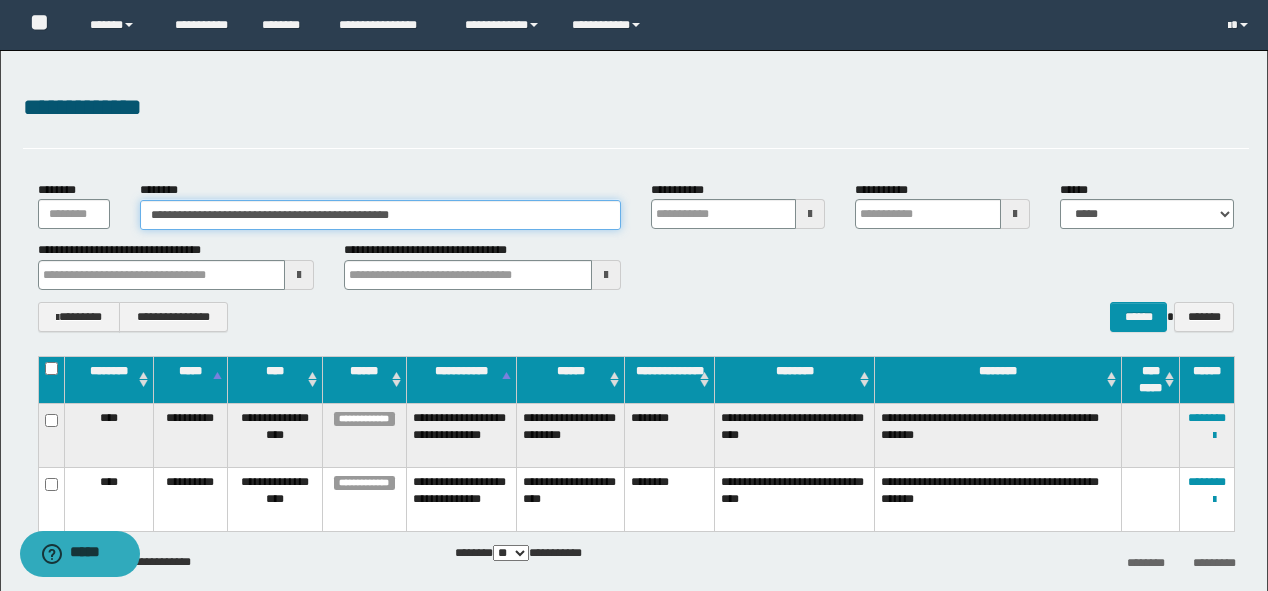 drag, startPoint x: 434, startPoint y: 217, endPoint x: 0, endPoint y: 205, distance: 434.16586 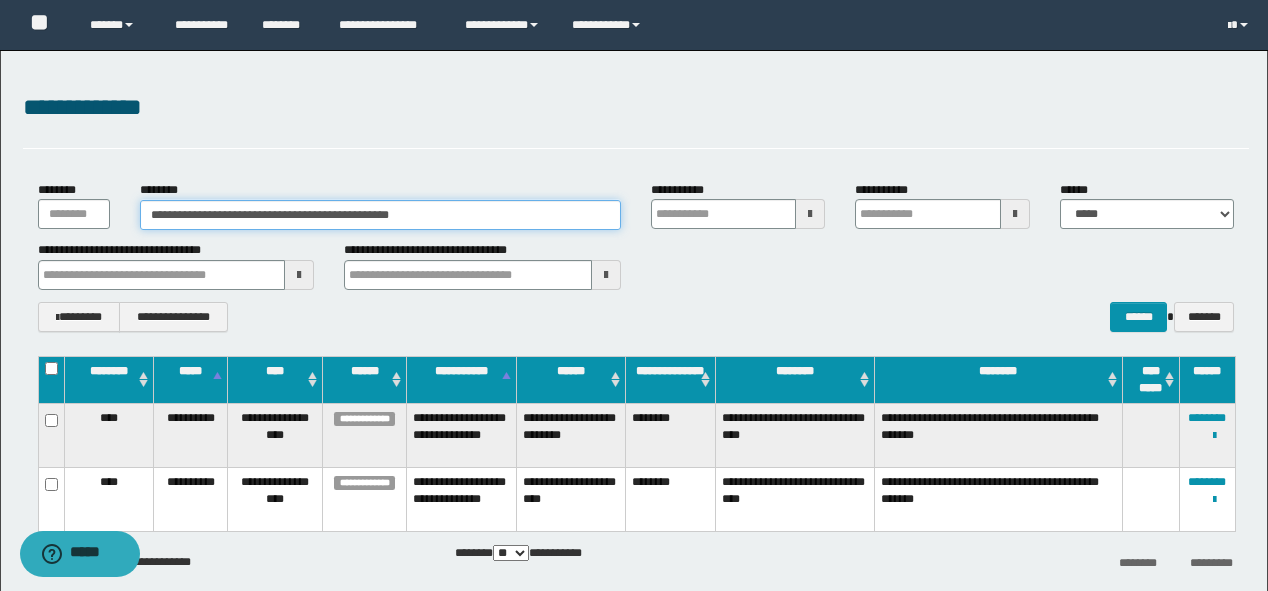 paste 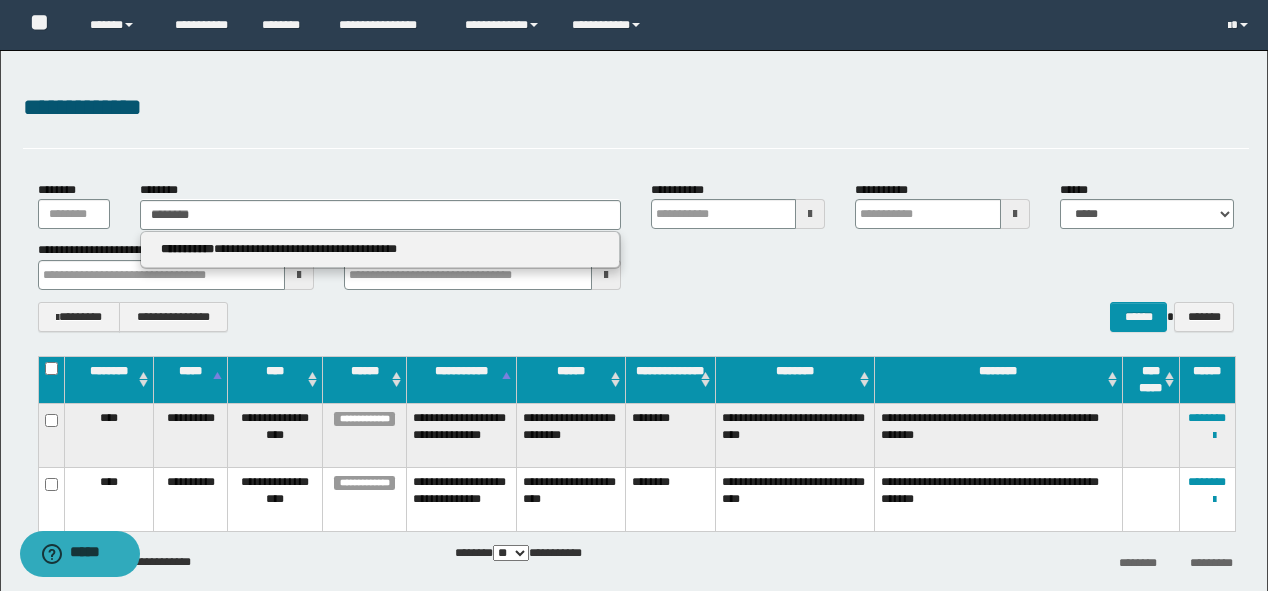 click on "**********" at bounding box center (380, 250) 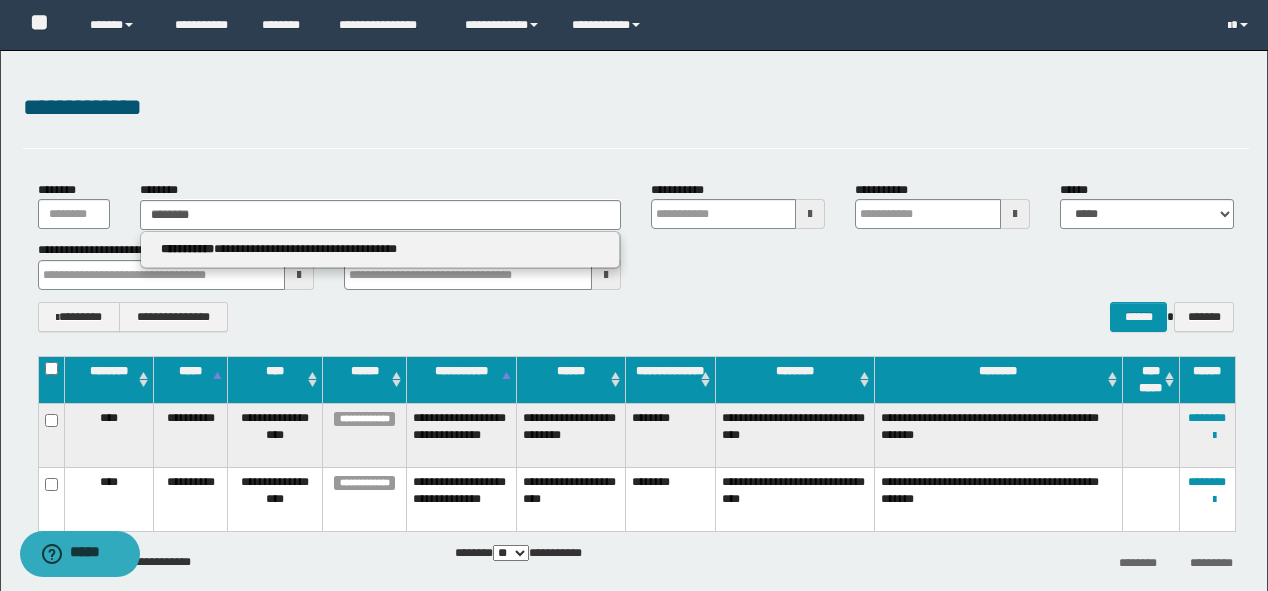 click on "**********" at bounding box center [380, 249] 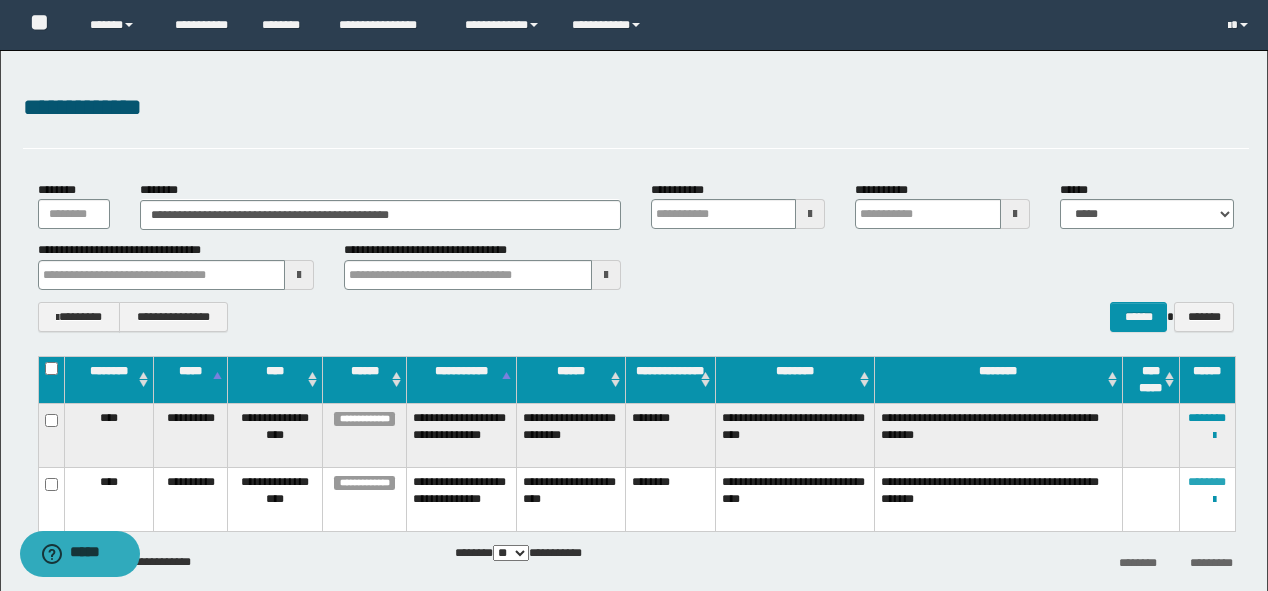 click on "********" at bounding box center (1207, 482) 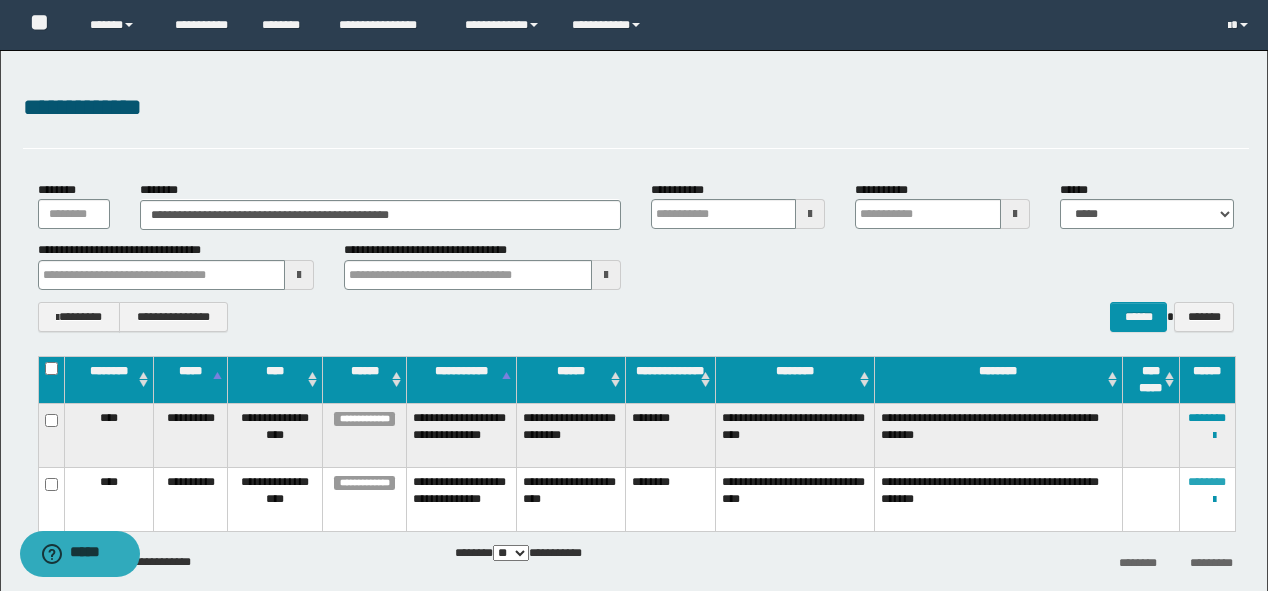 click on "********" at bounding box center [1207, 482] 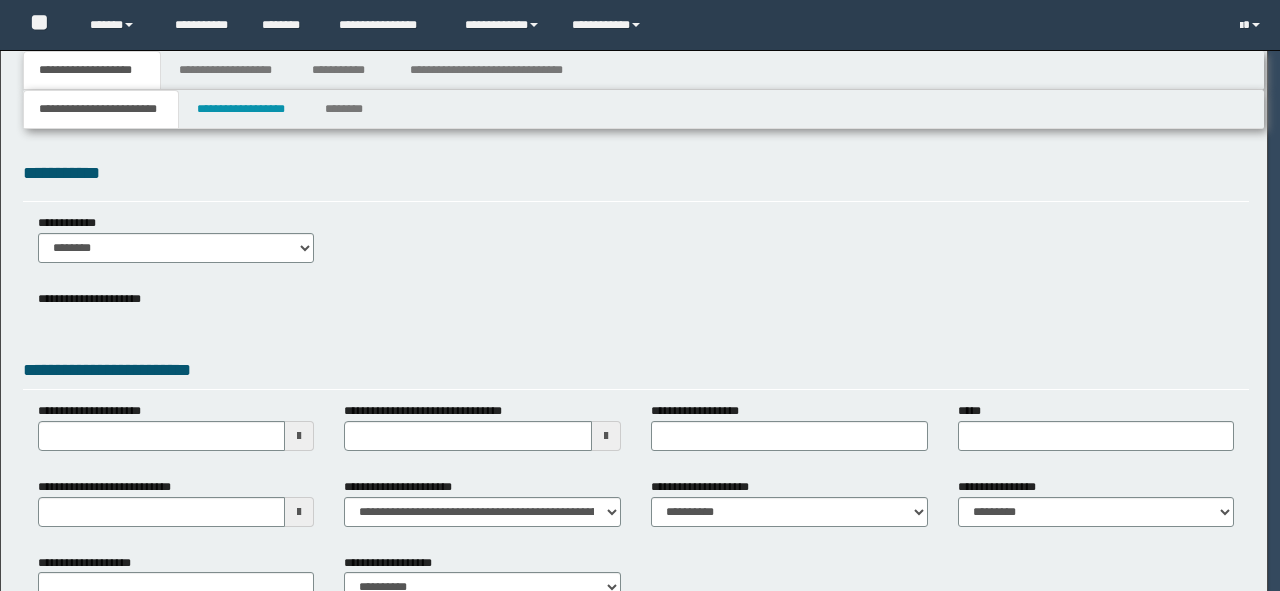 scroll, scrollTop: 0, scrollLeft: 0, axis: both 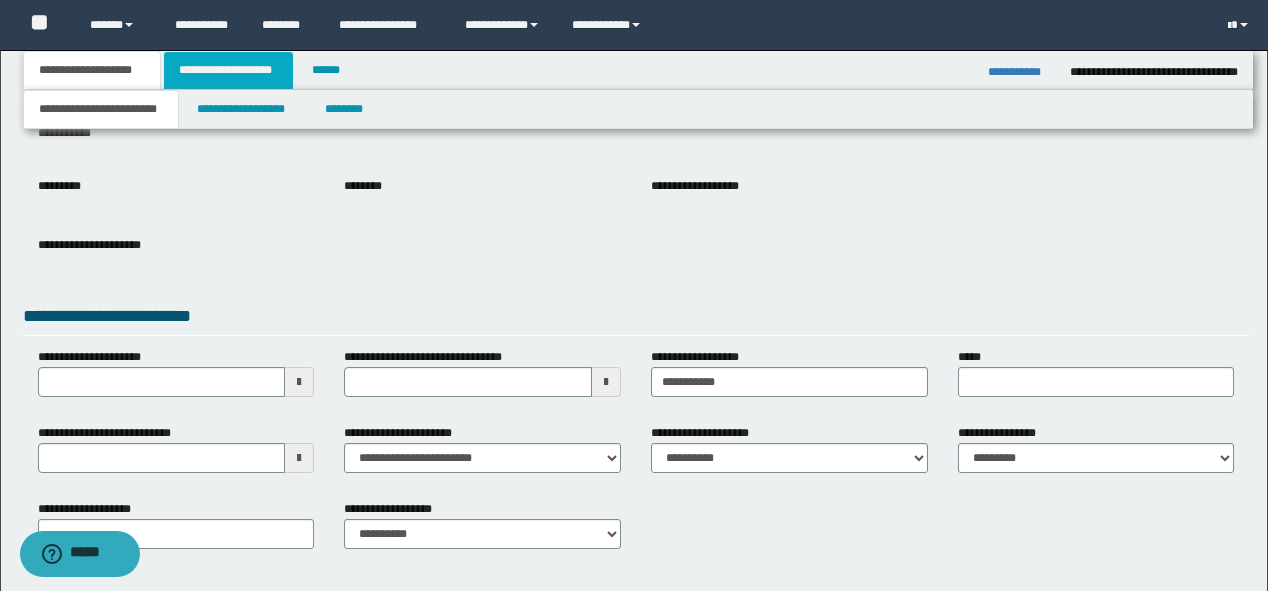 click on "**********" at bounding box center [228, 70] 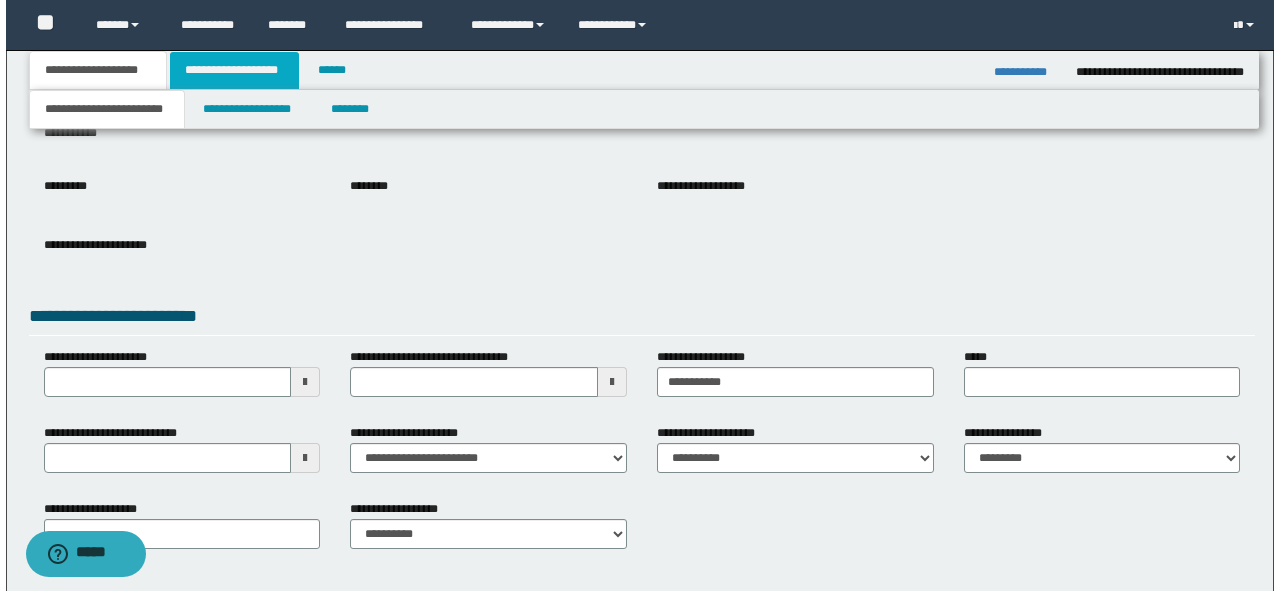 scroll, scrollTop: 0, scrollLeft: 0, axis: both 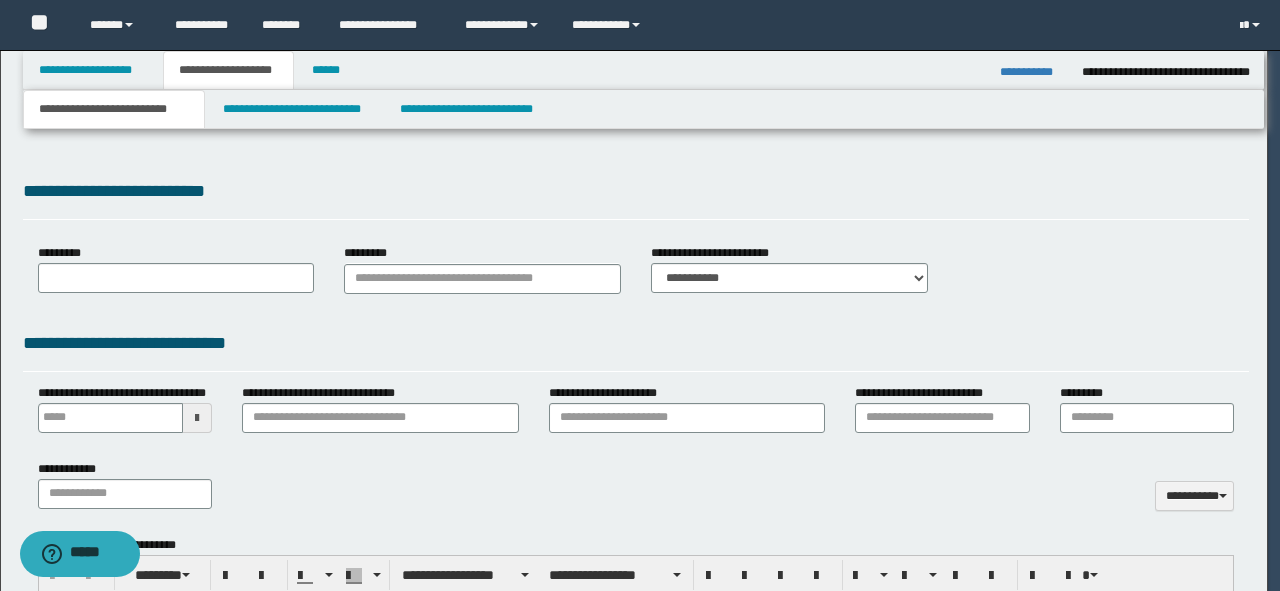 type 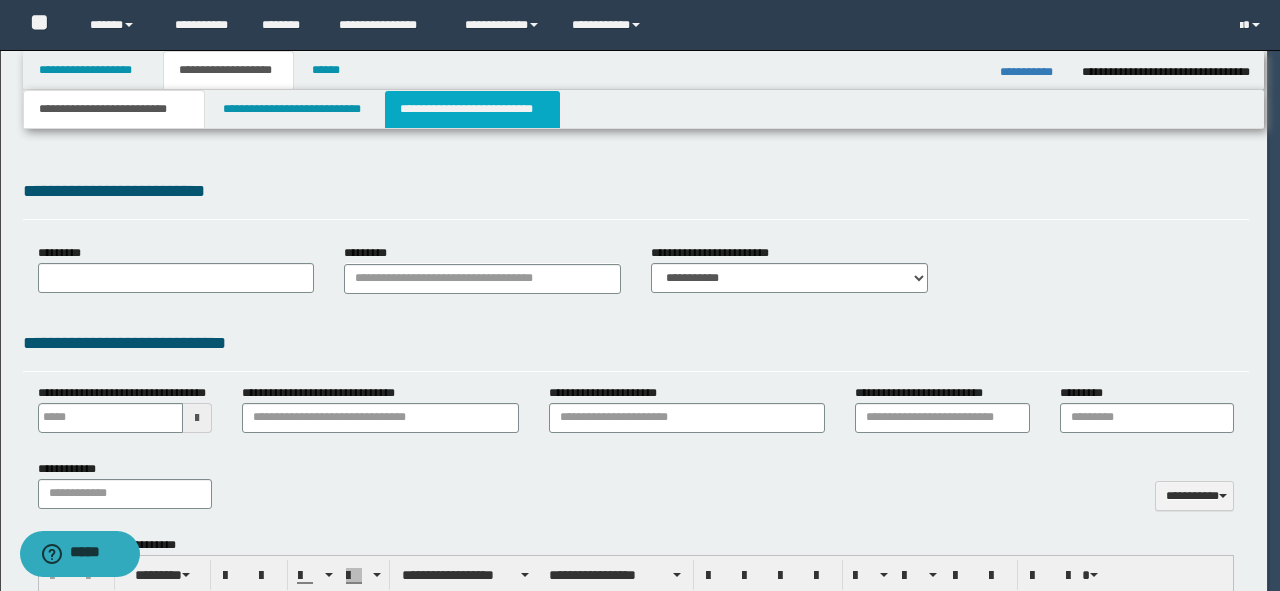 select on "*" 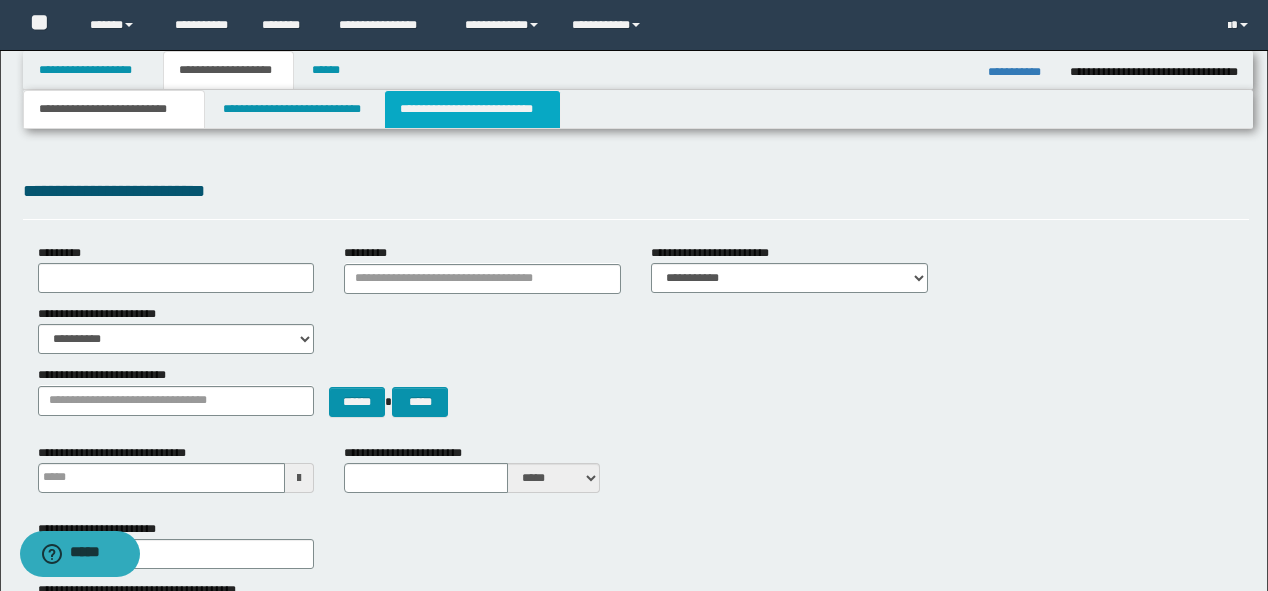 click on "**********" at bounding box center [472, 109] 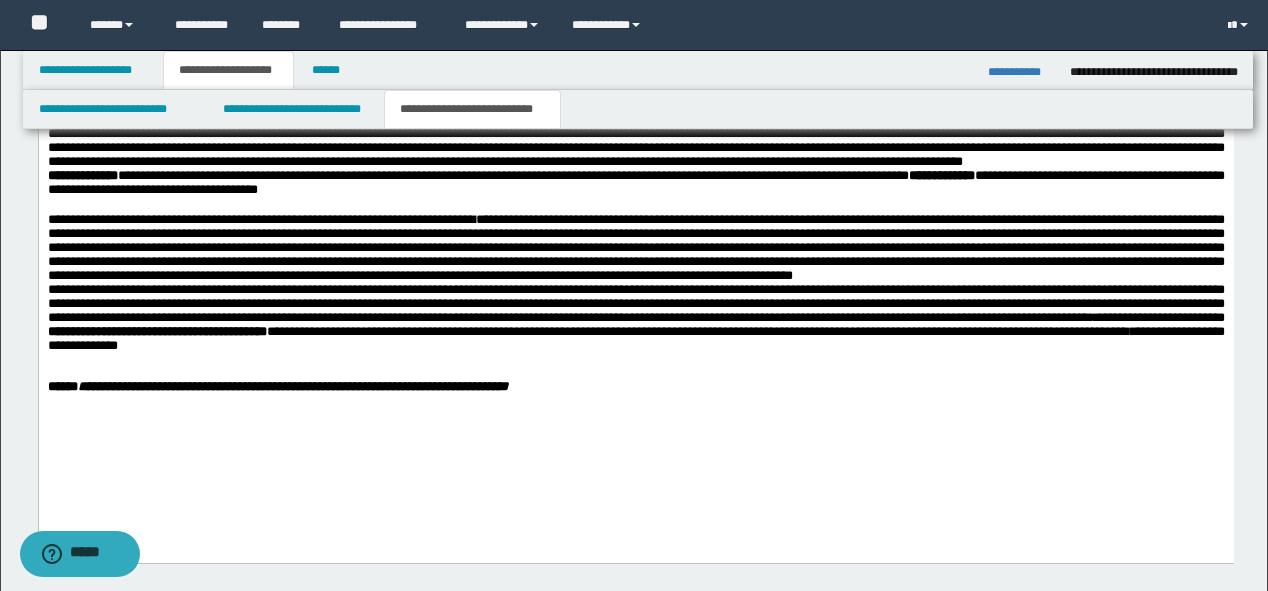scroll, scrollTop: 880, scrollLeft: 0, axis: vertical 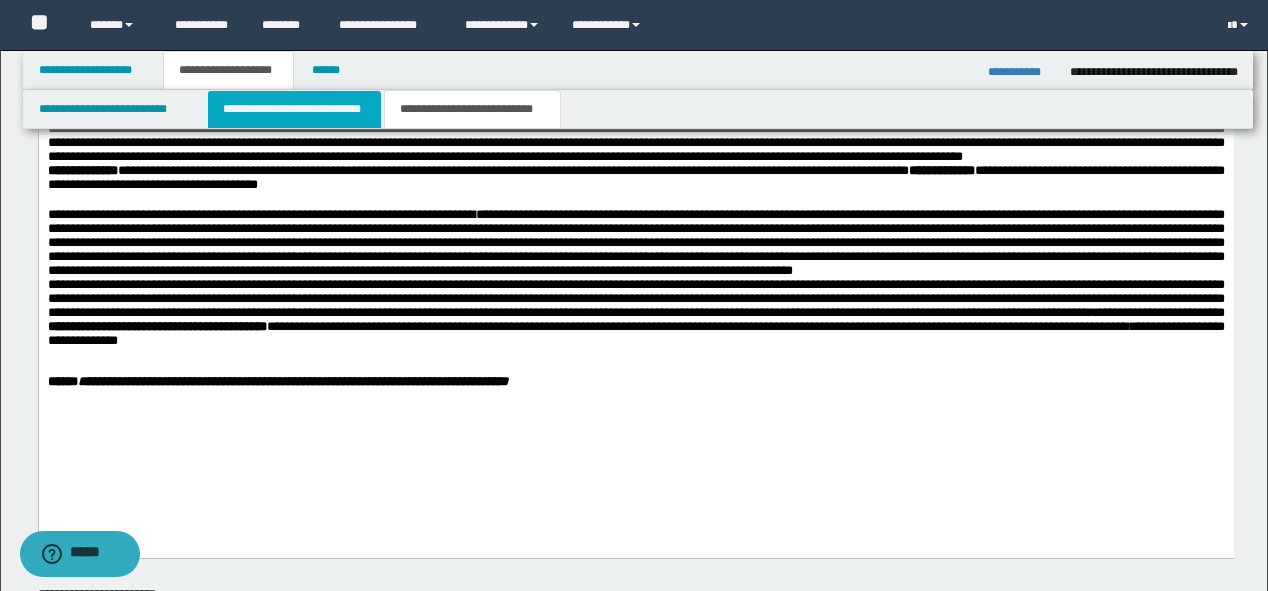click on "**********" at bounding box center (294, 109) 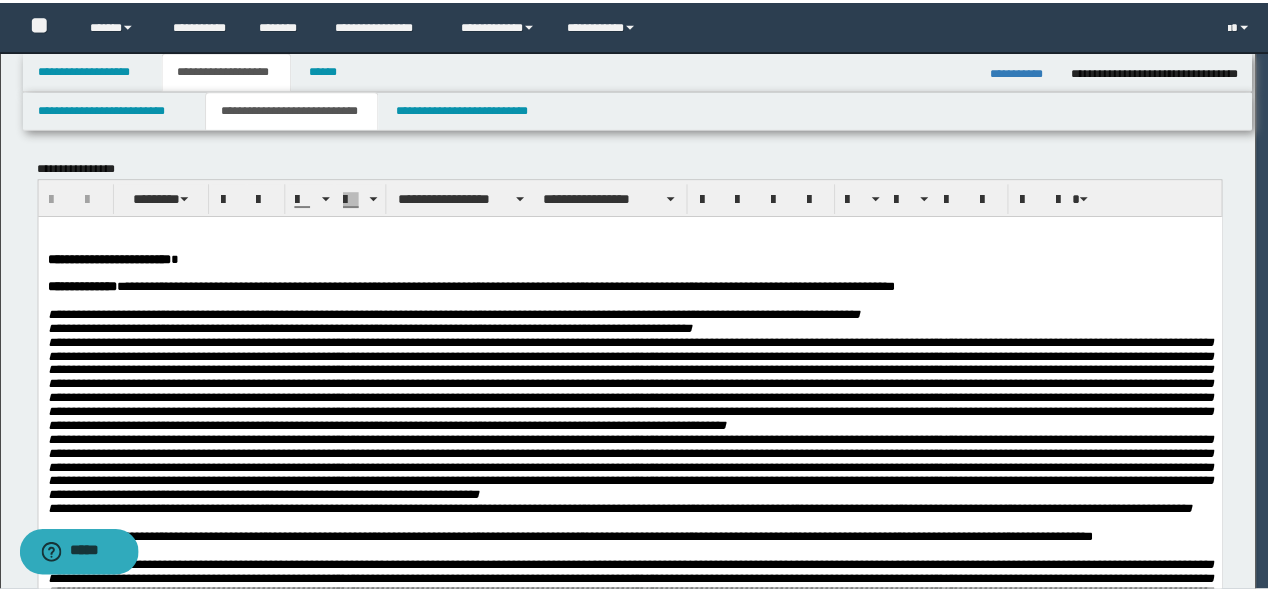 scroll, scrollTop: 0, scrollLeft: 0, axis: both 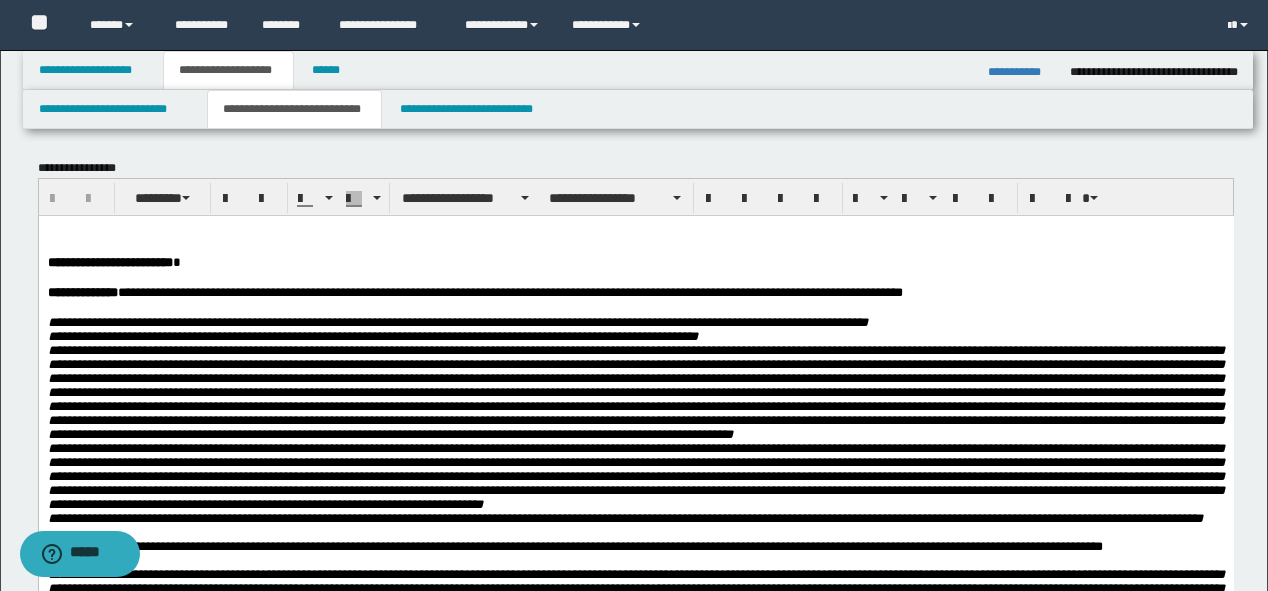 click on "**********" at bounding box center [635, 522] 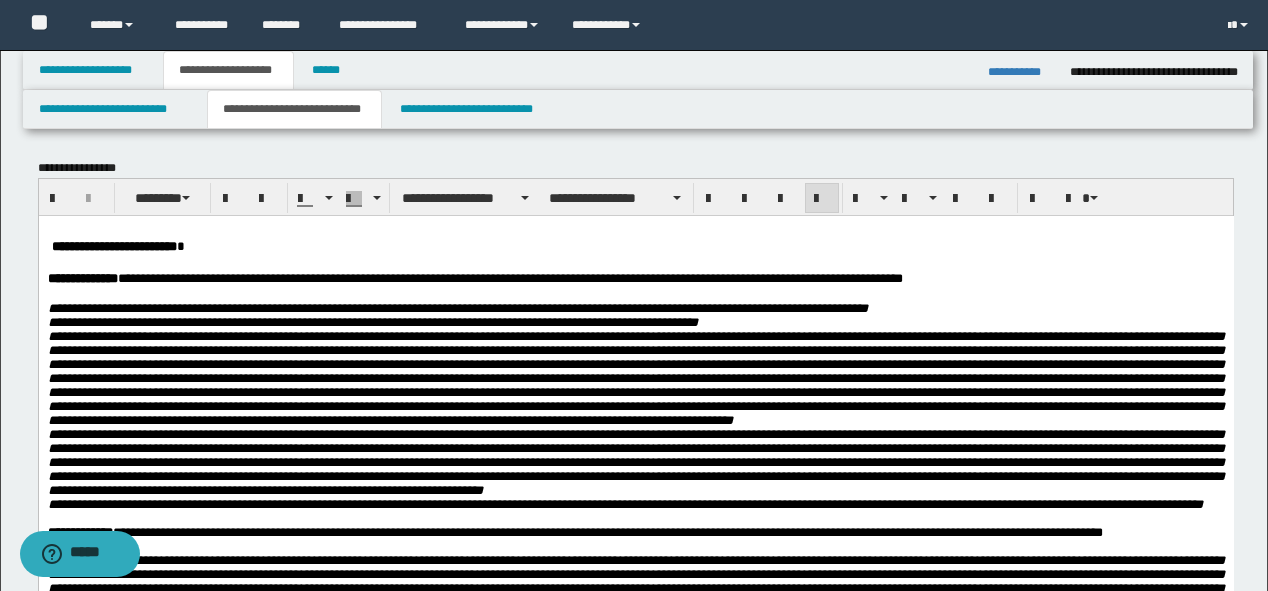 type 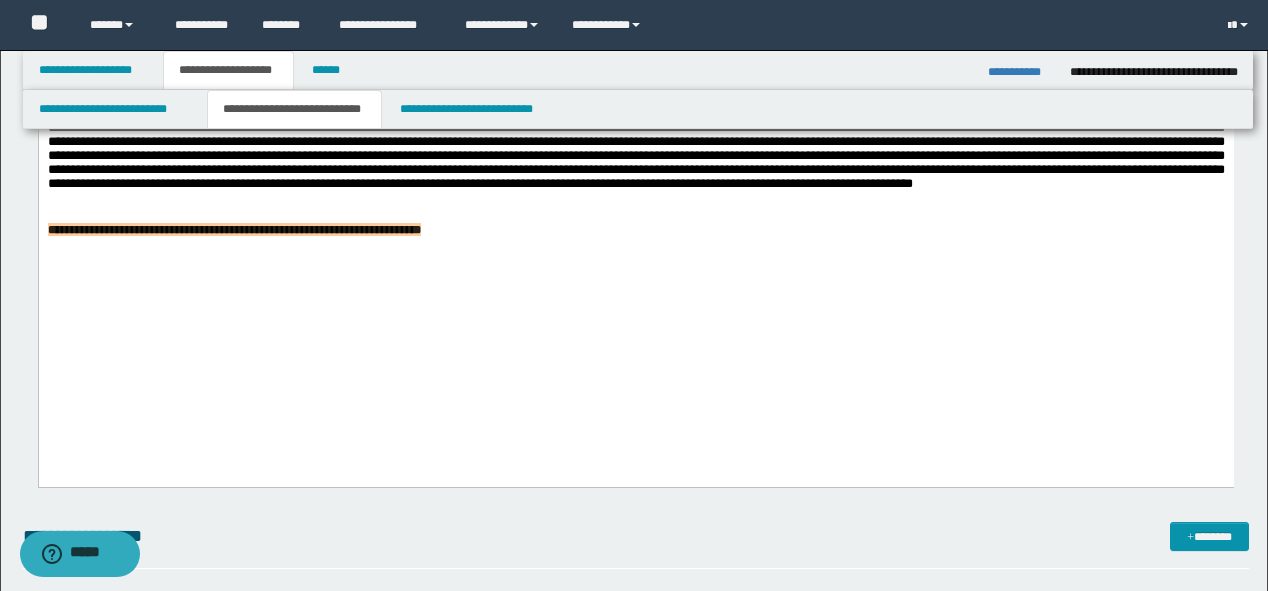 scroll, scrollTop: 1120, scrollLeft: 0, axis: vertical 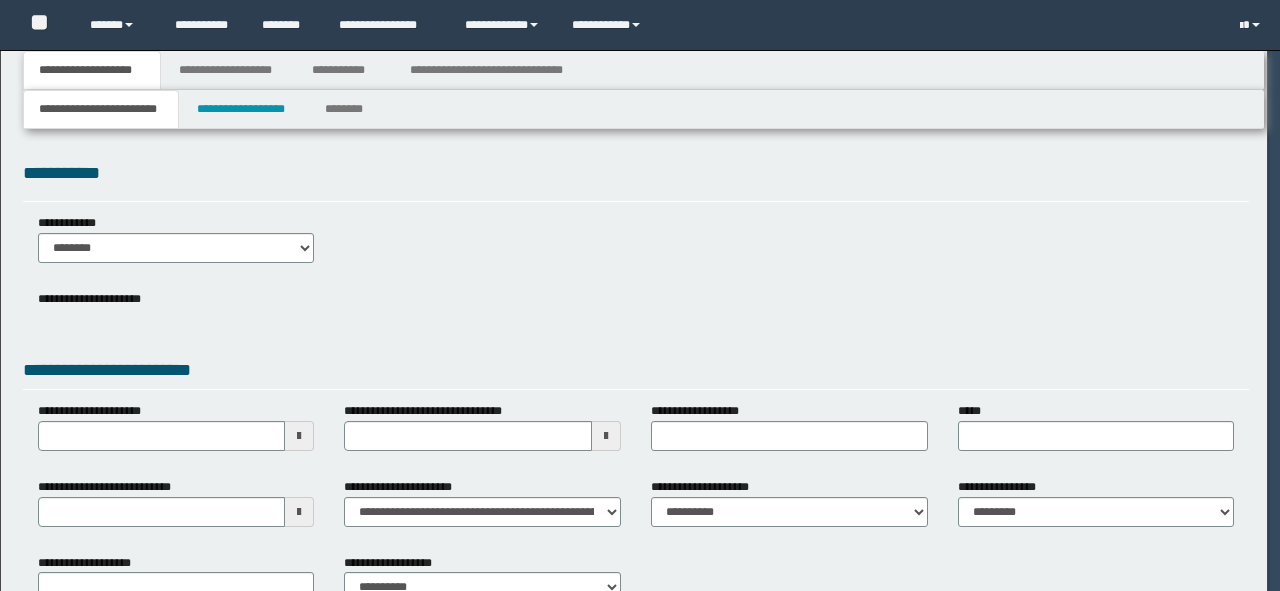 type on "**********" 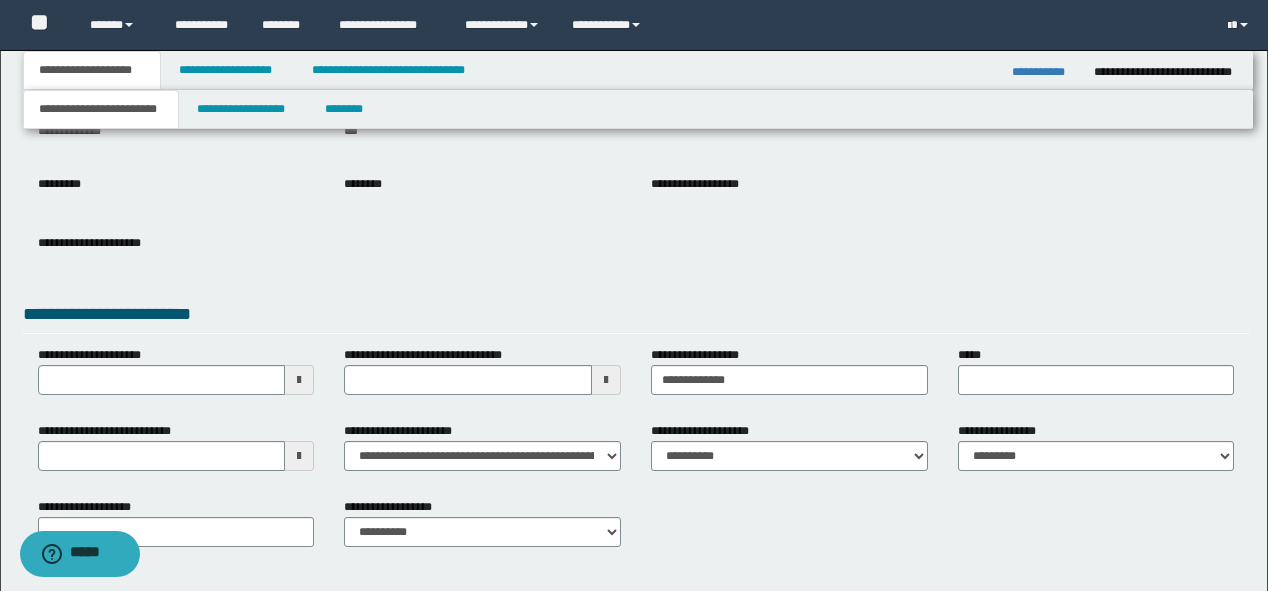 scroll, scrollTop: 240, scrollLeft: 0, axis: vertical 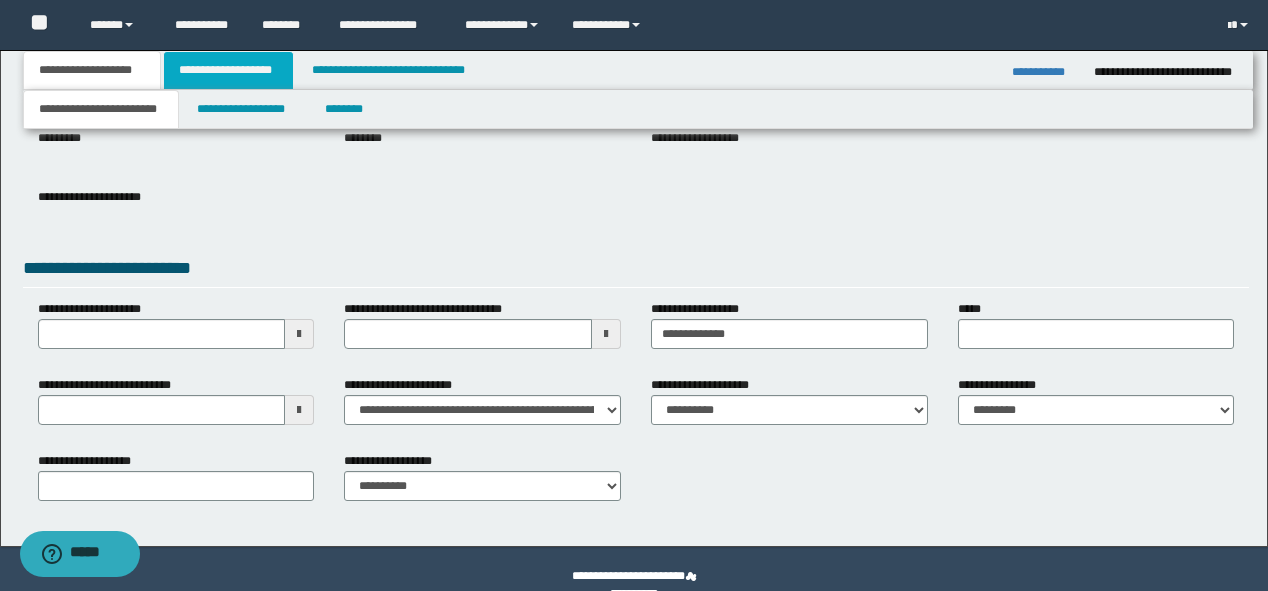click on "**********" at bounding box center (228, 70) 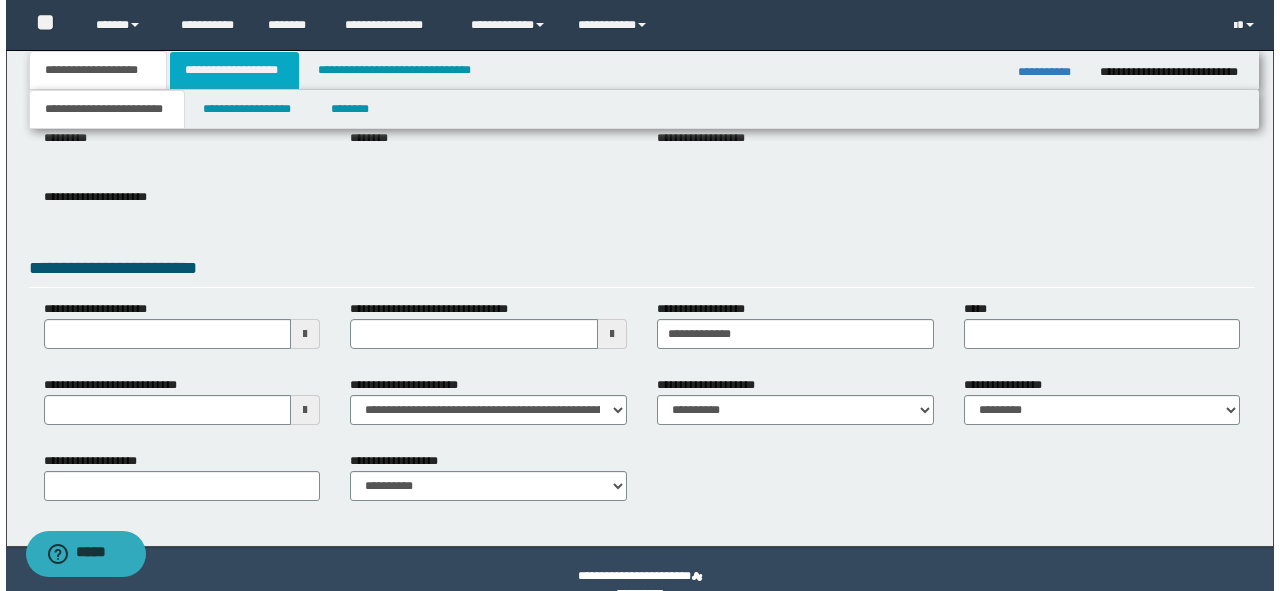 scroll, scrollTop: 0, scrollLeft: 0, axis: both 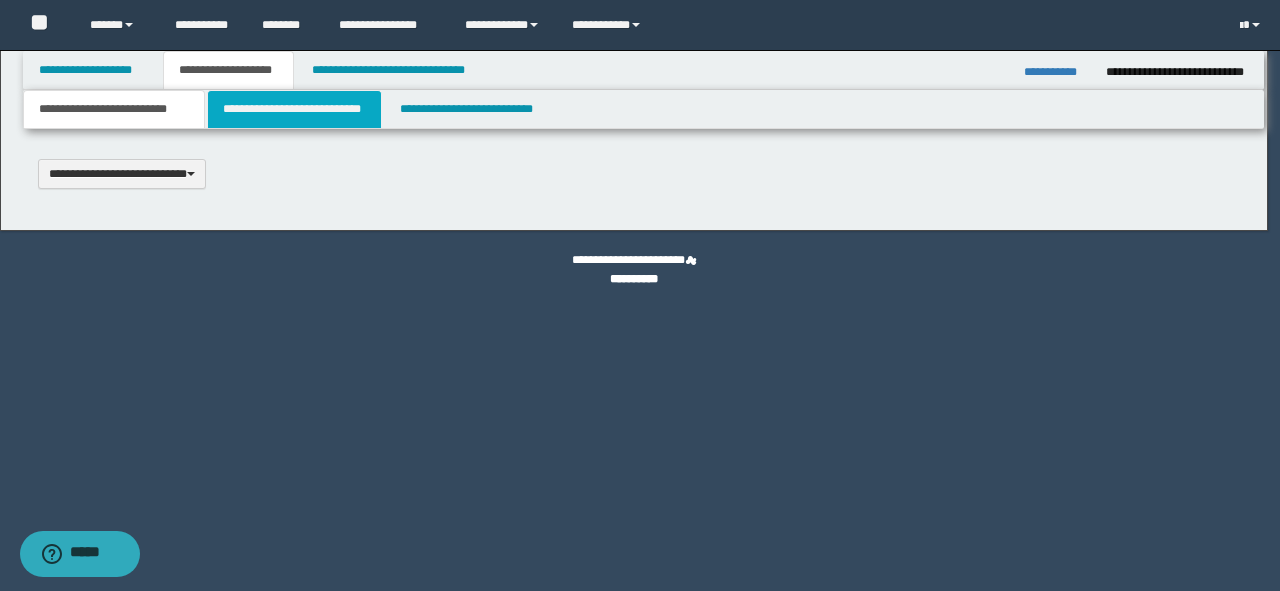 type 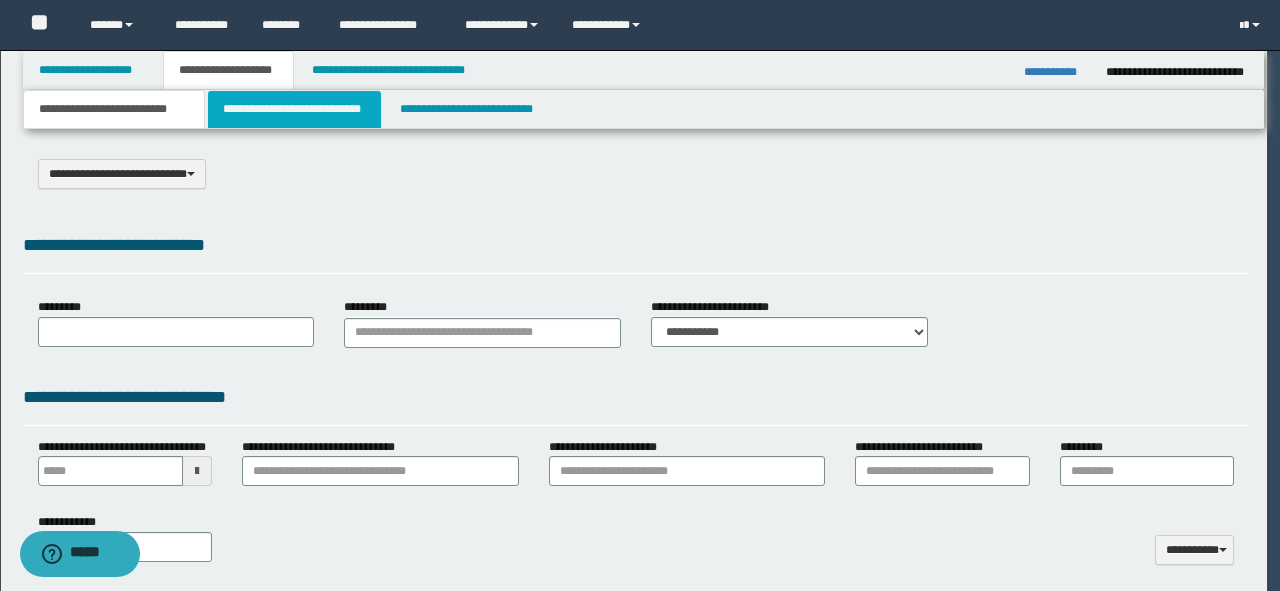 select on "*" 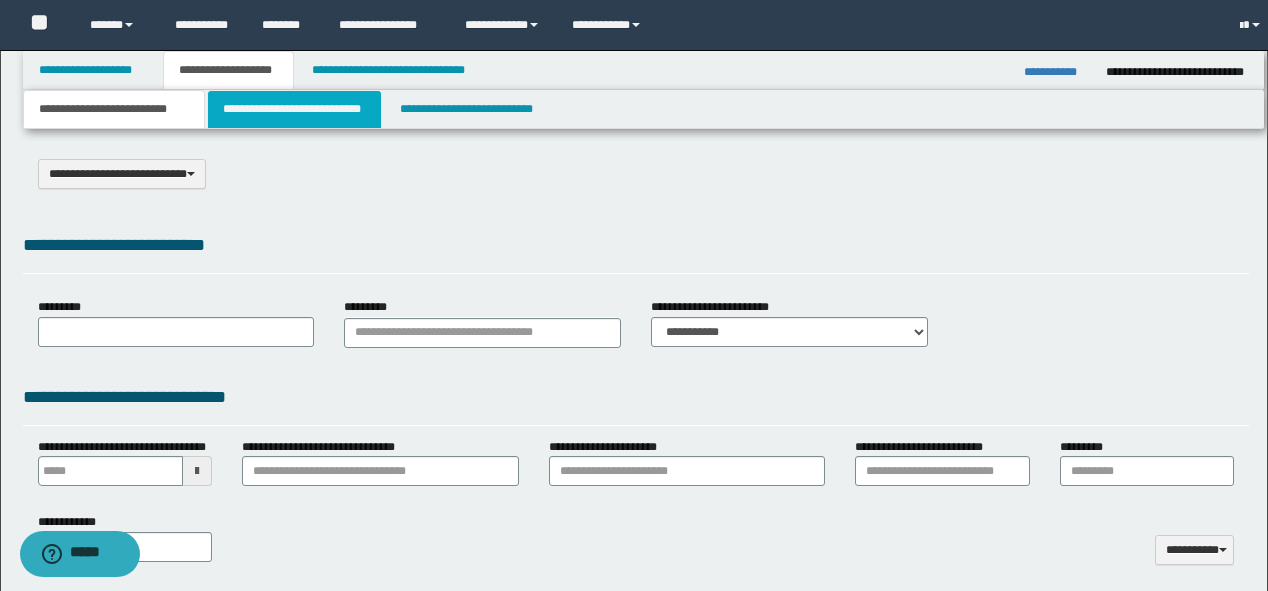 click on "**********" at bounding box center [294, 109] 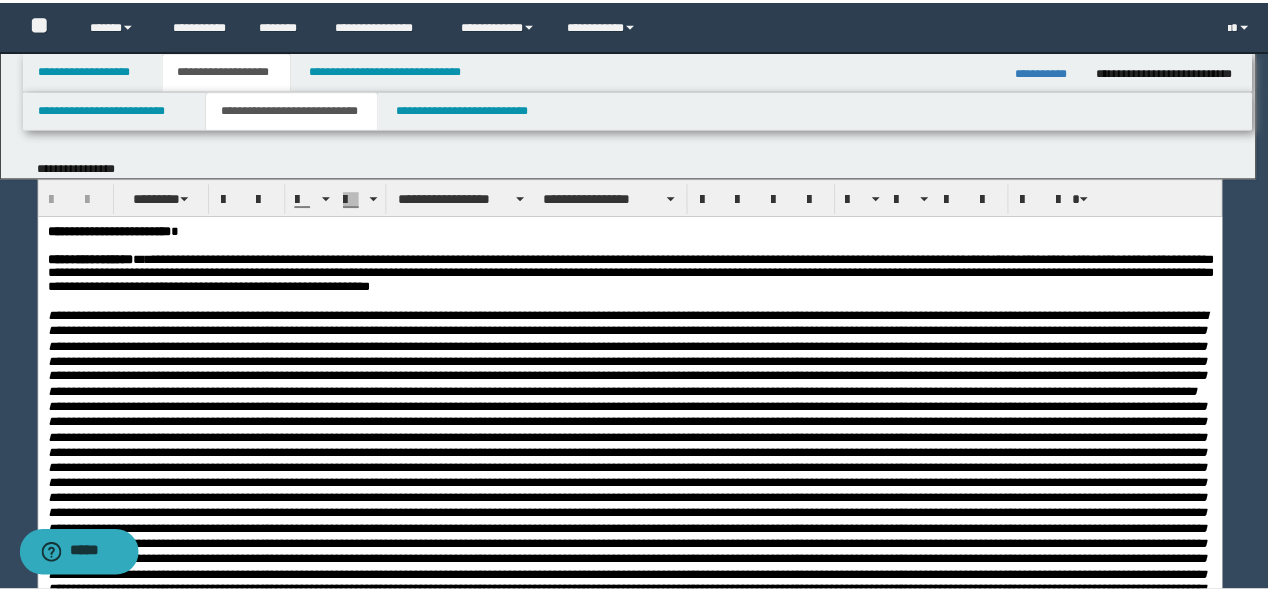 scroll, scrollTop: 0, scrollLeft: 0, axis: both 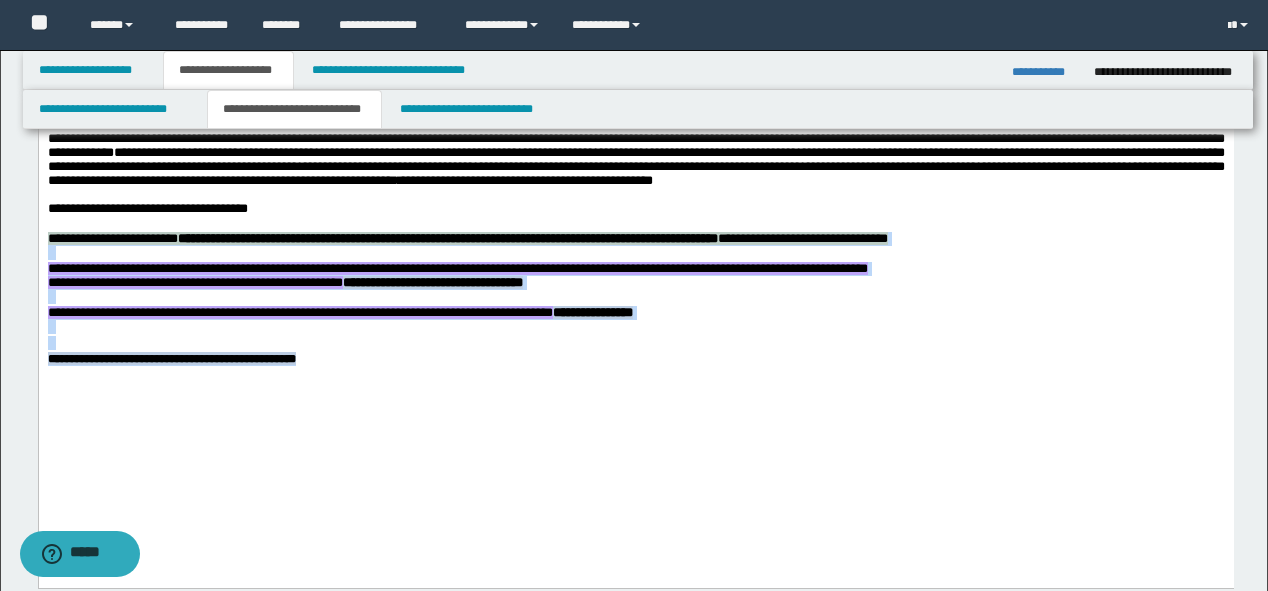 drag, startPoint x: 385, startPoint y: 481, endPoint x: 48, endPoint y: 327, distance: 370.5199 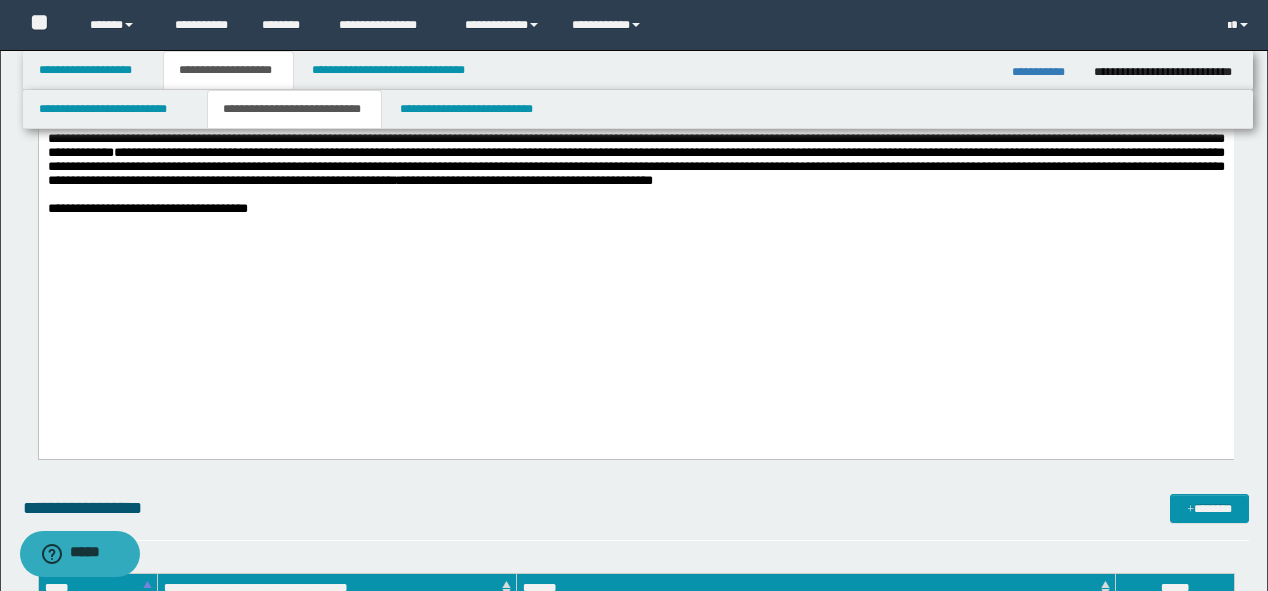 type 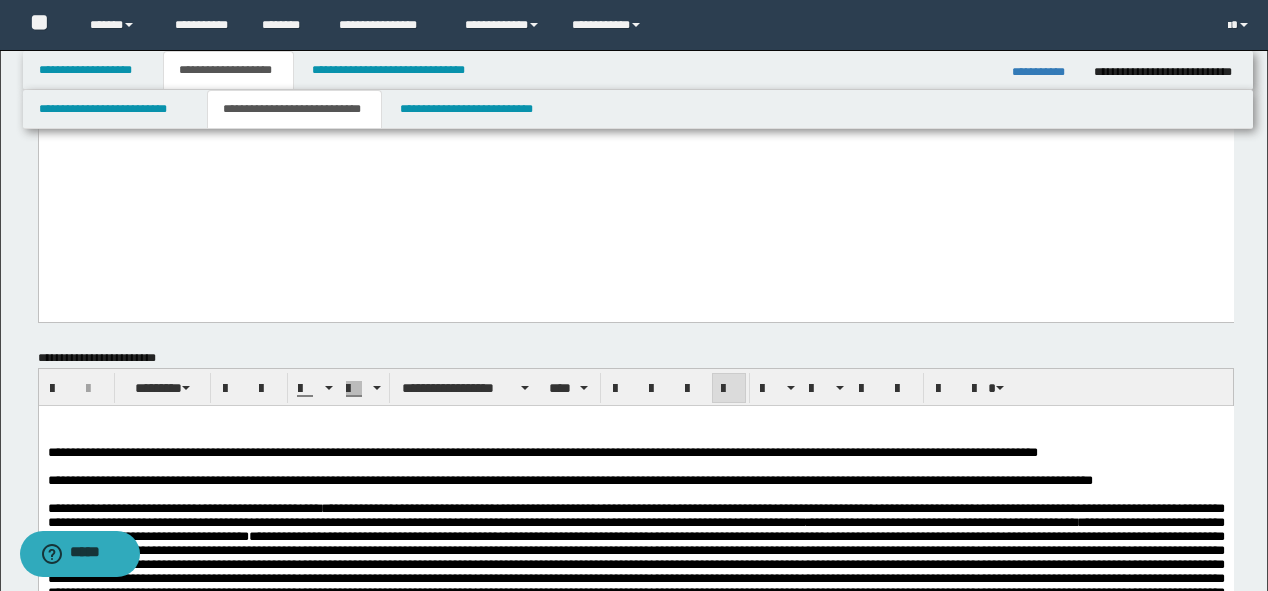 scroll, scrollTop: 960, scrollLeft: 0, axis: vertical 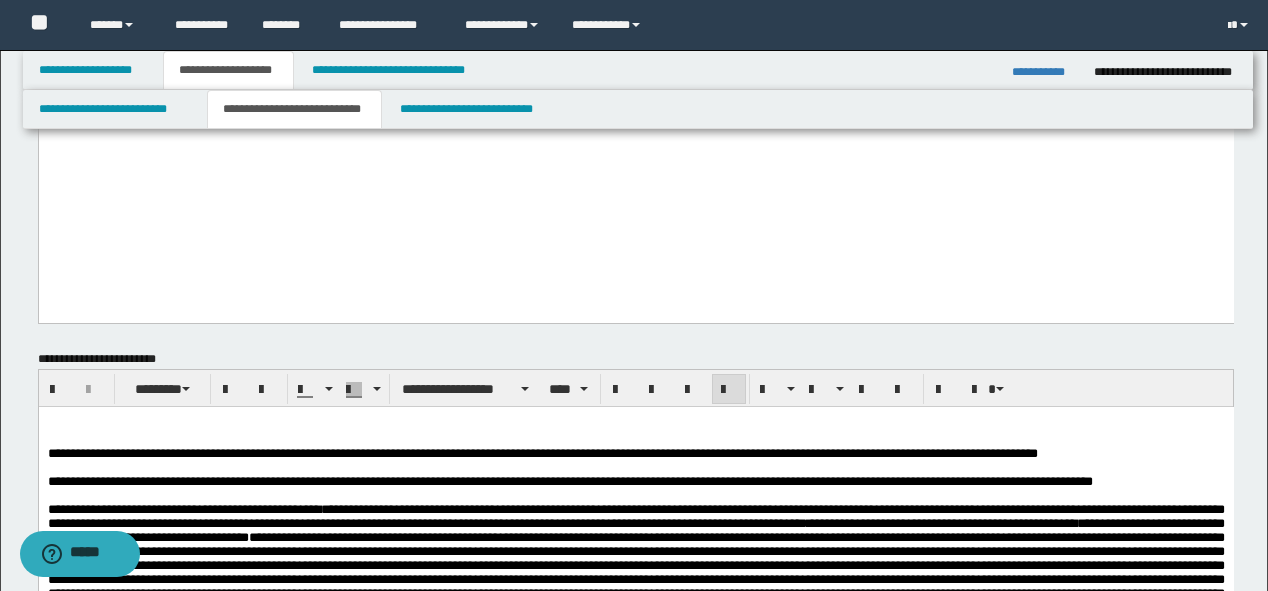 drag, startPoint x: 182, startPoint y: 218, endPoint x: 38, endPoint y: 205, distance: 144.58562 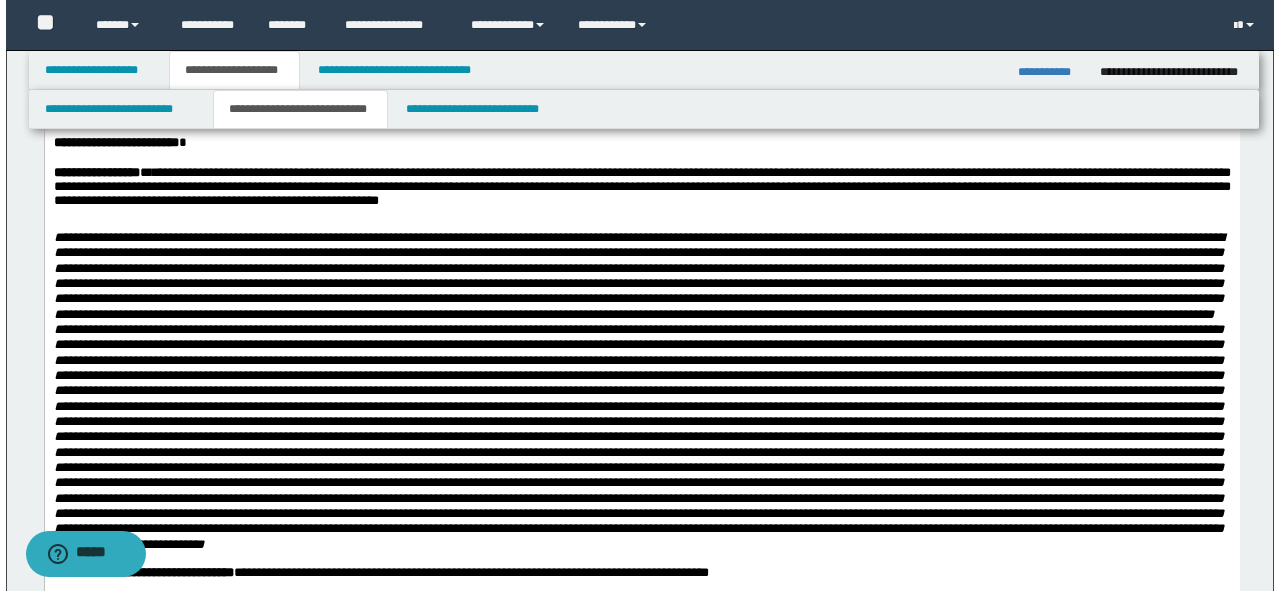 scroll, scrollTop: 0, scrollLeft: 0, axis: both 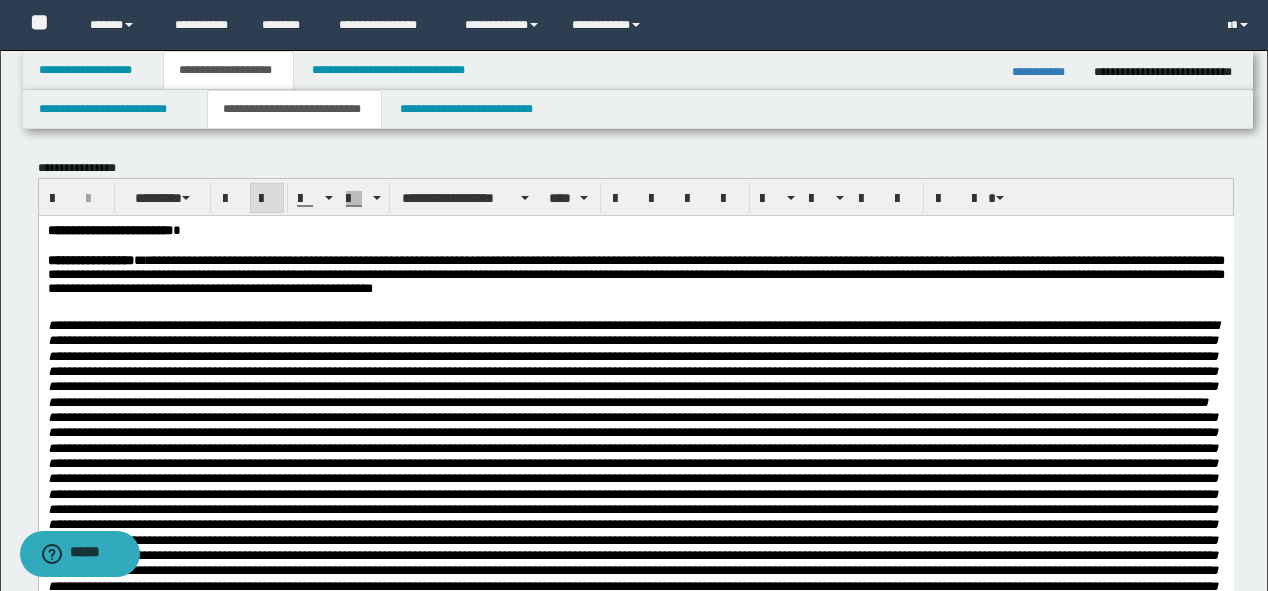 click at bounding box center (632, 363) 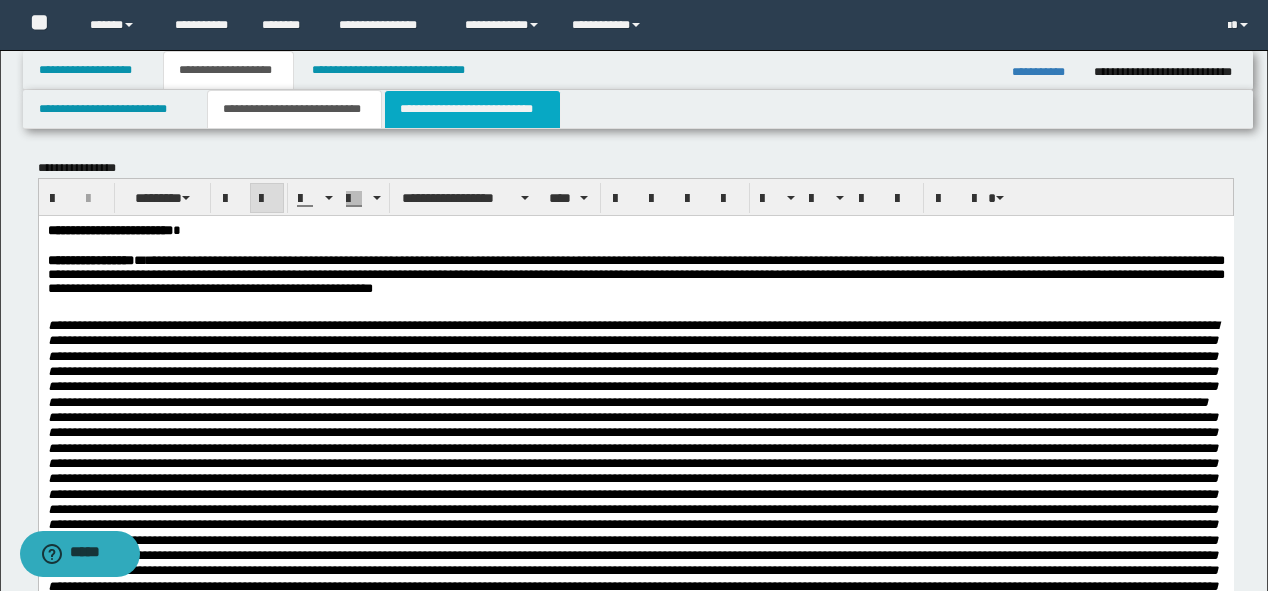click on "**********" at bounding box center (472, 109) 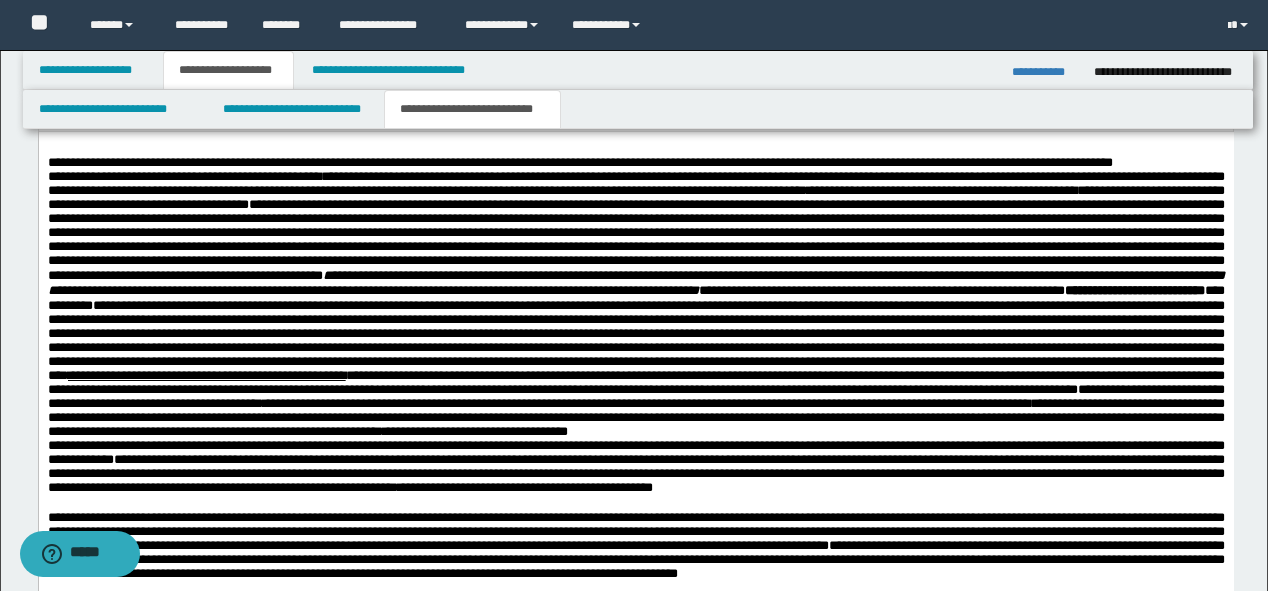 scroll, scrollTop: 800, scrollLeft: 0, axis: vertical 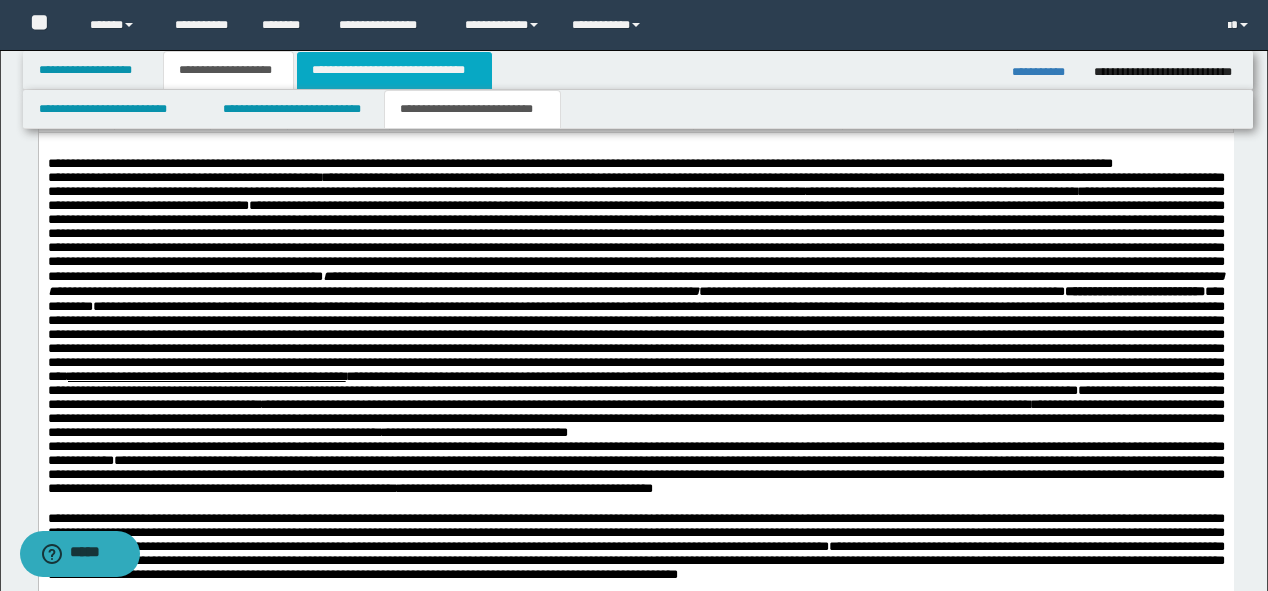 click on "**********" at bounding box center (394, 70) 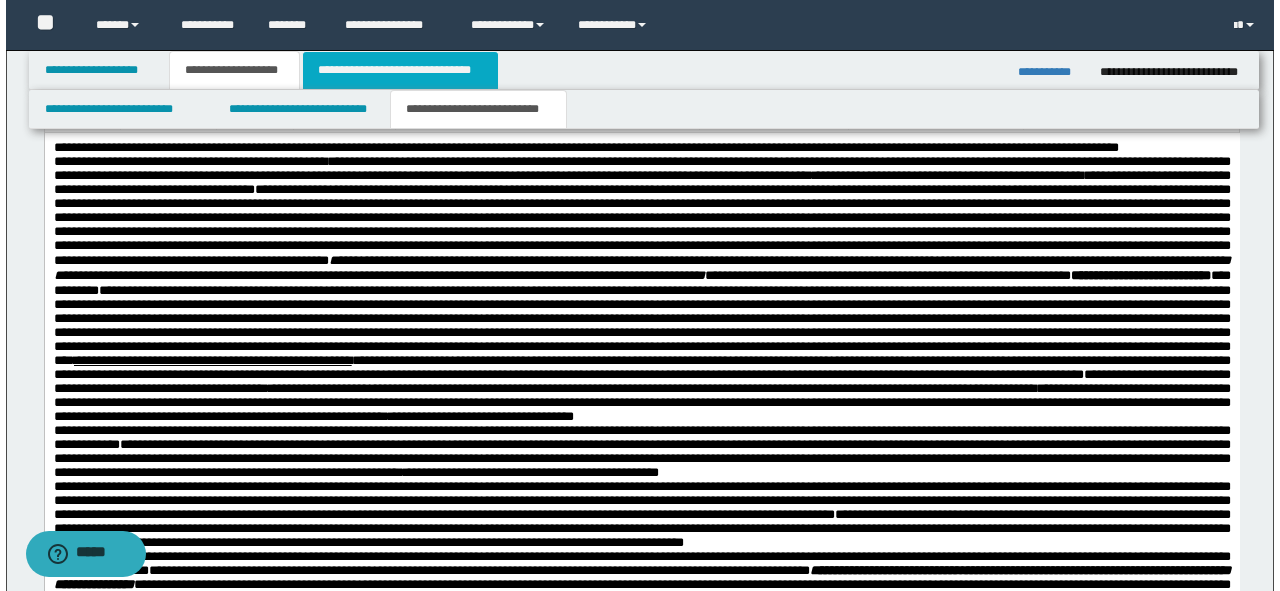 scroll, scrollTop: 0, scrollLeft: 0, axis: both 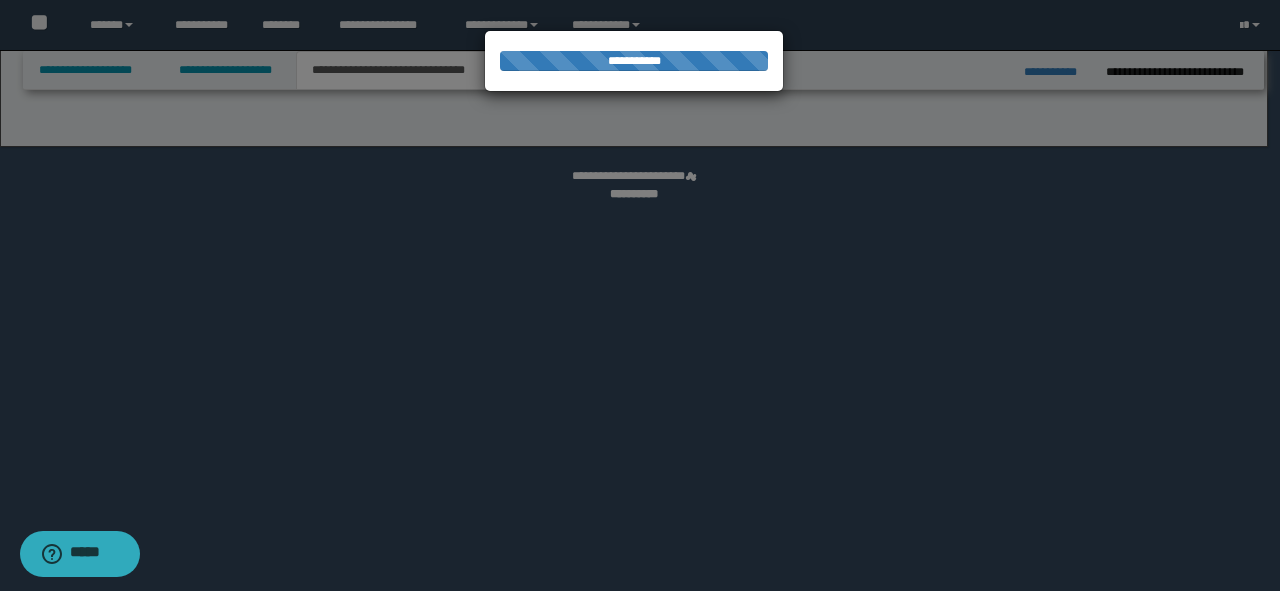 select on "*" 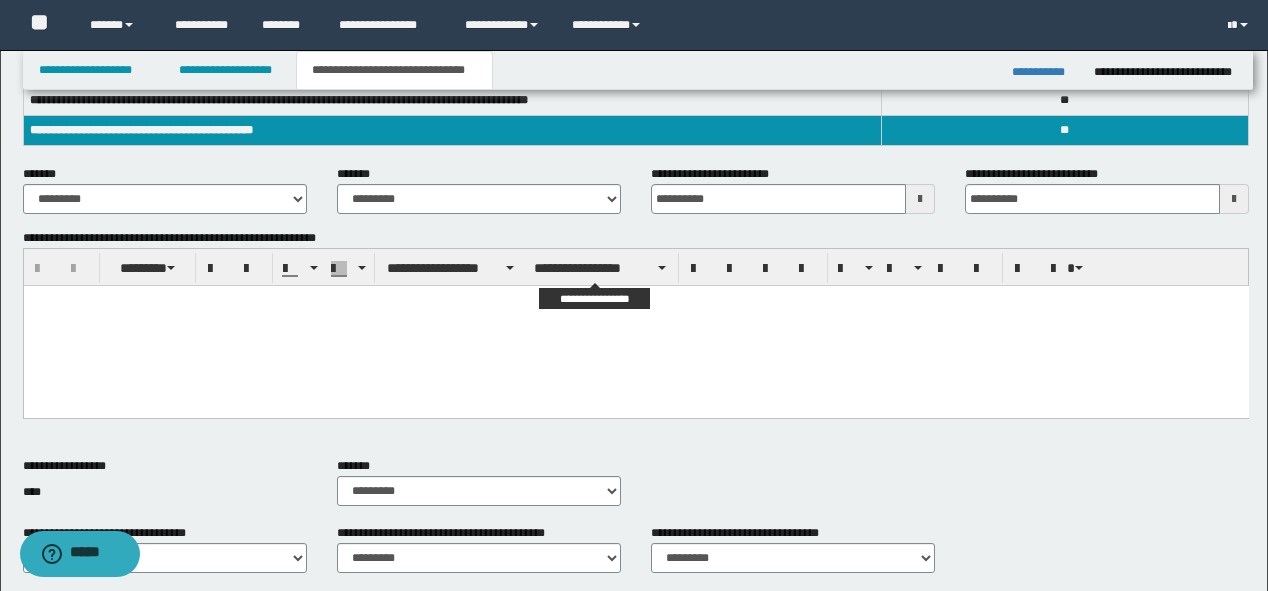 scroll, scrollTop: 240, scrollLeft: 0, axis: vertical 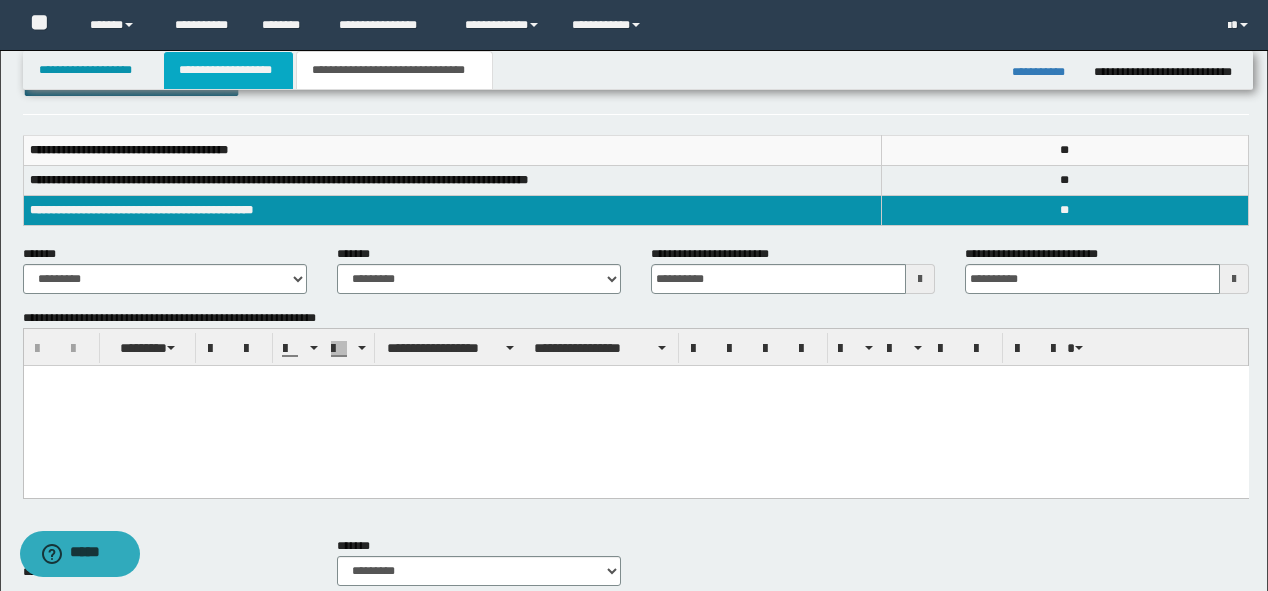 click on "**********" at bounding box center [228, 70] 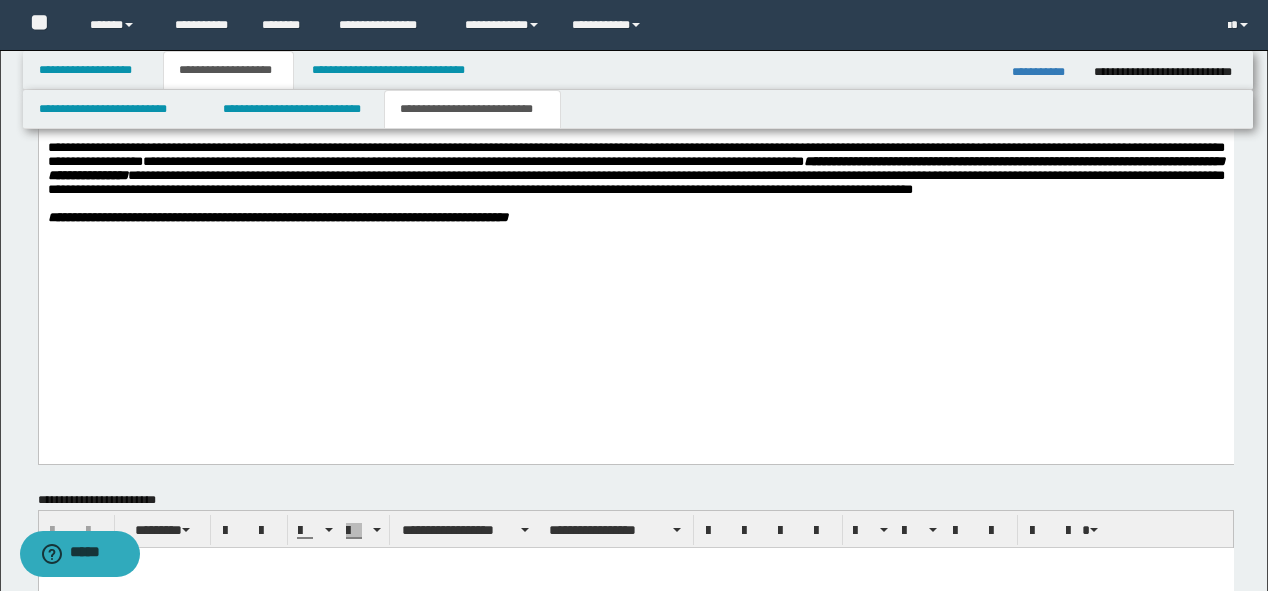 scroll, scrollTop: 1440, scrollLeft: 0, axis: vertical 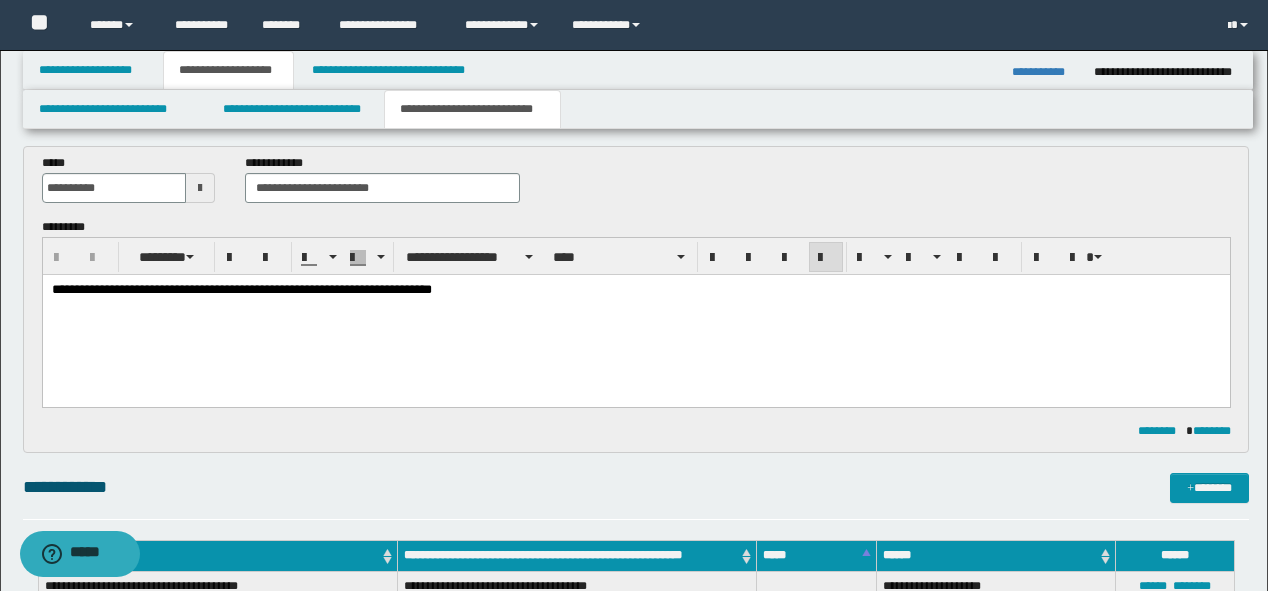 click on "**********" at bounding box center [635, 314] 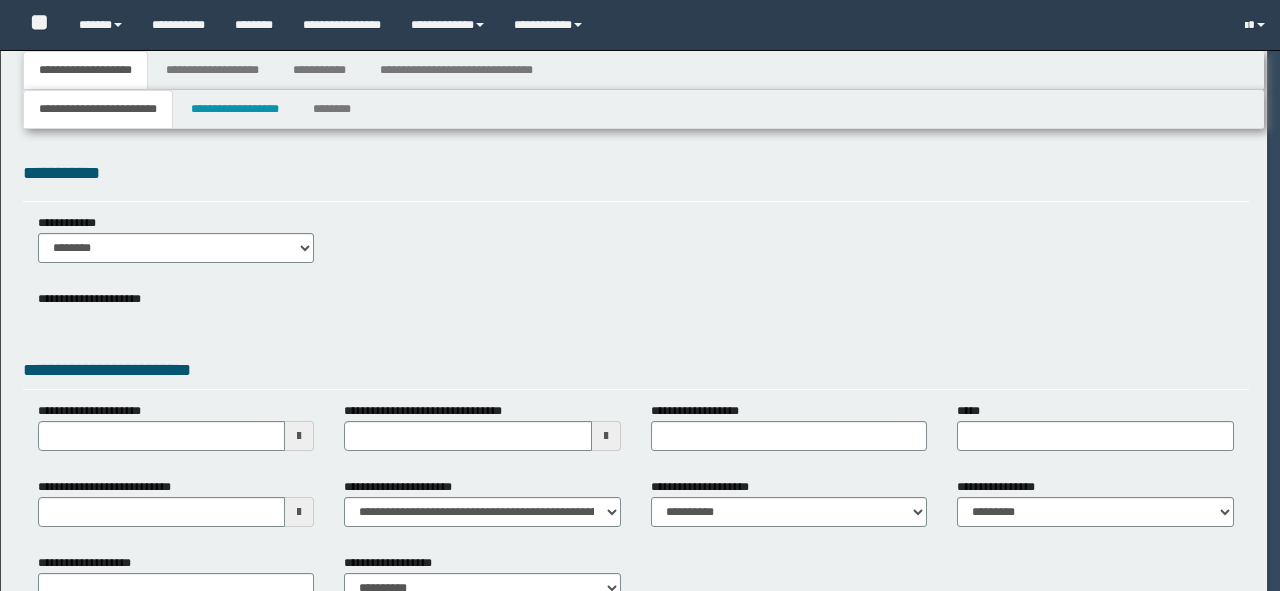 scroll, scrollTop: 0, scrollLeft: 0, axis: both 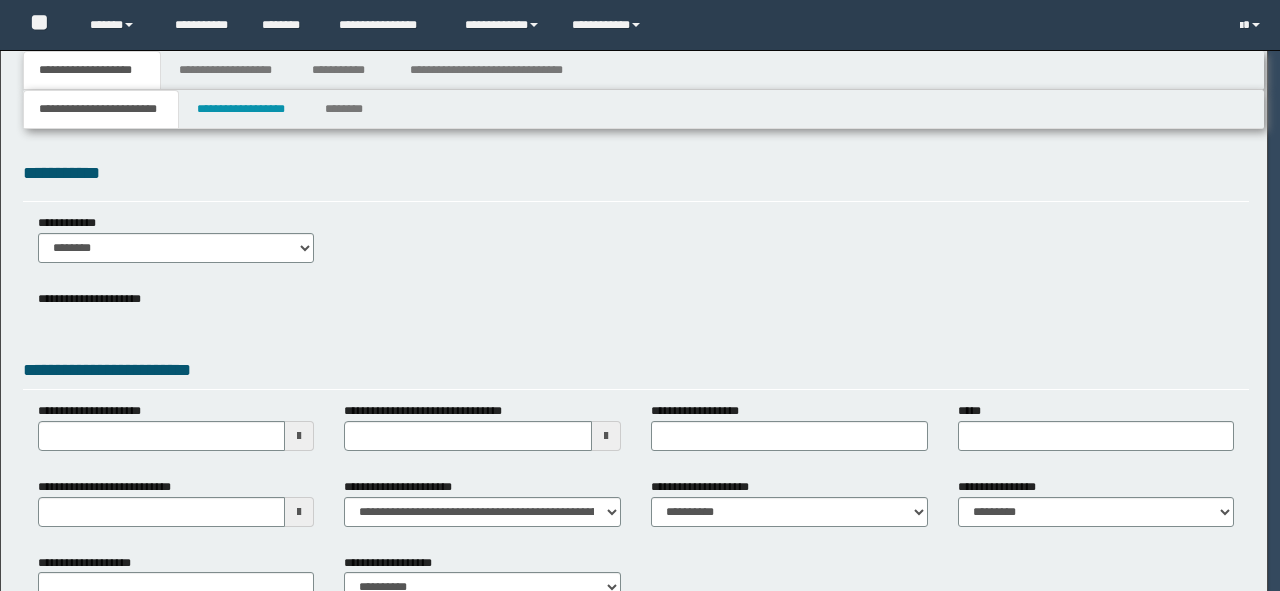 type on "**********" 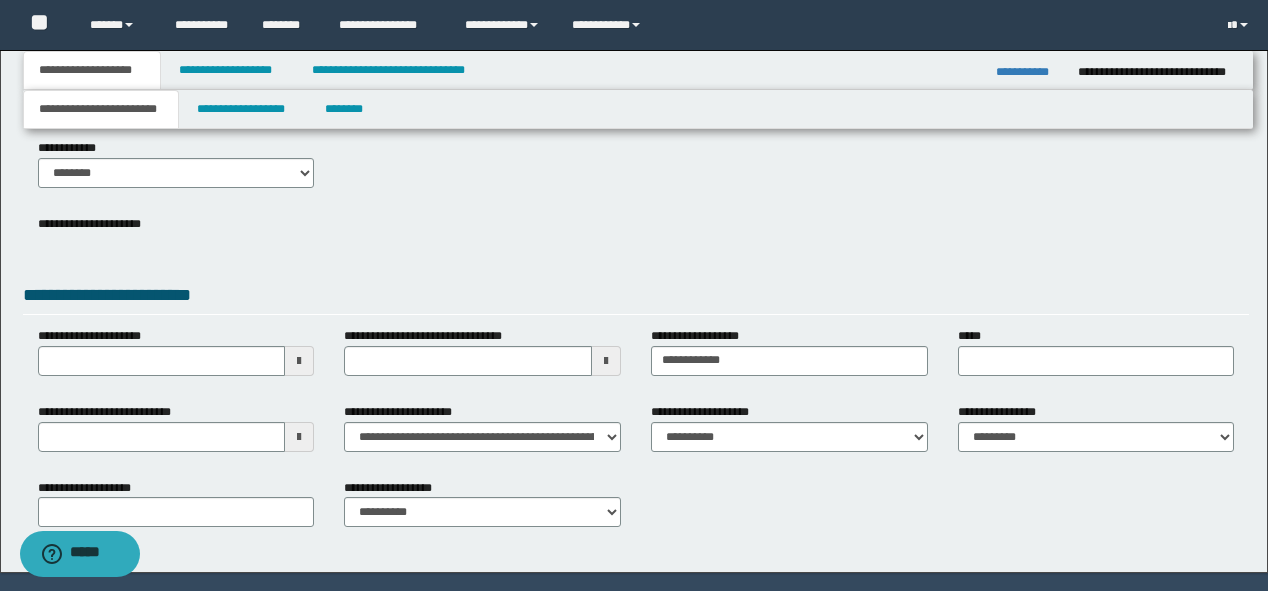 scroll, scrollTop: 134, scrollLeft: 0, axis: vertical 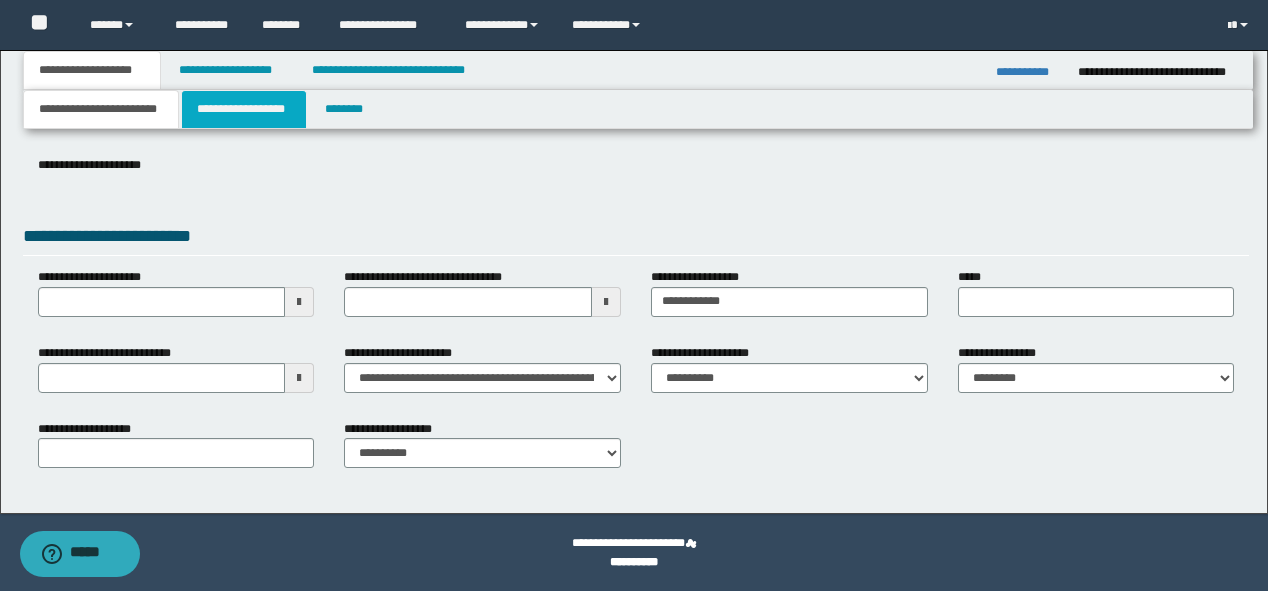 click on "**********" at bounding box center (244, 109) 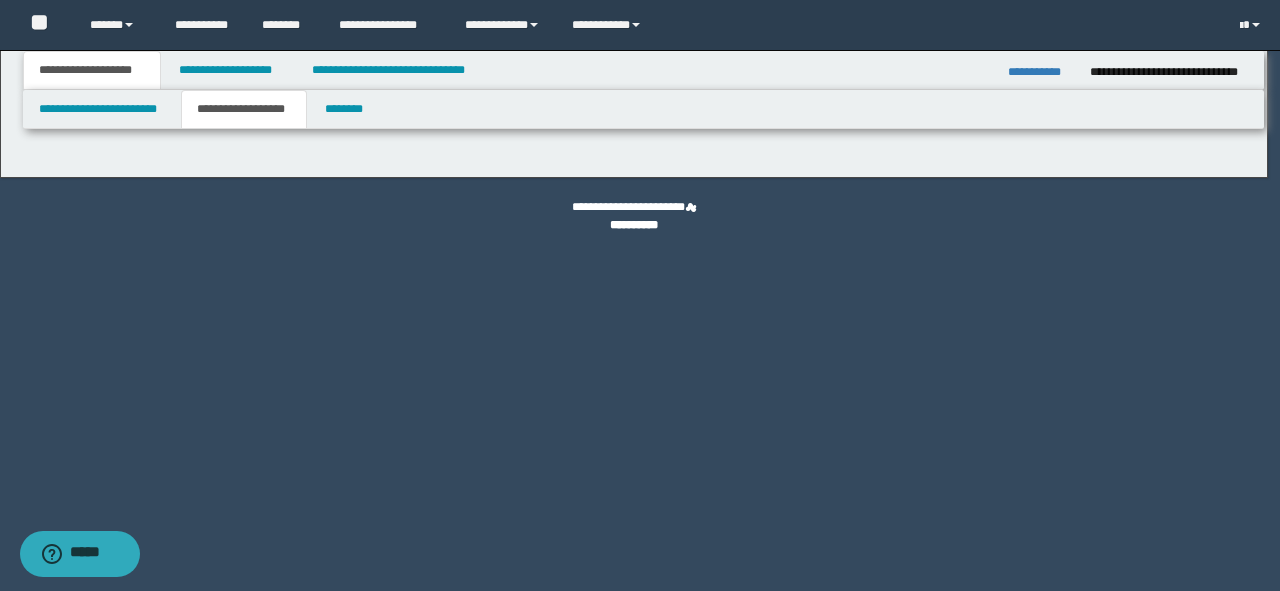 type on "********" 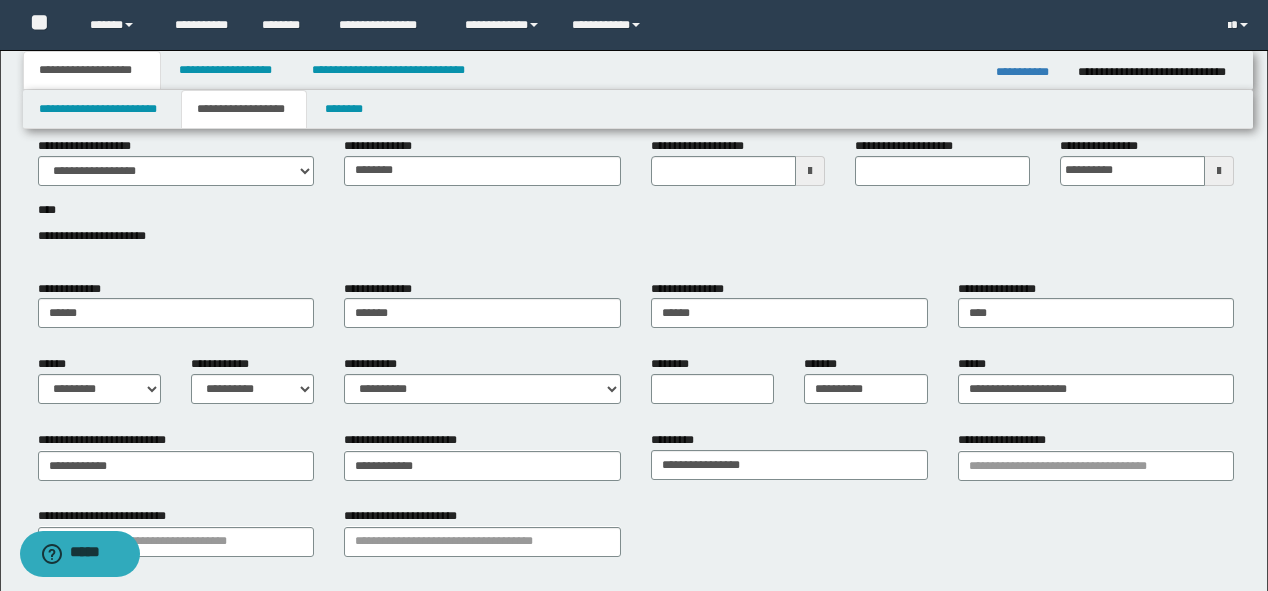 scroll, scrollTop: 80, scrollLeft: 0, axis: vertical 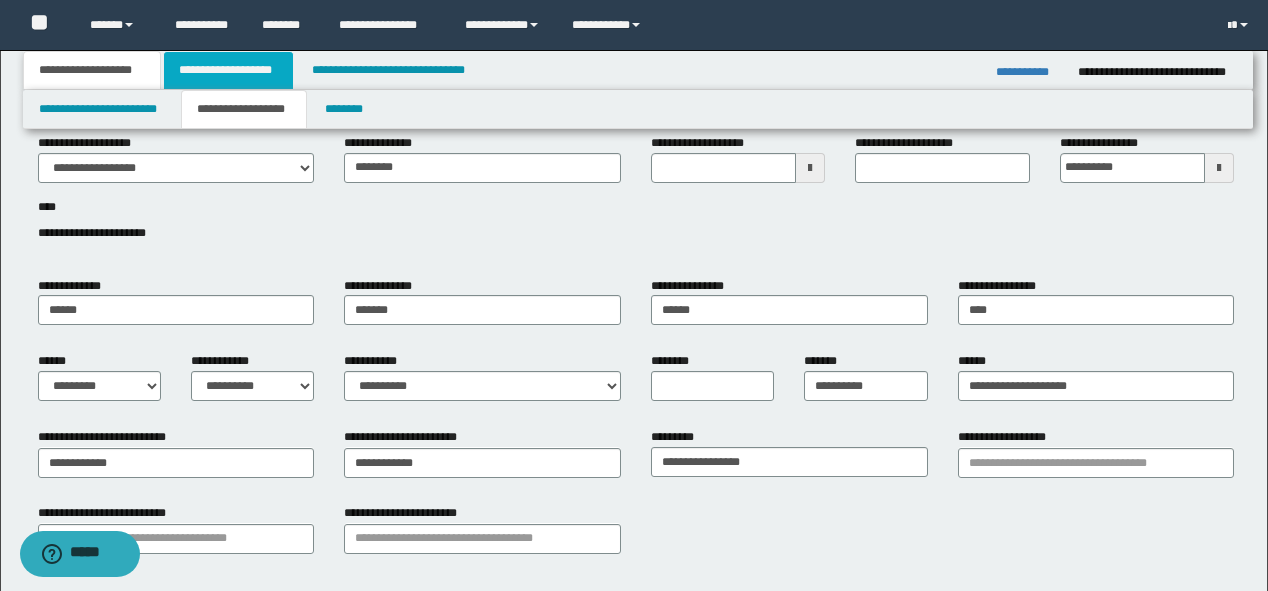 click on "**********" at bounding box center [228, 70] 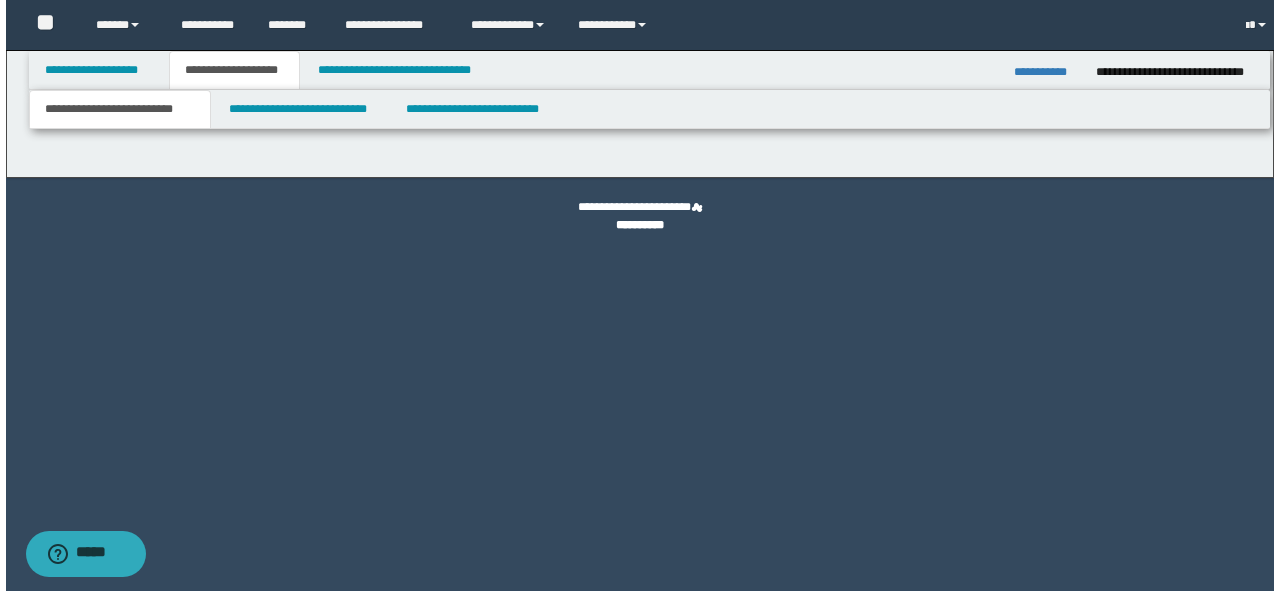 scroll, scrollTop: 0, scrollLeft: 0, axis: both 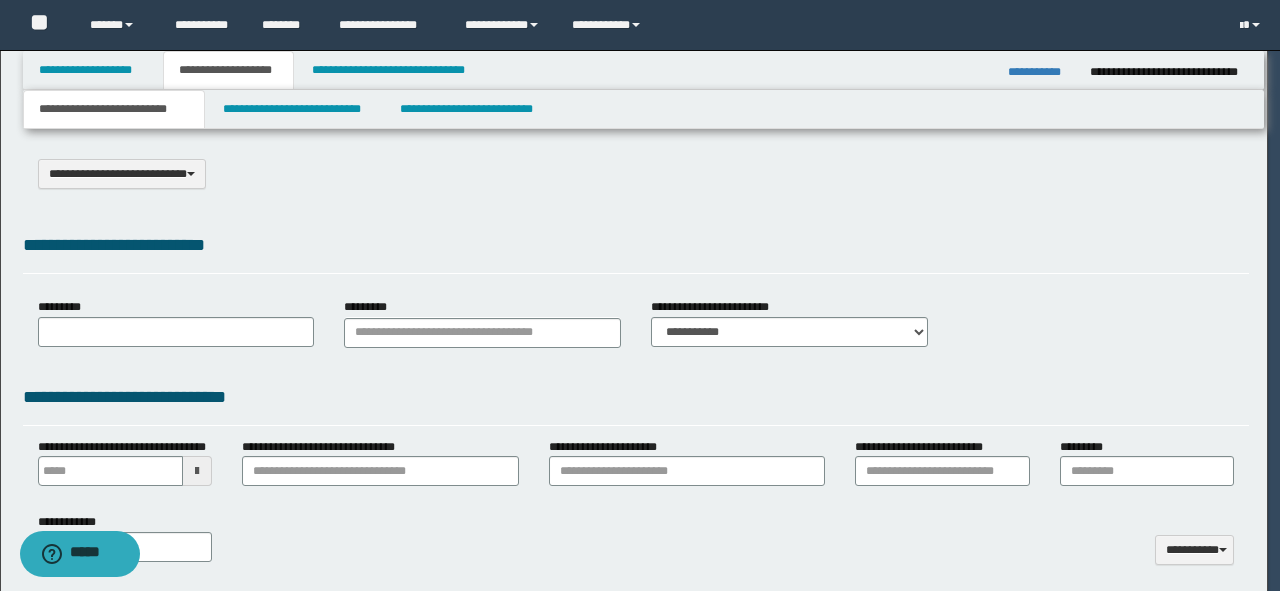 select on "*" 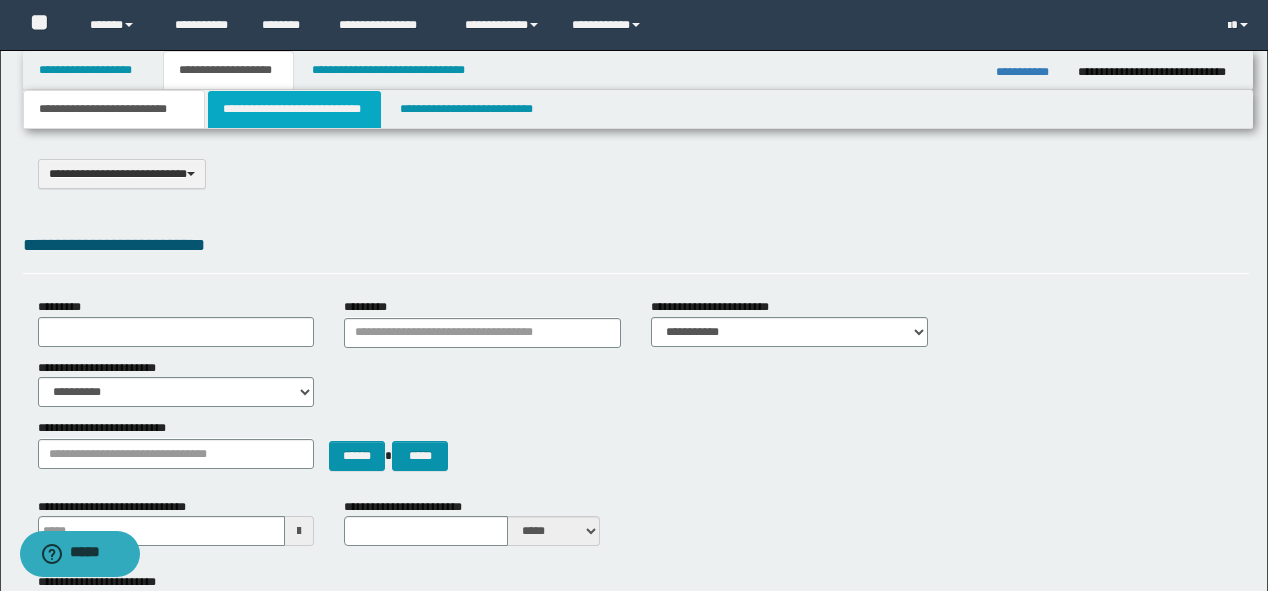 click on "**********" at bounding box center [294, 109] 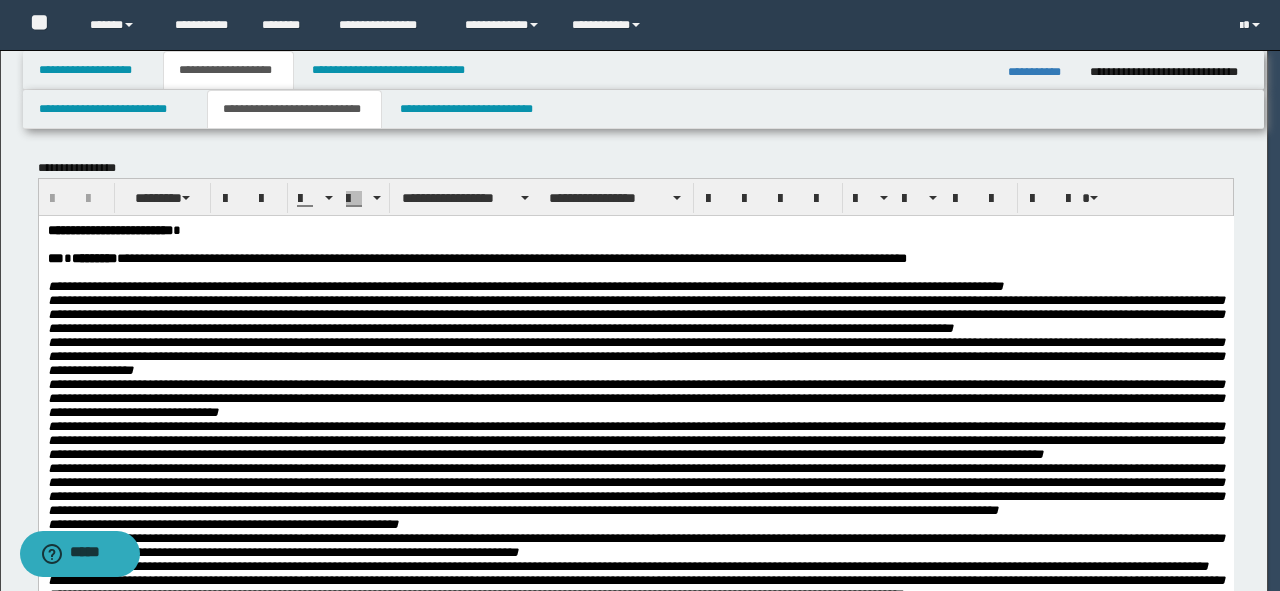 scroll, scrollTop: 0, scrollLeft: 0, axis: both 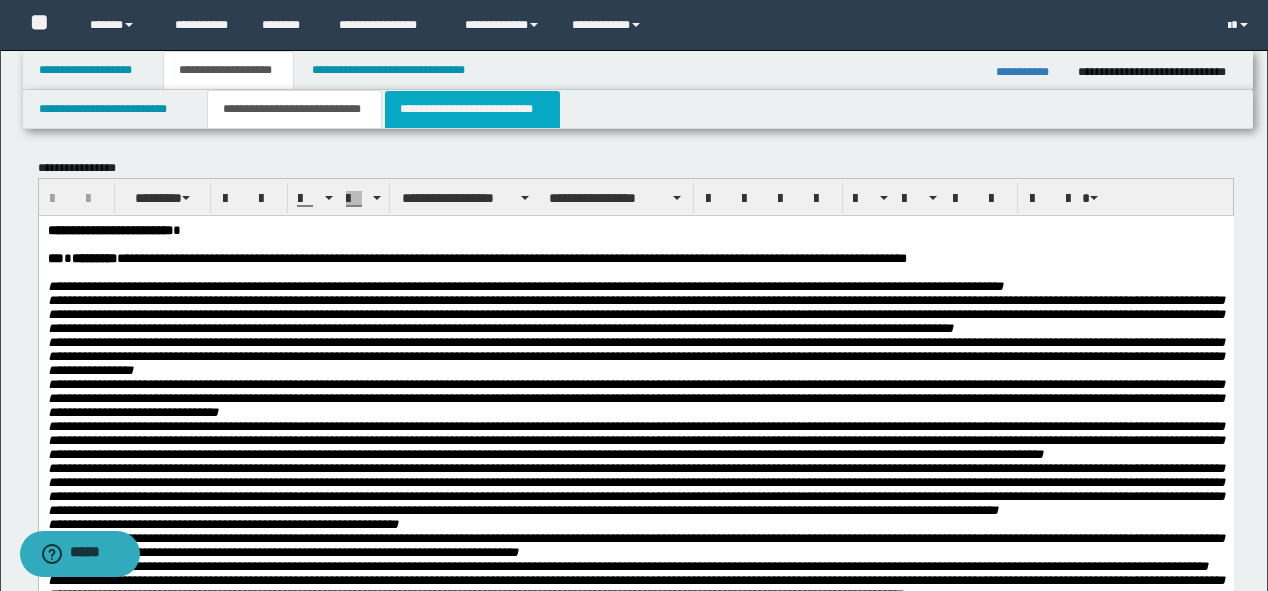 click on "**********" at bounding box center [472, 109] 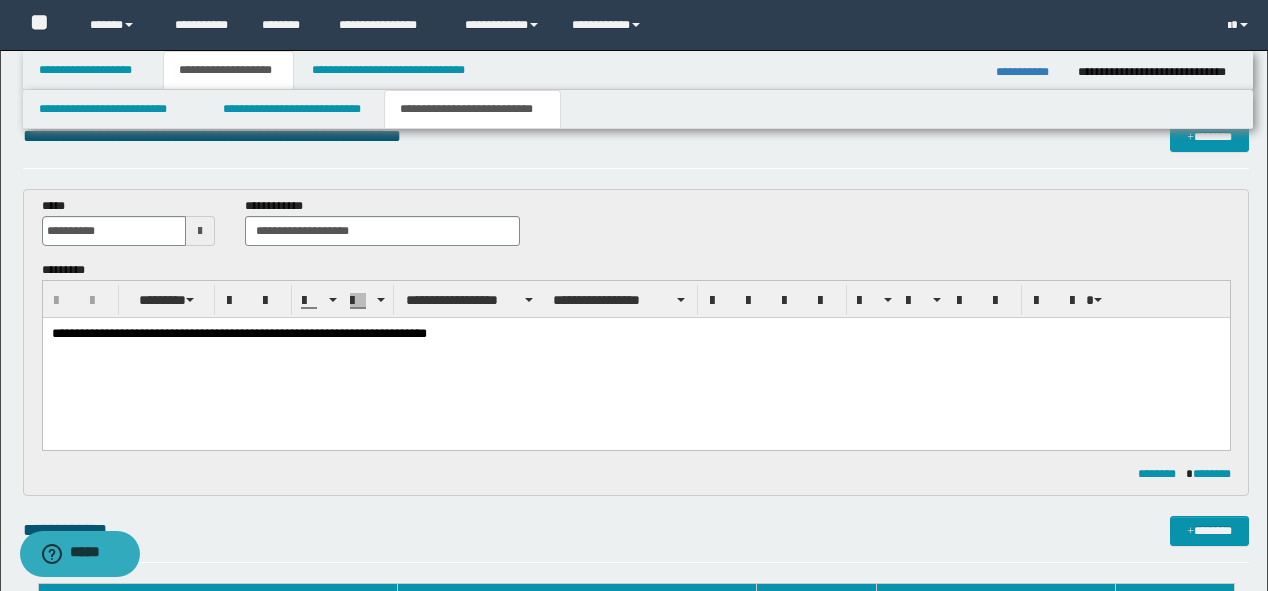 scroll, scrollTop: 0, scrollLeft: 0, axis: both 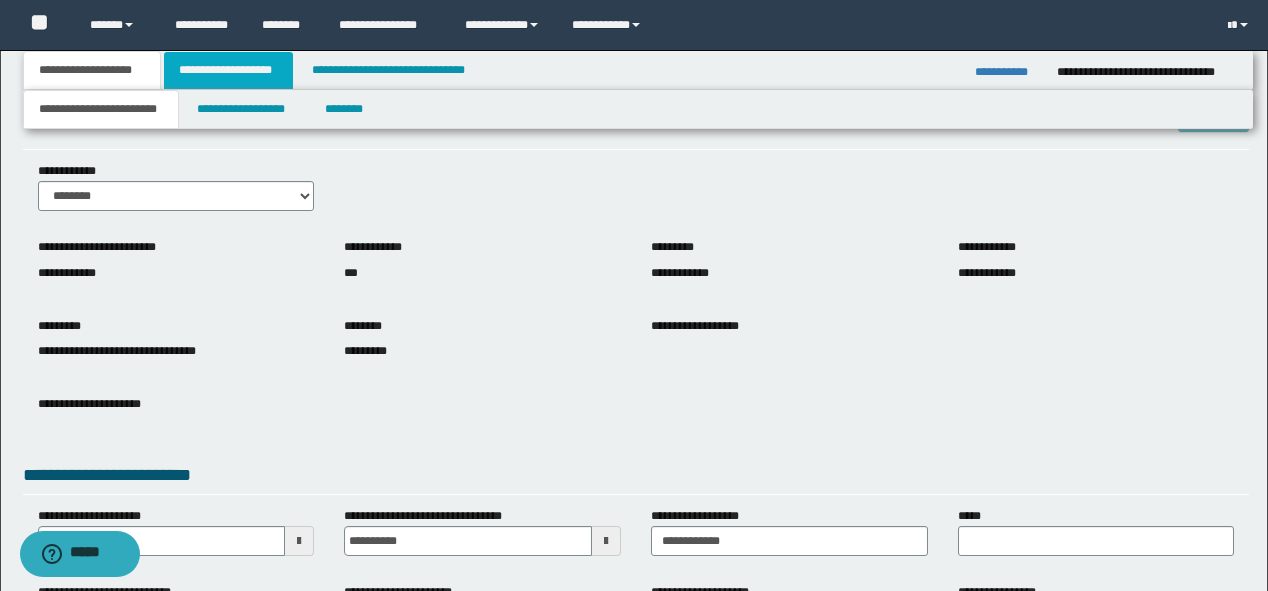 click on "**********" at bounding box center (228, 70) 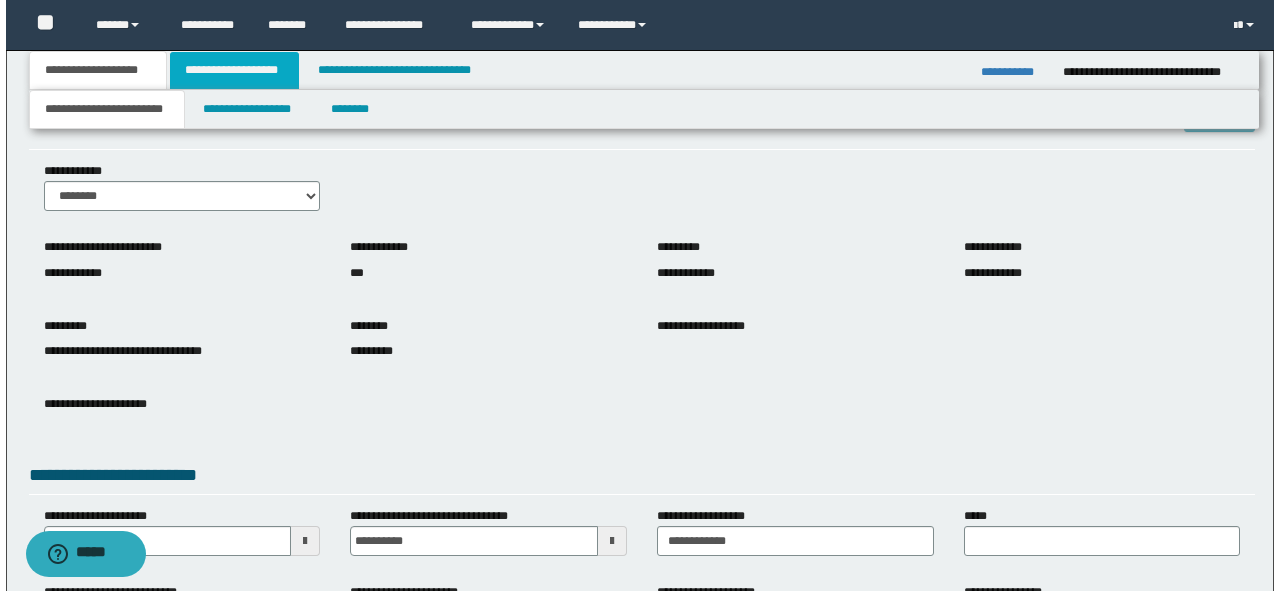 scroll, scrollTop: 0, scrollLeft: 0, axis: both 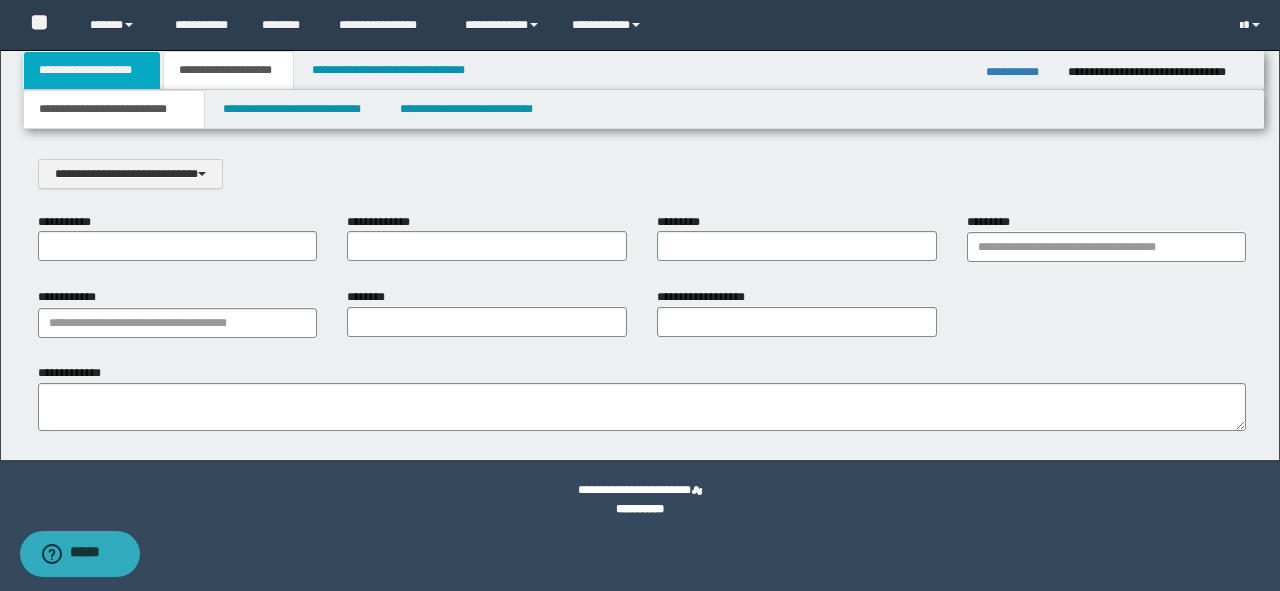 click on "**********" at bounding box center (92, 70) 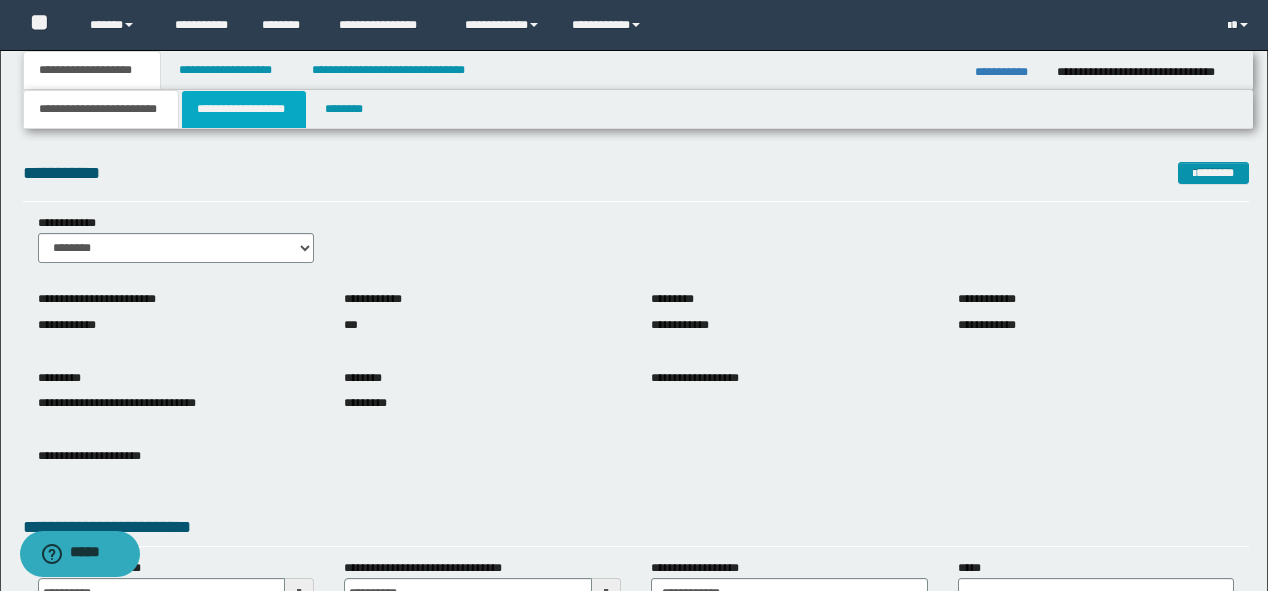 click on "**********" at bounding box center (244, 109) 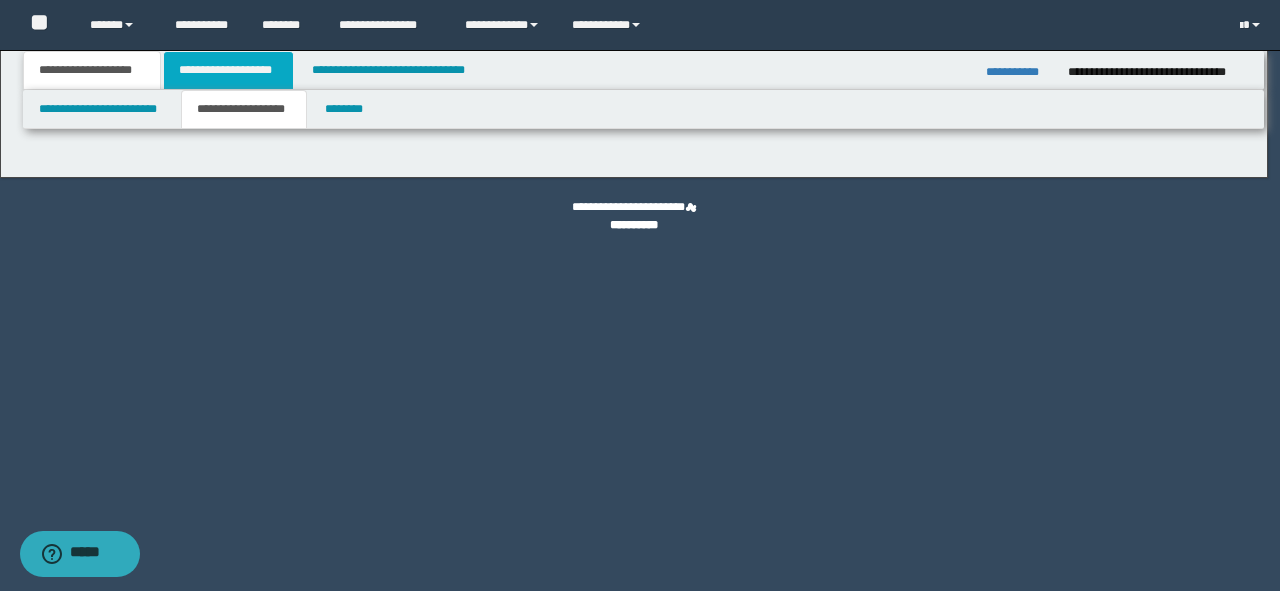 type on "********" 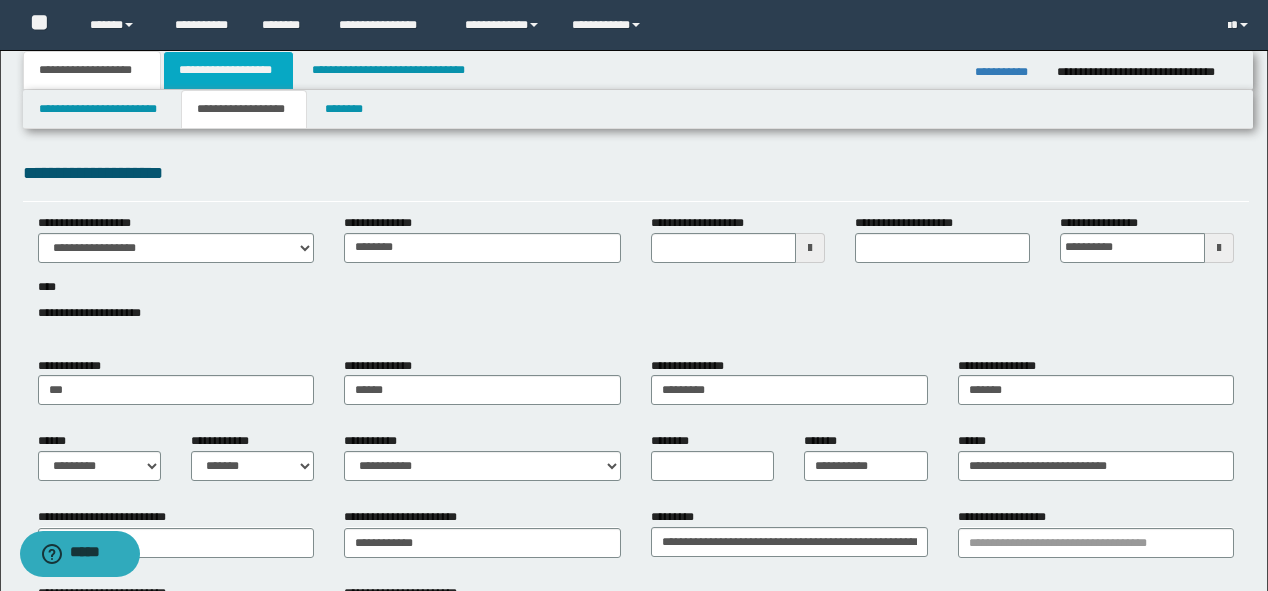 click on "**********" at bounding box center (228, 70) 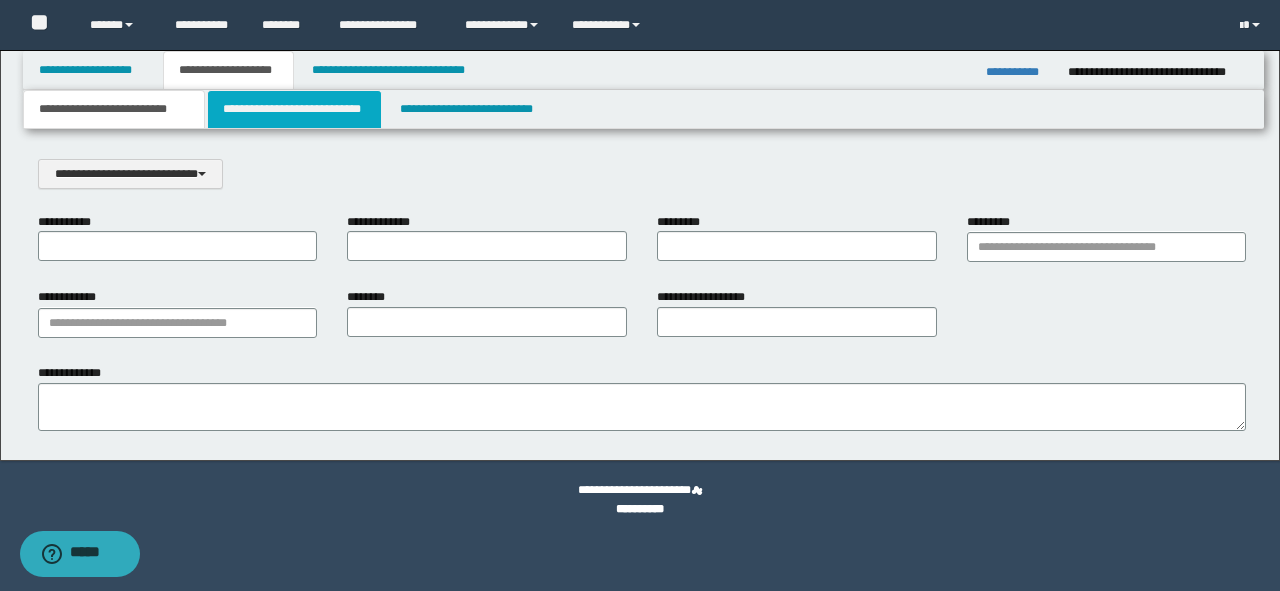 click on "**********" at bounding box center (294, 109) 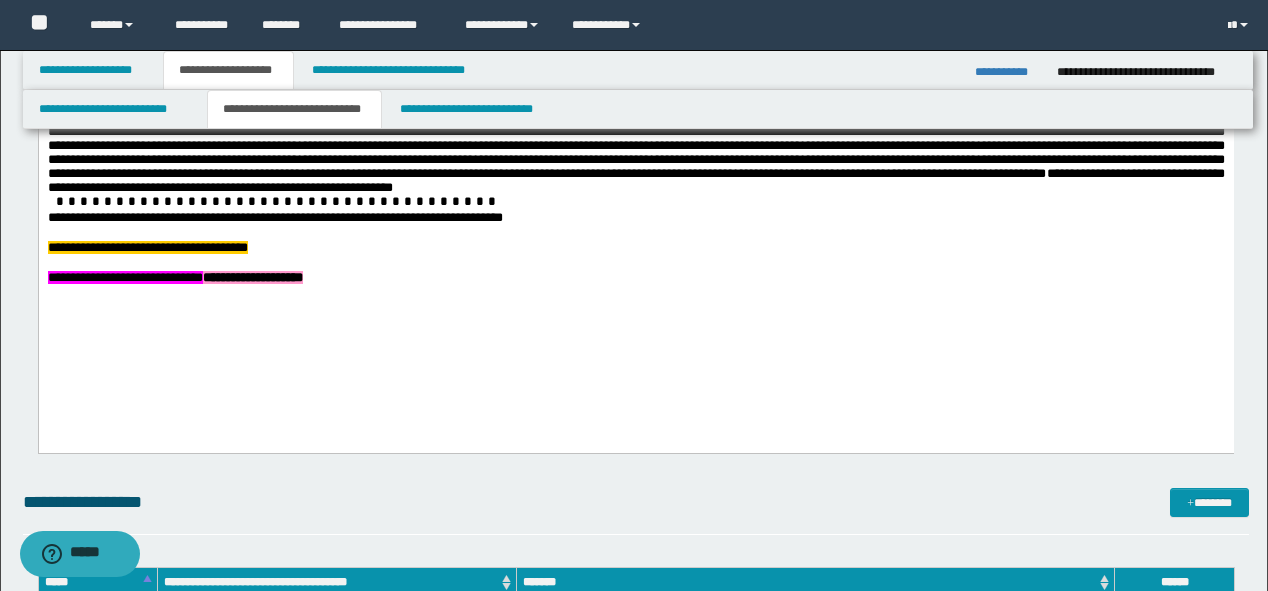 scroll, scrollTop: 1280, scrollLeft: 0, axis: vertical 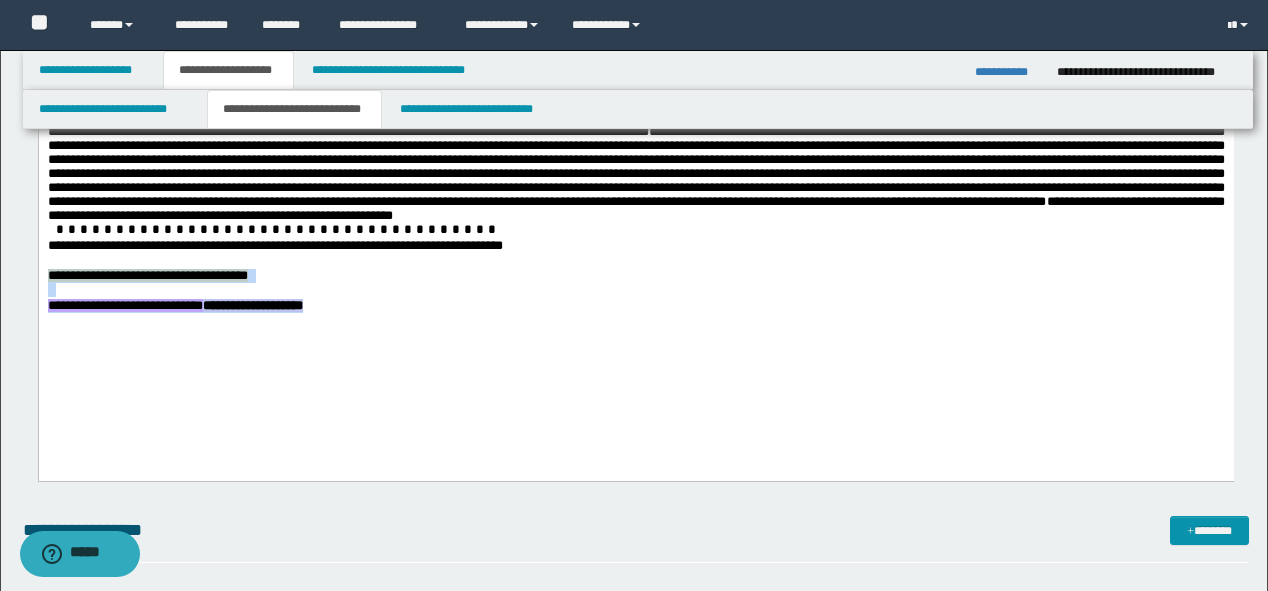 drag, startPoint x: 419, startPoint y: 375, endPoint x: 35, endPoint y: 335, distance: 386.0777 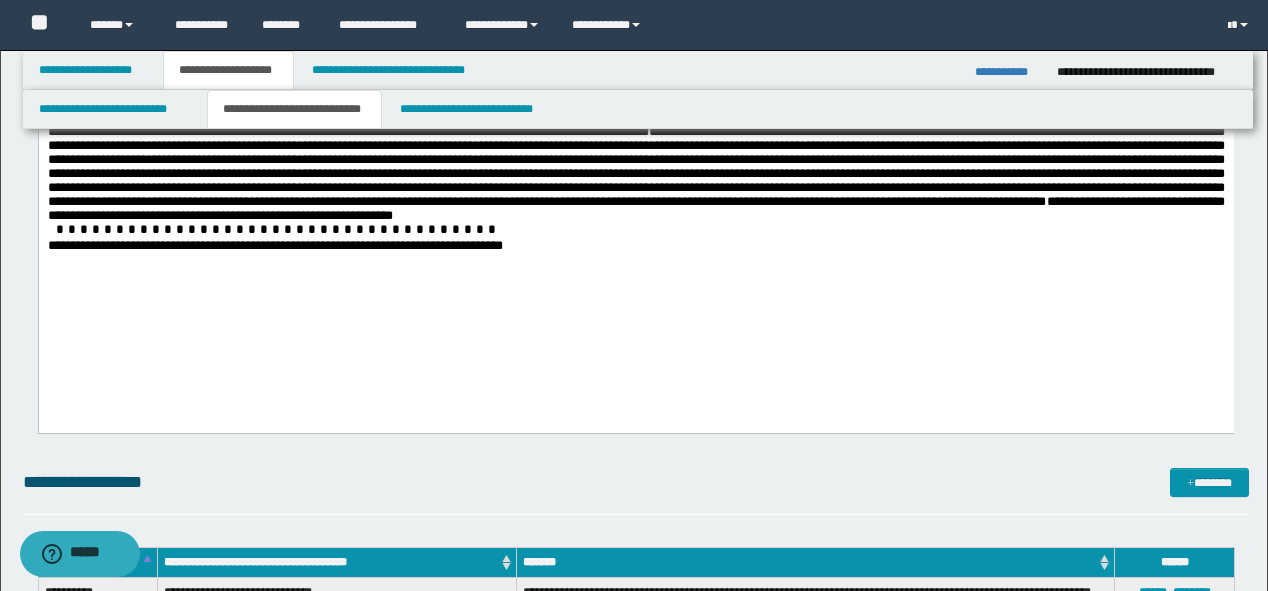 type 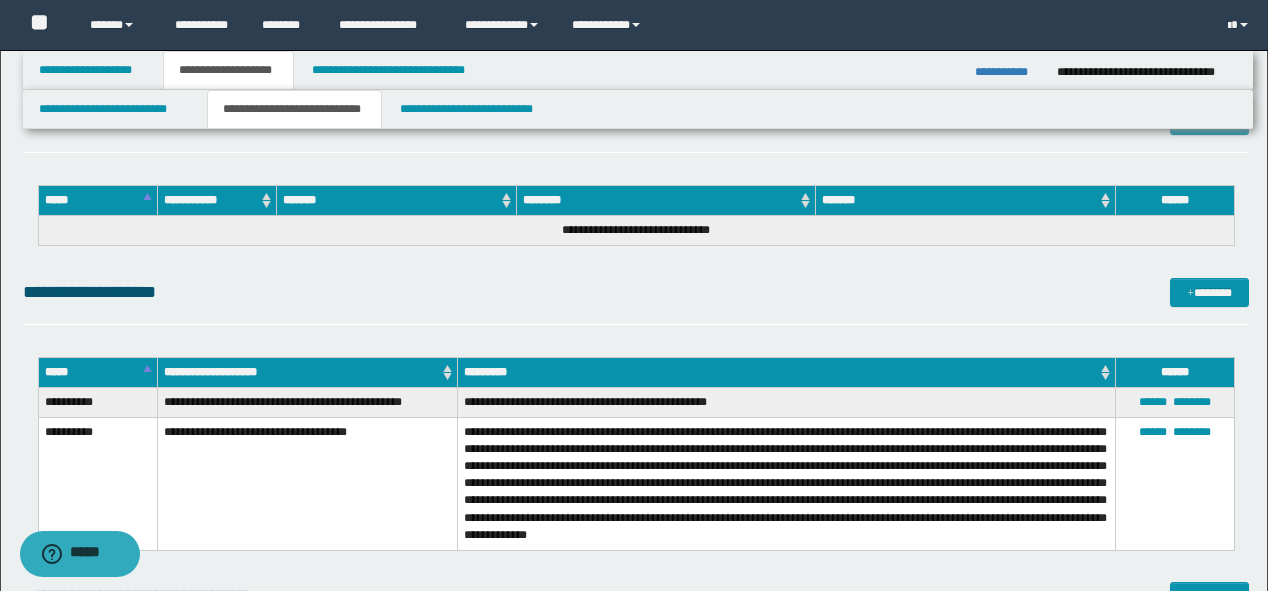scroll, scrollTop: 2000, scrollLeft: 0, axis: vertical 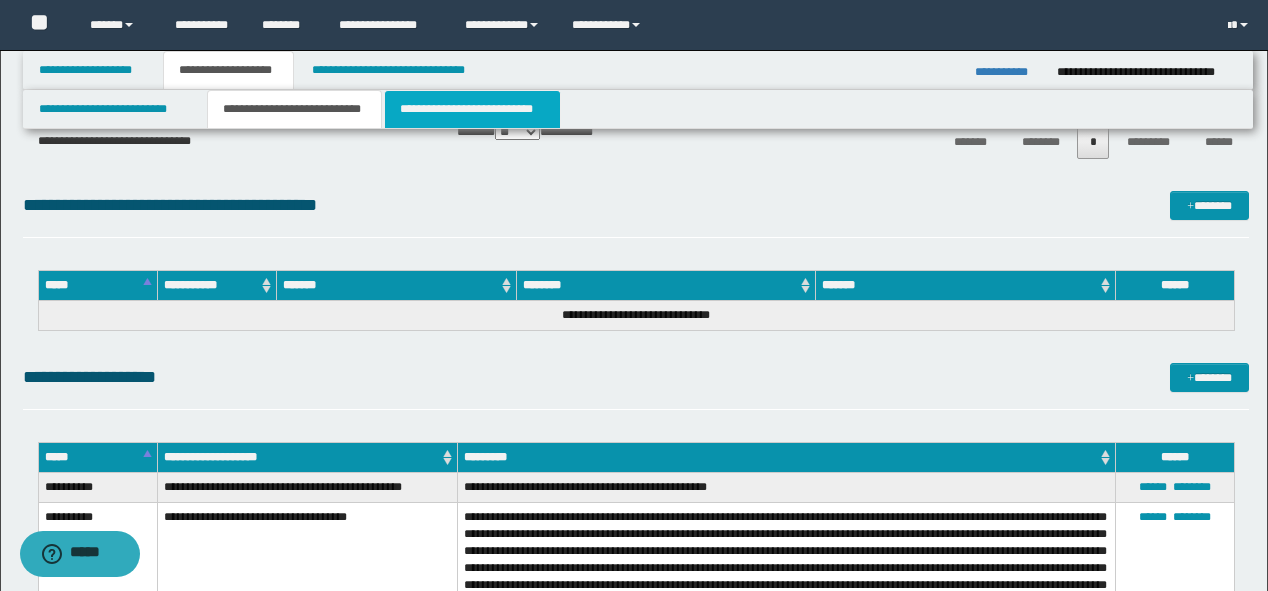 click on "**********" at bounding box center [472, 109] 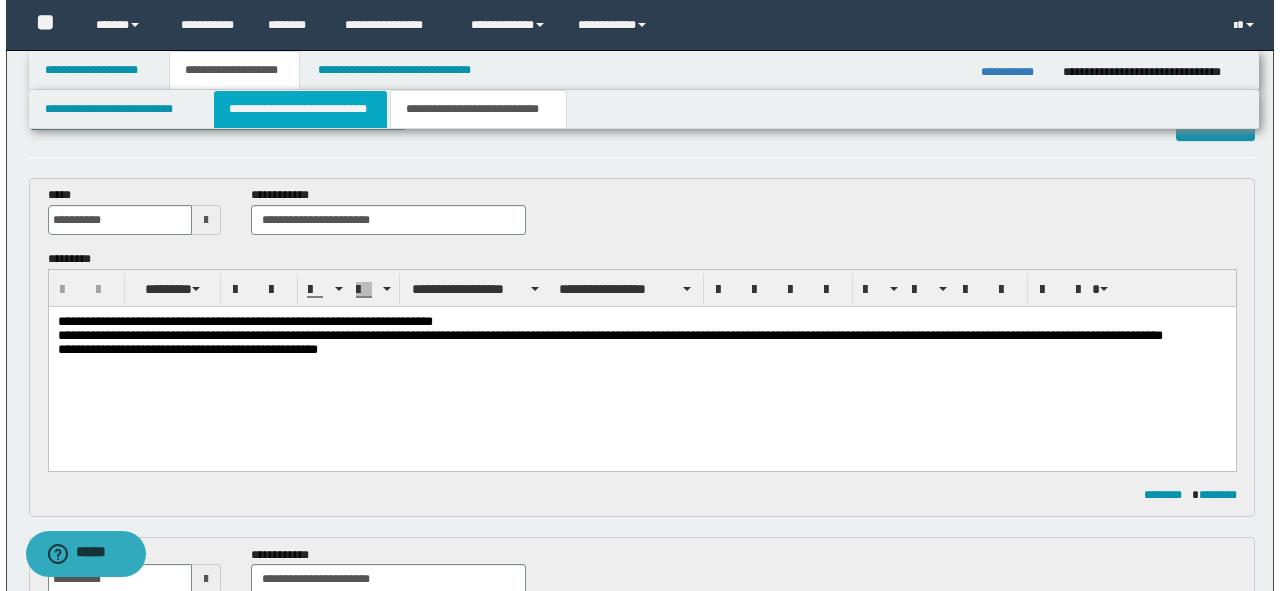 scroll, scrollTop: 0, scrollLeft: 0, axis: both 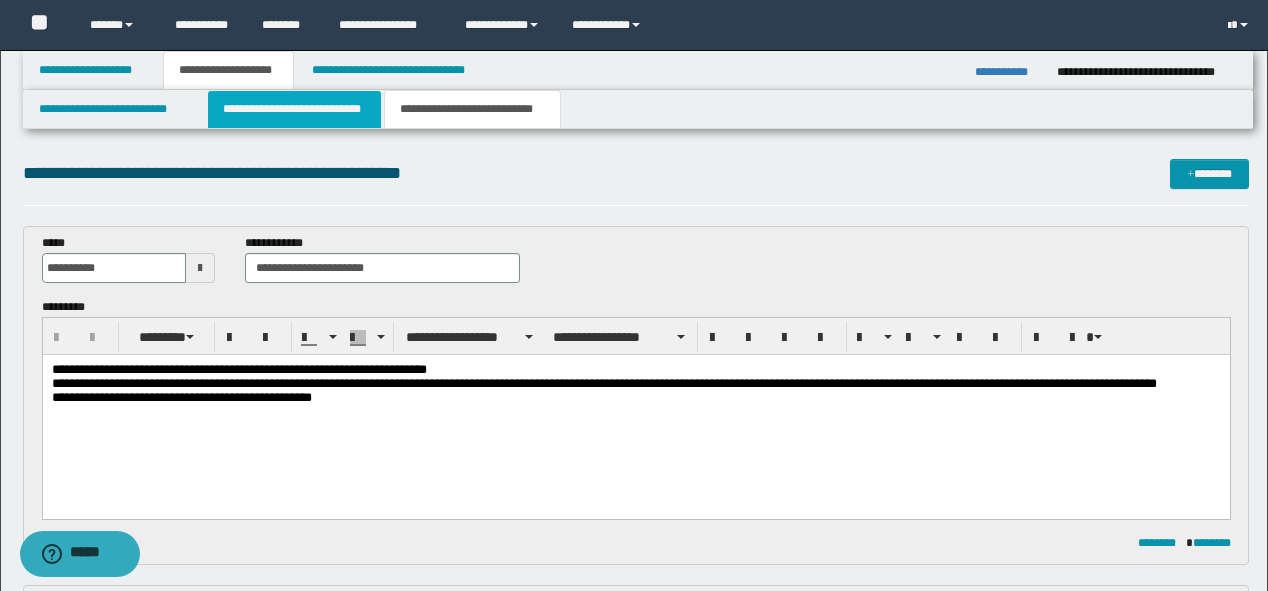 click on "**********" at bounding box center [294, 109] 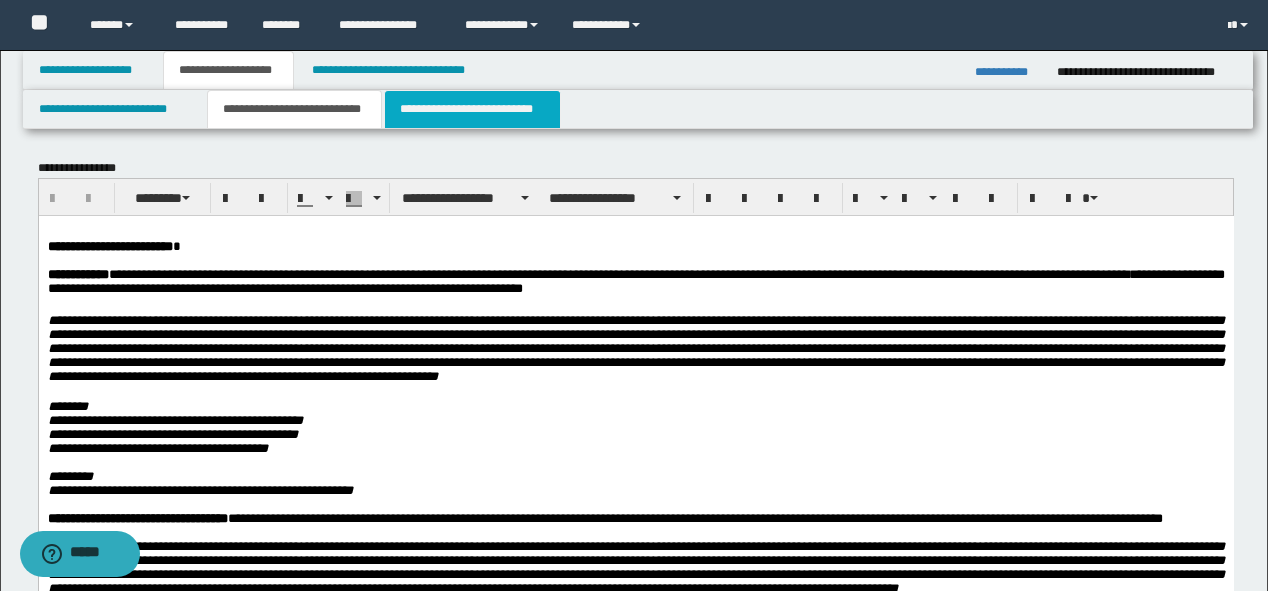 click on "**********" at bounding box center [472, 109] 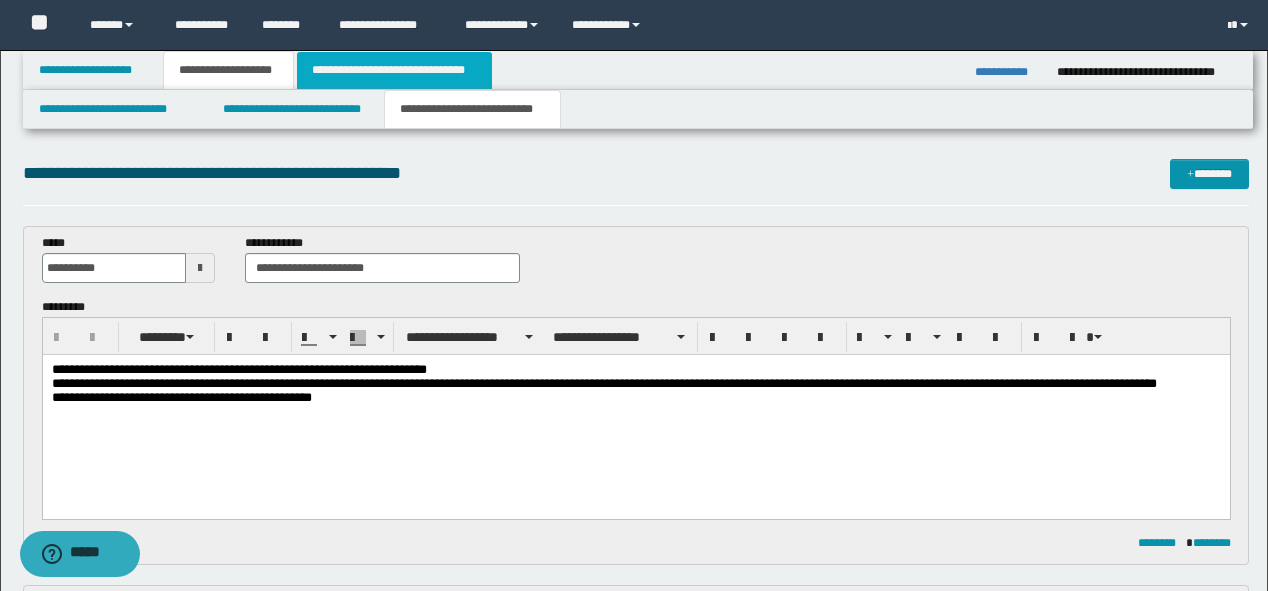 click on "**********" at bounding box center (394, 70) 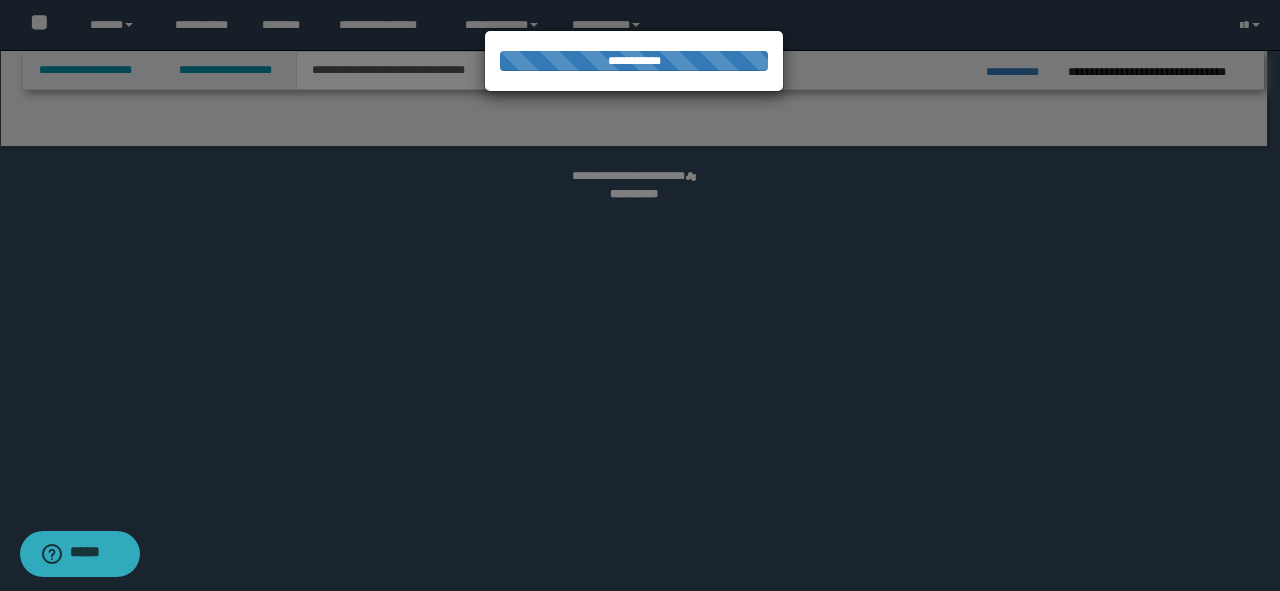 select on "*" 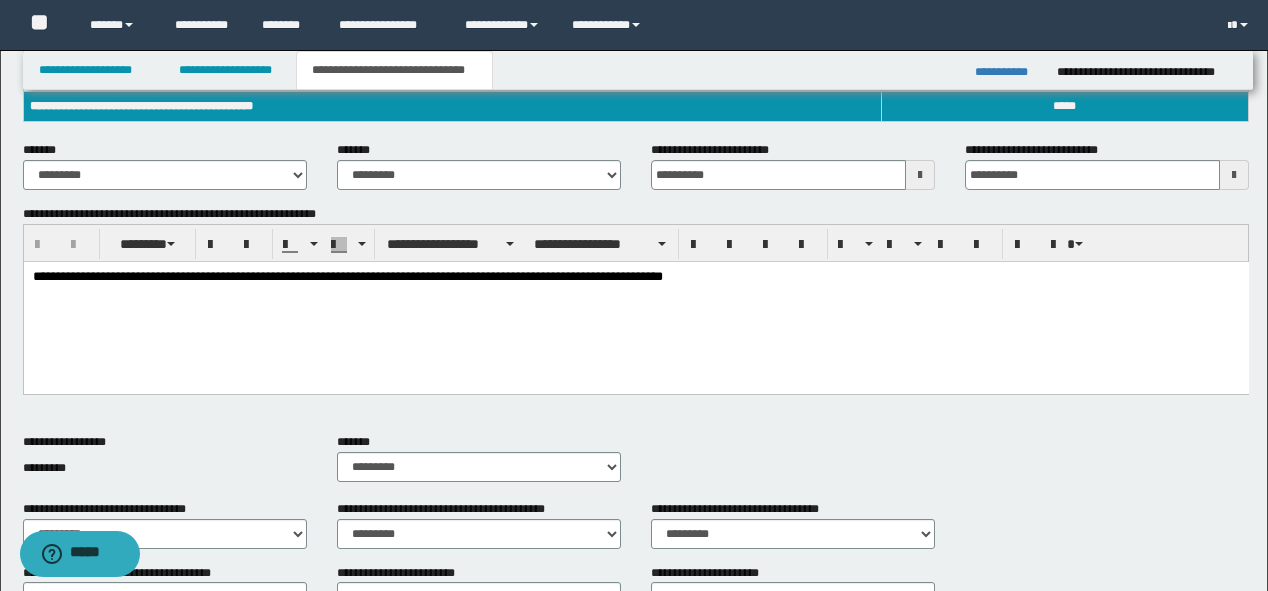 scroll, scrollTop: 240, scrollLeft: 0, axis: vertical 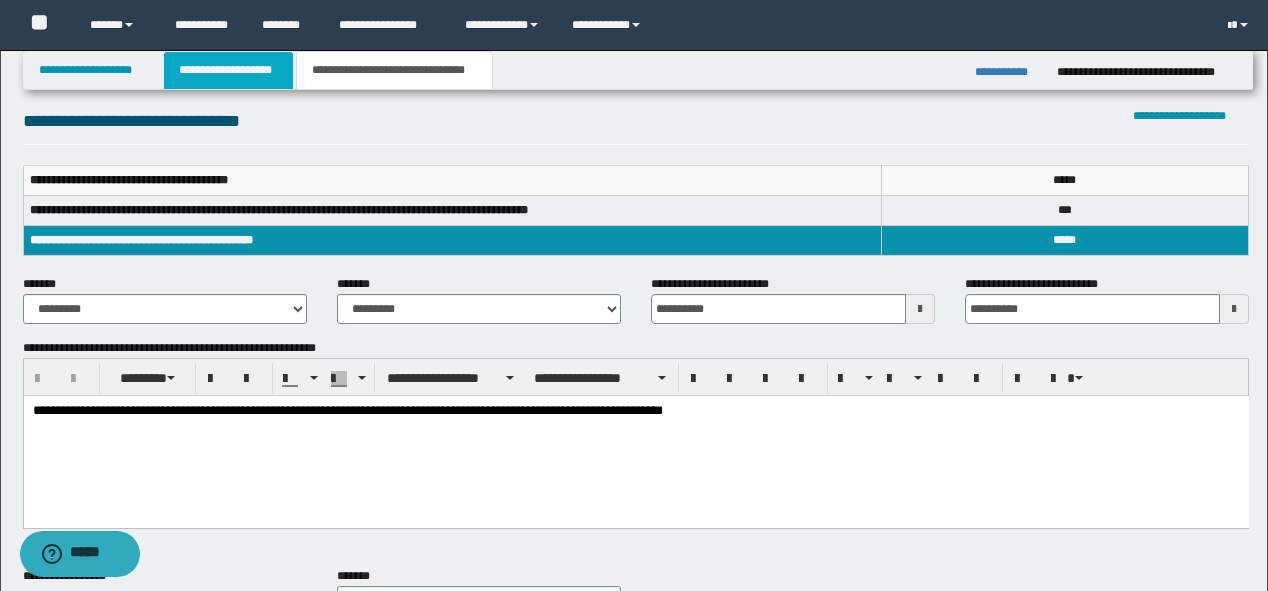click on "**********" at bounding box center [228, 70] 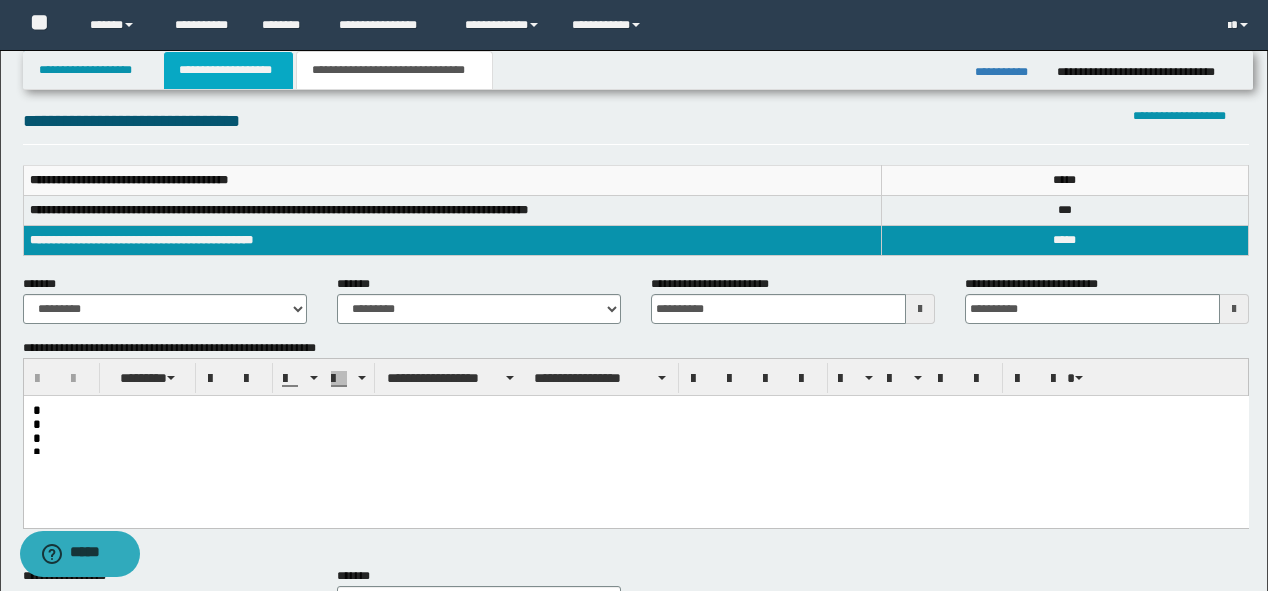 scroll, scrollTop: 271, scrollLeft: 0, axis: vertical 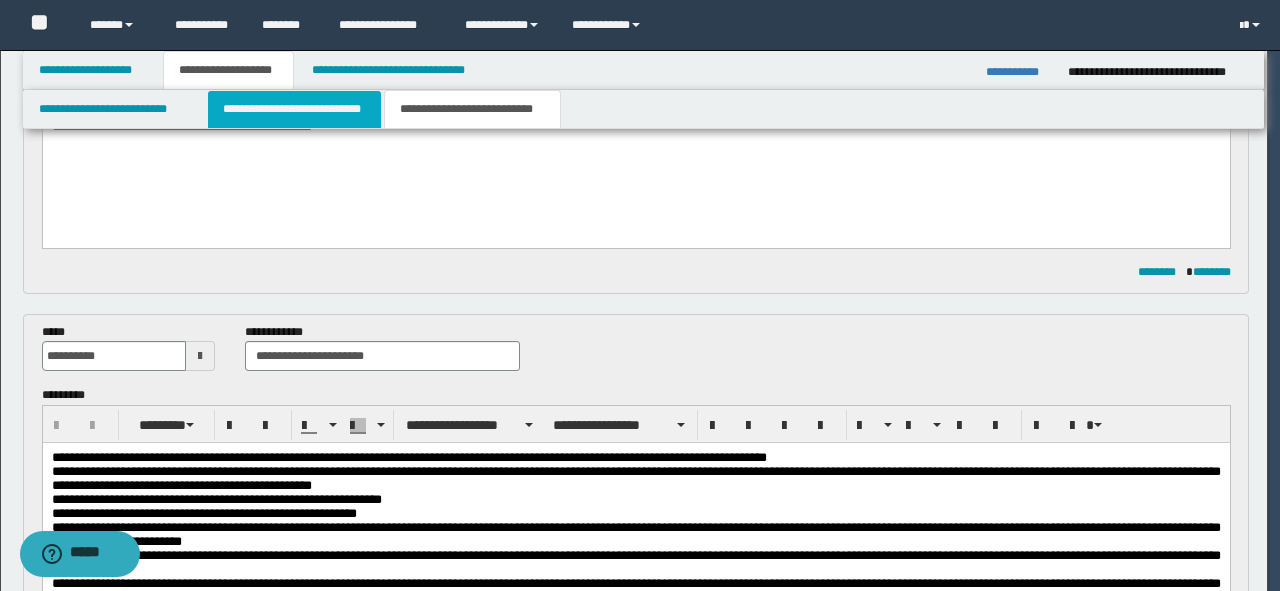 click on "**********" at bounding box center (294, 109) 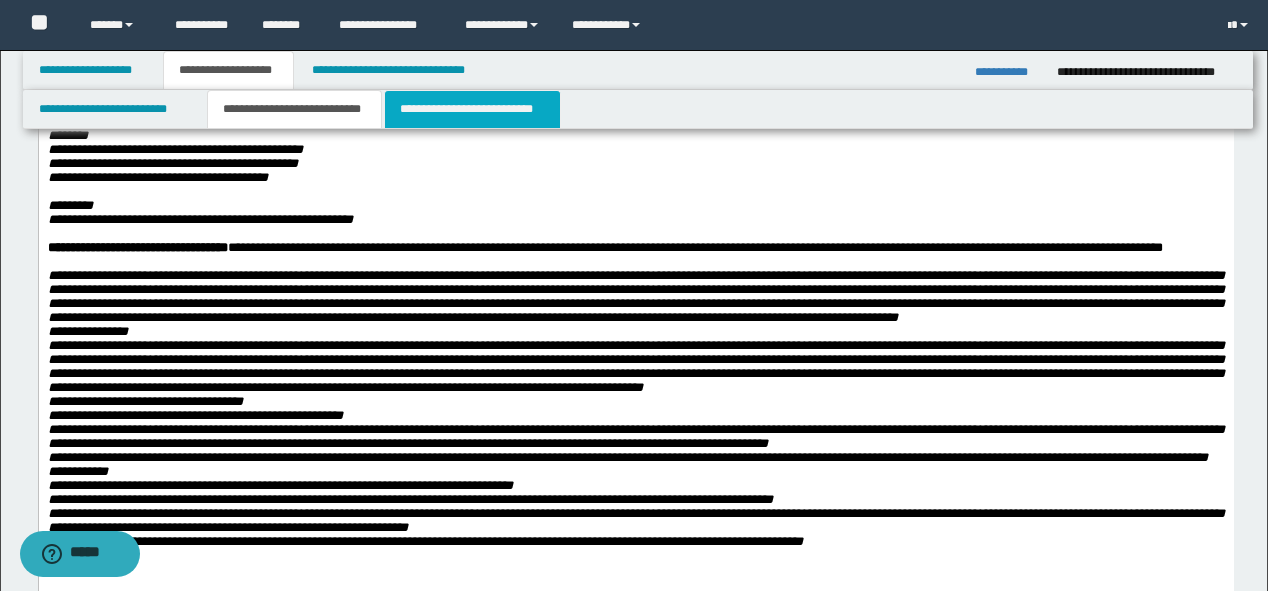 click on "**********" at bounding box center [472, 109] 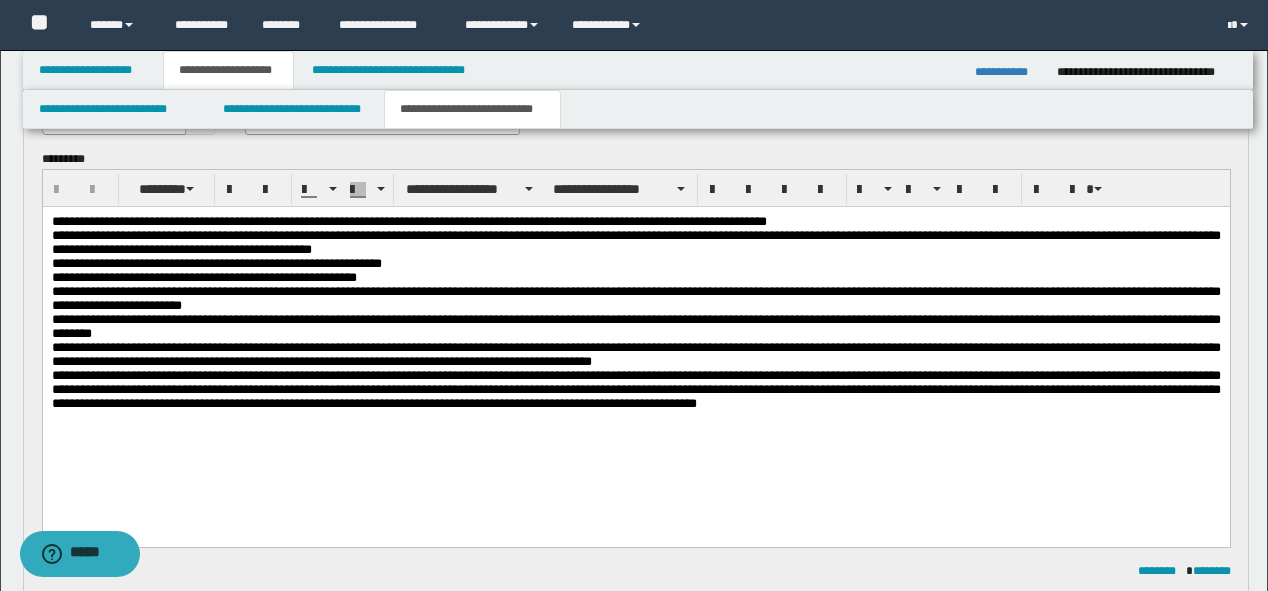 scroll, scrollTop: 511, scrollLeft: 0, axis: vertical 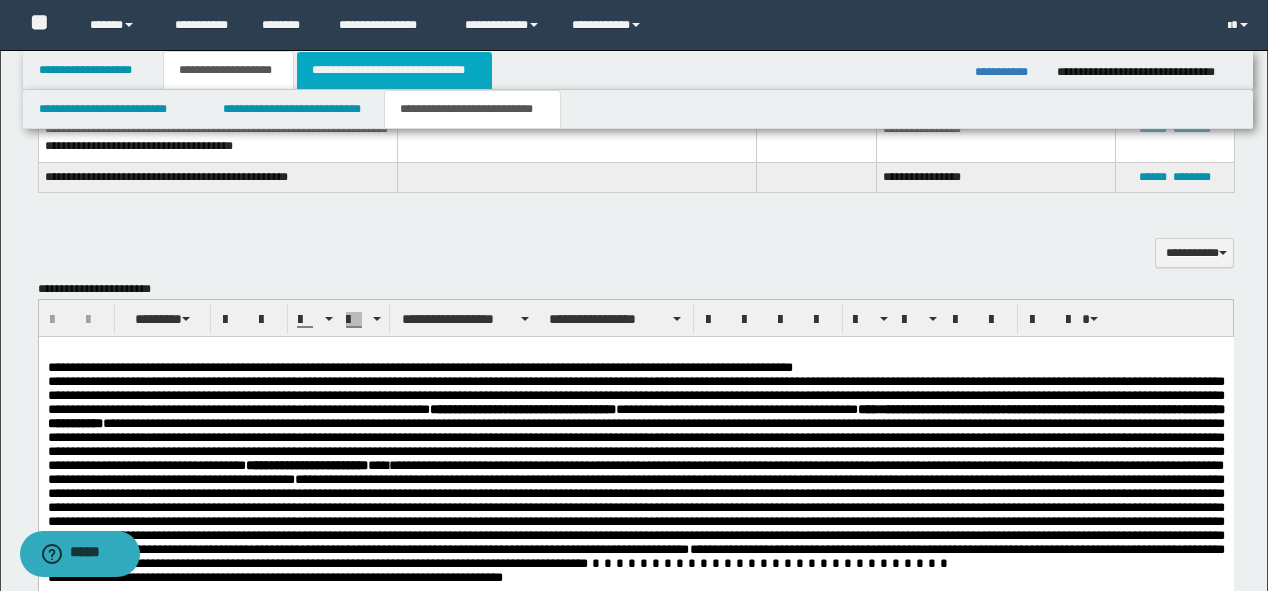 click on "**********" at bounding box center [394, 70] 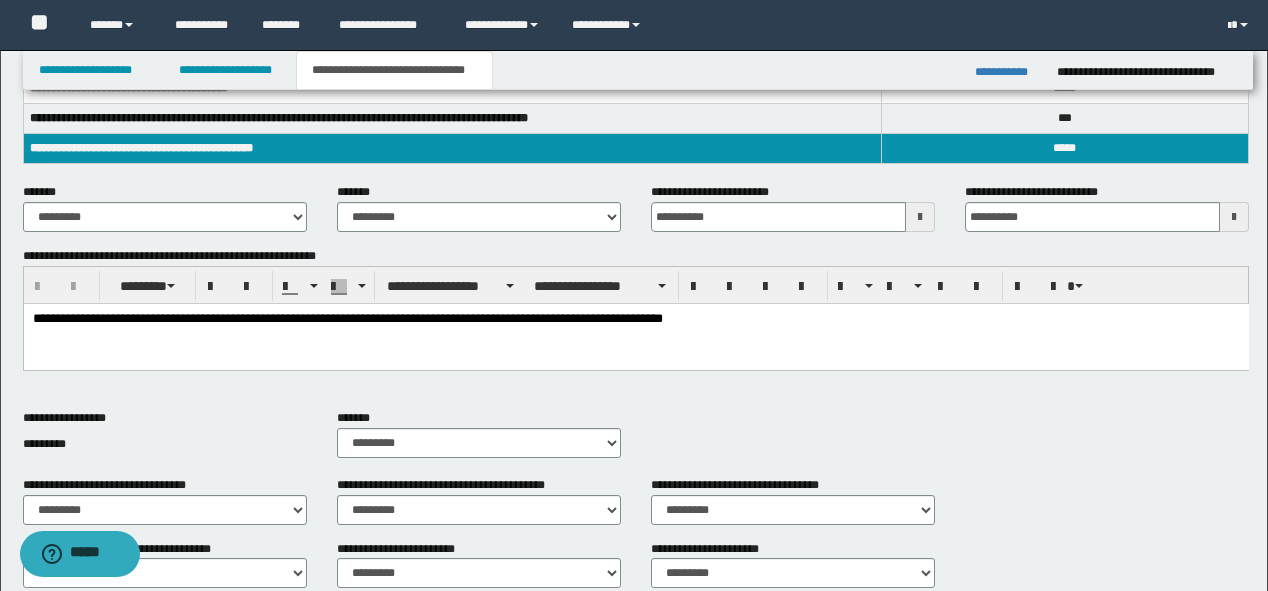 scroll, scrollTop: 320, scrollLeft: 0, axis: vertical 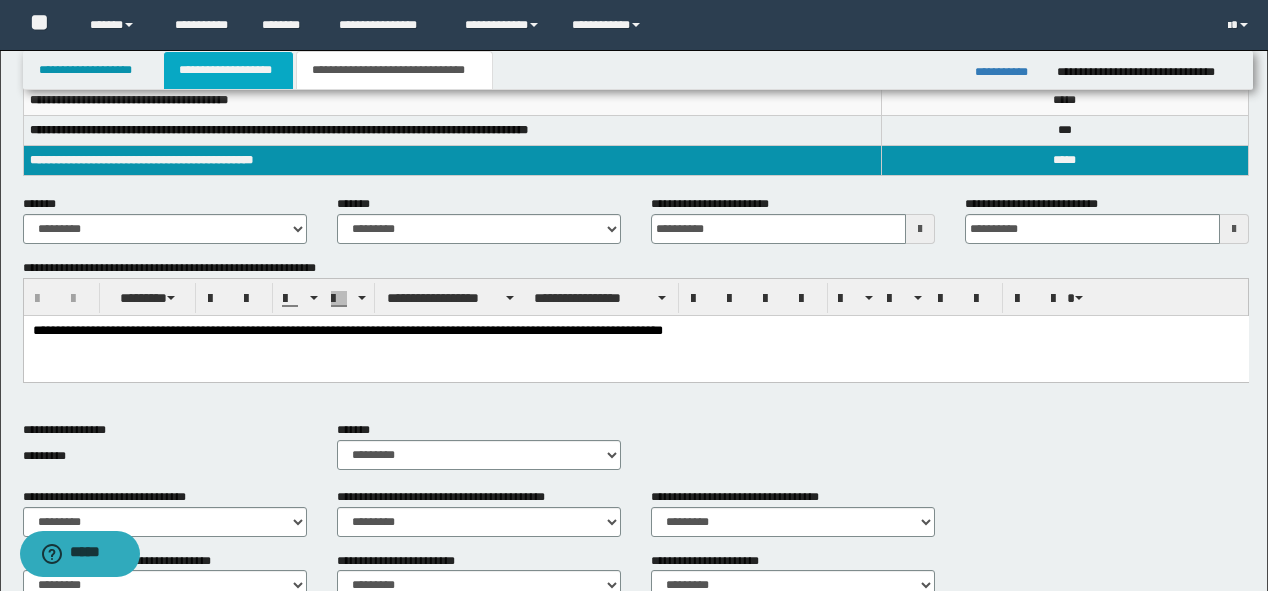 click on "**********" at bounding box center [228, 70] 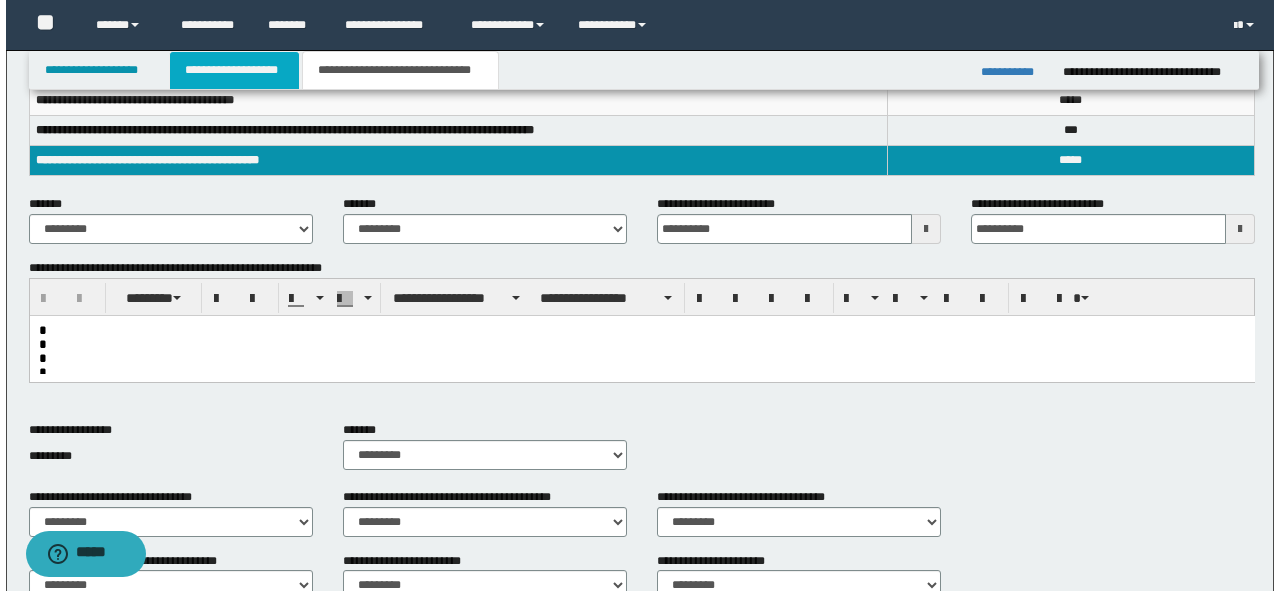 scroll, scrollTop: 352, scrollLeft: 0, axis: vertical 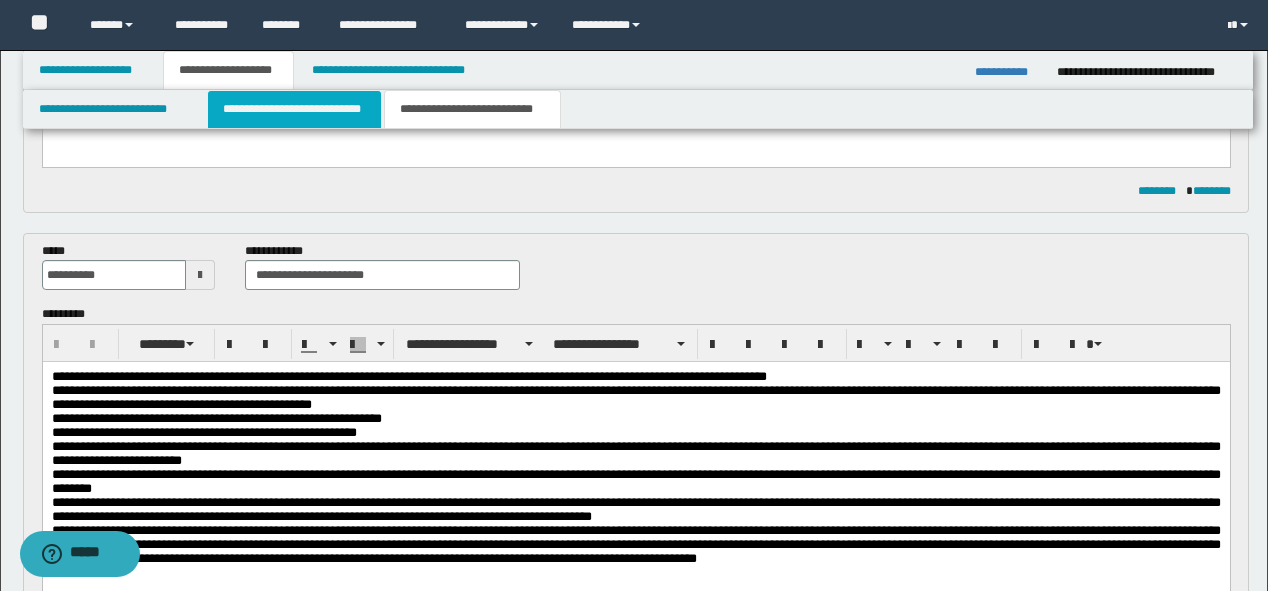 click on "**********" at bounding box center (294, 109) 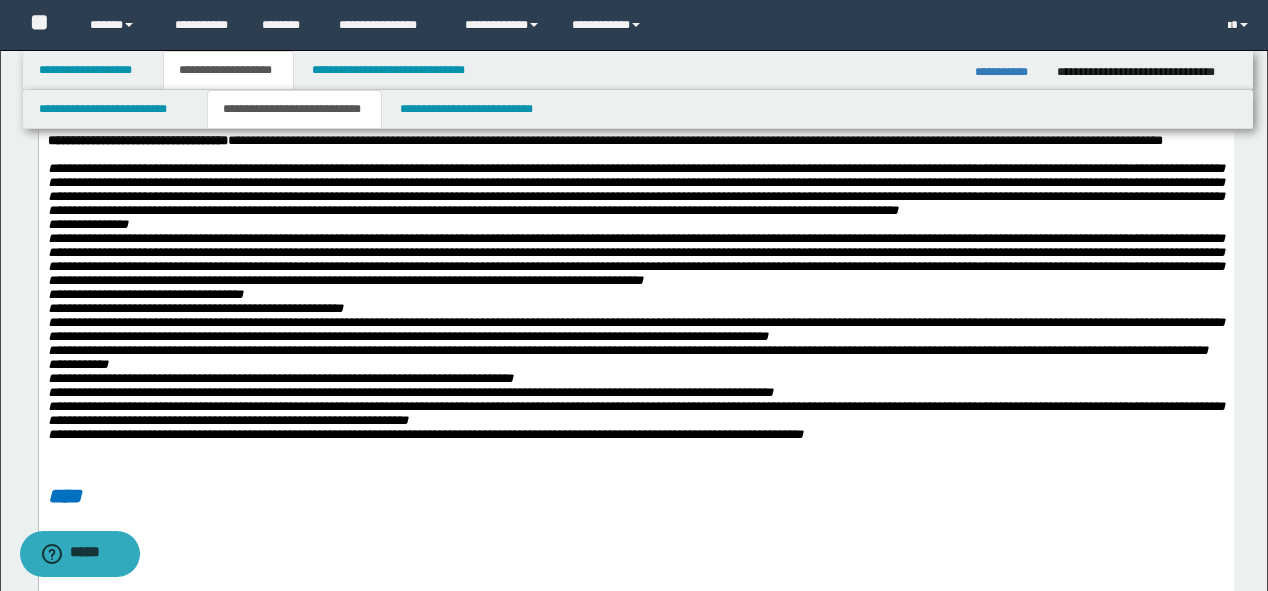scroll, scrollTop: 272, scrollLeft: 0, axis: vertical 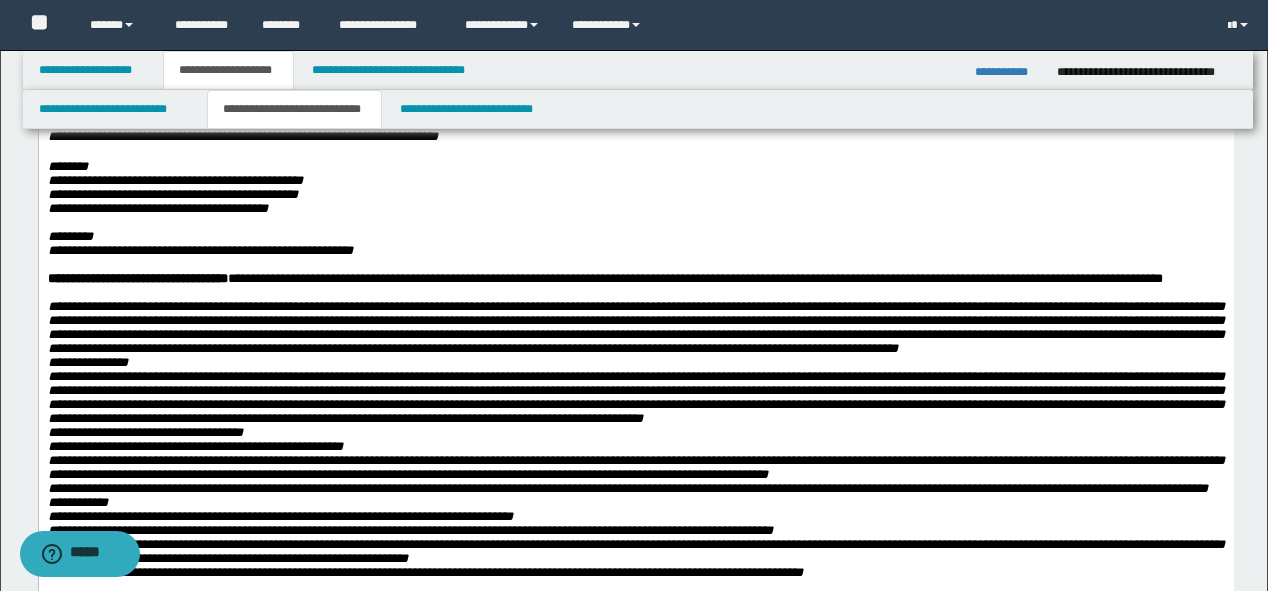 click on "**********" at bounding box center (635, 251) 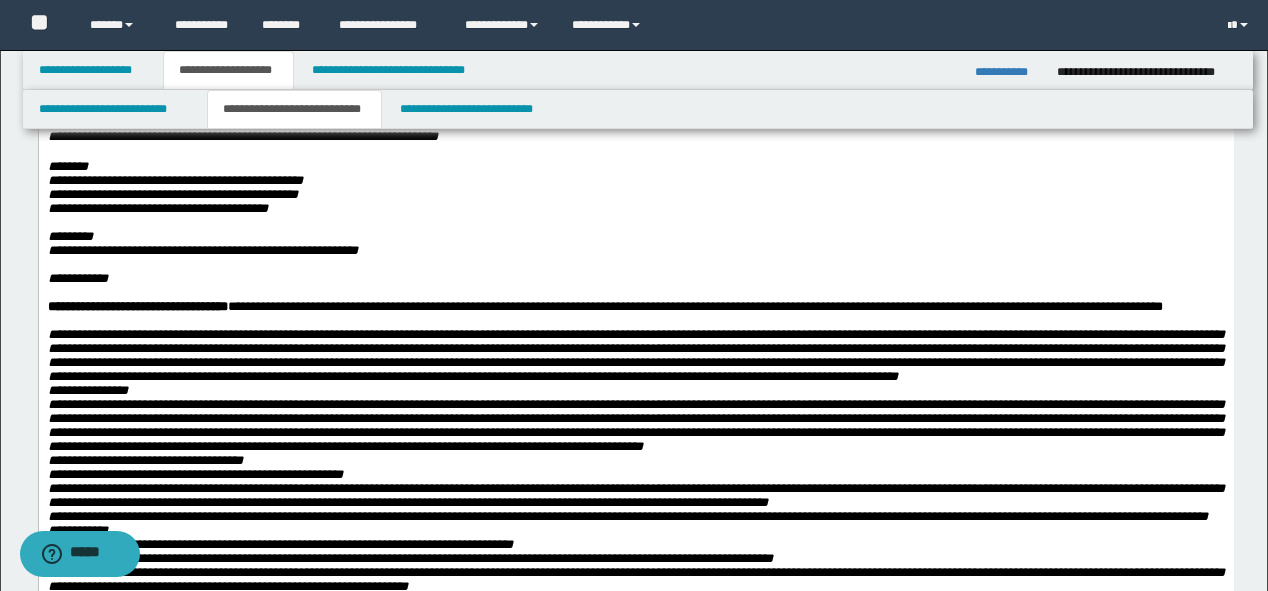 drag, startPoint x: 251, startPoint y: 282, endPoint x: 127, endPoint y: 302, distance: 125.60255 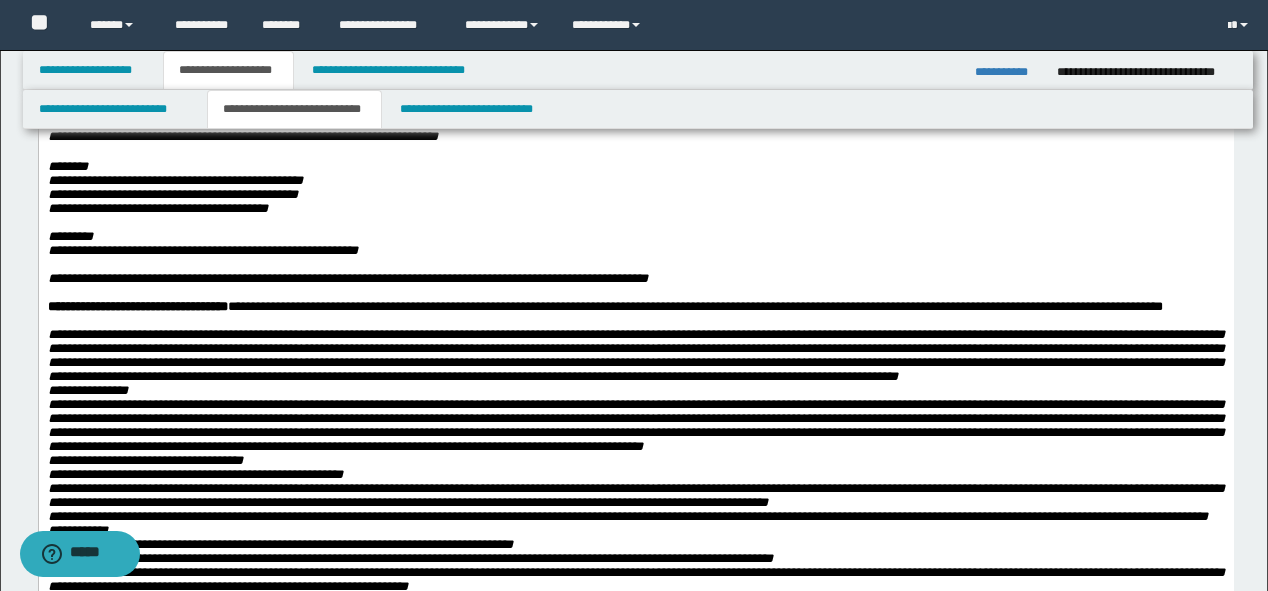 scroll, scrollTop: 160, scrollLeft: 0, axis: vertical 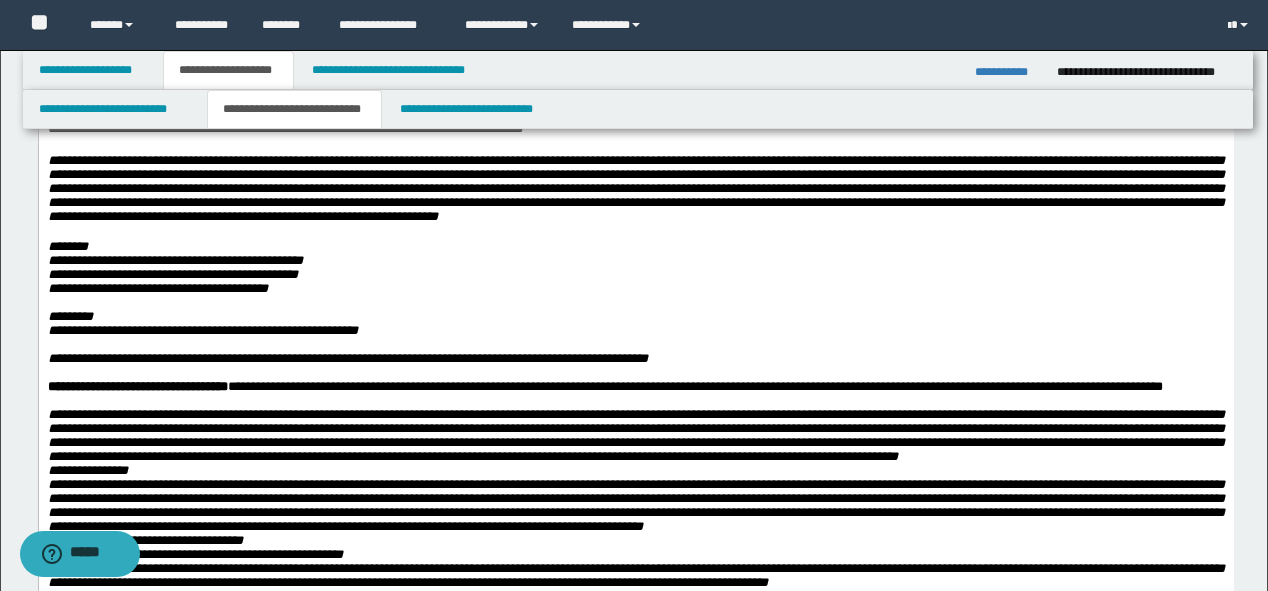 click on "**********" at bounding box center (347, 357) 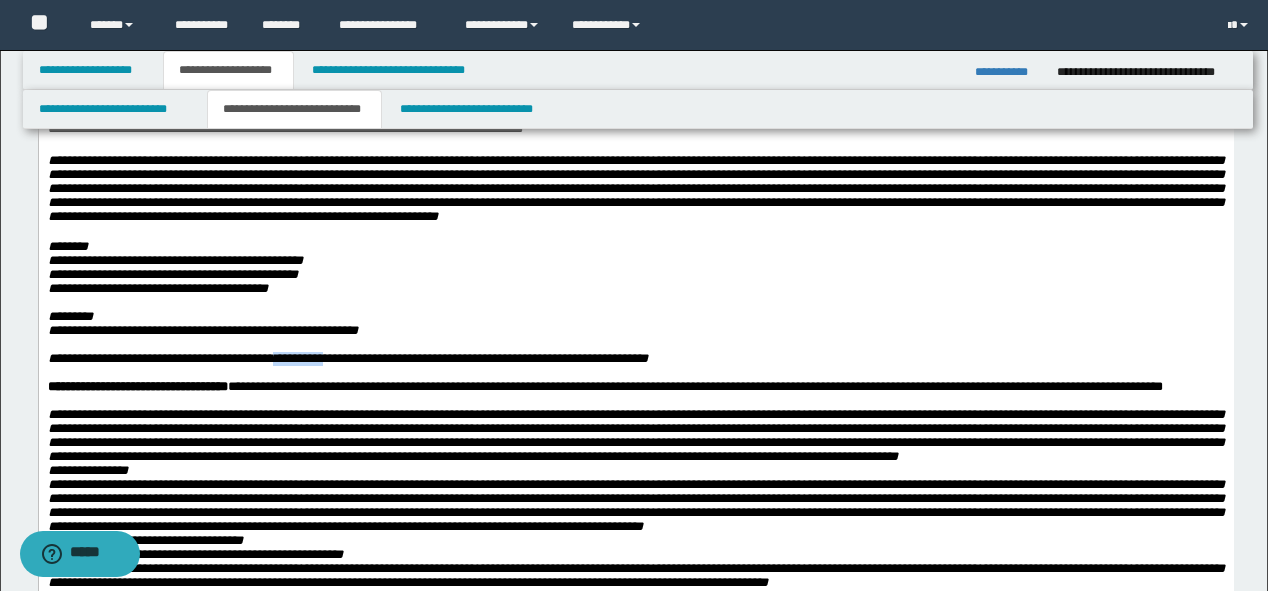 click on "**********" at bounding box center [347, 357] 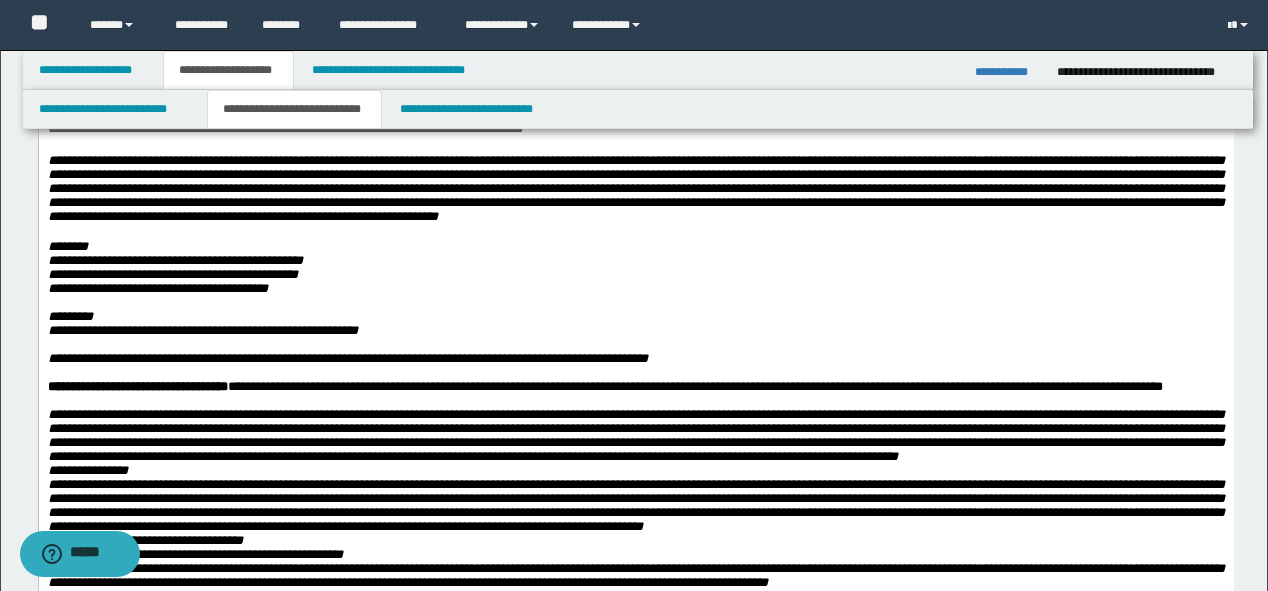 click on "**********" at bounding box center (347, 357) 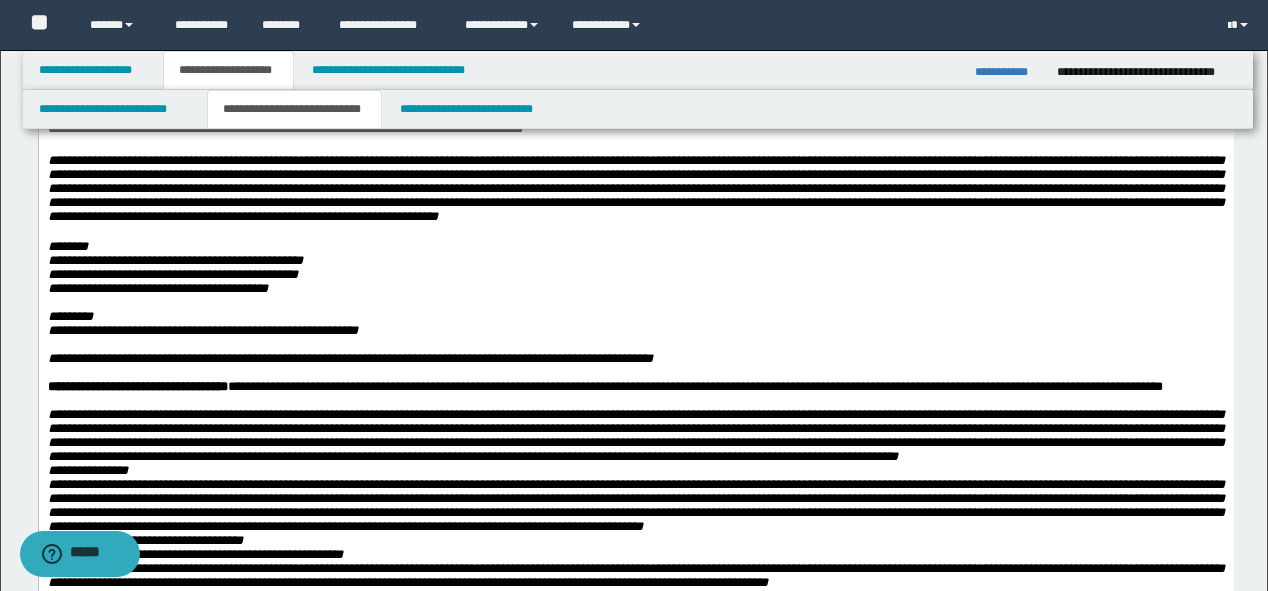 click on "**********" at bounding box center (349, 357) 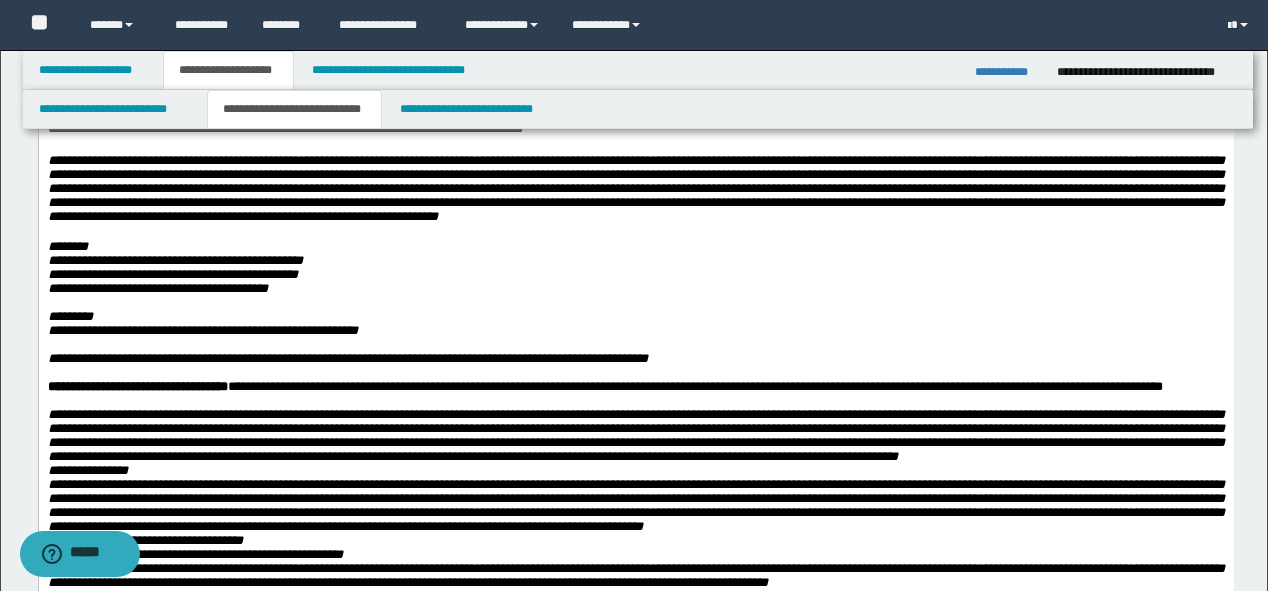 click on "**********" at bounding box center (347, 357) 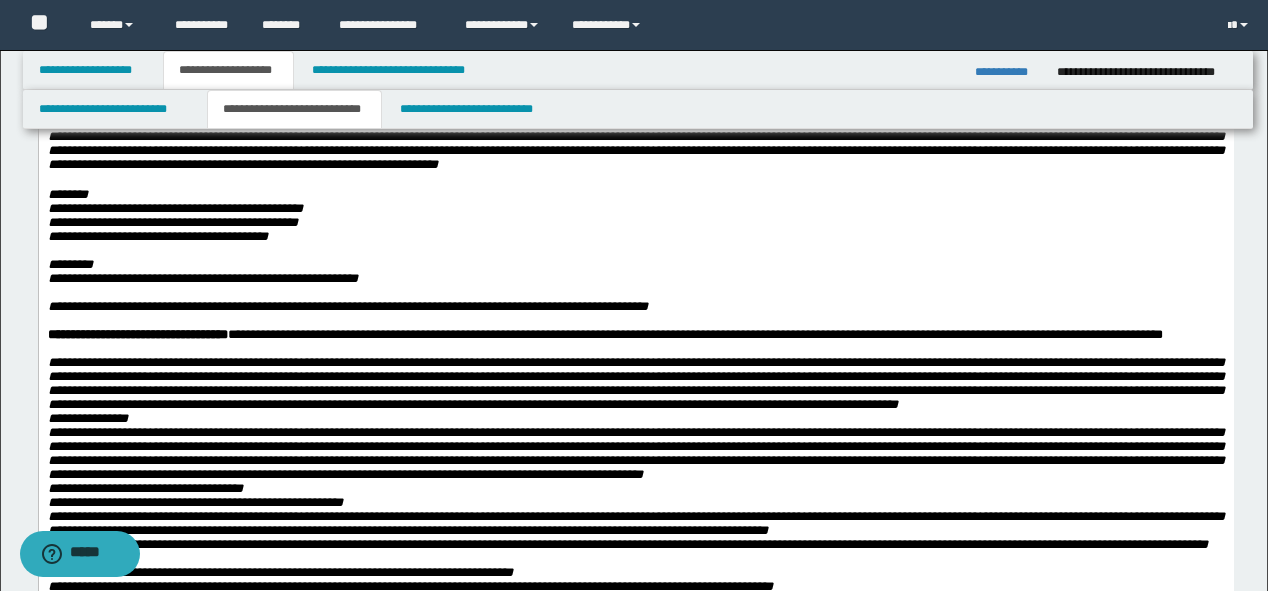 scroll, scrollTop: 240, scrollLeft: 0, axis: vertical 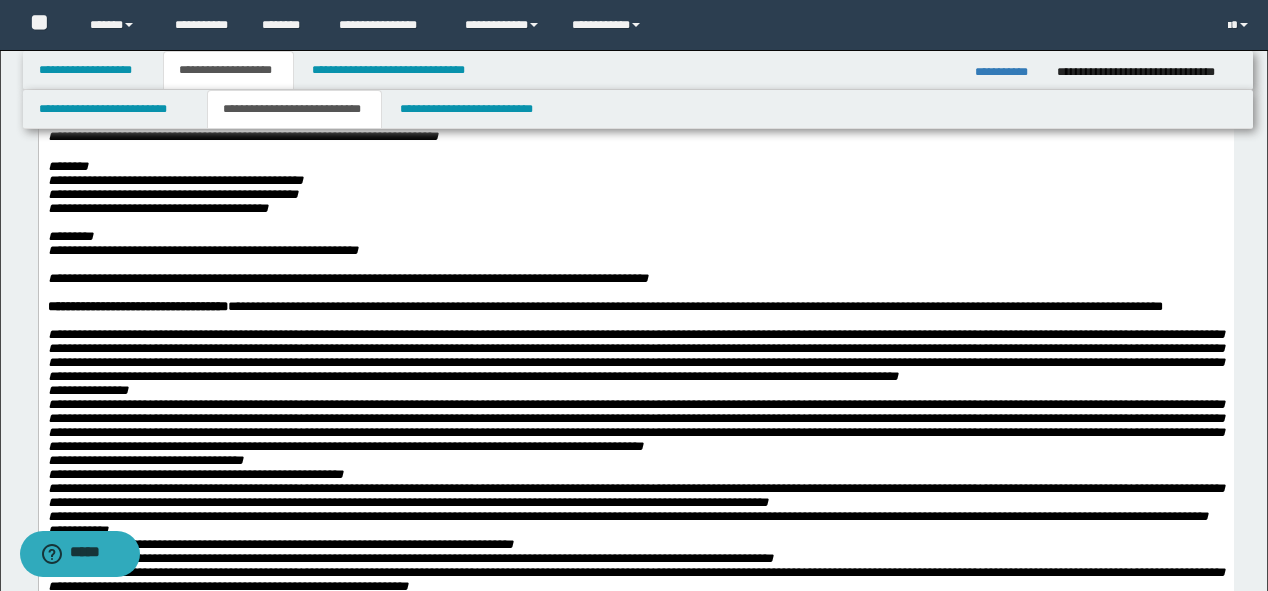 click at bounding box center (635, 265) 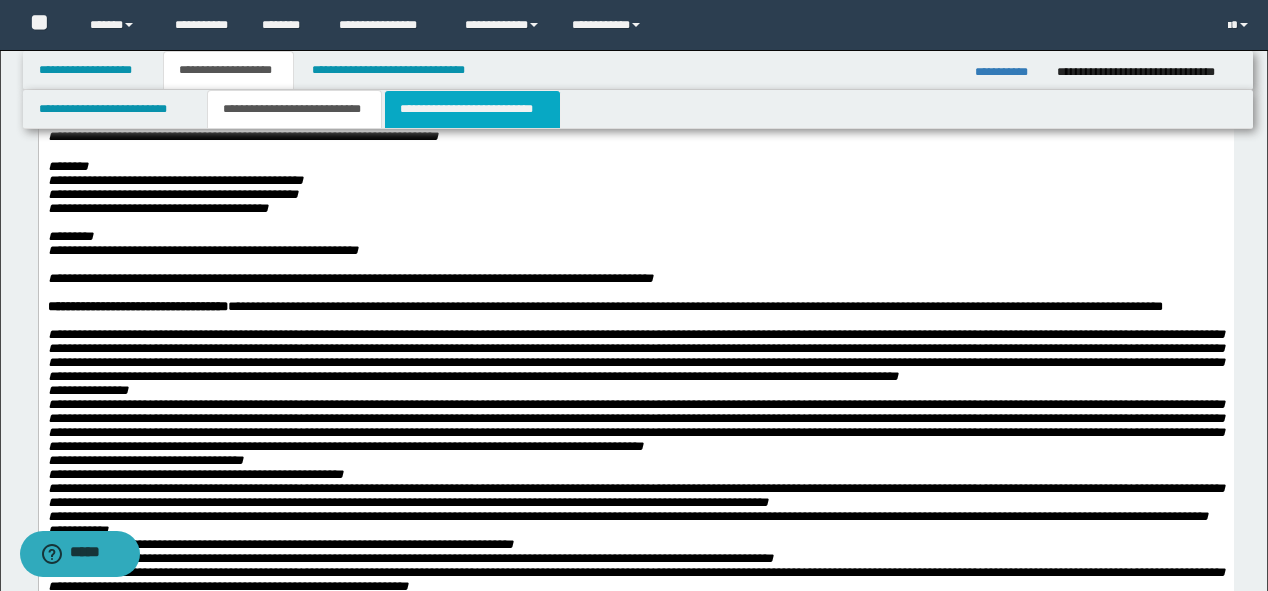 click on "**********" at bounding box center [472, 109] 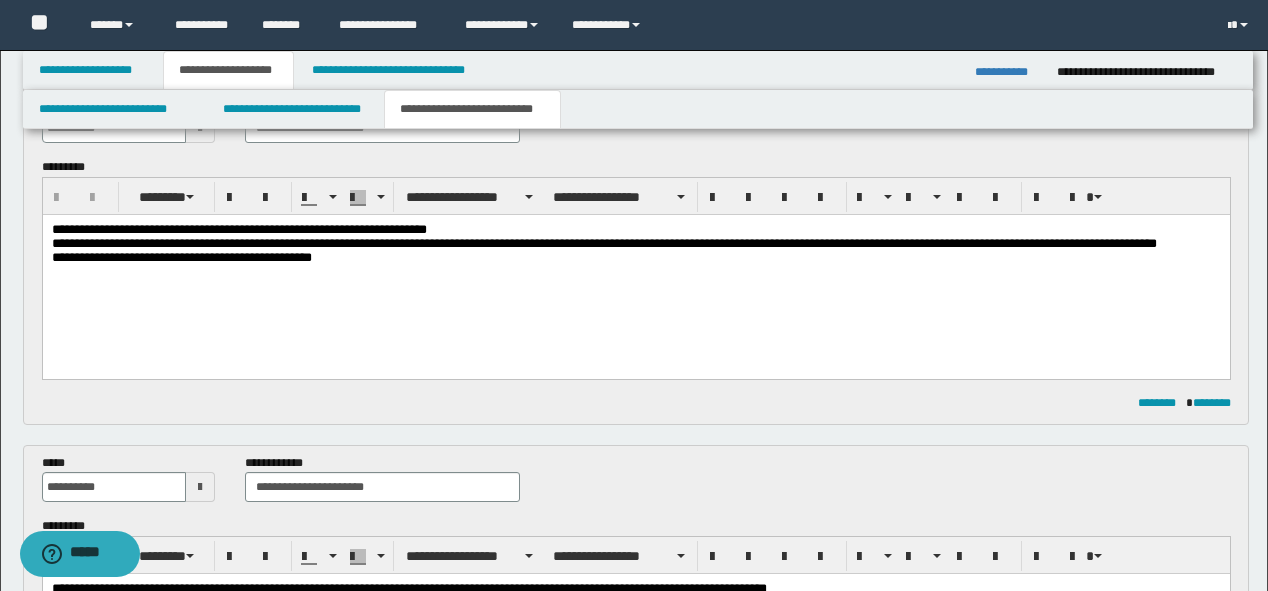 scroll, scrollTop: 0, scrollLeft: 0, axis: both 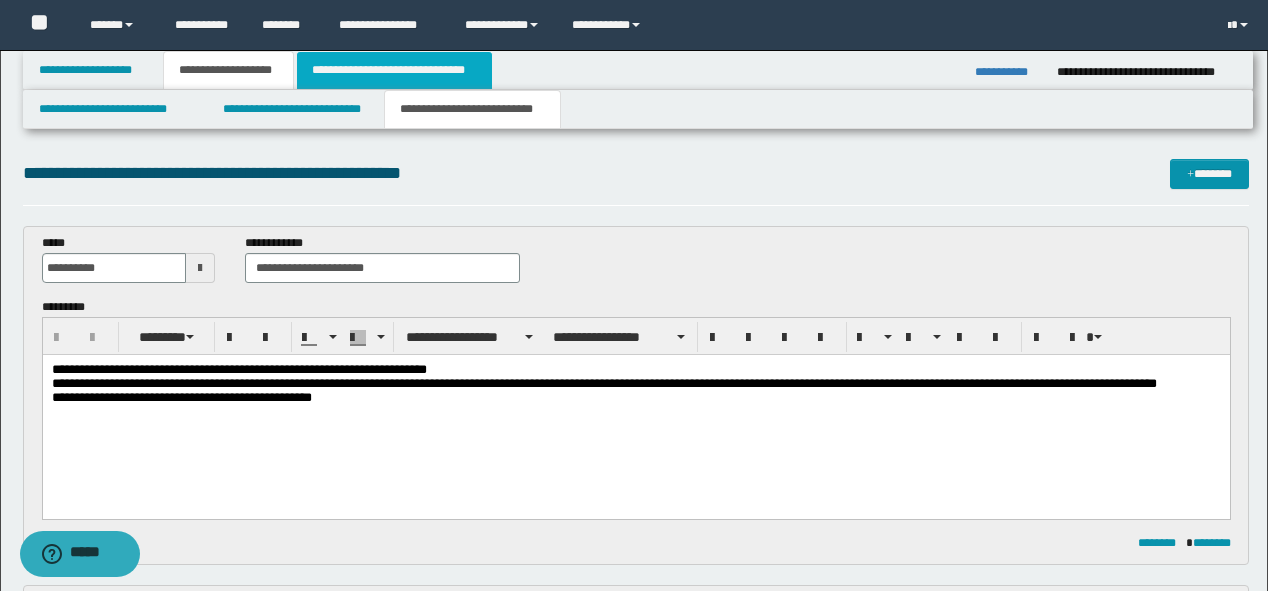click on "**********" at bounding box center (394, 70) 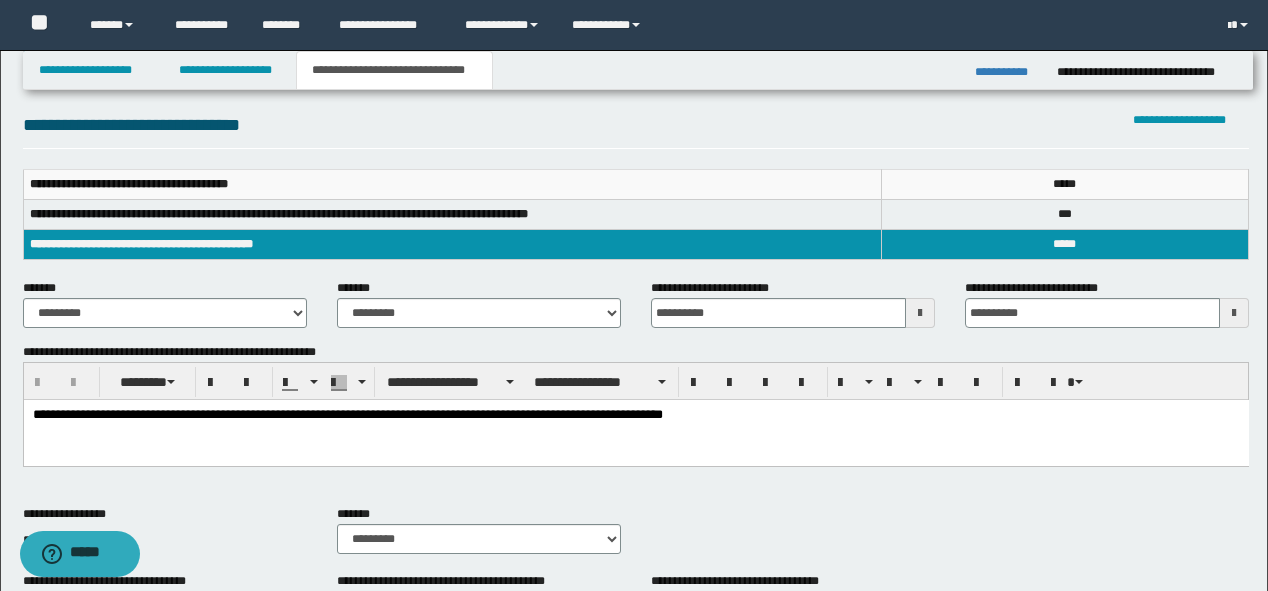scroll, scrollTop: 240, scrollLeft: 0, axis: vertical 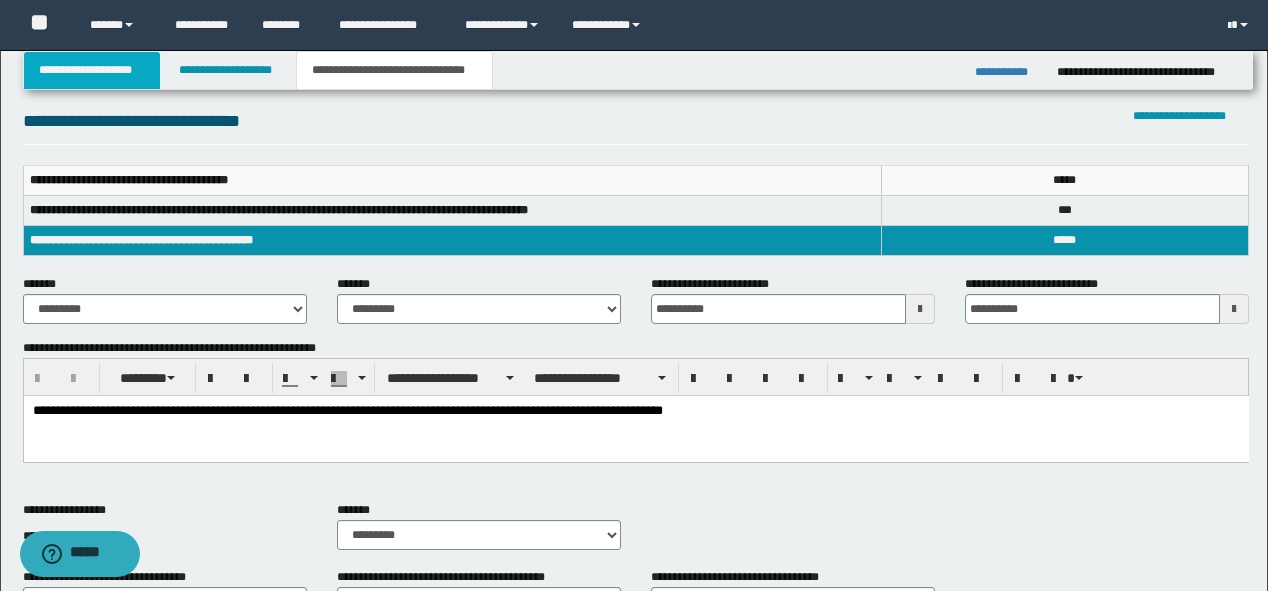 click on "**********" at bounding box center (92, 70) 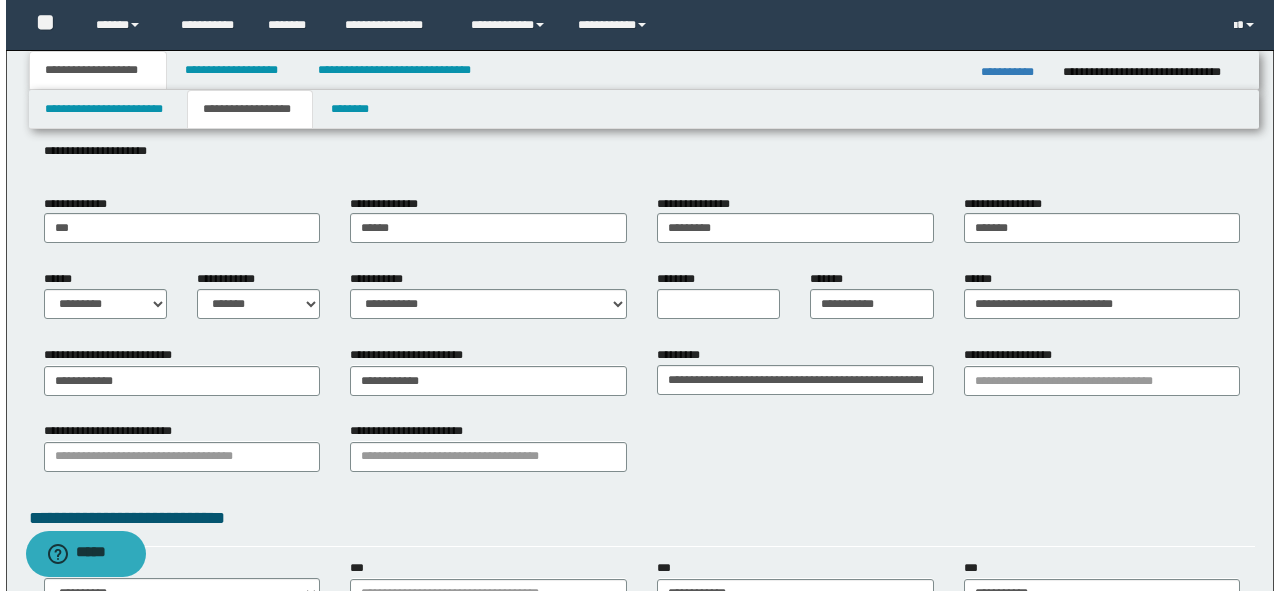 scroll, scrollTop: 31, scrollLeft: 0, axis: vertical 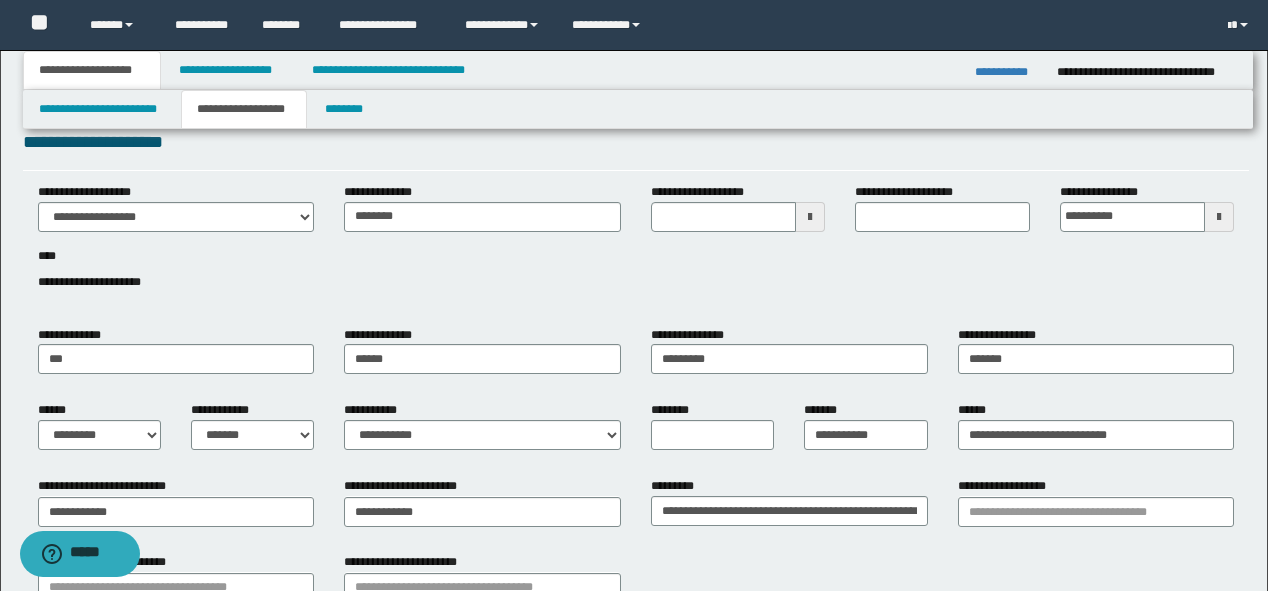 type 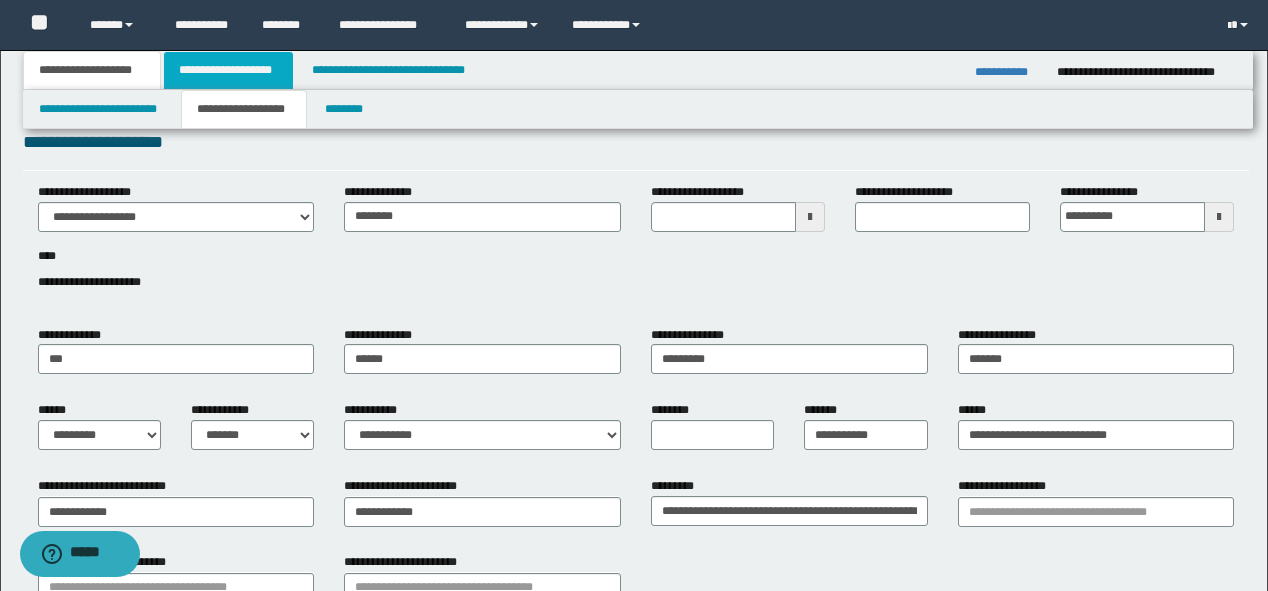click on "**********" at bounding box center [228, 70] 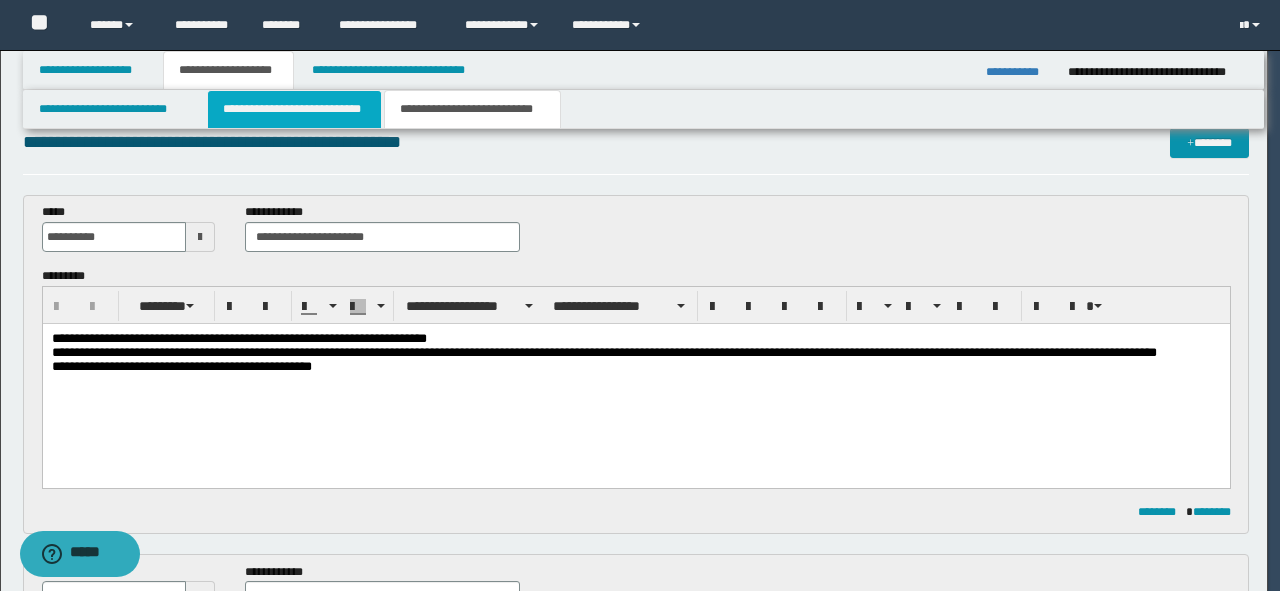 click on "**********" at bounding box center [294, 109] 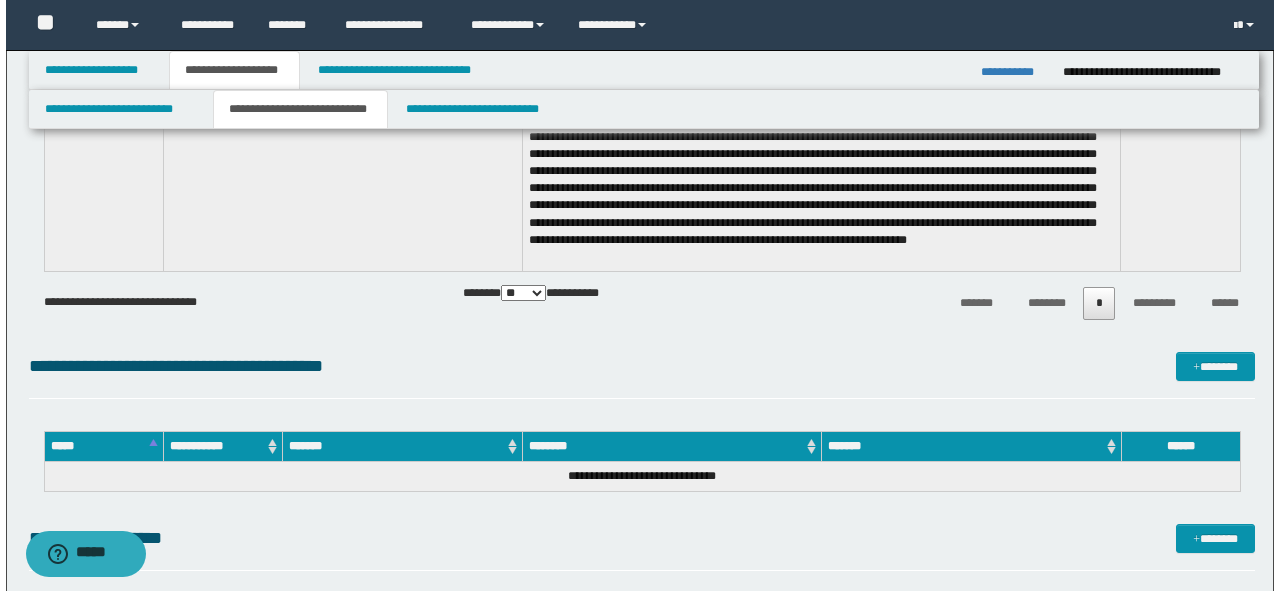 scroll, scrollTop: 1551, scrollLeft: 0, axis: vertical 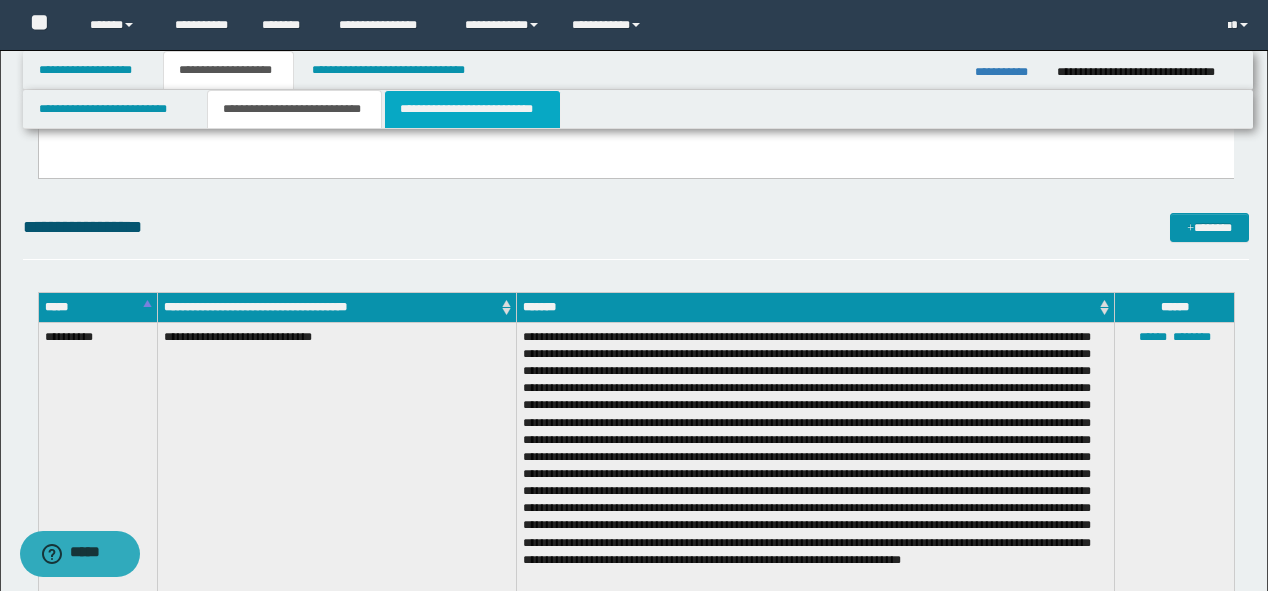 click on "**********" at bounding box center (472, 109) 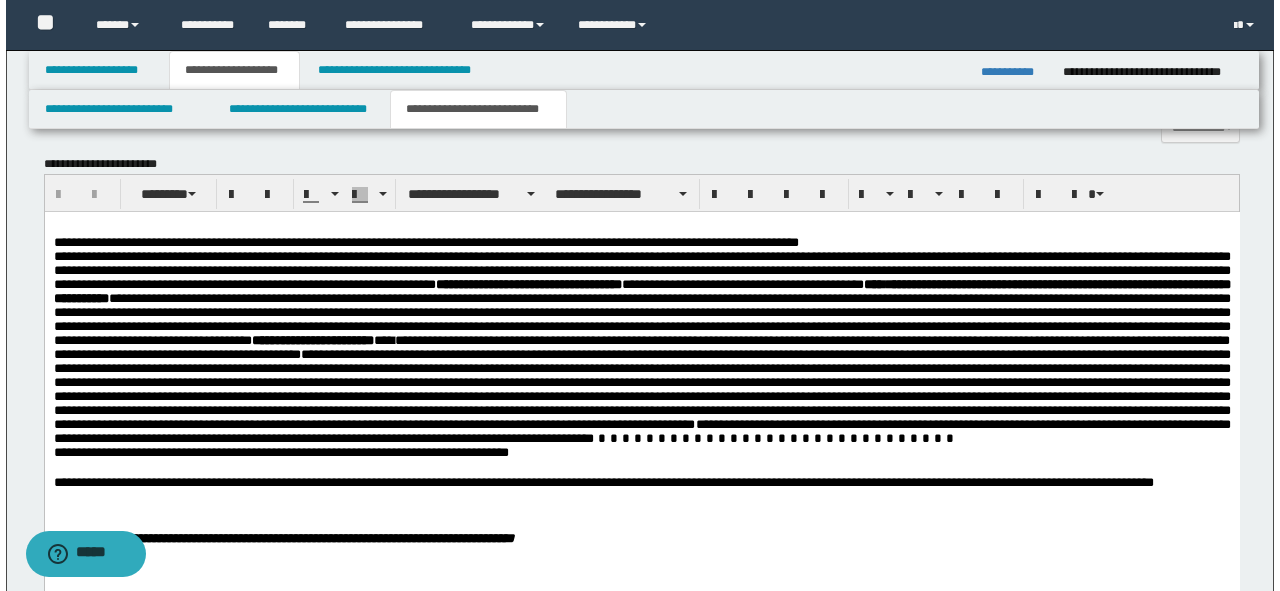 scroll, scrollTop: 1231, scrollLeft: 0, axis: vertical 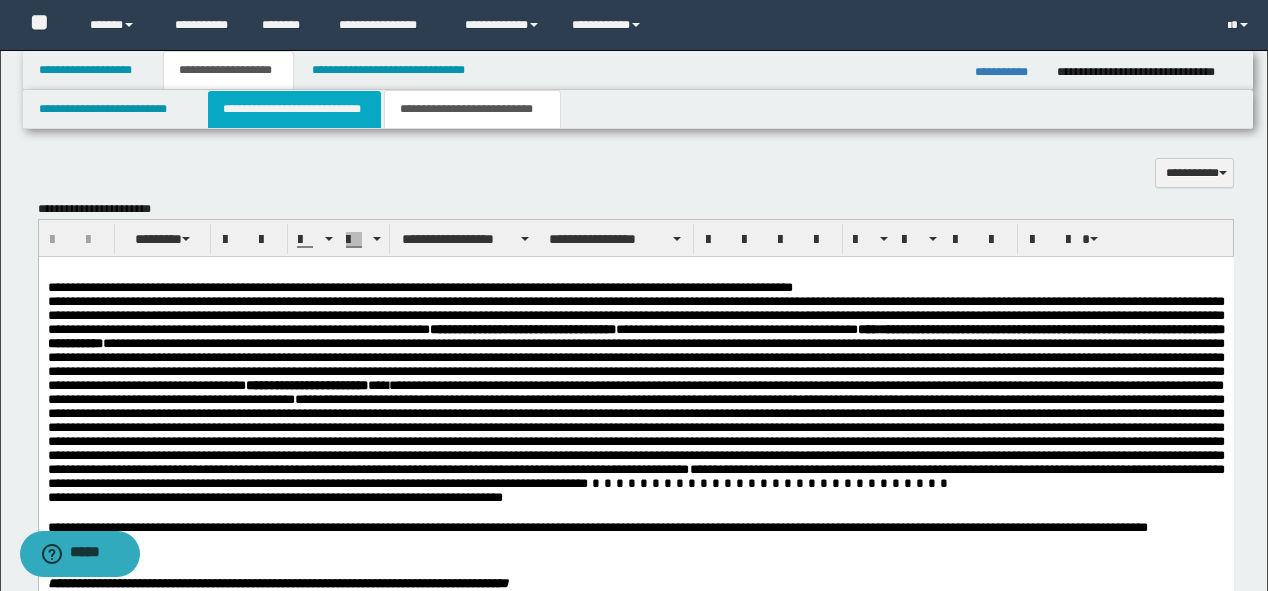 click on "**********" at bounding box center [294, 109] 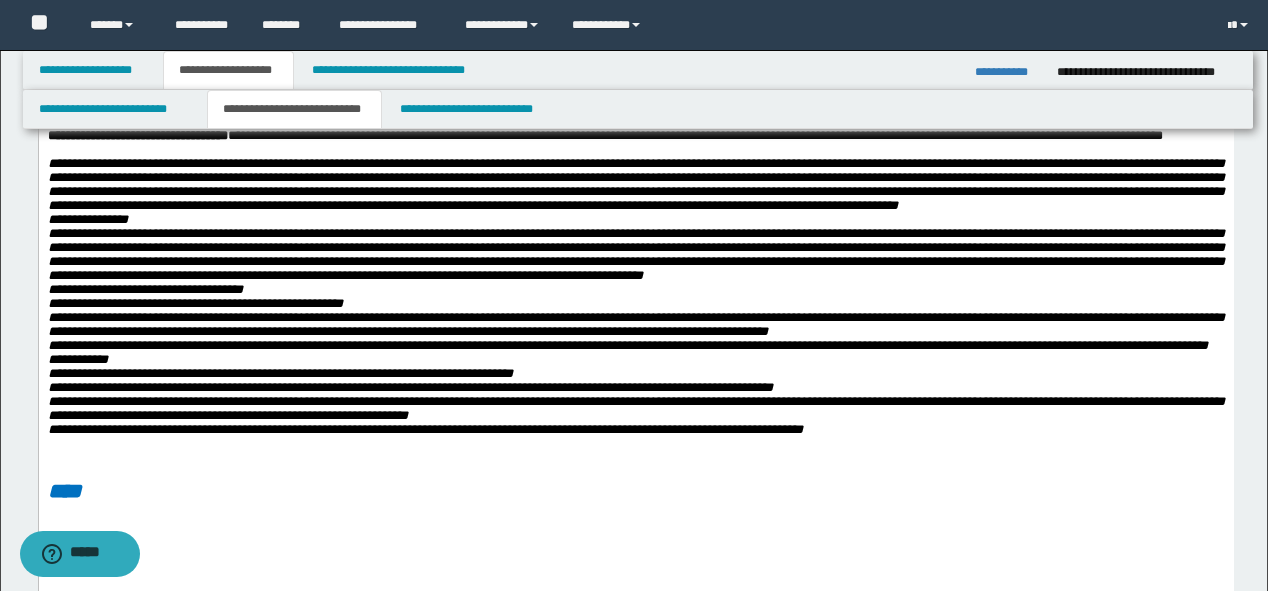 scroll, scrollTop: 619, scrollLeft: 0, axis: vertical 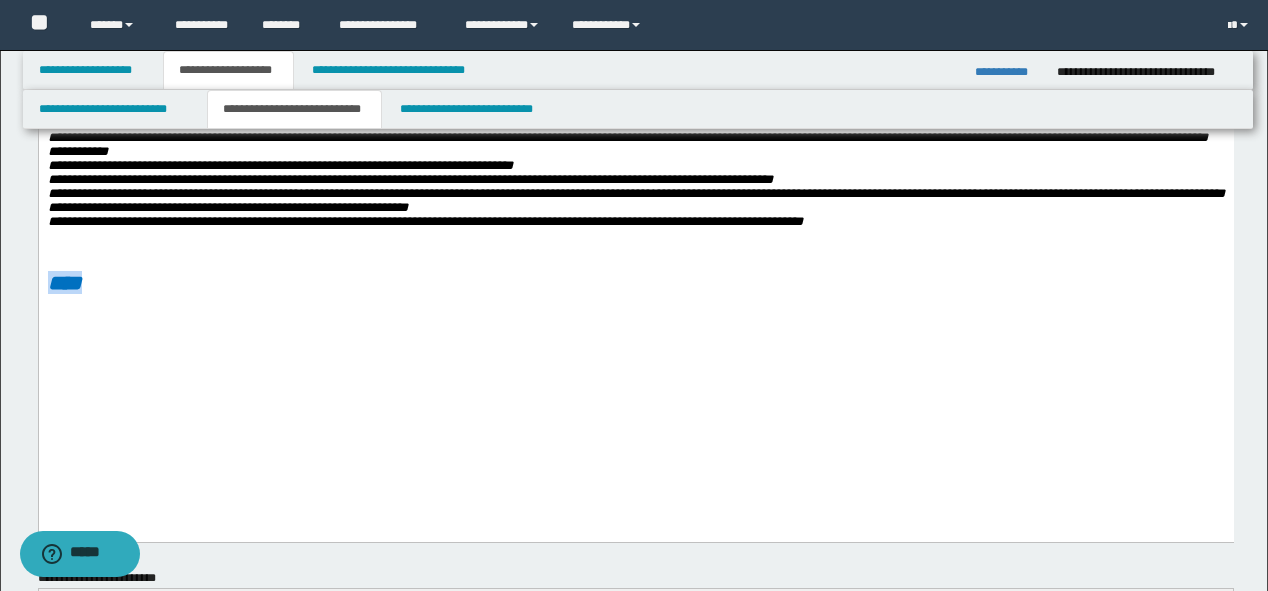 drag, startPoint x: 173, startPoint y: 410, endPoint x: -1, endPoint y: 411, distance: 174.00287 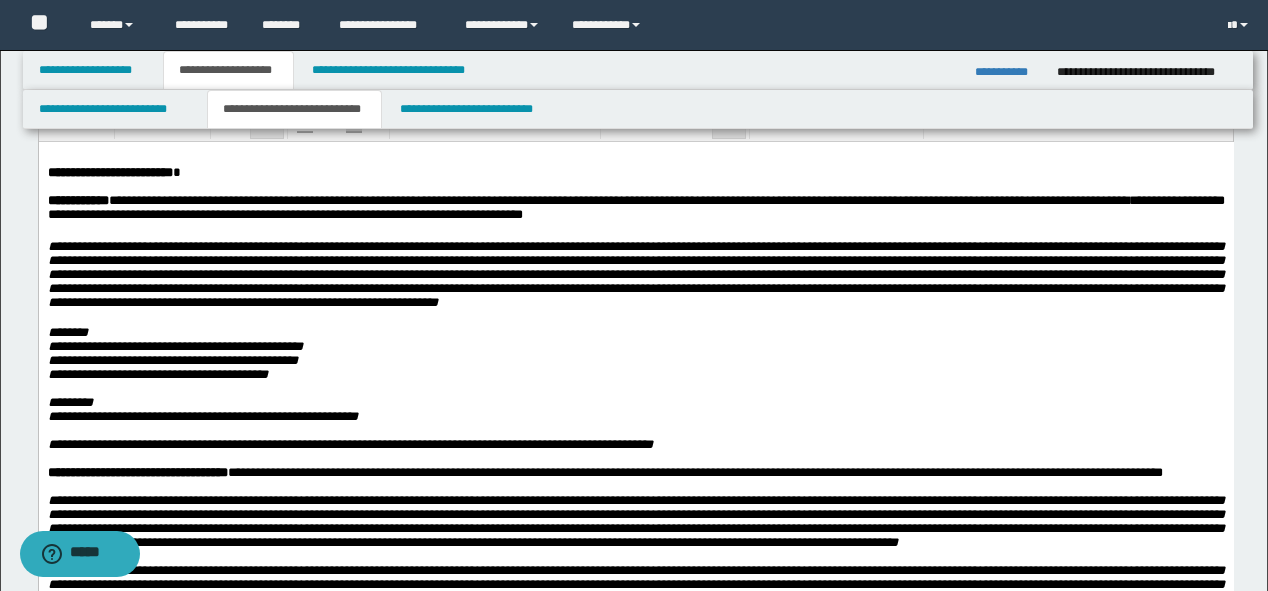 scroll, scrollTop: 160, scrollLeft: 0, axis: vertical 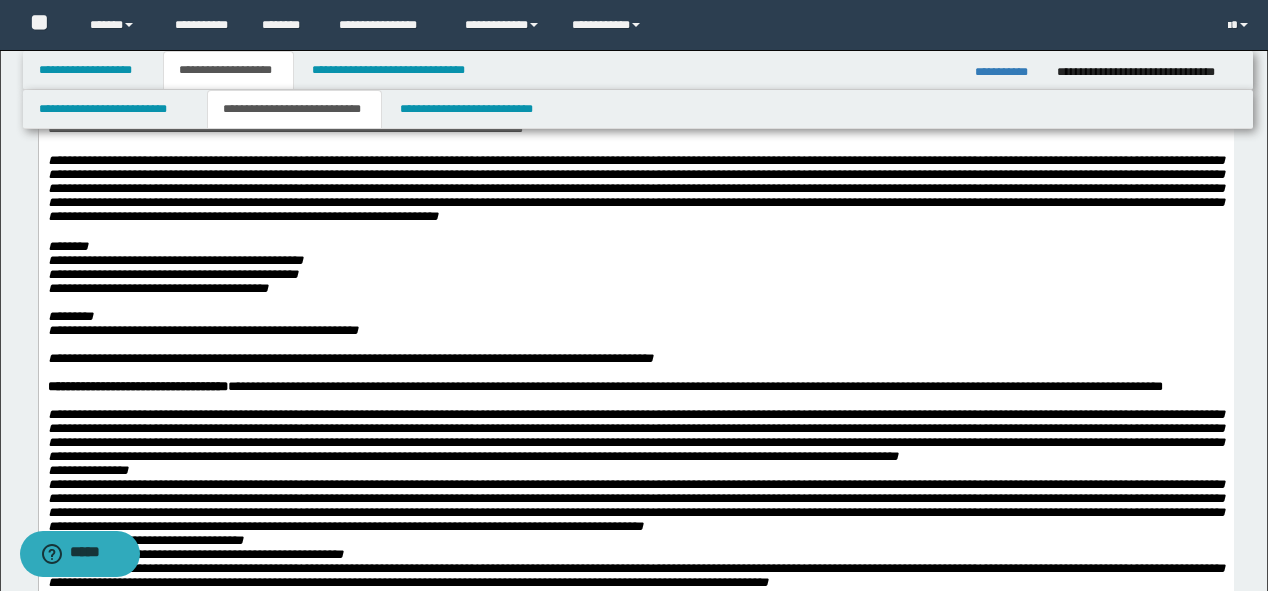 click on "**********" at bounding box center [137, 385] 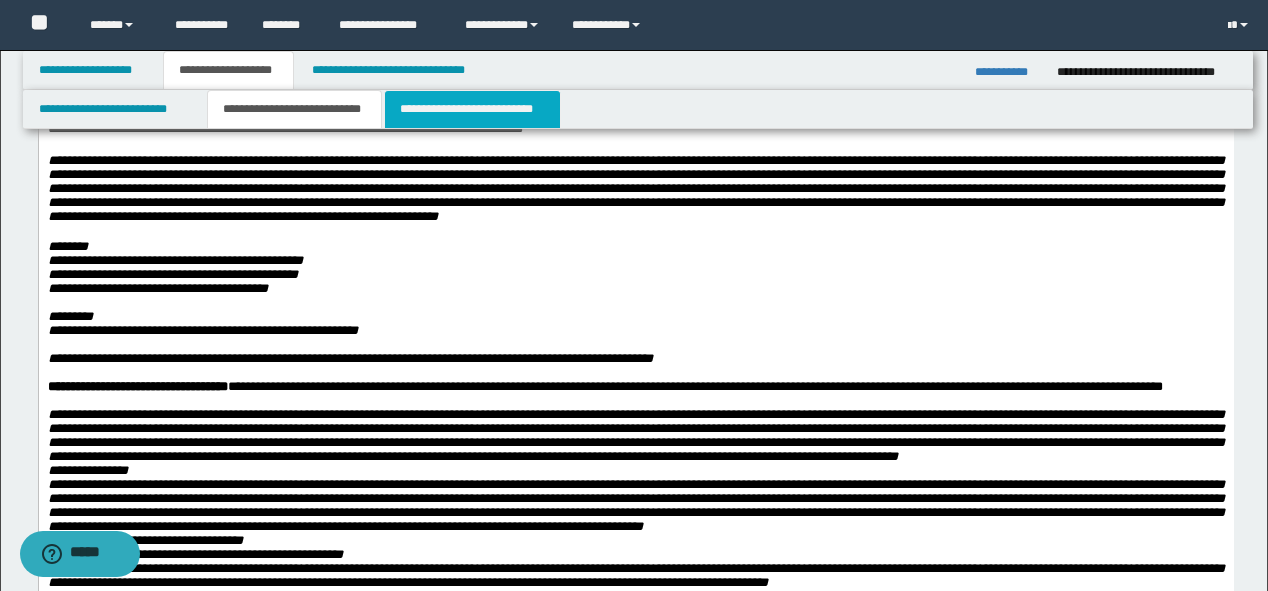 click on "**********" at bounding box center (472, 109) 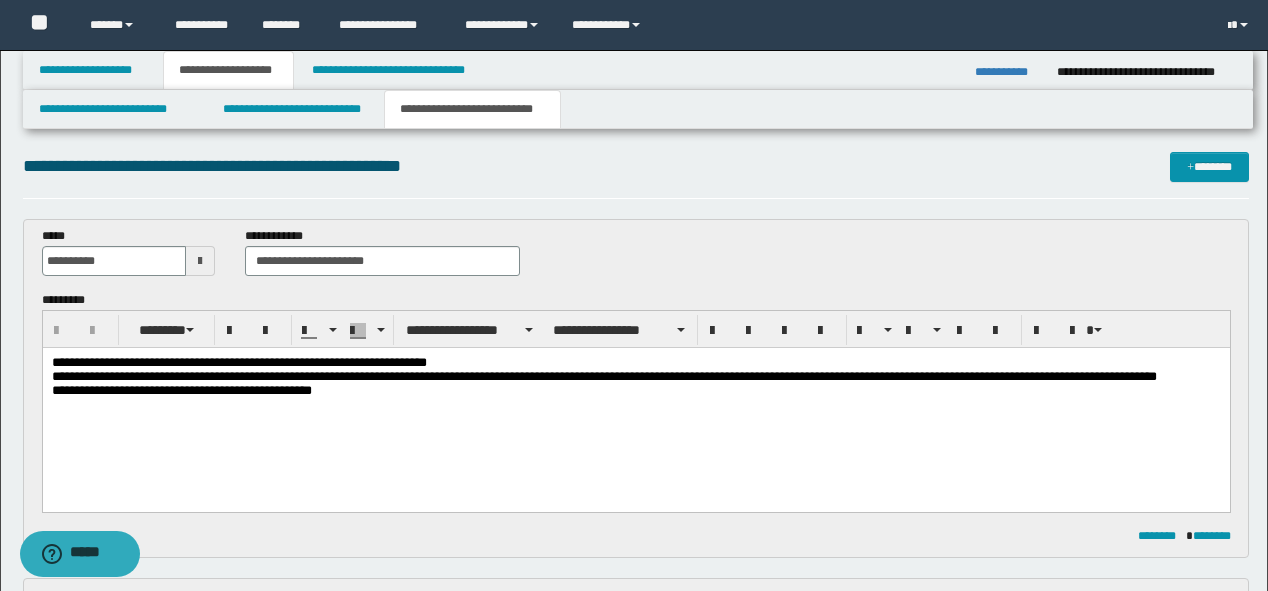 scroll, scrollTop: 0, scrollLeft: 0, axis: both 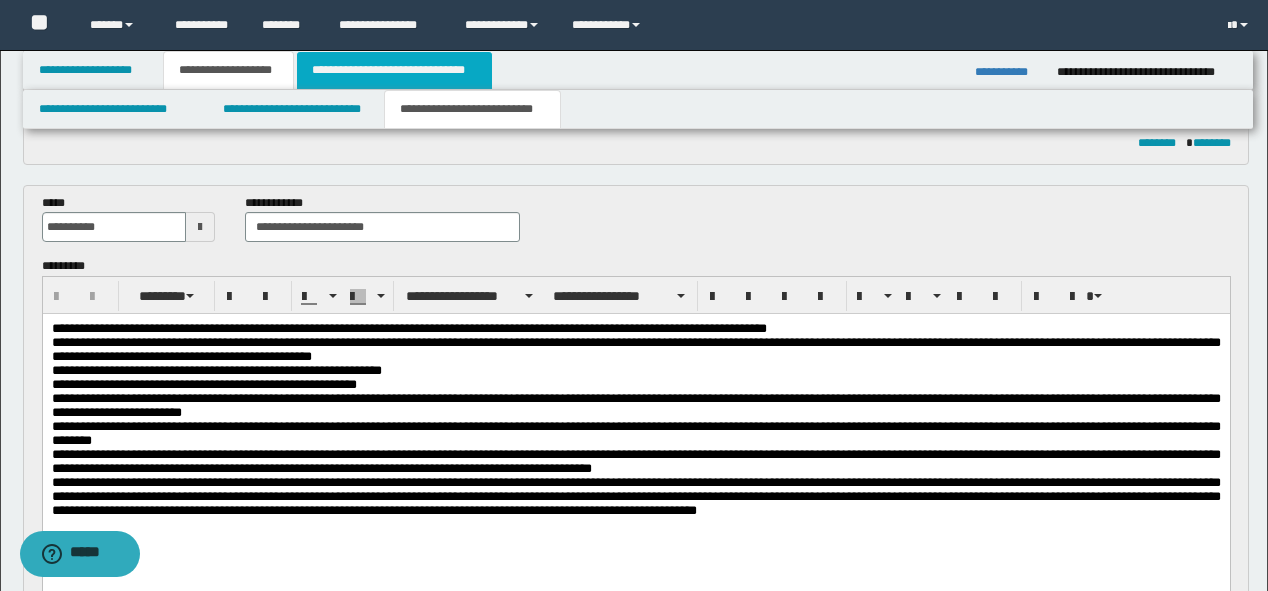 click on "**********" at bounding box center [394, 70] 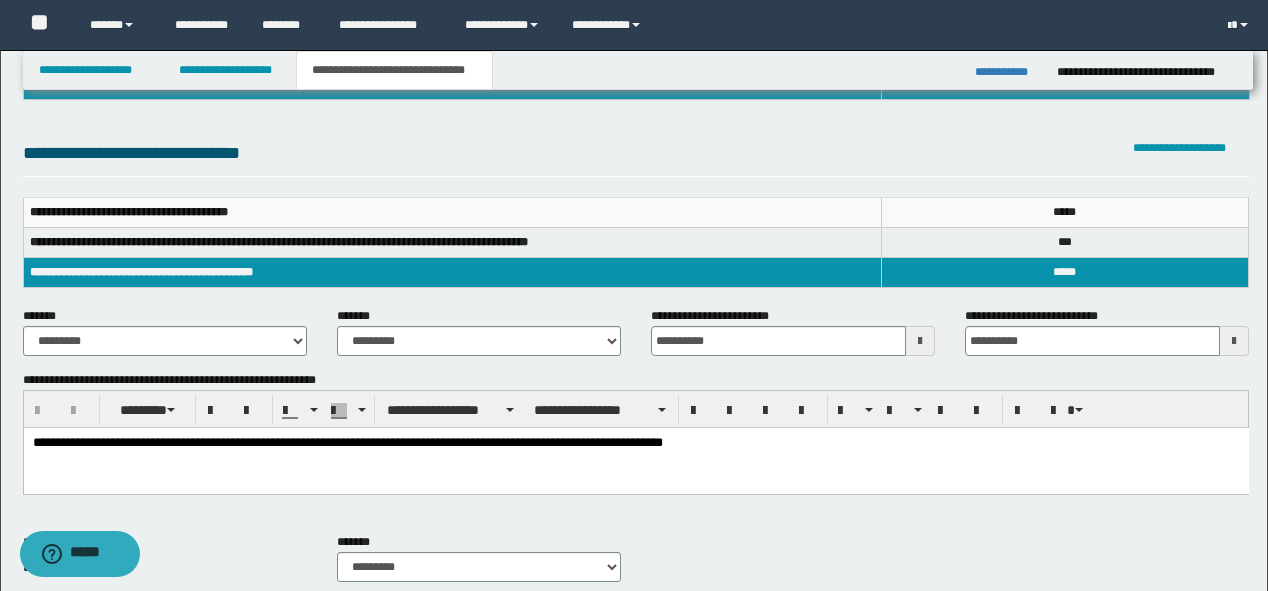 scroll, scrollTop: 48, scrollLeft: 0, axis: vertical 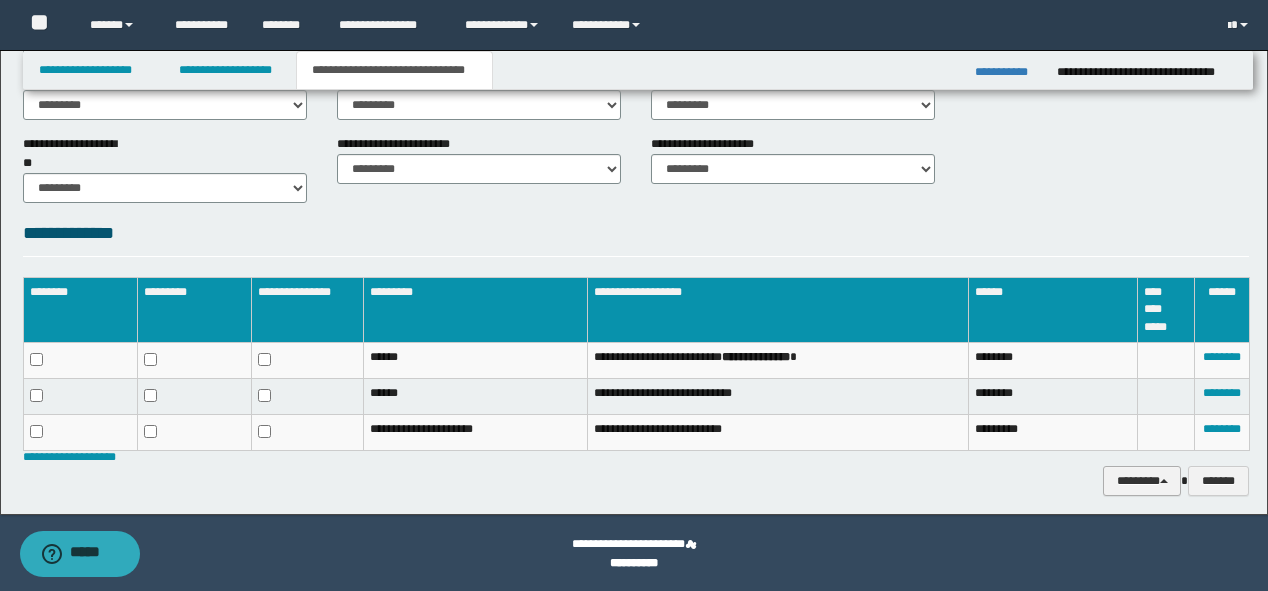 click on "********" at bounding box center (1142, 481) 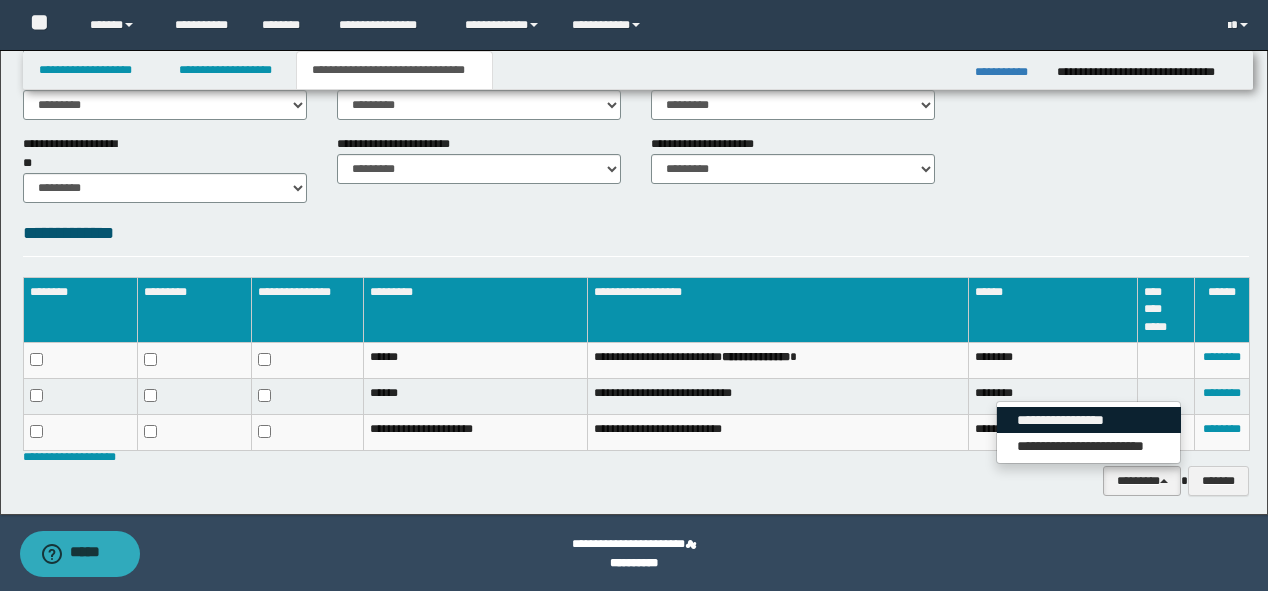 click on "**********" at bounding box center [1089, 420] 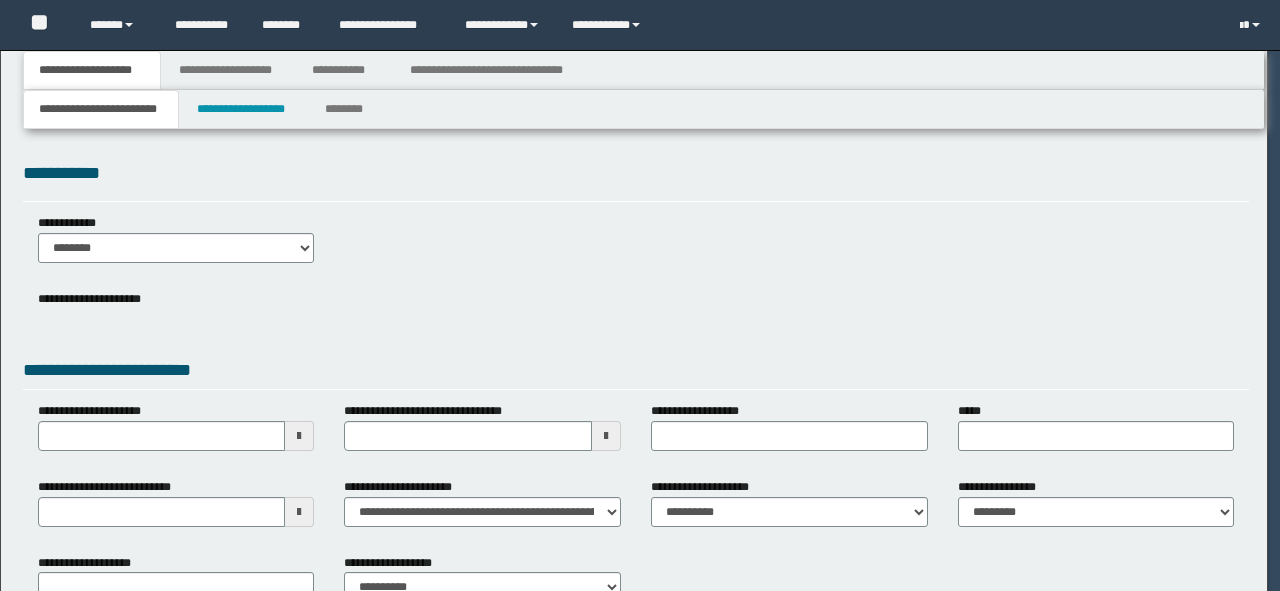 scroll, scrollTop: 0, scrollLeft: 0, axis: both 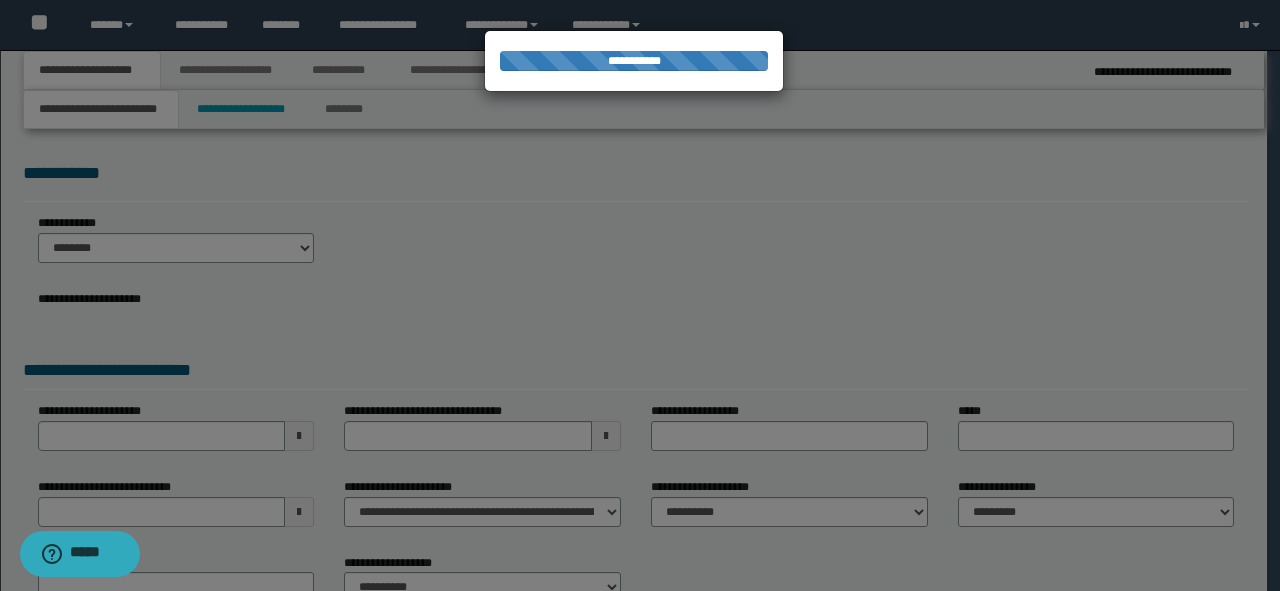 type on "**********" 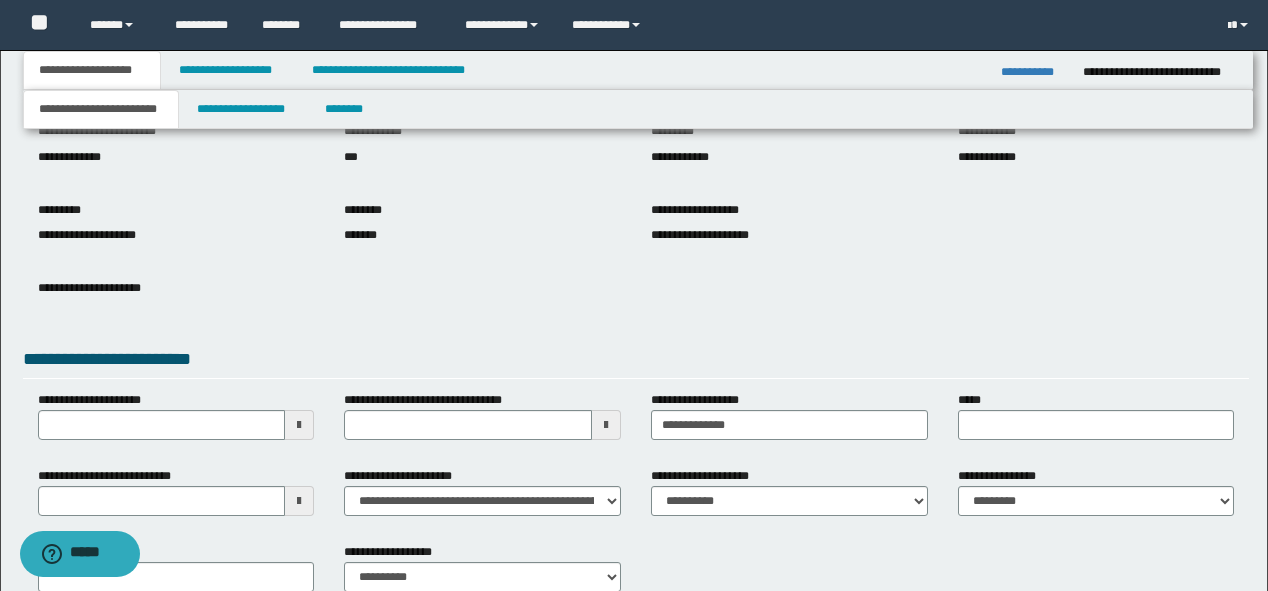 scroll, scrollTop: 132, scrollLeft: 0, axis: vertical 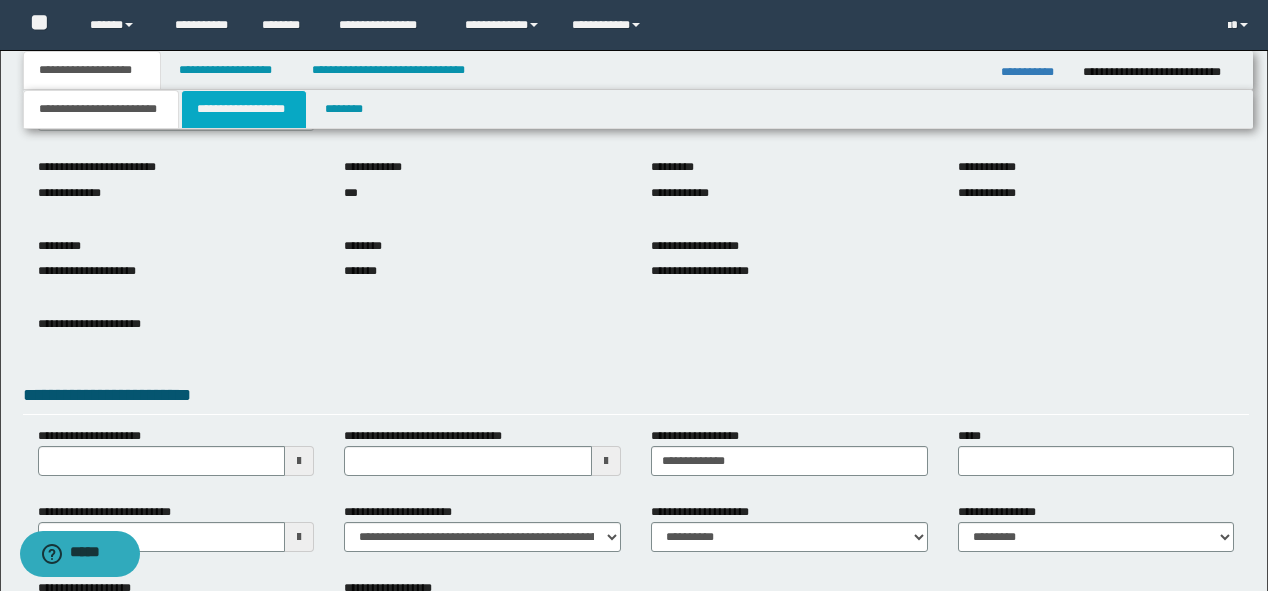click on "**********" at bounding box center [244, 109] 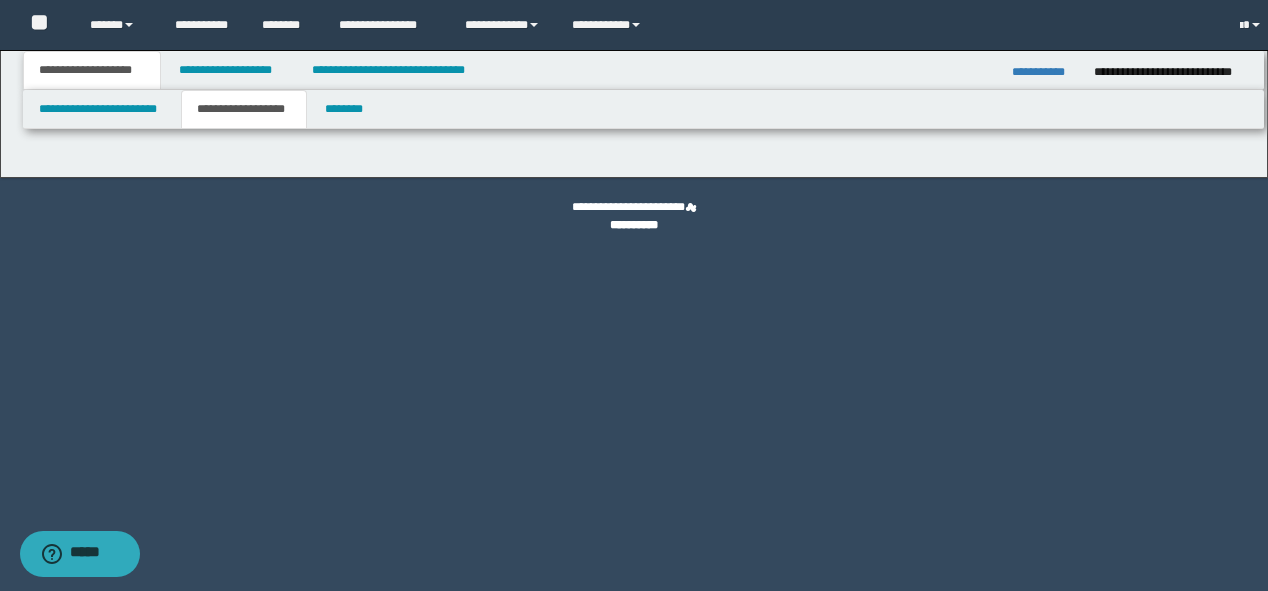 scroll, scrollTop: 0, scrollLeft: 0, axis: both 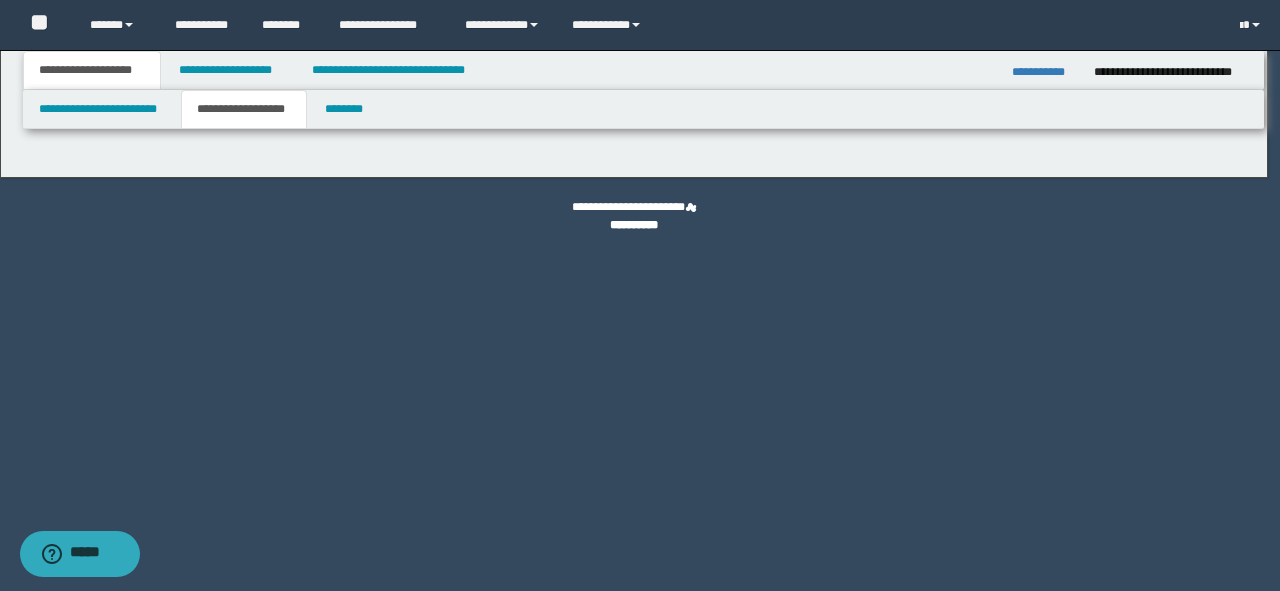 type on "********" 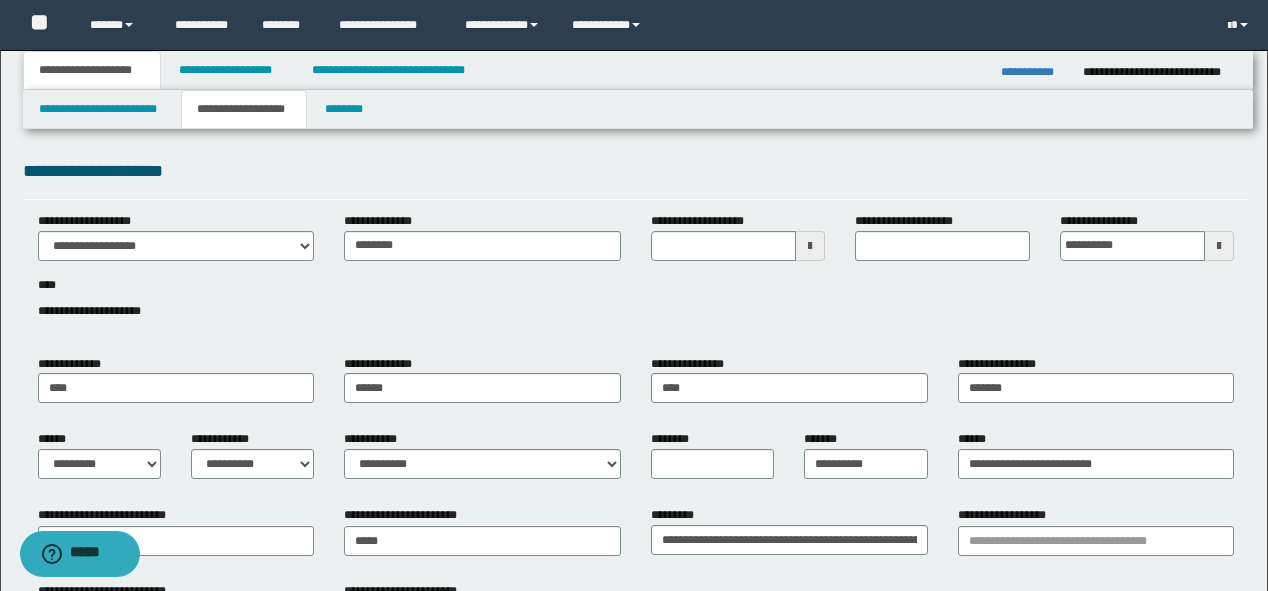 scroll, scrollTop: 0, scrollLeft: 0, axis: both 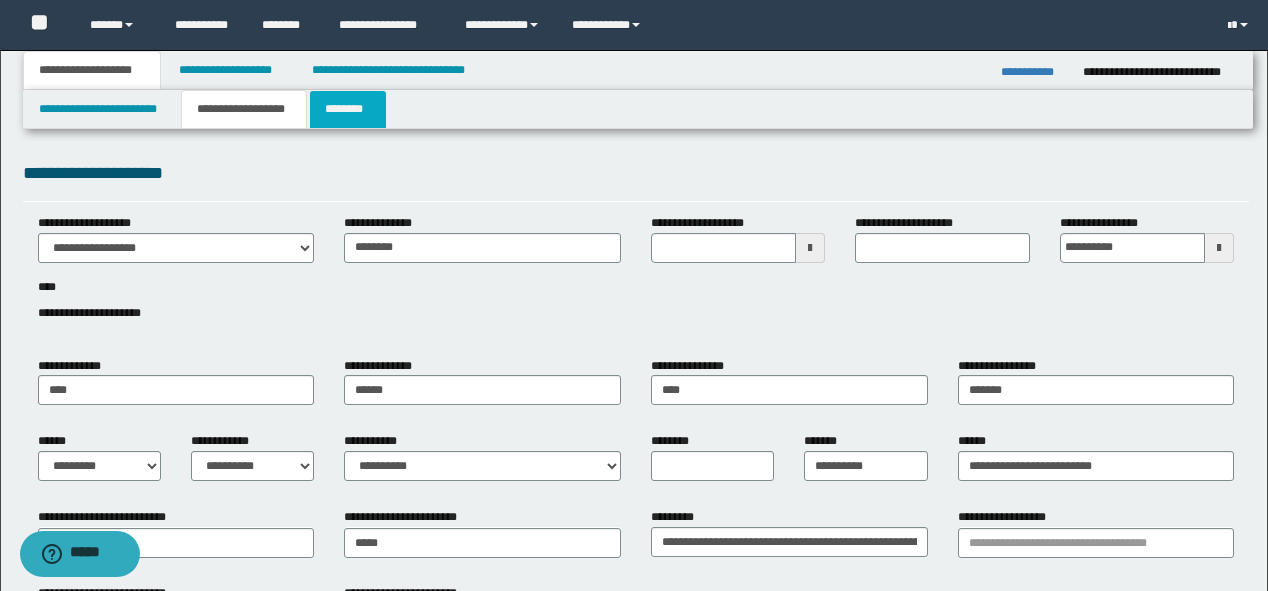 click on "********" at bounding box center [348, 109] 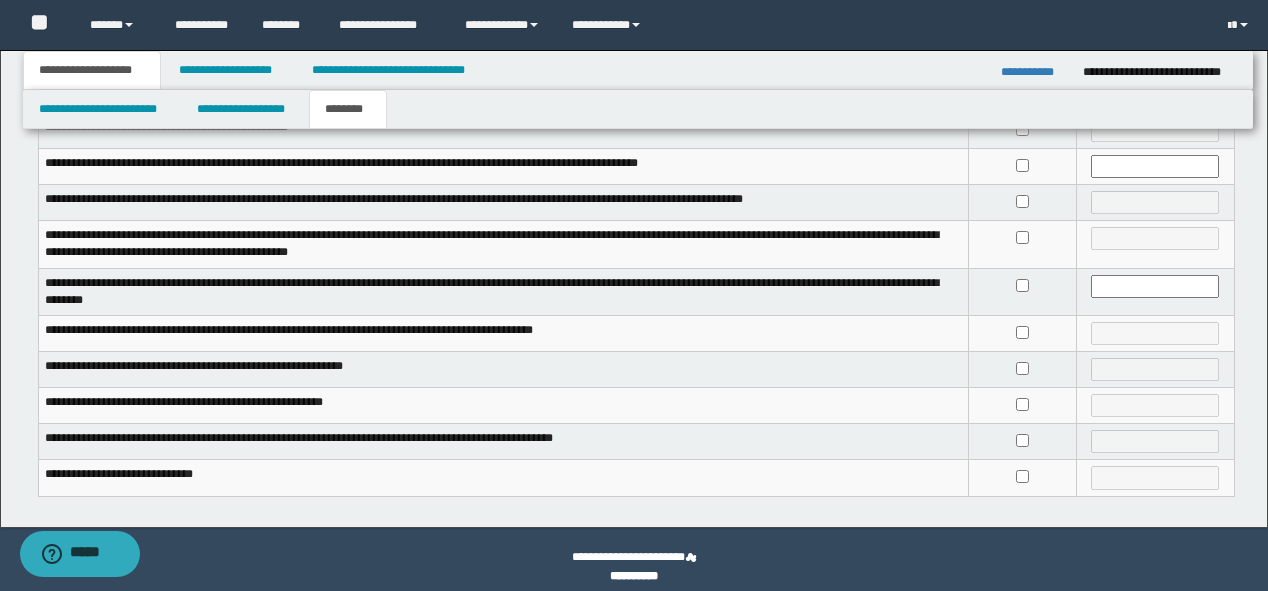 scroll, scrollTop: 542, scrollLeft: 0, axis: vertical 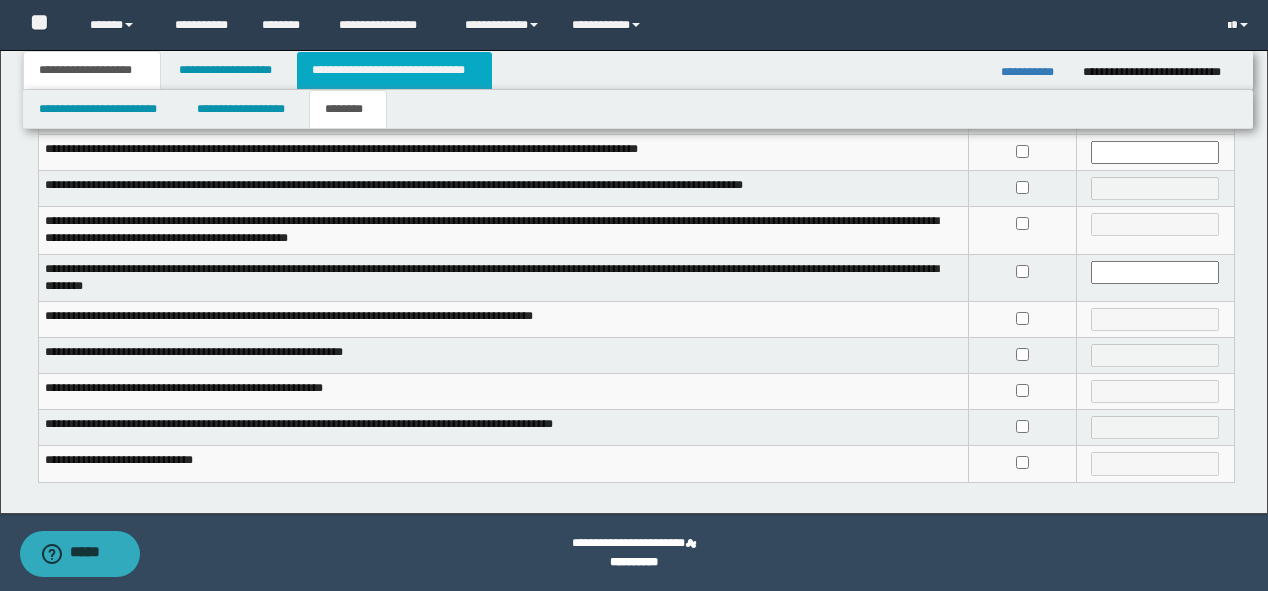 click on "**********" at bounding box center (394, 70) 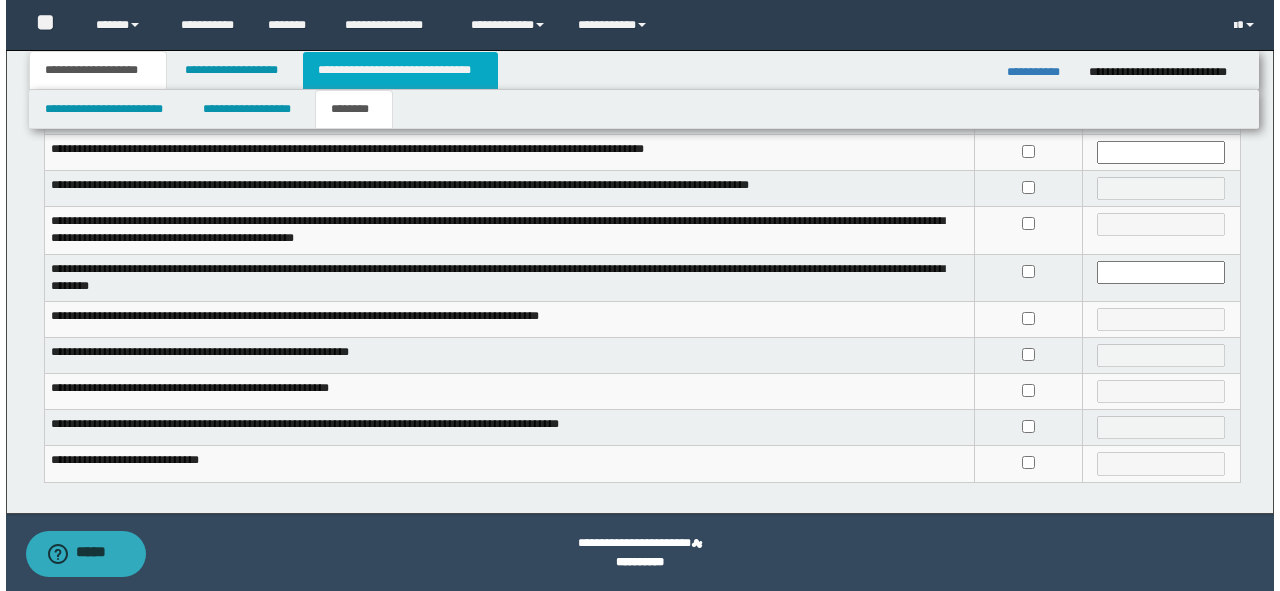 scroll, scrollTop: 0, scrollLeft: 0, axis: both 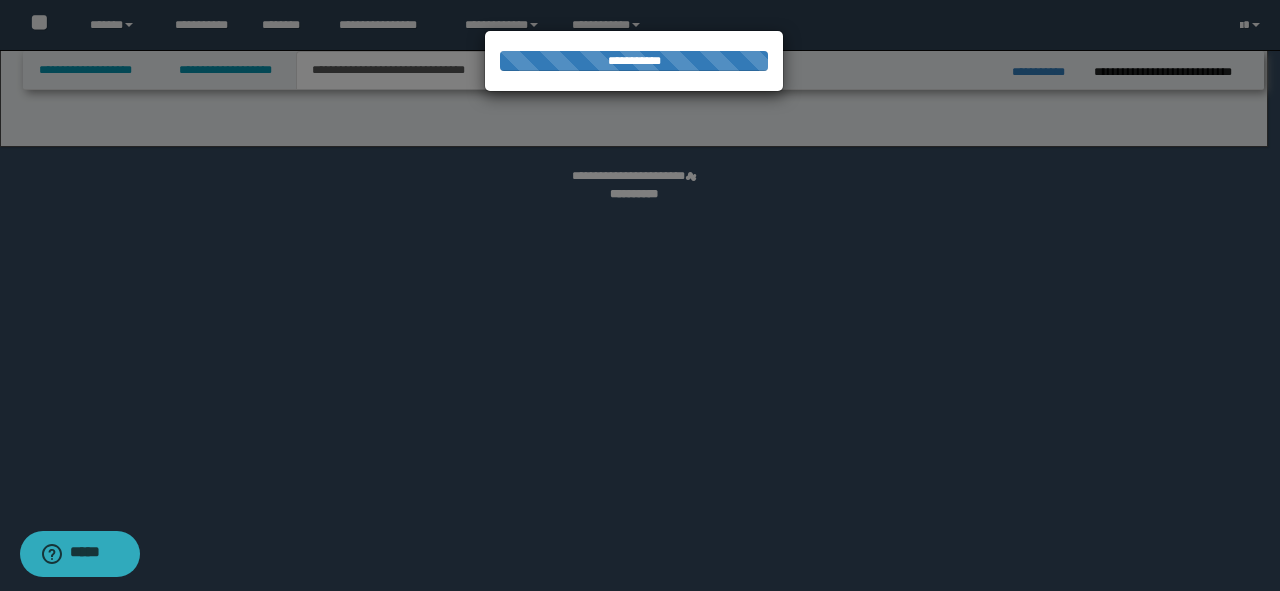select on "*" 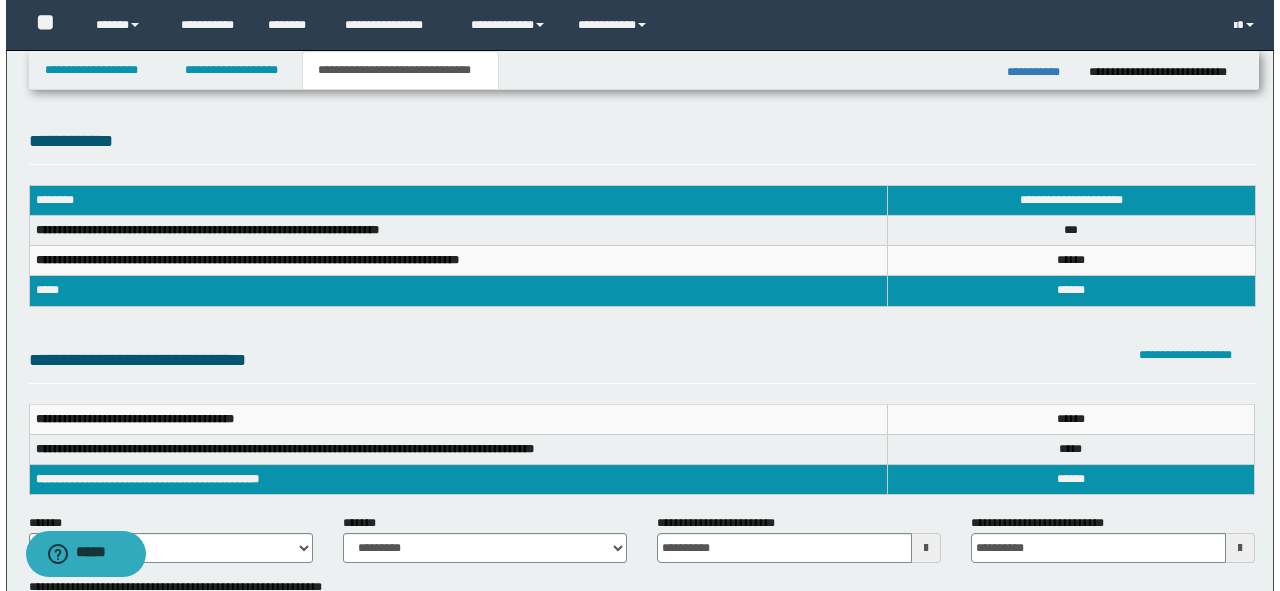 scroll, scrollTop: 0, scrollLeft: 0, axis: both 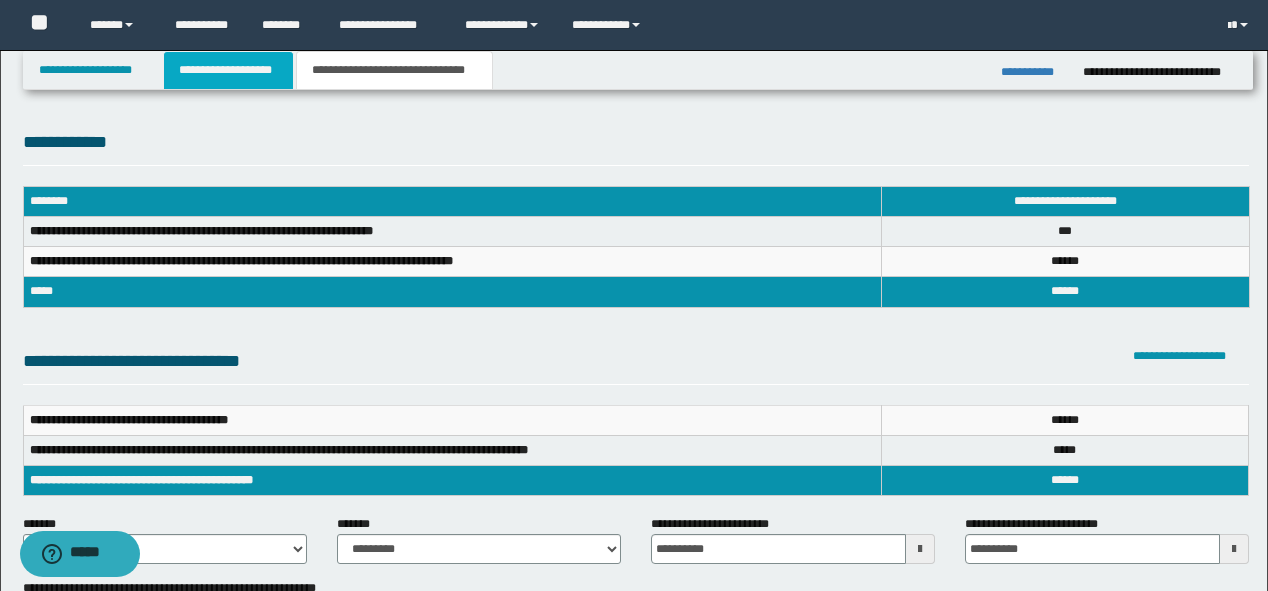 click on "**********" at bounding box center [228, 70] 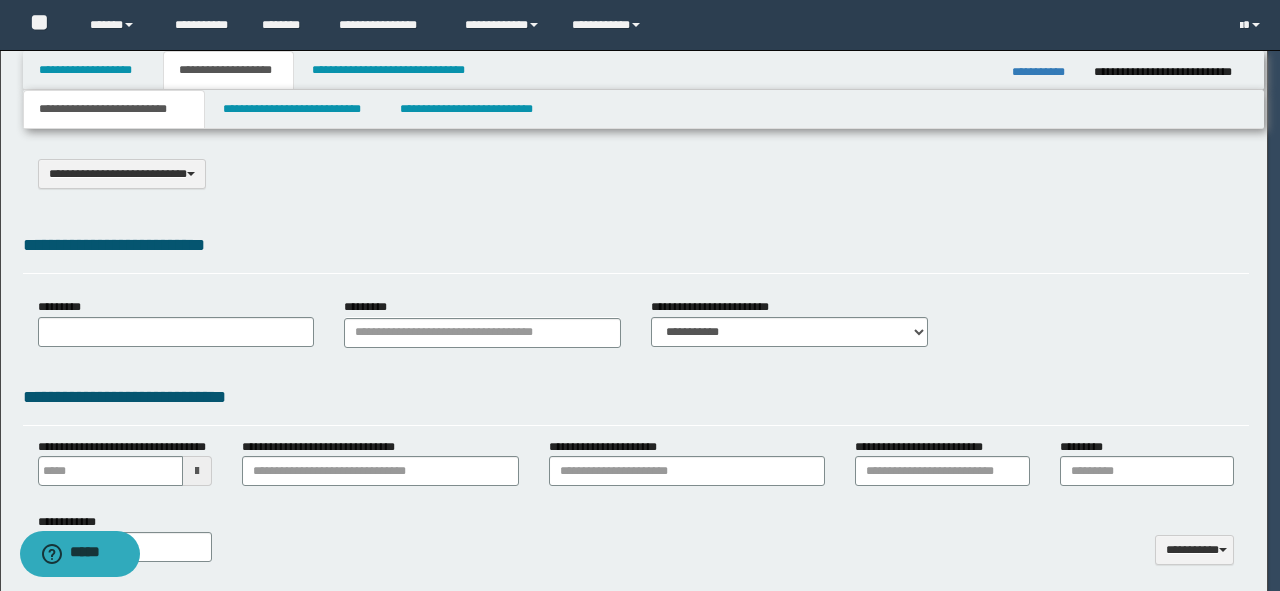select on "*" 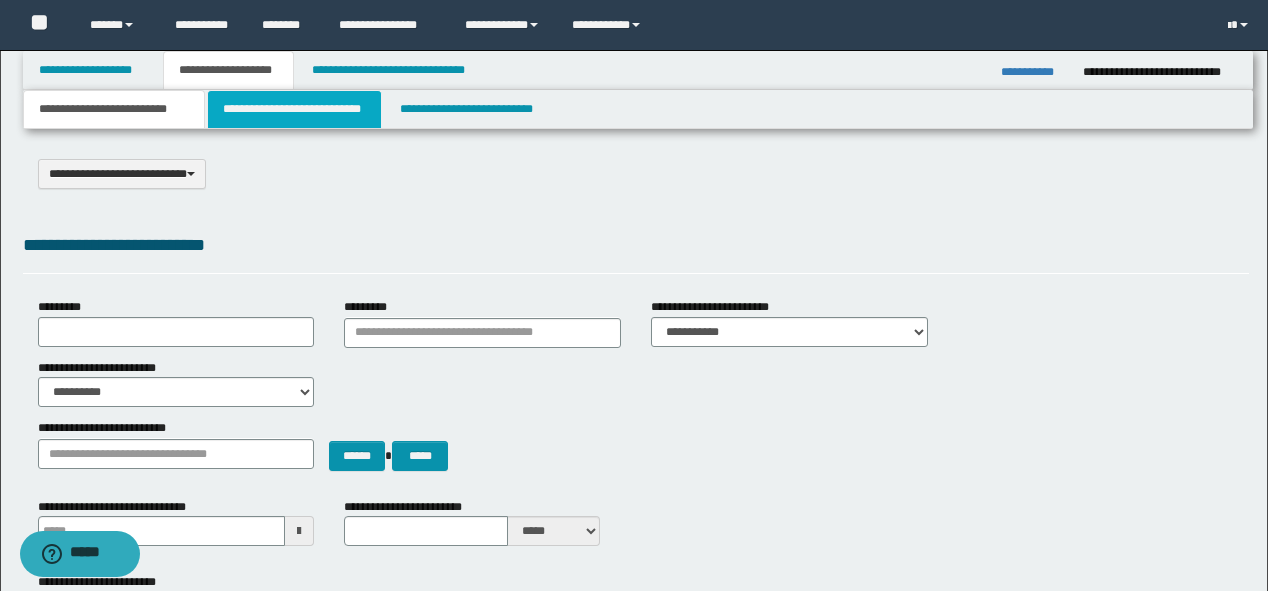 click on "**********" at bounding box center (294, 109) 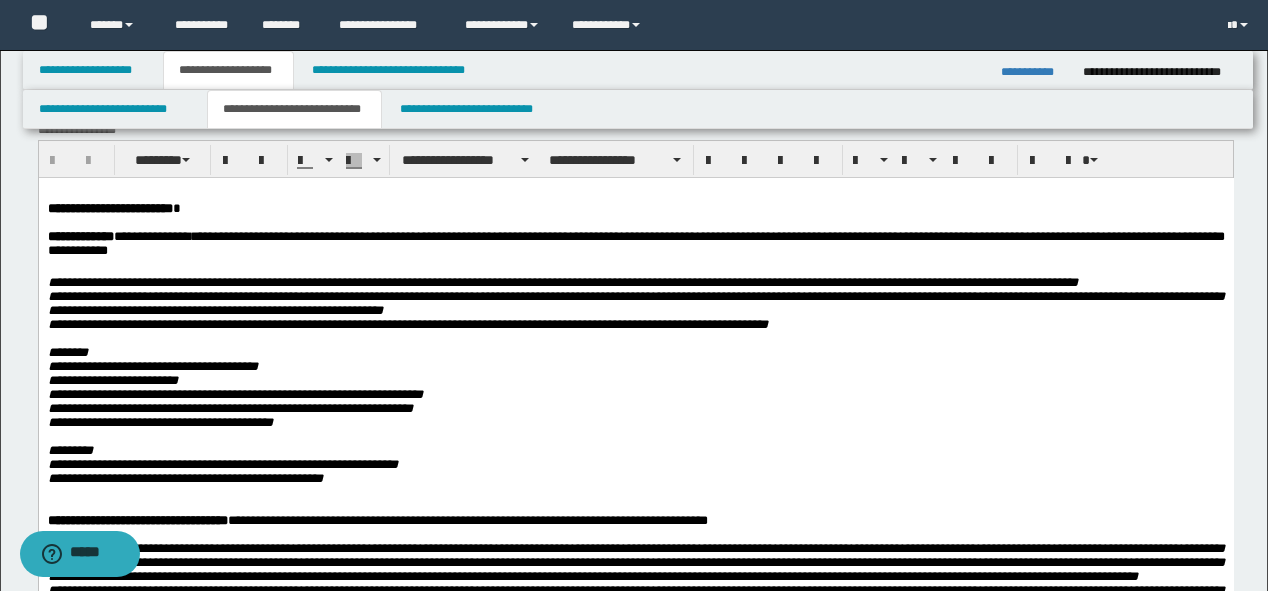 scroll, scrollTop: 0, scrollLeft: 0, axis: both 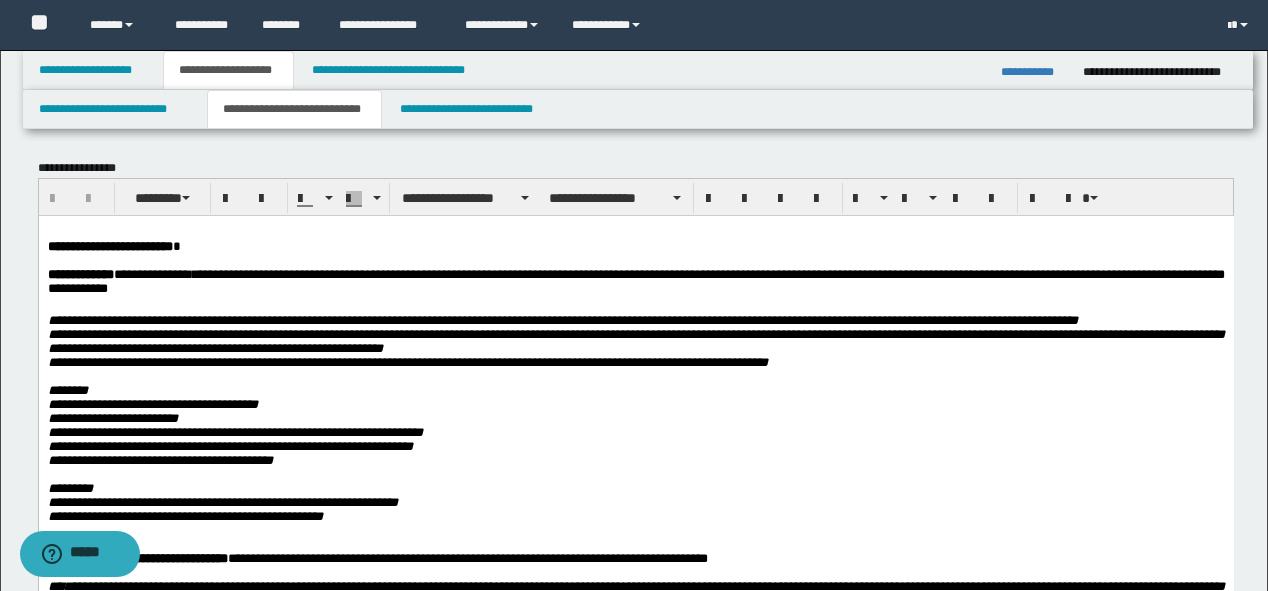 click on "**********" at bounding box center (109, 245) 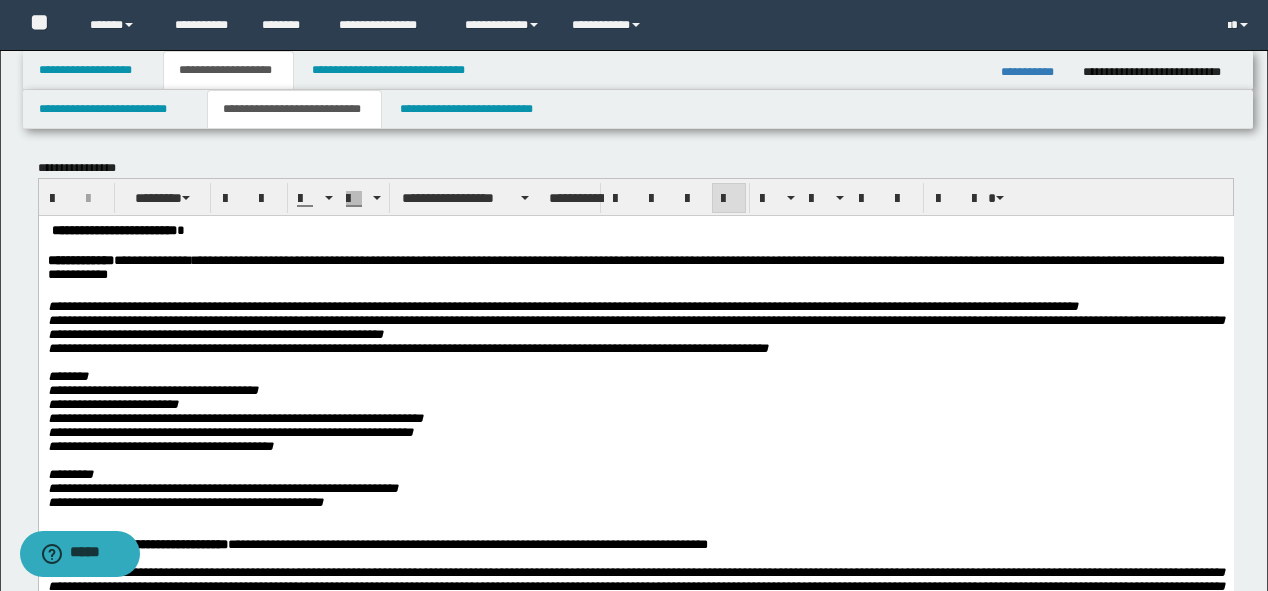 type 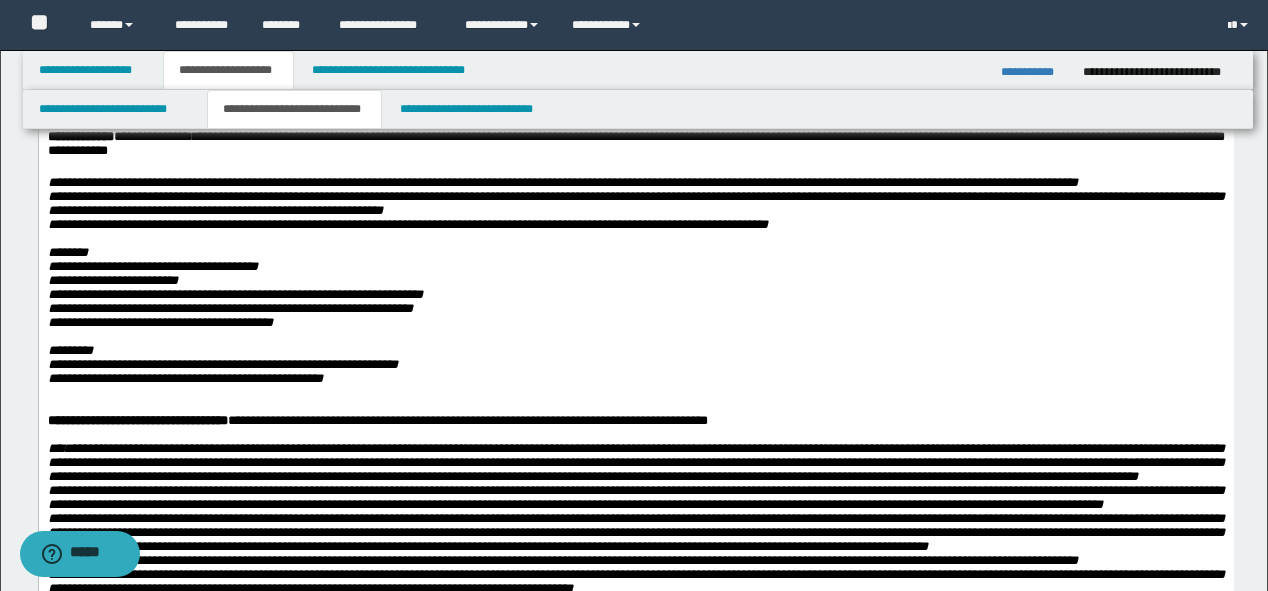 scroll, scrollTop: 160, scrollLeft: 0, axis: vertical 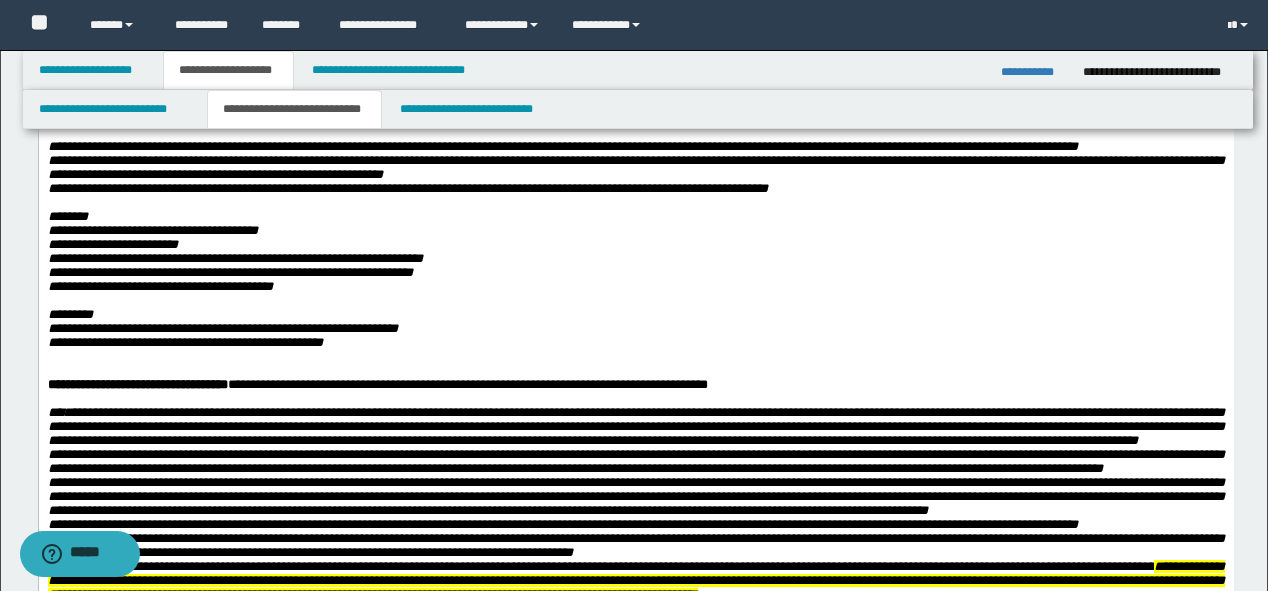 click on "**********" at bounding box center [137, 383] 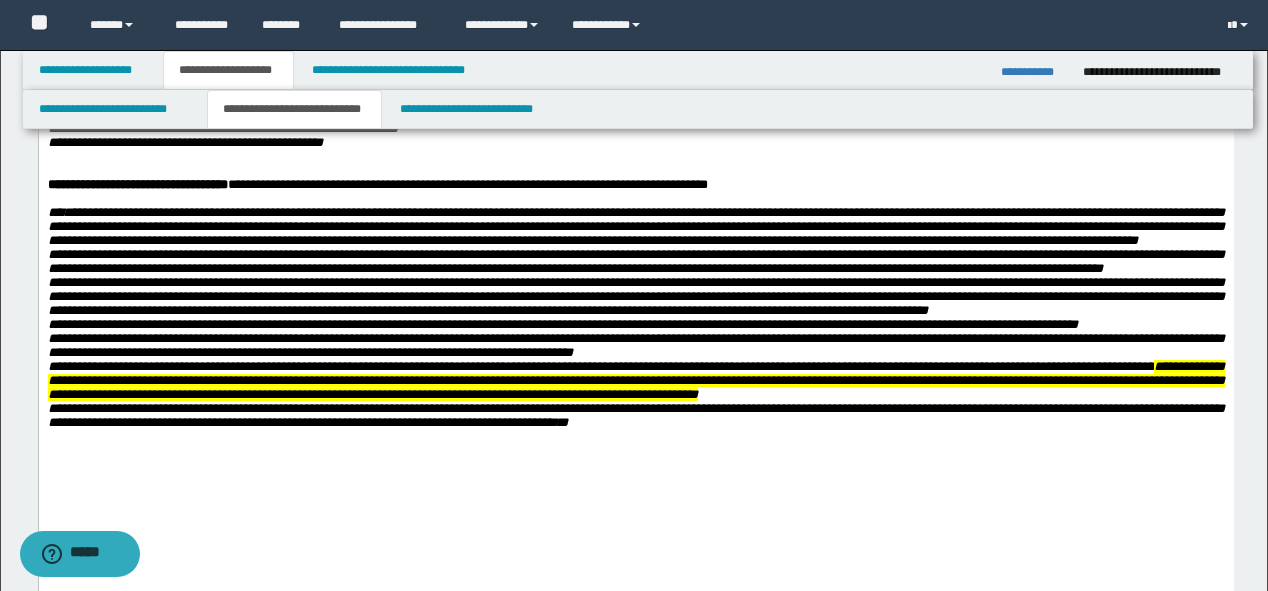 scroll, scrollTop: 400, scrollLeft: 0, axis: vertical 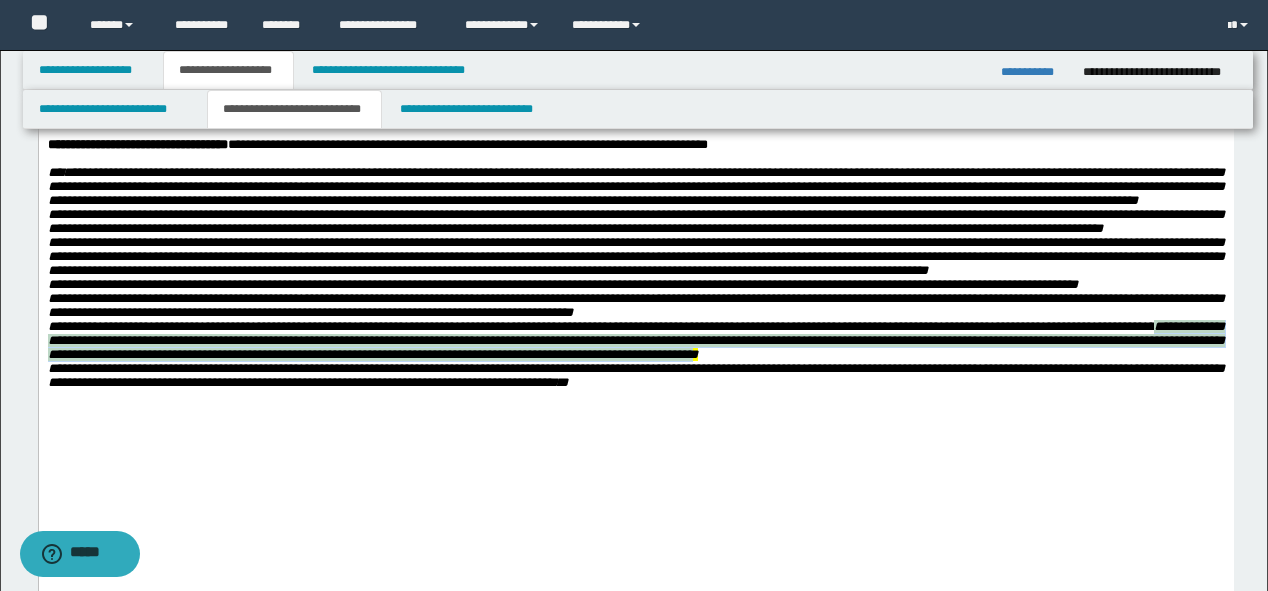 drag, startPoint x: 969, startPoint y: 450, endPoint x: -1, endPoint y: 434, distance: 970.13196 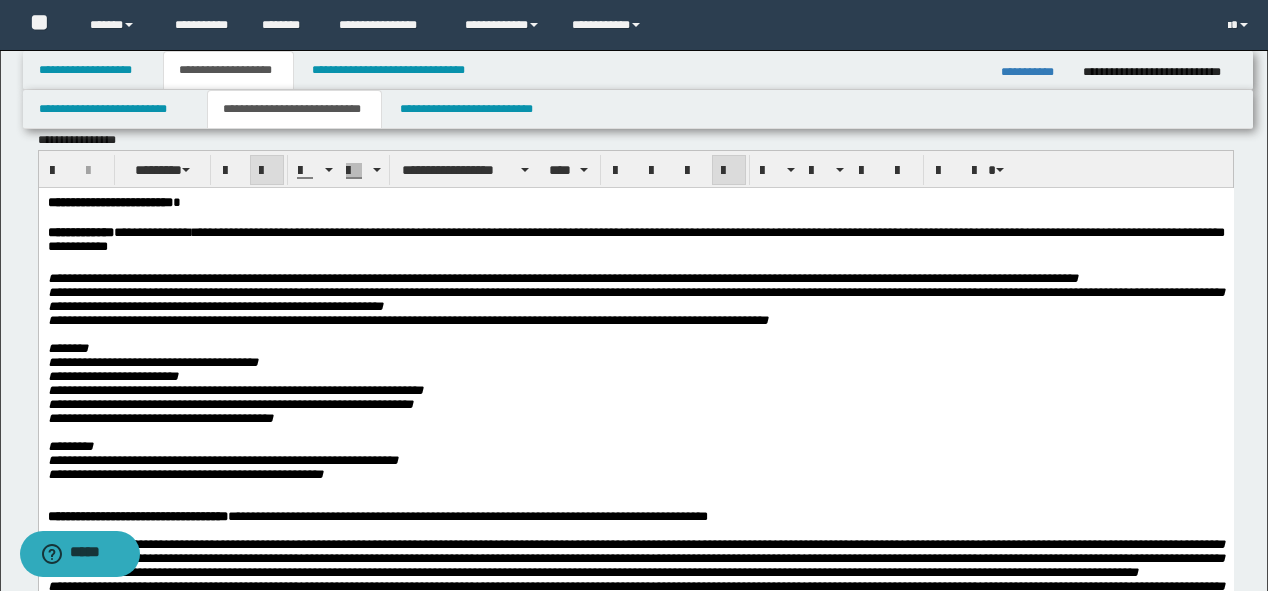 scroll, scrollTop: 0, scrollLeft: 0, axis: both 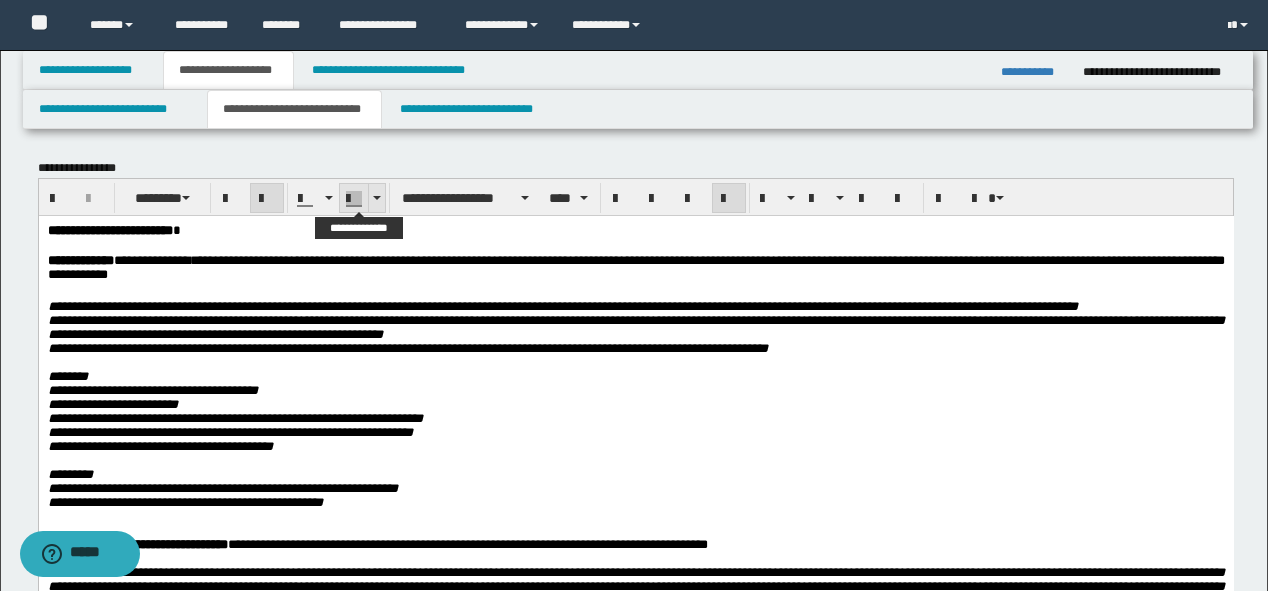 click at bounding box center [376, 198] 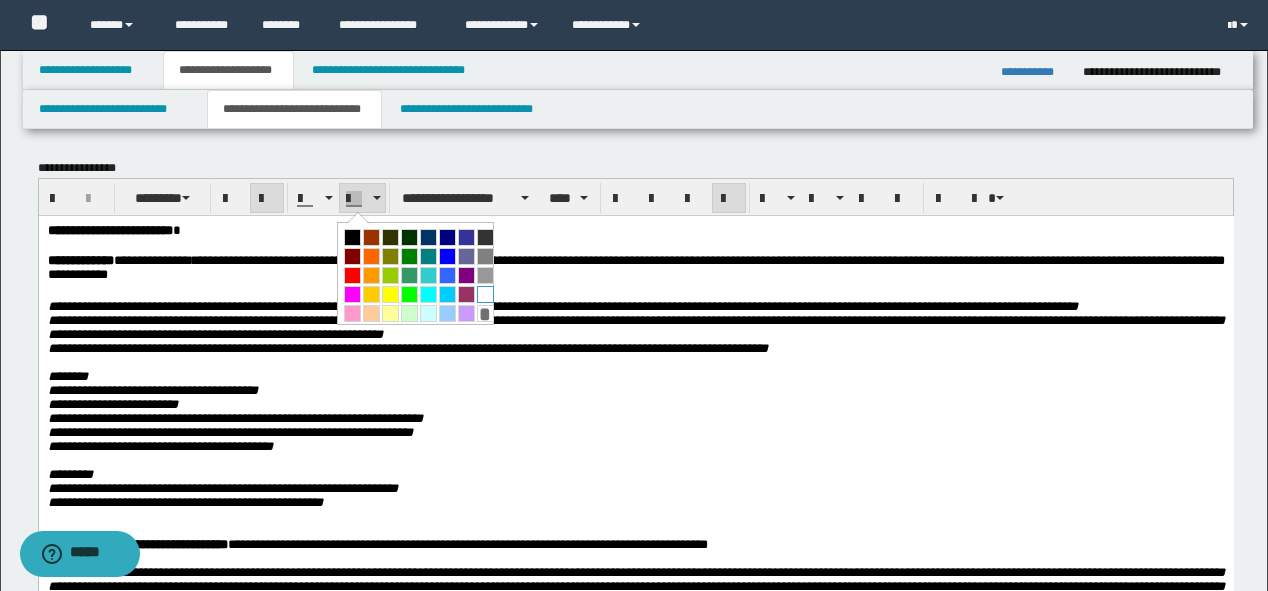 click at bounding box center [485, 294] 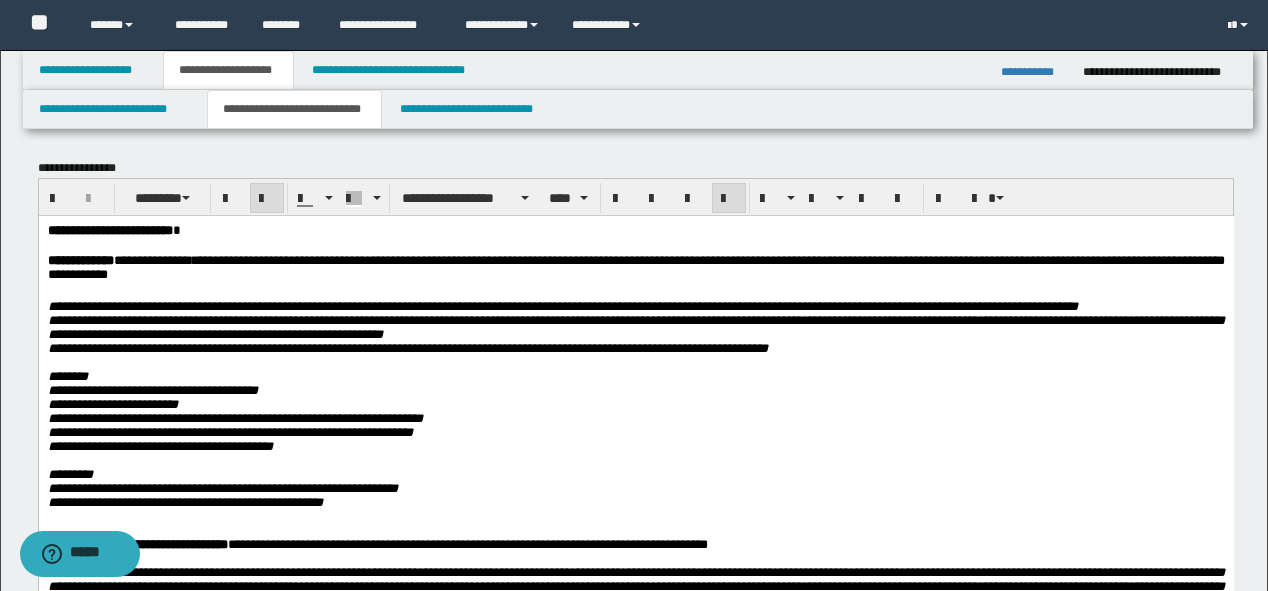 click on "********" at bounding box center [635, 376] 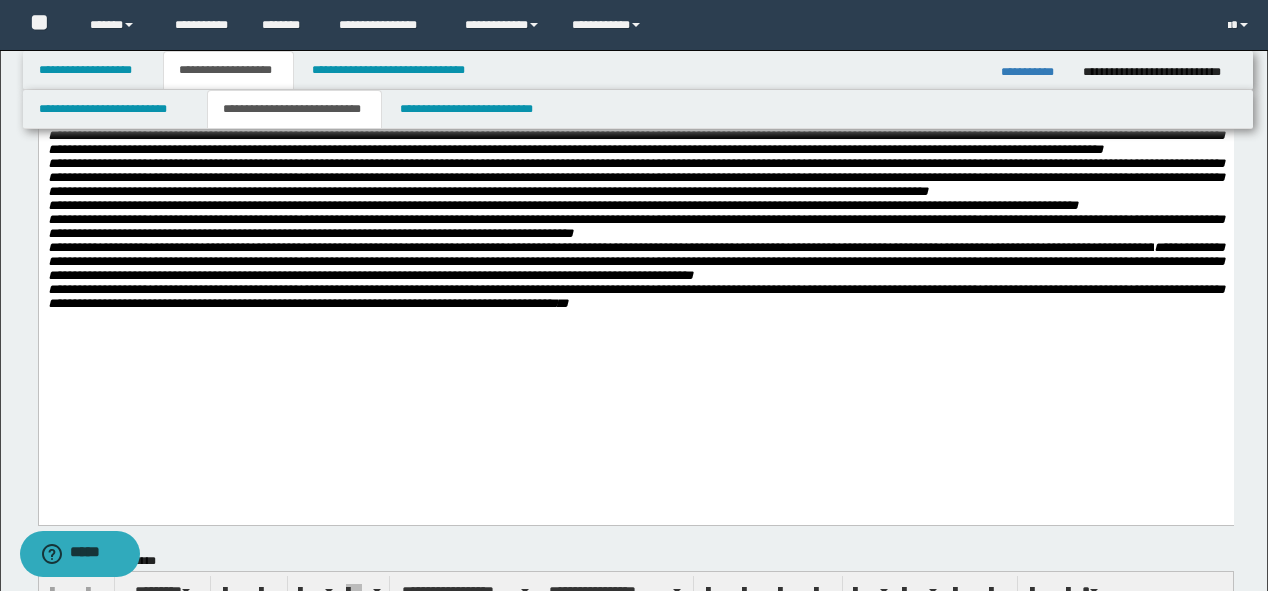 scroll, scrollTop: 480, scrollLeft: 0, axis: vertical 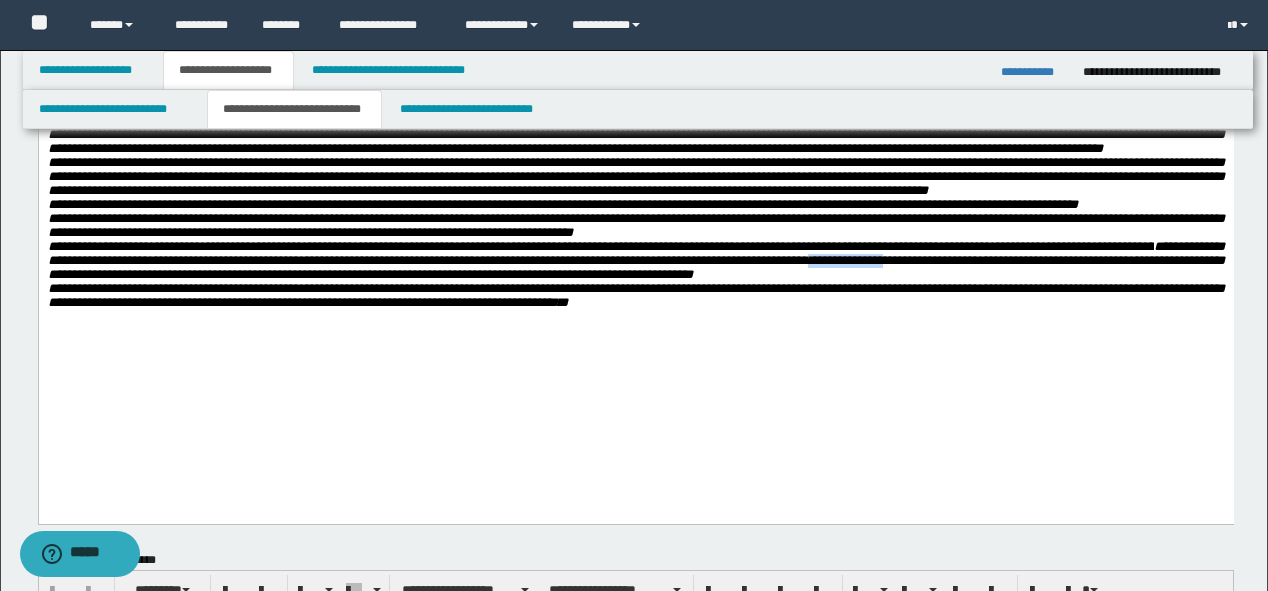 drag, startPoint x: 1055, startPoint y: 363, endPoint x: 979, endPoint y: 365, distance: 76.02631 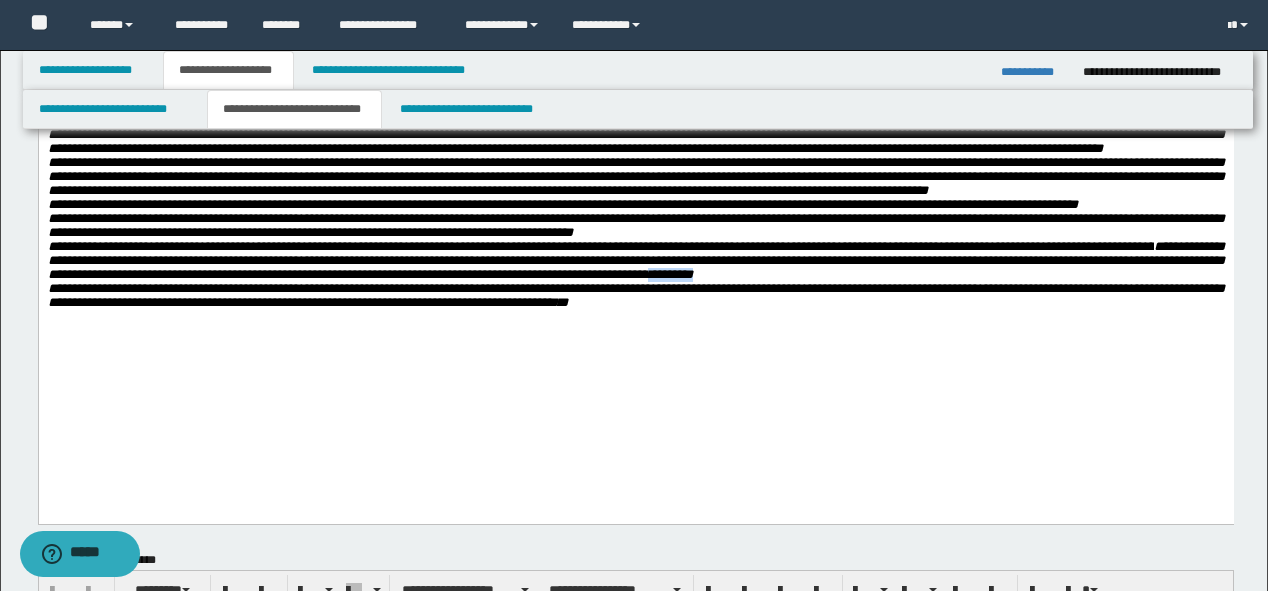 drag, startPoint x: 992, startPoint y: 377, endPoint x: 939, endPoint y: 377, distance: 53 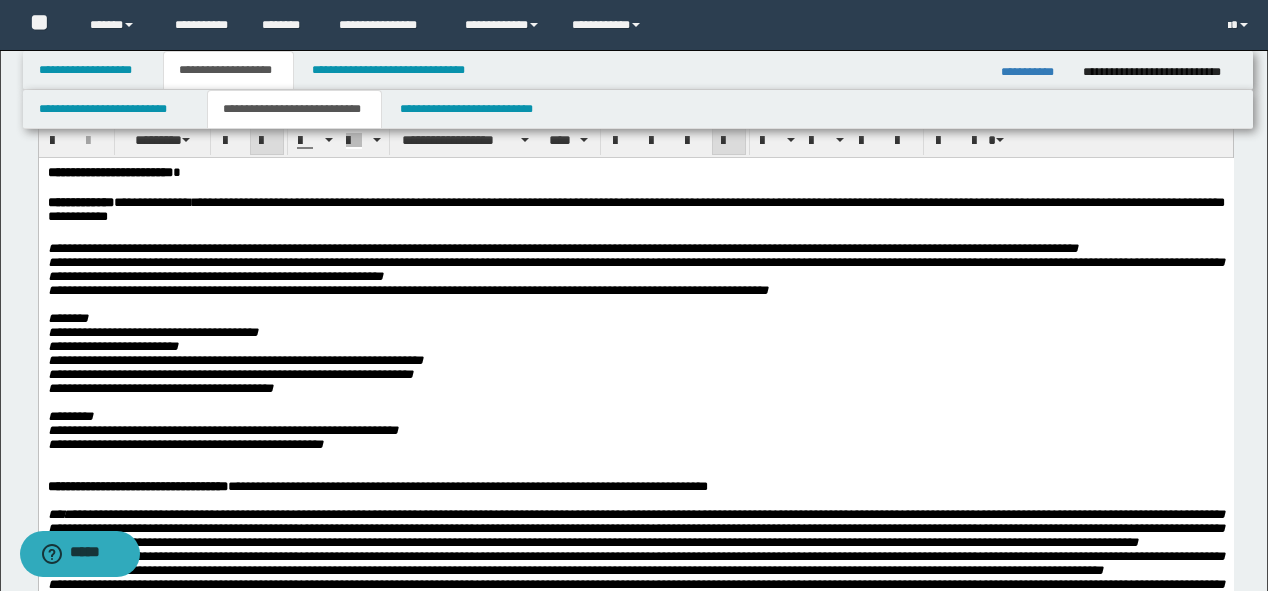 scroll, scrollTop: 0, scrollLeft: 0, axis: both 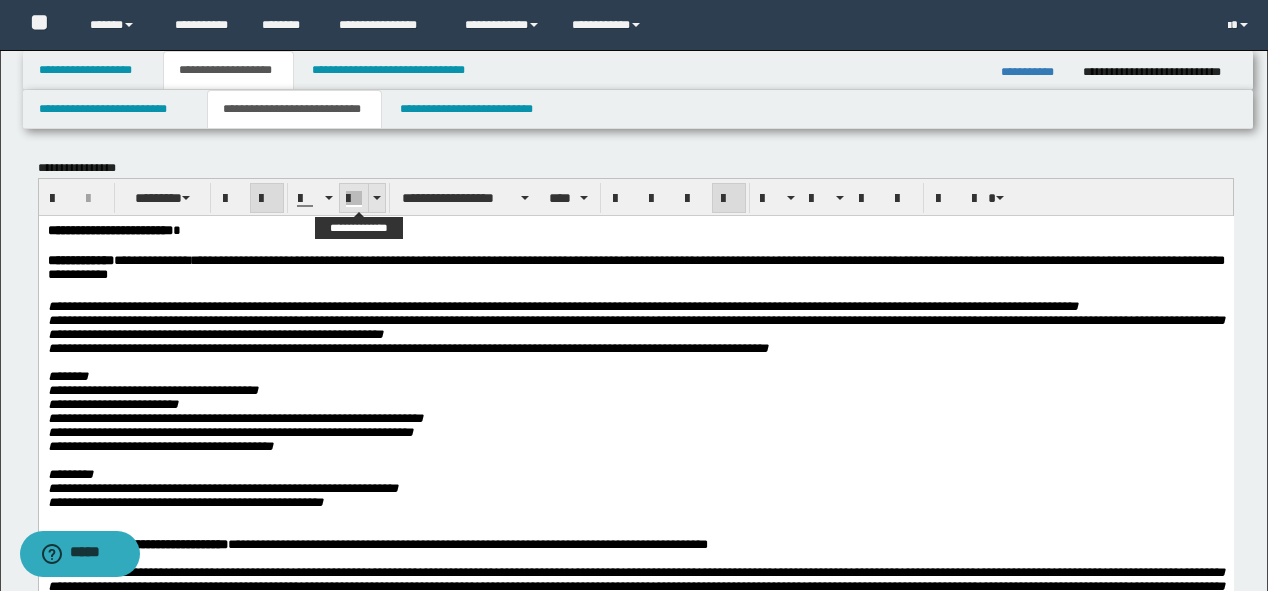 click at bounding box center (354, 198) 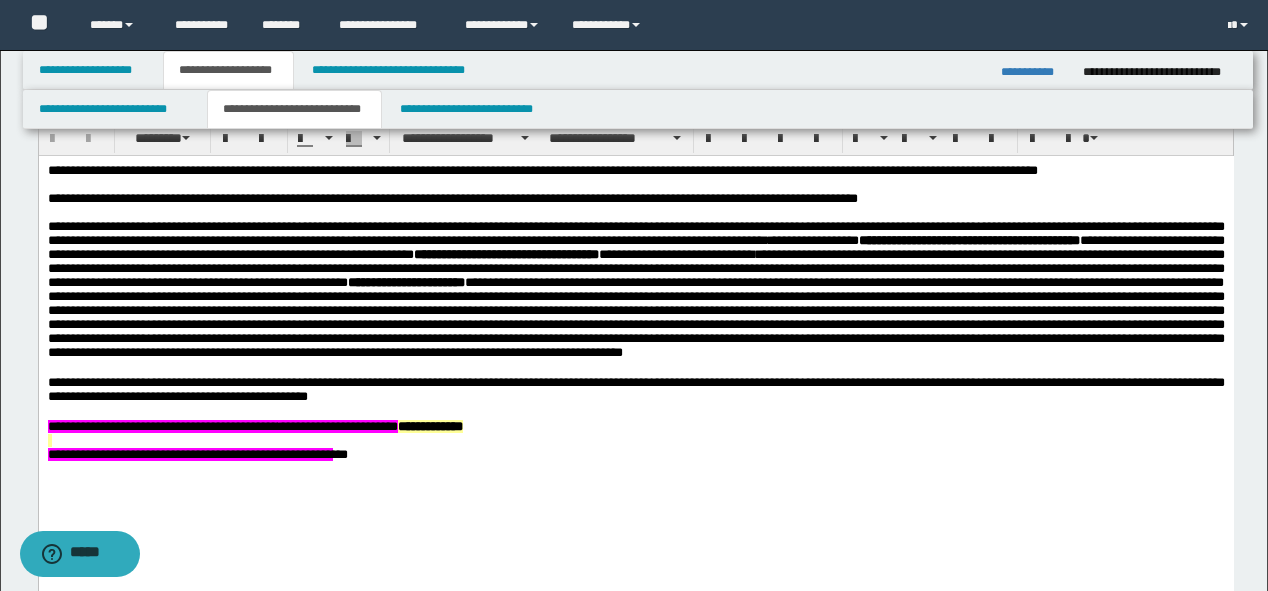 scroll, scrollTop: 960, scrollLeft: 0, axis: vertical 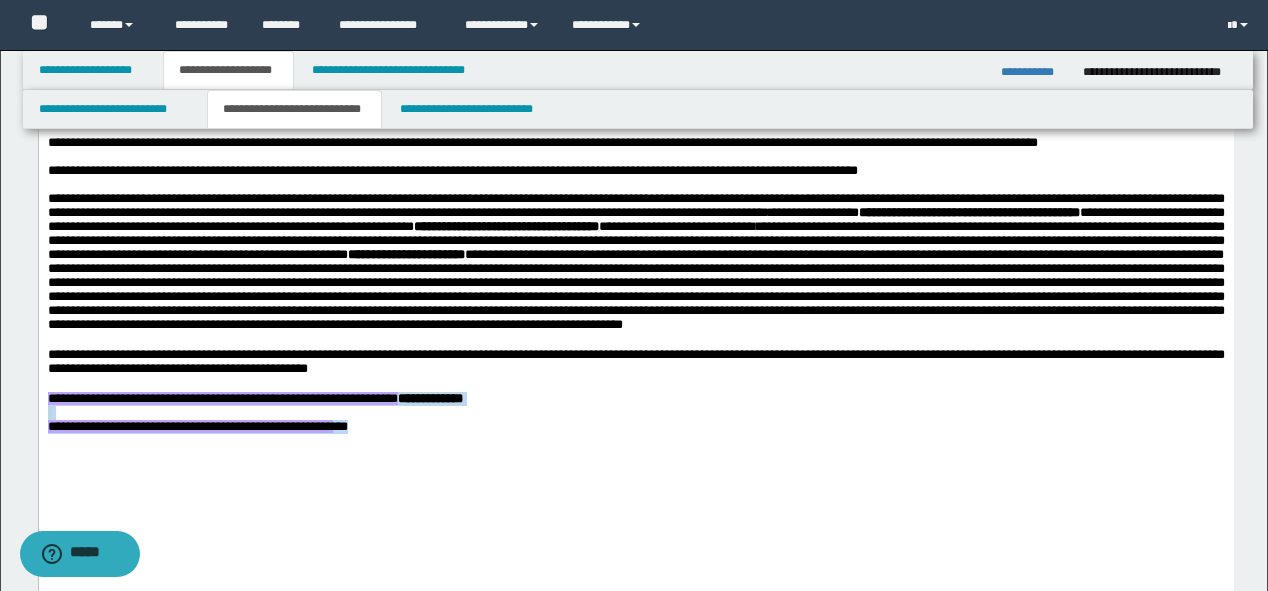 drag, startPoint x: 505, startPoint y: 481, endPoint x: 11, endPoint y: 444, distance: 495.3837 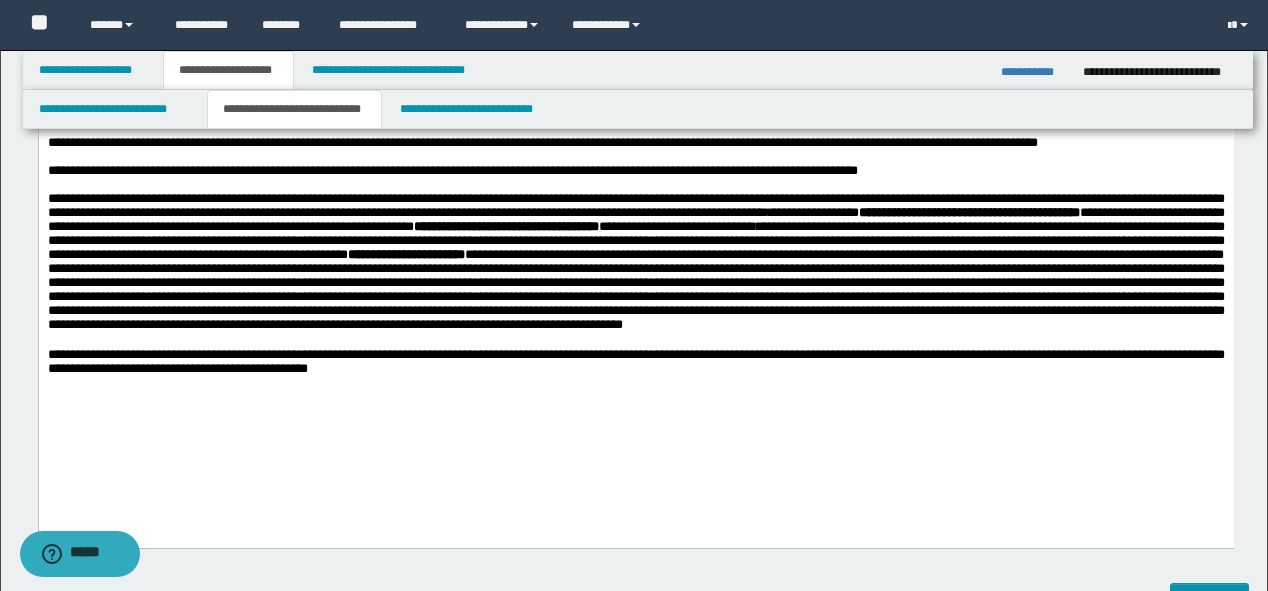 type 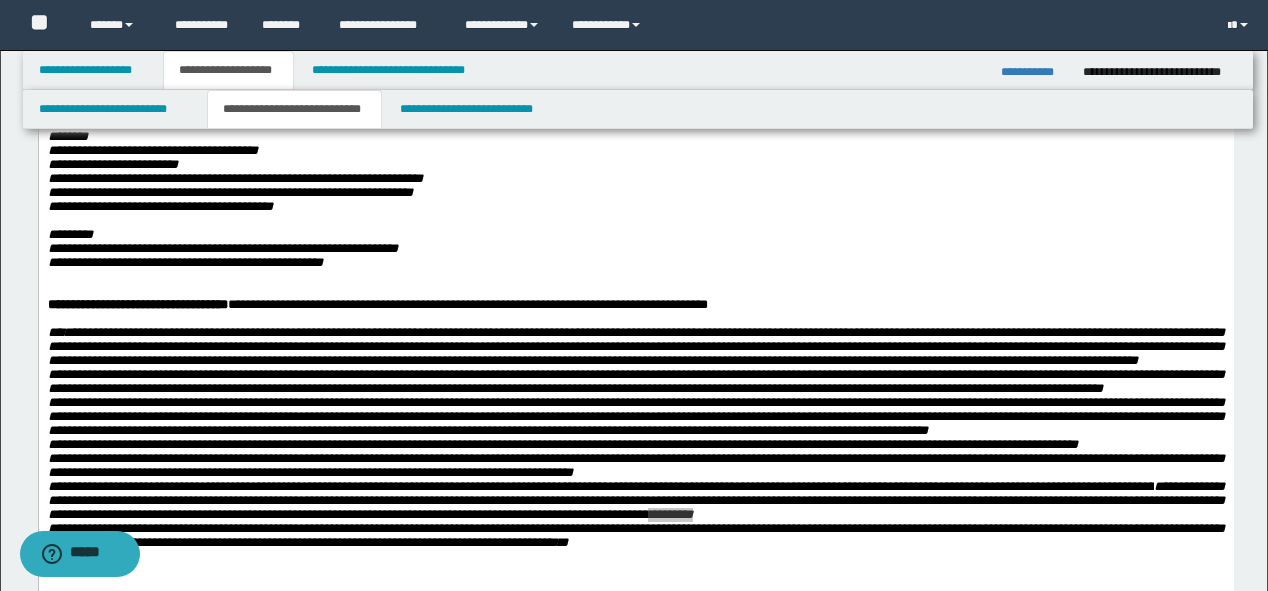 scroll, scrollTop: 480, scrollLeft: 0, axis: vertical 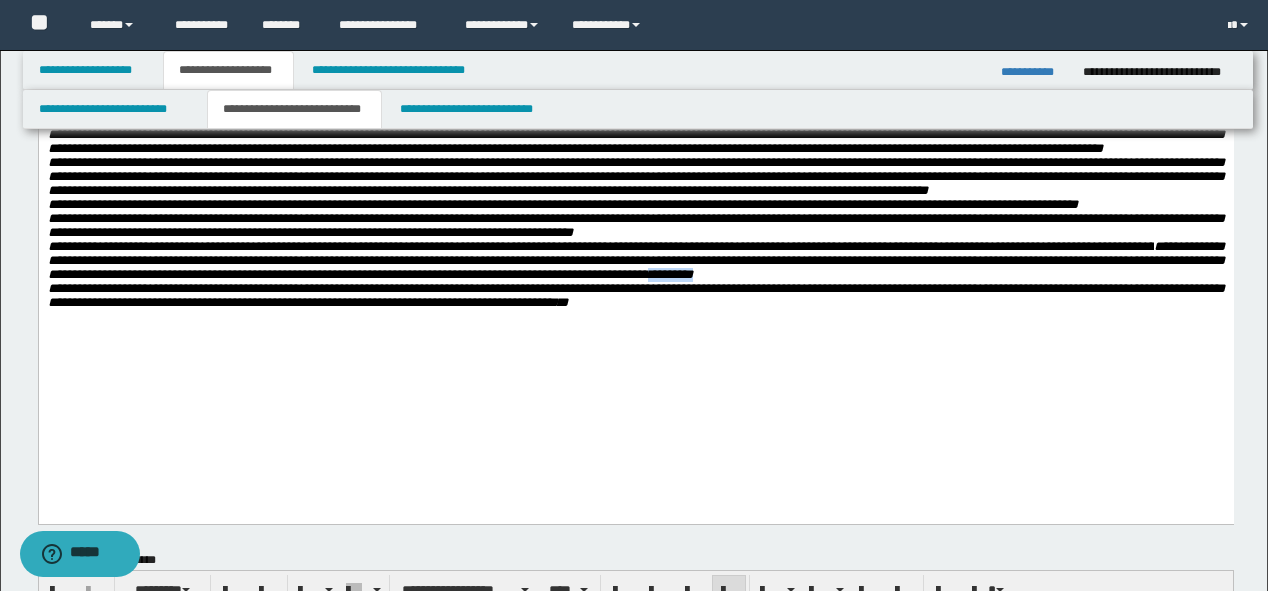 click on "**********" at bounding box center [635, 225] 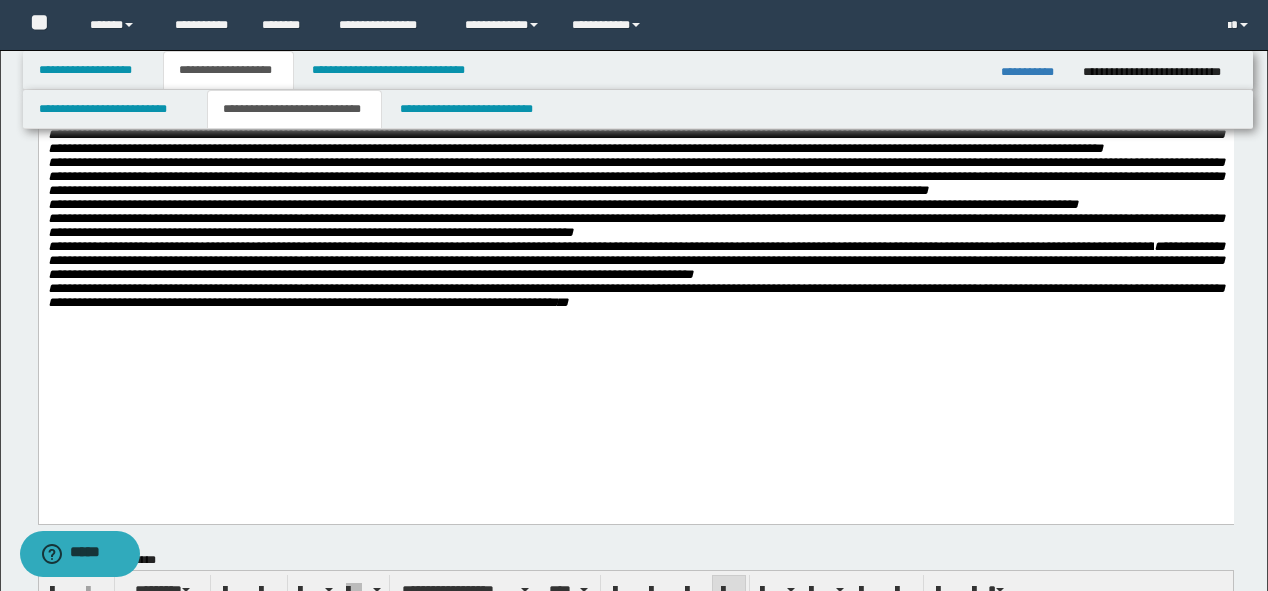 click on "**********" at bounding box center (635, 176) 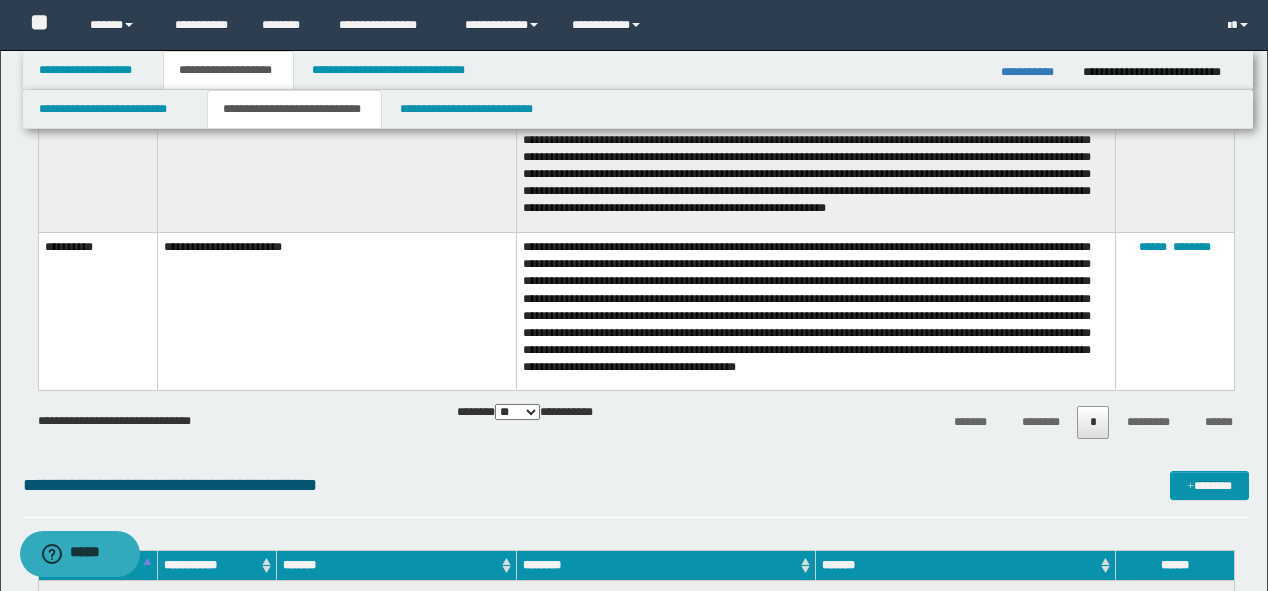 scroll, scrollTop: 2240, scrollLeft: 0, axis: vertical 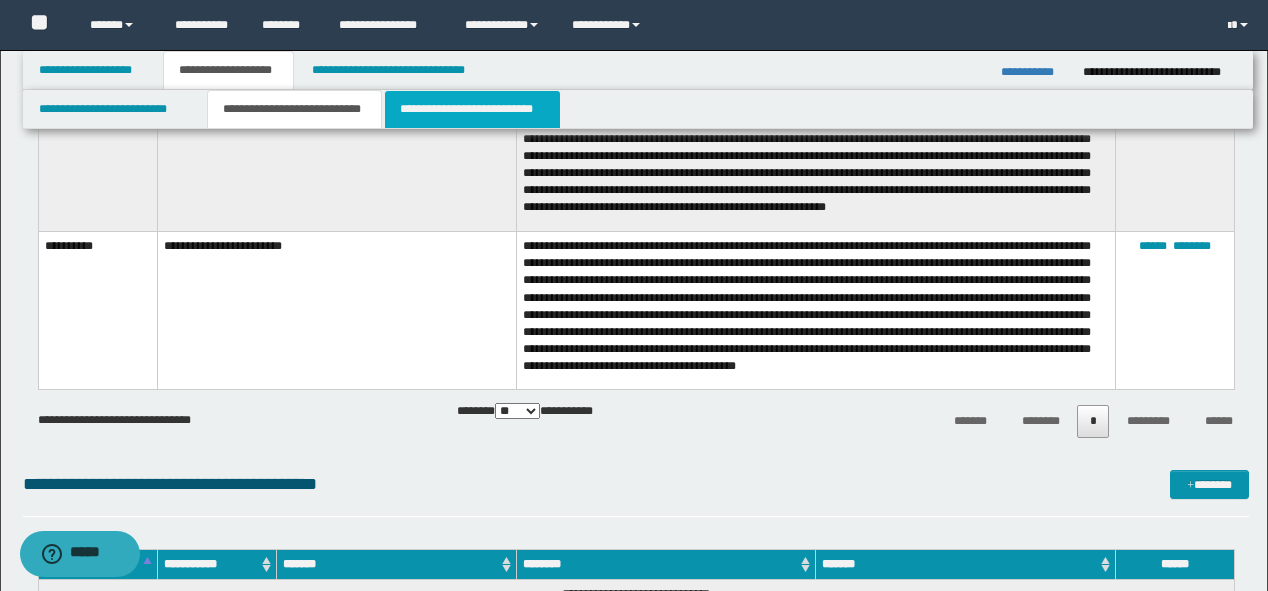 click on "**********" at bounding box center (472, 109) 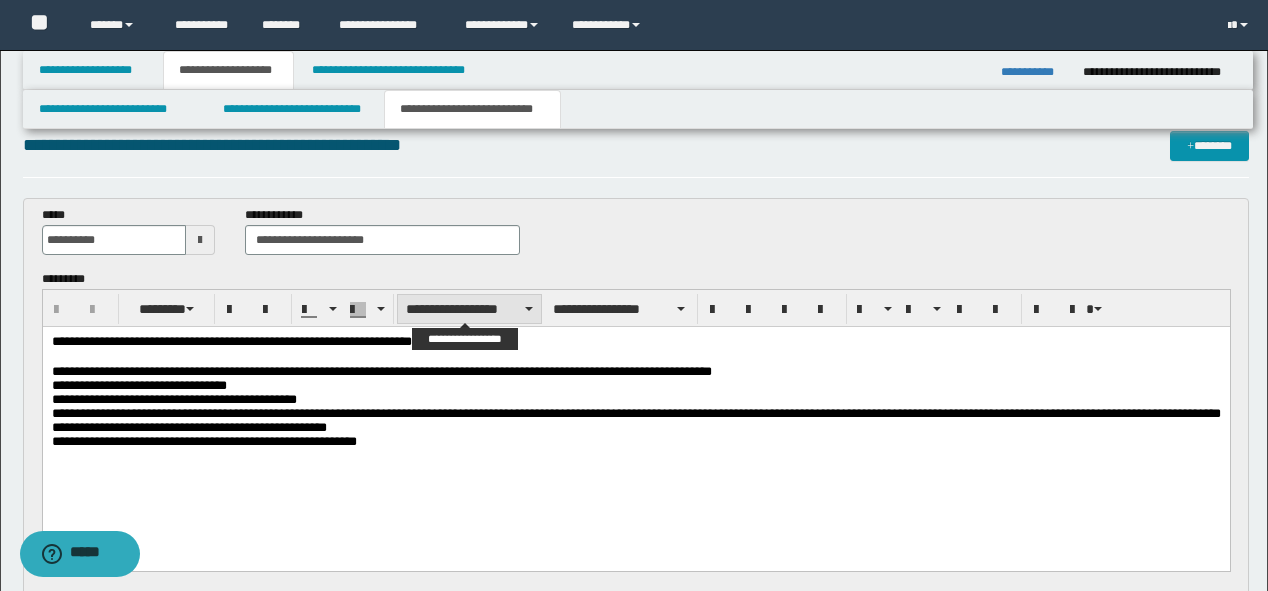 scroll, scrollTop: 0, scrollLeft: 0, axis: both 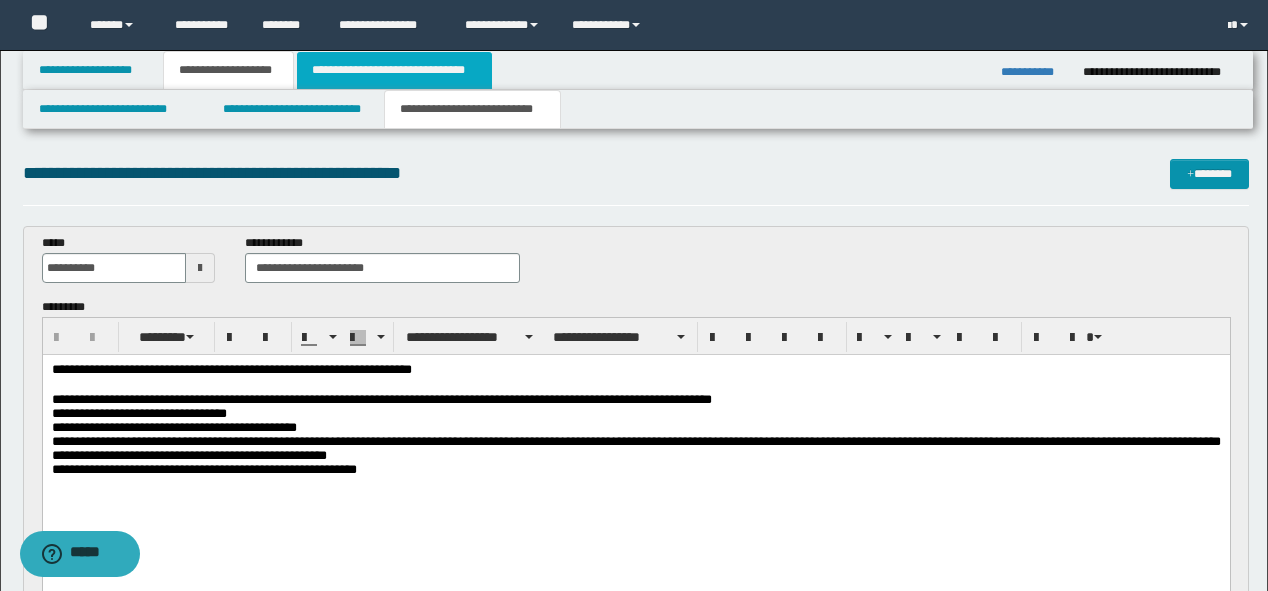 click on "**********" at bounding box center [394, 70] 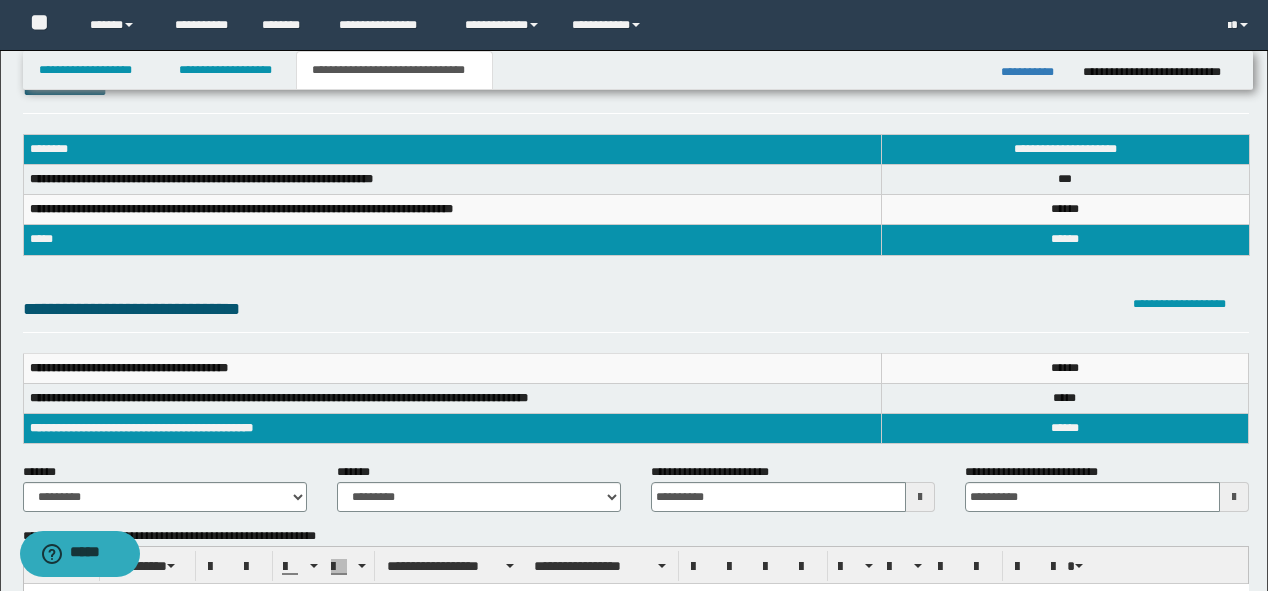 scroll, scrollTop: 80, scrollLeft: 0, axis: vertical 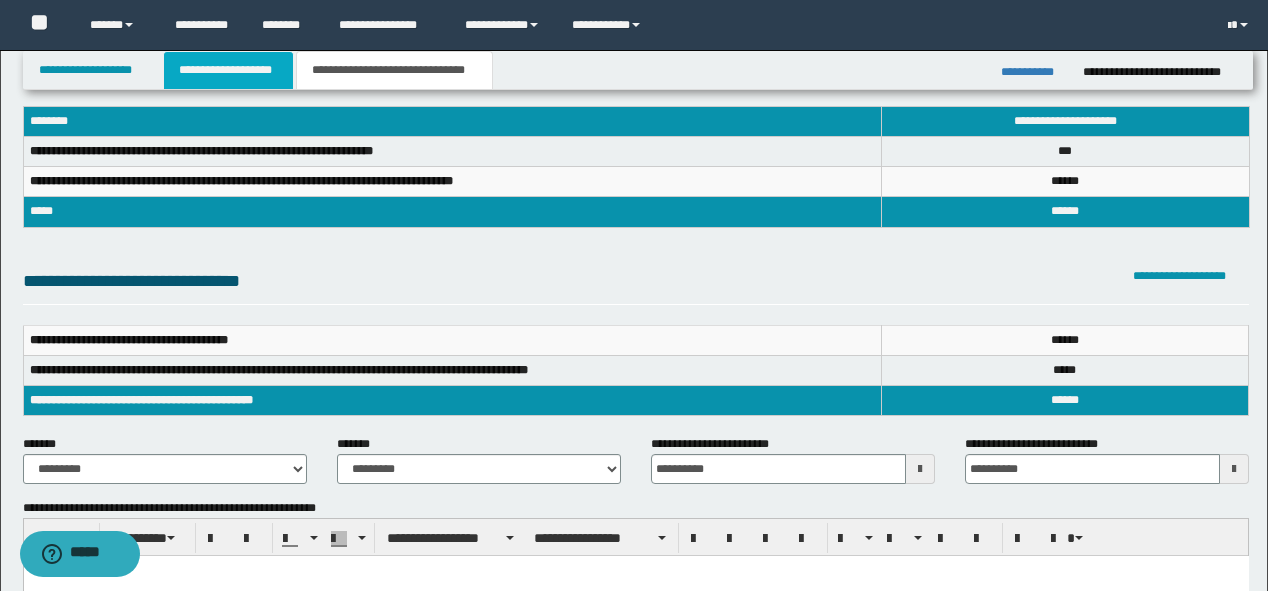 click on "**********" at bounding box center (228, 70) 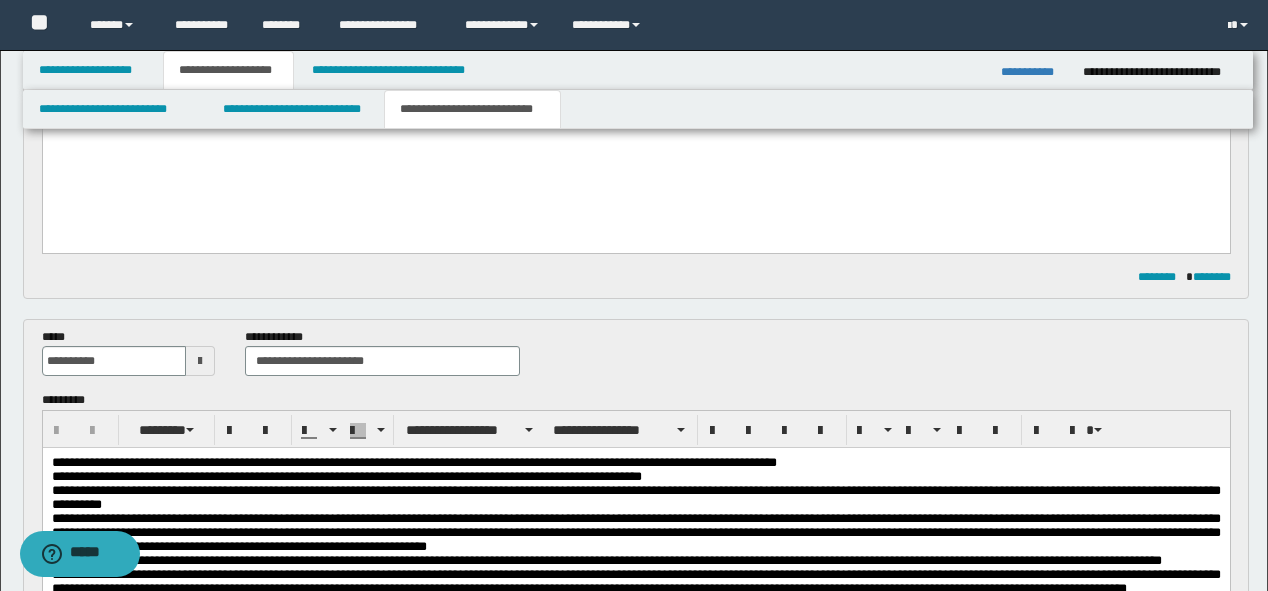 scroll, scrollTop: 511, scrollLeft: 0, axis: vertical 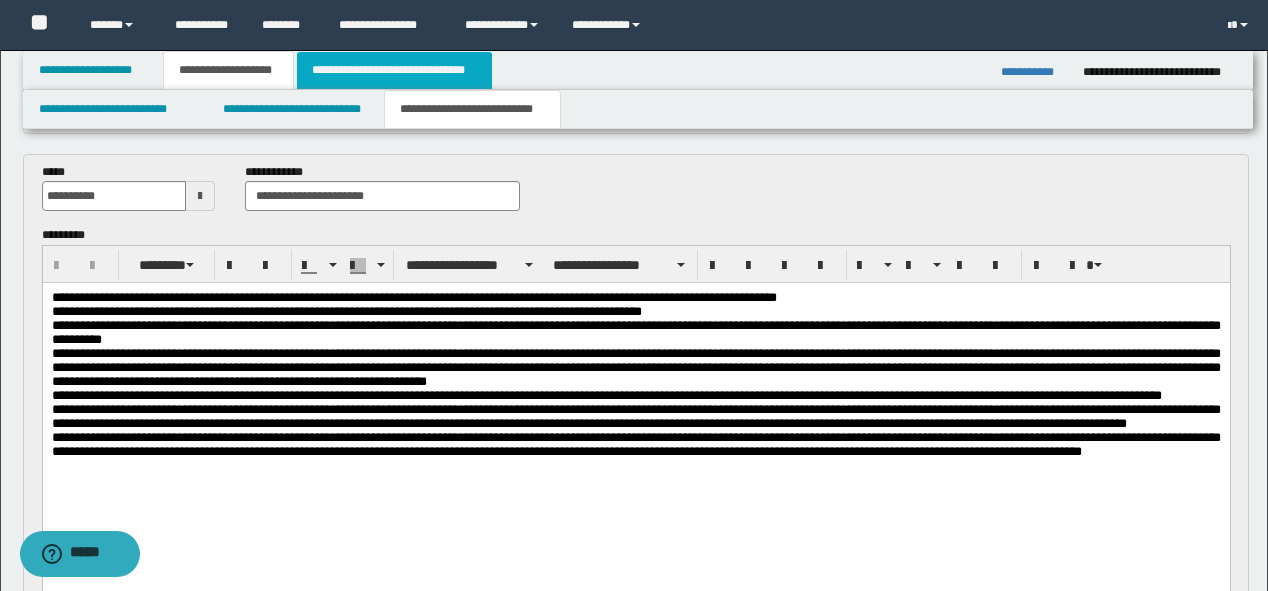 click on "**********" at bounding box center [394, 70] 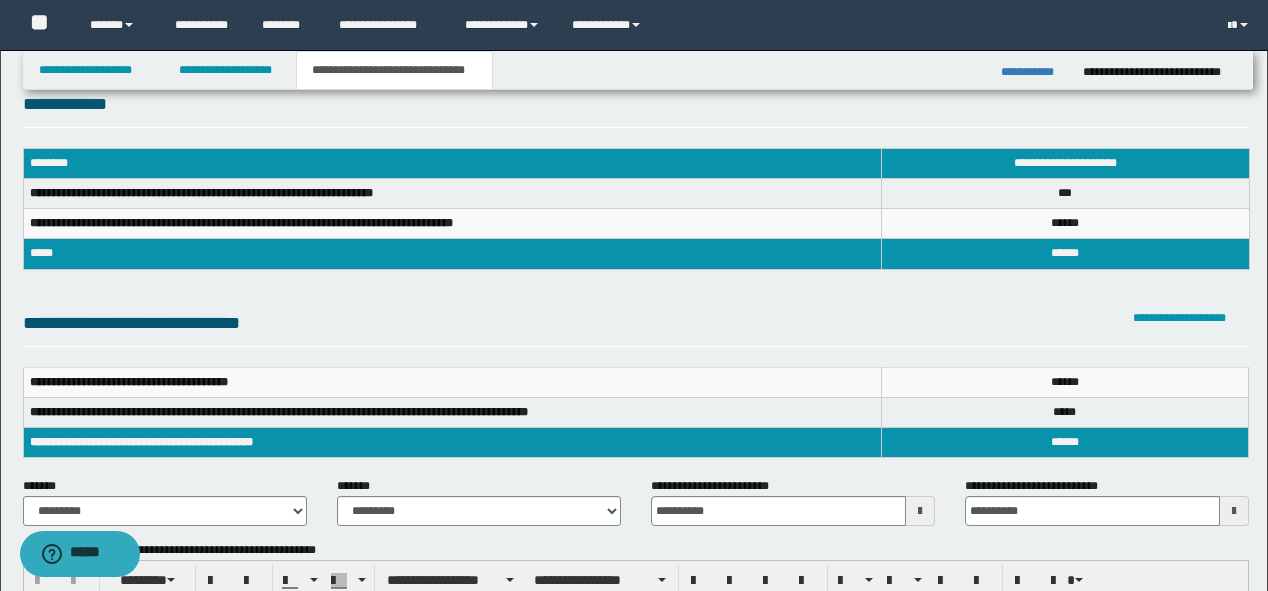 scroll, scrollTop: 0, scrollLeft: 0, axis: both 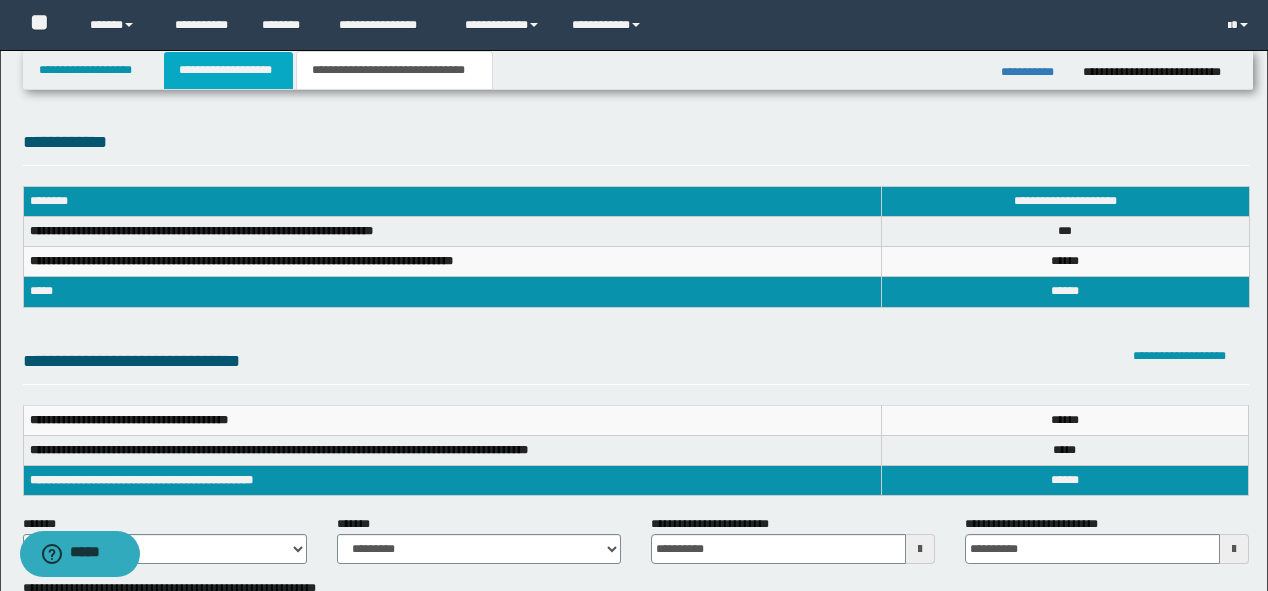 click on "**********" at bounding box center [228, 70] 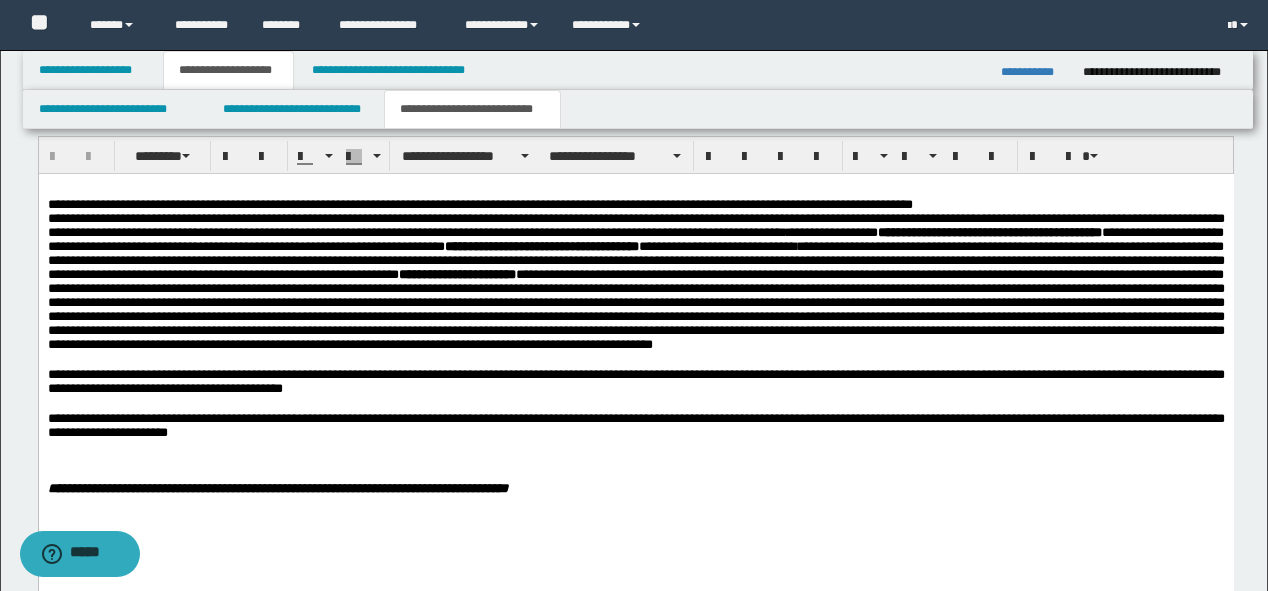 scroll, scrollTop: 1440, scrollLeft: 0, axis: vertical 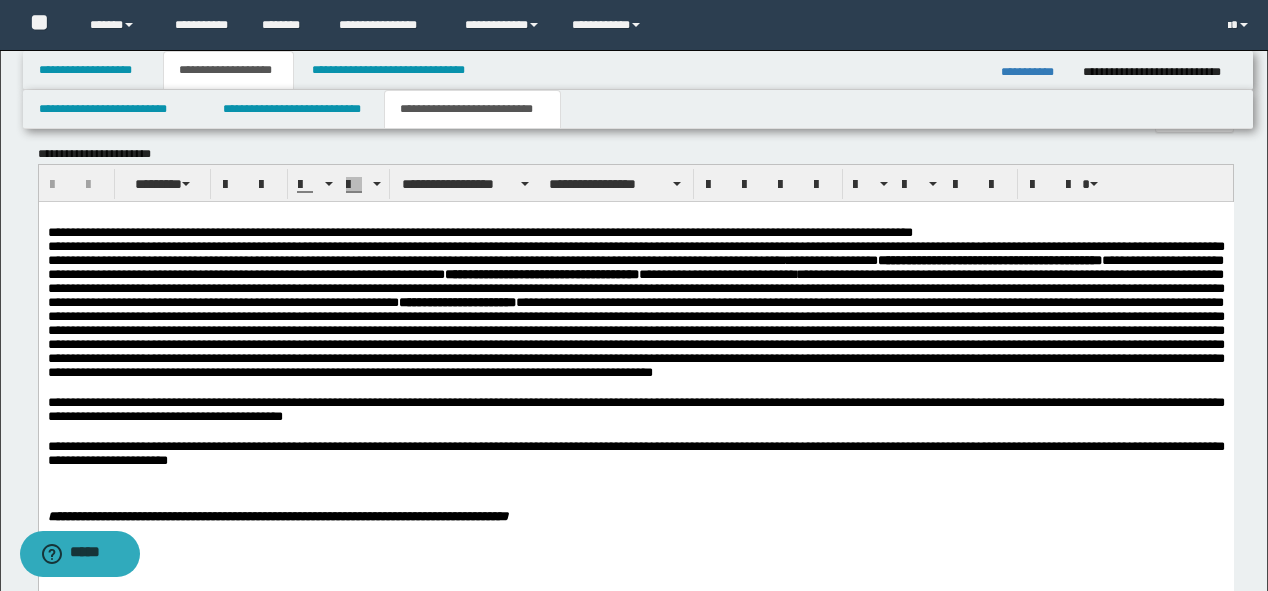 click on "**********" at bounding box center (479, 231) 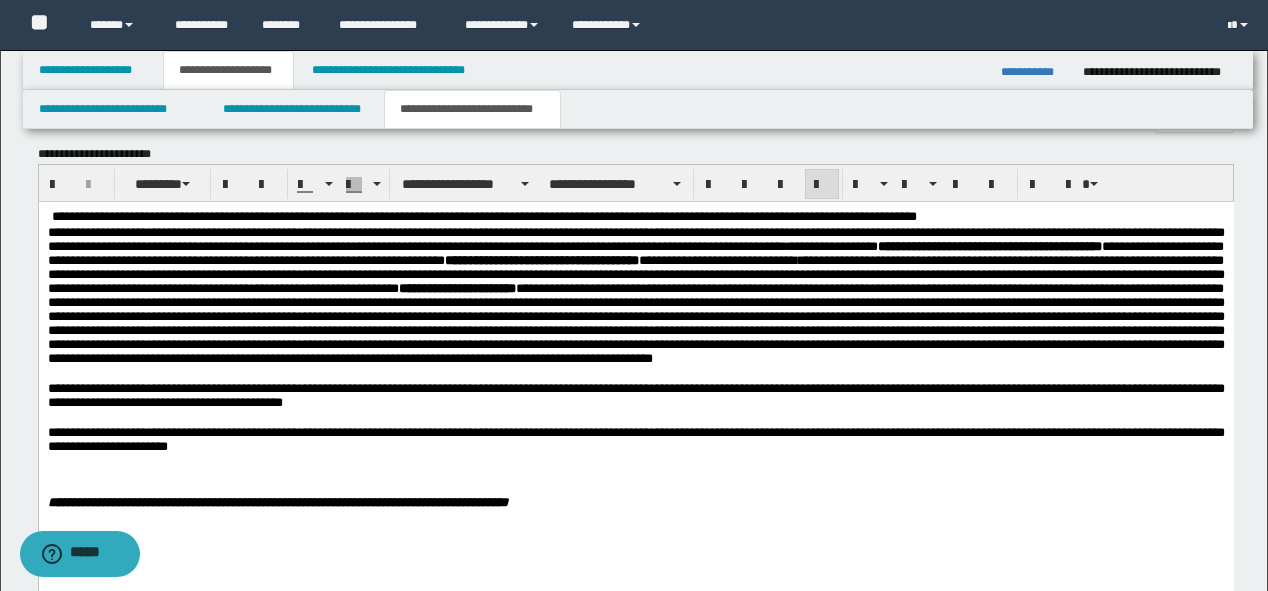 type 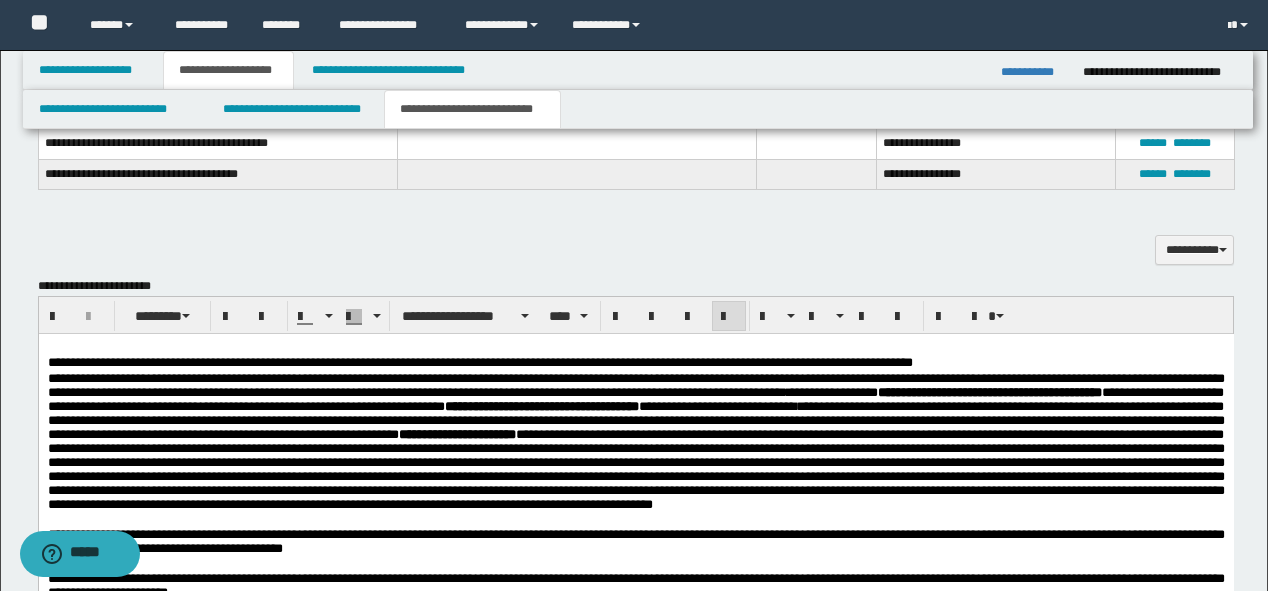 scroll, scrollTop: 1280, scrollLeft: 0, axis: vertical 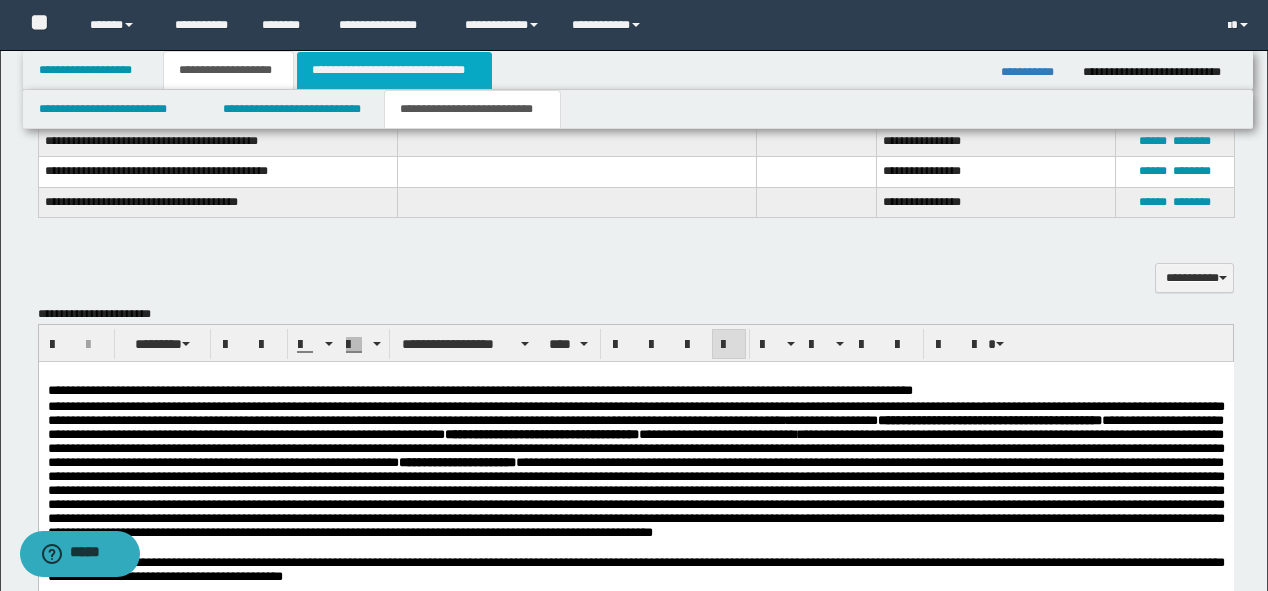 click on "**********" at bounding box center (394, 70) 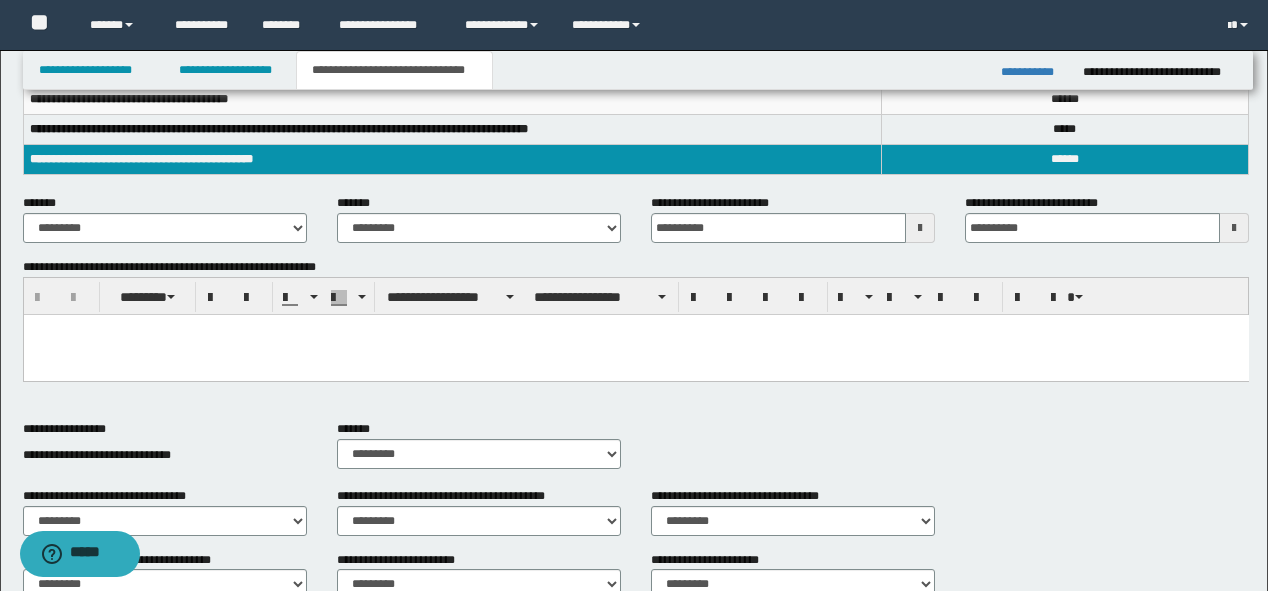 scroll, scrollTop: 320, scrollLeft: 0, axis: vertical 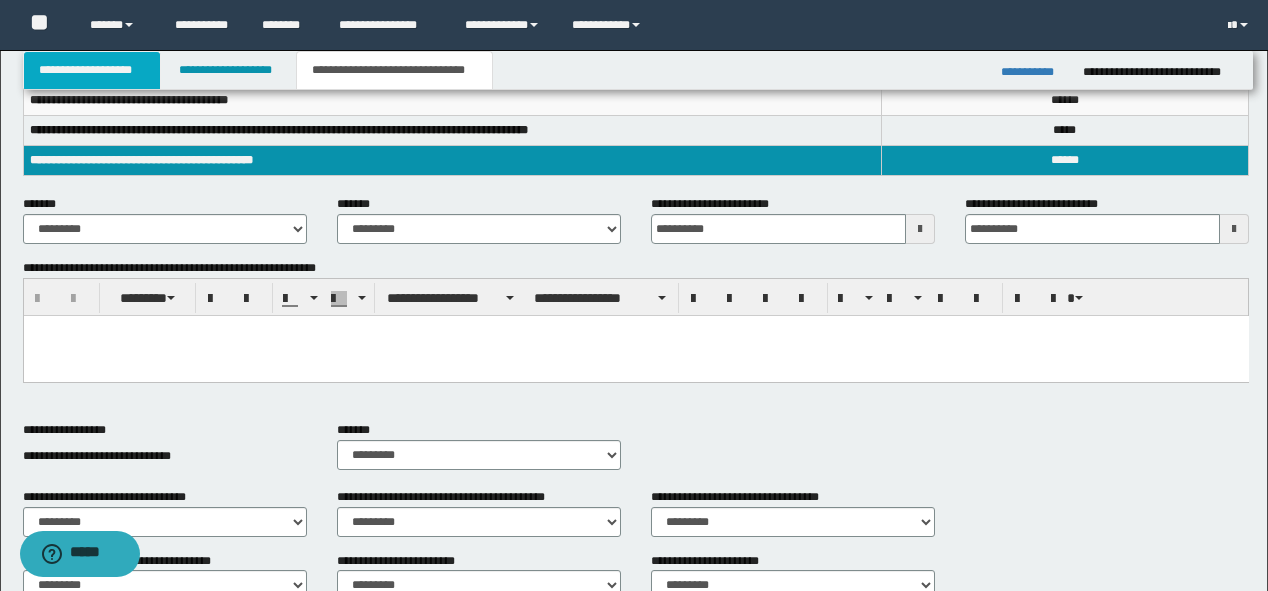 click on "**********" at bounding box center [92, 70] 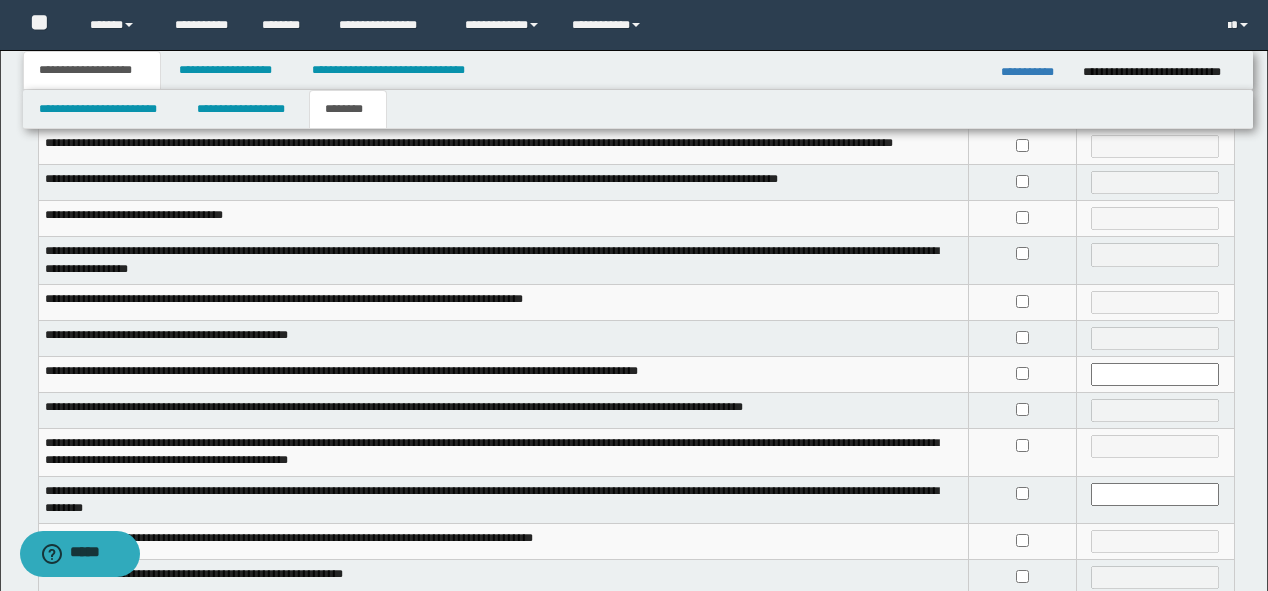 scroll, scrollTop: 352, scrollLeft: 0, axis: vertical 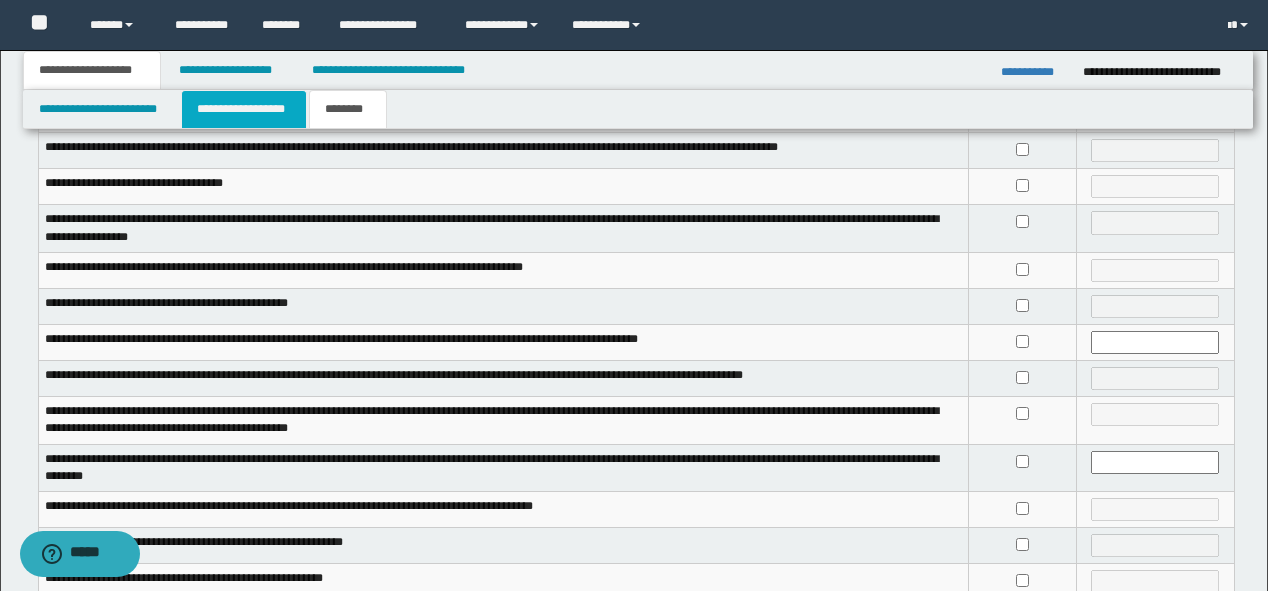 click on "**********" at bounding box center (244, 109) 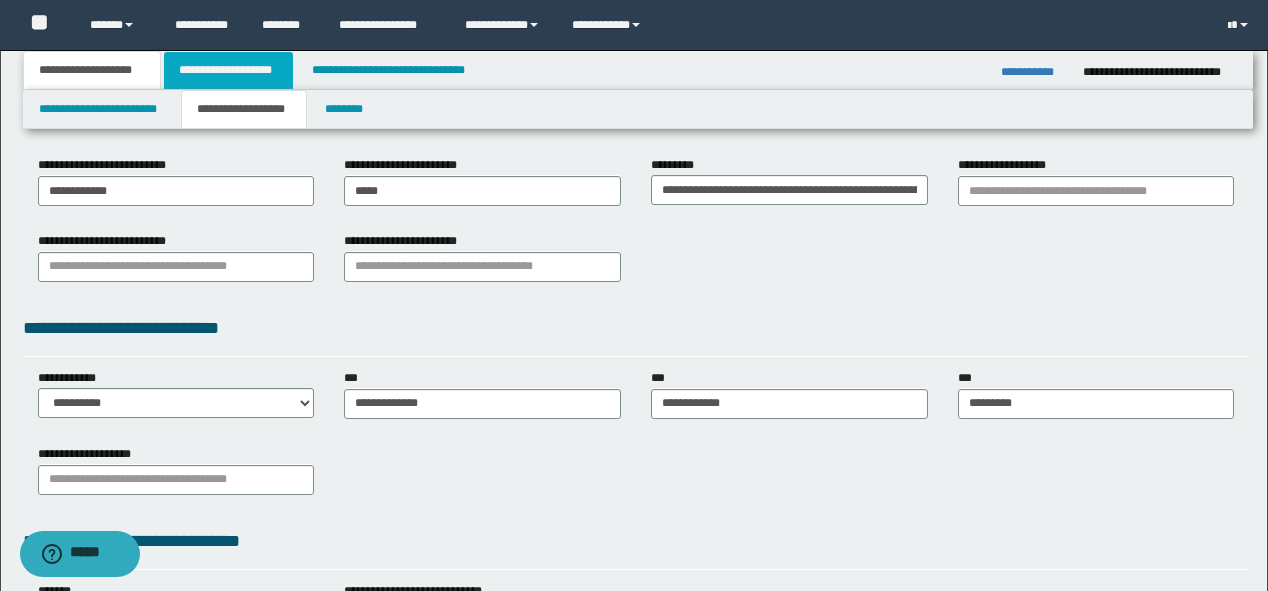 click on "**********" at bounding box center [228, 70] 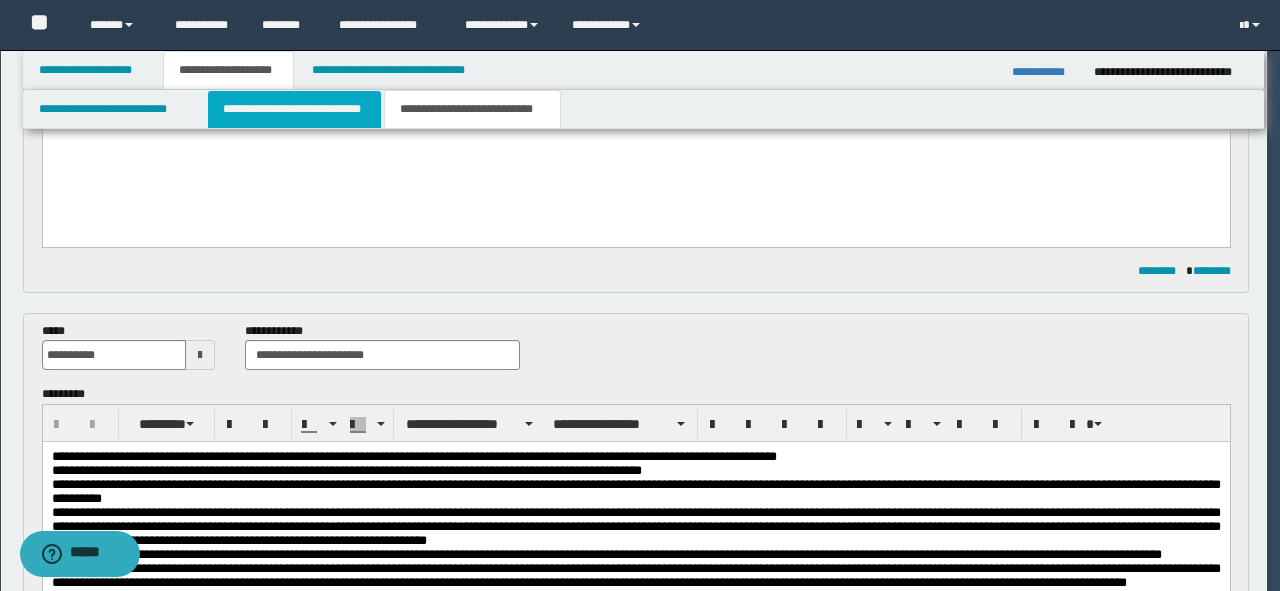 click on "**********" at bounding box center (294, 109) 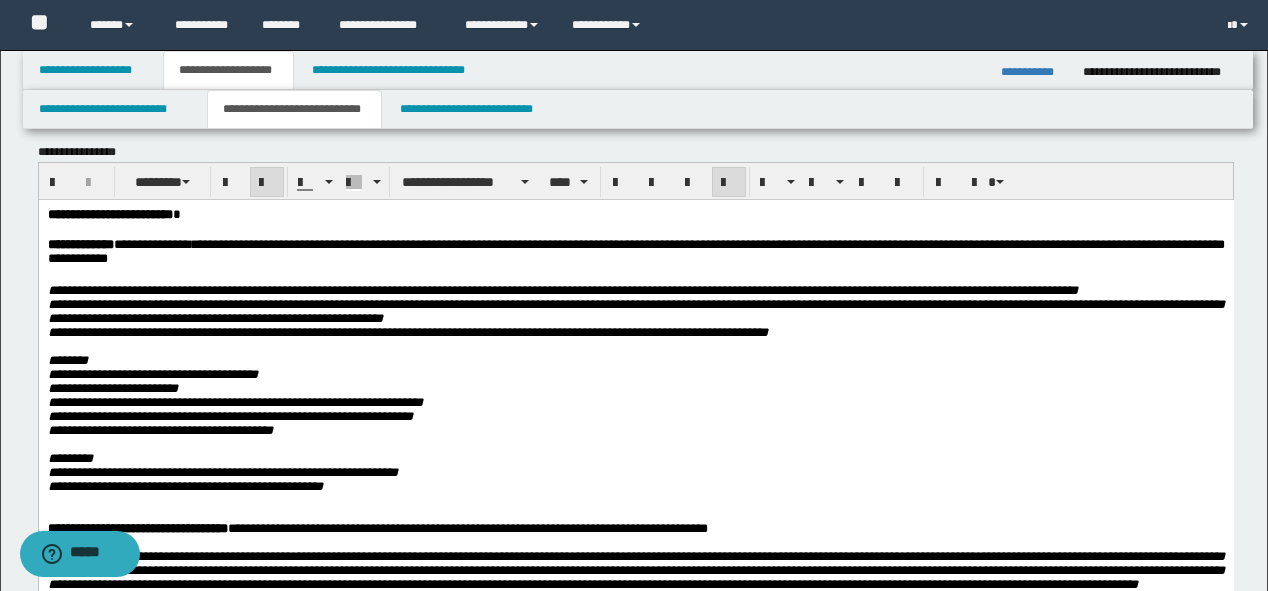 scroll, scrollTop: 0, scrollLeft: 0, axis: both 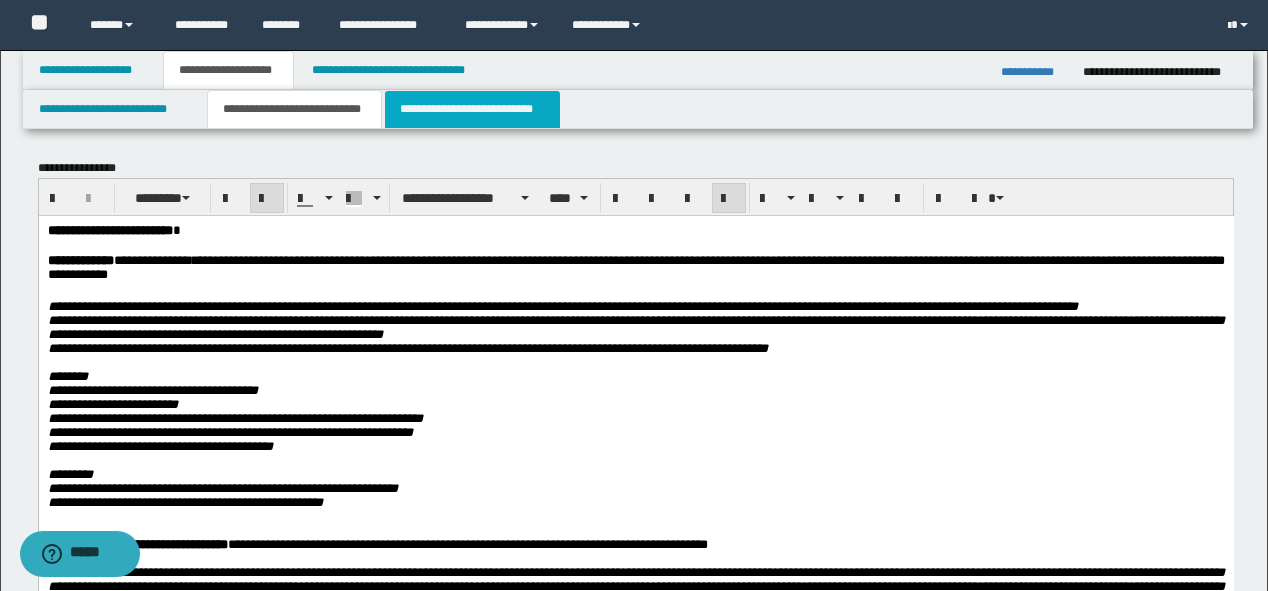 click on "**********" at bounding box center (472, 109) 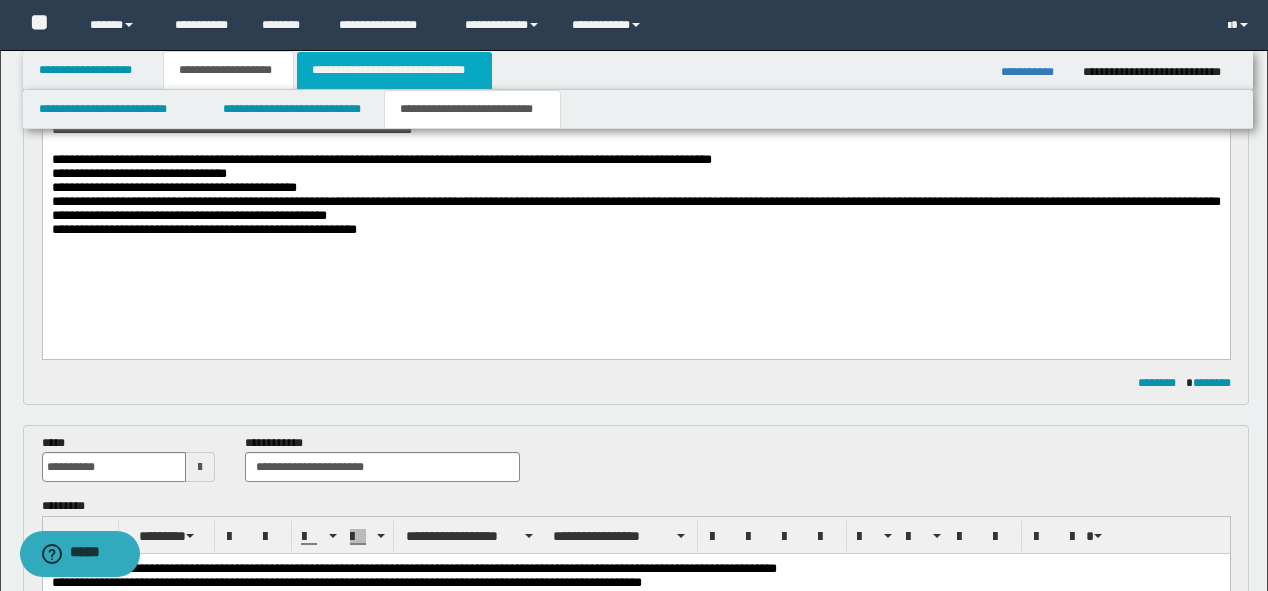 click on "**********" at bounding box center (394, 70) 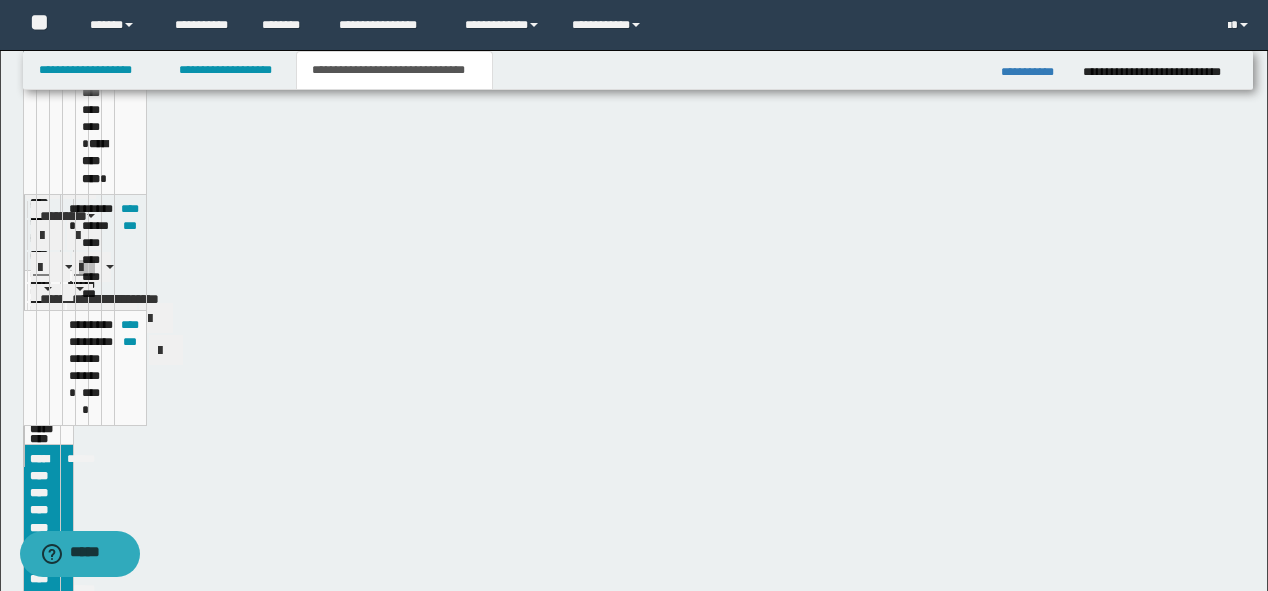 scroll, scrollTop: 208, scrollLeft: 0, axis: vertical 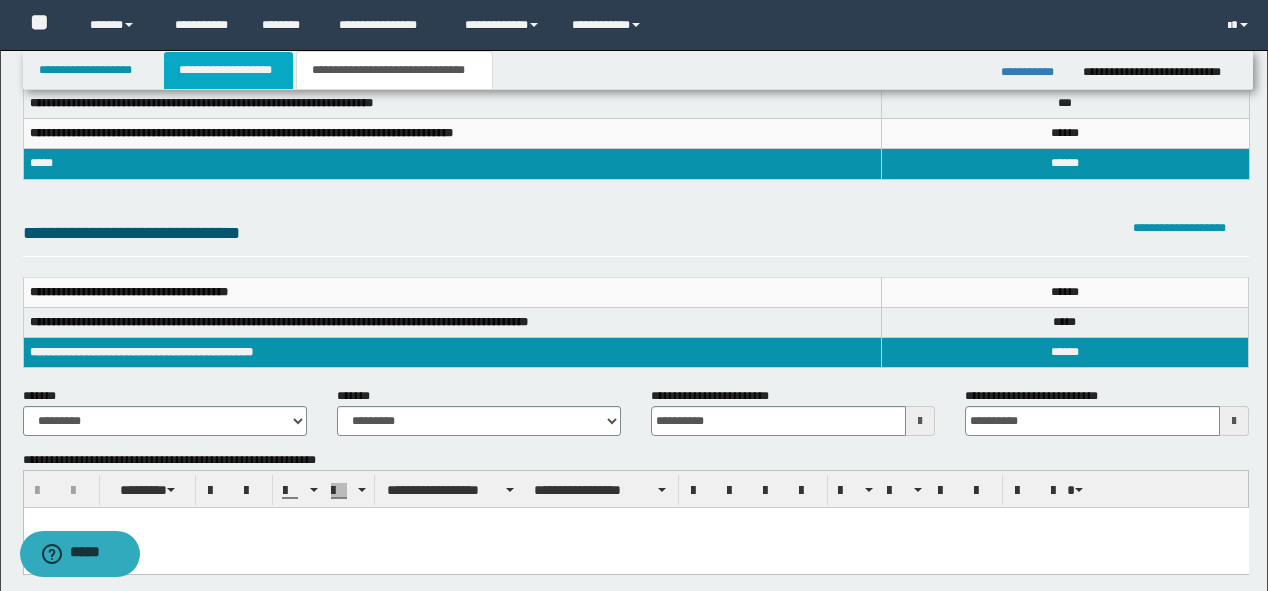 click on "**********" at bounding box center [228, 70] 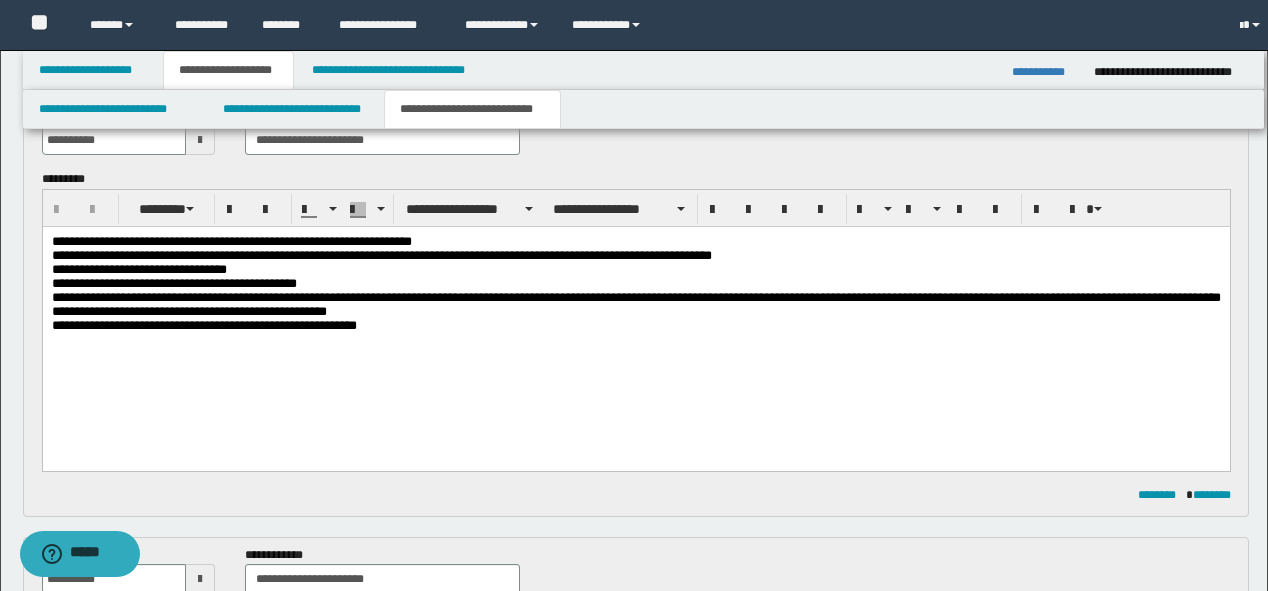 scroll, scrollTop: 160, scrollLeft: 0, axis: vertical 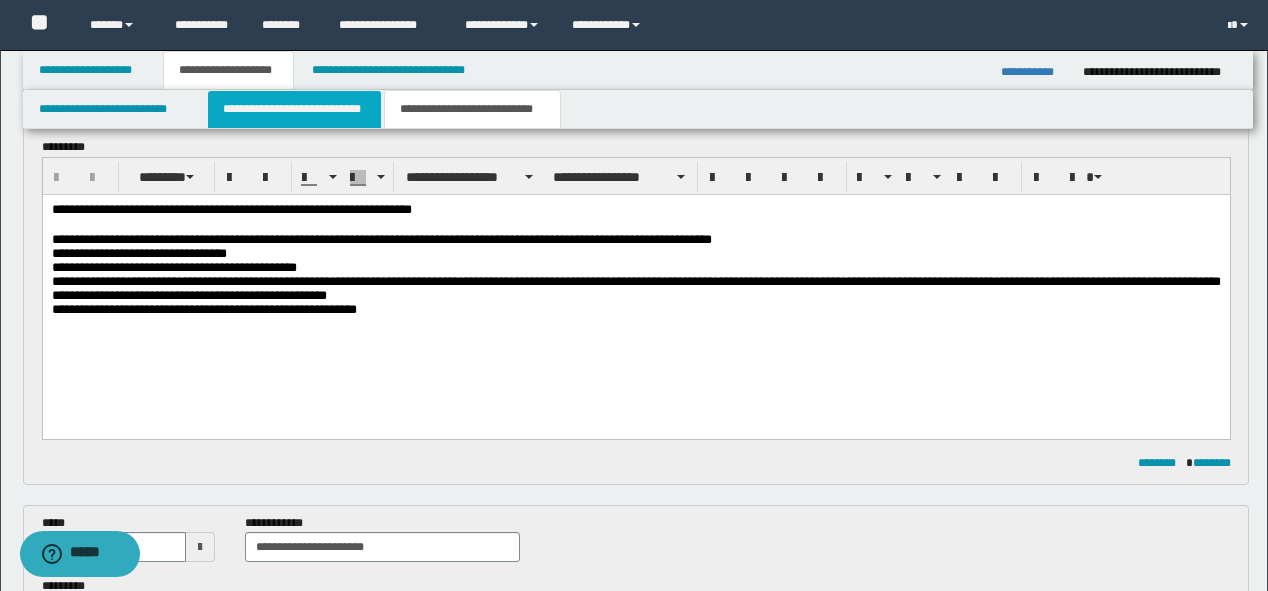 click on "**********" at bounding box center [294, 109] 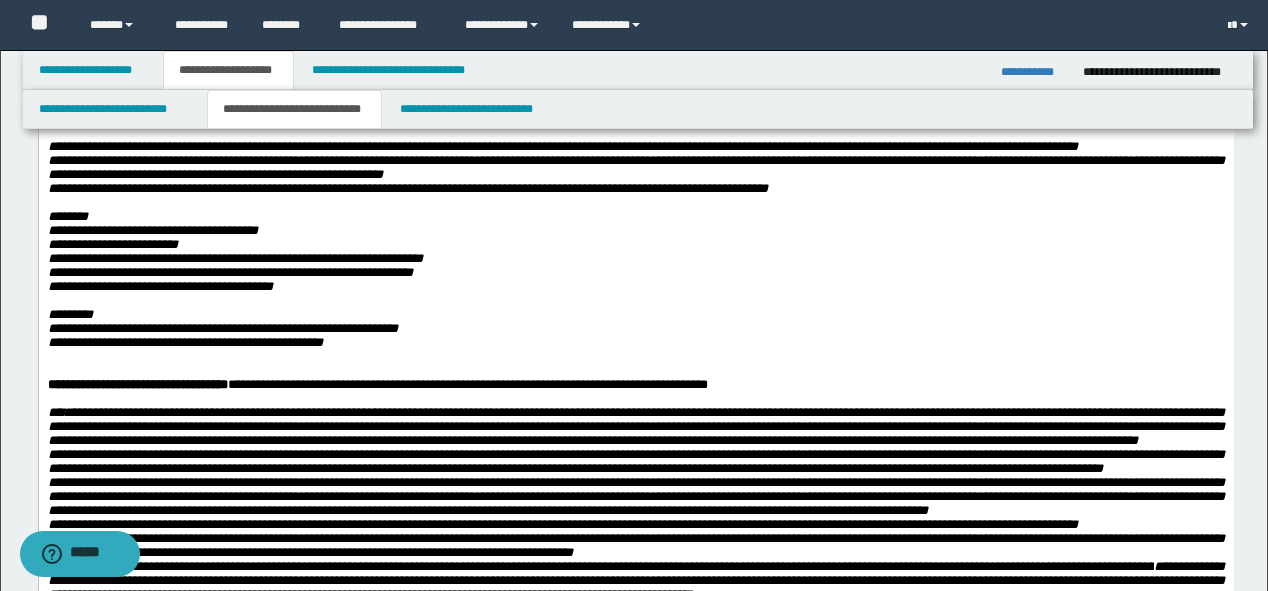 click on "**********" at bounding box center (1034, 72) 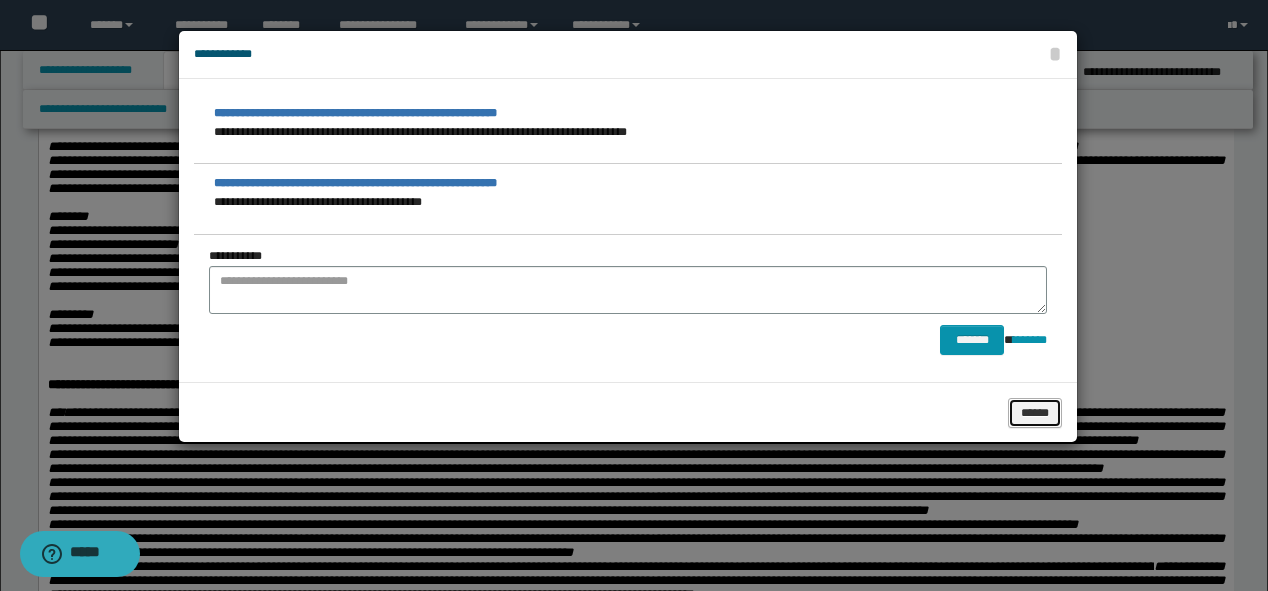 click on "******" at bounding box center [1035, 413] 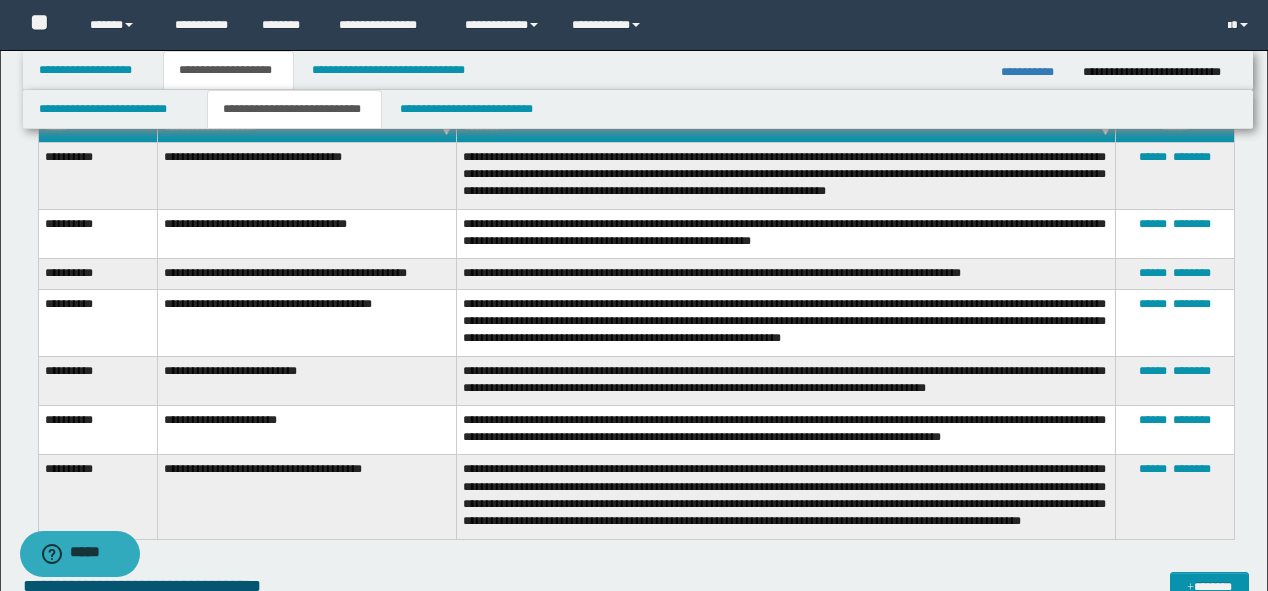 scroll, scrollTop: 2800, scrollLeft: 0, axis: vertical 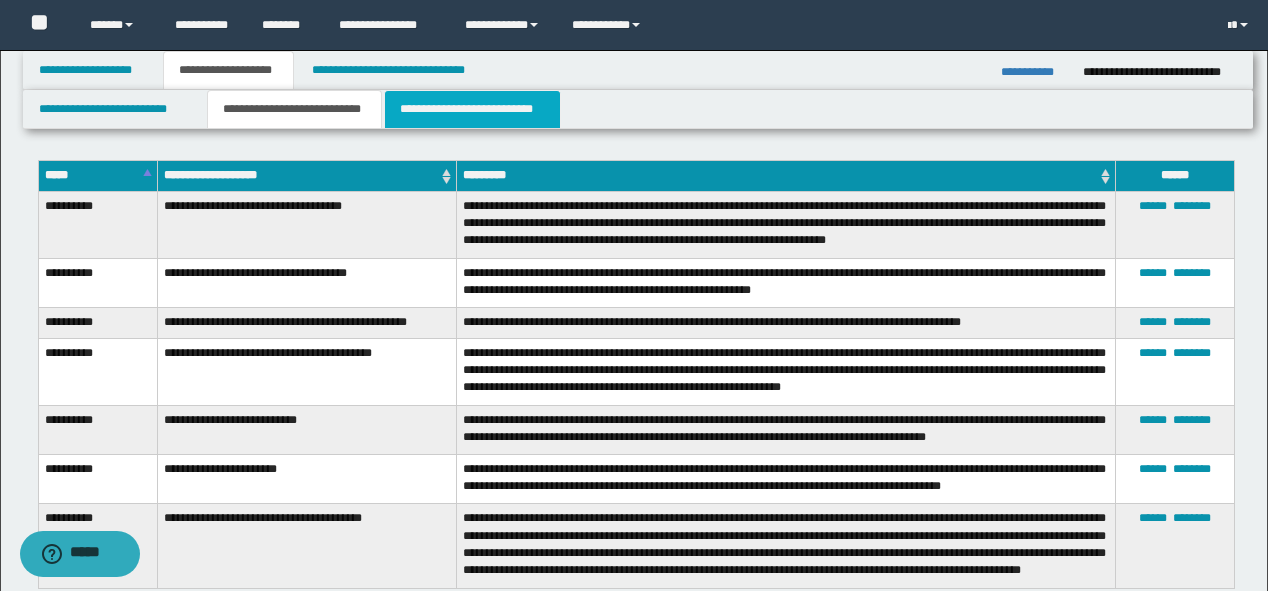 click on "**********" at bounding box center [472, 109] 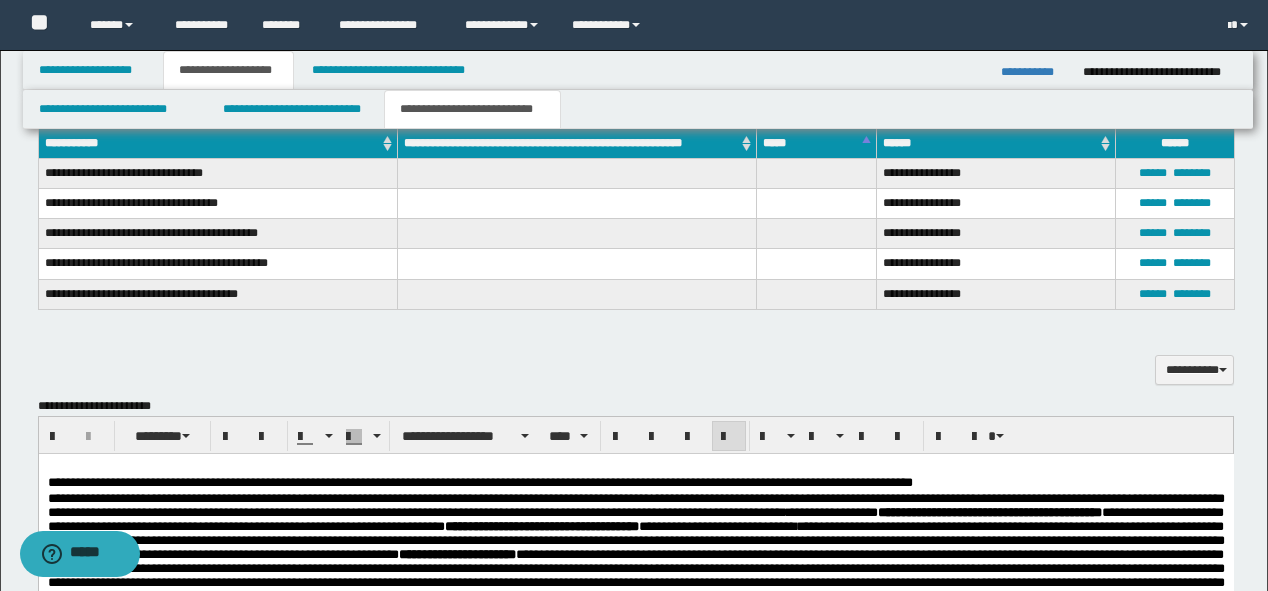 scroll, scrollTop: 1160, scrollLeft: 0, axis: vertical 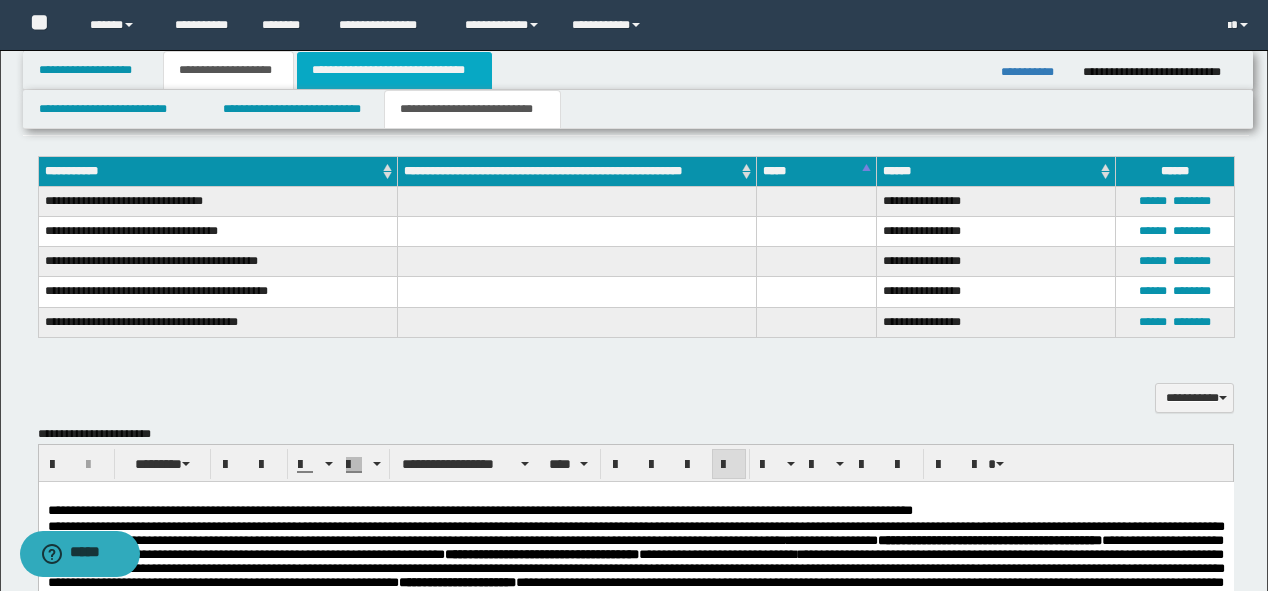 click on "**********" at bounding box center (394, 70) 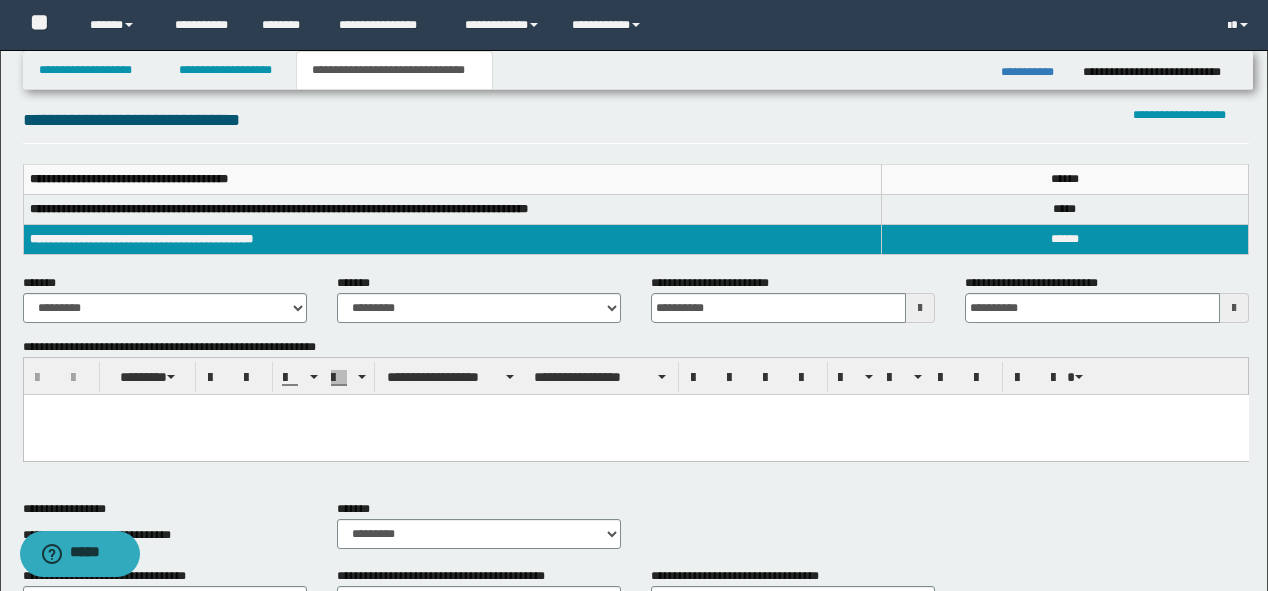 scroll, scrollTop: 240, scrollLeft: 0, axis: vertical 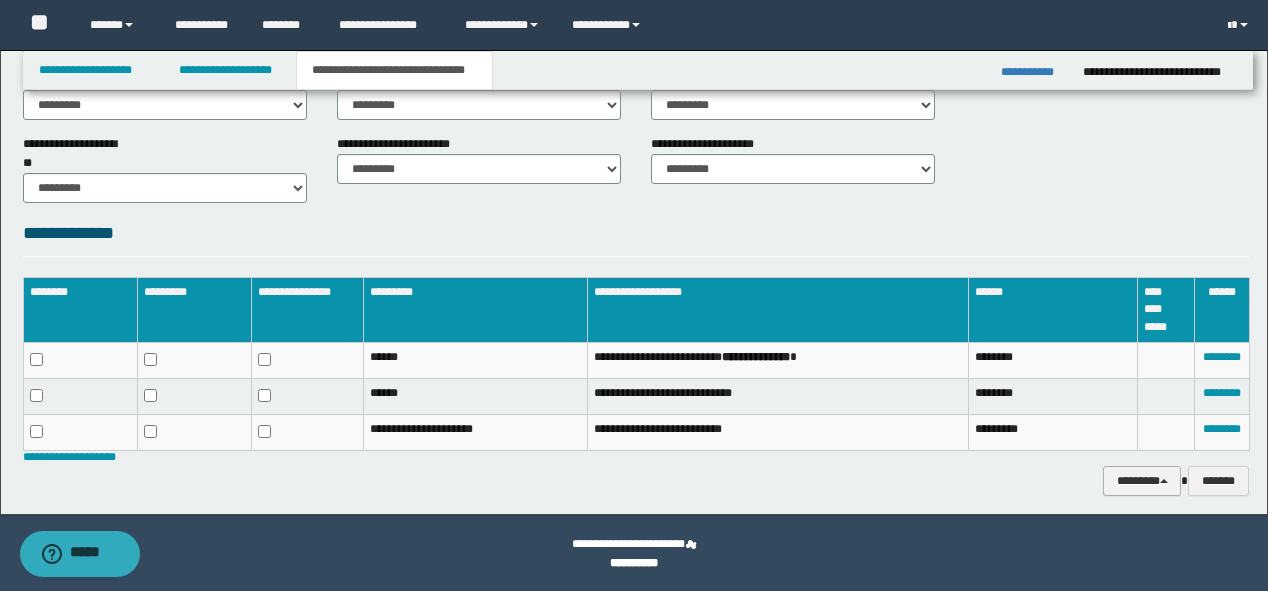 click on "********" at bounding box center [1142, 481] 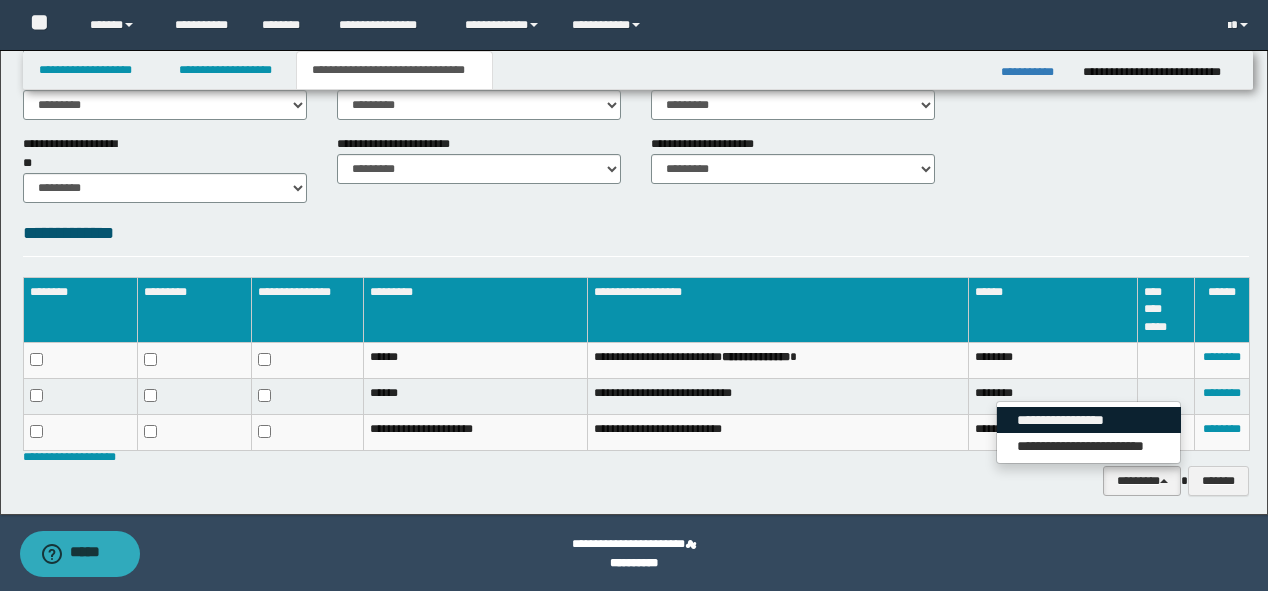 click on "**********" at bounding box center (1089, 420) 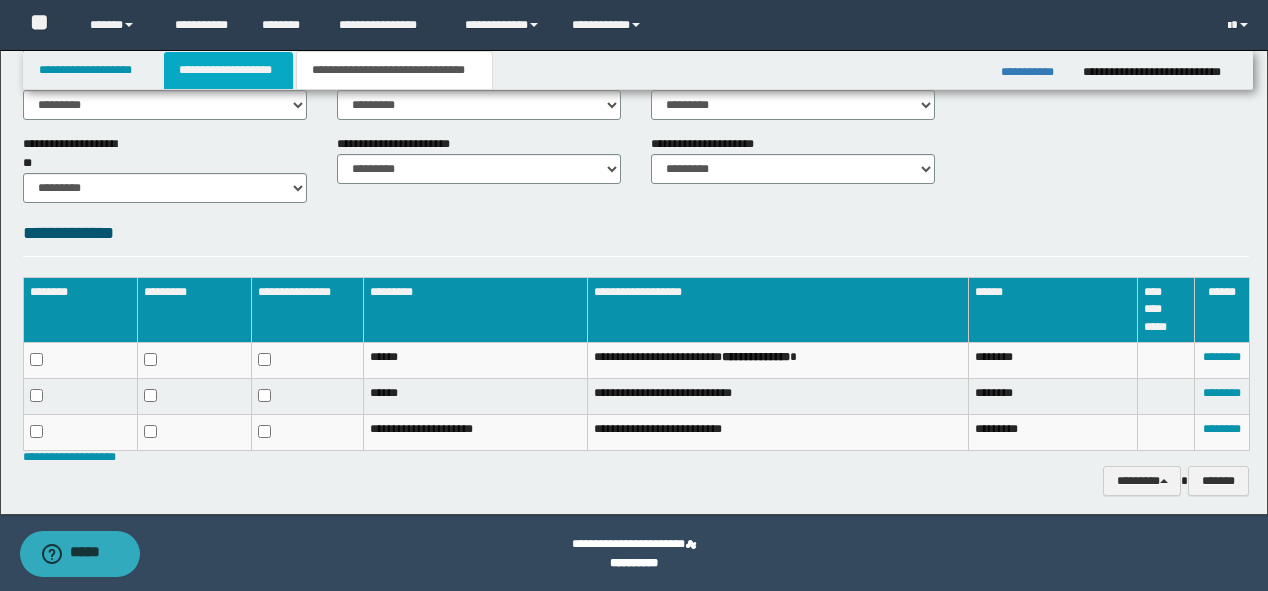 click on "**********" at bounding box center (228, 70) 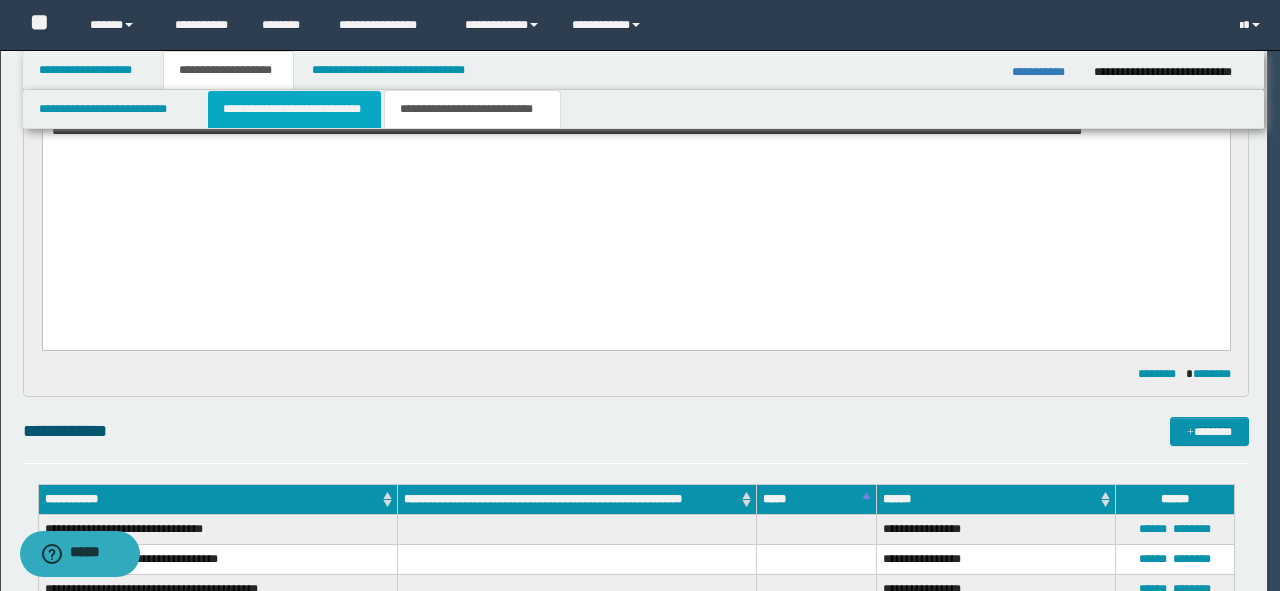 click on "**********" at bounding box center [294, 109] 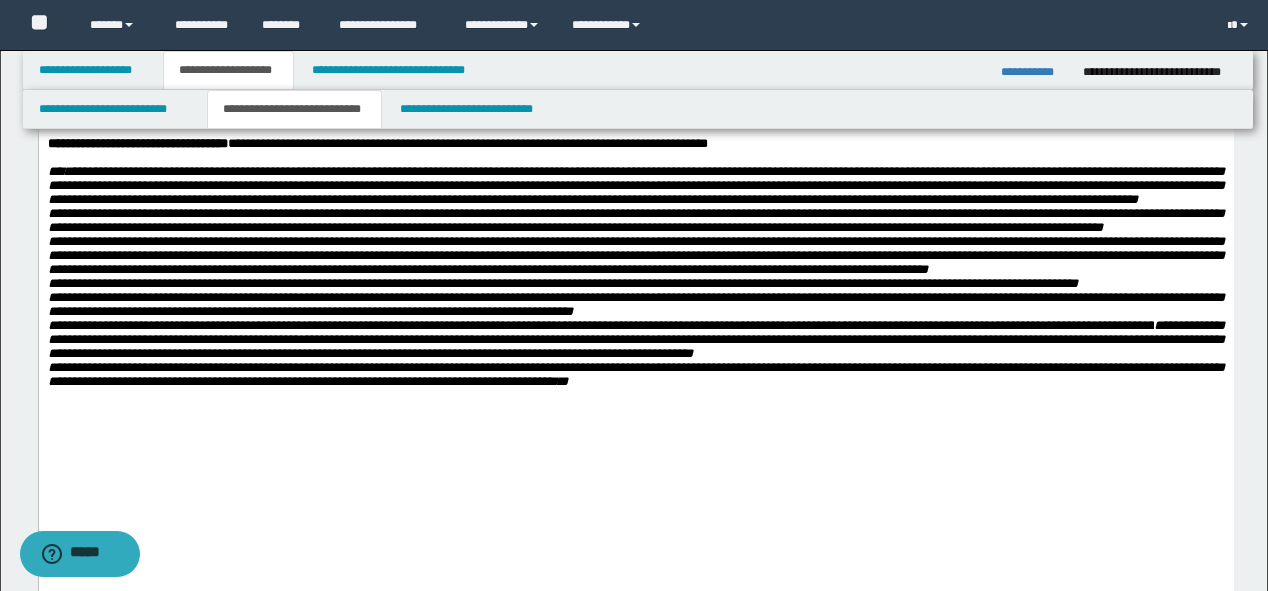 scroll, scrollTop: 400, scrollLeft: 0, axis: vertical 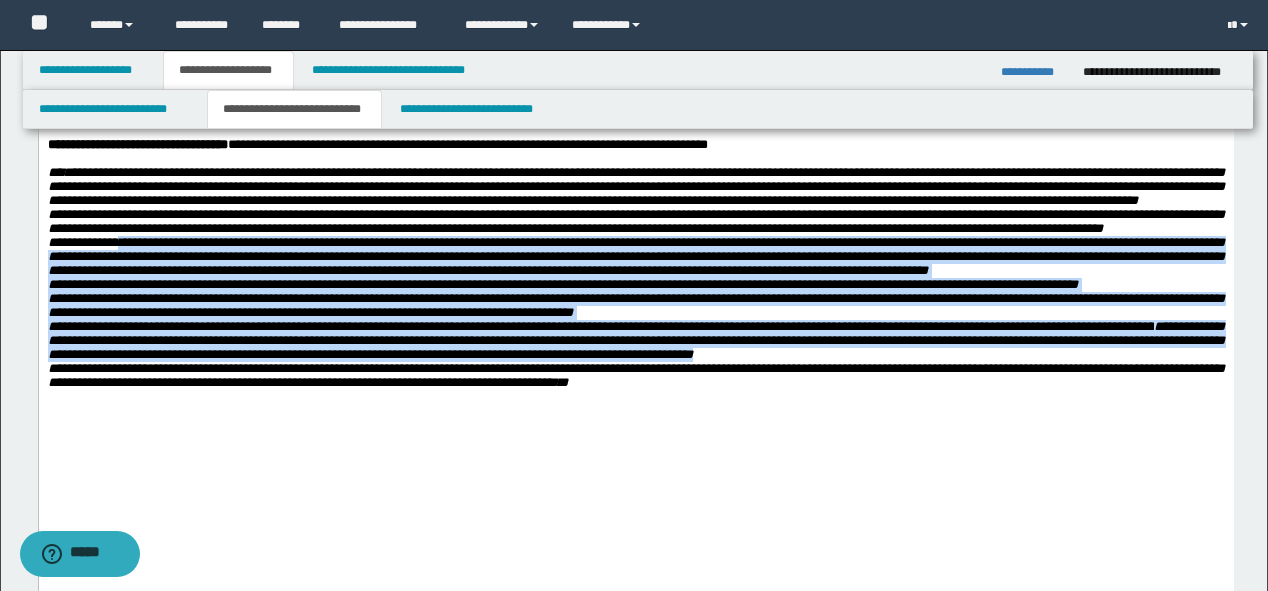 drag, startPoint x: 1046, startPoint y: 452, endPoint x: 129, endPoint y: 325, distance: 925.7527 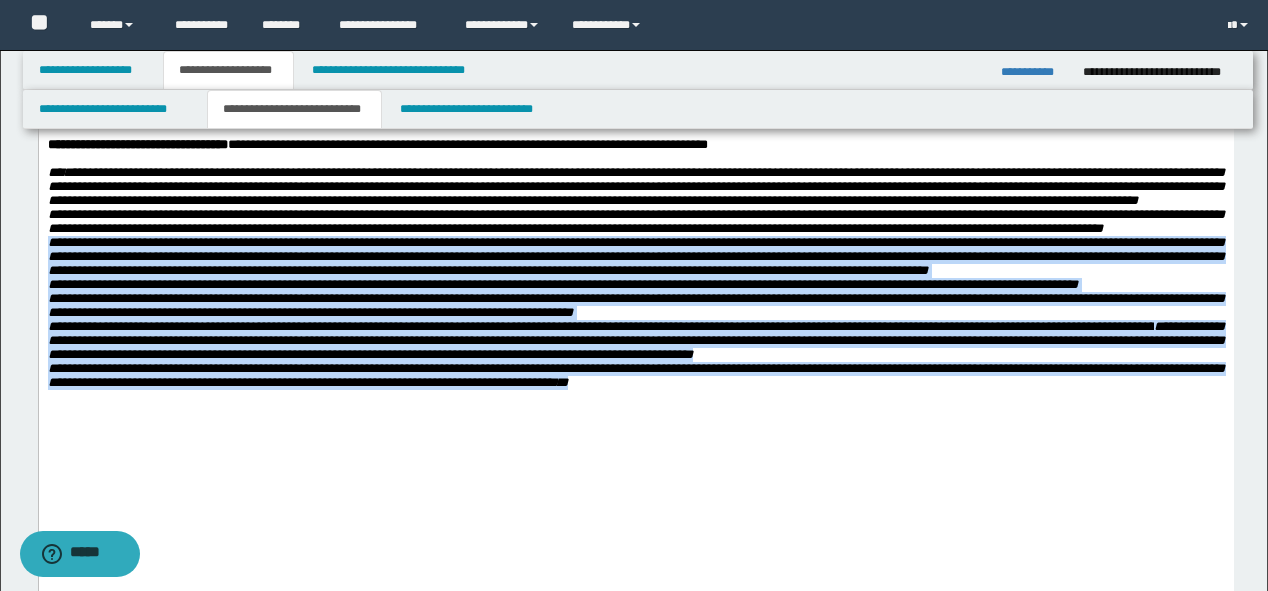 drag, startPoint x: 843, startPoint y: 476, endPoint x: -1, endPoint y: 333, distance: 856.0286 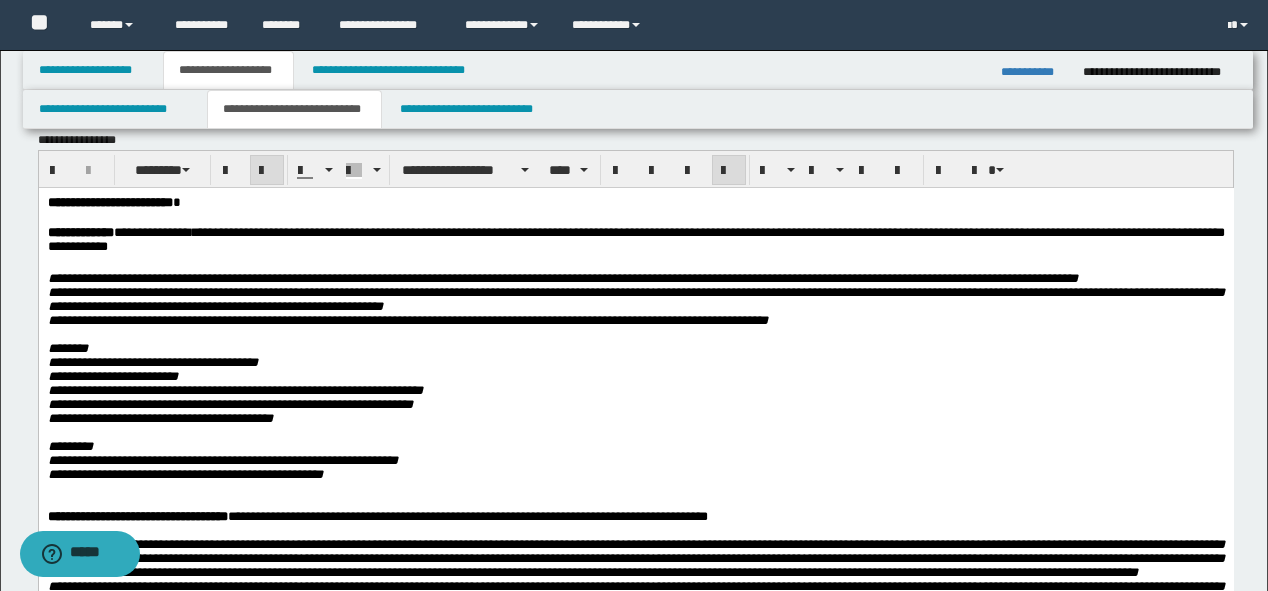 scroll, scrollTop: 0, scrollLeft: 0, axis: both 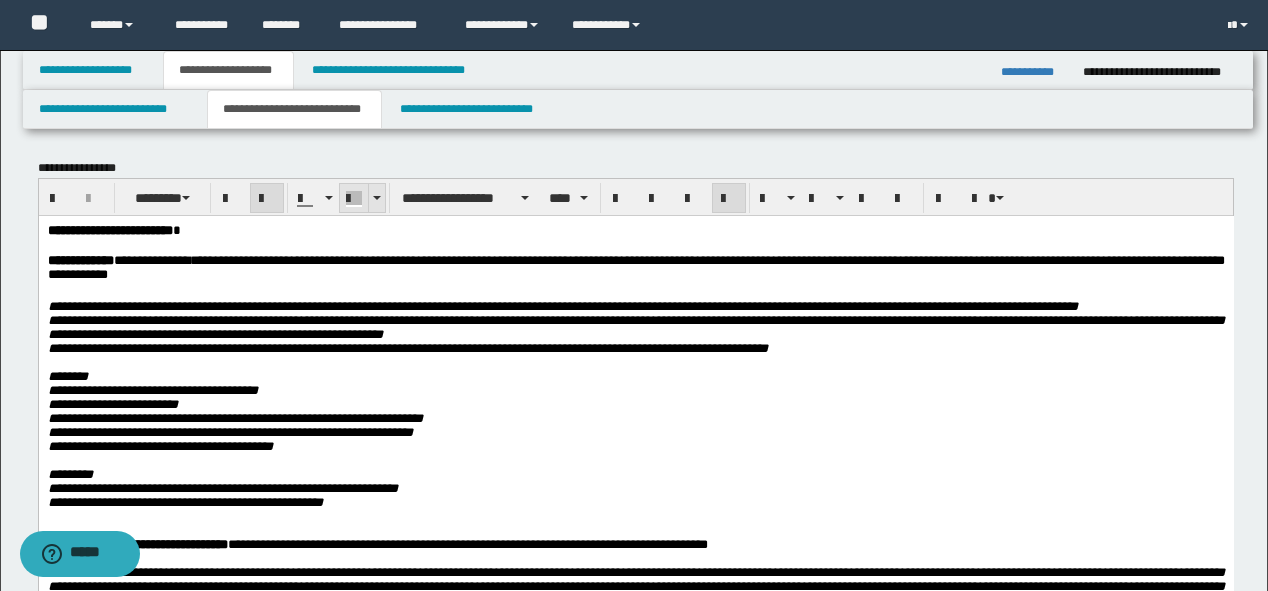 click at bounding box center [354, 199] 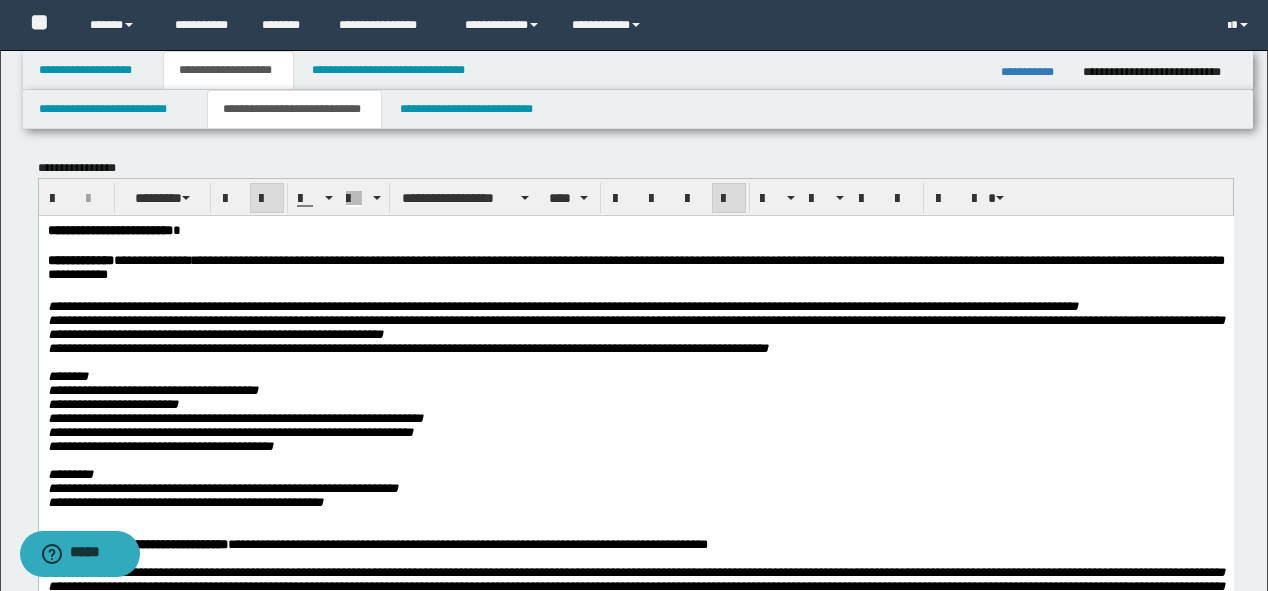 click on "**********" at bounding box center (635, 266) 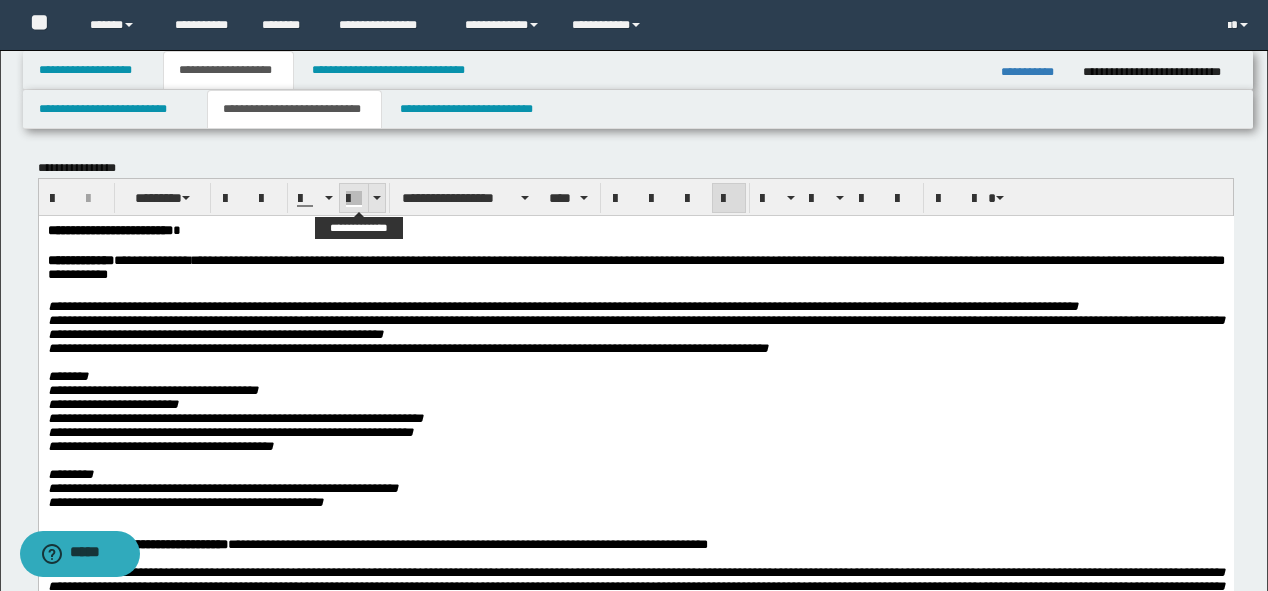 click at bounding box center (354, 199) 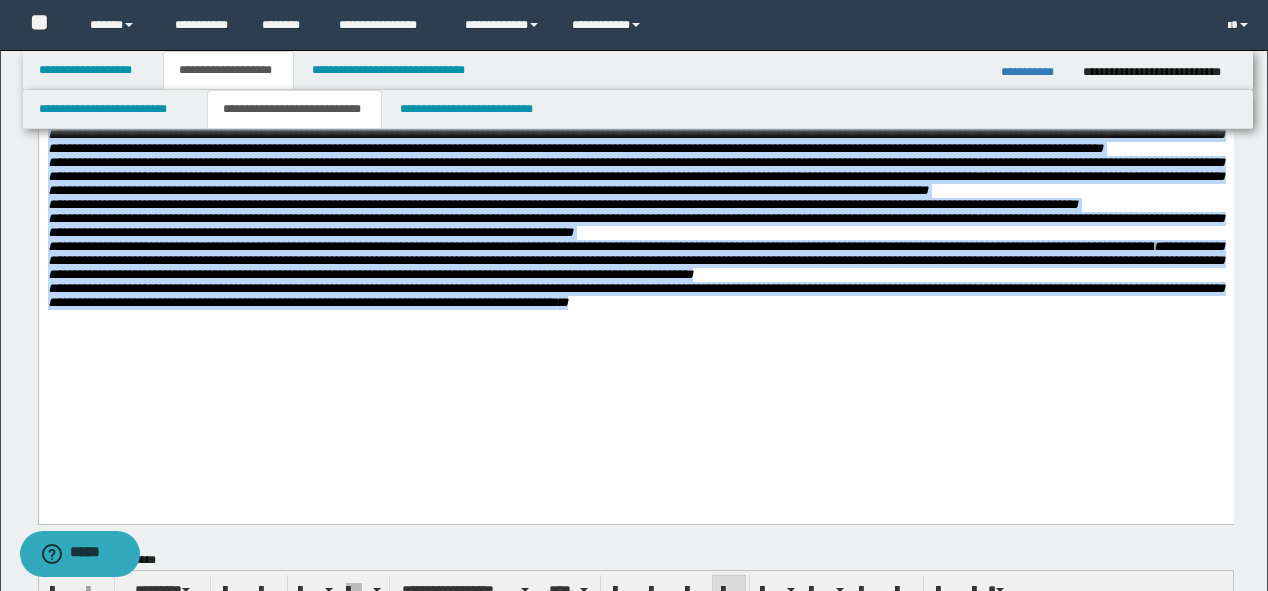 drag, startPoint x: 712, startPoint y: 376, endPoint x: -1, endPoint y: 193, distance: 736.11005 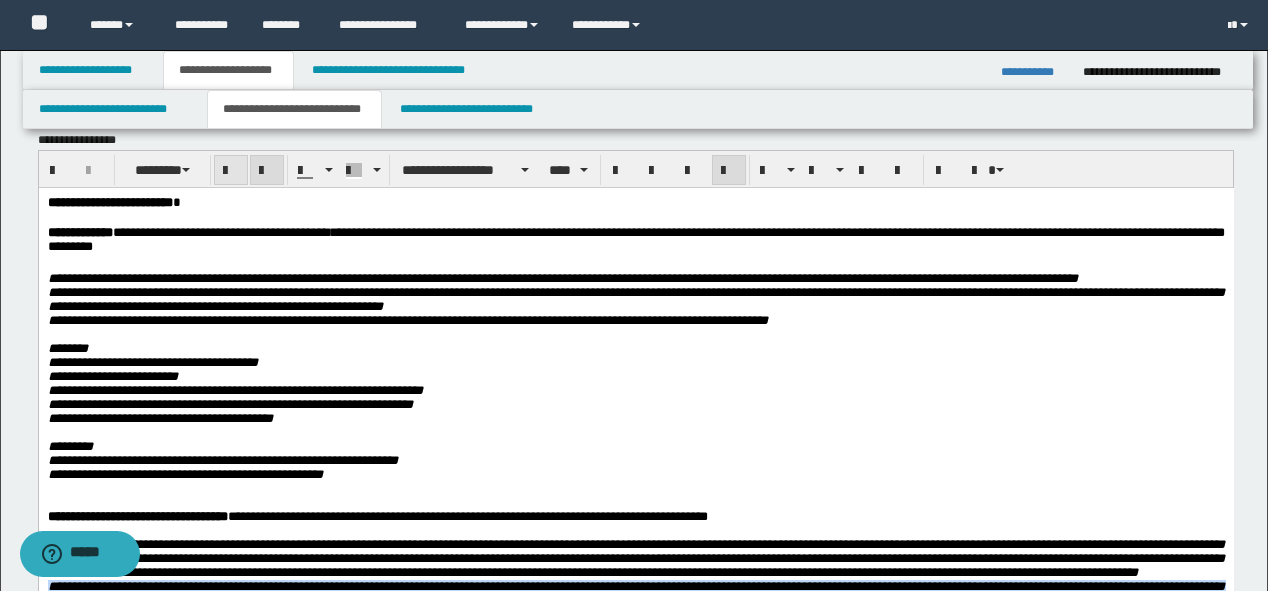 scroll, scrollTop: 0, scrollLeft: 0, axis: both 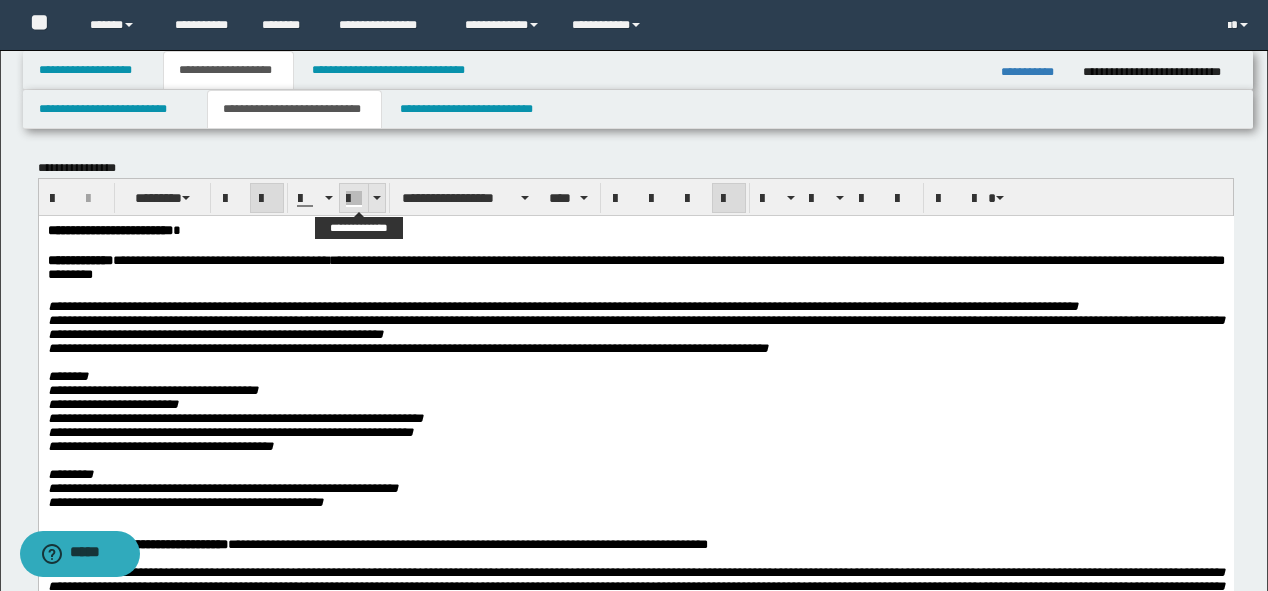 click at bounding box center (354, 199) 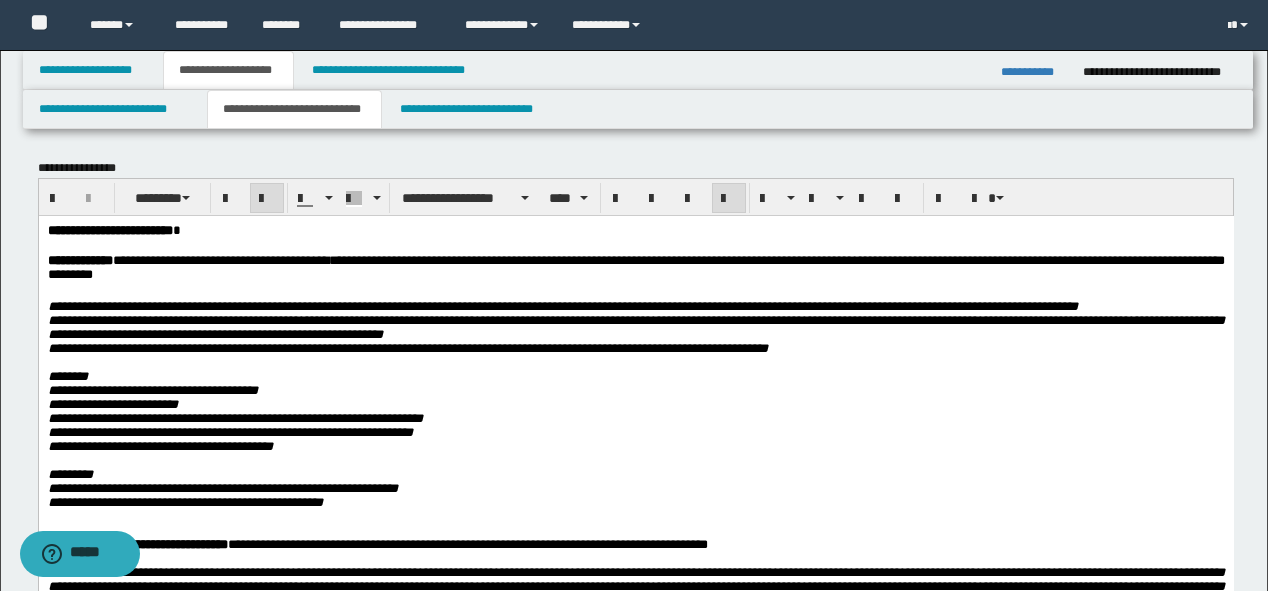 click on "**********" at bounding box center [635, 432] 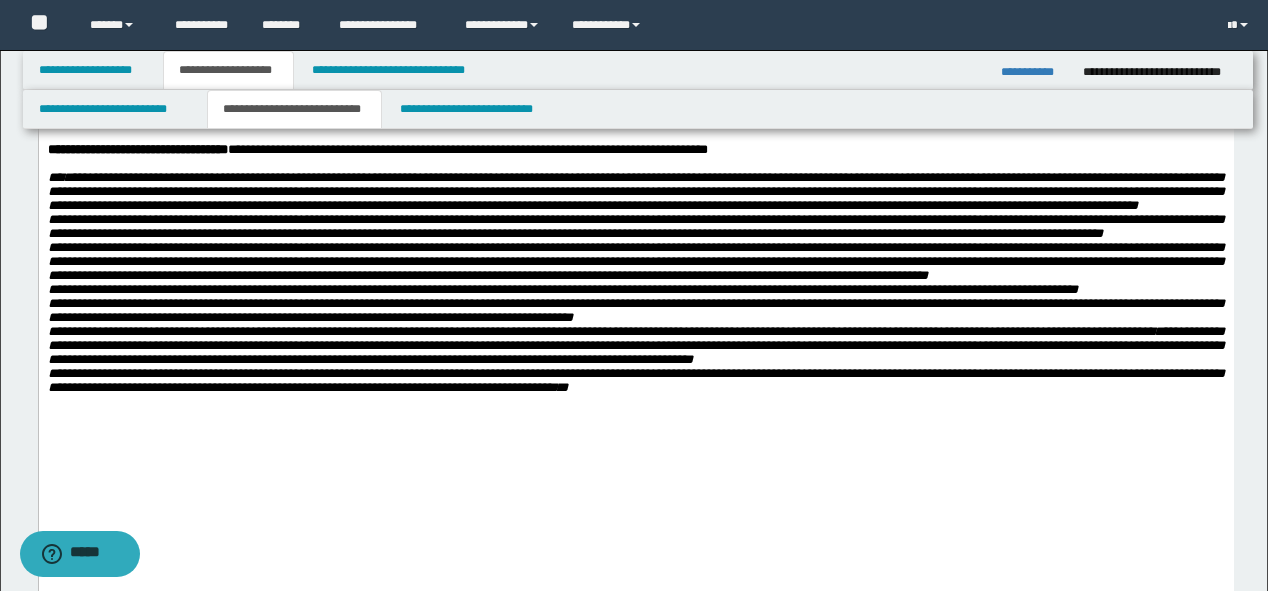 scroll, scrollTop: 400, scrollLeft: 0, axis: vertical 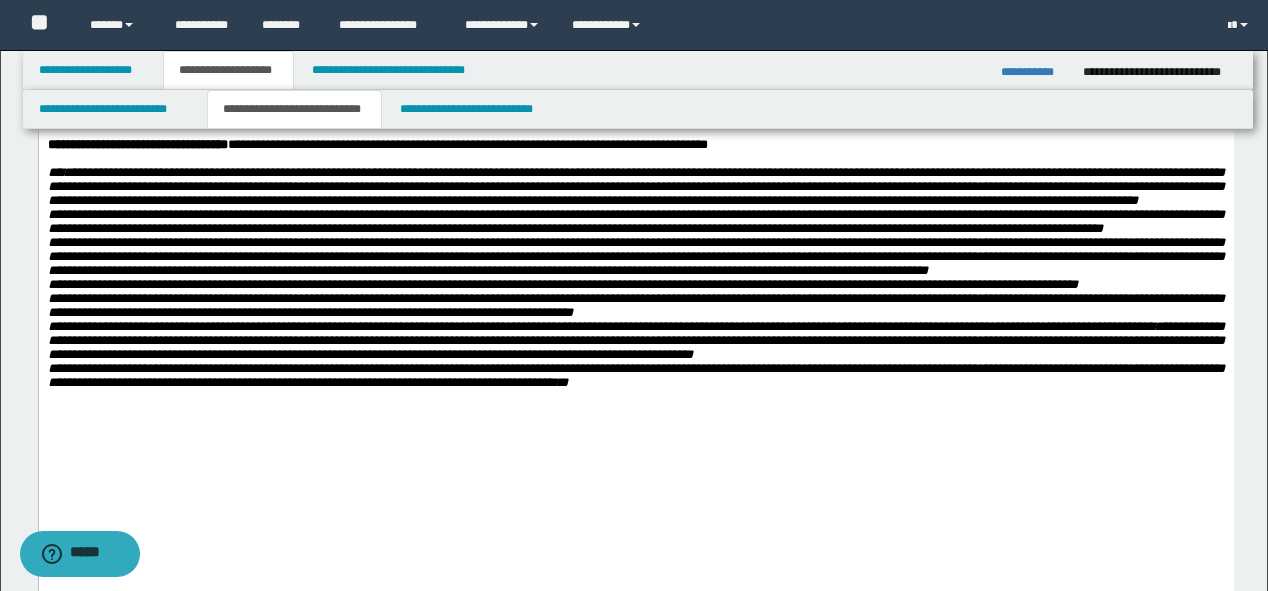 click on "**********" at bounding box center (635, 305) 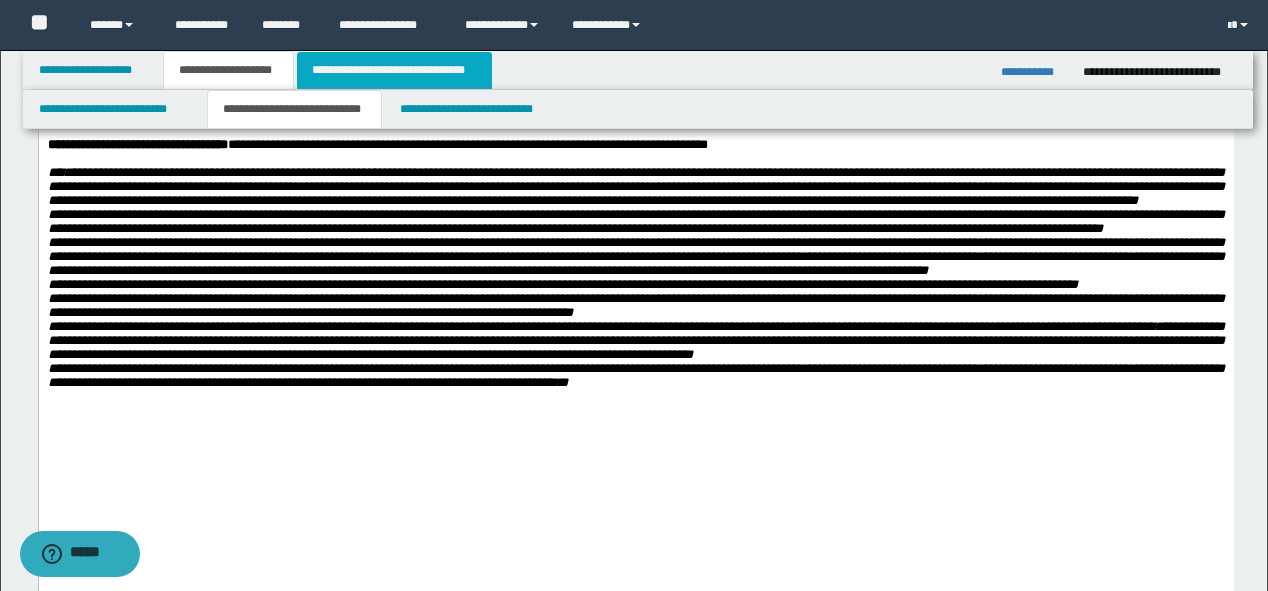 click on "**********" at bounding box center (394, 70) 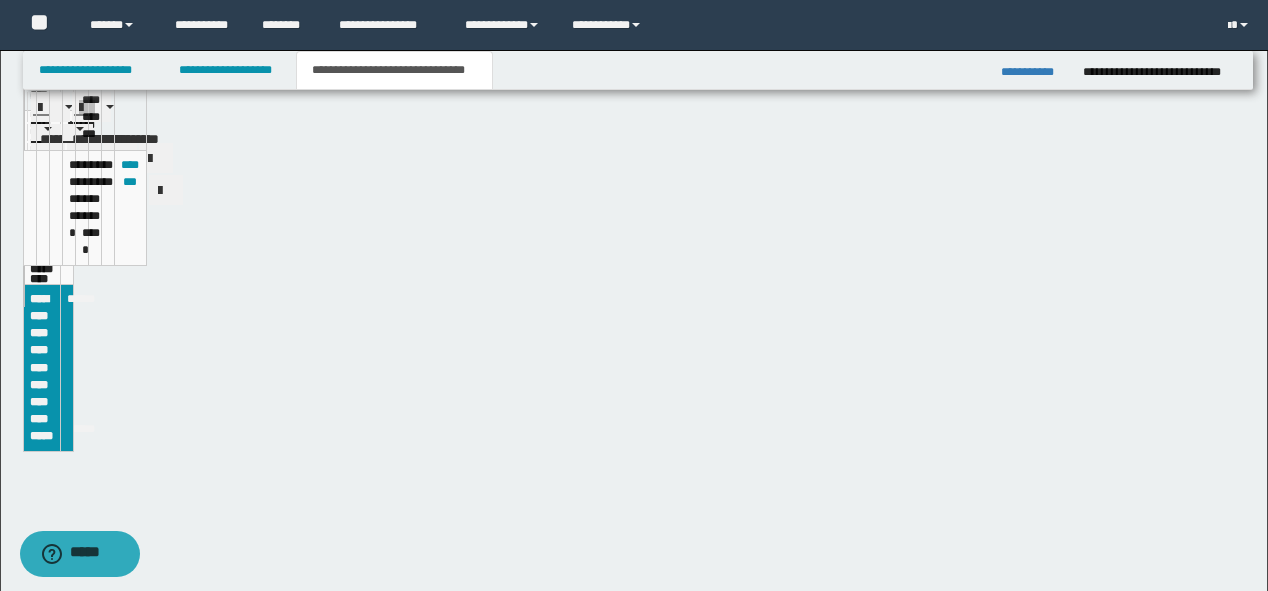 scroll, scrollTop: 368, scrollLeft: 0, axis: vertical 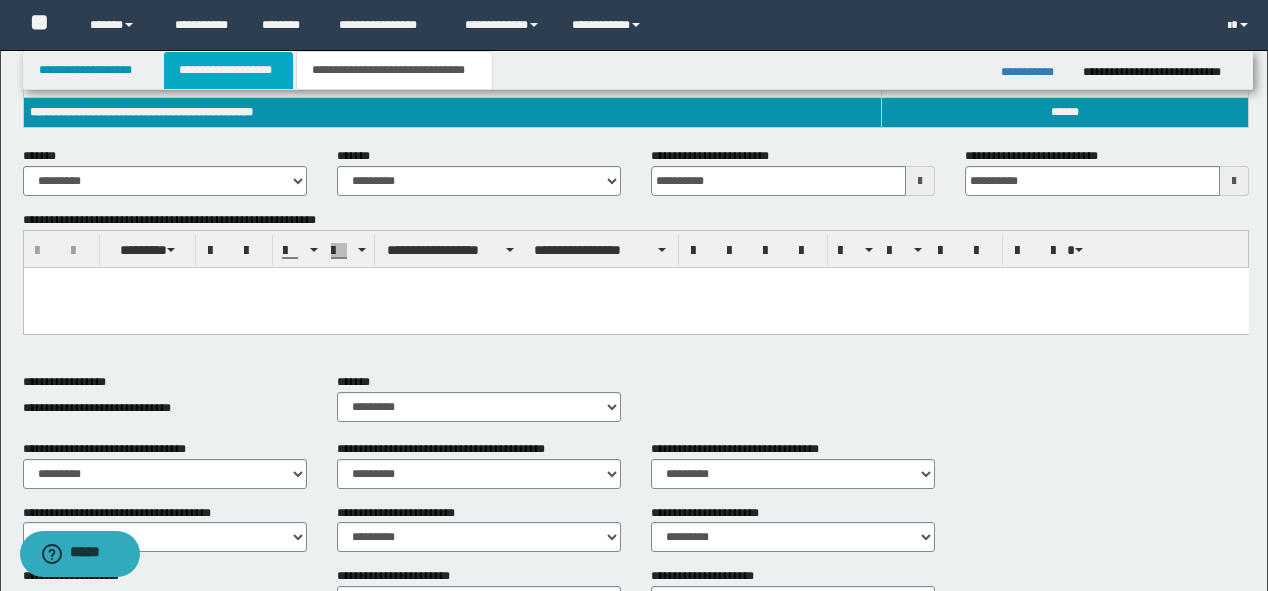 click on "**********" at bounding box center (228, 70) 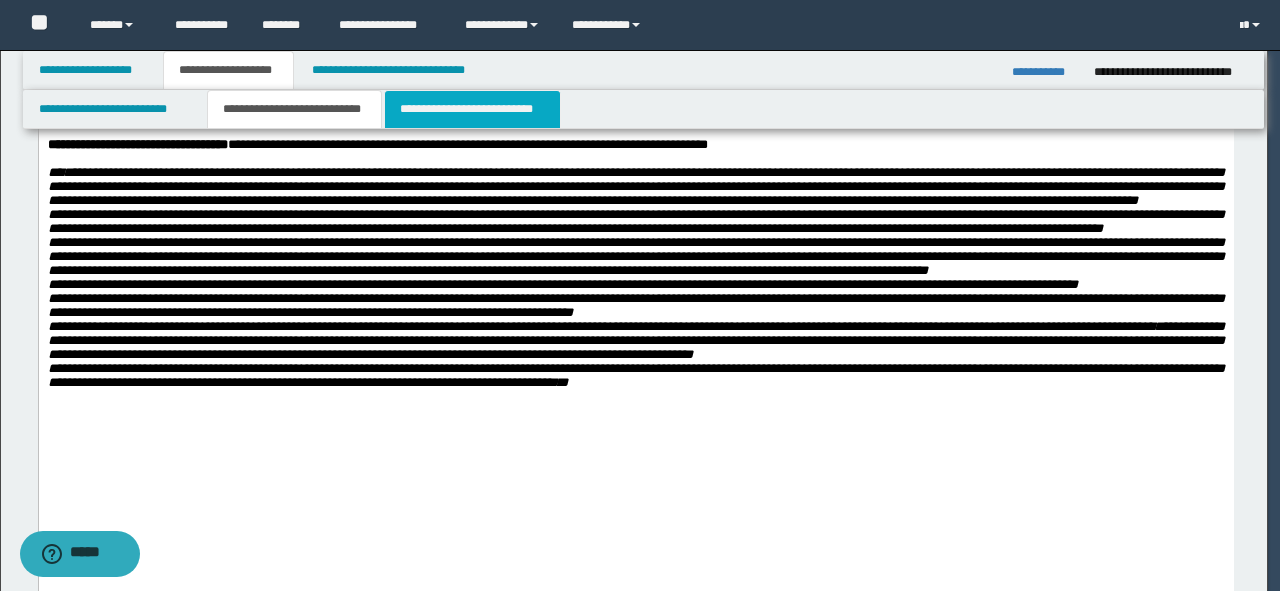 click on "**********" at bounding box center [472, 109] 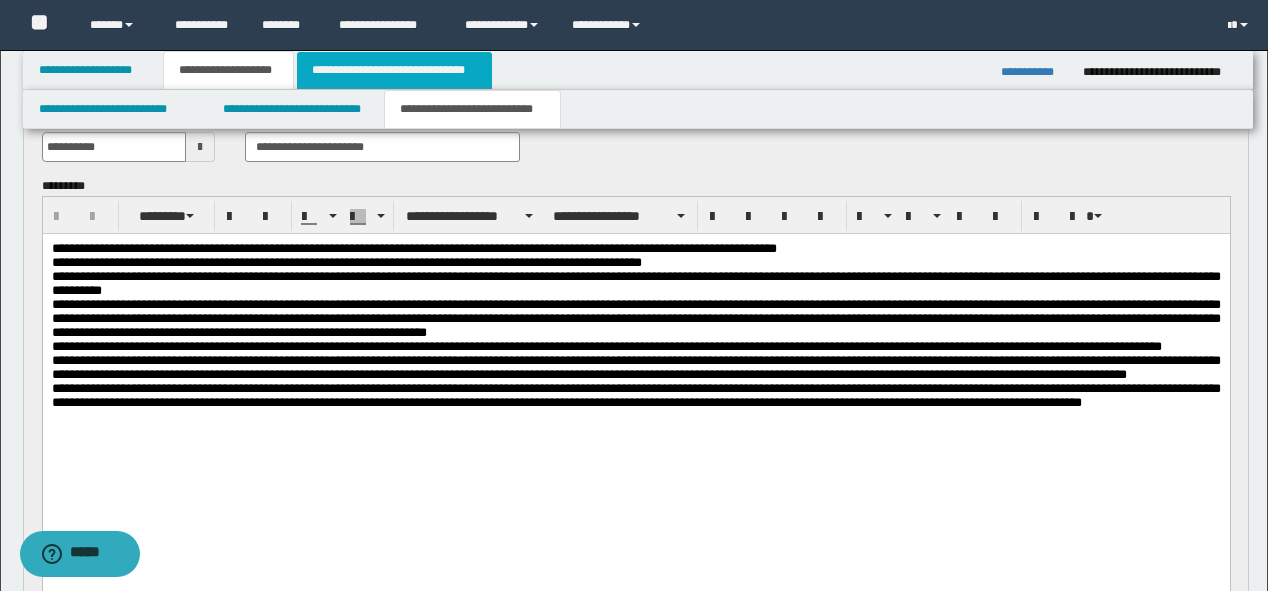 click on "**********" at bounding box center [394, 70] 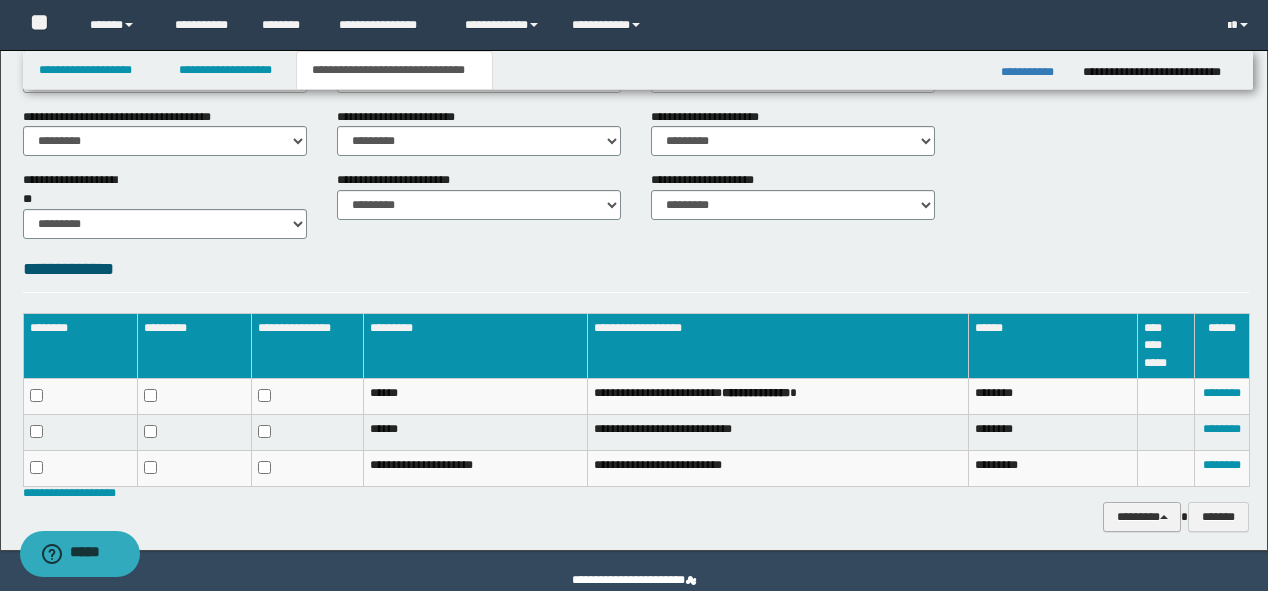 scroll, scrollTop: 800, scrollLeft: 0, axis: vertical 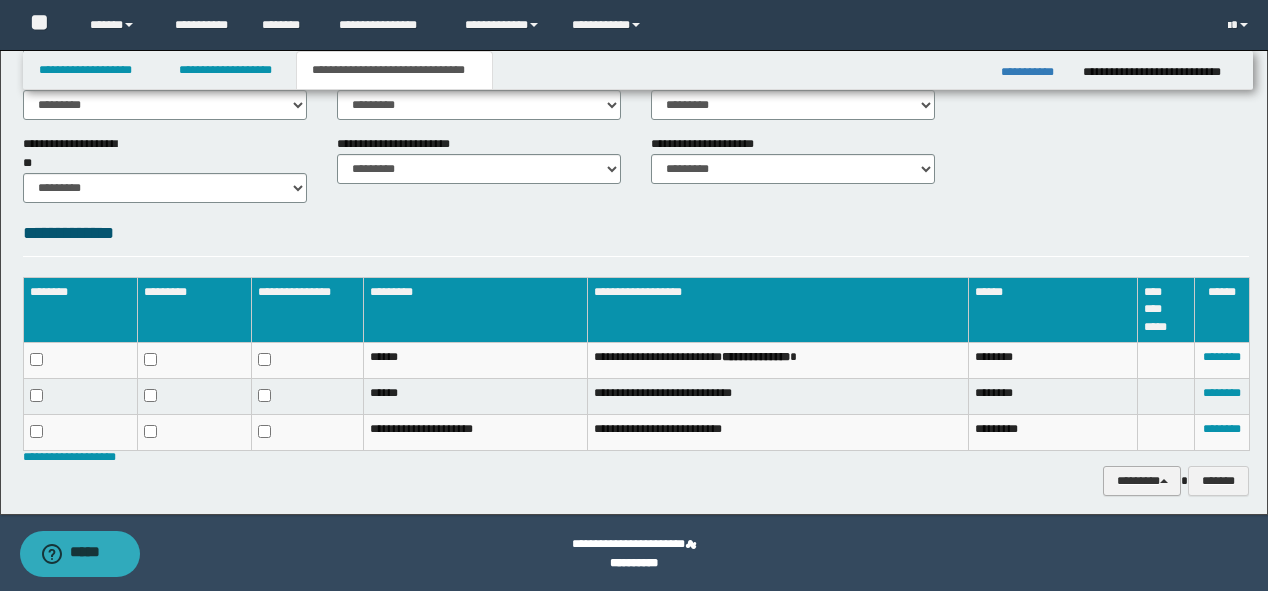 click on "********" at bounding box center [1142, 481] 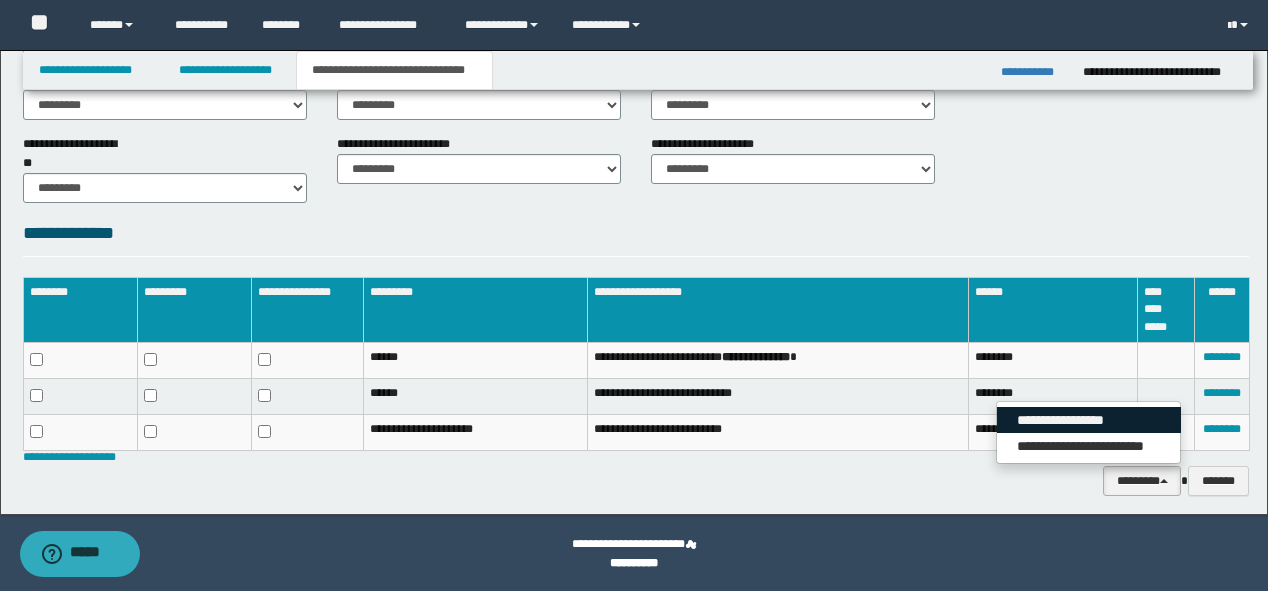 click on "**********" at bounding box center (1089, 420) 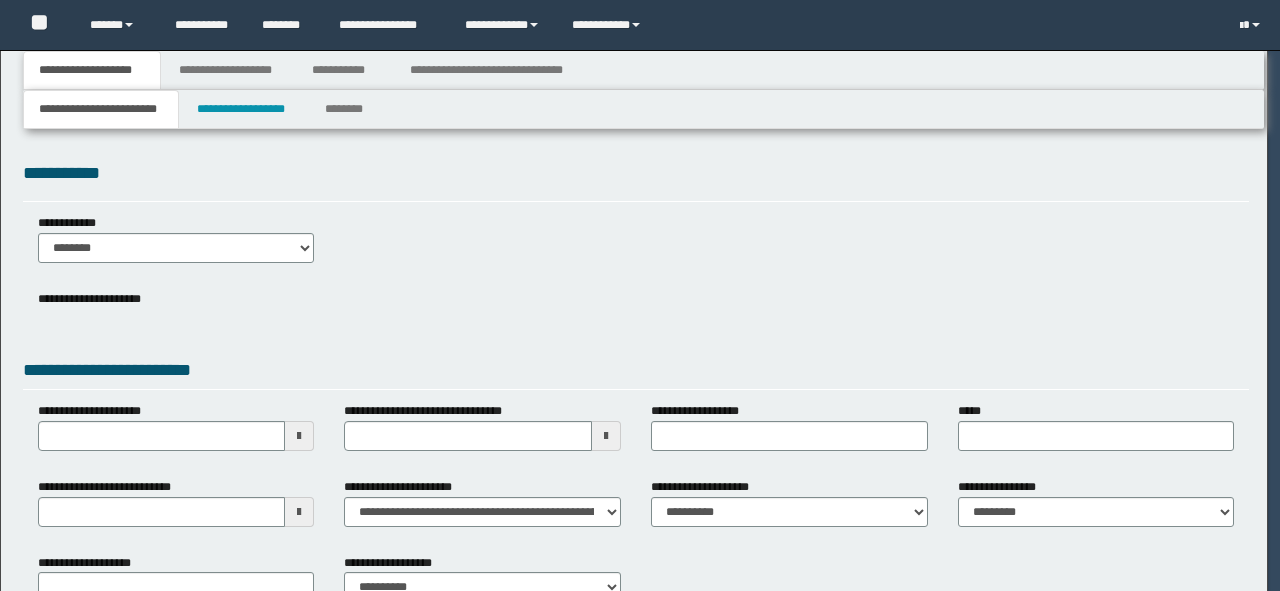 scroll, scrollTop: 0, scrollLeft: 0, axis: both 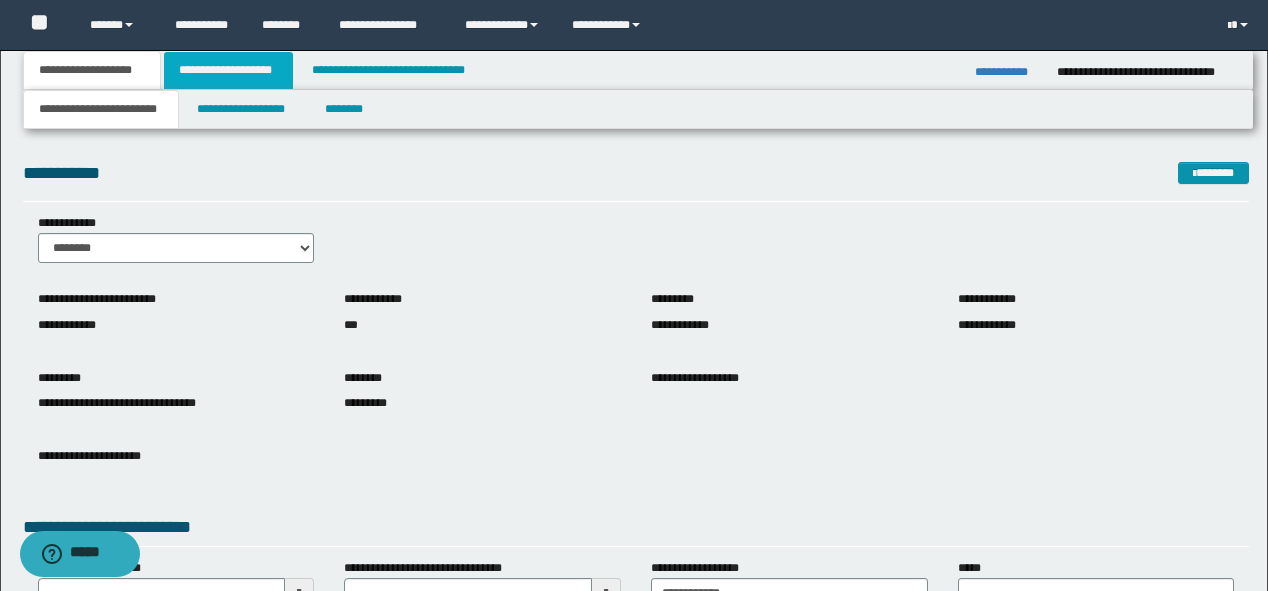 click on "**********" at bounding box center (228, 70) 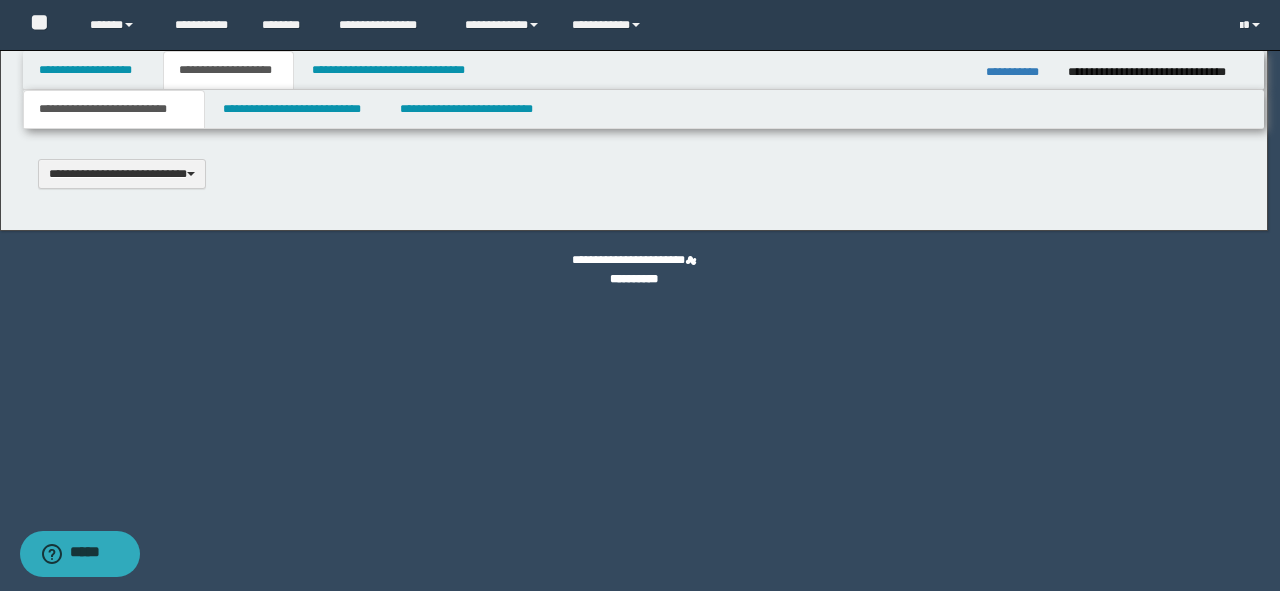 scroll, scrollTop: 0, scrollLeft: 0, axis: both 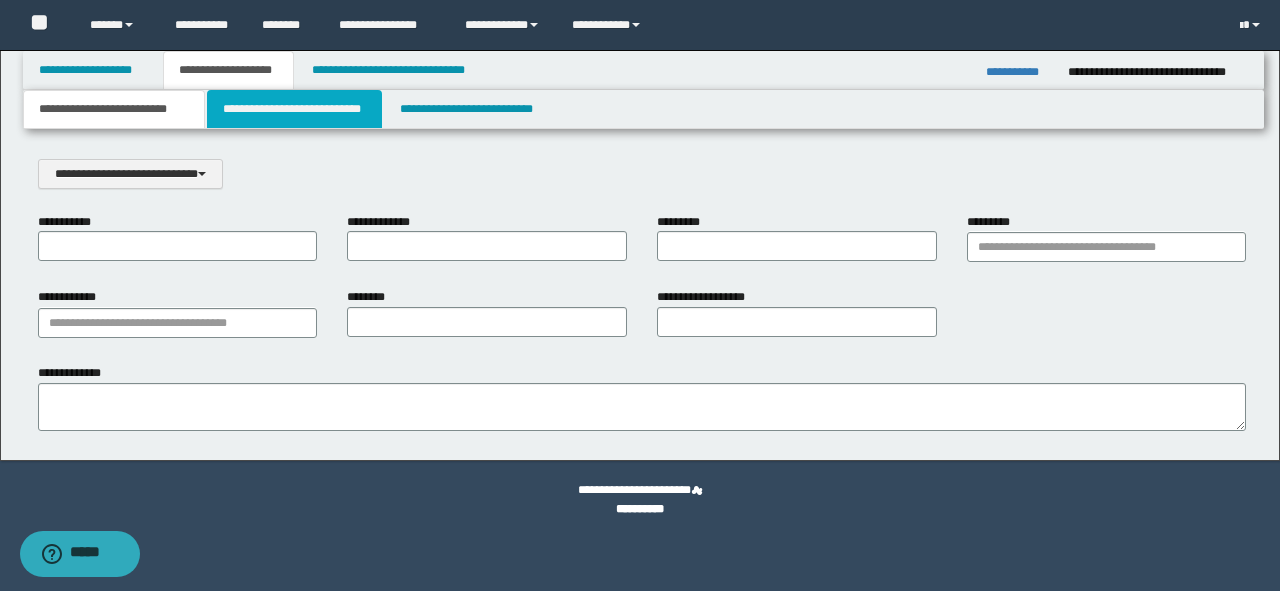 click on "**********" at bounding box center [294, 109] 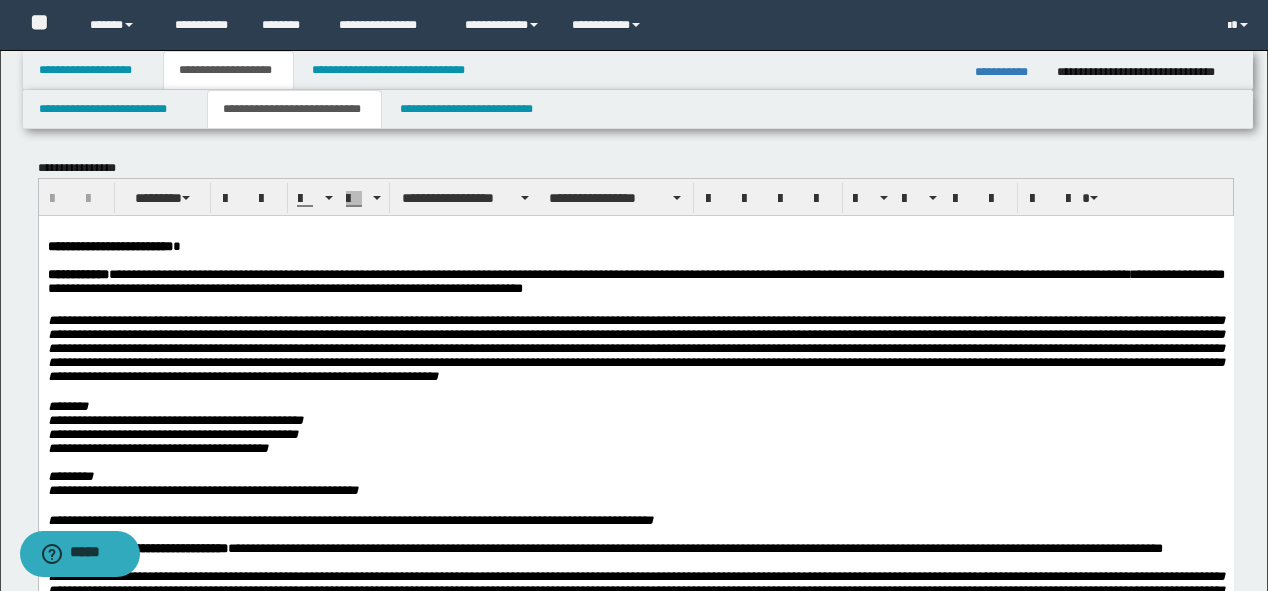 scroll, scrollTop: 0, scrollLeft: 0, axis: both 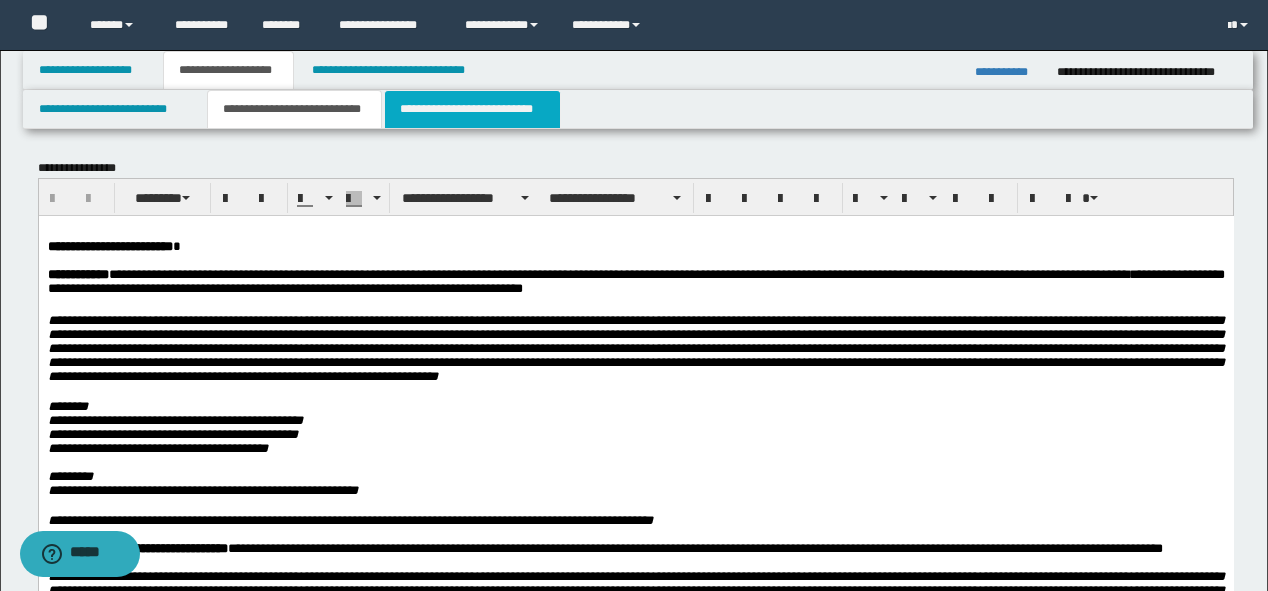 click on "**********" at bounding box center [472, 109] 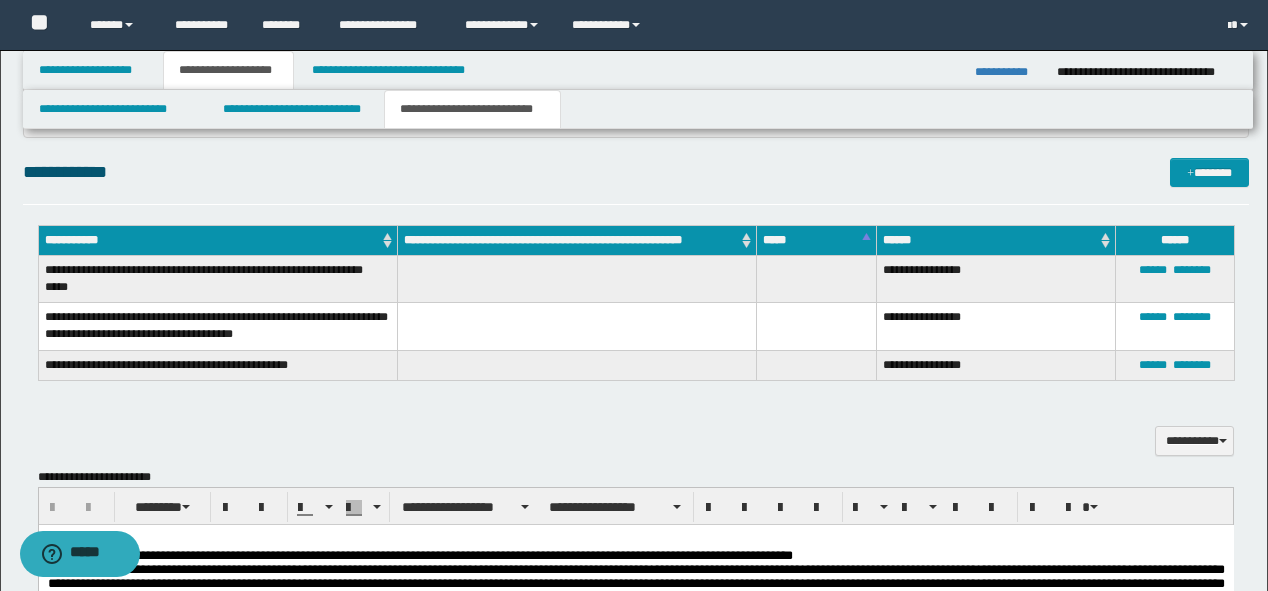 scroll, scrollTop: 880, scrollLeft: 0, axis: vertical 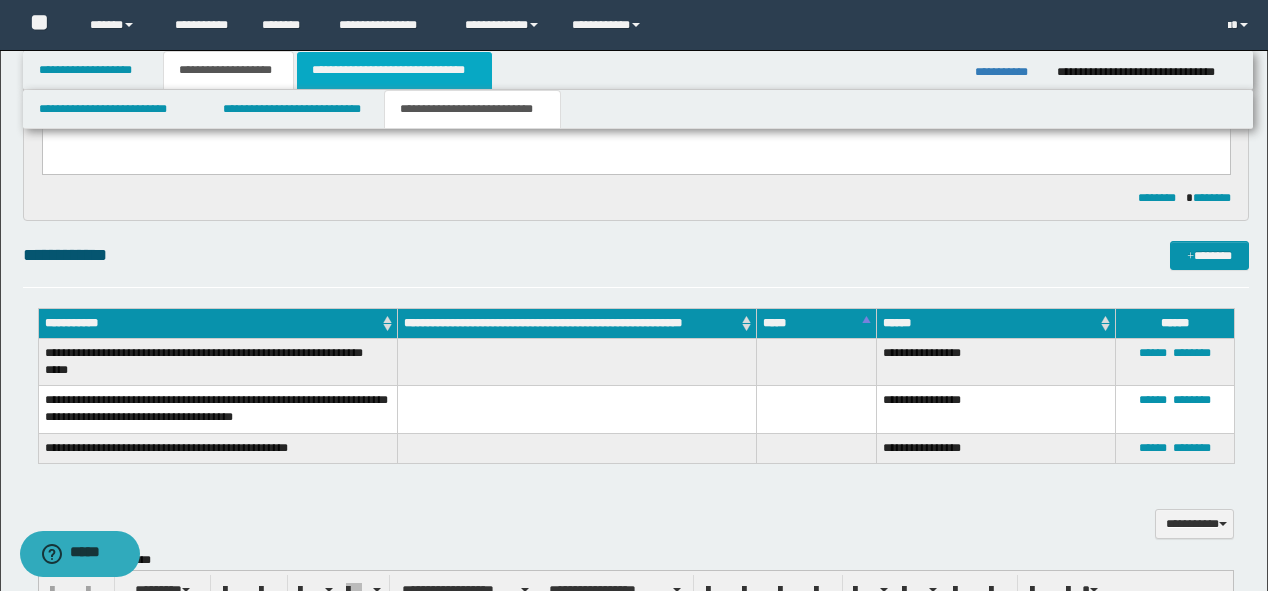 click on "**********" at bounding box center [394, 70] 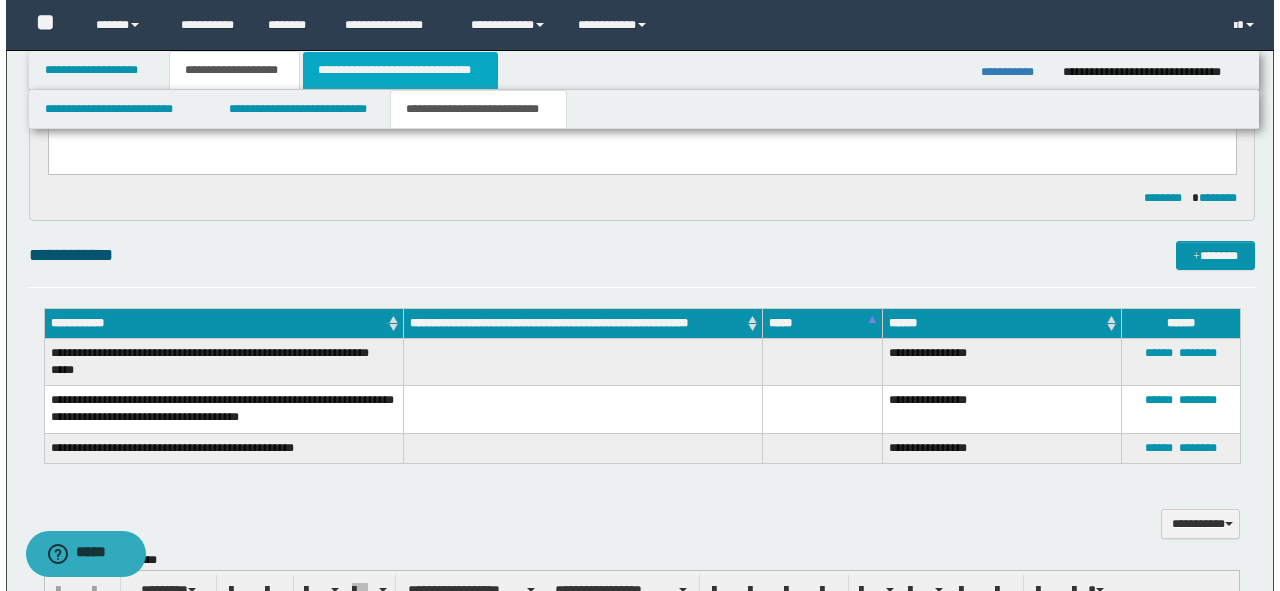 scroll, scrollTop: 0, scrollLeft: 0, axis: both 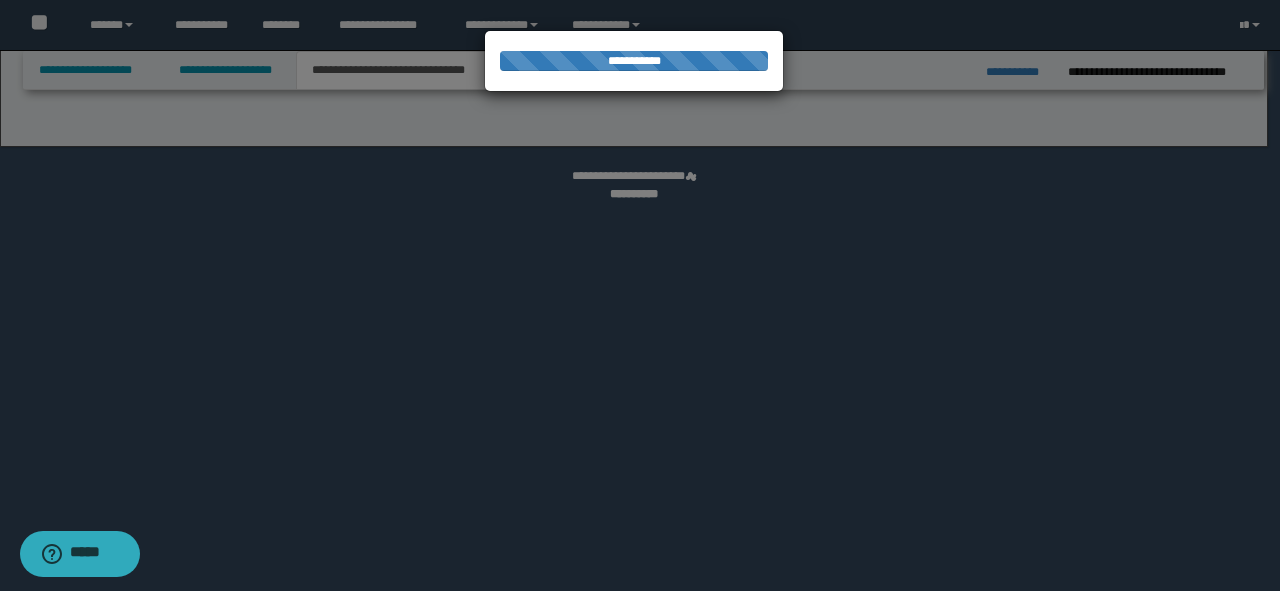 select on "*" 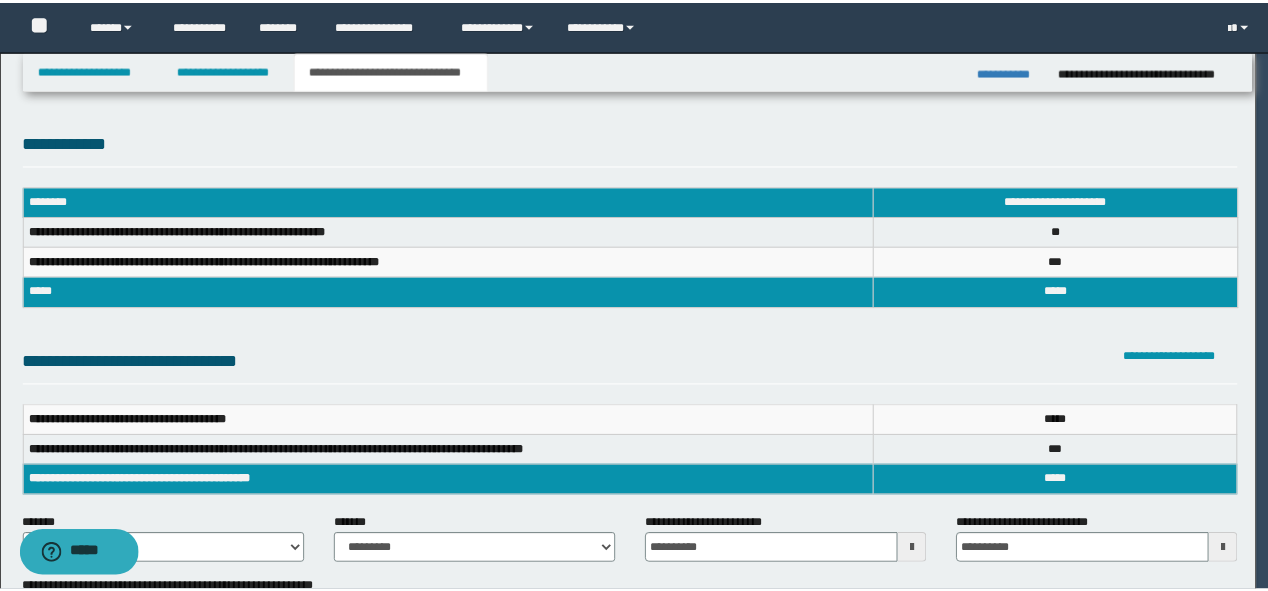 scroll, scrollTop: 0, scrollLeft: 0, axis: both 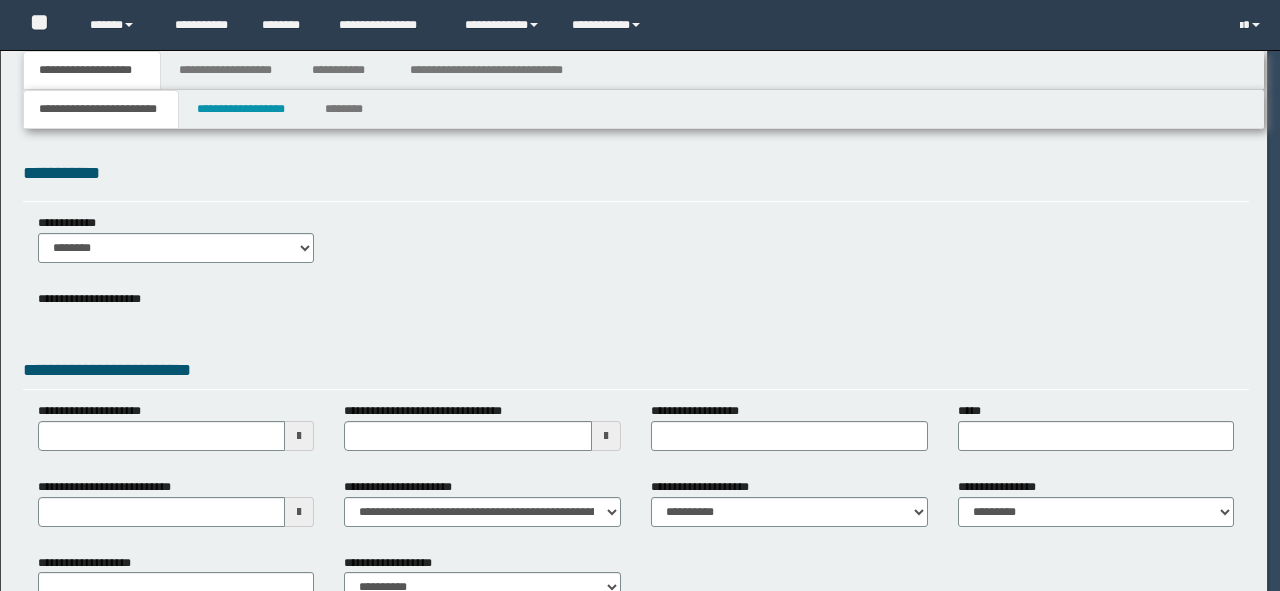 type on "**********" 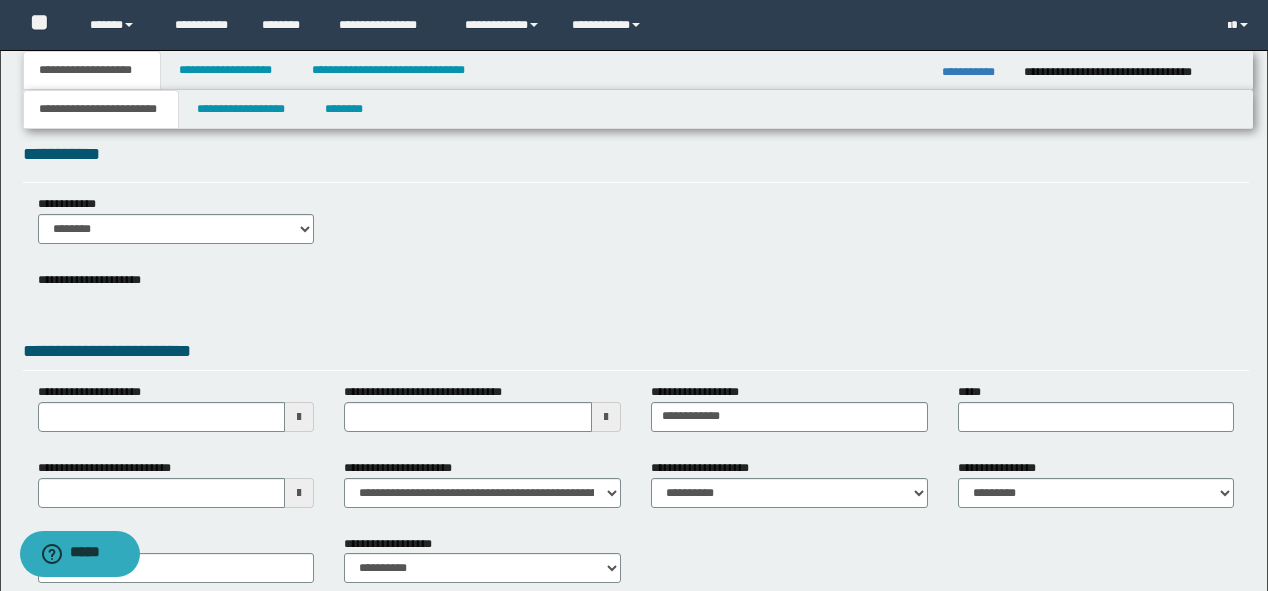 scroll, scrollTop: 0, scrollLeft: 0, axis: both 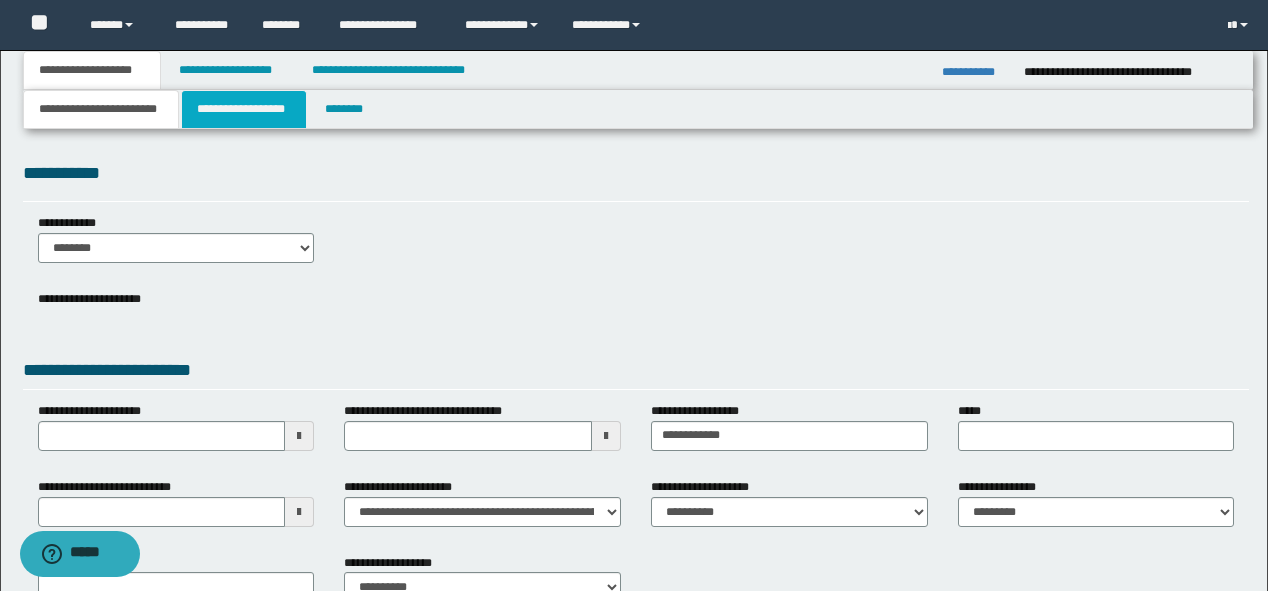 click on "**********" at bounding box center (244, 109) 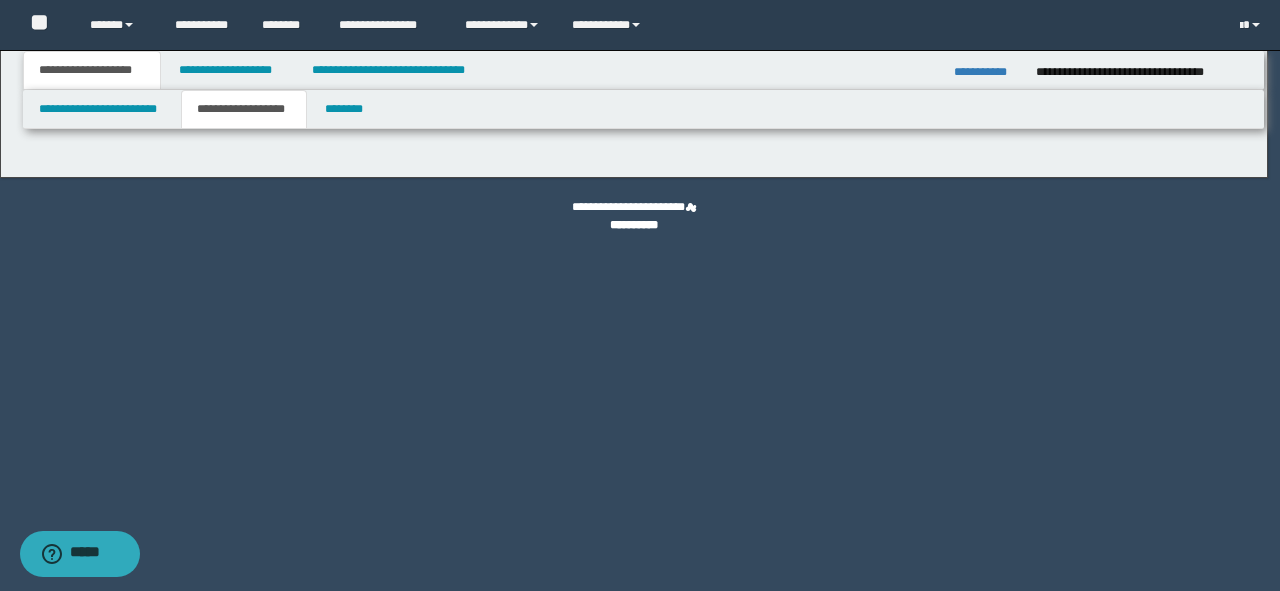 select on "*" 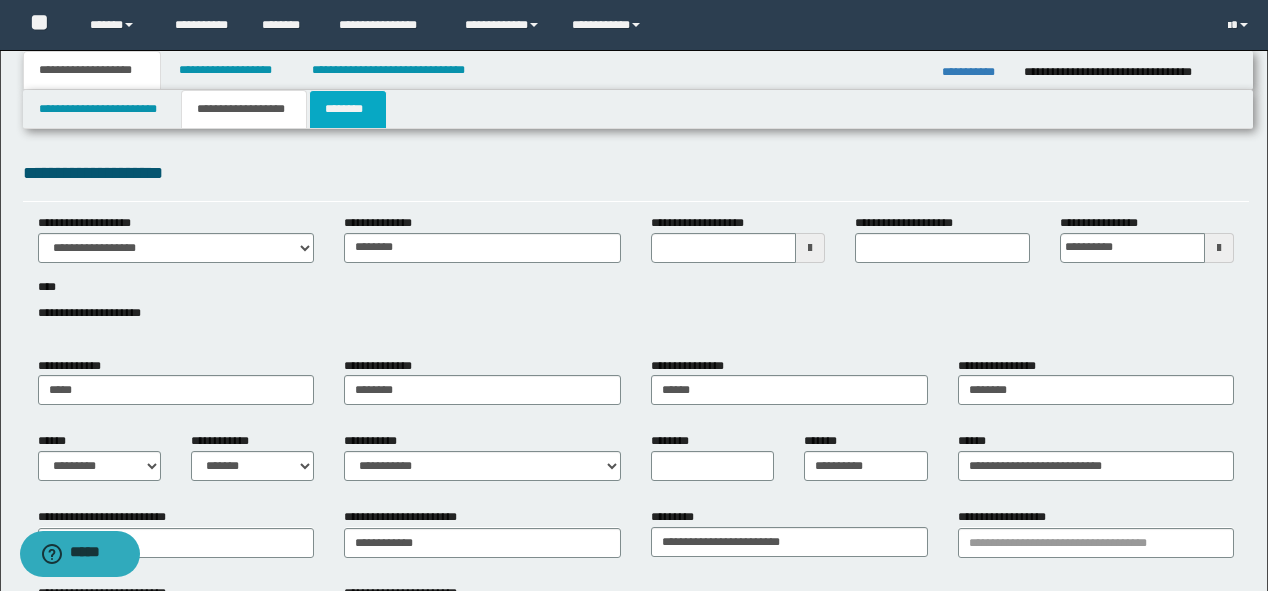 click on "********" at bounding box center (348, 109) 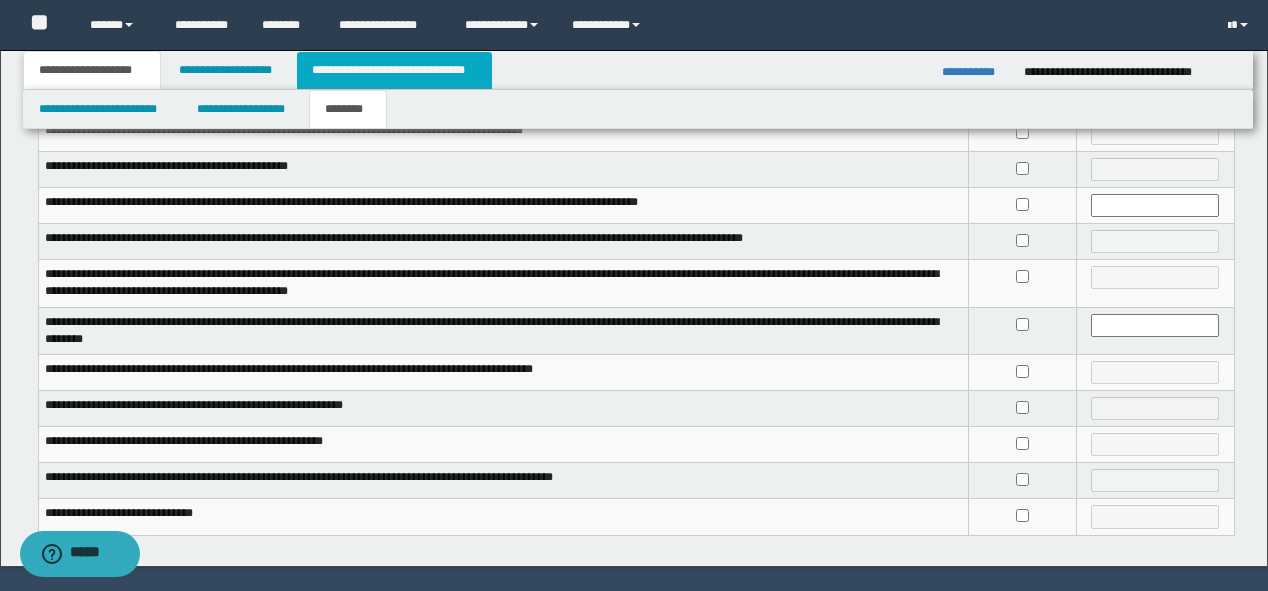 scroll, scrollTop: 462, scrollLeft: 0, axis: vertical 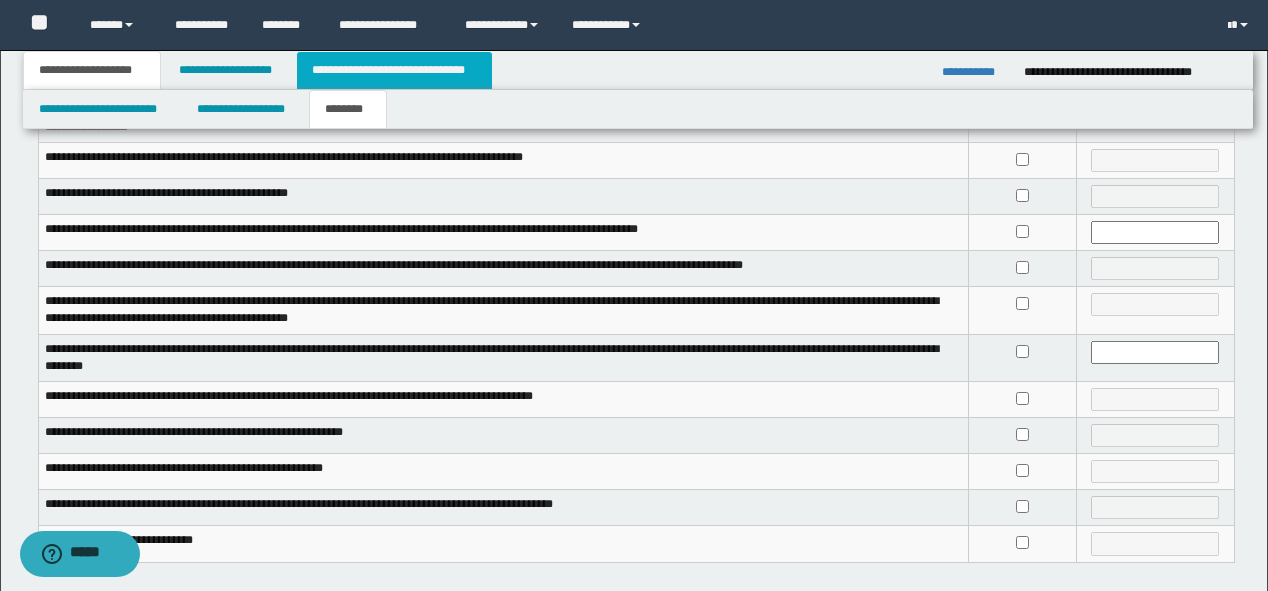 click on "**********" at bounding box center (394, 70) 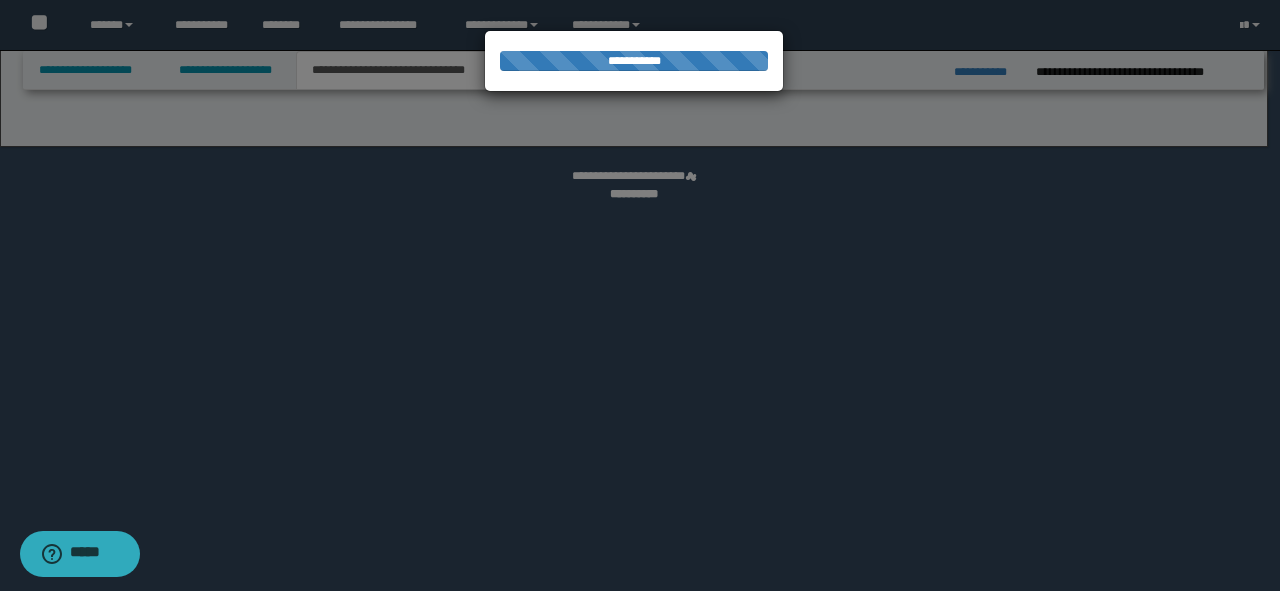 select on "*" 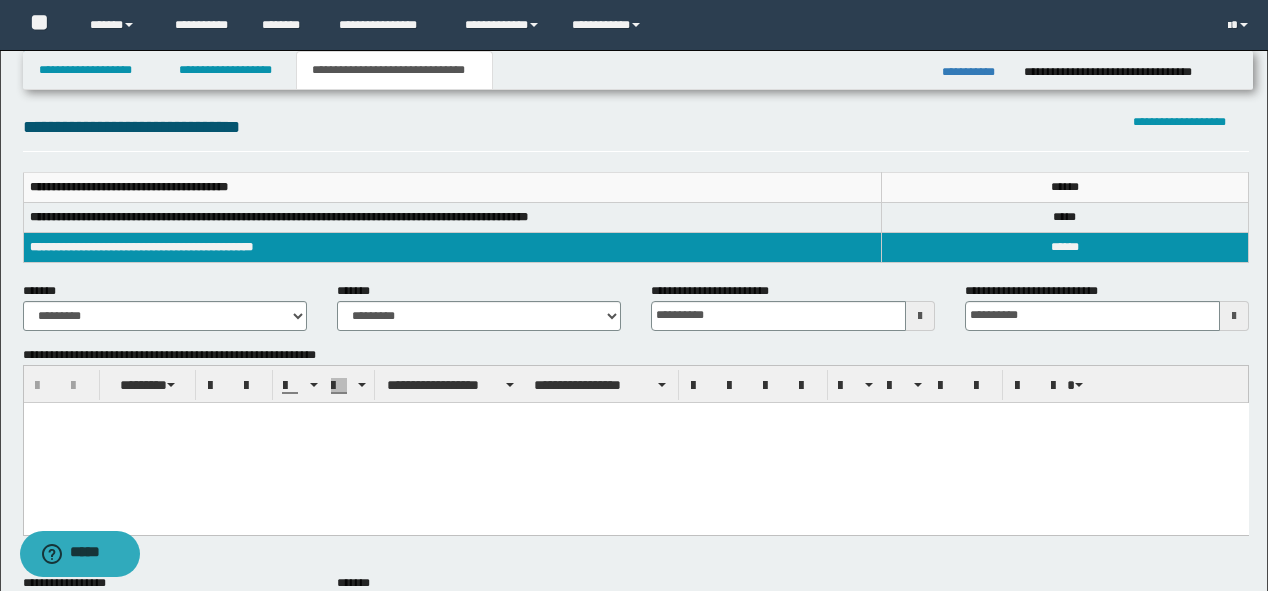 scroll, scrollTop: 316, scrollLeft: 0, axis: vertical 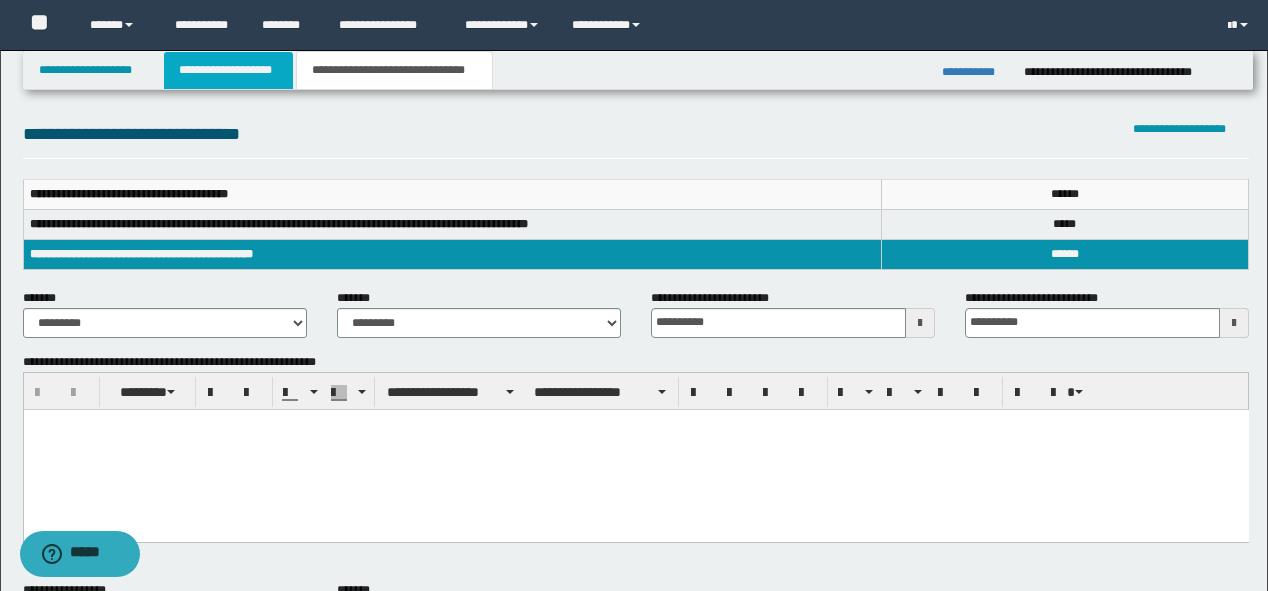 click on "**********" at bounding box center [228, 70] 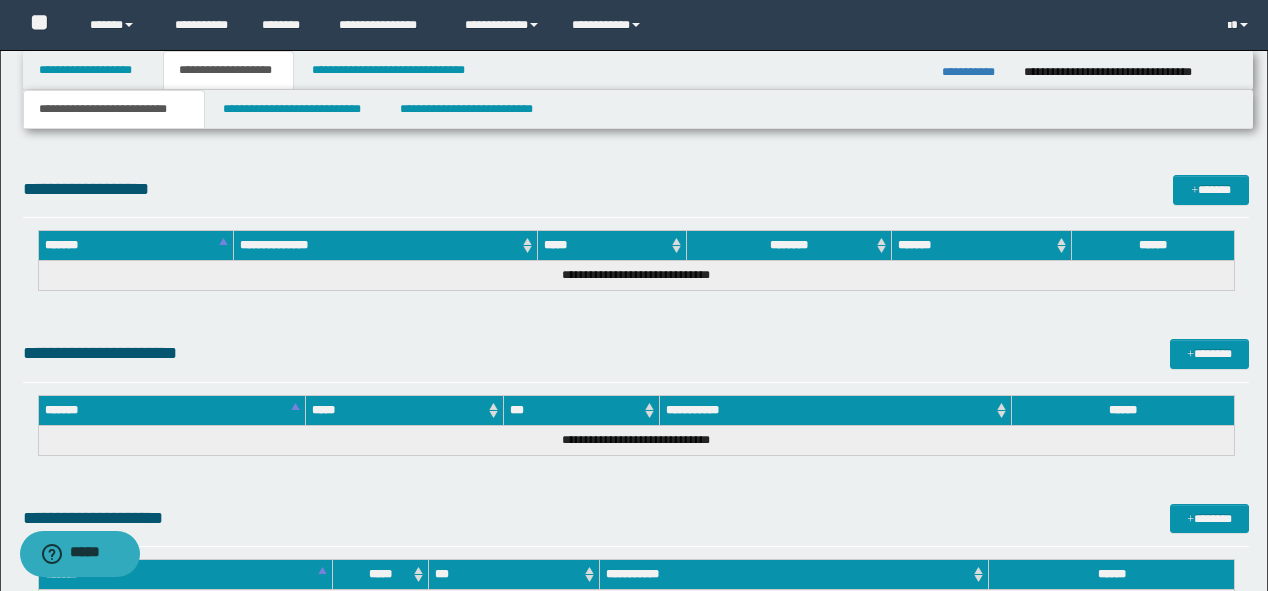 scroll, scrollTop: 789, scrollLeft: 0, axis: vertical 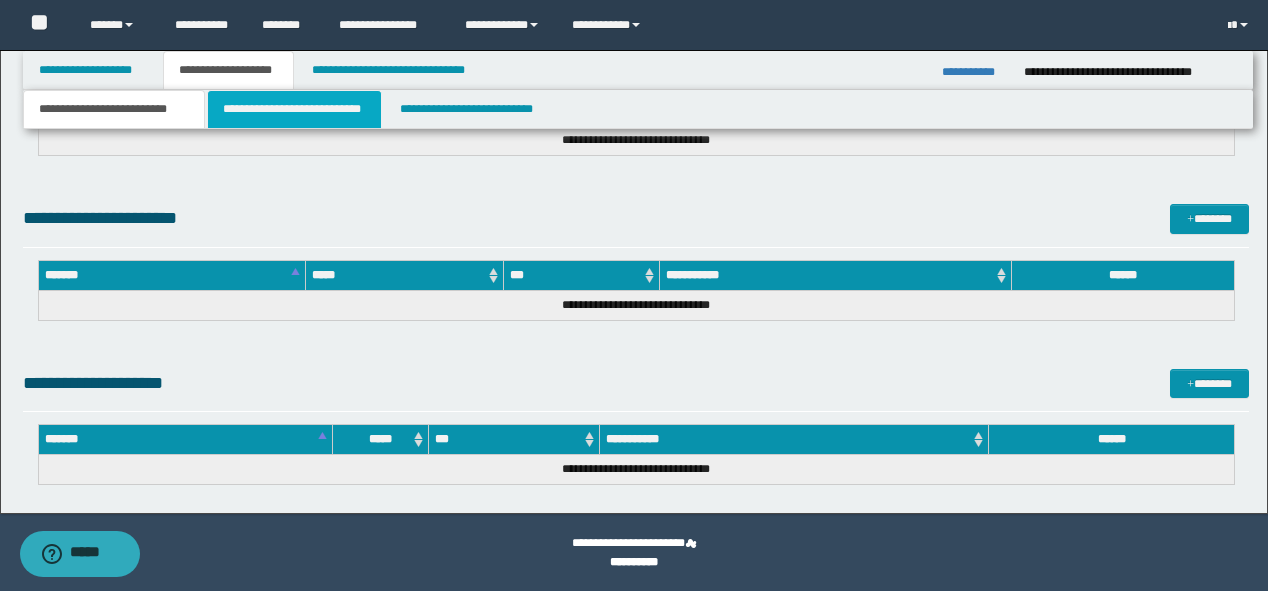 click on "**********" at bounding box center (294, 109) 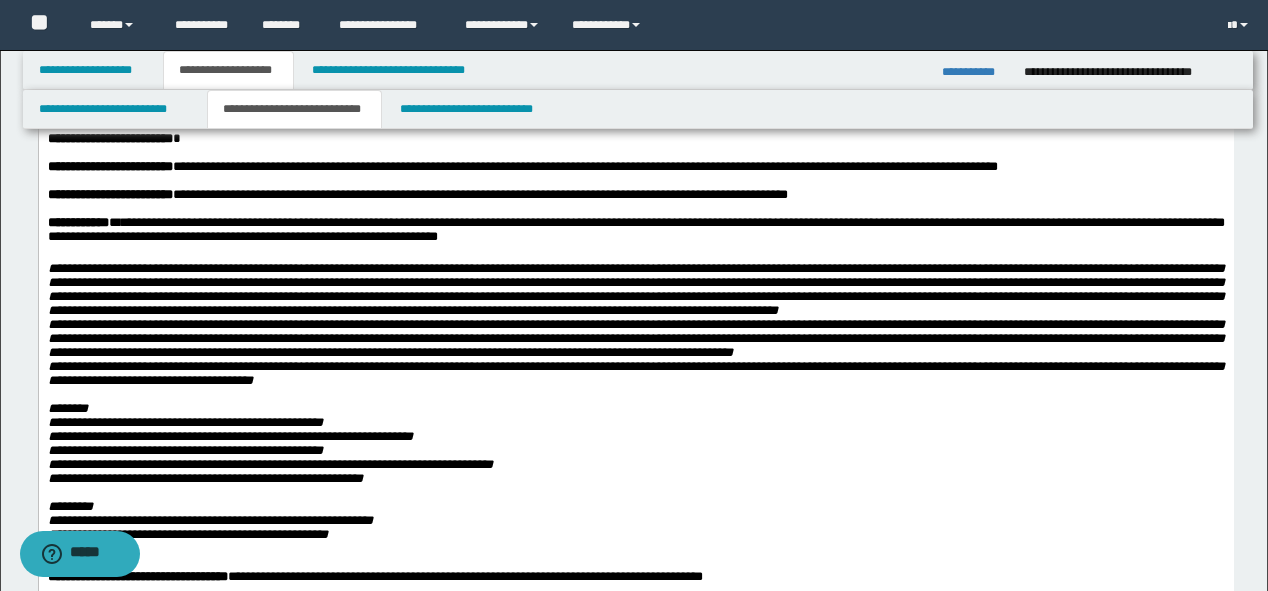scroll, scrollTop: 80, scrollLeft: 0, axis: vertical 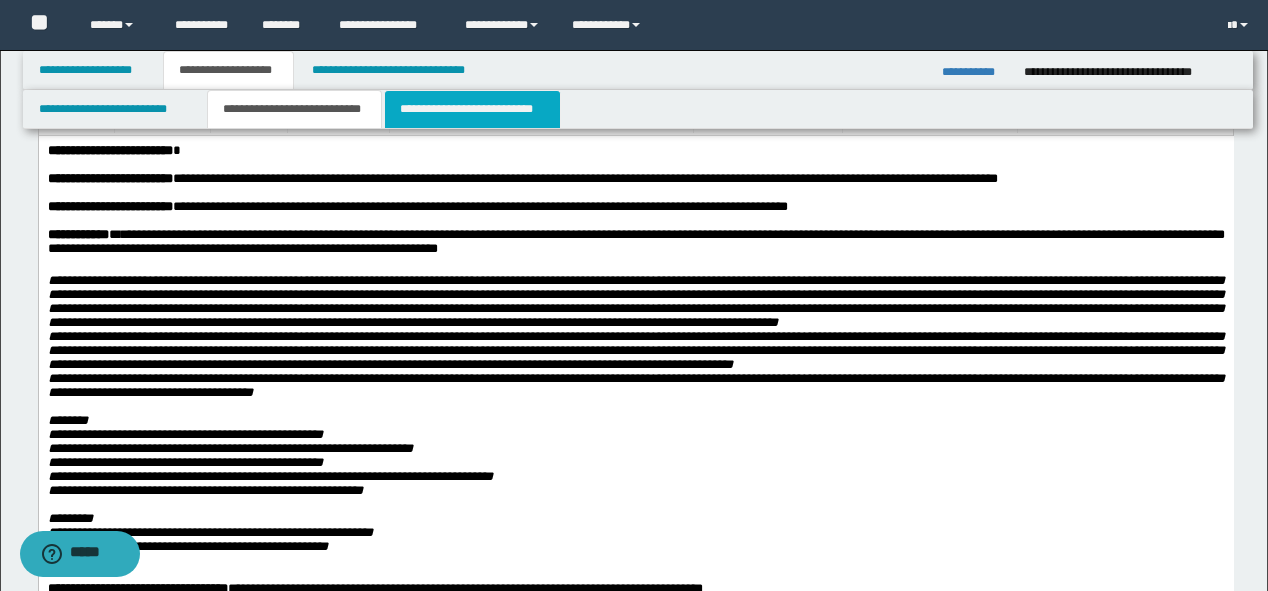 click on "**********" at bounding box center [472, 109] 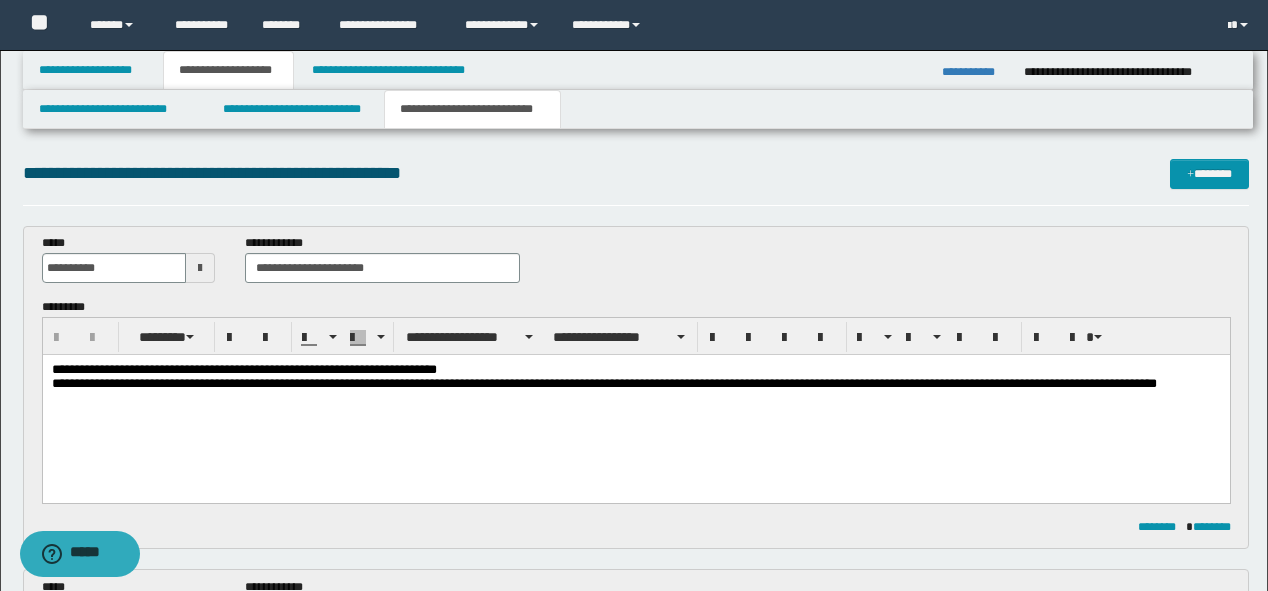 scroll, scrollTop: 0, scrollLeft: 0, axis: both 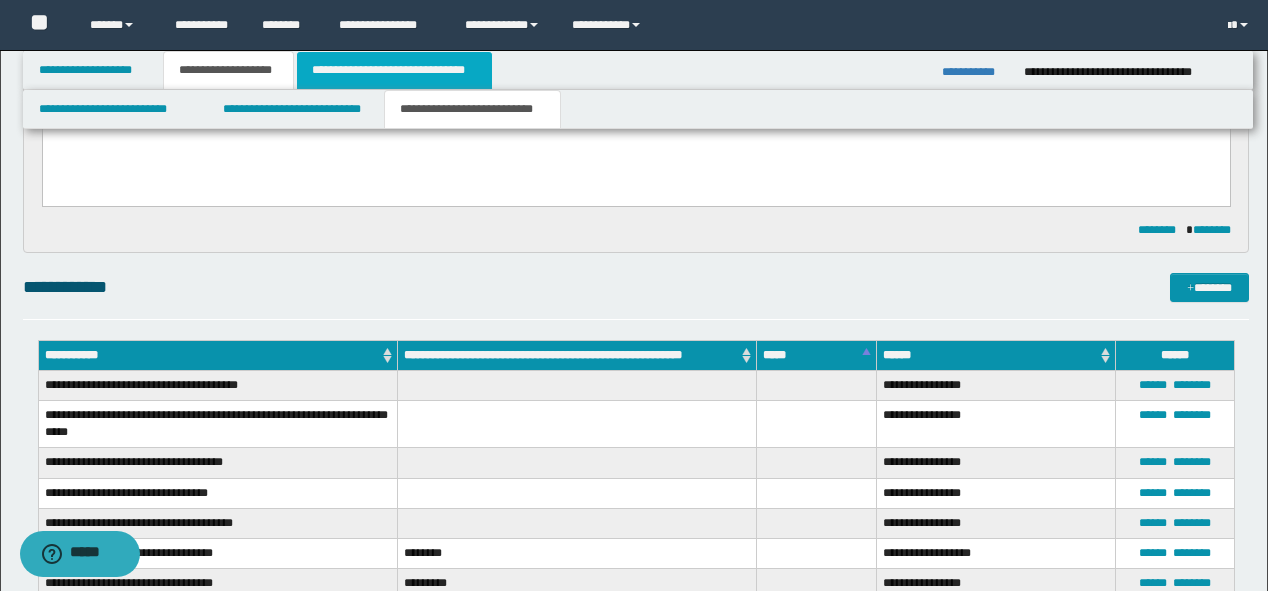 click on "**********" at bounding box center (394, 70) 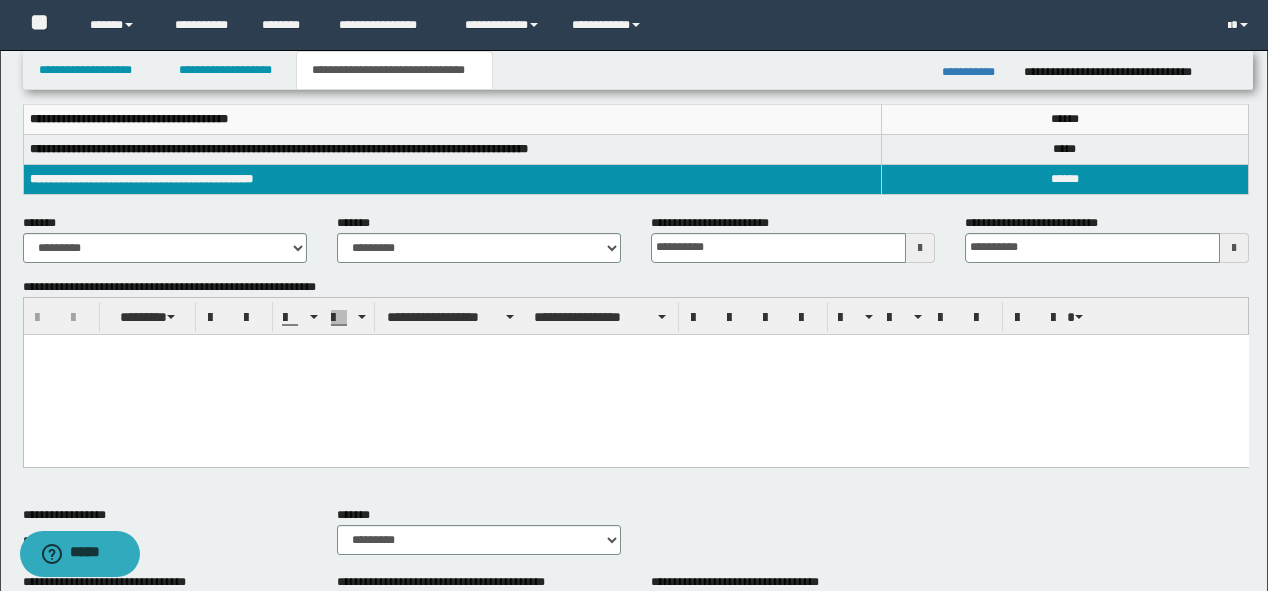 scroll, scrollTop: 368, scrollLeft: 0, axis: vertical 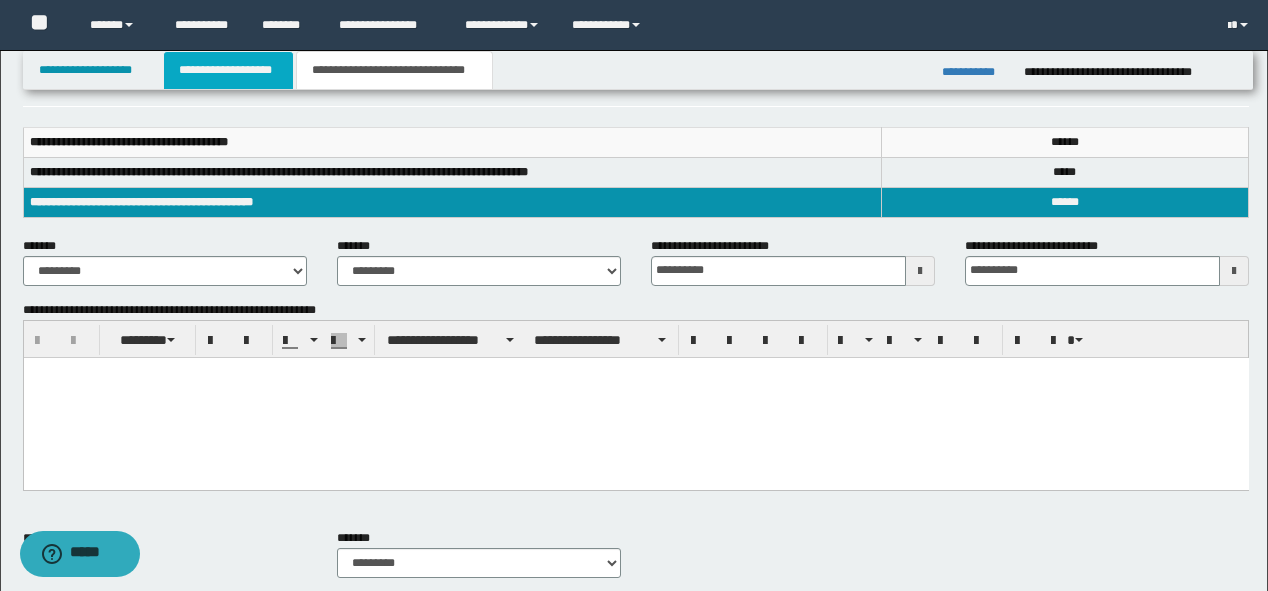 click on "**********" at bounding box center [228, 70] 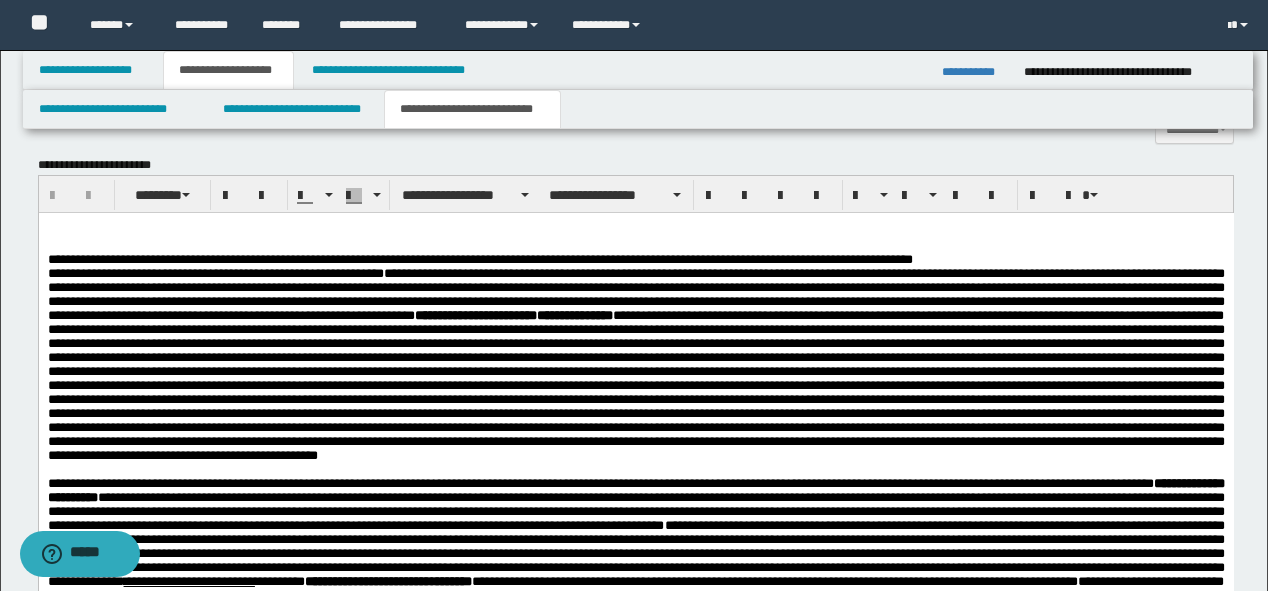 scroll, scrollTop: 1520, scrollLeft: 0, axis: vertical 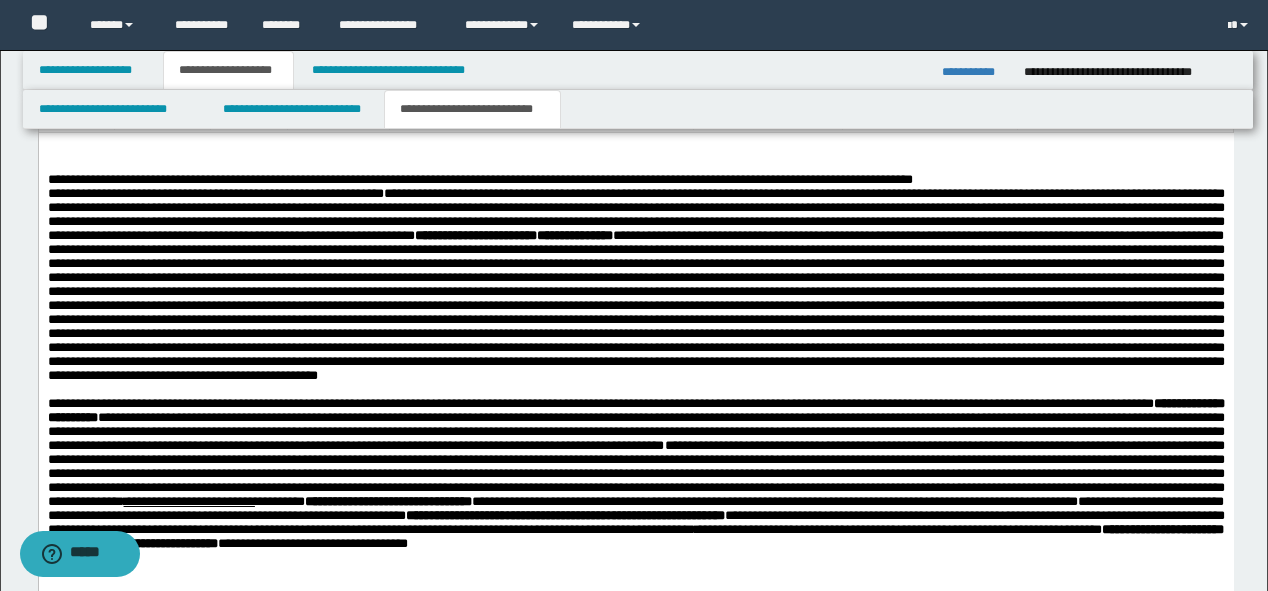 click on "*******" at bounding box center (65, 193) 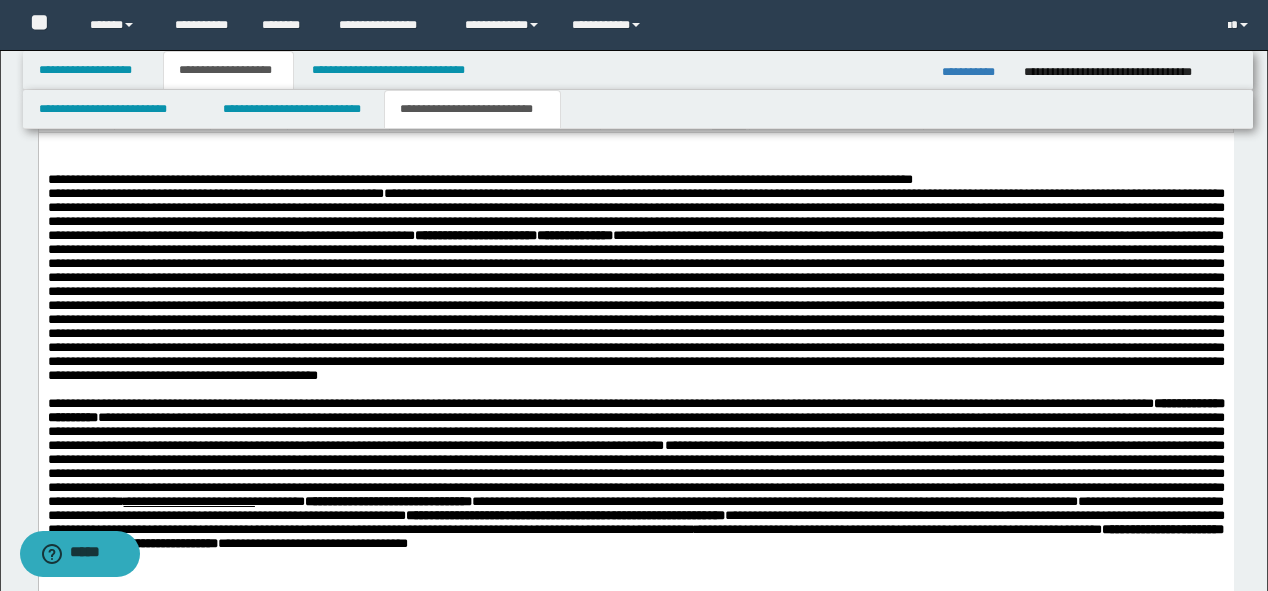 type 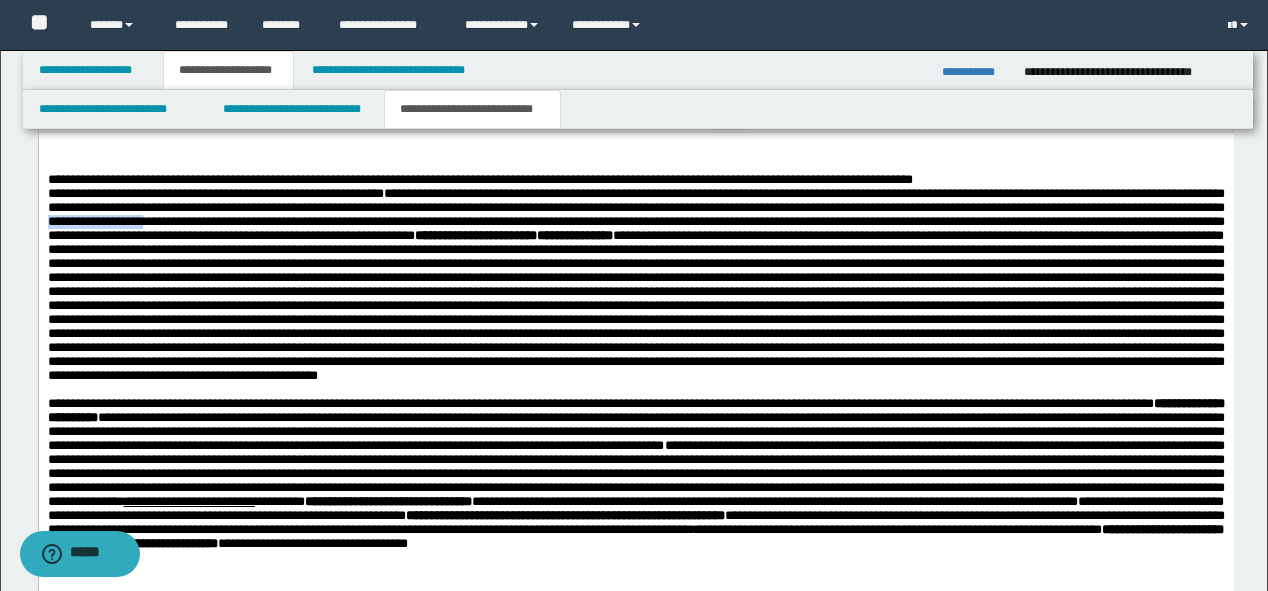 drag, startPoint x: 159, startPoint y: 224, endPoint x: 250, endPoint y: 222, distance: 91.02197 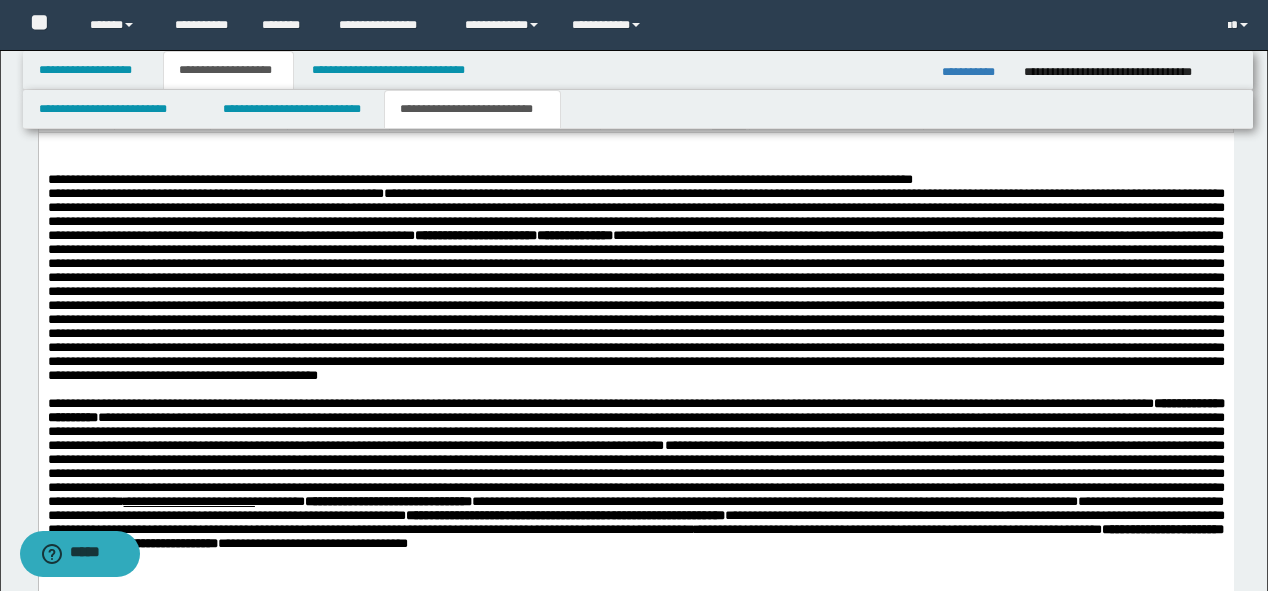 click on "**********" at bounding box center (635, 214) 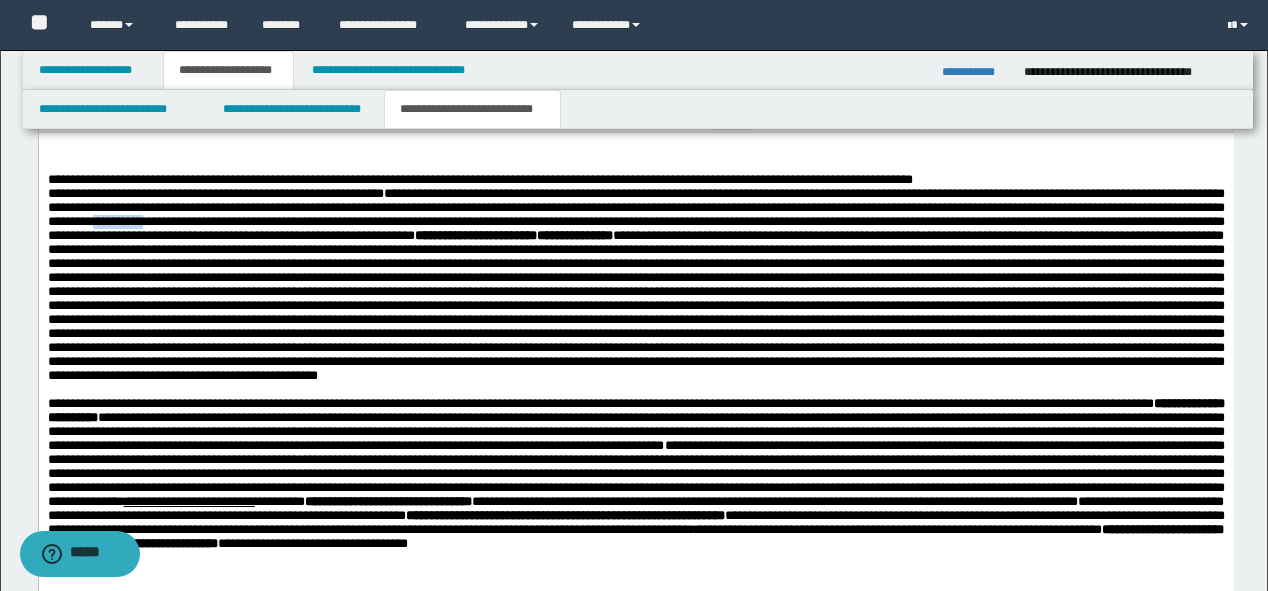 click on "**********" at bounding box center (635, 214) 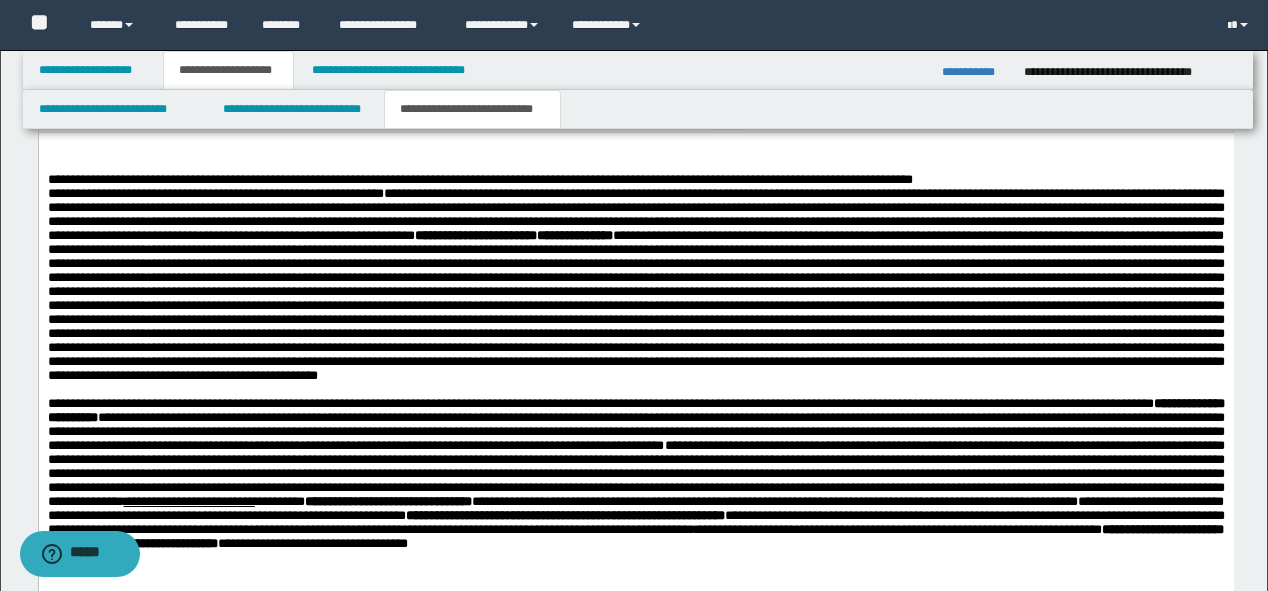 click at bounding box center [635, 305] 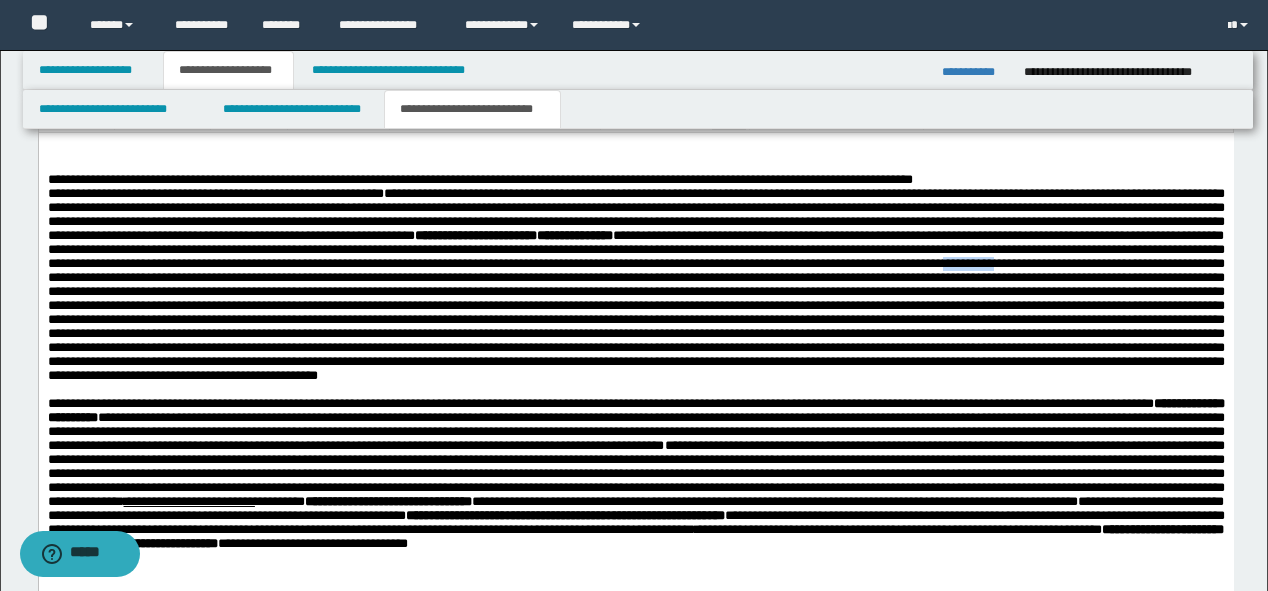 click at bounding box center [635, 305] 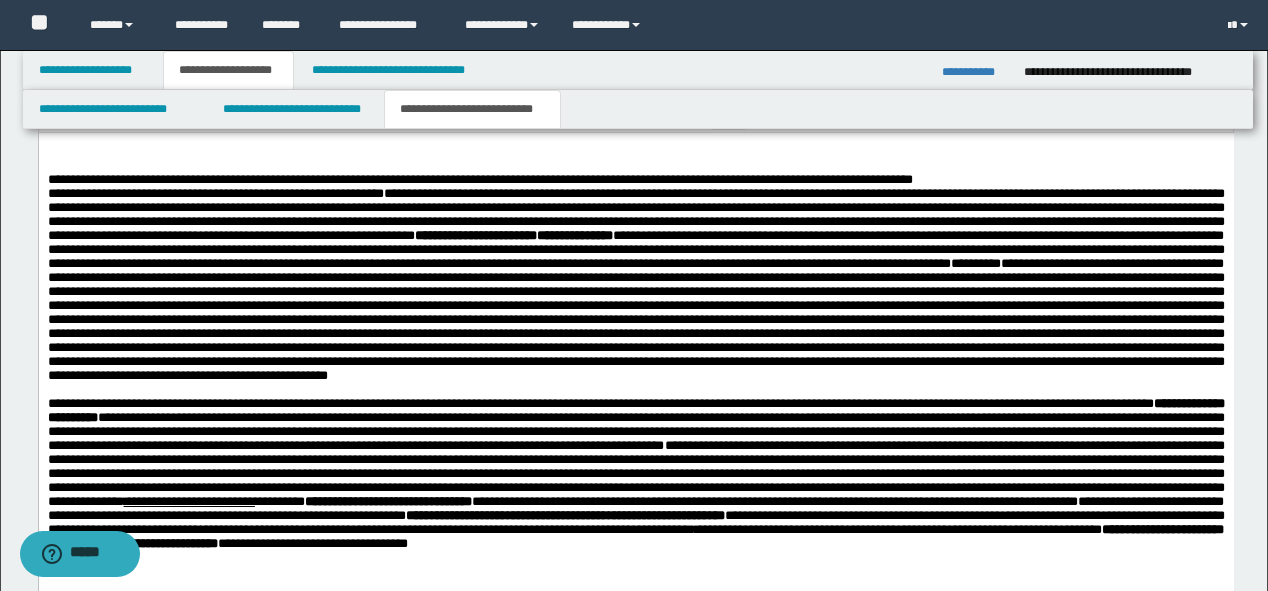 click on "**********" at bounding box center (635, 305) 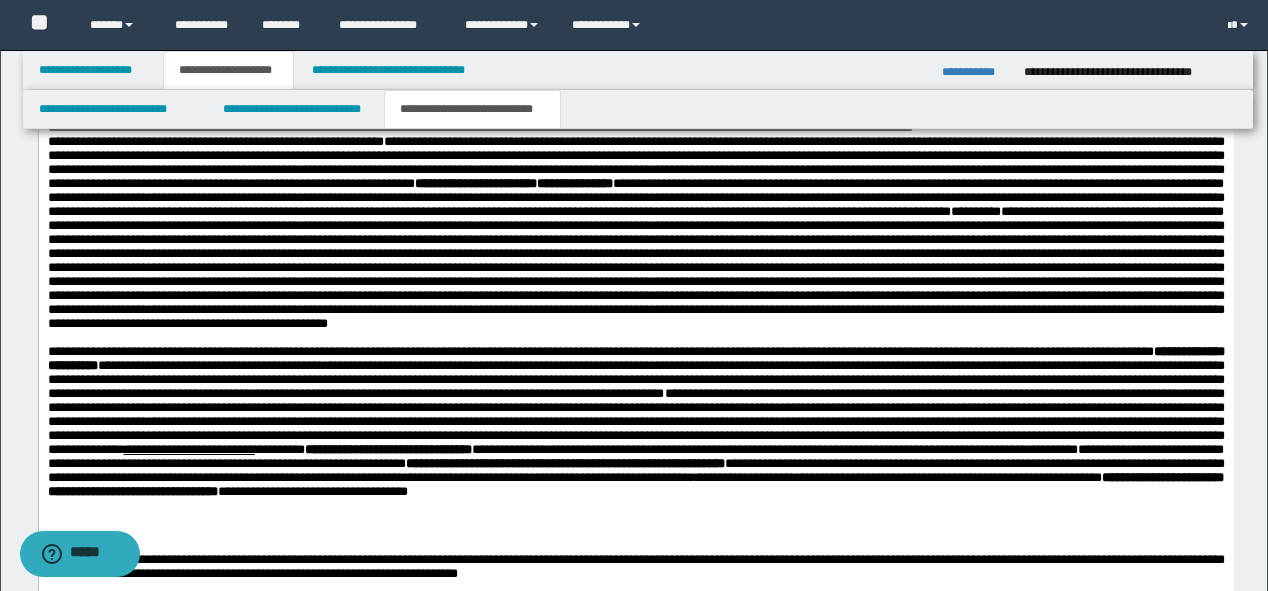 scroll, scrollTop: 1600, scrollLeft: 0, axis: vertical 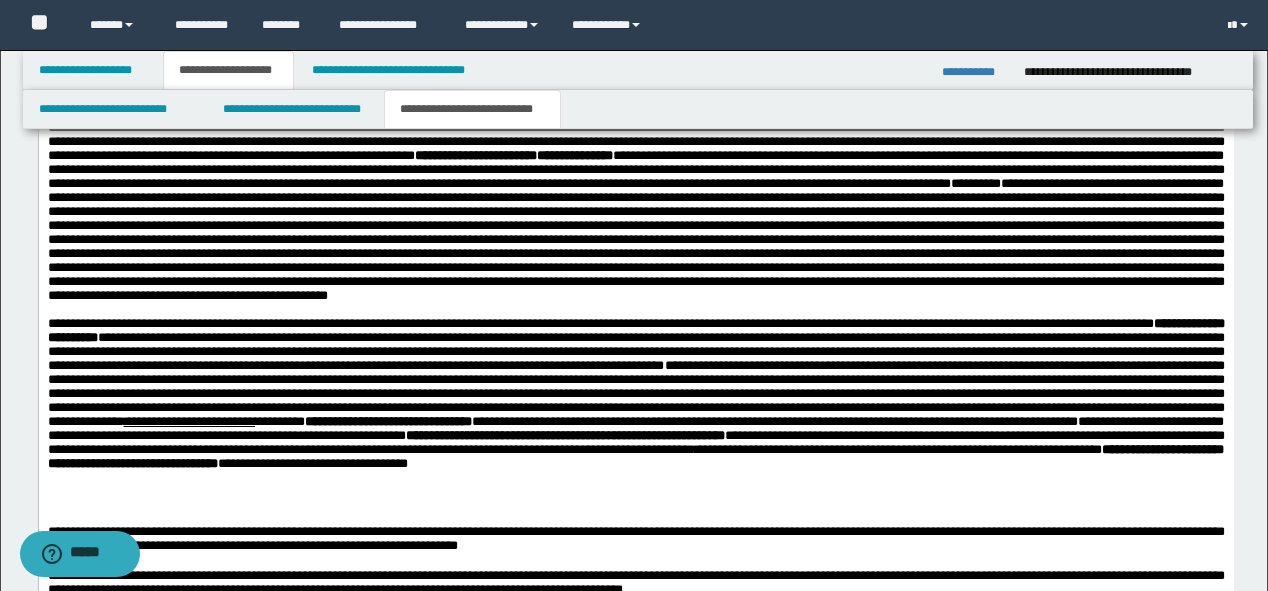 click on "**********" at bounding box center (635, 379) 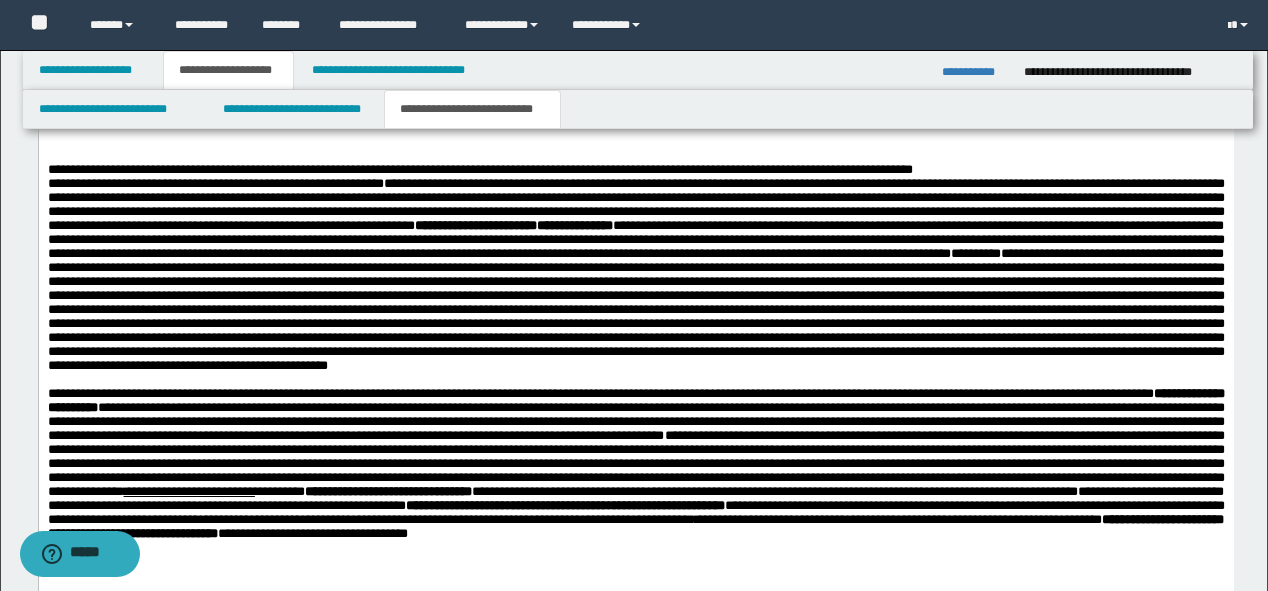 scroll, scrollTop: 1520, scrollLeft: 0, axis: vertical 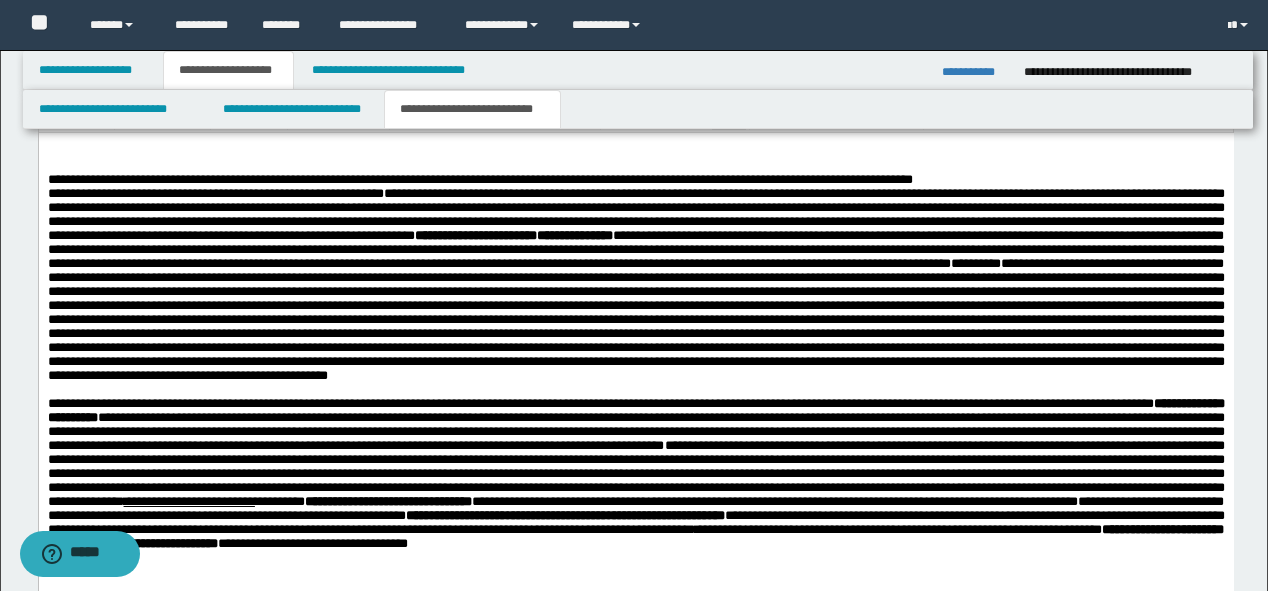 click on "**********" at bounding box center [635, 305] 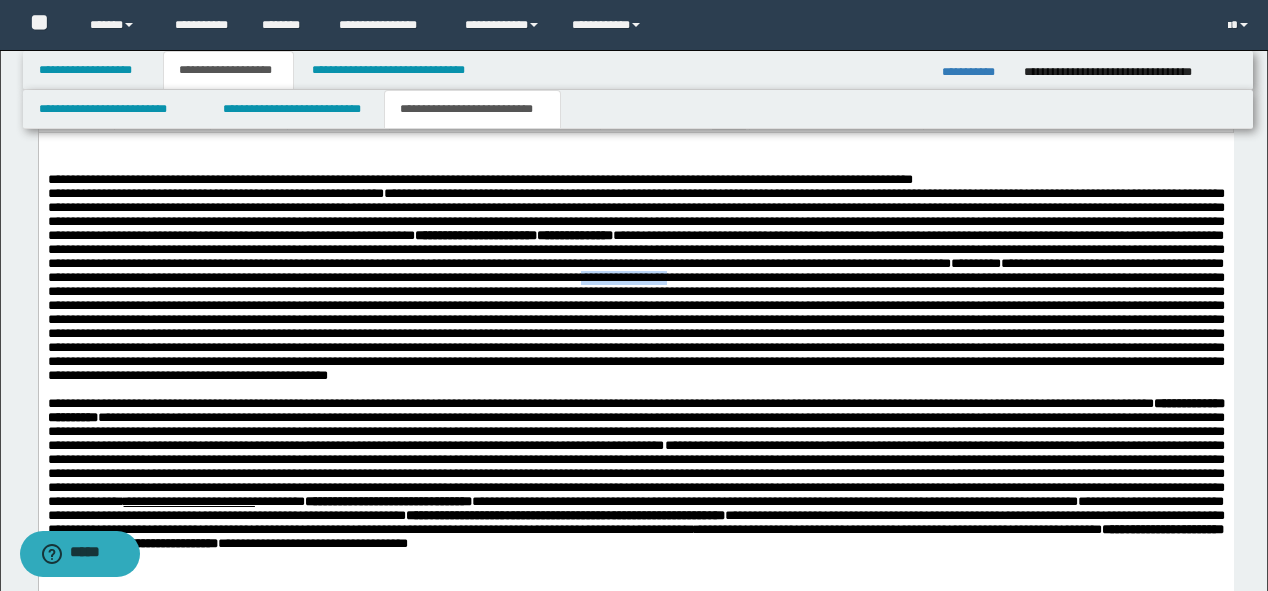 click on "**********" at bounding box center (635, 305) 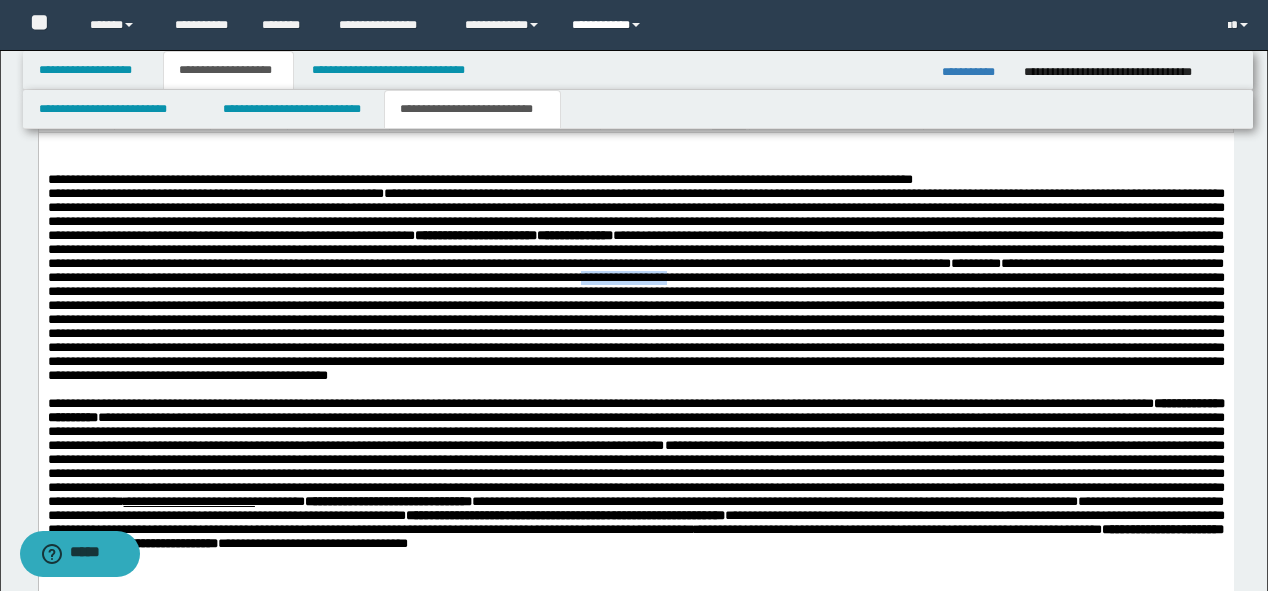 copy on "**********" 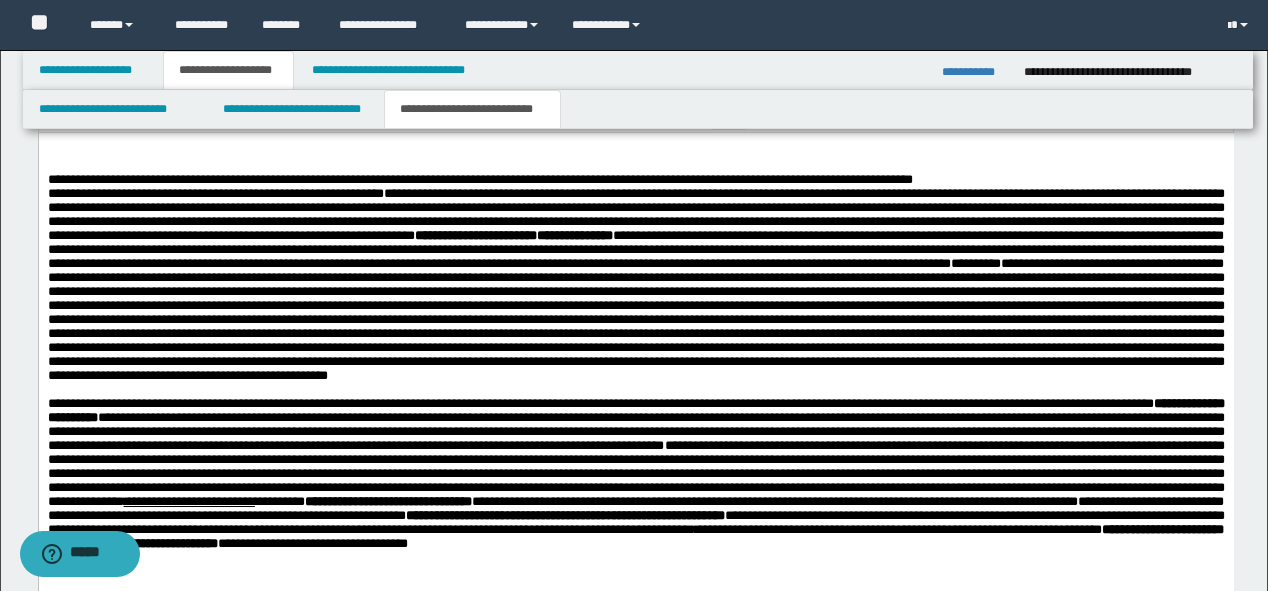 click on "**********" at bounding box center (635, 305) 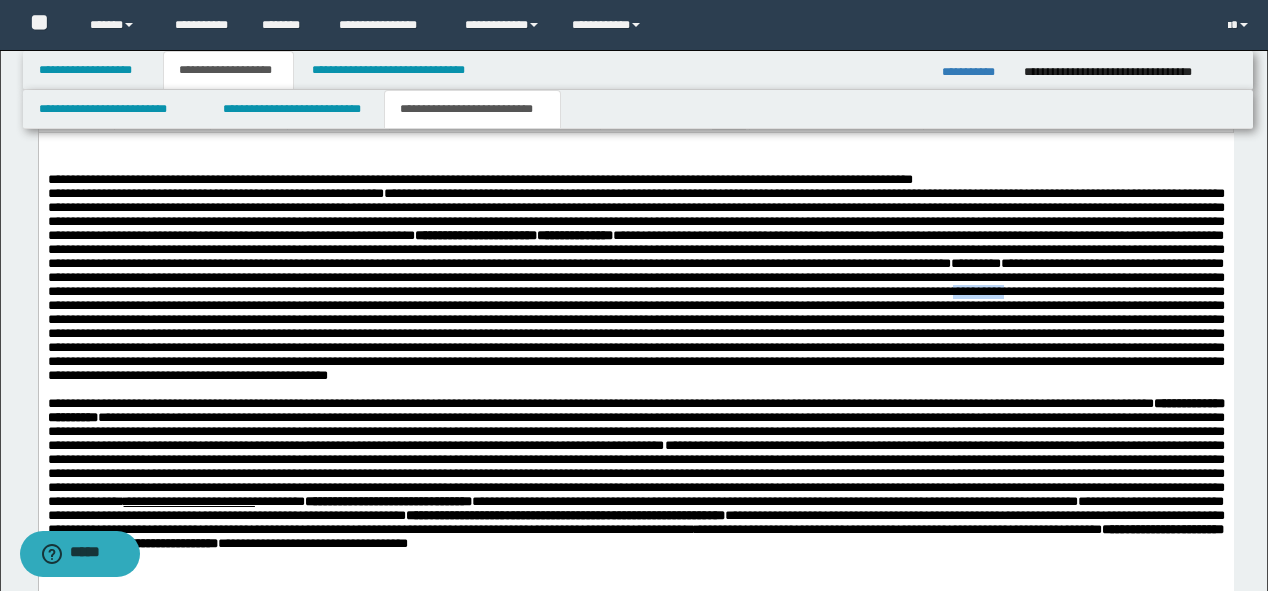 click on "**********" at bounding box center [635, 305] 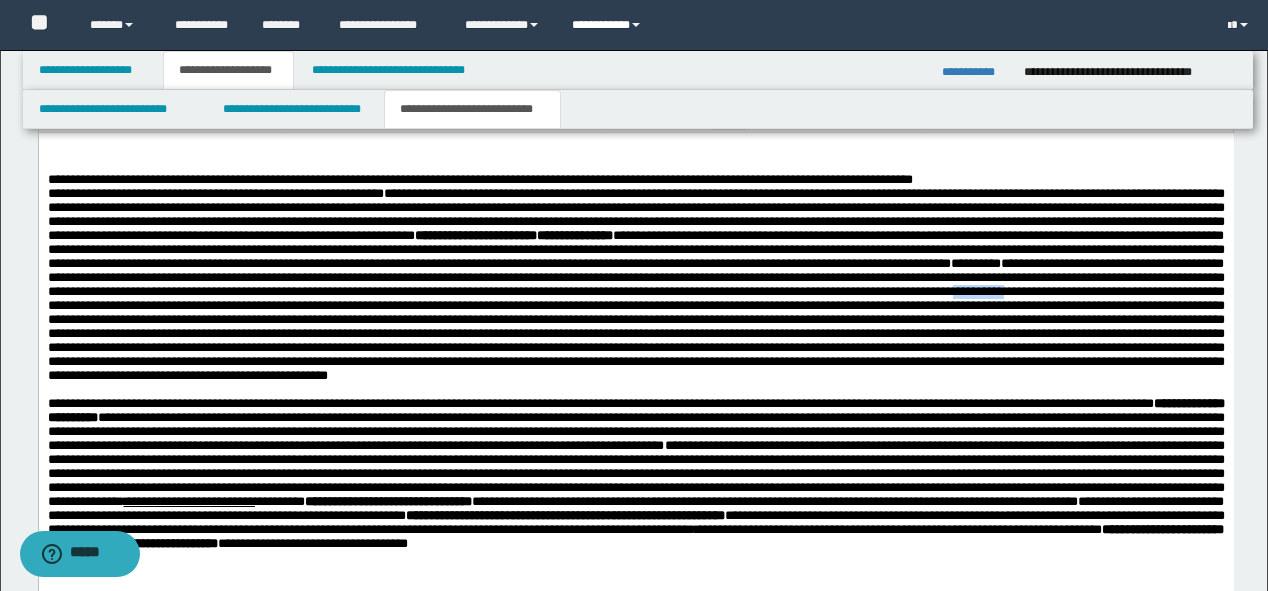 copy on "**********" 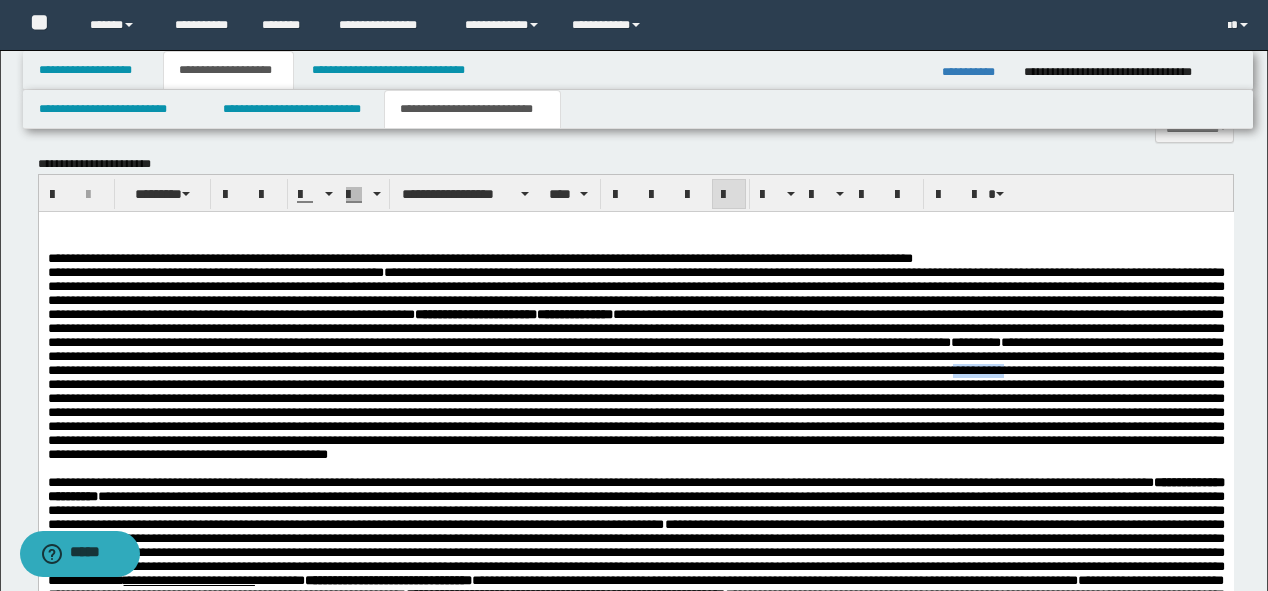 scroll, scrollTop: 1440, scrollLeft: 0, axis: vertical 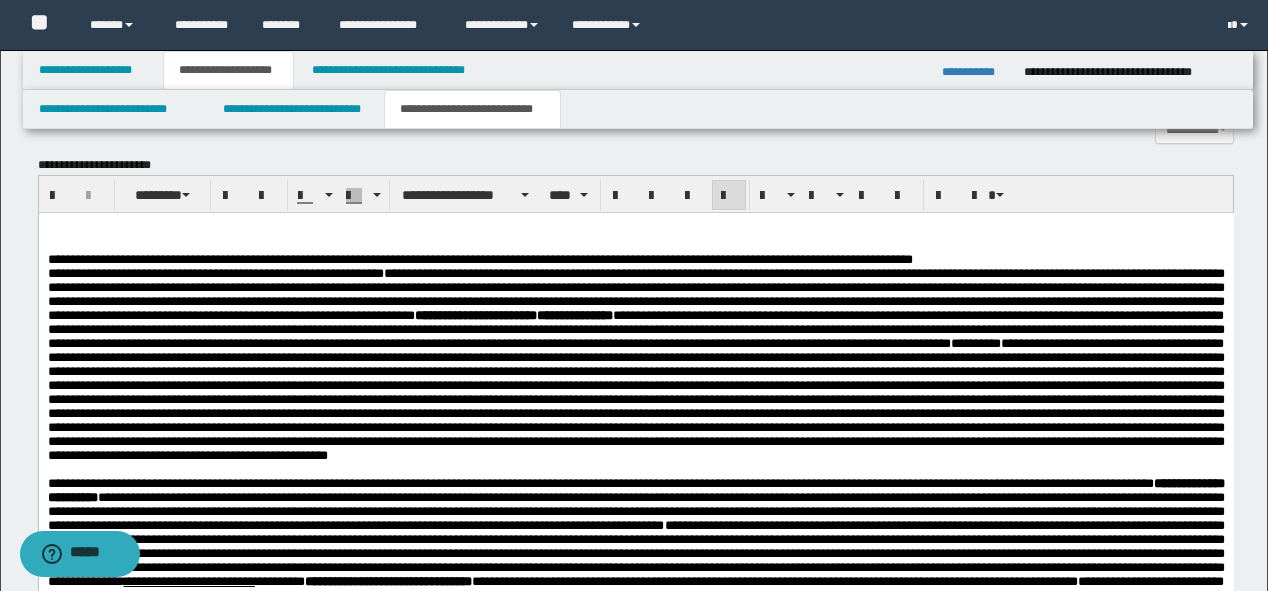 click on "**********" at bounding box center [635, 294] 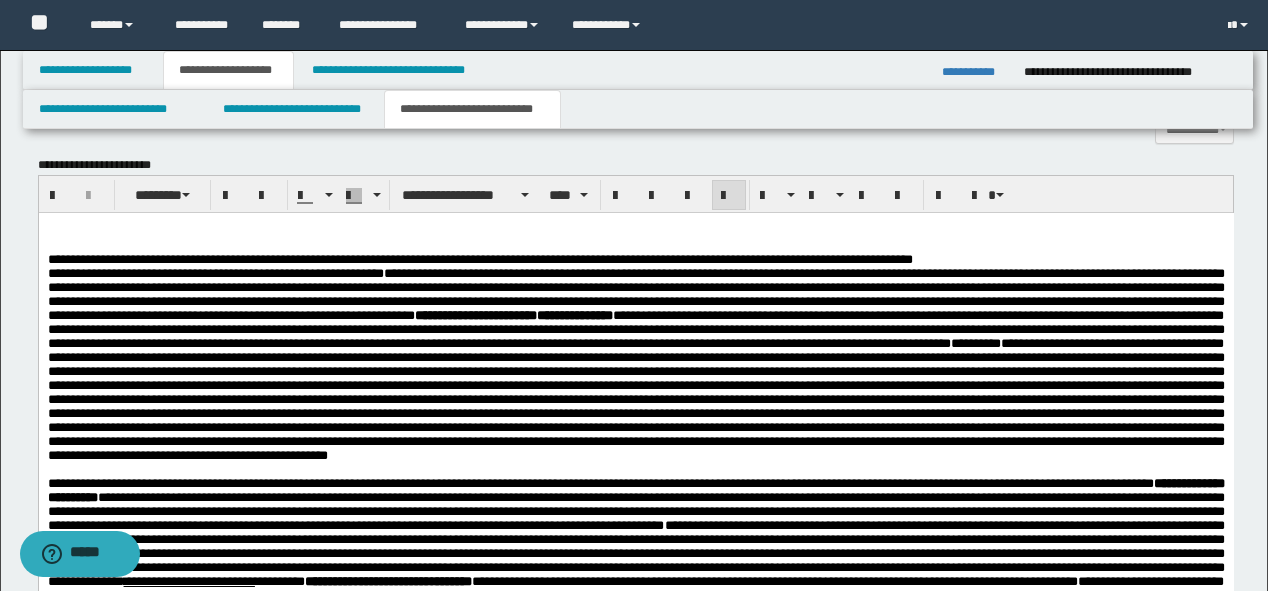 click on "**********" at bounding box center [975, 72] 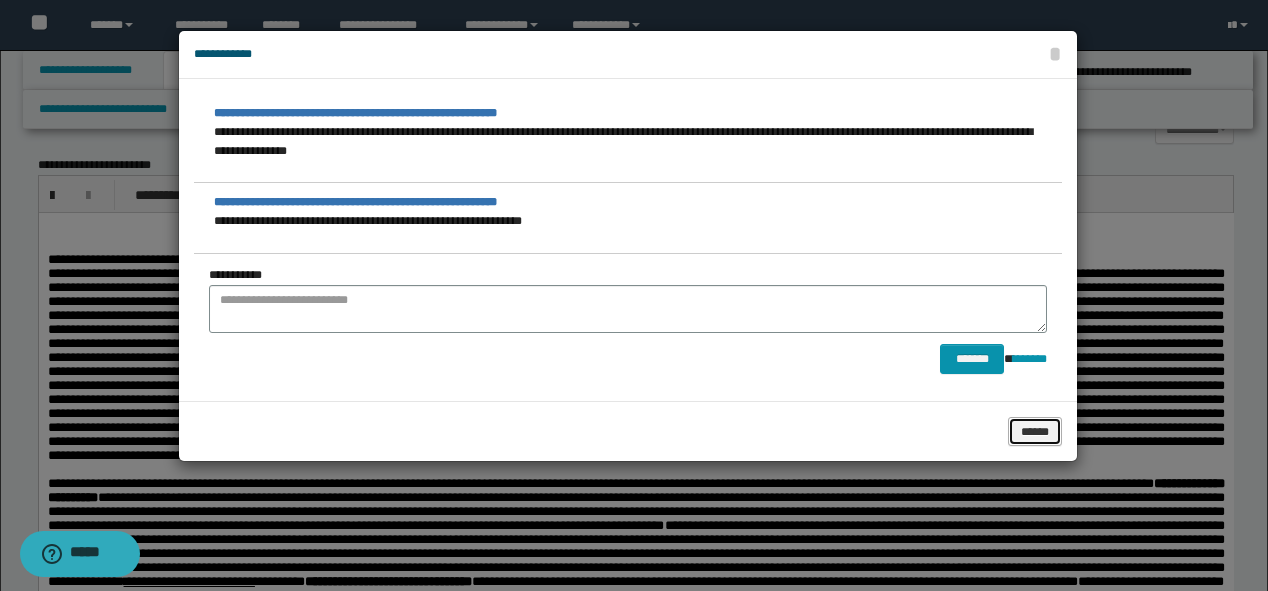 click on "******" at bounding box center (1035, 432) 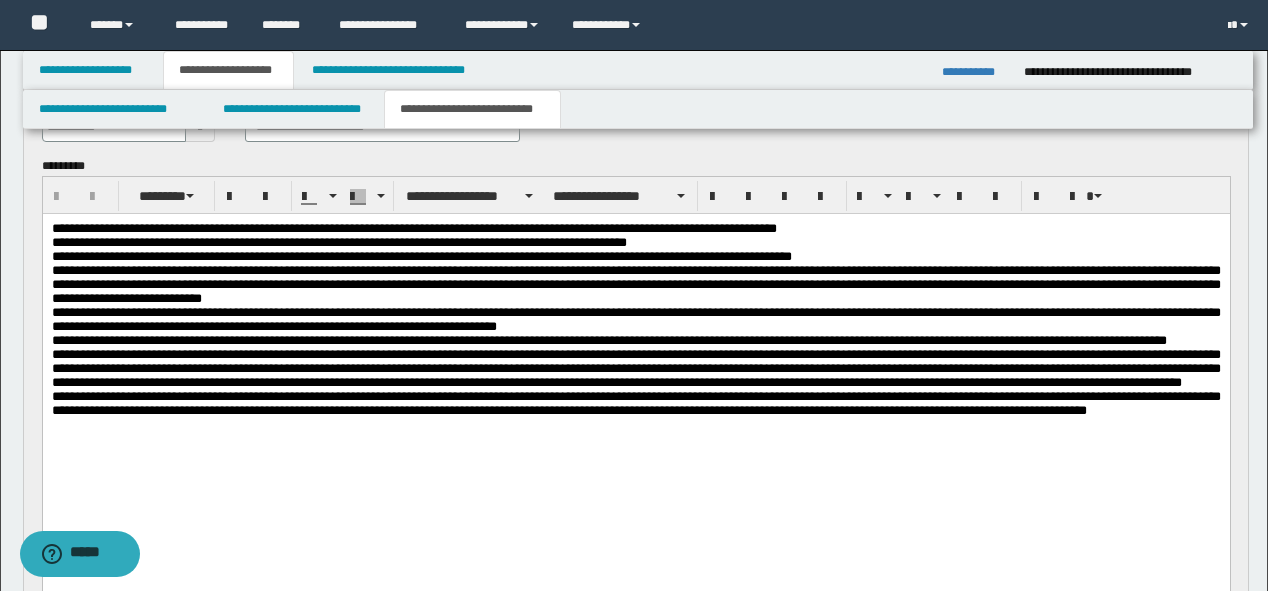 scroll, scrollTop: 480, scrollLeft: 0, axis: vertical 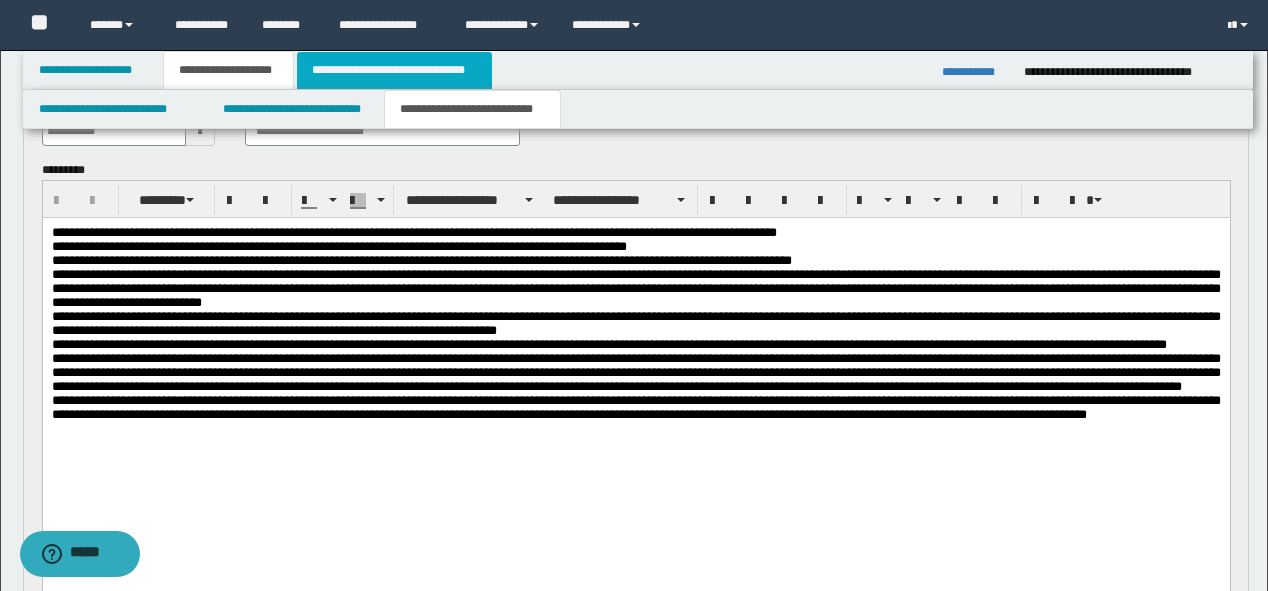 click on "**********" at bounding box center (394, 70) 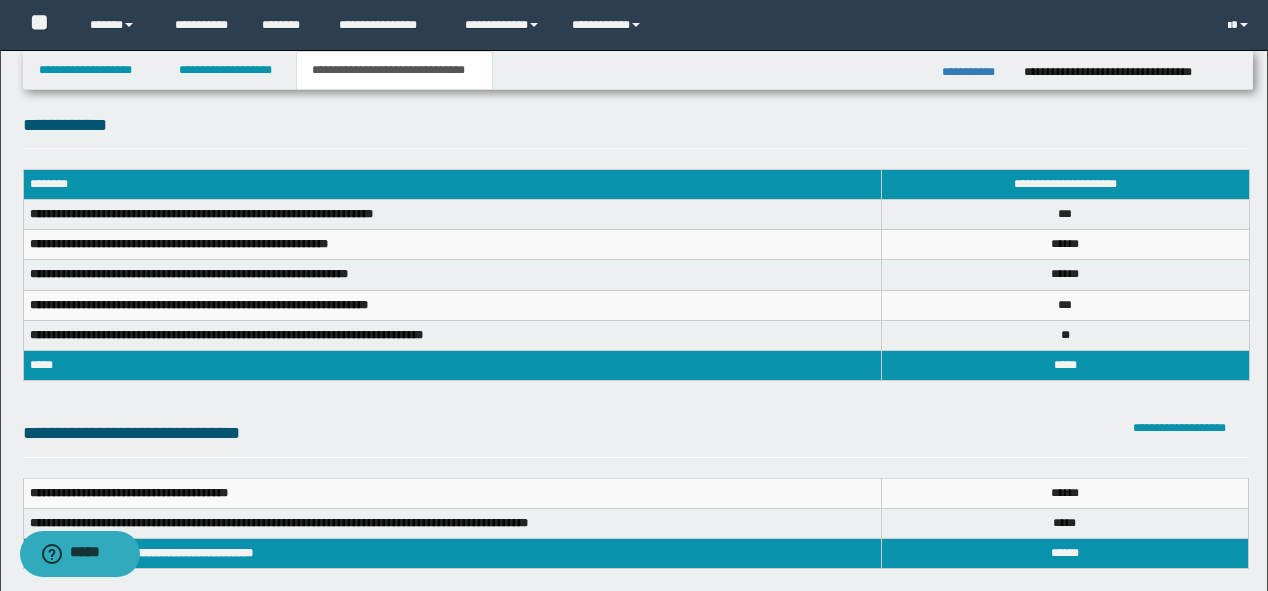 scroll, scrollTop: 0, scrollLeft: 0, axis: both 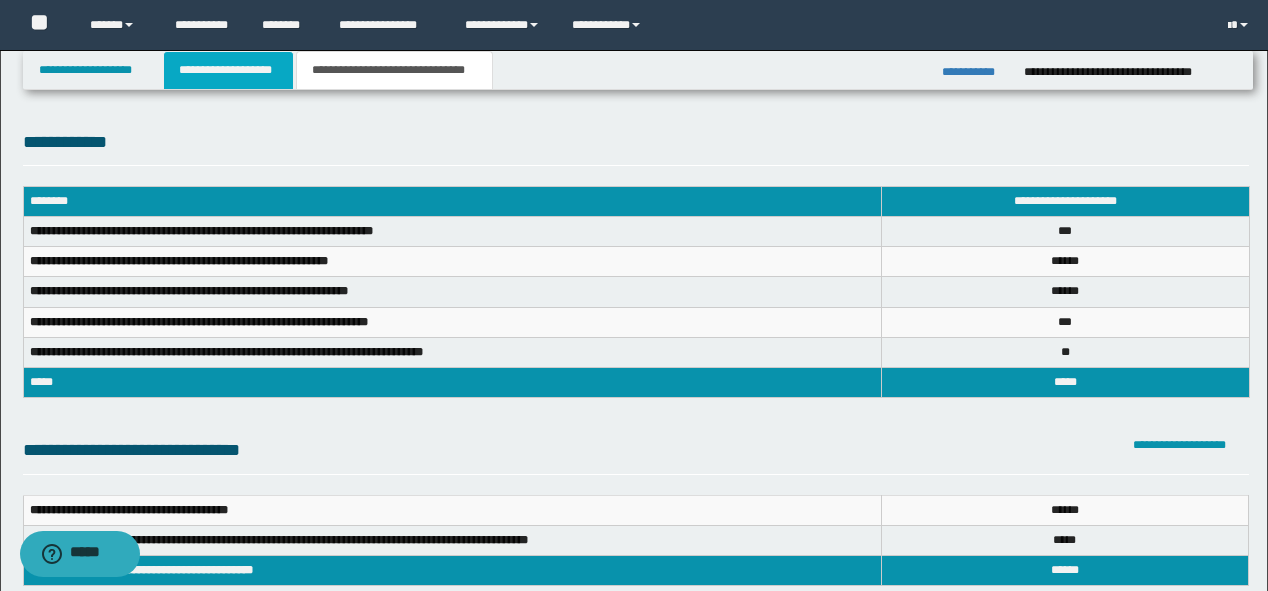 click on "**********" at bounding box center [228, 70] 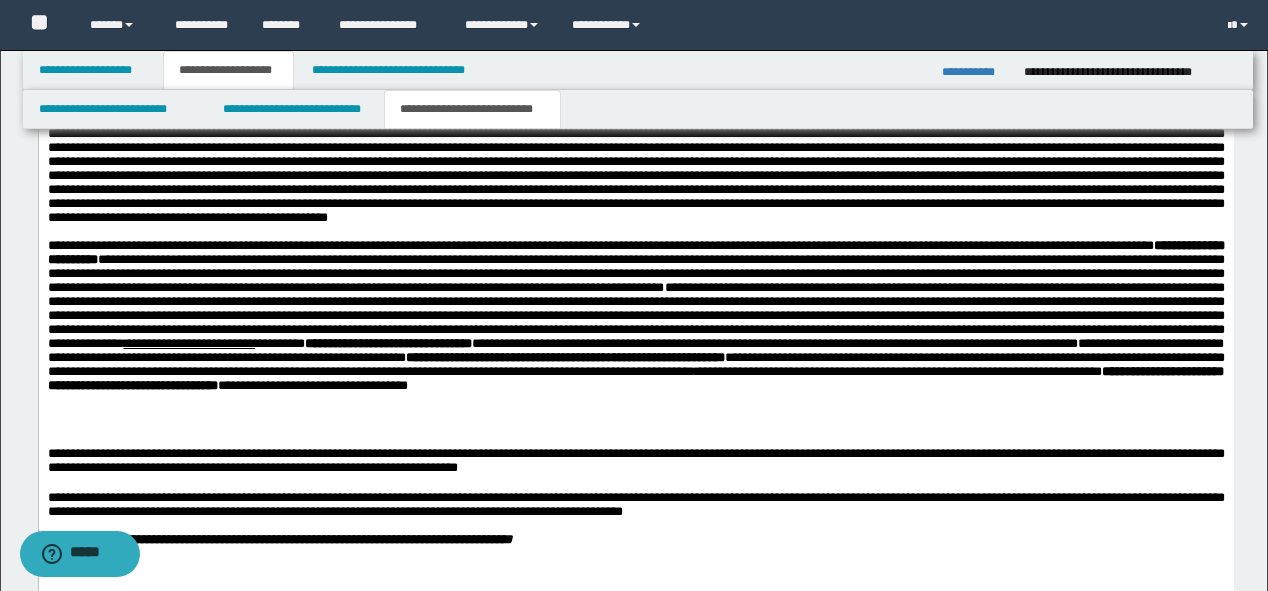 scroll, scrollTop: 1680, scrollLeft: 0, axis: vertical 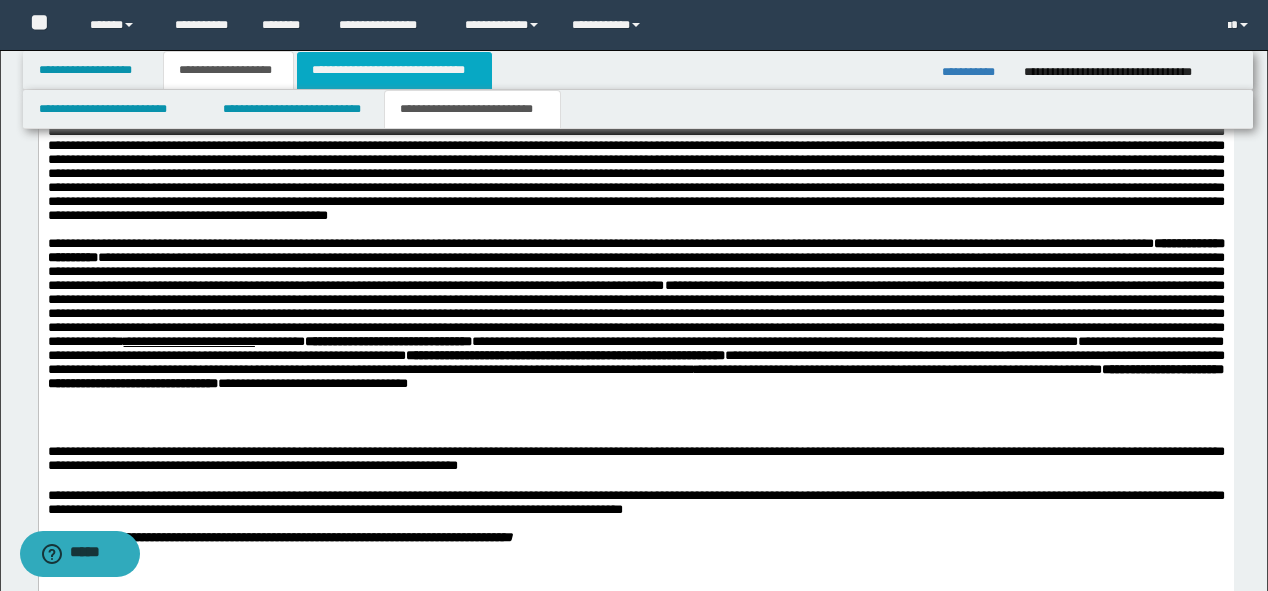 click on "**********" at bounding box center [394, 70] 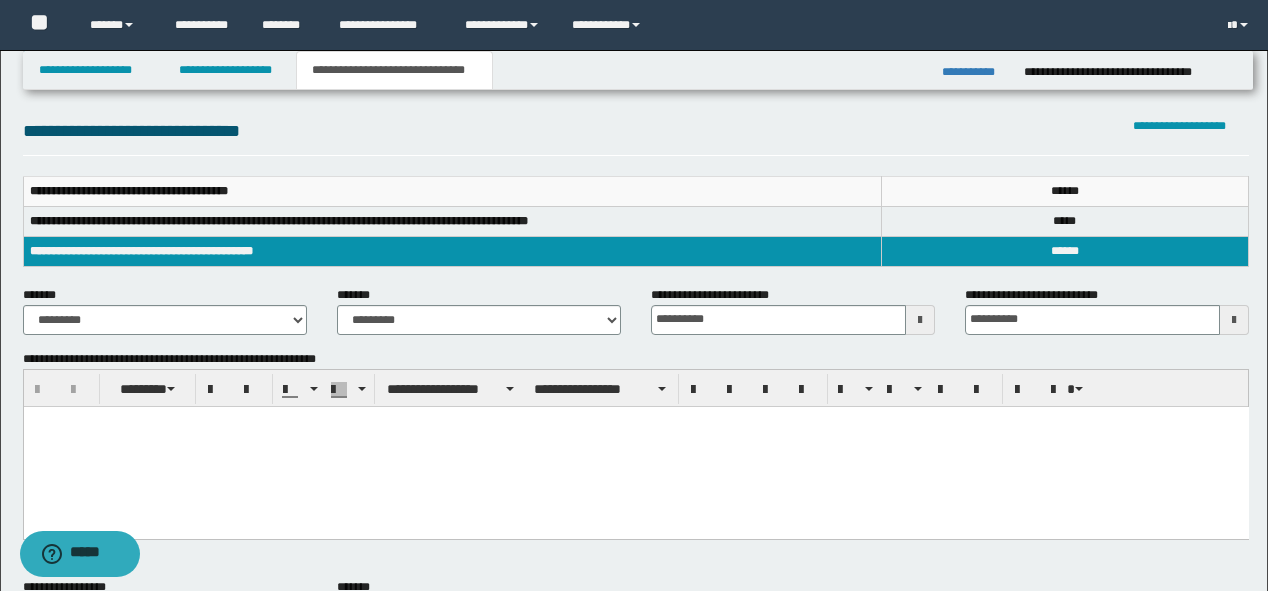 scroll, scrollTop: 316, scrollLeft: 0, axis: vertical 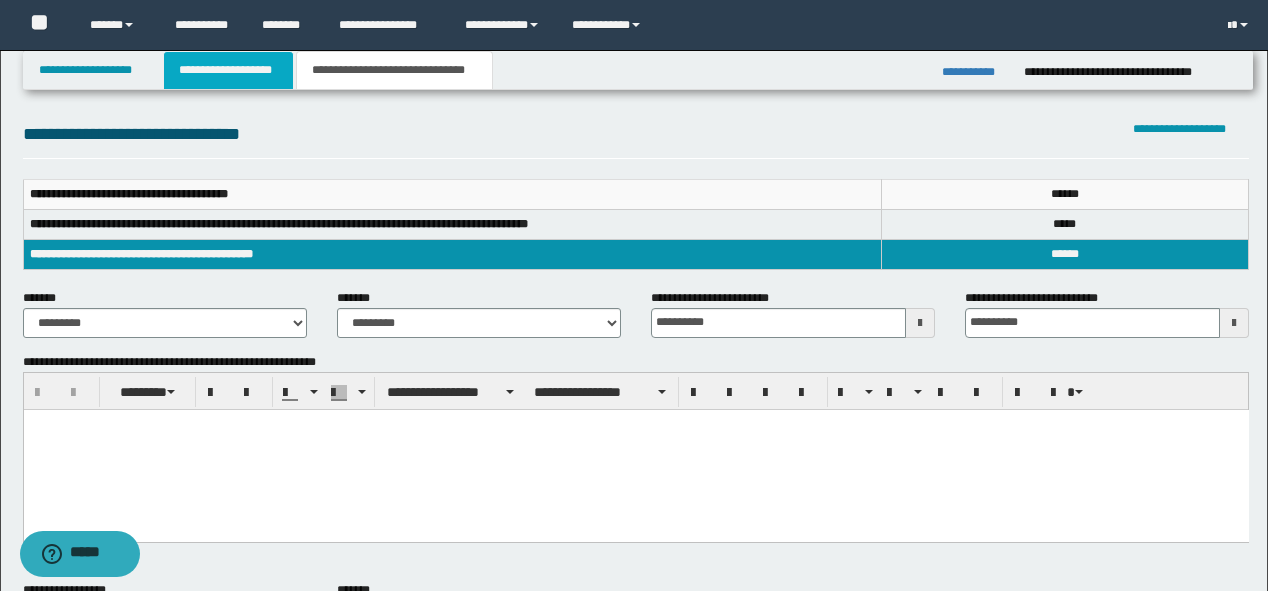 click on "**********" at bounding box center [228, 70] 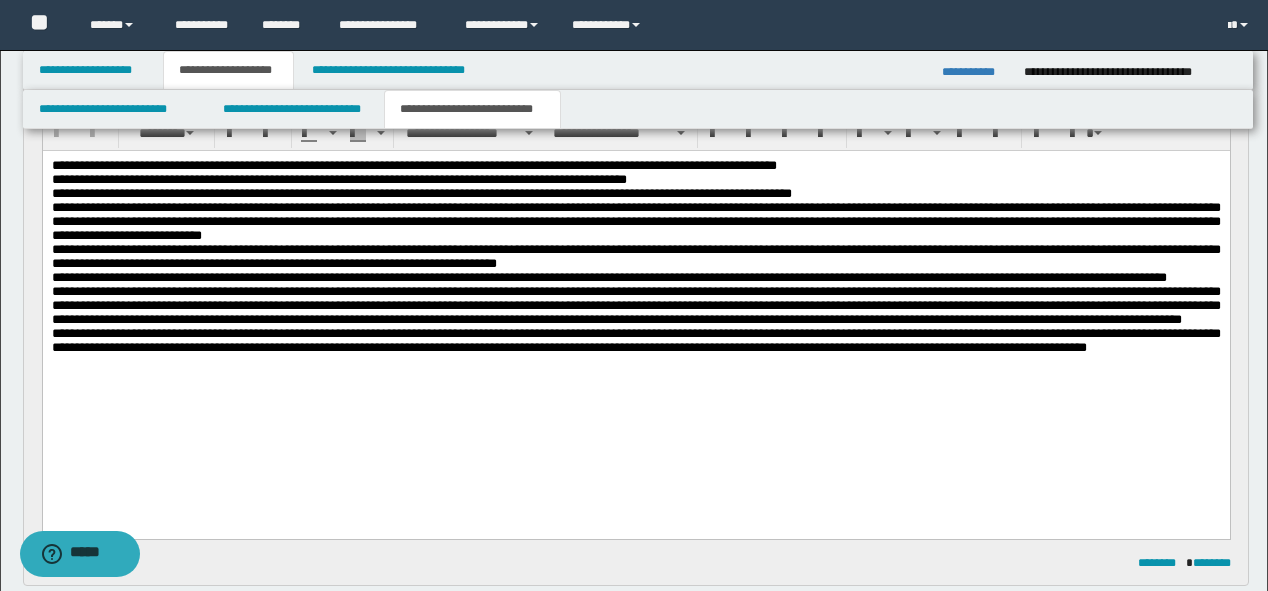 scroll, scrollTop: 560, scrollLeft: 0, axis: vertical 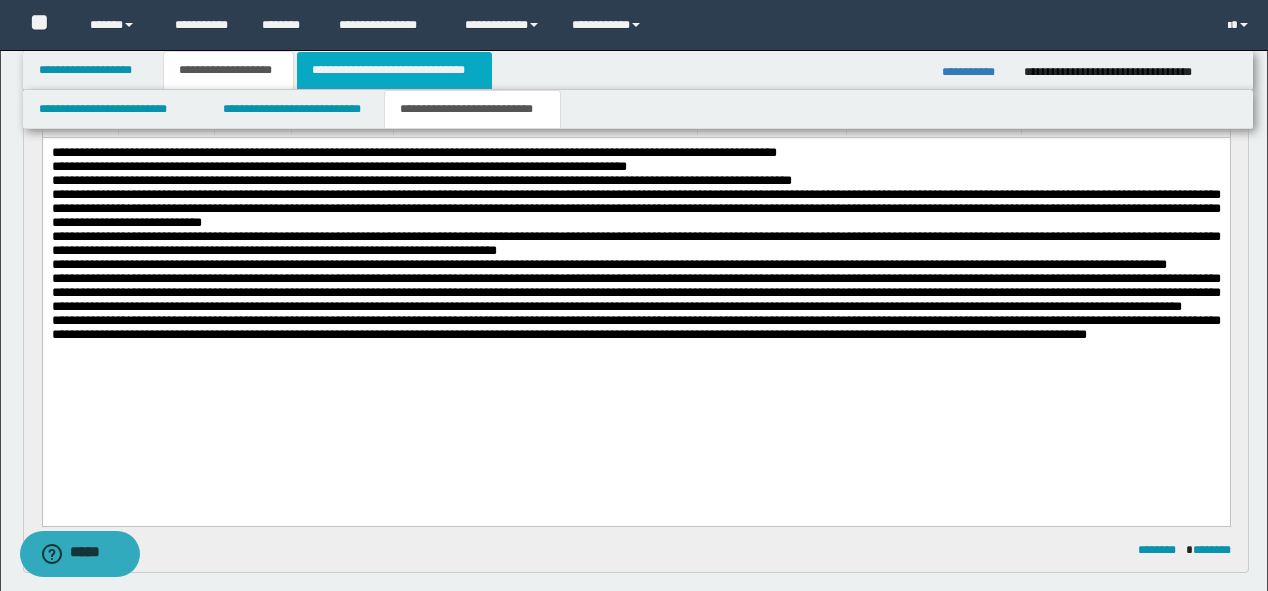 click on "**********" at bounding box center (394, 70) 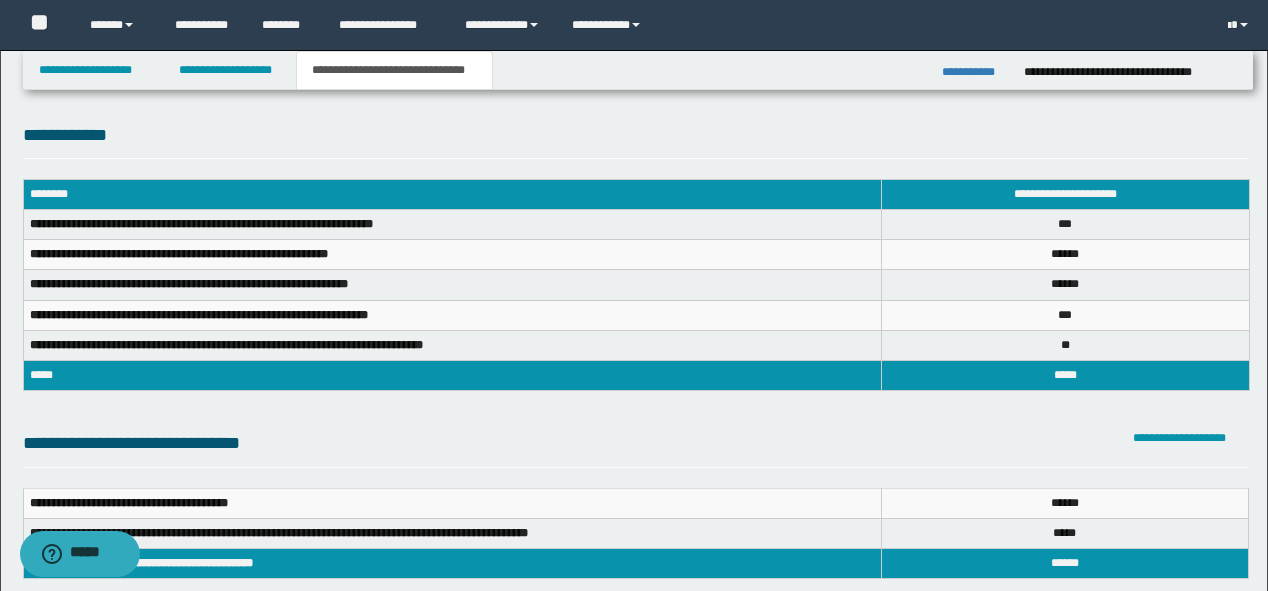 scroll, scrollTop: 0, scrollLeft: 0, axis: both 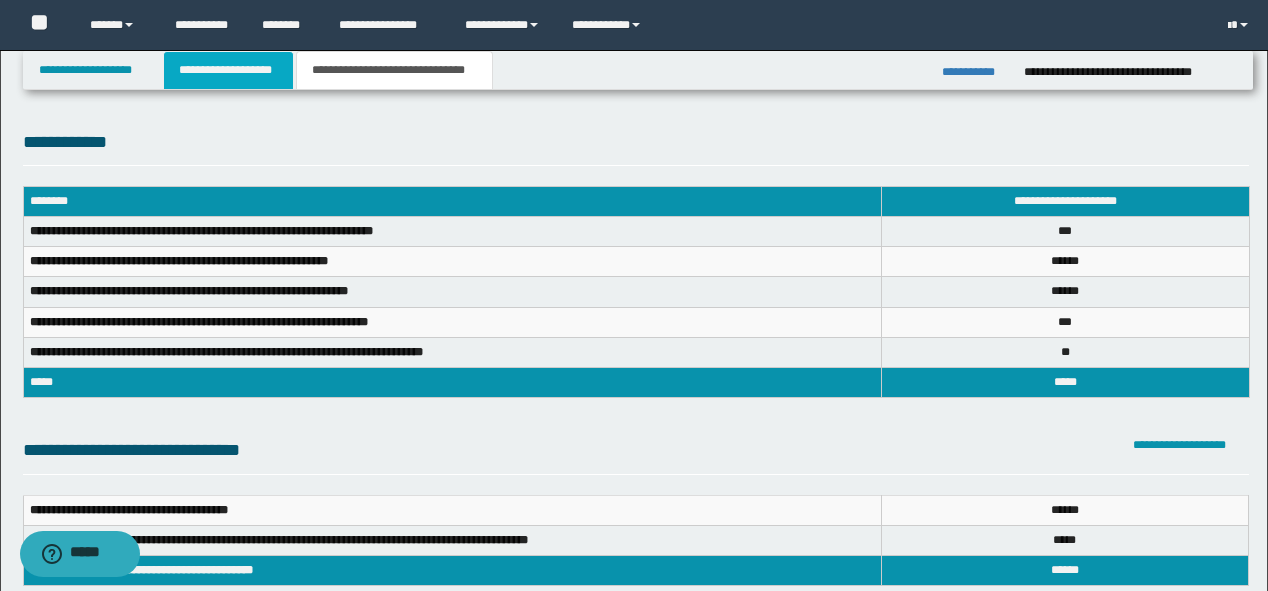 click on "**********" at bounding box center [228, 70] 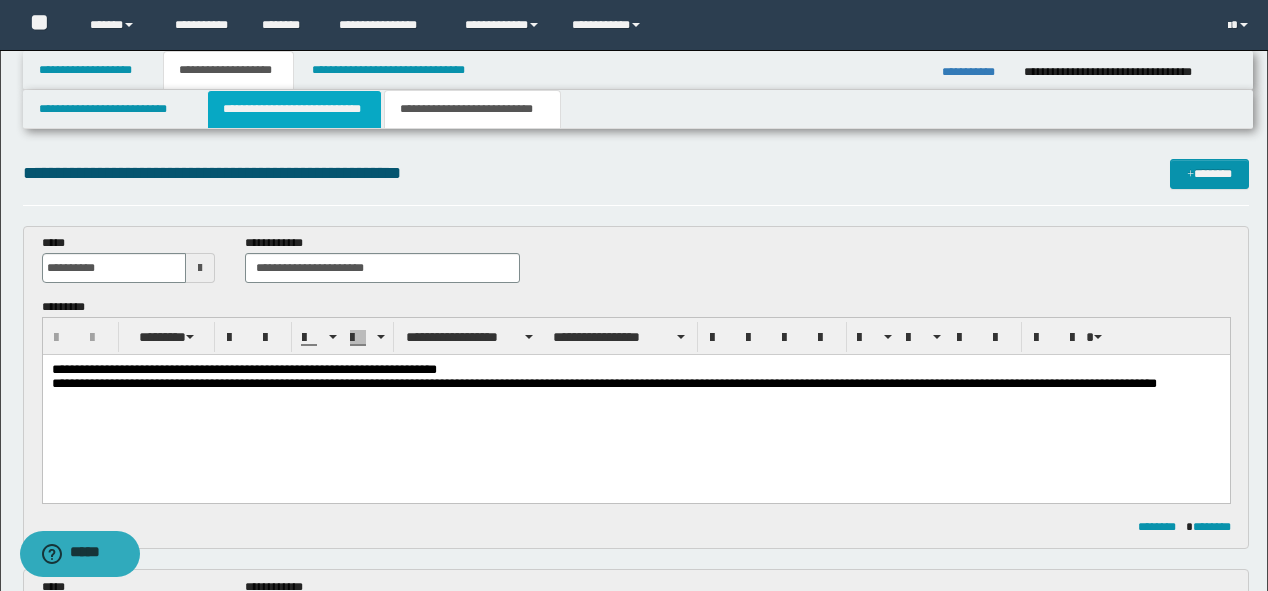 click on "**********" at bounding box center [294, 109] 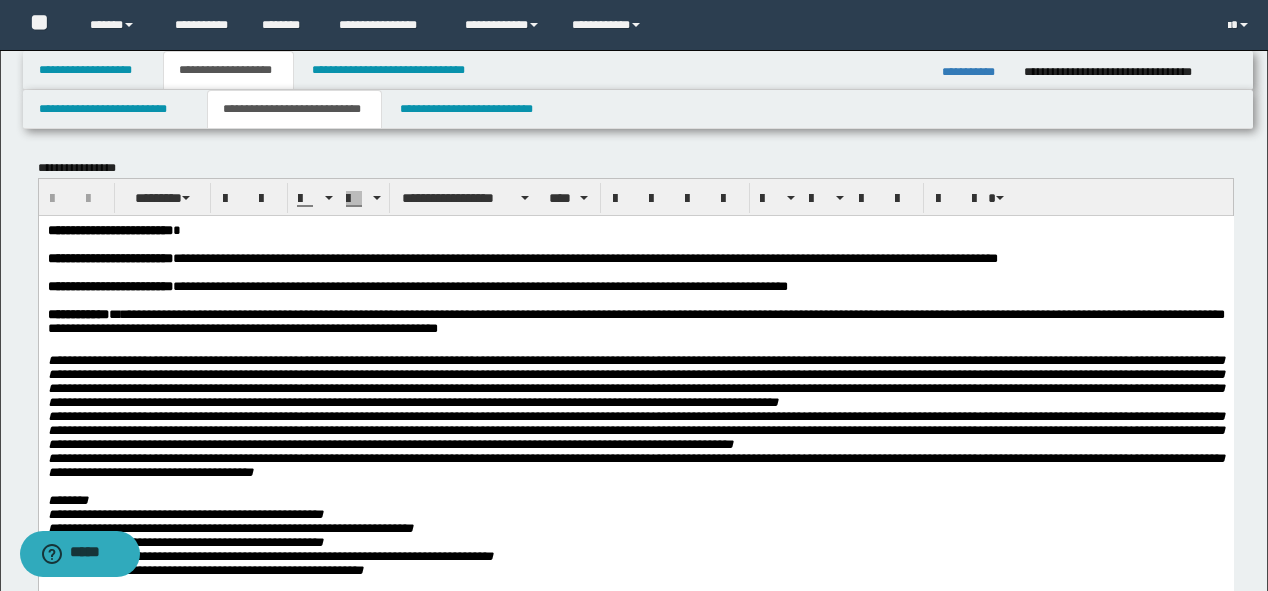 click on "**********" at bounding box center (479, 285) 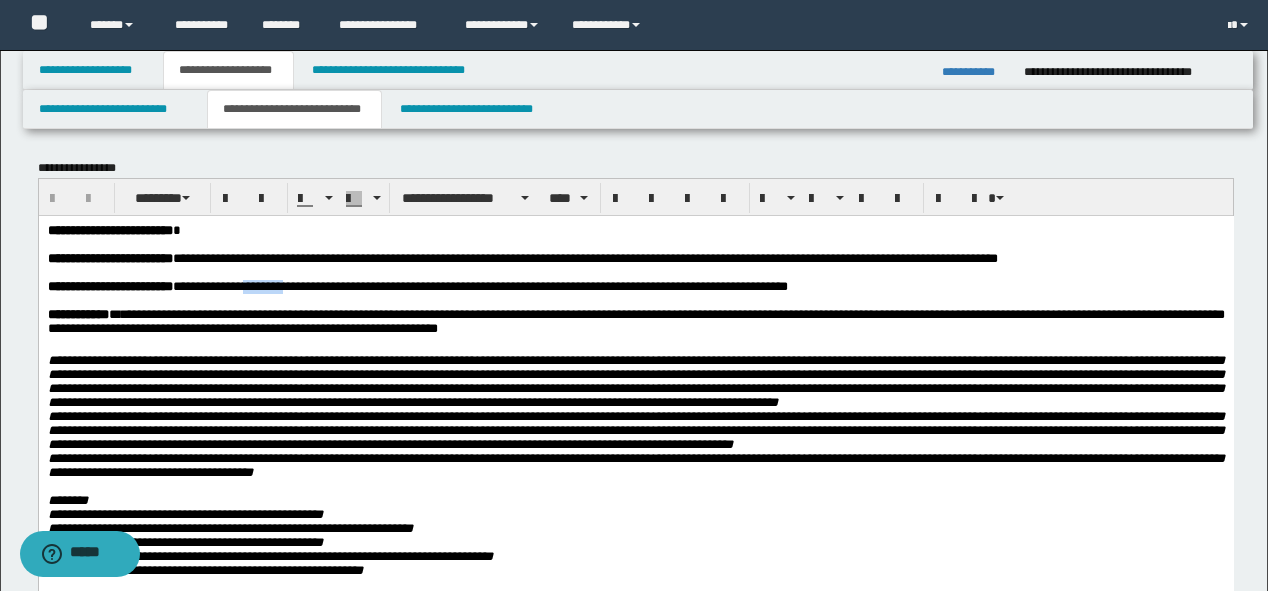 type 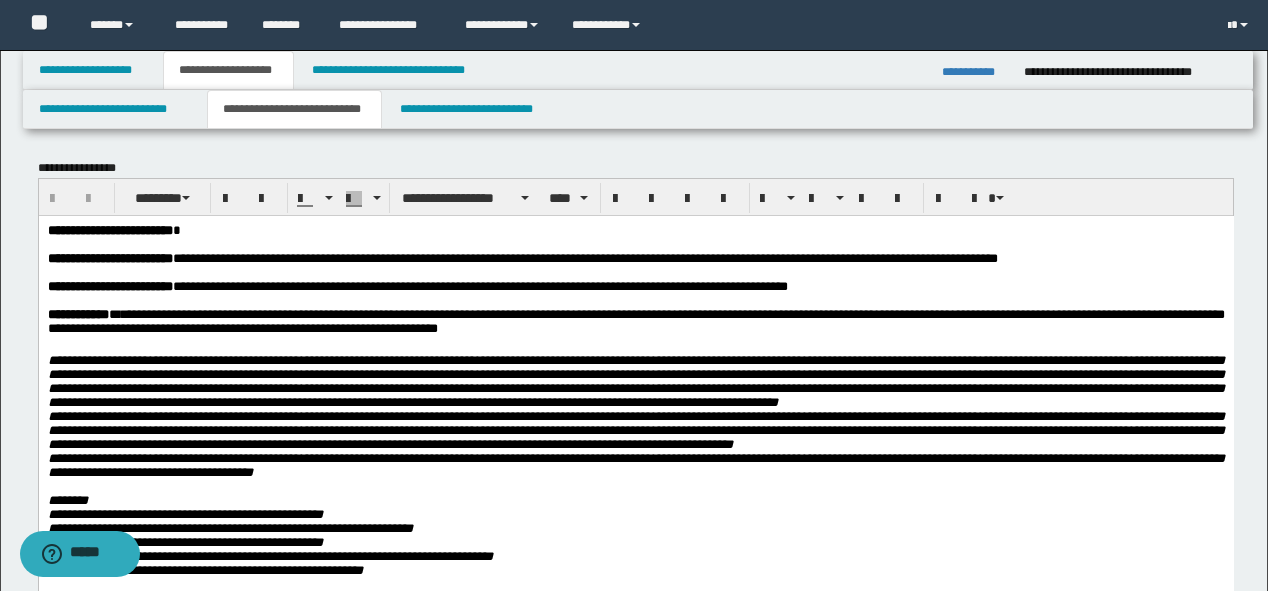 click on "**********" at bounding box center (584, 257) 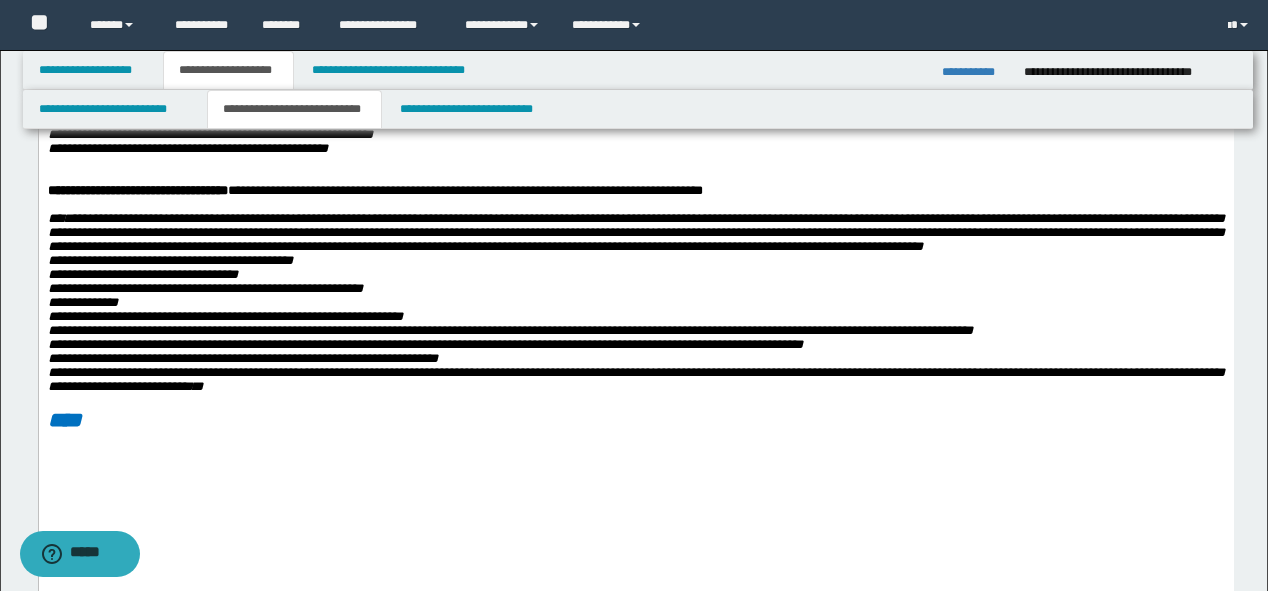 scroll, scrollTop: 480, scrollLeft: 0, axis: vertical 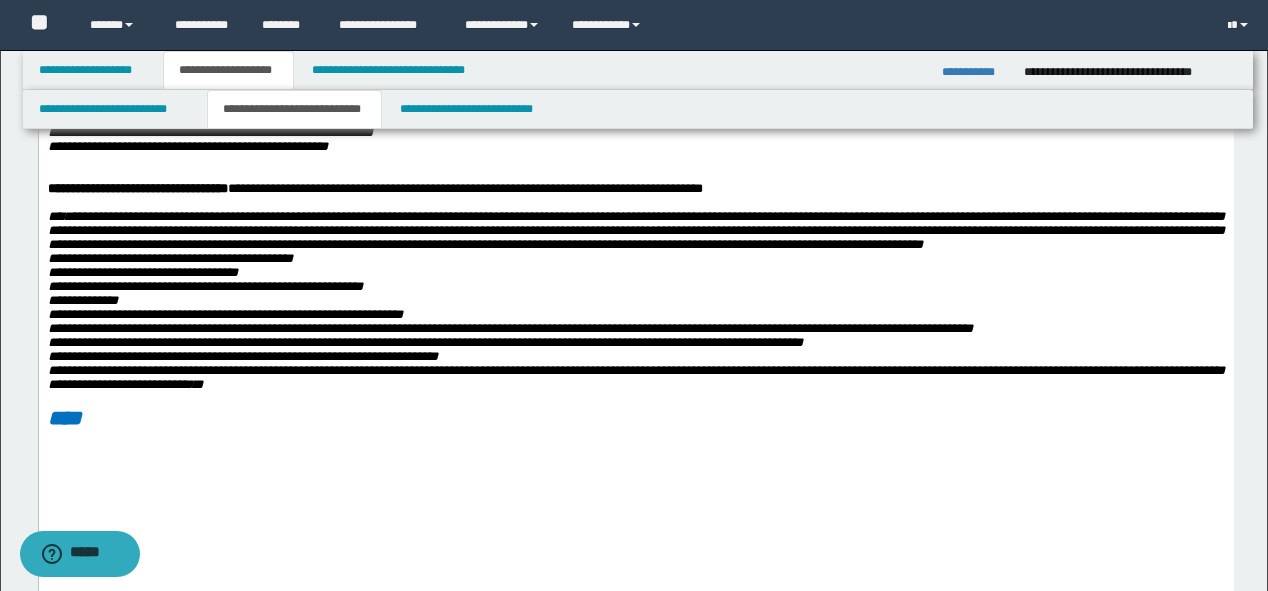 click on "**********" at bounding box center [137, 188] 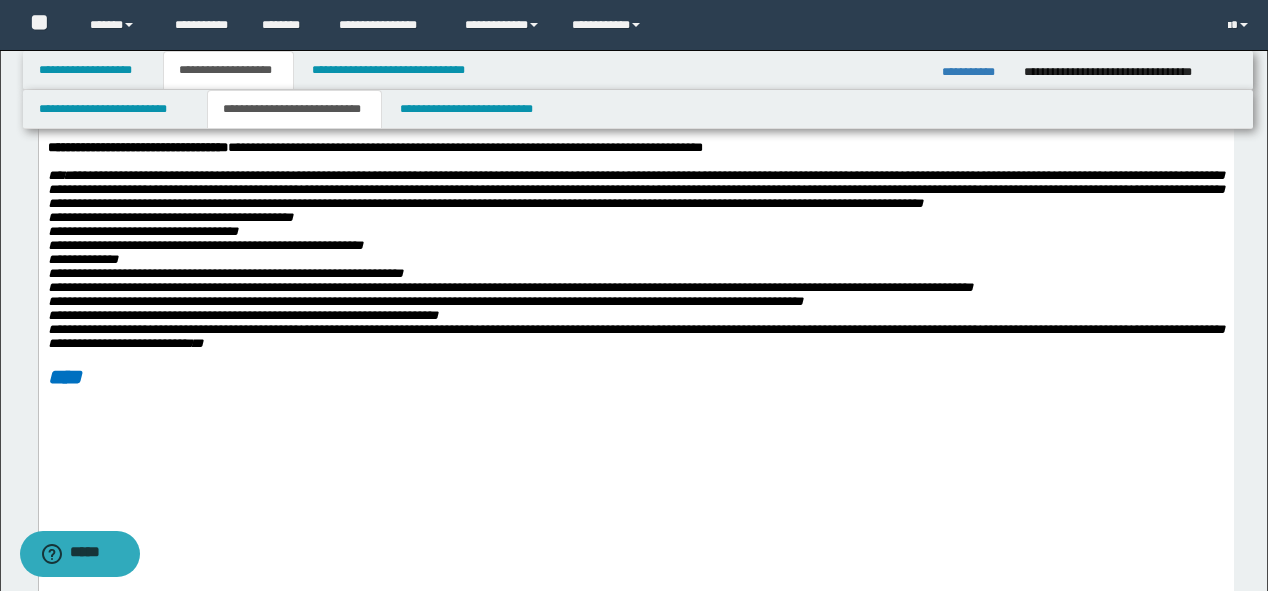 scroll, scrollTop: 560, scrollLeft: 0, axis: vertical 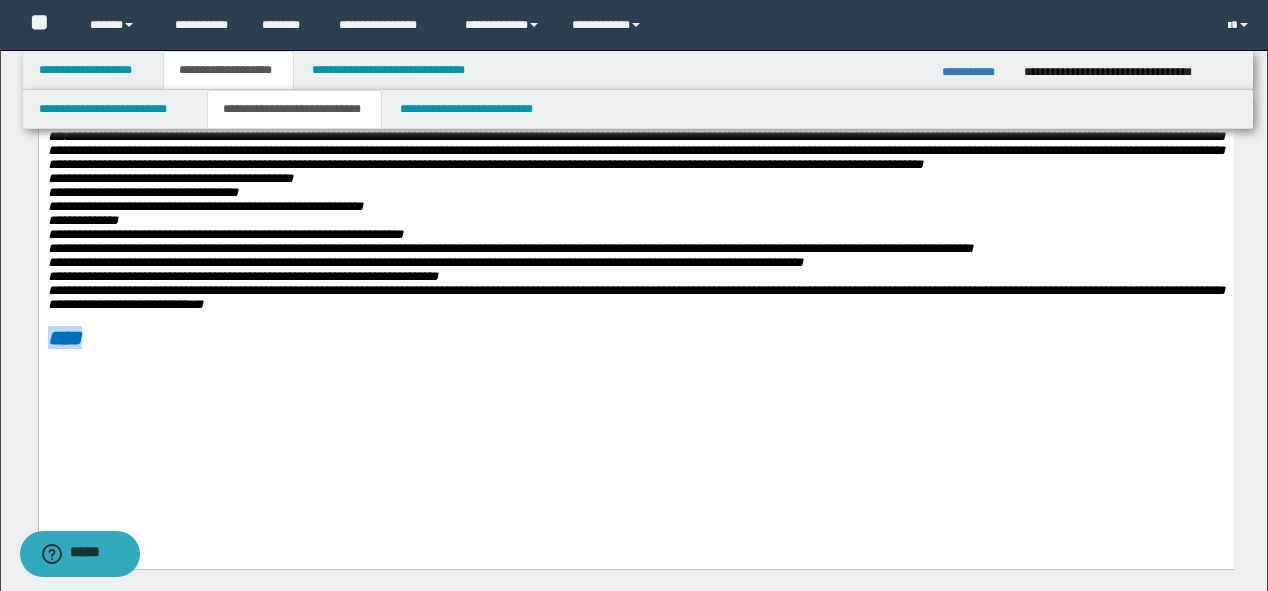drag, startPoint x: 149, startPoint y: 447, endPoint x: -1, endPoint y: 458, distance: 150.40279 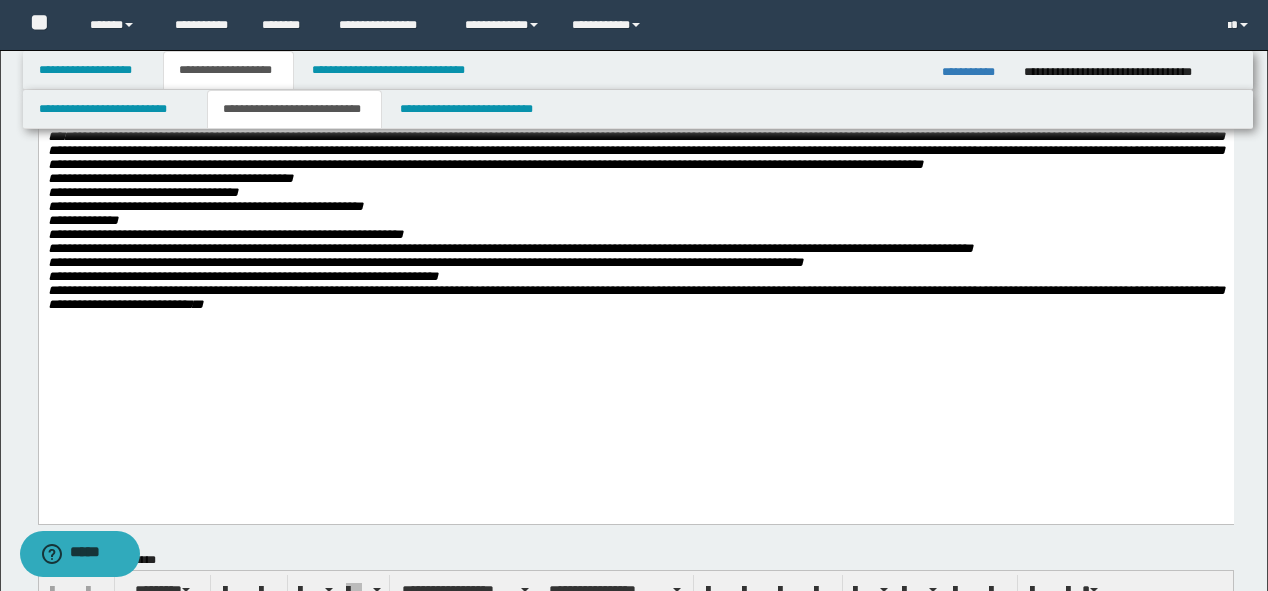 click on "**********" at bounding box center [424, 262] 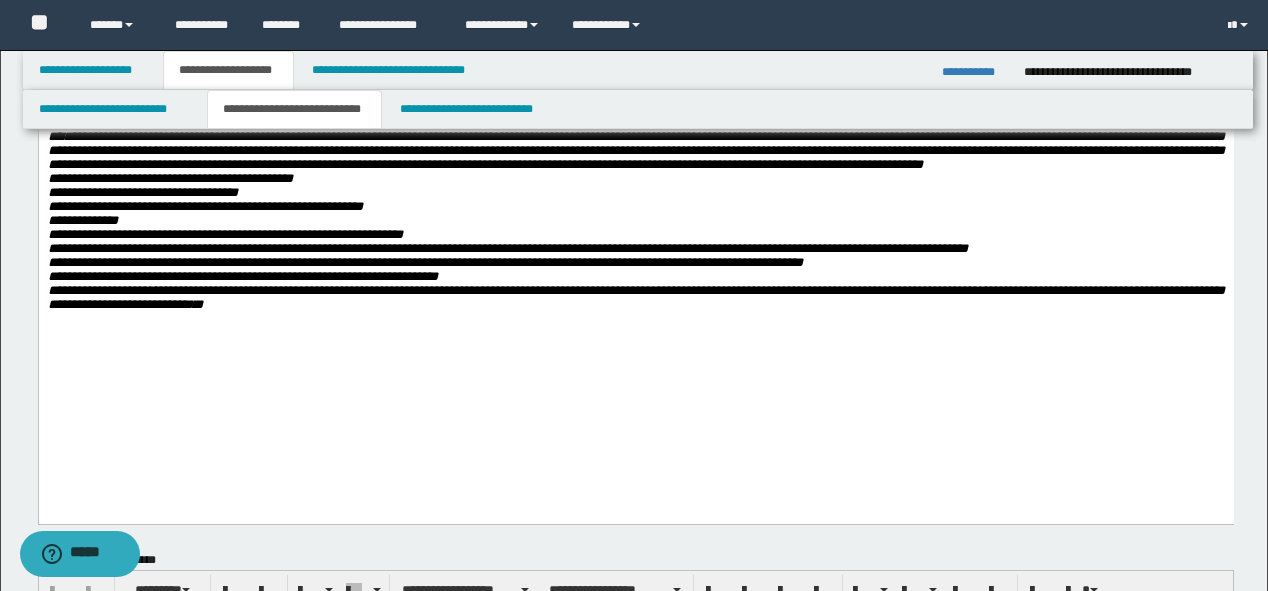 click on "**********" at bounding box center [424, 262] 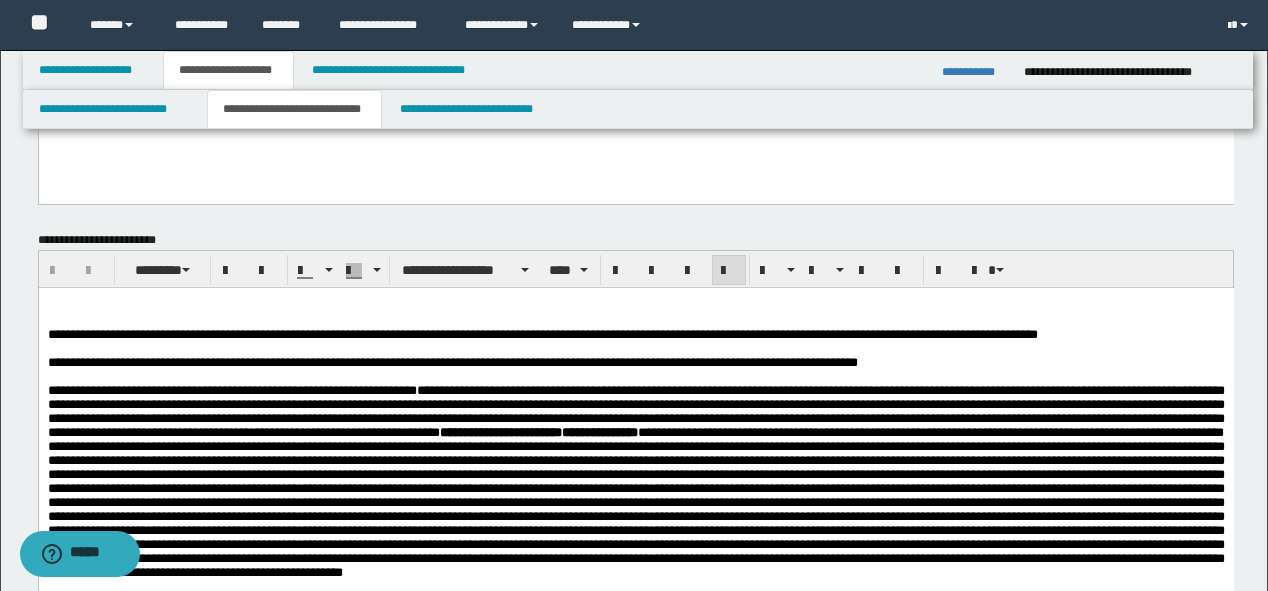 click at bounding box center (635, 348) 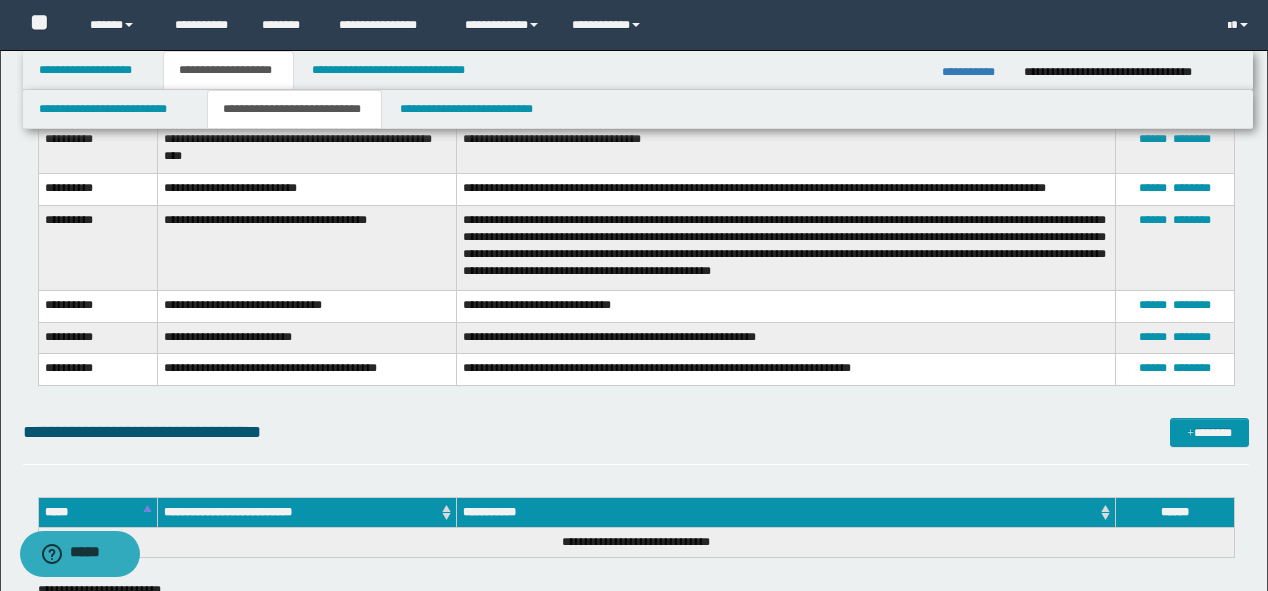 scroll, scrollTop: 2880, scrollLeft: 0, axis: vertical 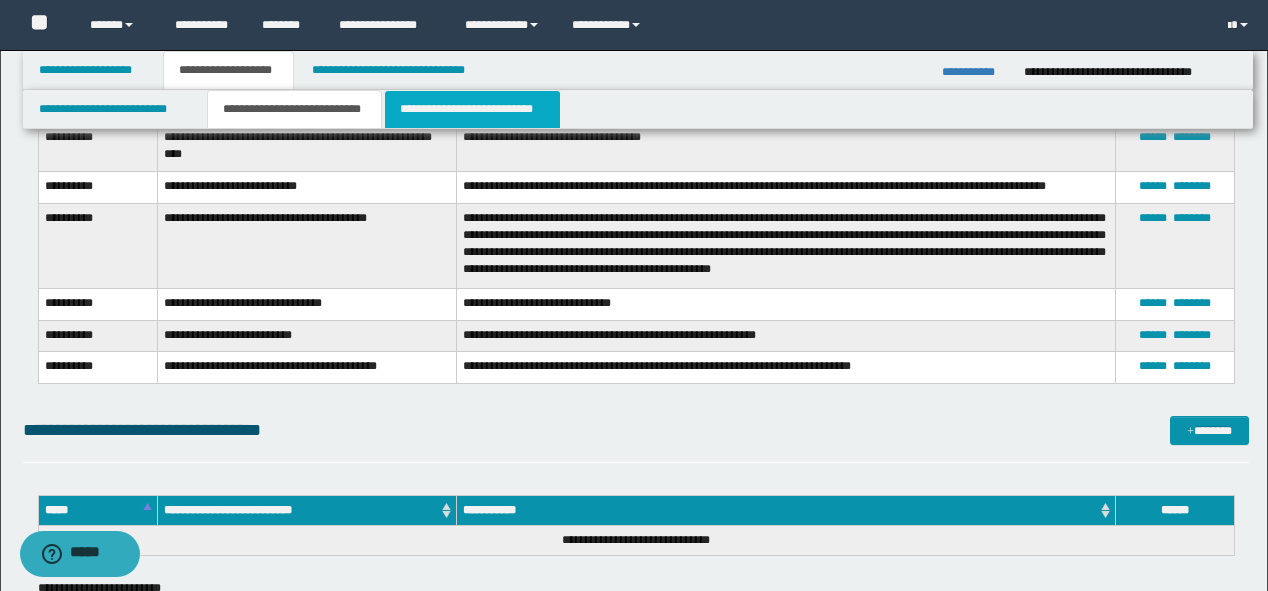 click on "**********" at bounding box center (472, 109) 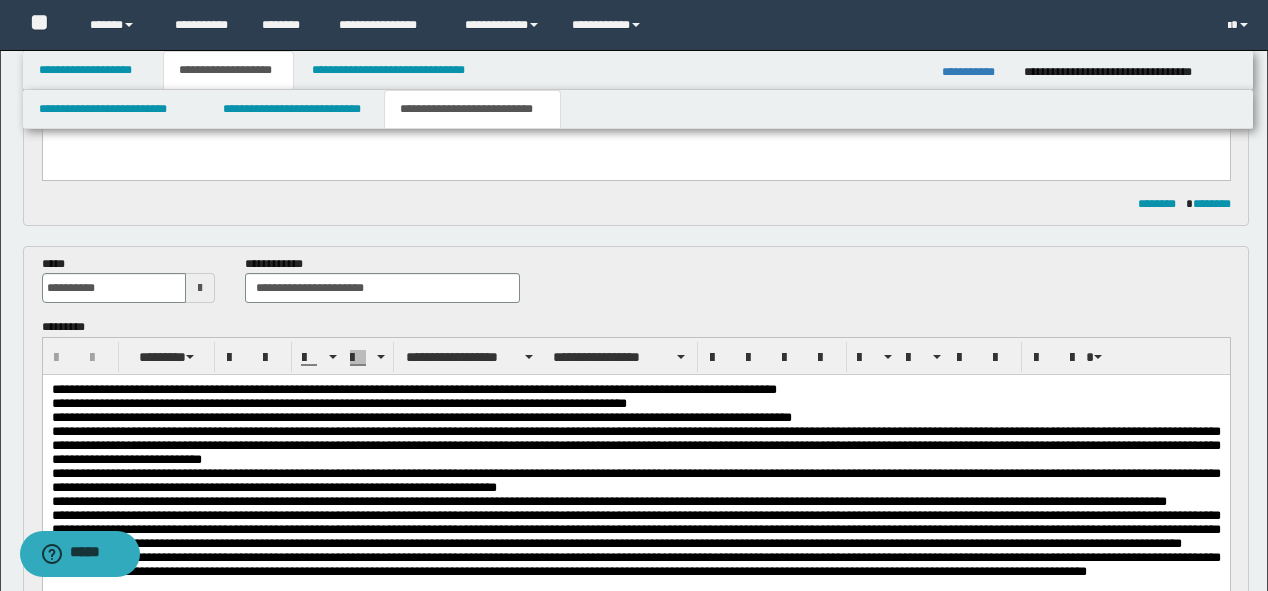 scroll, scrollTop: 3, scrollLeft: 0, axis: vertical 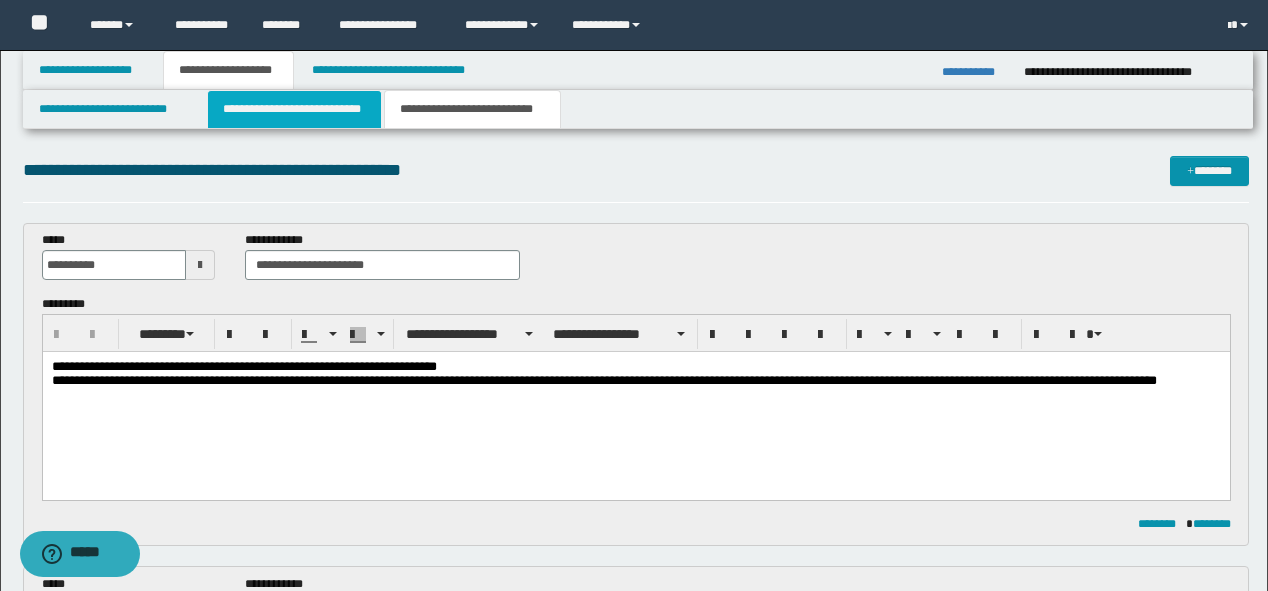 click on "**********" at bounding box center (294, 109) 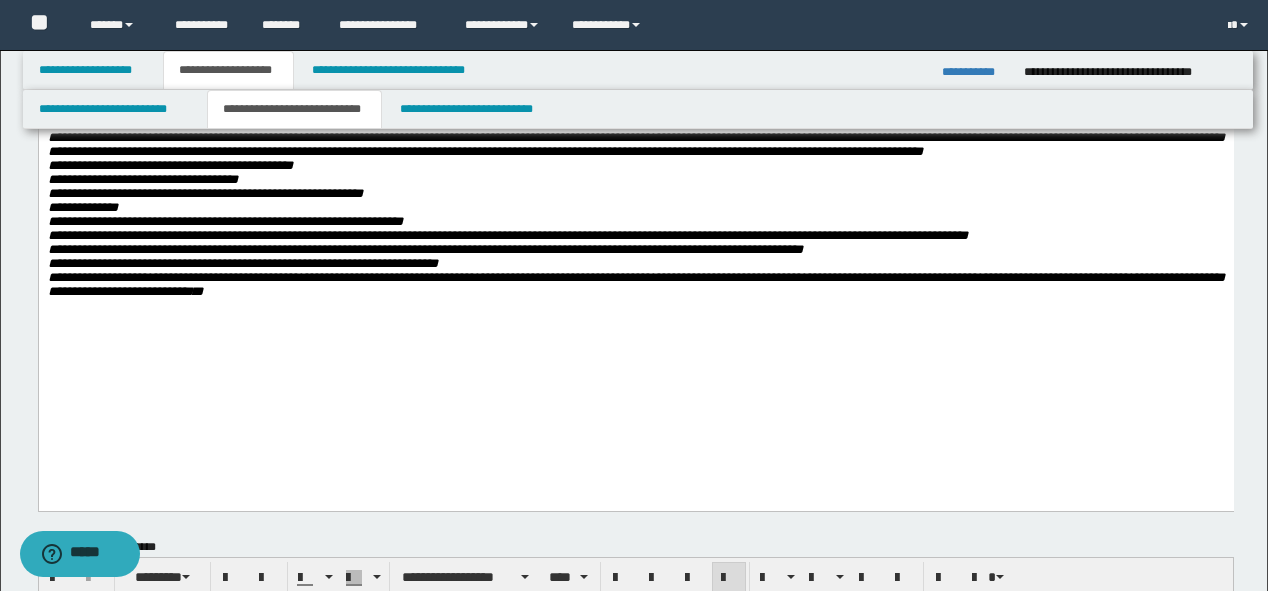 scroll, scrollTop: 563, scrollLeft: 0, axis: vertical 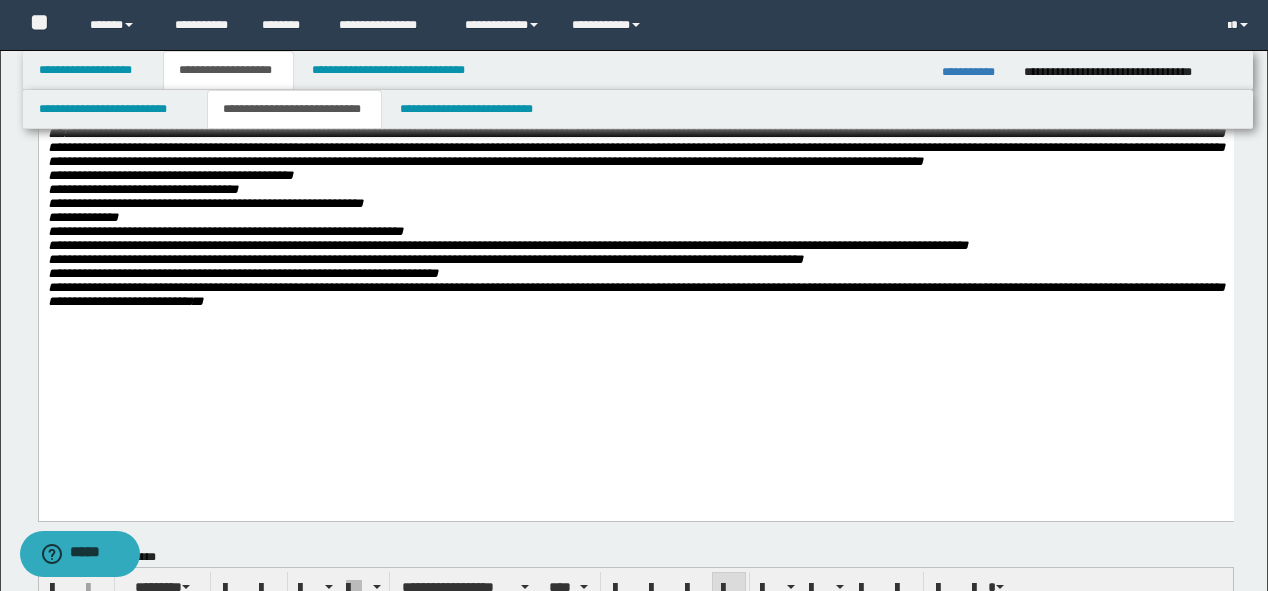 click on "**********" at bounding box center (169, 175) 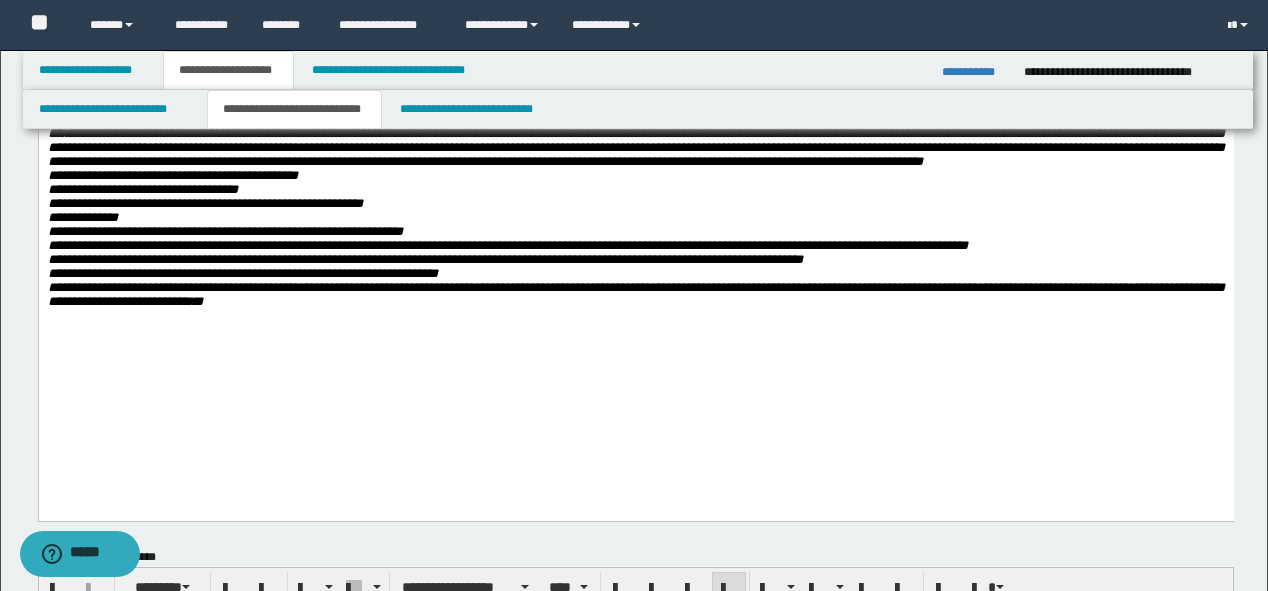 click on "**********" at bounding box center (635, 147) 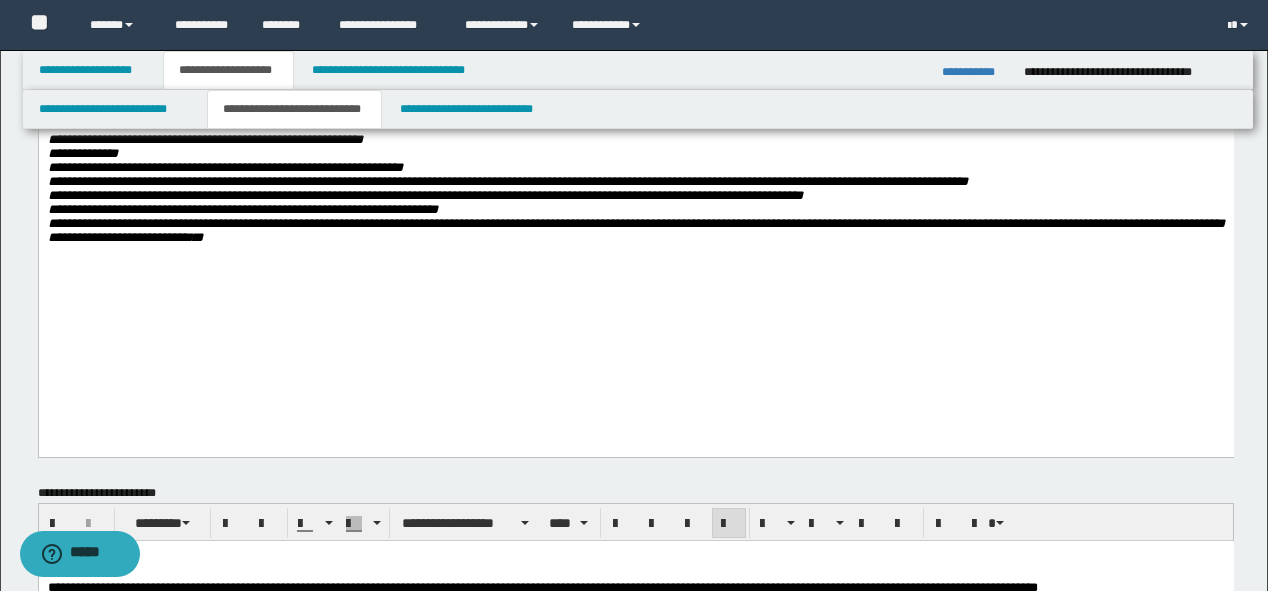 scroll, scrollTop: 563, scrollLeft: 0, axis: vertical 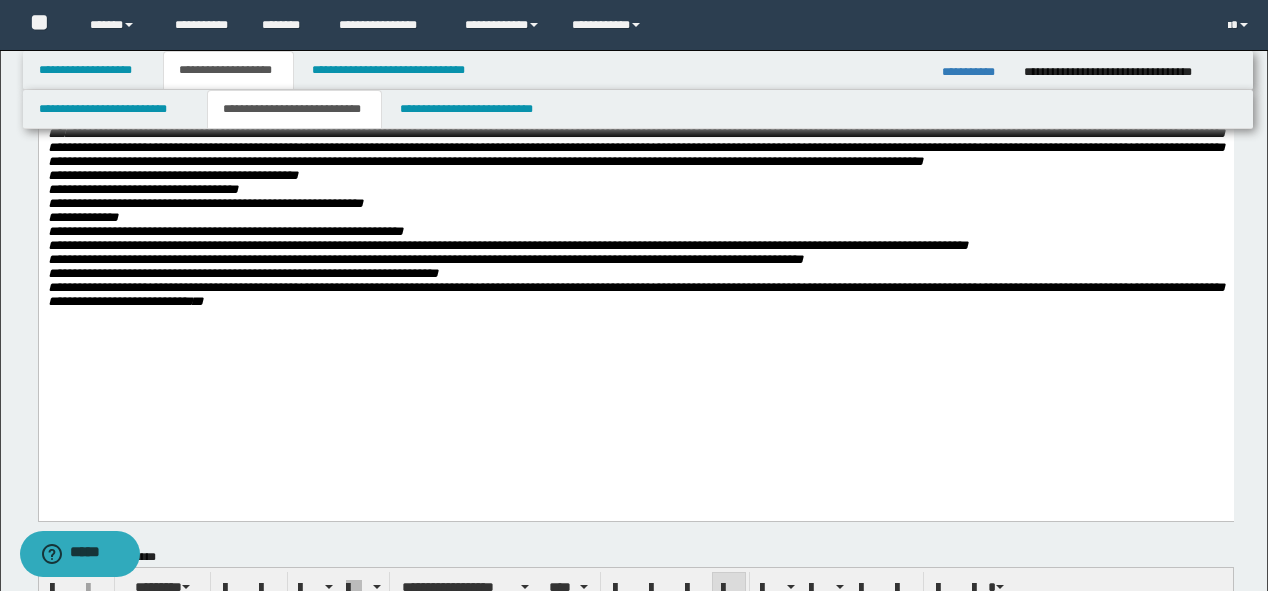 click on "**********" at bounding box center (424, 259) 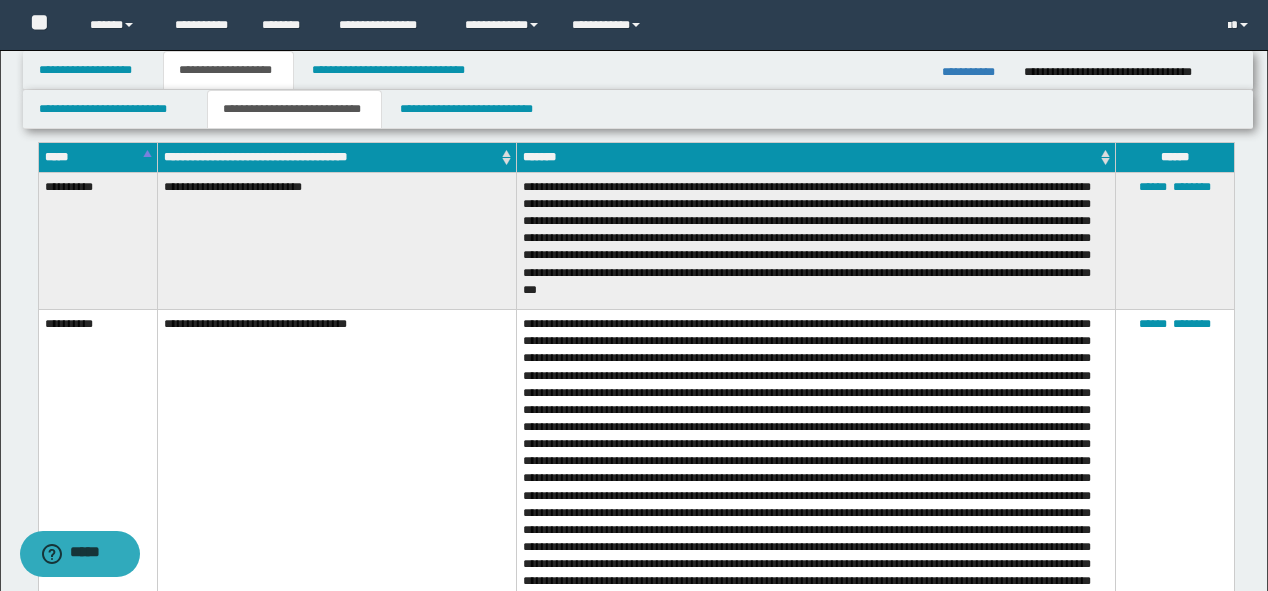 scroll, scrollTop: 2003, scrollLeft: 0, axis: vertical 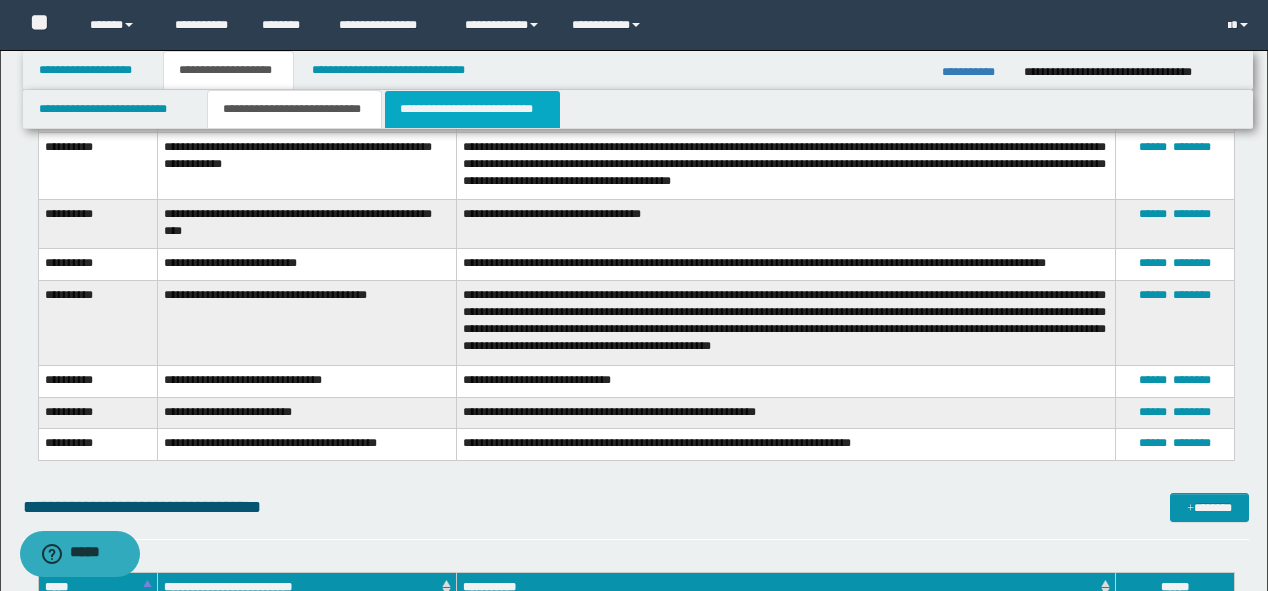 click on "**********" at bounding box center (472, 109) 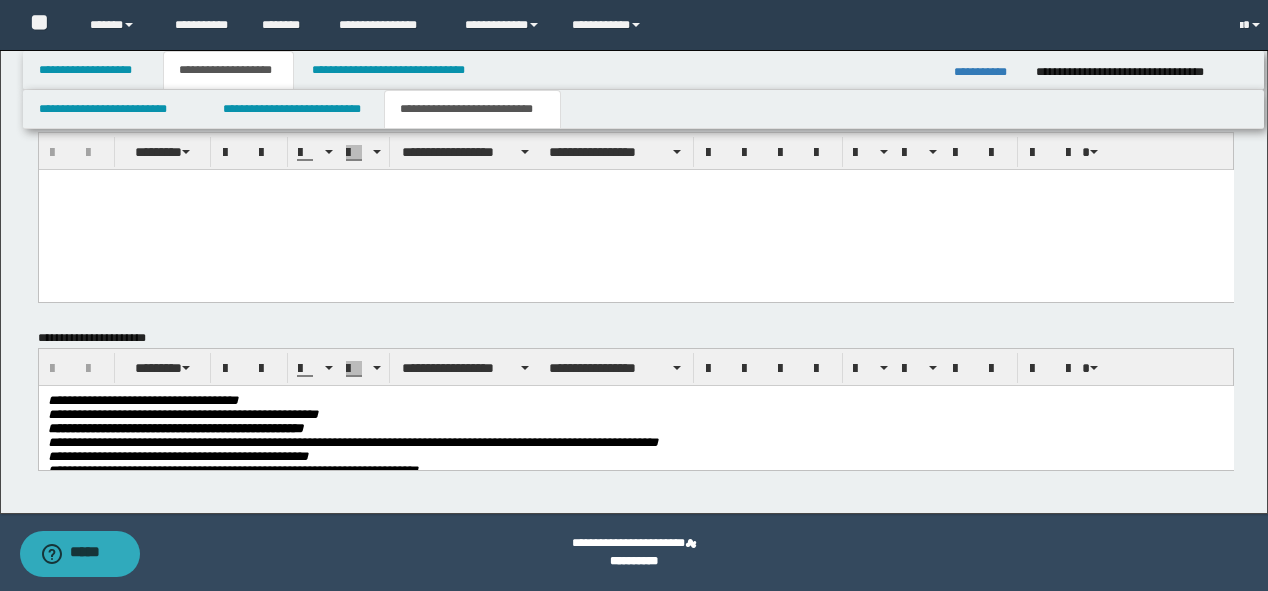 scroll, scrollTop: 2323, scrollLeft: 0, axis: vertical 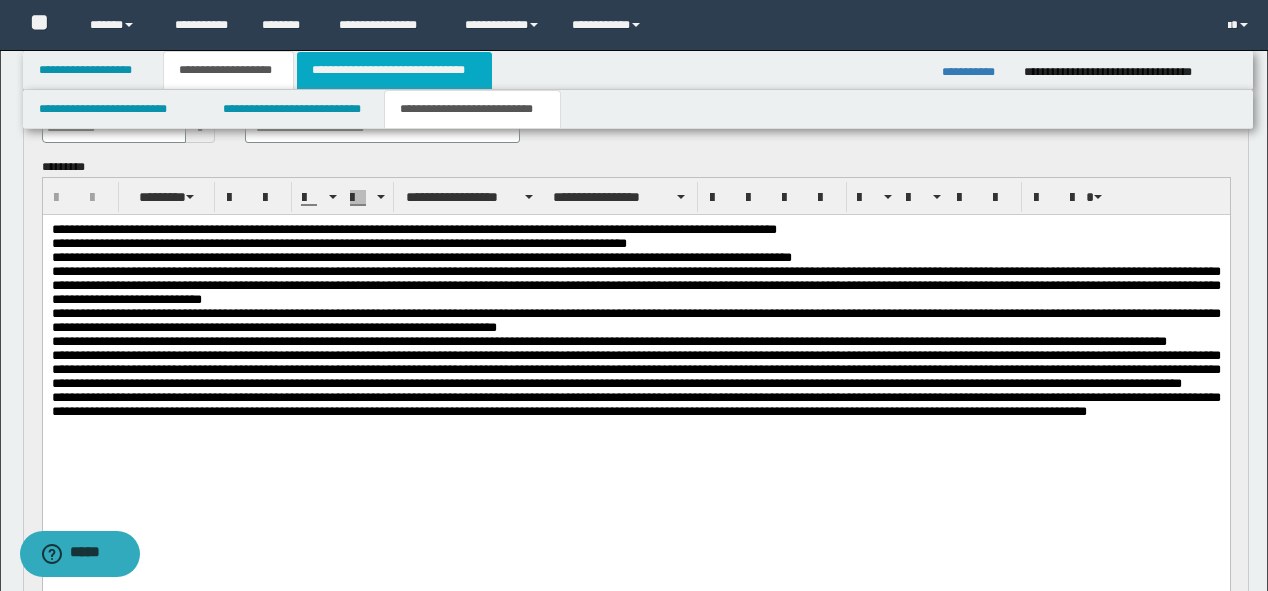click on "**********" at bounding box center (394, 70) 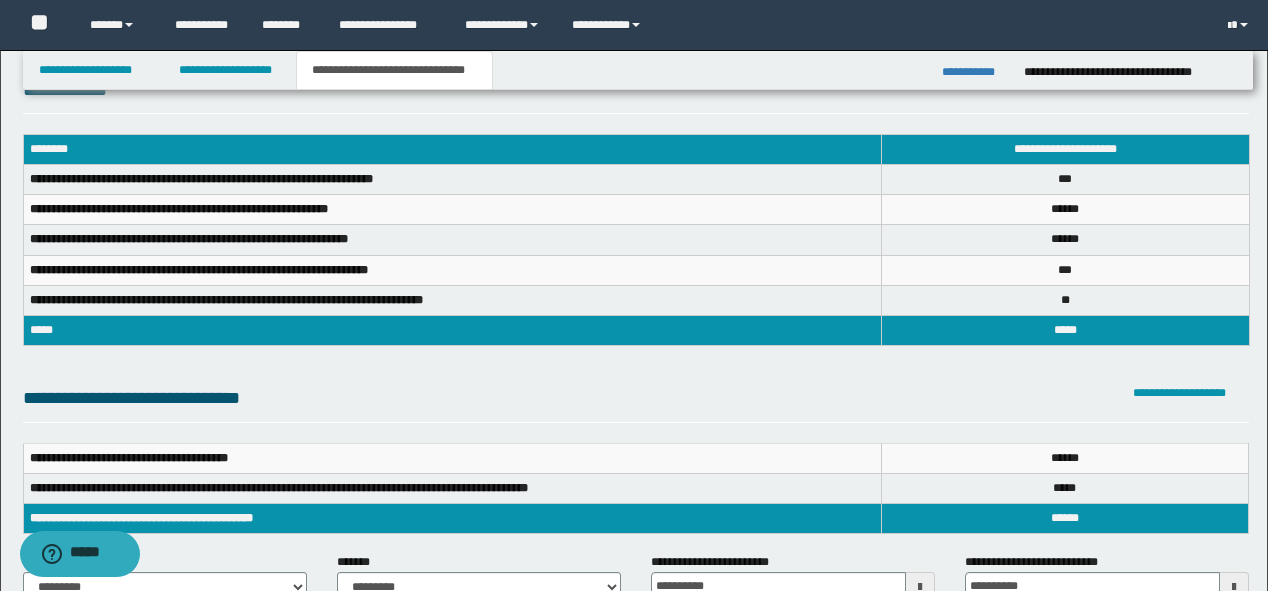 scroll, scrollTop: 52, scrollLeft: 0, axis: vertical 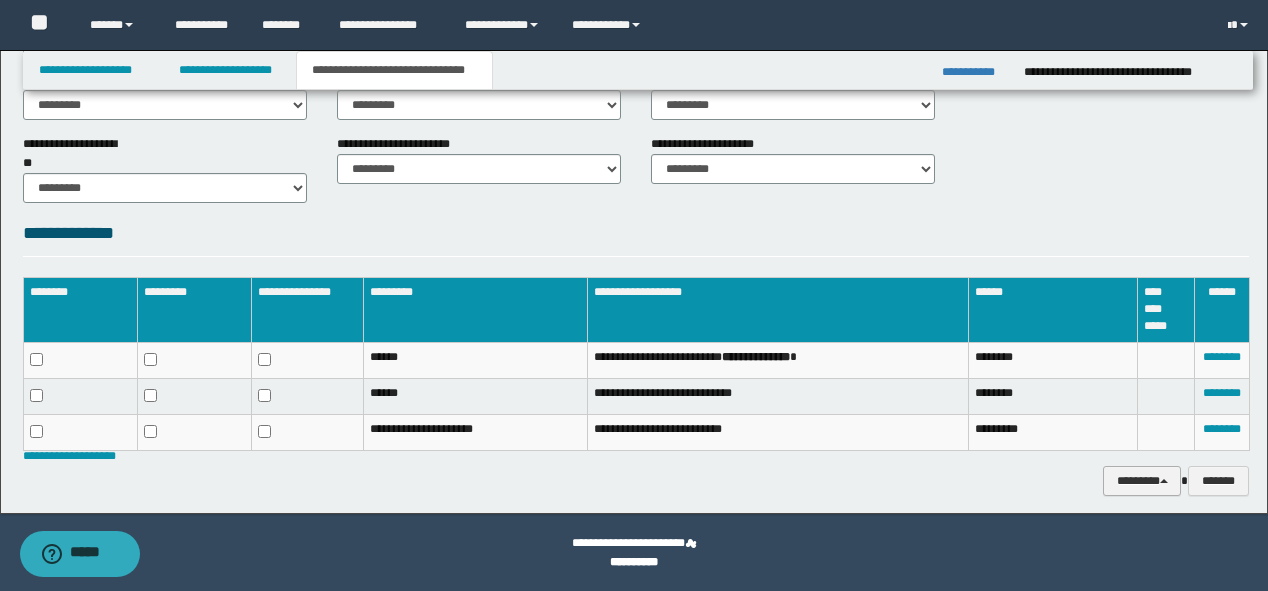 click on "********" at bounding box center (1142, 481) 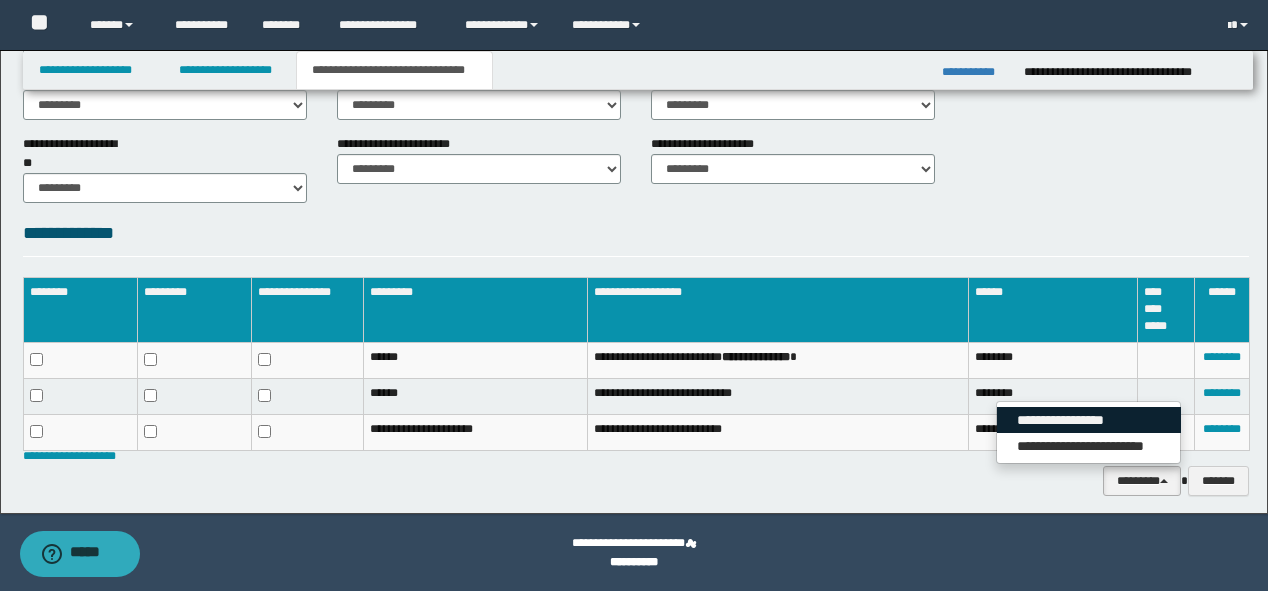 click on "**********" at bounding box center [1089, 420] 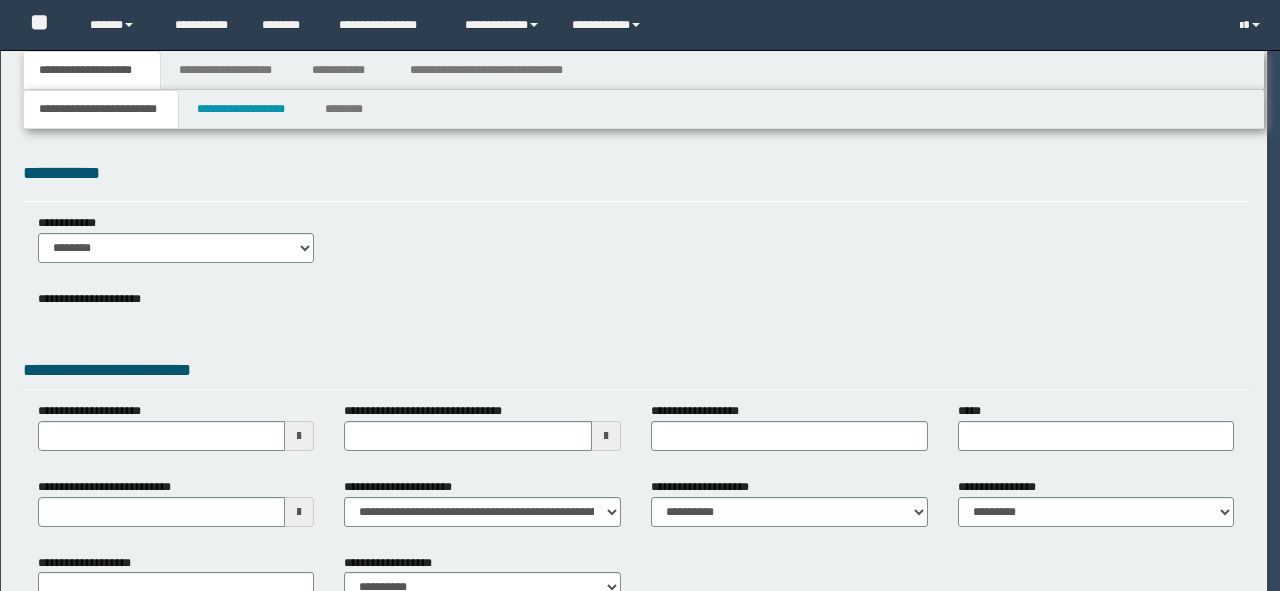 scroll, scrollTop: 0, scrollLeft: 0, axis: both 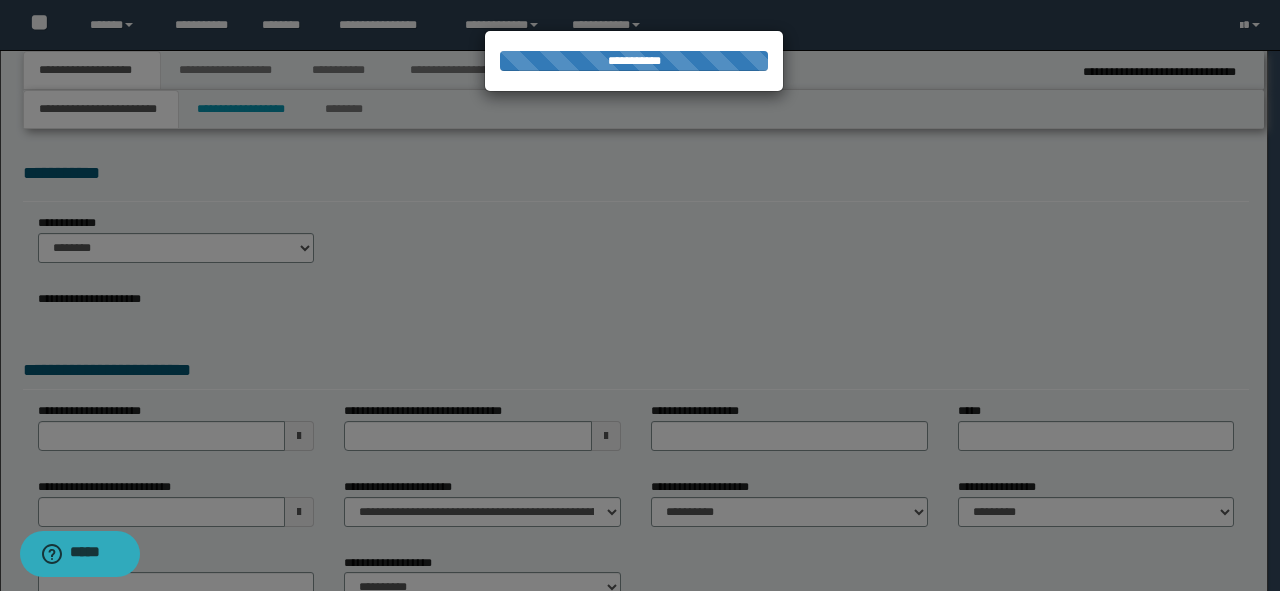 type on "********" 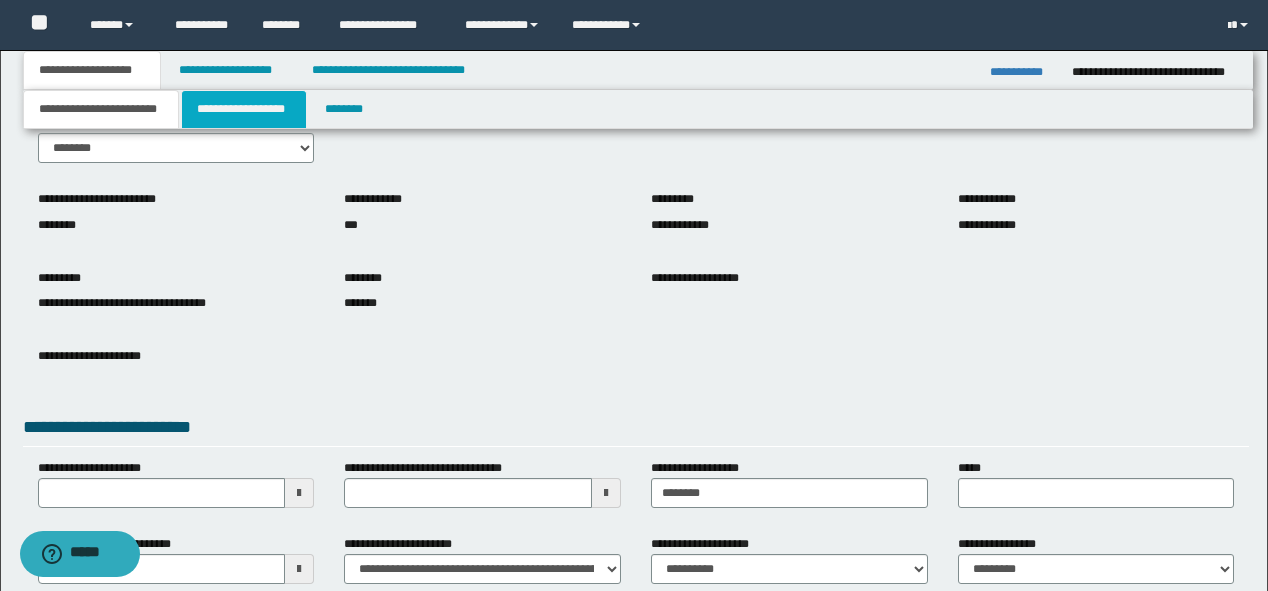 scroll, scrollTop: 52, scrollLeft: 0, axis: vertical 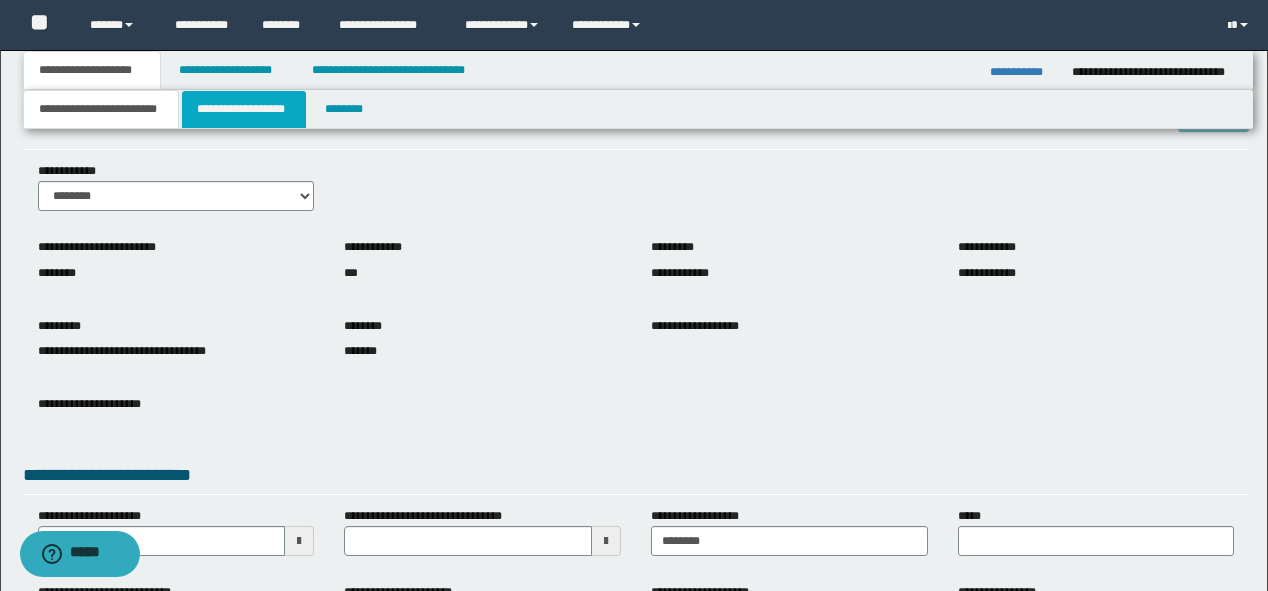click on "**********" at bounding box center [244, 109] 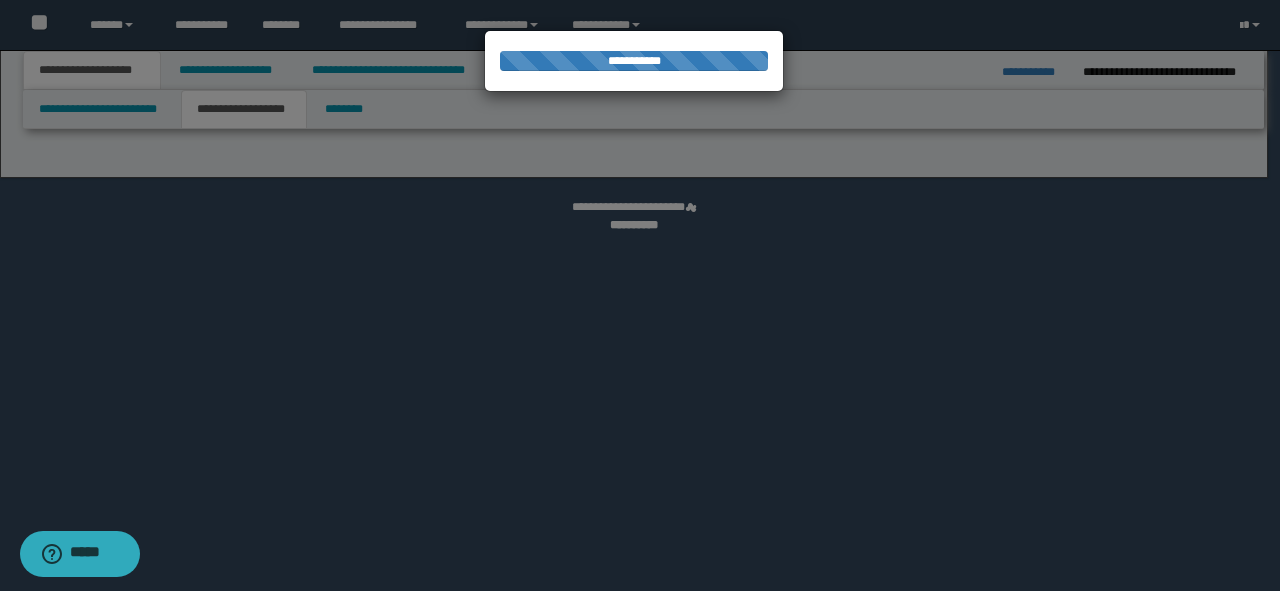 select on "*" 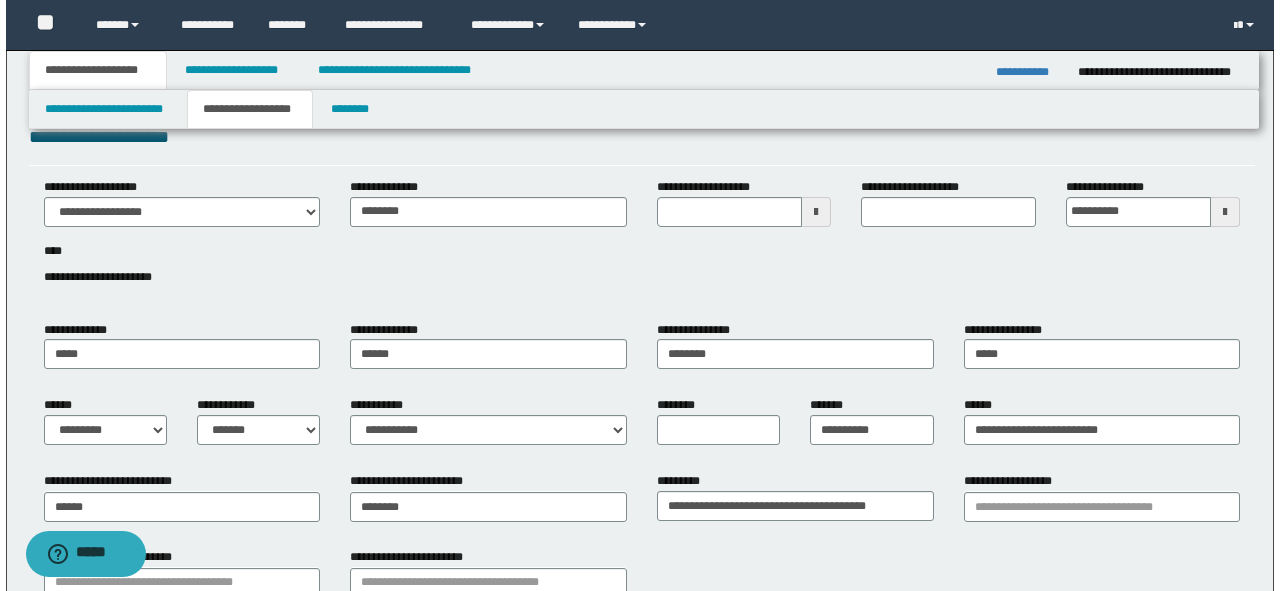 scroll, scrollTop: 0, scrollLeft: 0, axis: both 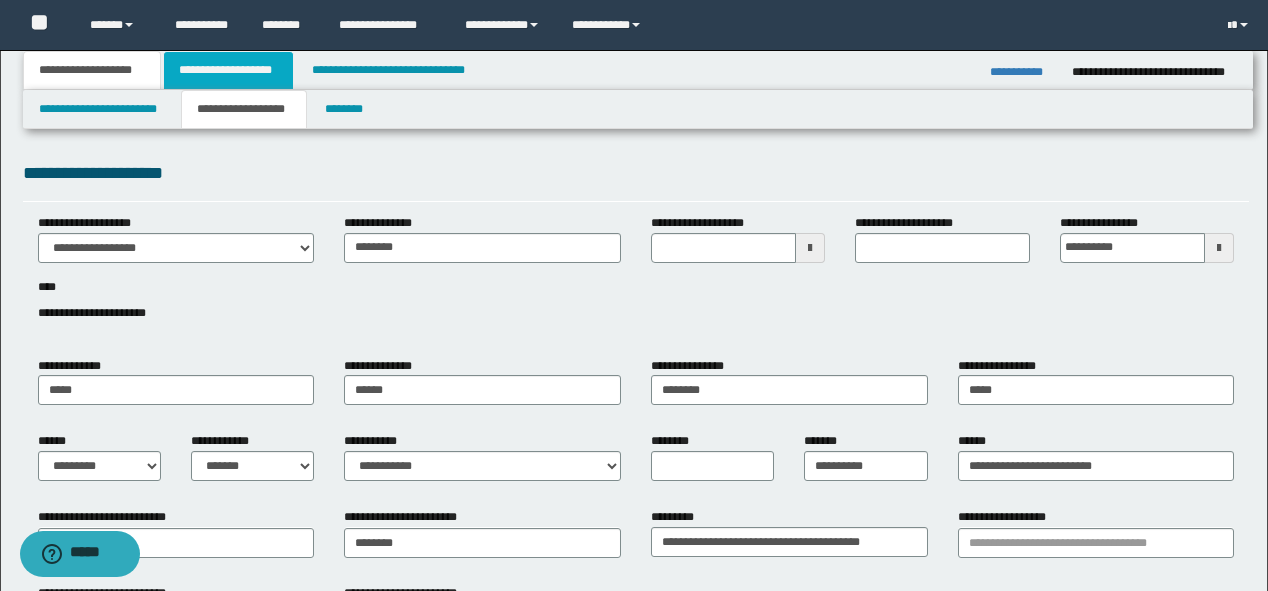 click on "**********" at bounding box center [228, 70] 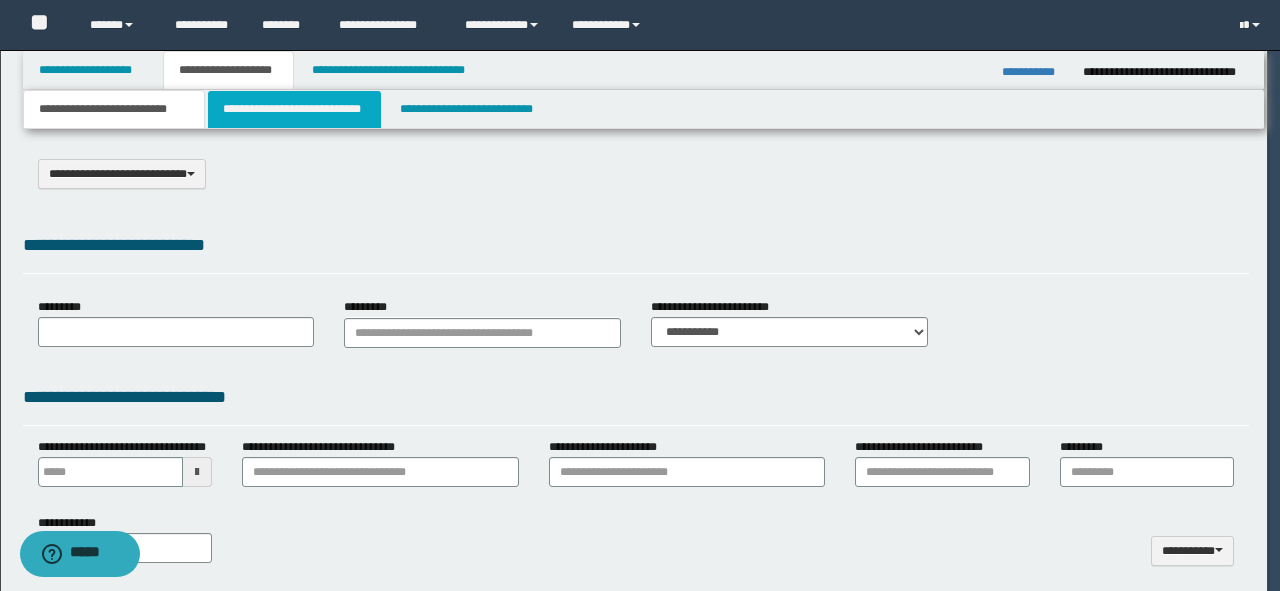 select on "*" 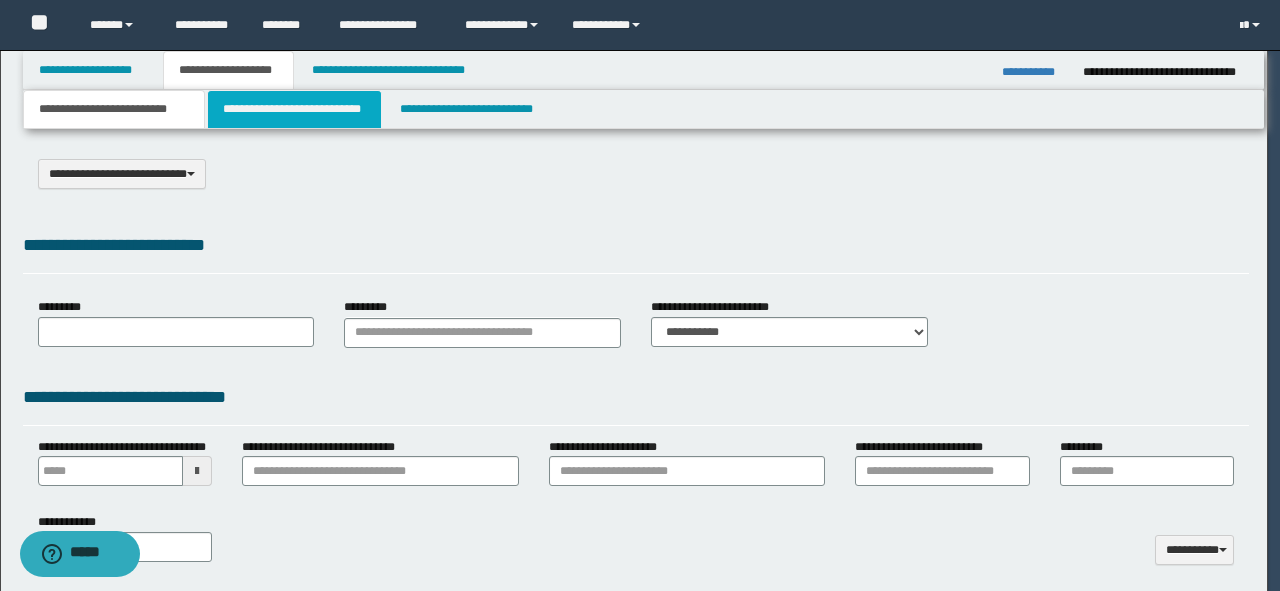 scroll, scrollTop: 0, scrollLeft: 0, axis: both 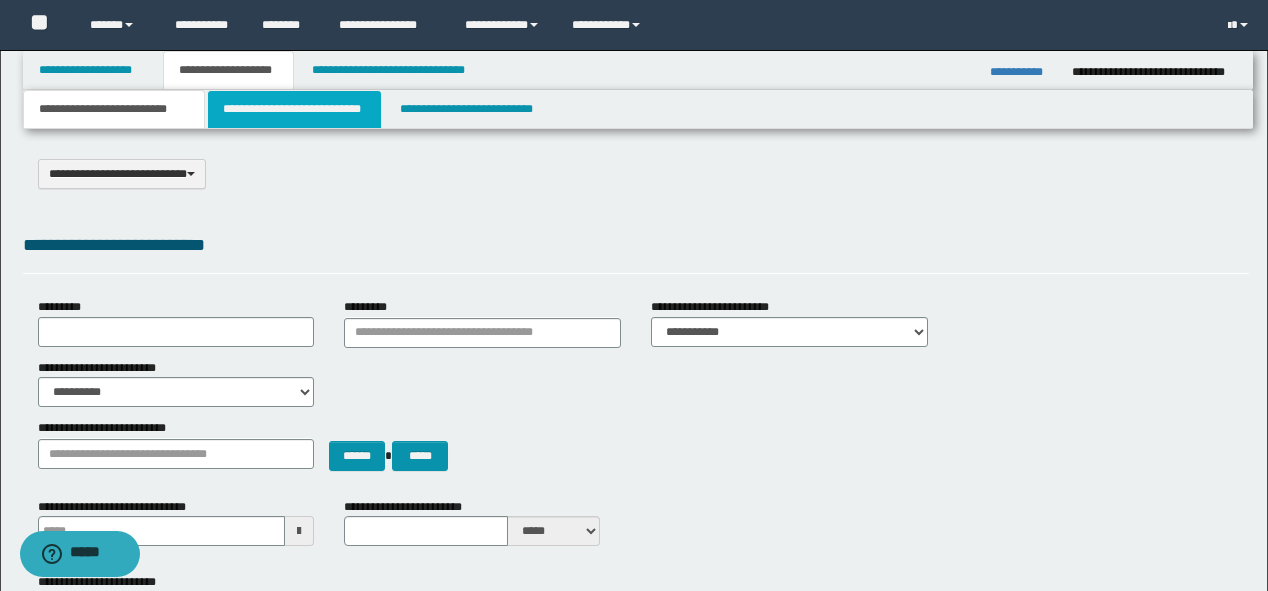 click on "**********" at bounding box center [294, 109] 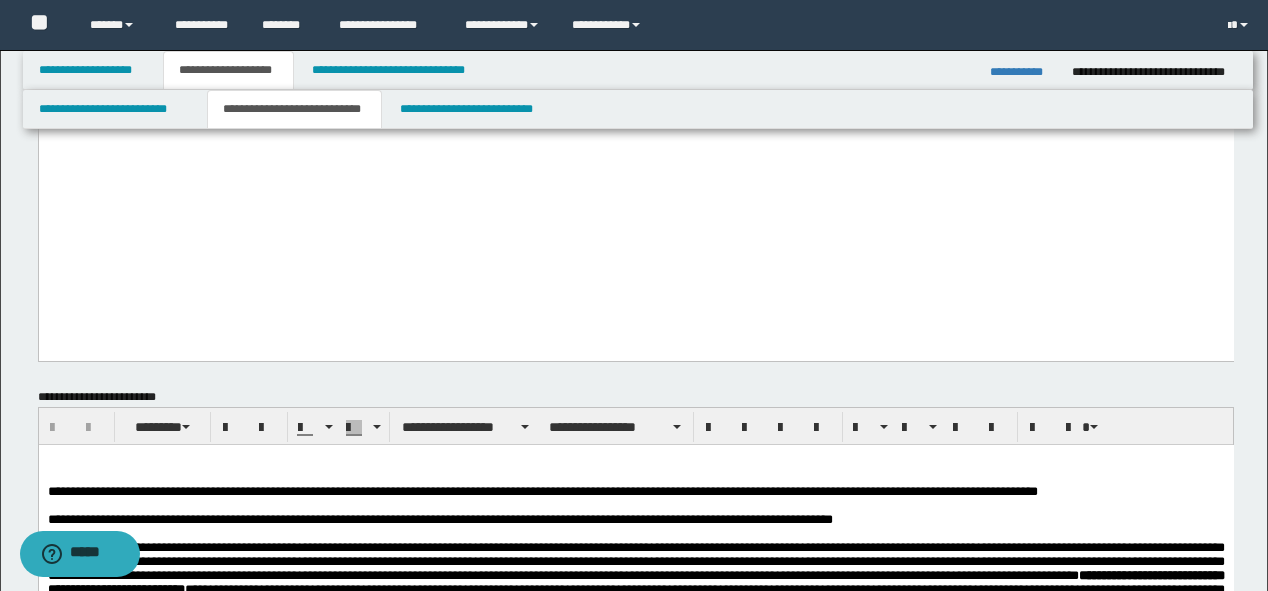 scroll, scrollTop: 560, scrollLeft: 0, axis: vertical 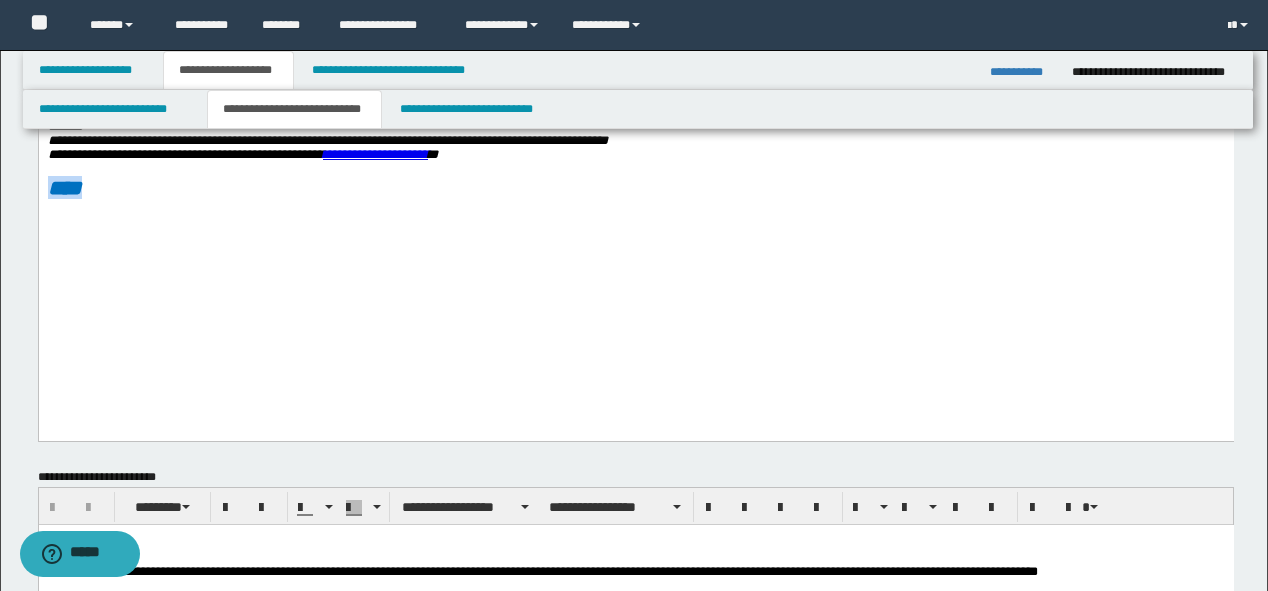 drag, startPoint x: 156, startPoint y: 333, endPoint x: 37, endPoint y: 333, distance: 119 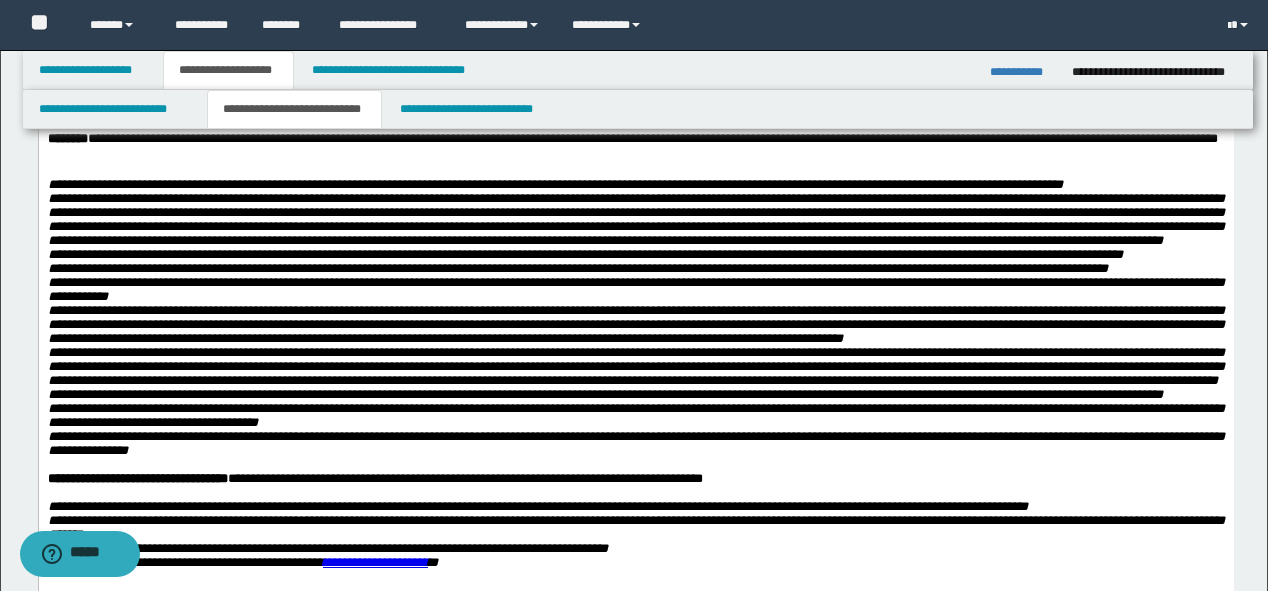 scroll, scrollTop: 0, scrollLeft: 0, axis: both 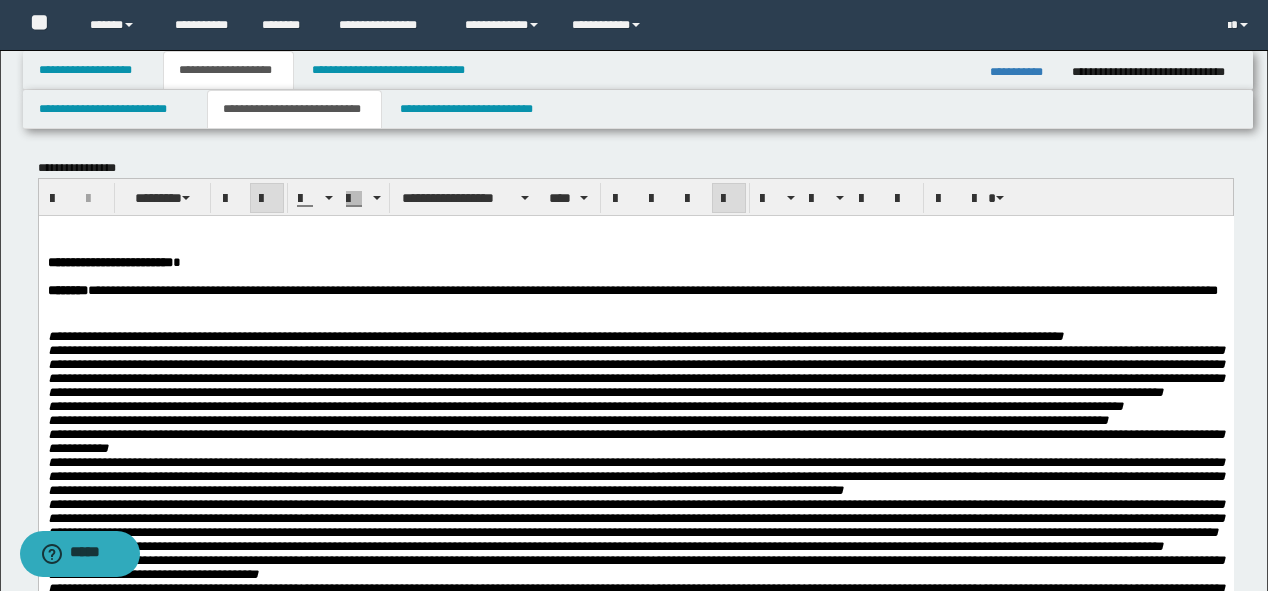 click on "**********" at bounding box center [635, 370] 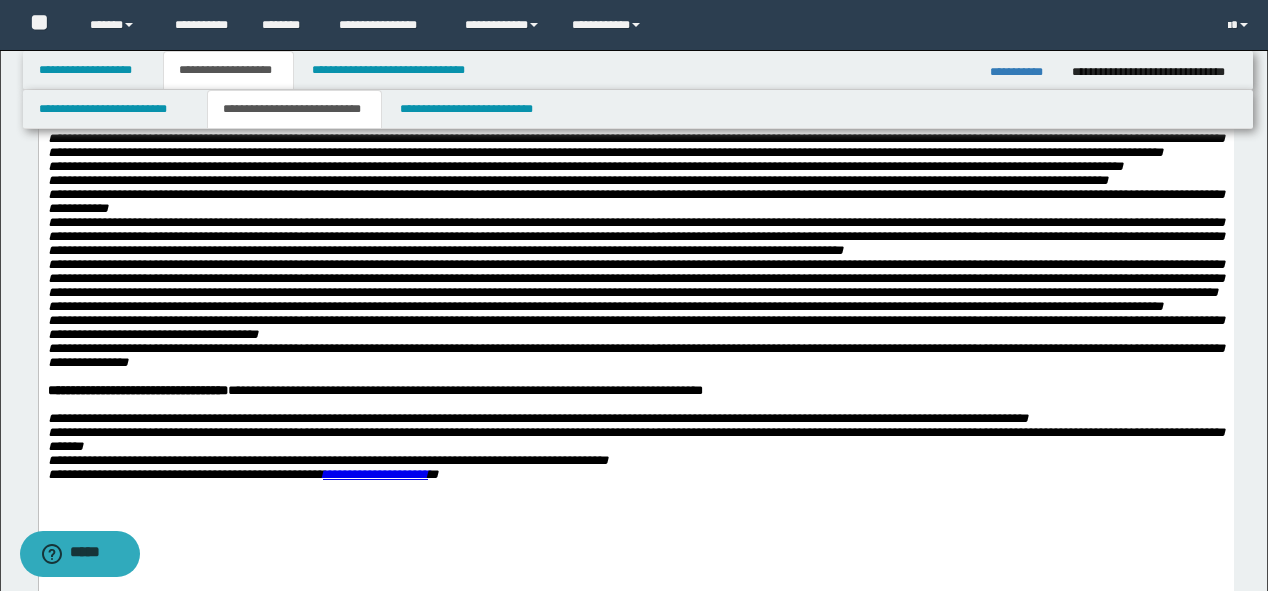 scroll, scrollTop: 240, scrollLeft: 0, axis: vertical 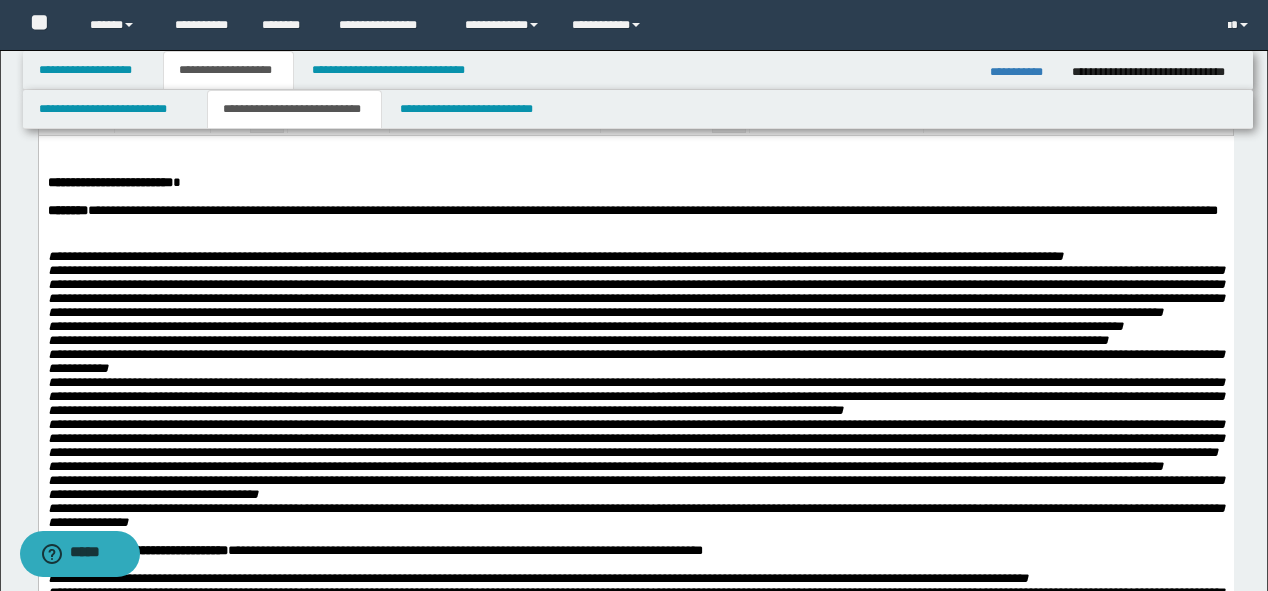 click on "**********" at bounding box center [584, 325] 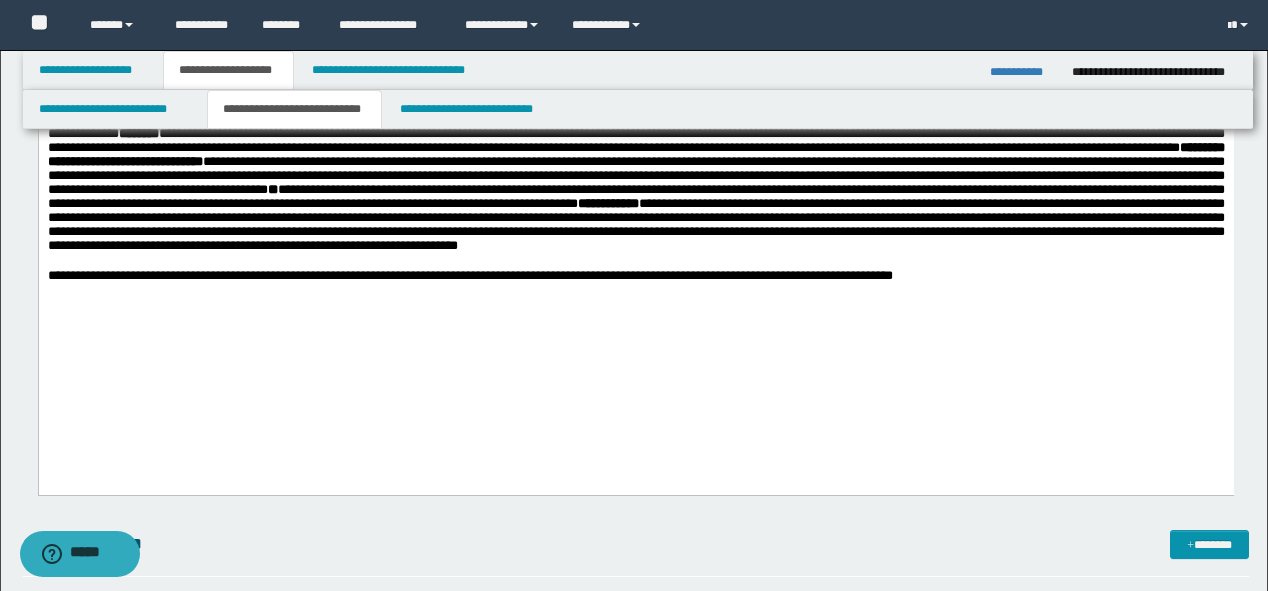 scroll, scrollTop: 1360, scrollLeft: 0, axis: vertical 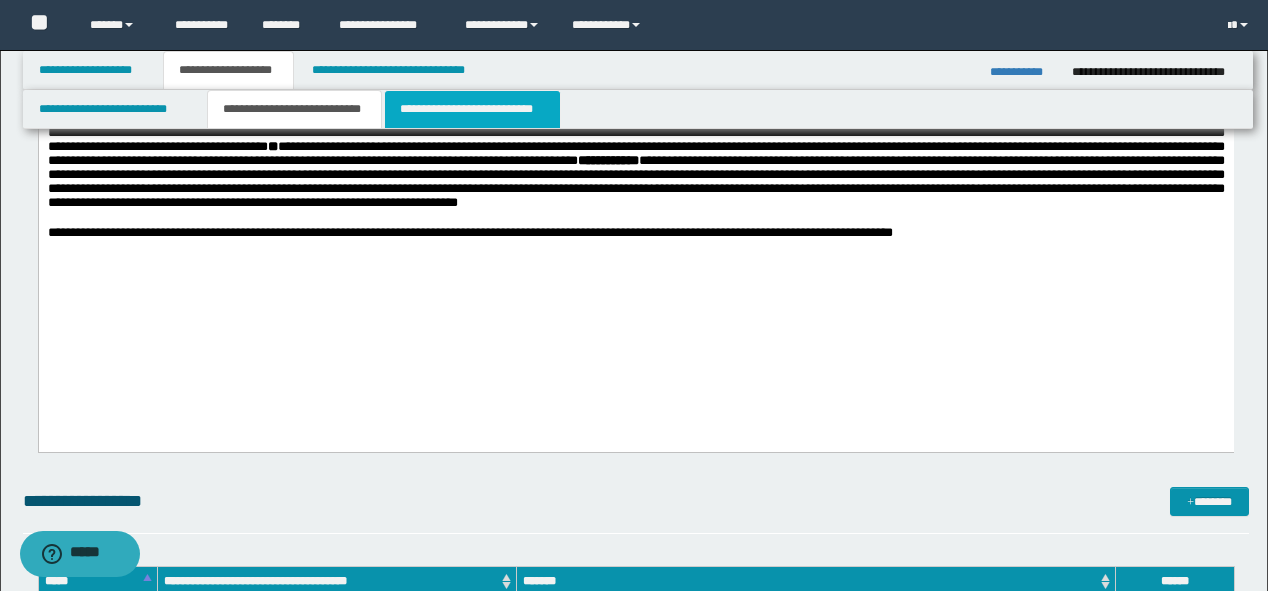 click on "**********" at bounding box center [472, 109] 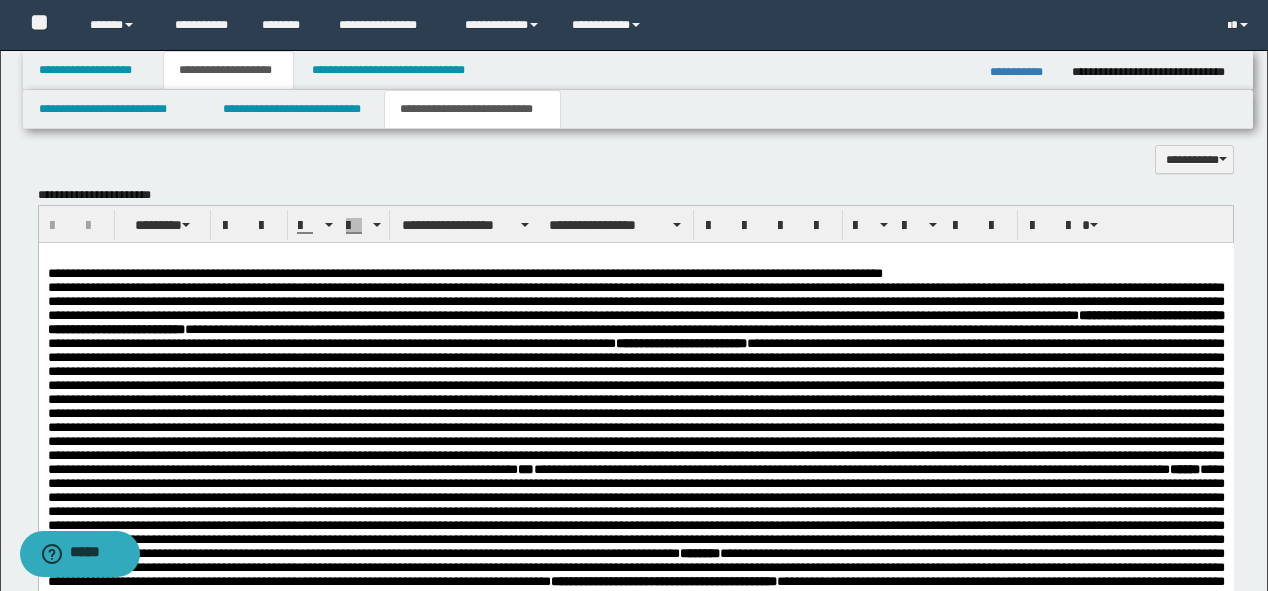 scroll, scrollTop: 1200, scrollLeft: 0, axis: vertical 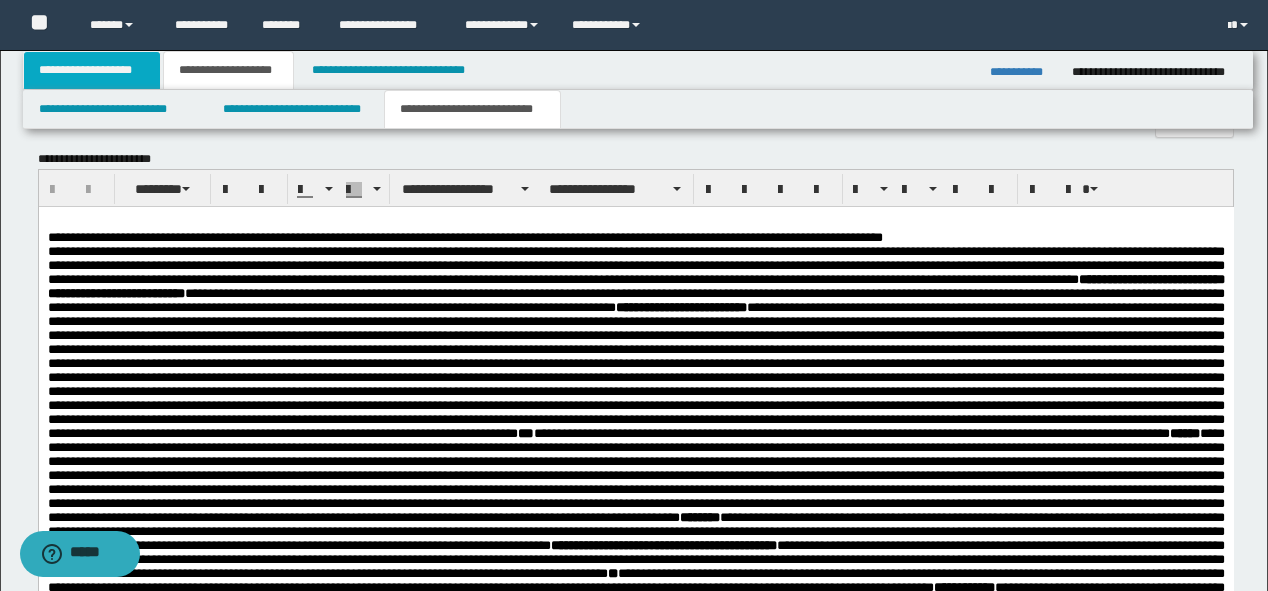 click on "**********" at bounding box center (92, 70) 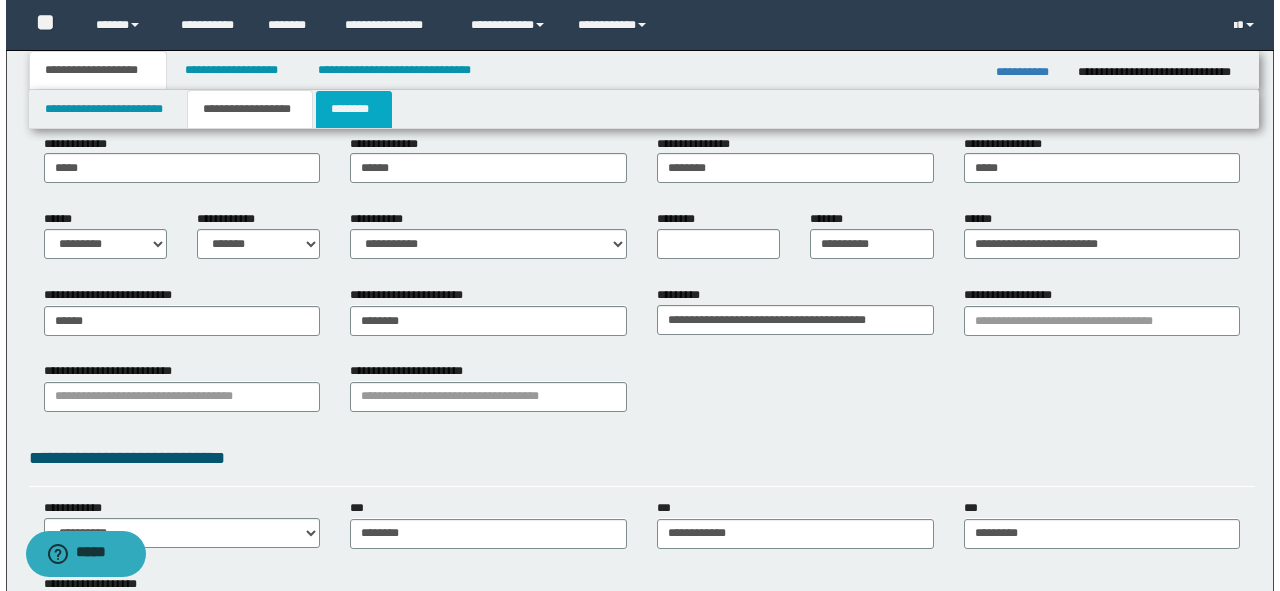 scroll, scrollTop: 0, scrollLeft: 0, axis: both 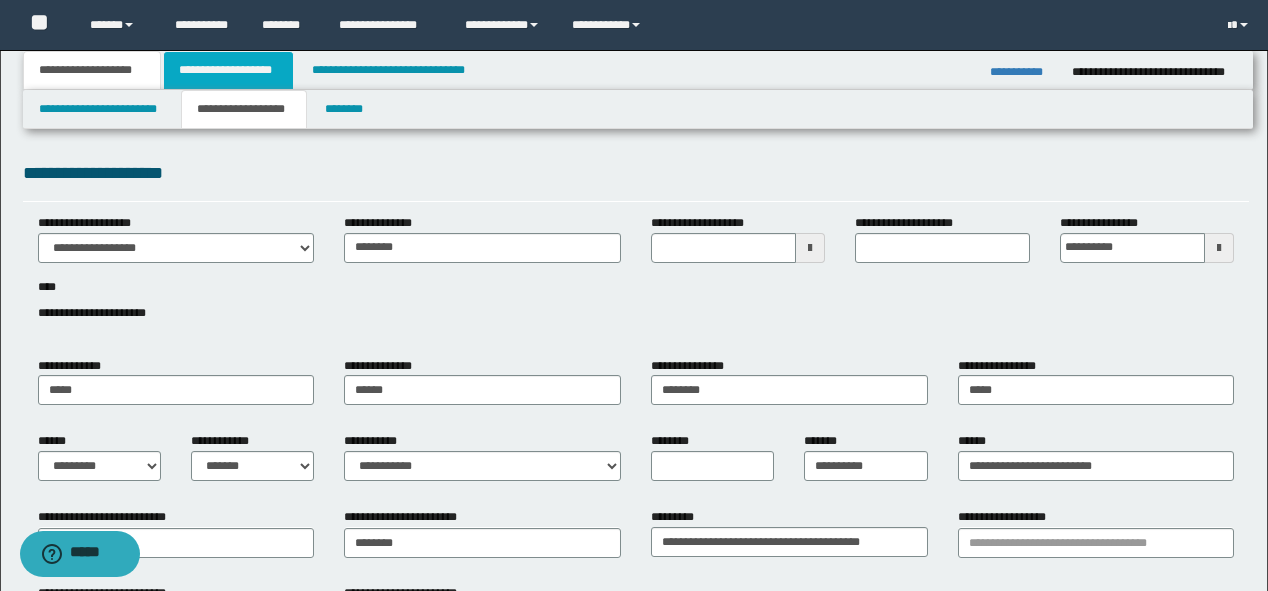 click on "**********" at bounding box center (228, 70) 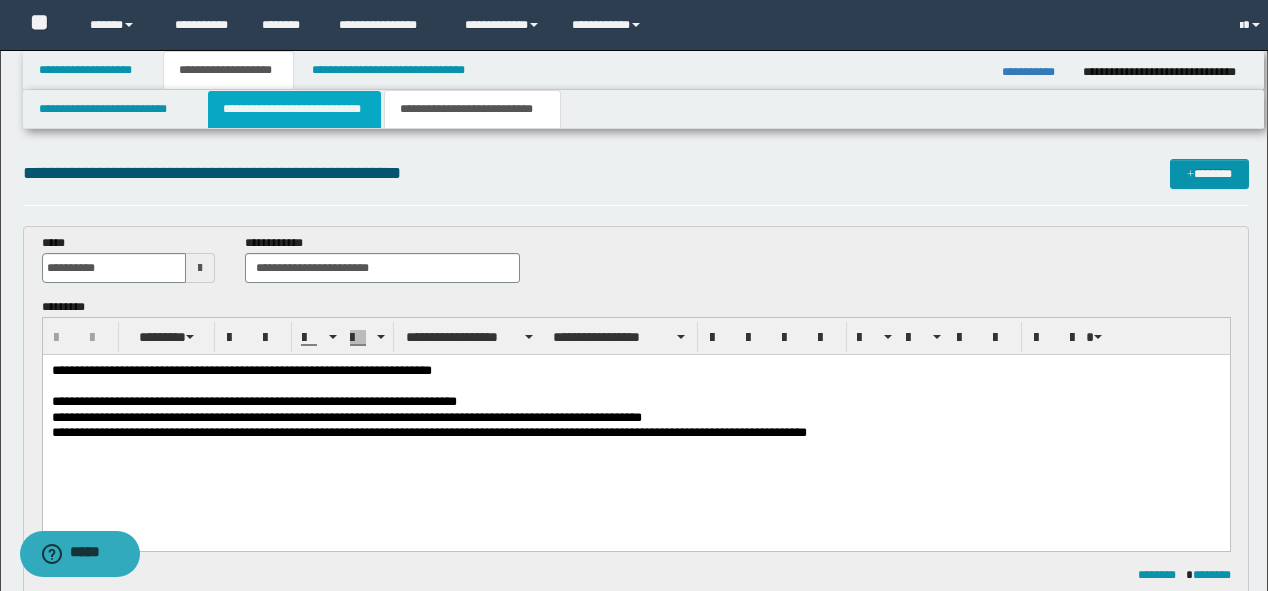 click on "**********" at bounding box center [294, 109] 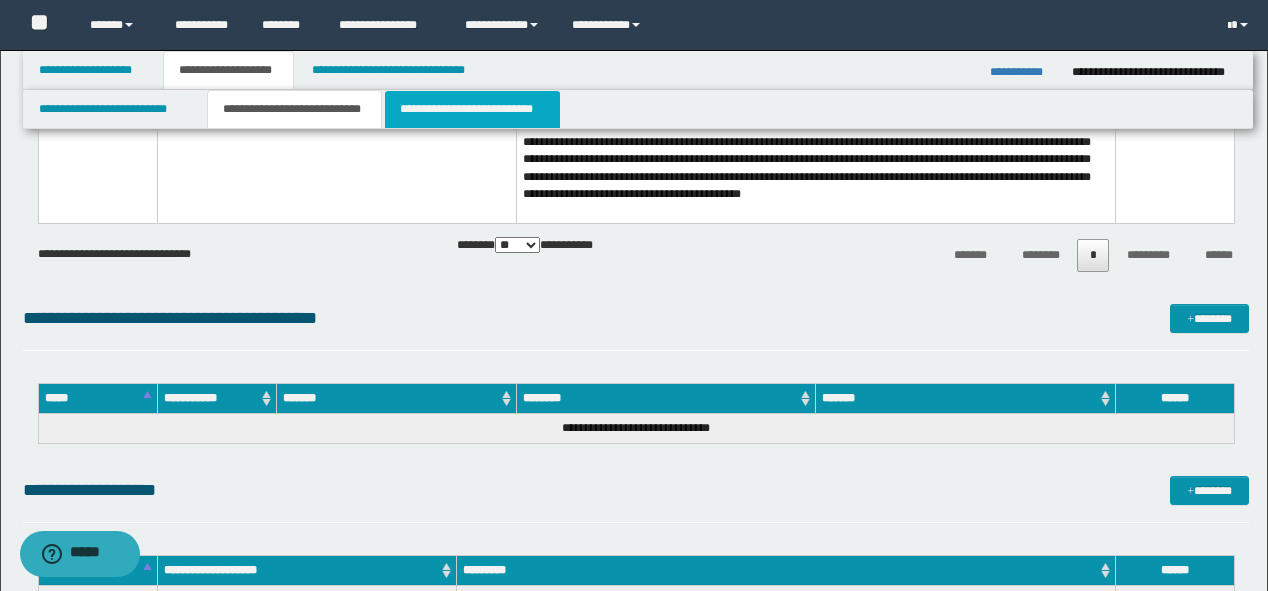 click on "**********" at bounding box center (472, 109) 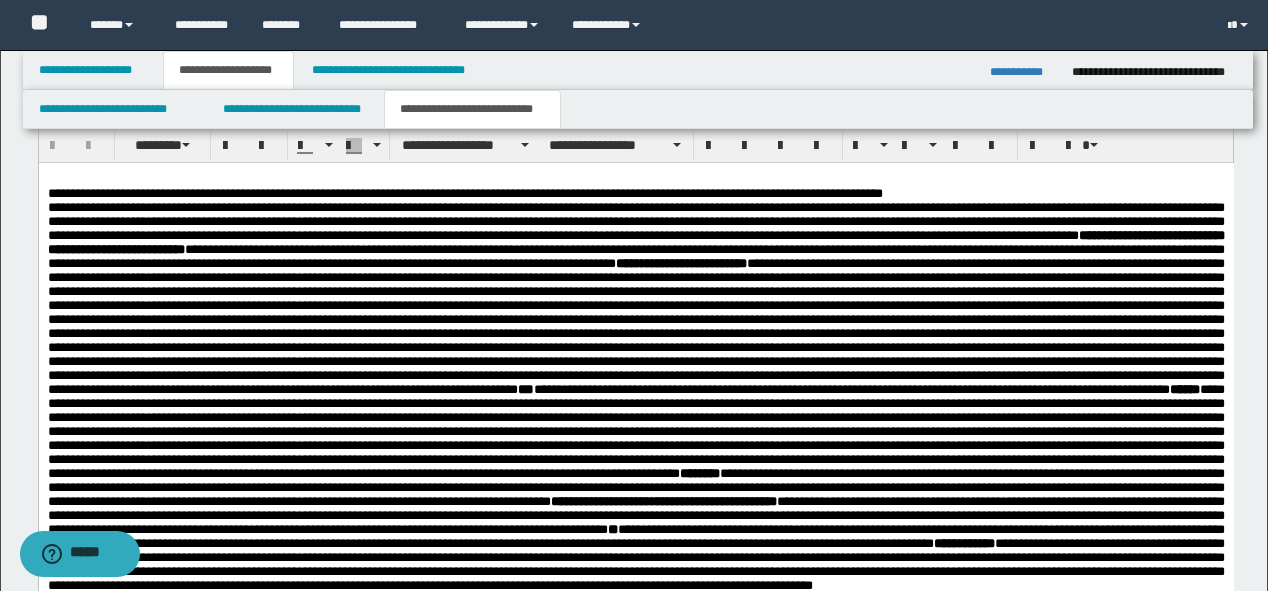 scroll, scrollTop: 1230, scrollLeft: 0, axis: vertical 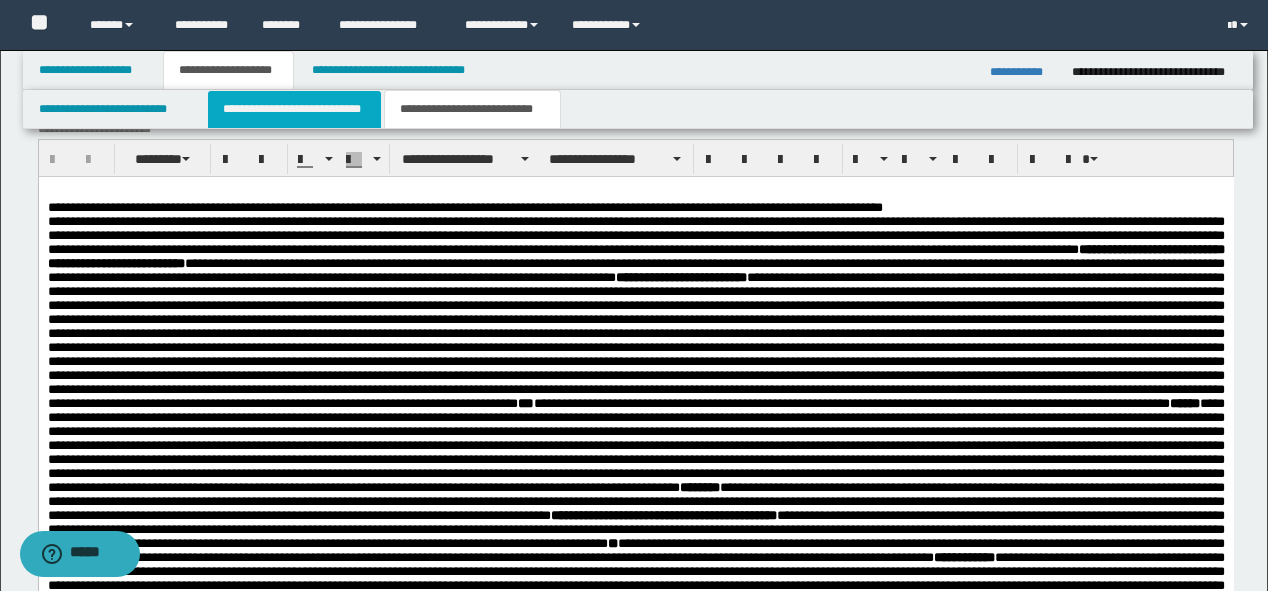 click on "**********" at bounding box center [294, 109] 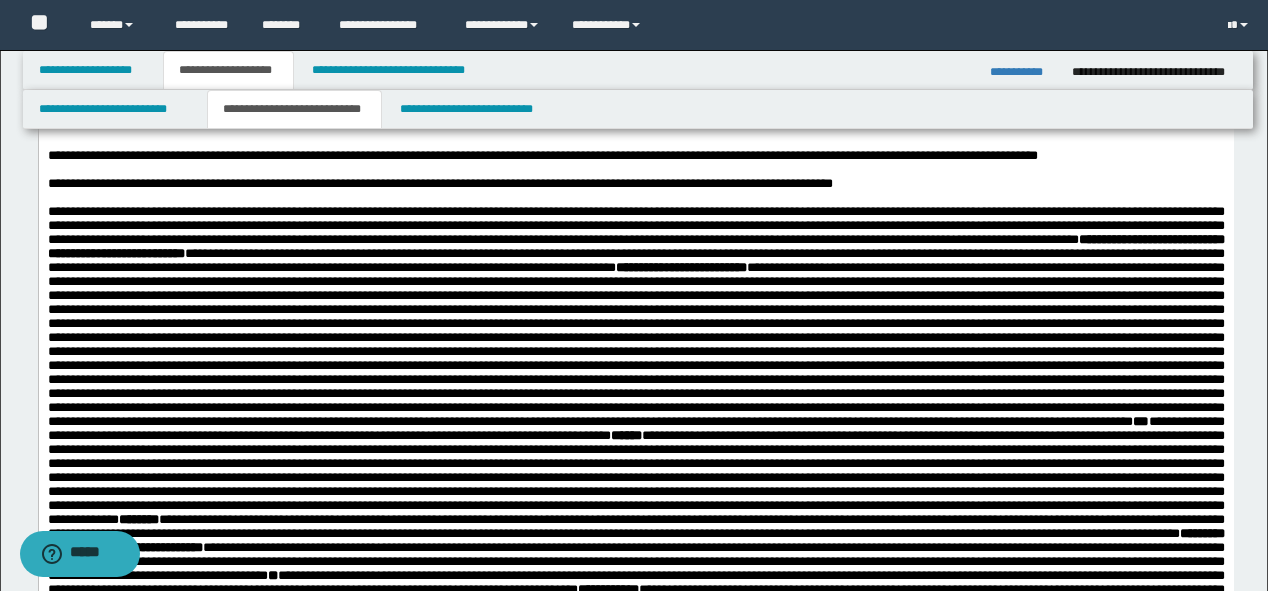 scroll, scrollTop: 910, scrollLeft: 0, axis: vertical 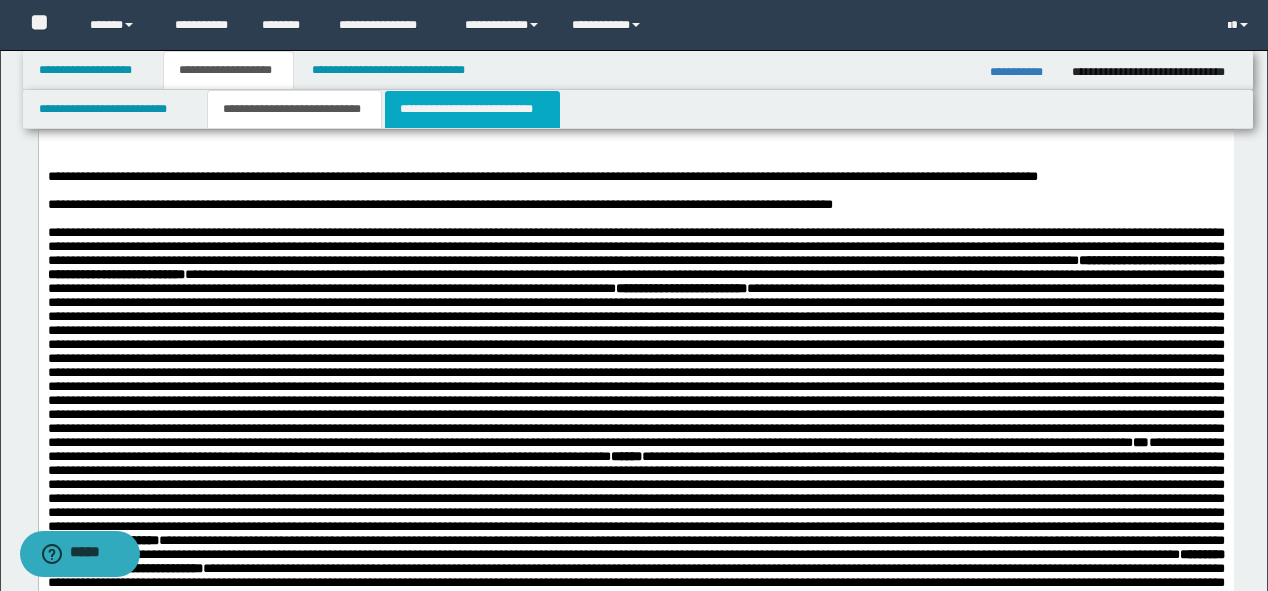click on "**********" at bounding box center (472, 109) 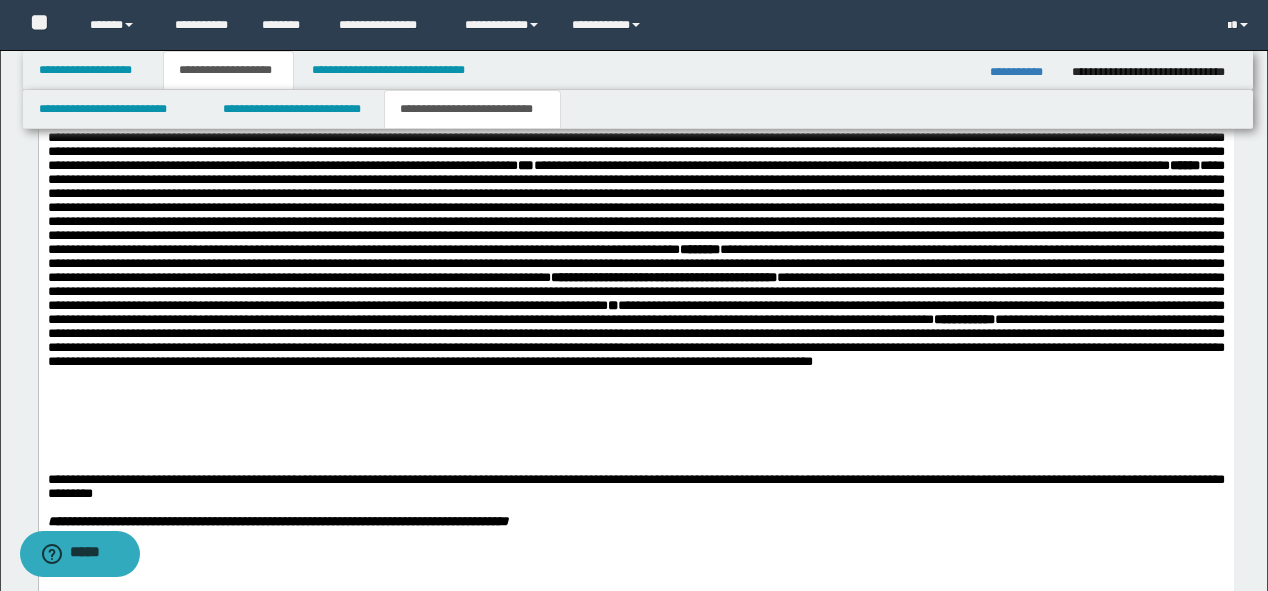 scroll, scrollTop: 1470, scrollLeft: 0, axis: vertical 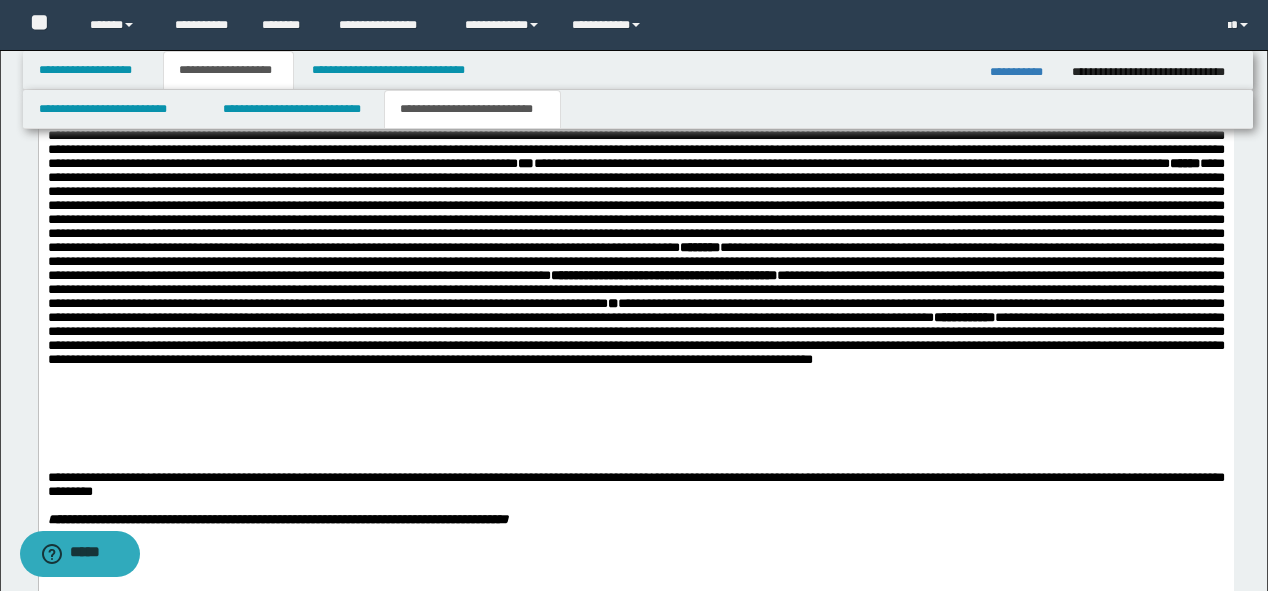 click on "**********" at bounding box center [635, 157] 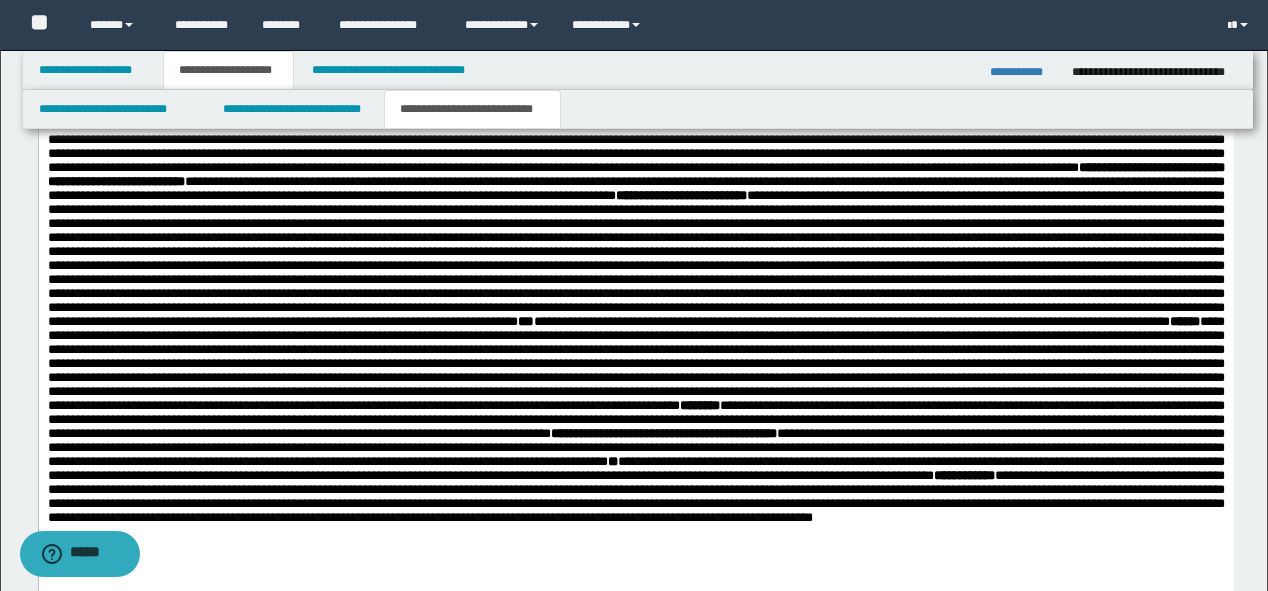 scroll, scrollTop: 1310, scrollLeft: 0, axis: vertical 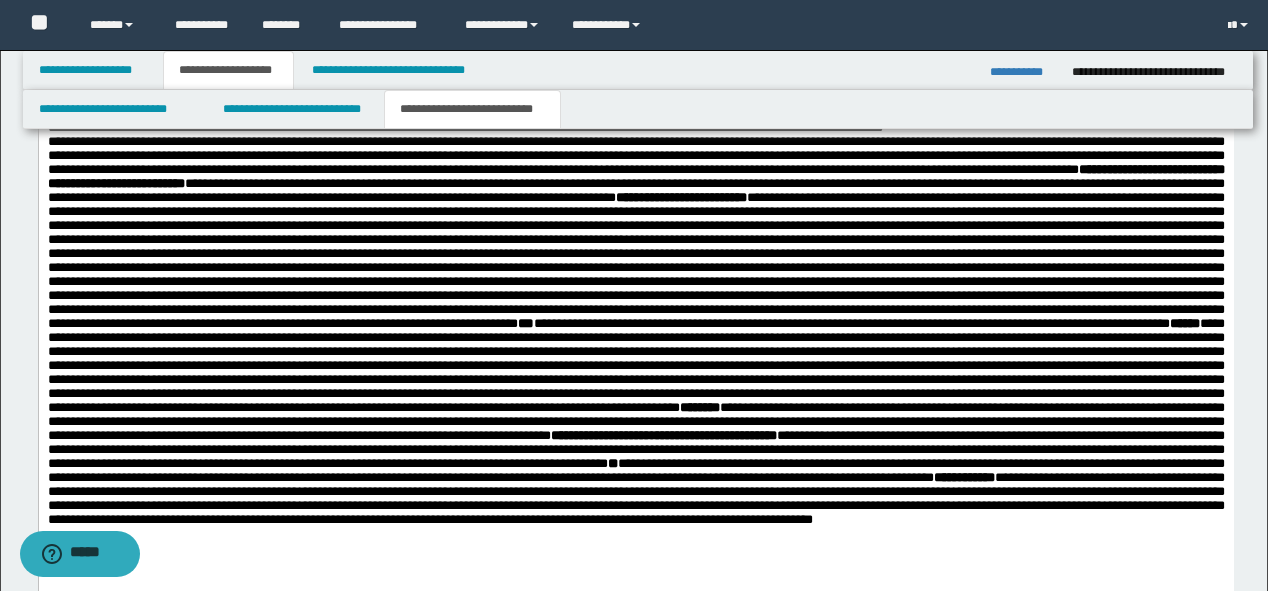 click on "**********" at bounding box center (635, 316) 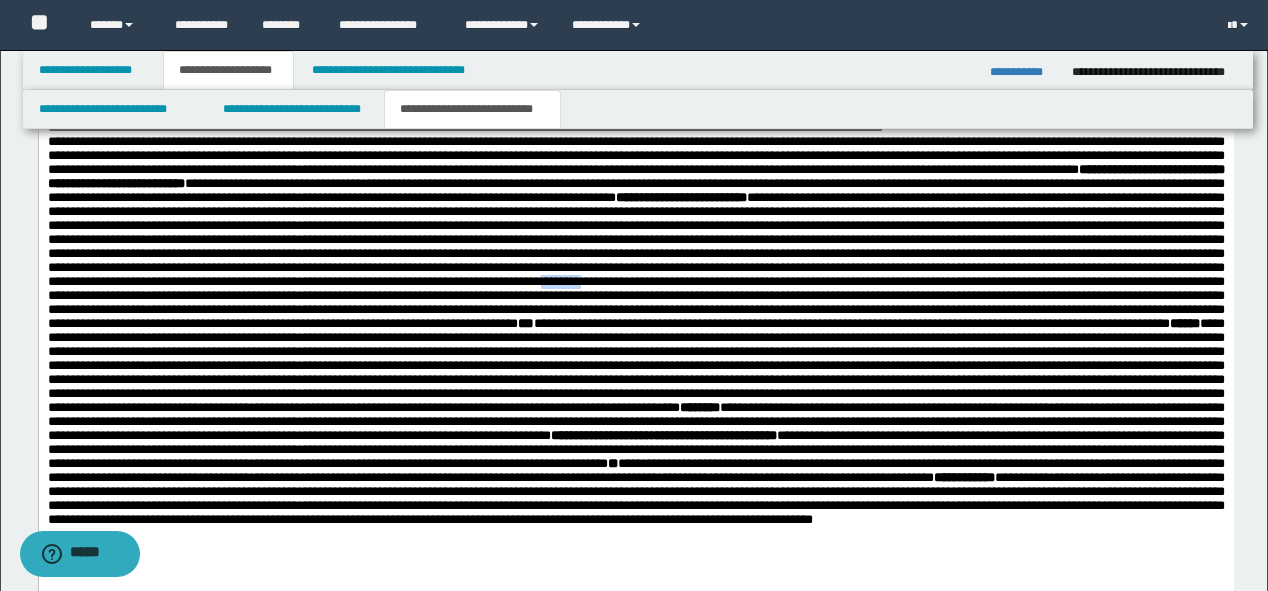 type 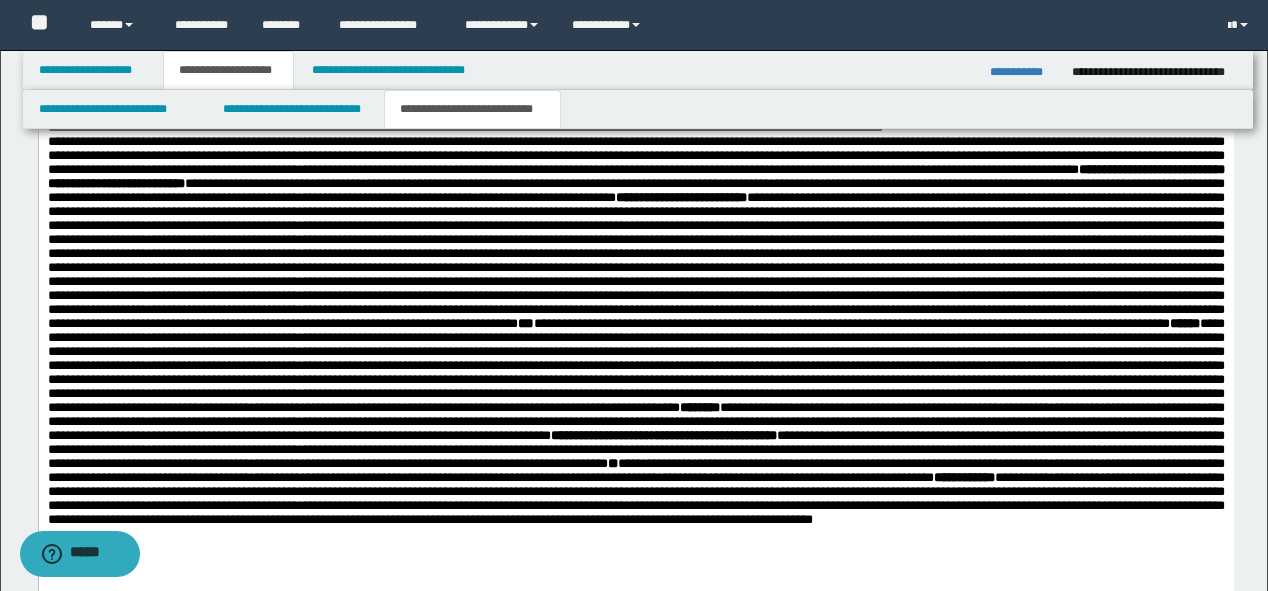 scroll, scrollTop: 1230, scrollLeft: 0, axis: vertical 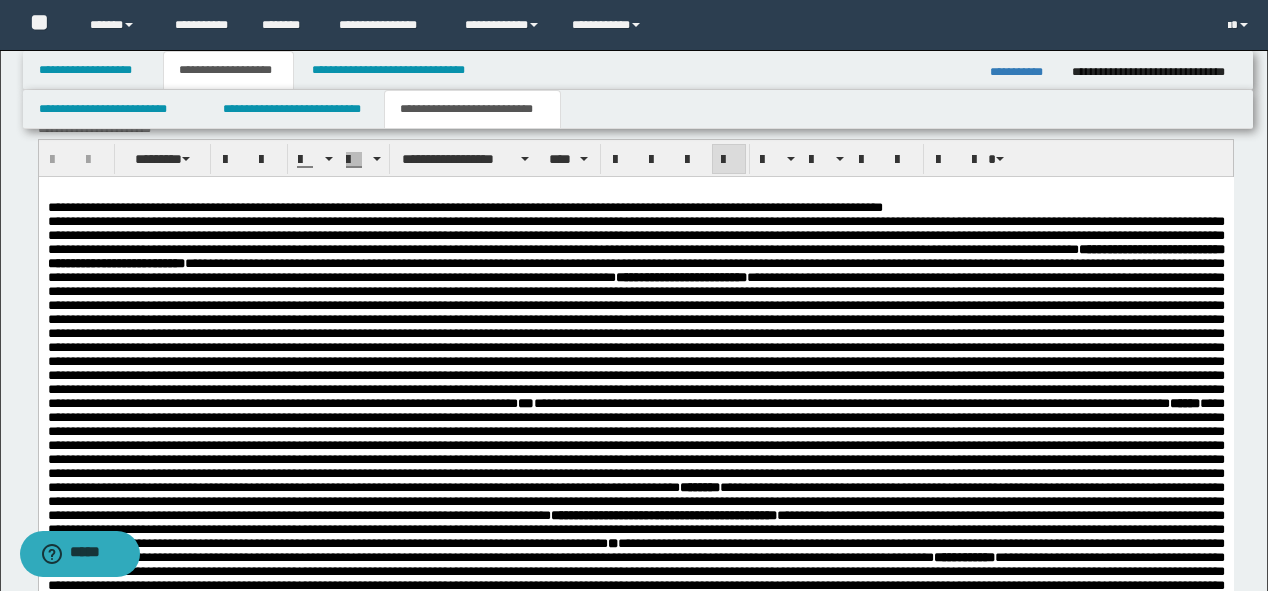 click on "**********" at bounding box center (635, 396) 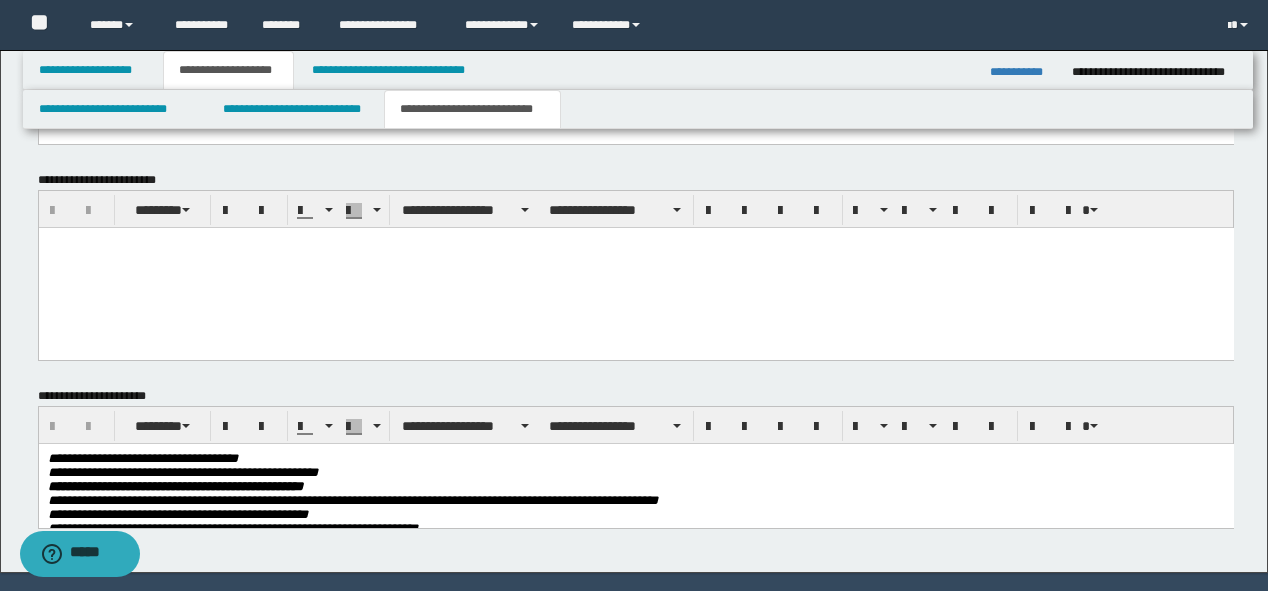 scroll, scrollTop: 2030, scrollLeft: 0, axis: vertical 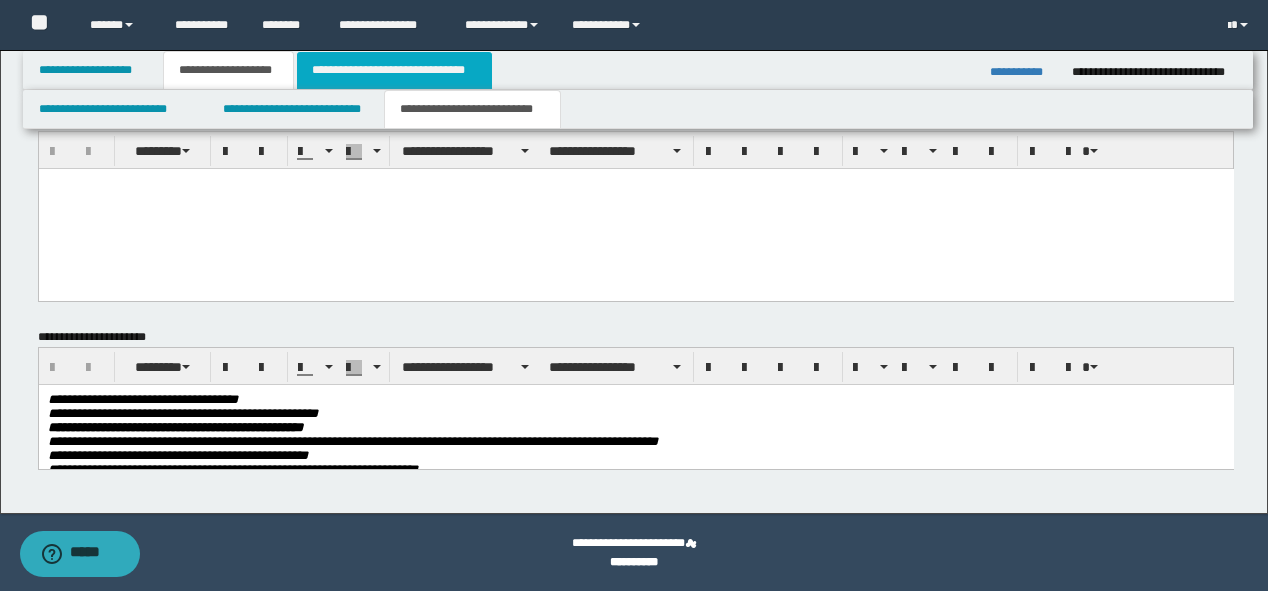 click on "**********" at bounding box center (394, 70) 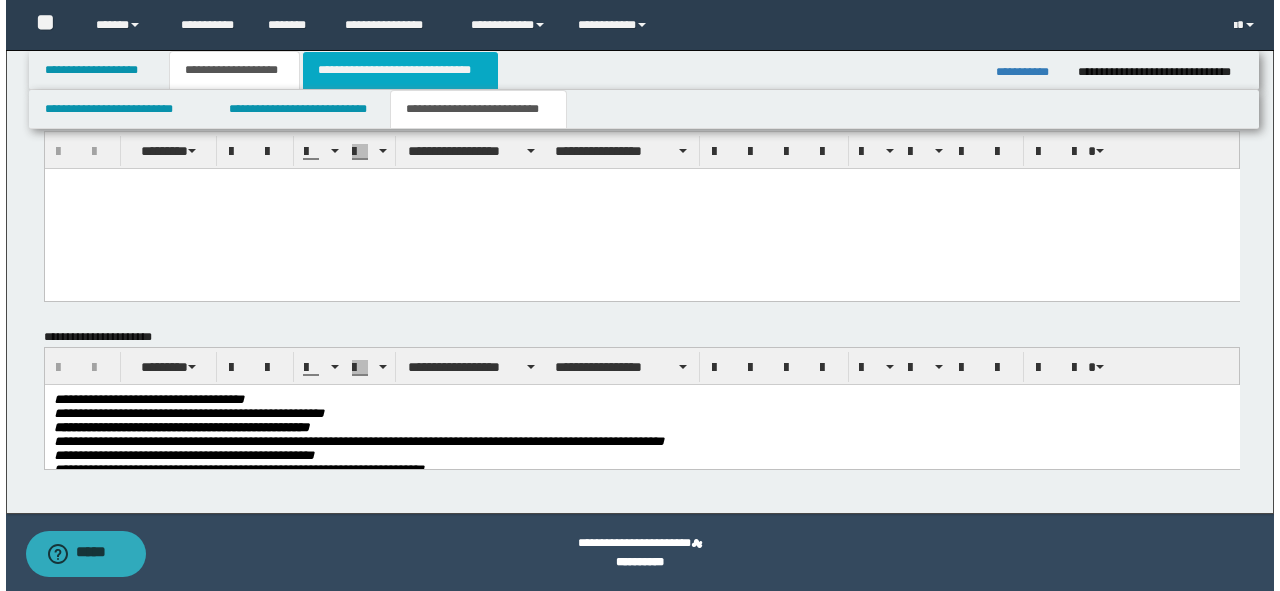 scroll, scrollTop: 0, scrollLeft: 0, axis: both 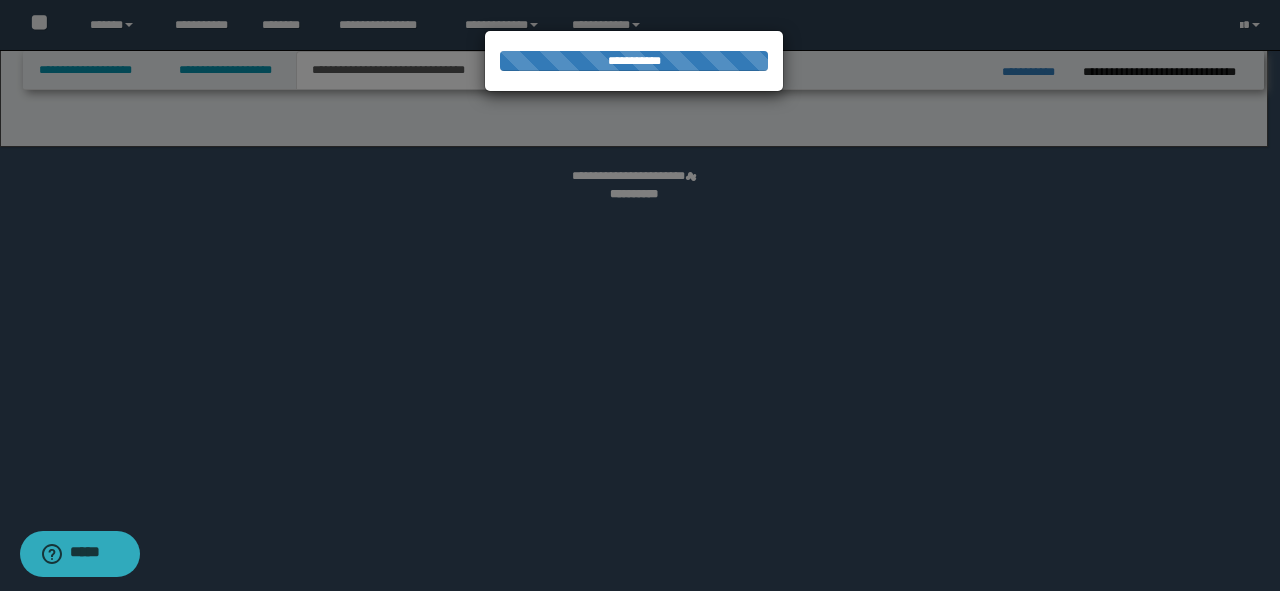 select on "*" 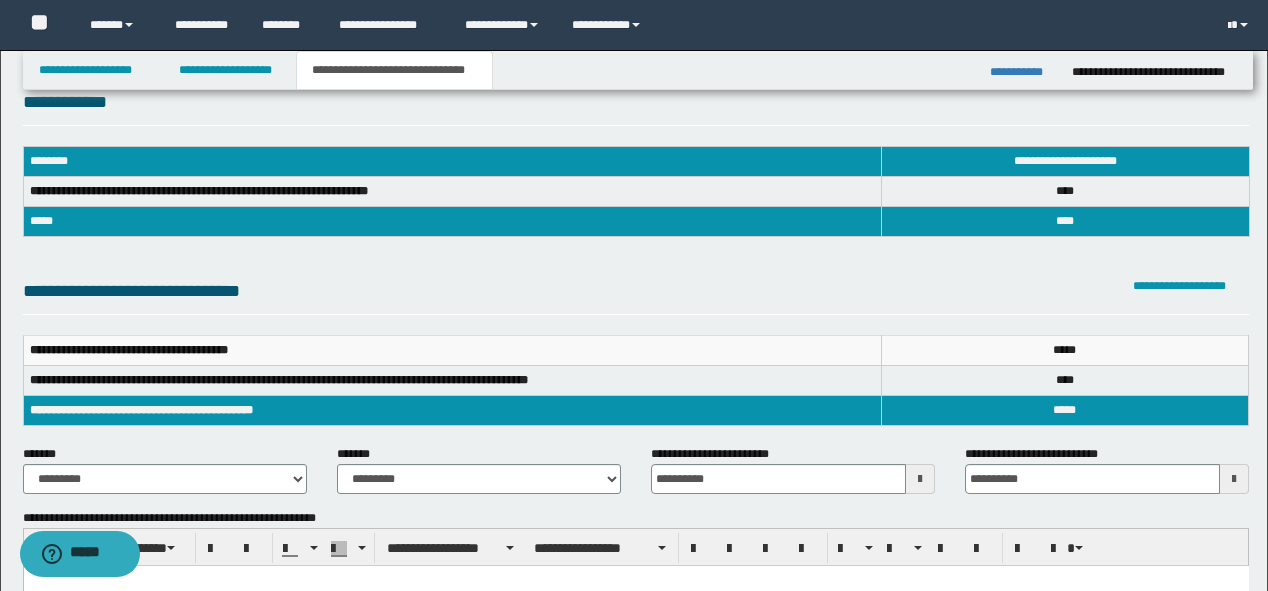 scroll, scrollTop: 80, scrollLeft: 0, axis: vertical 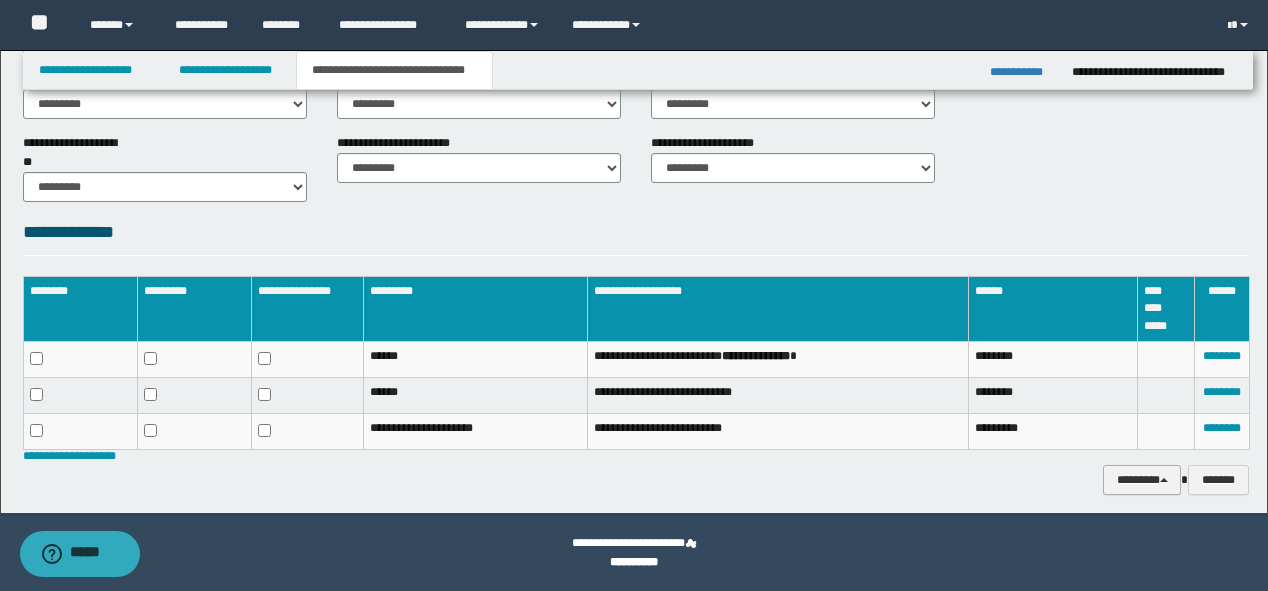 click on "********" at bounding box center (1142, 480) 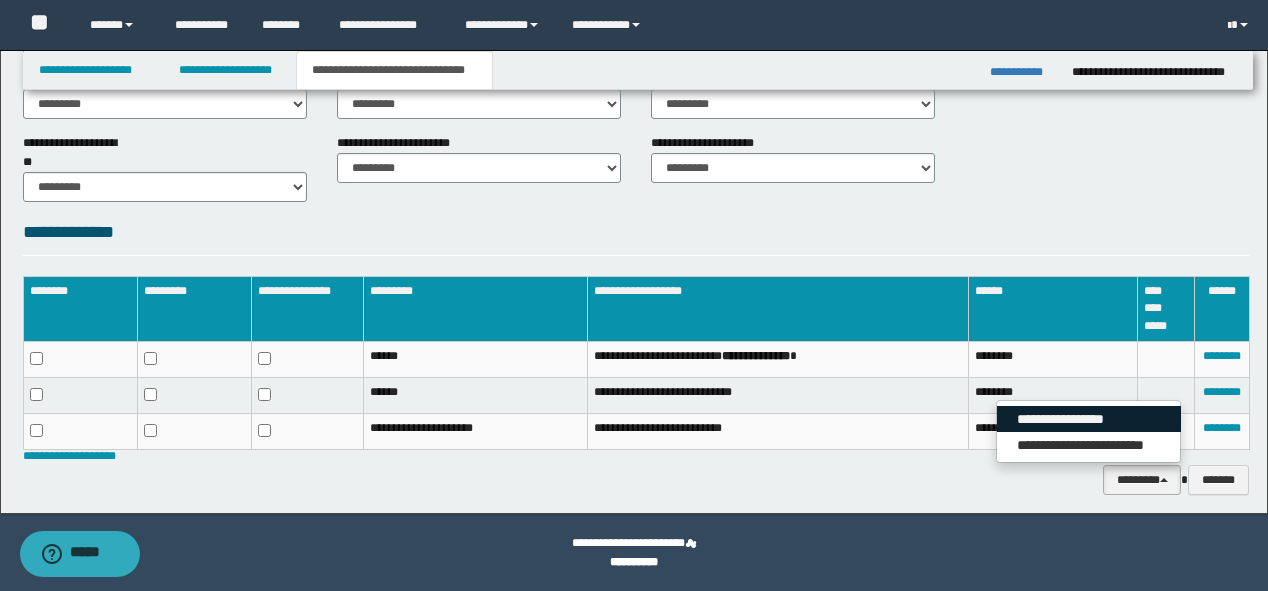 click on "**********" at bounding box center [1089, 419] 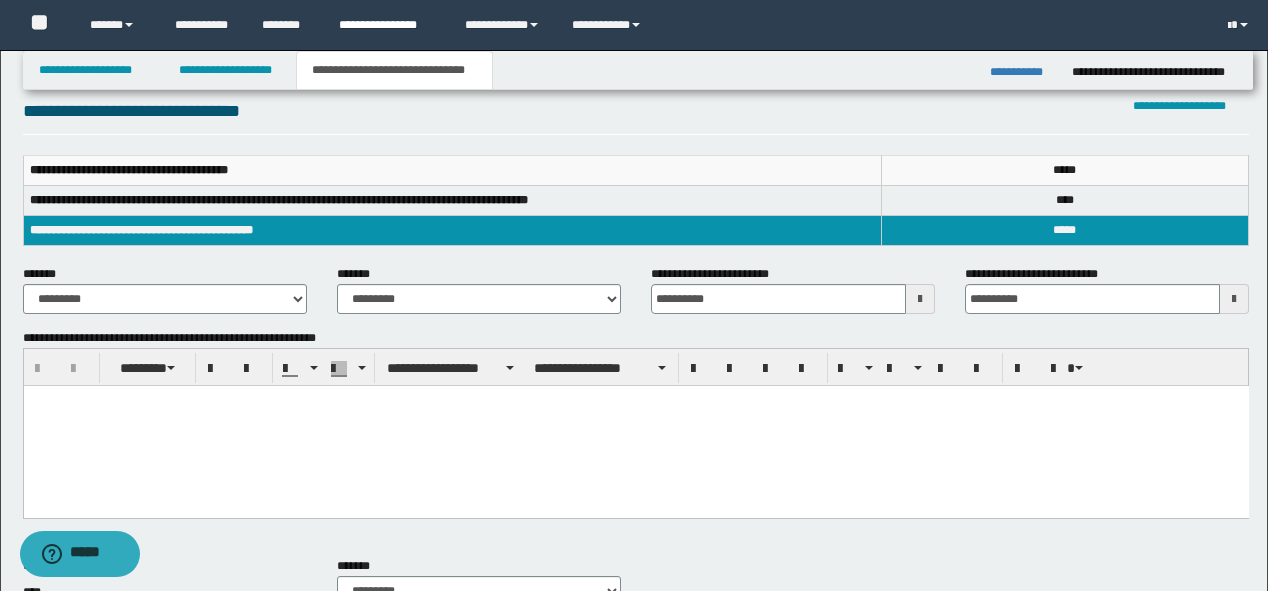 scroll, scrollTop: 0, scrollLeft: 0, axis: both 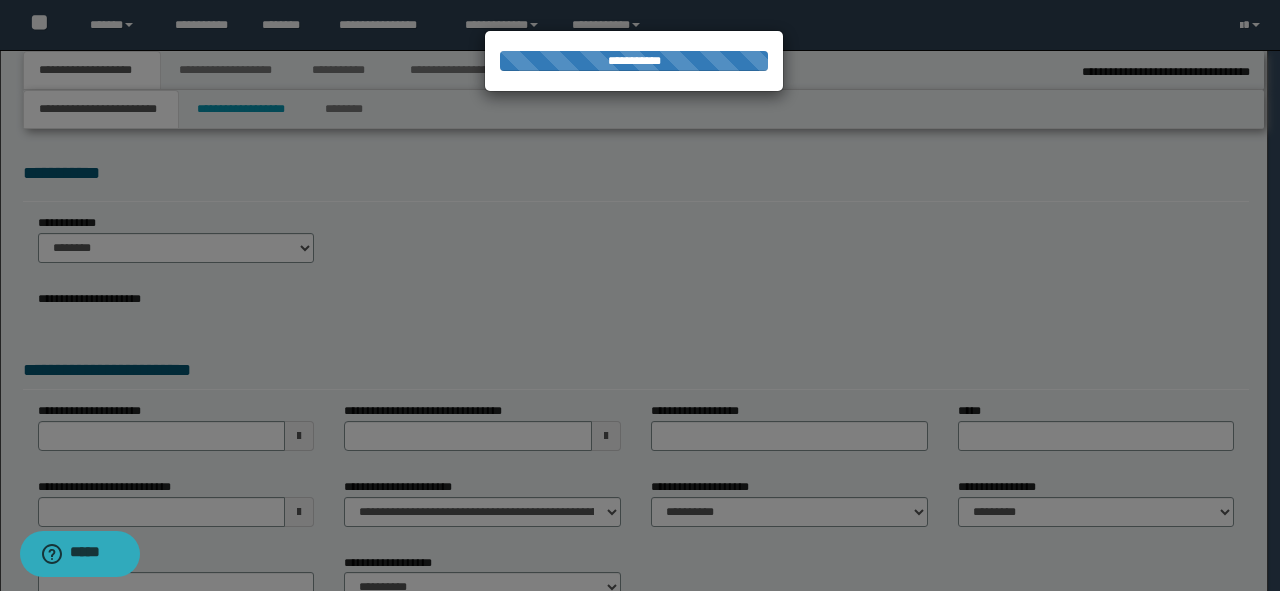 type on "**********" 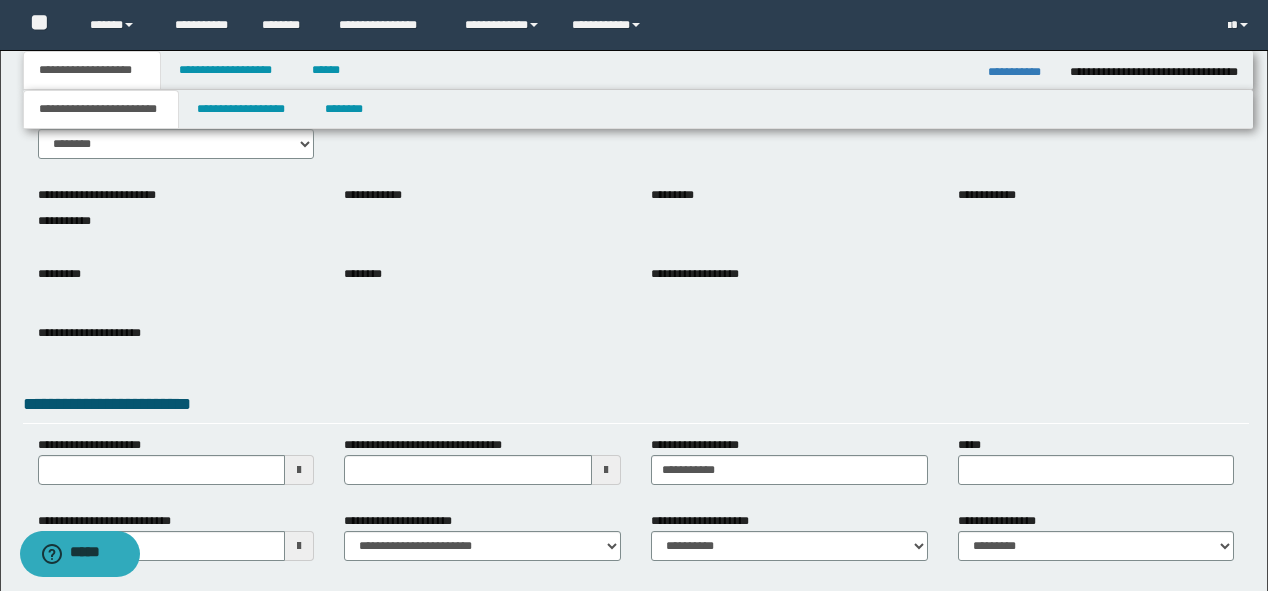 scroll, scrollTop: 240, scrollLeft: 0, axis: vertical 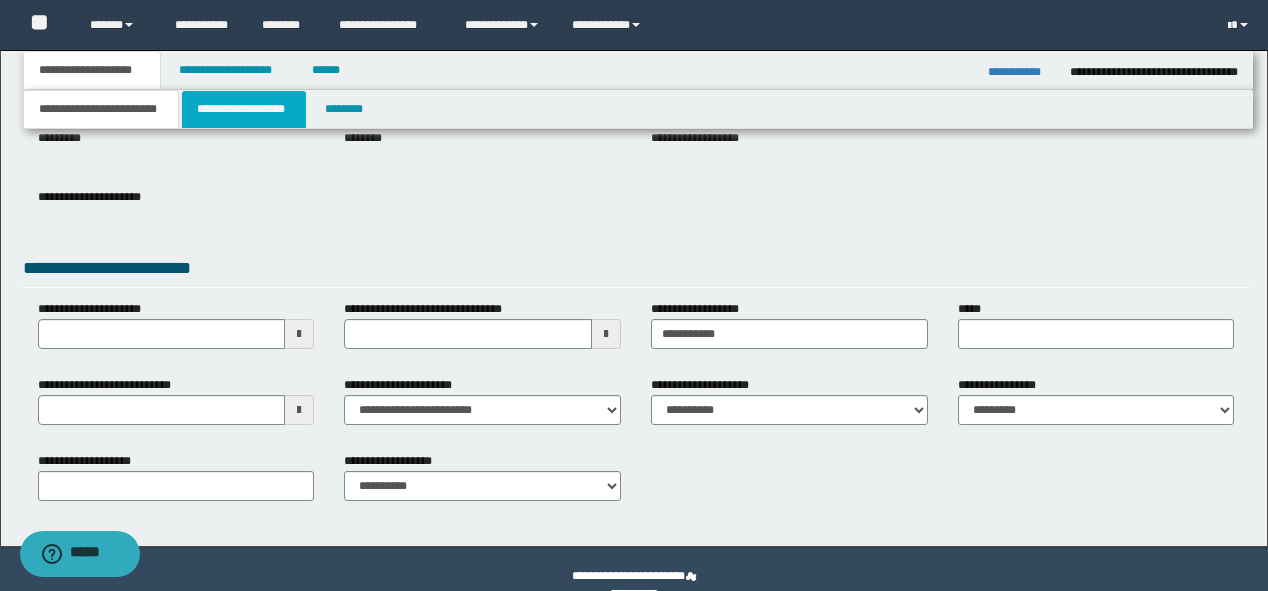 click on "**********" at bounding box center (244, 109) 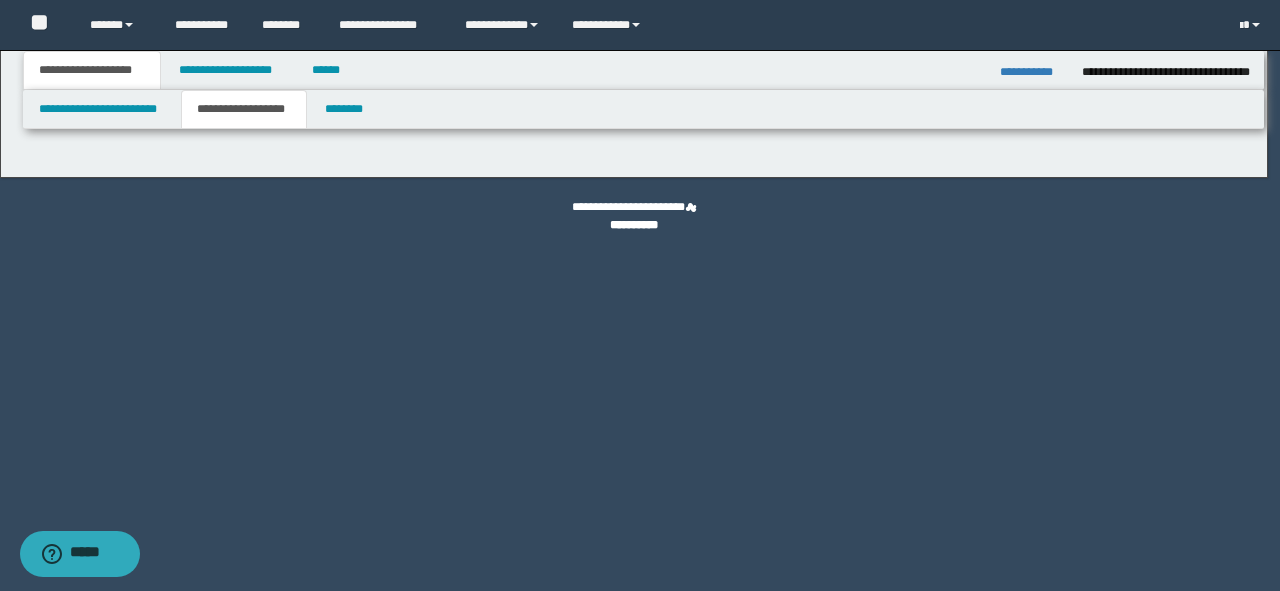 type on "**********" 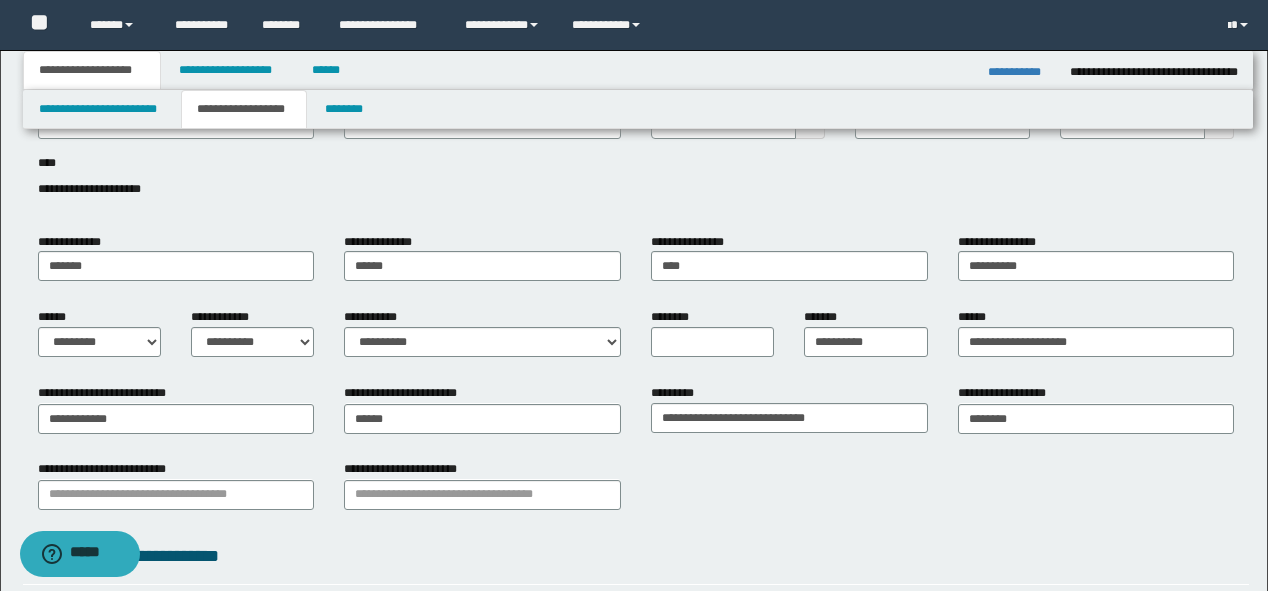 scroll, scrollTop: 400, scrollLeft: 0, axis: vertical 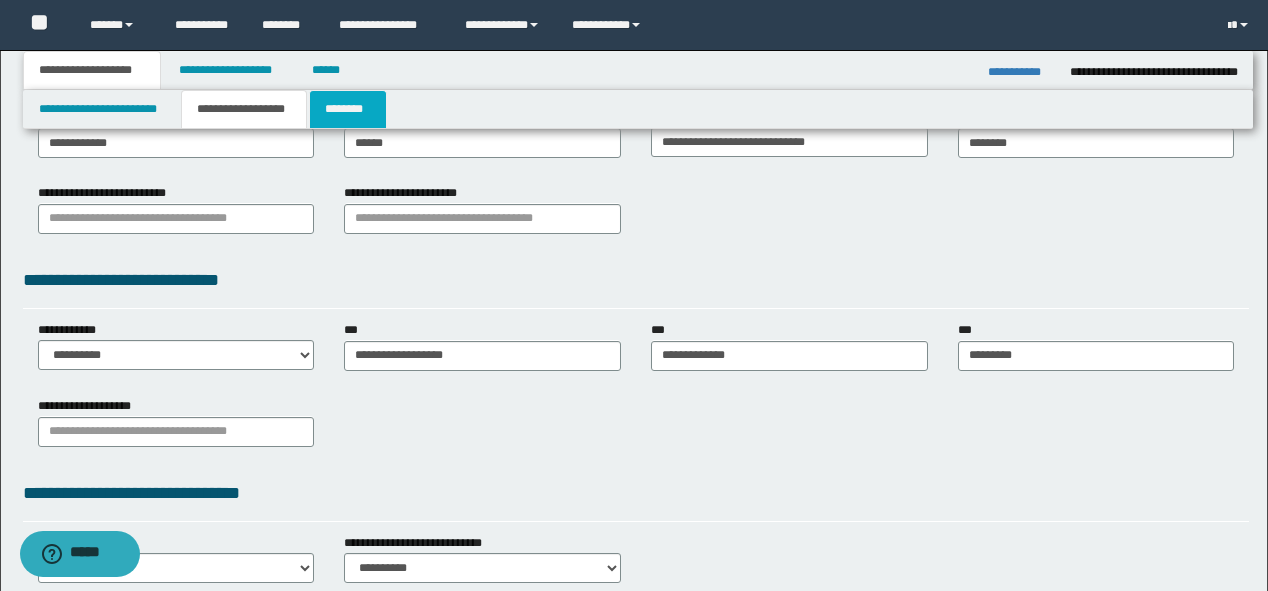 click on "********" at bounding box center (348, 109) 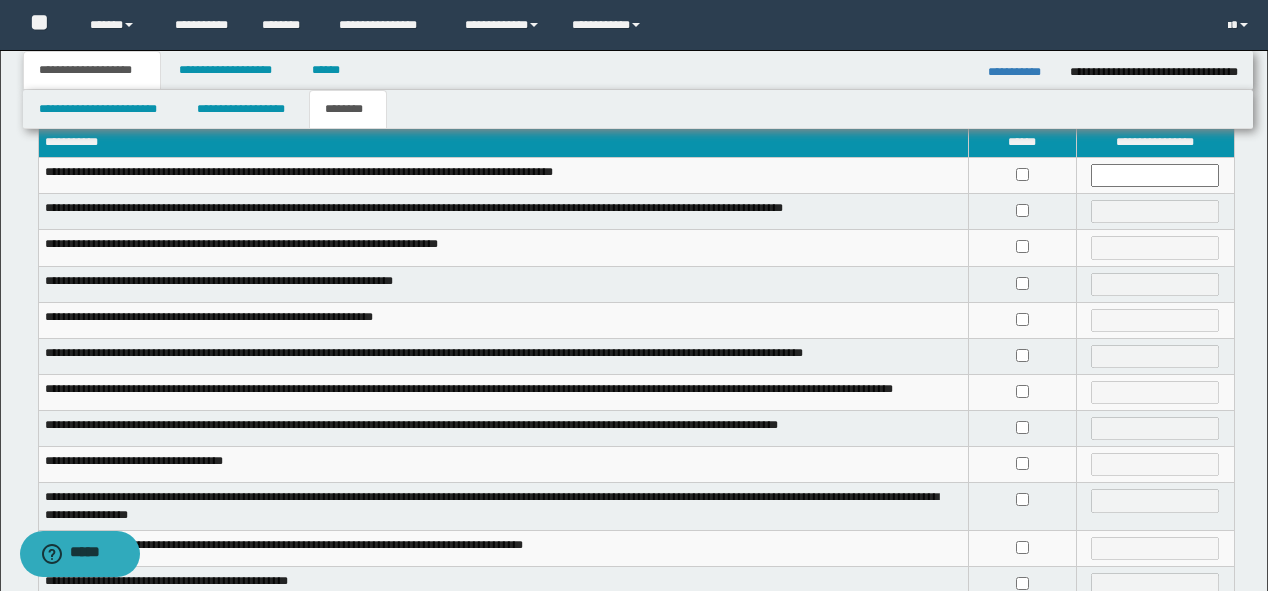 scroll, scrollTop: 62, scrollLeft: 0, axis: vertical 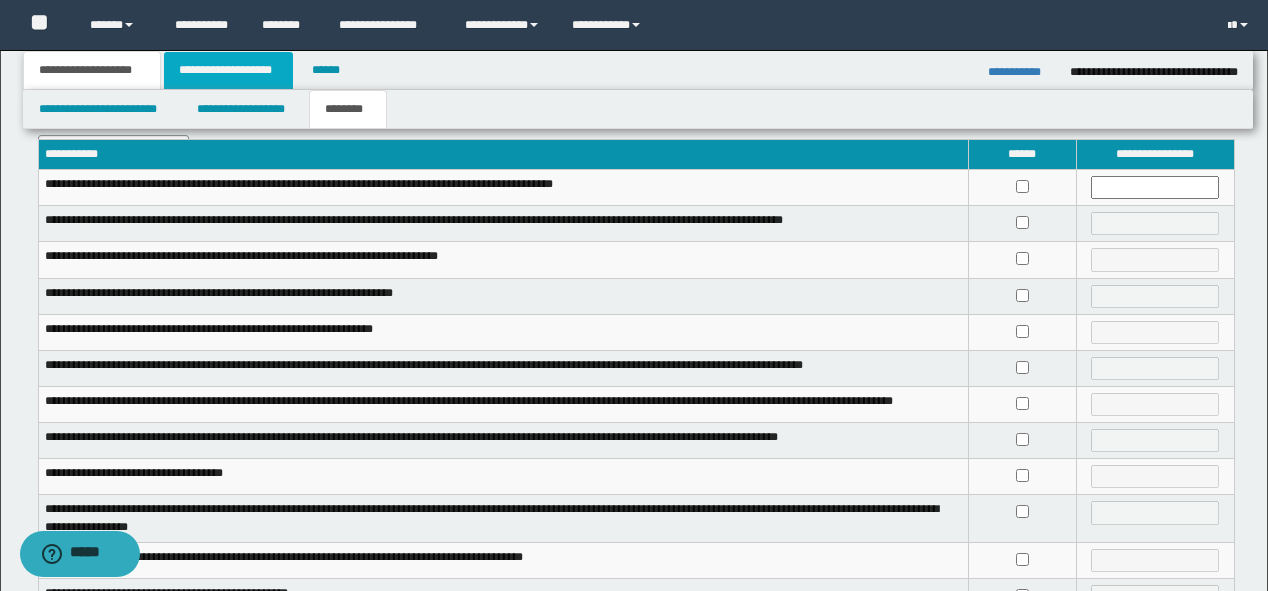 click on "**********" at bounding box center [228, 70] 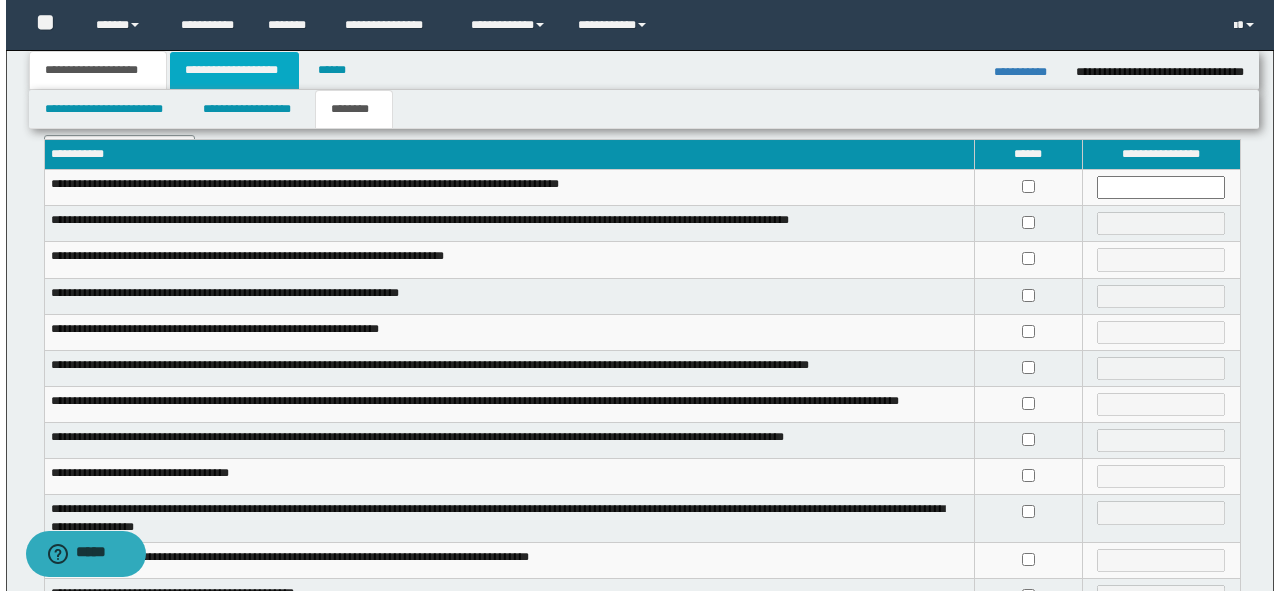 scroll, scrollTop: 0, scrollLeft: 0, axis: both 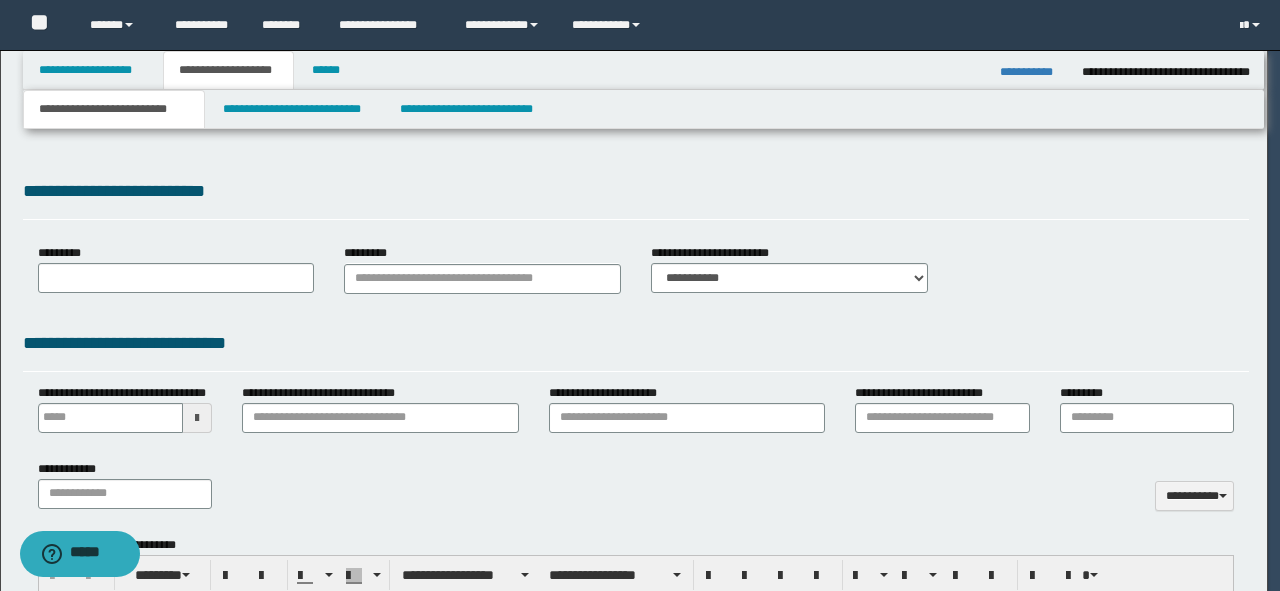 select on "*" 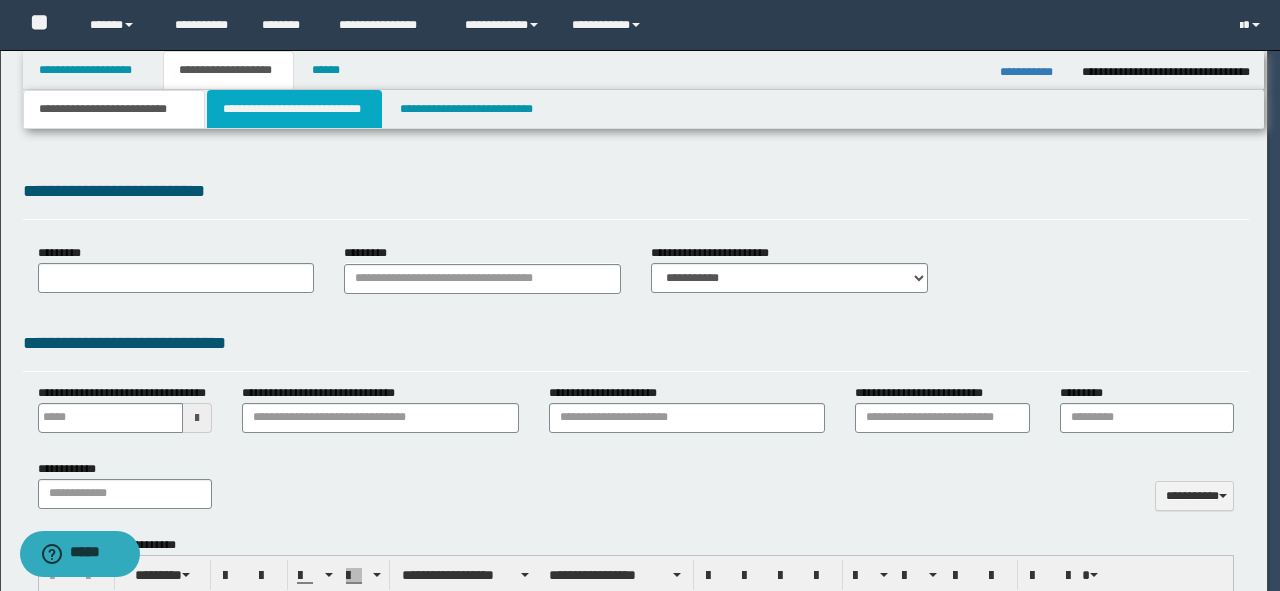 click on "**********" at bounding box center [294, 109] 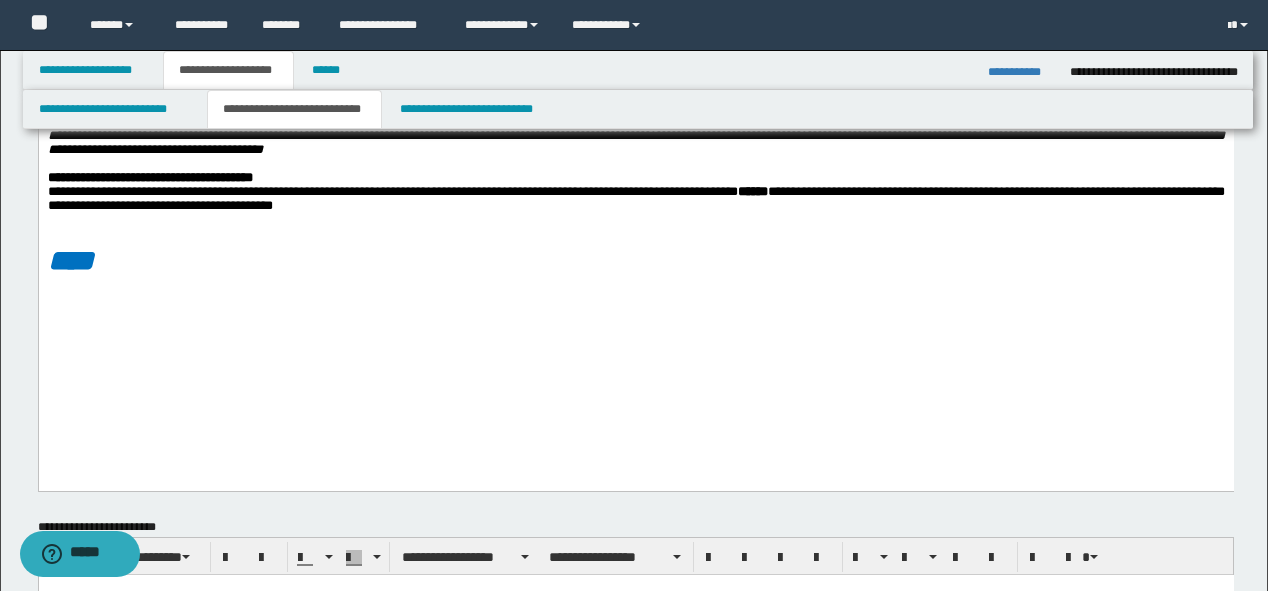 scroll, scrollTop: 480, scrollLeft: 0, axis: vertical 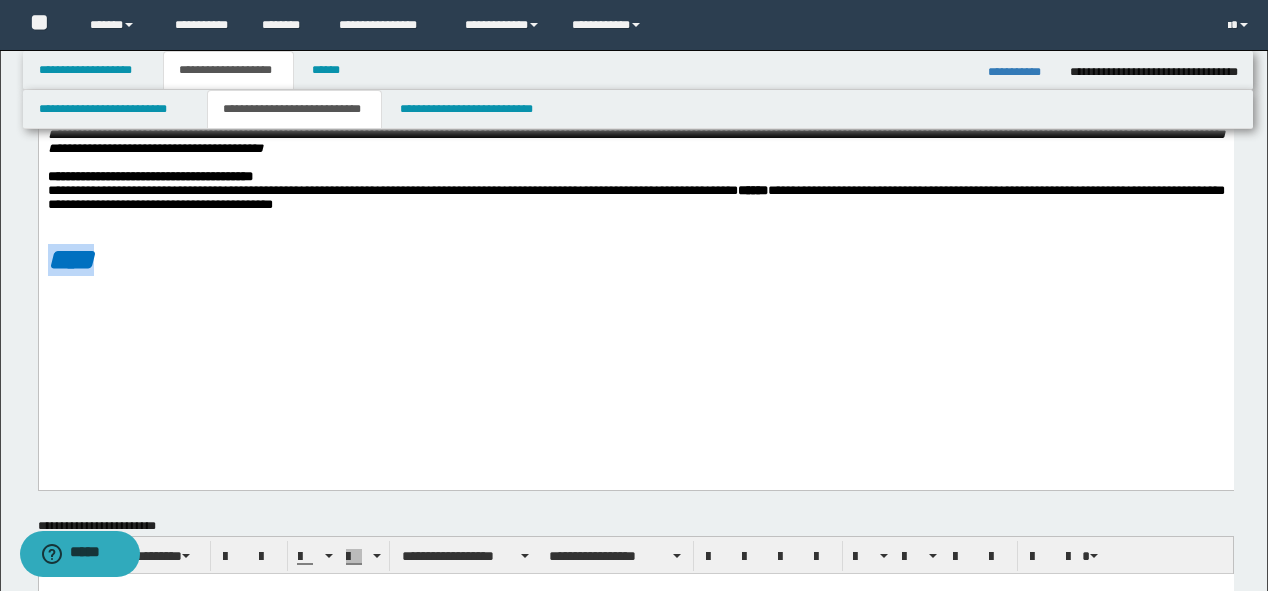 drag, startPoint x: 155, startPoint y: 370, endPoint x: 38, endPoint y: 105, distance: 289.67914 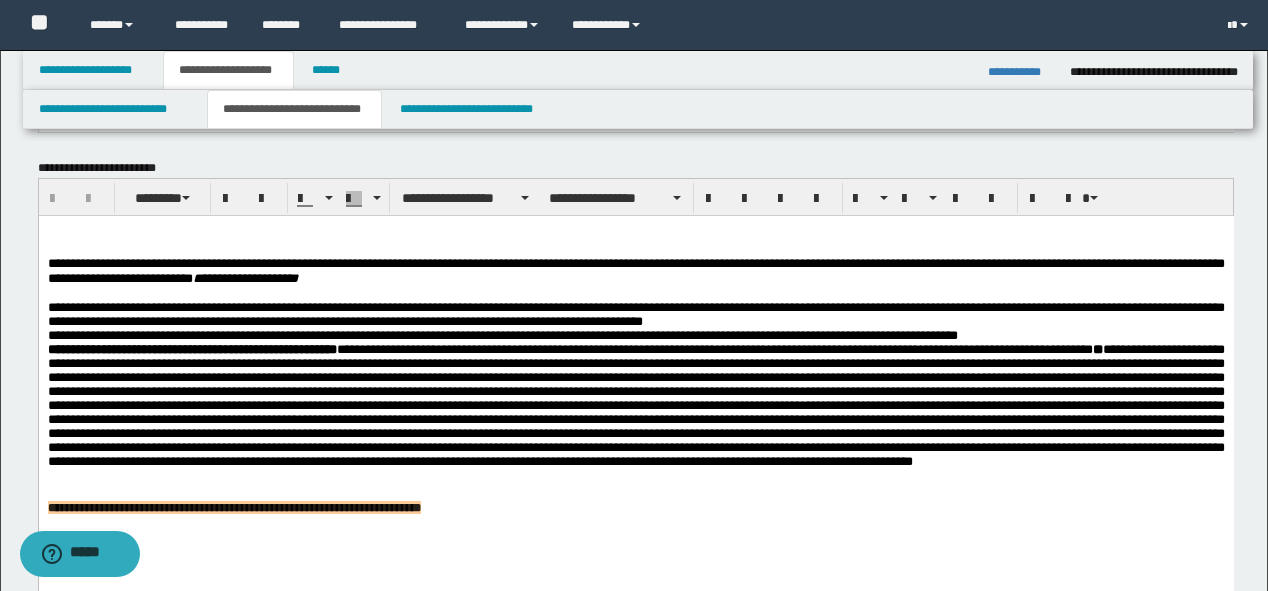 scroll, scrollTop: 800, scrollLeft: 0, axis: vertical 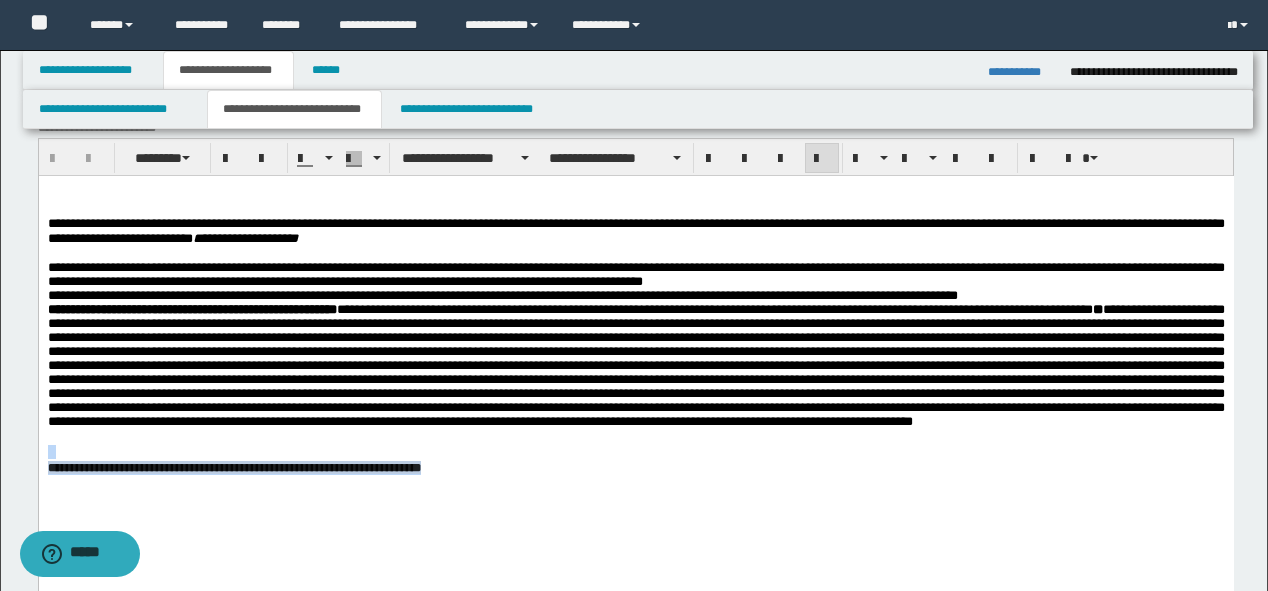 drag, startPoint x: 531, startPoint y: 502, endPoint x: -1, endPoint y: 502, distance: 532 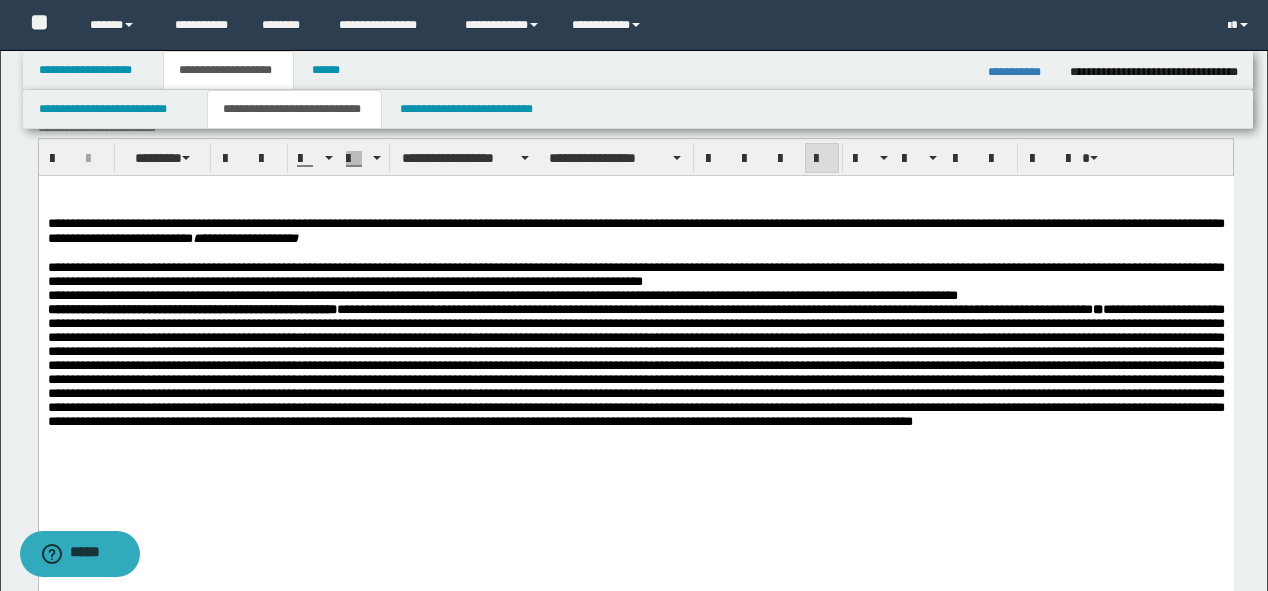 type 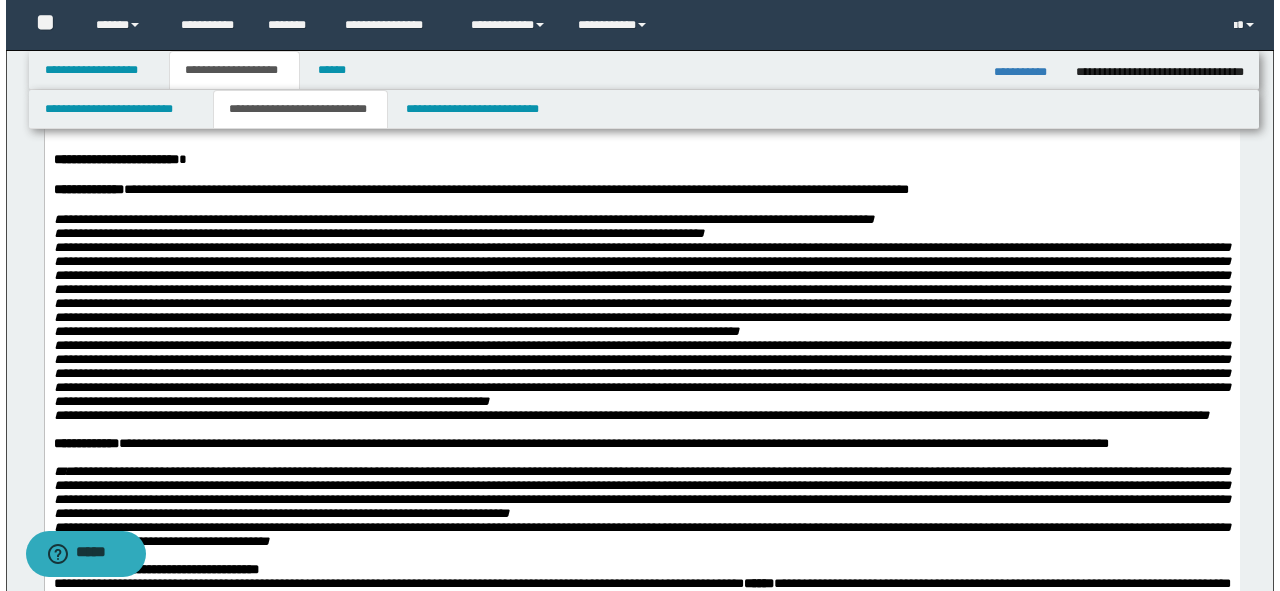 scroll, scrollTop: 0, scrollLeft: 0, axis: both 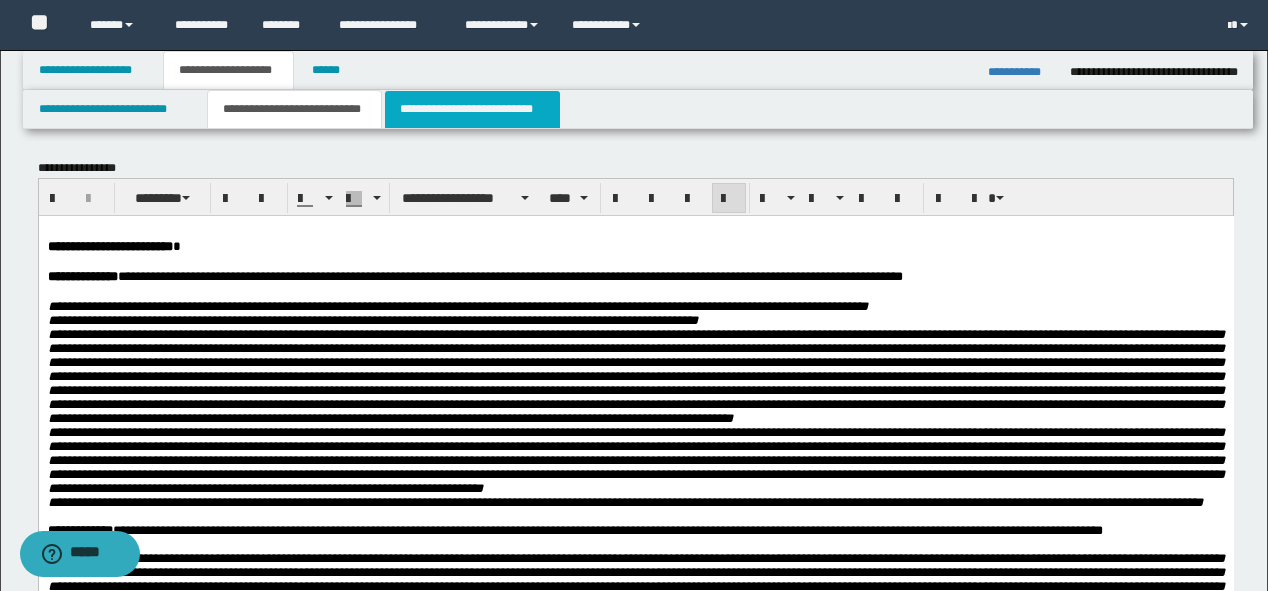 click on "**********" at bounding box center [472, 109] 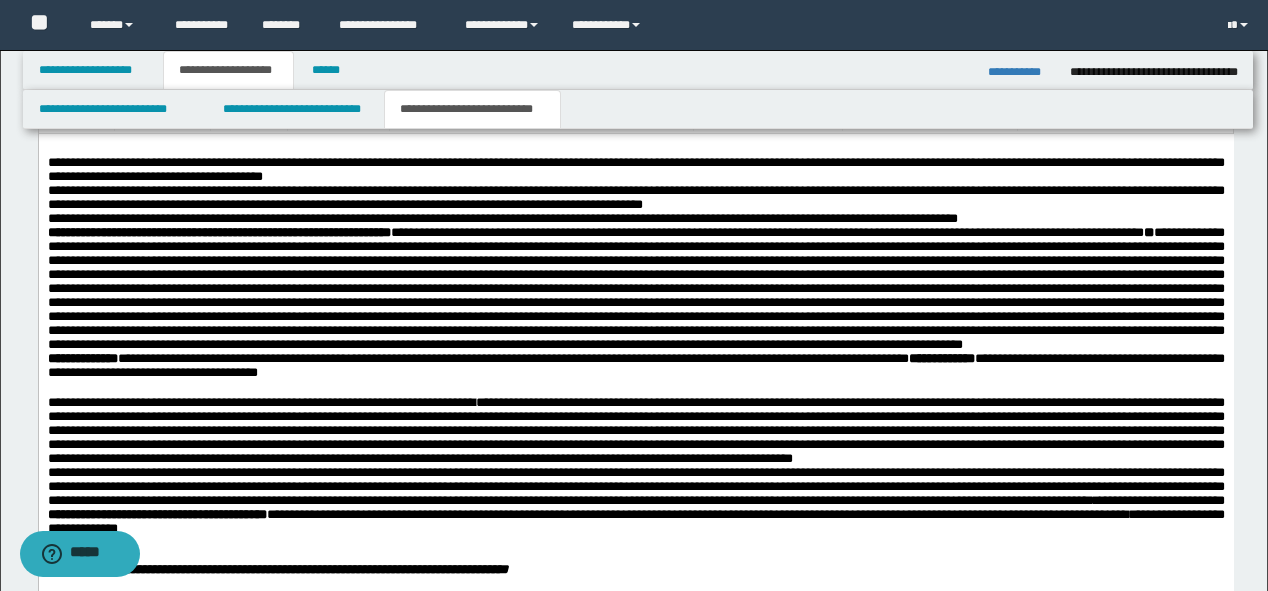 scroll, scrollTop: 720, scrollLeft: 0, axis: vertical 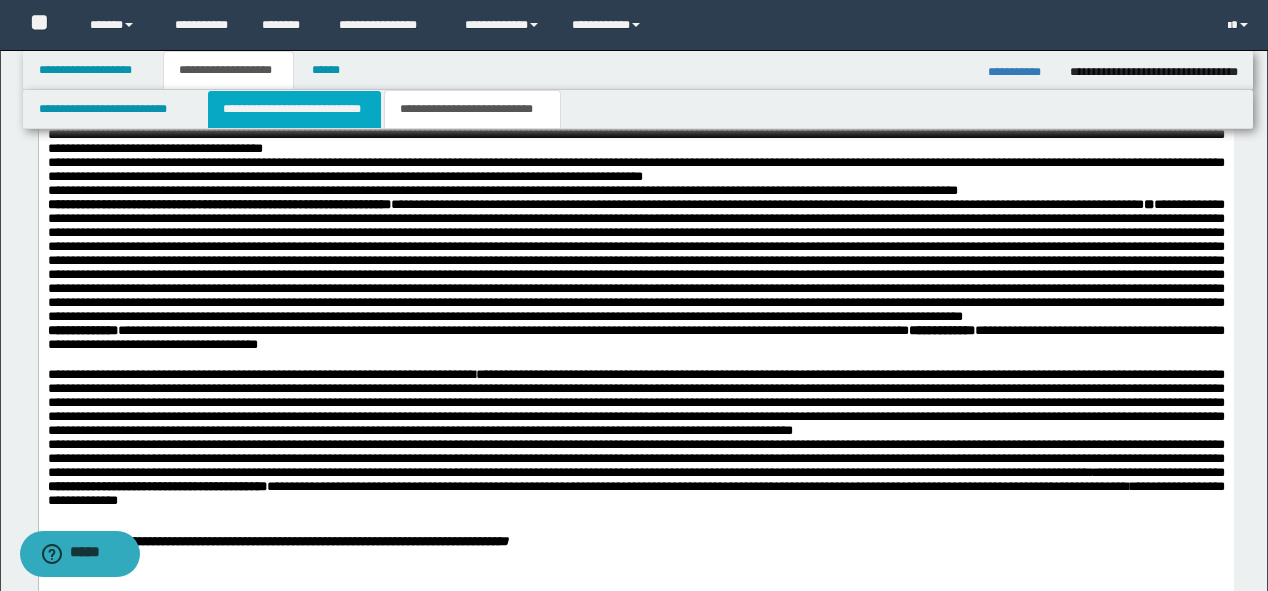 click on "**********" at bounding box center (294, 109) 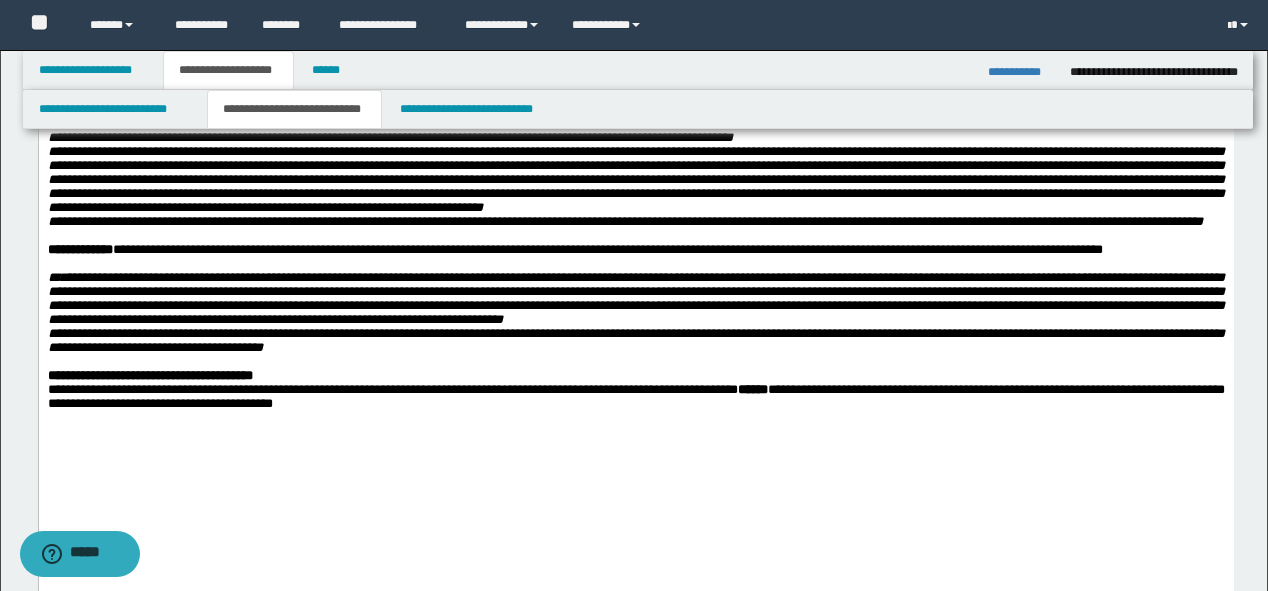 scroll, scrollTop: 320, scrollLeft: 0, axis: vertical 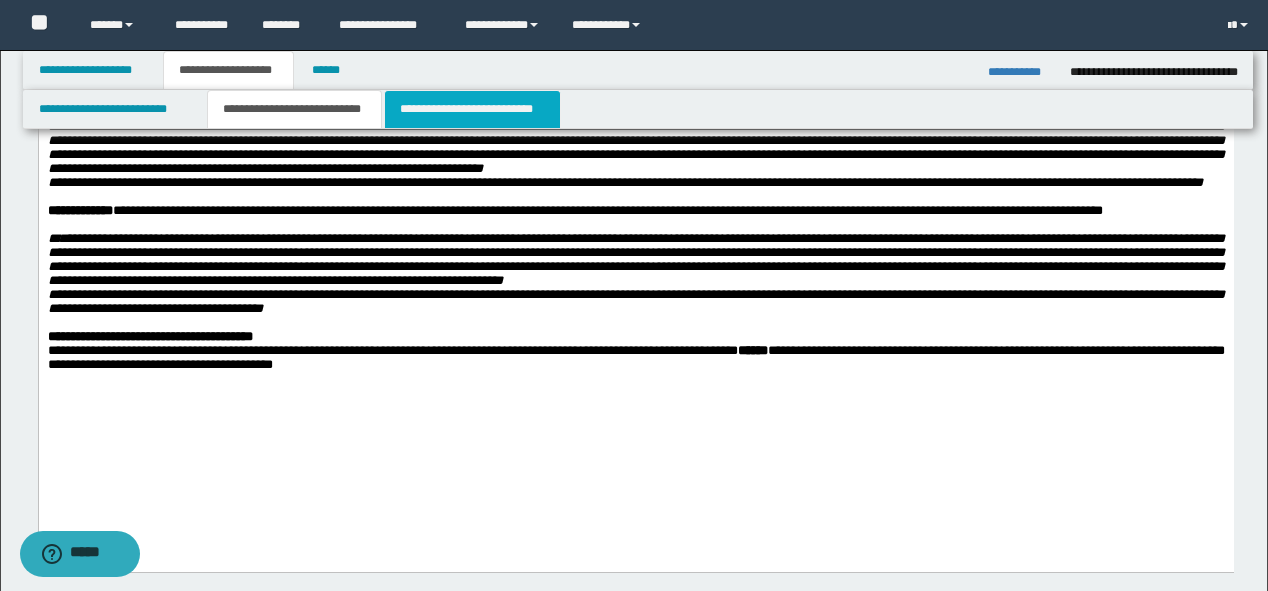 click on "**********" at bounding box center [472, 109] 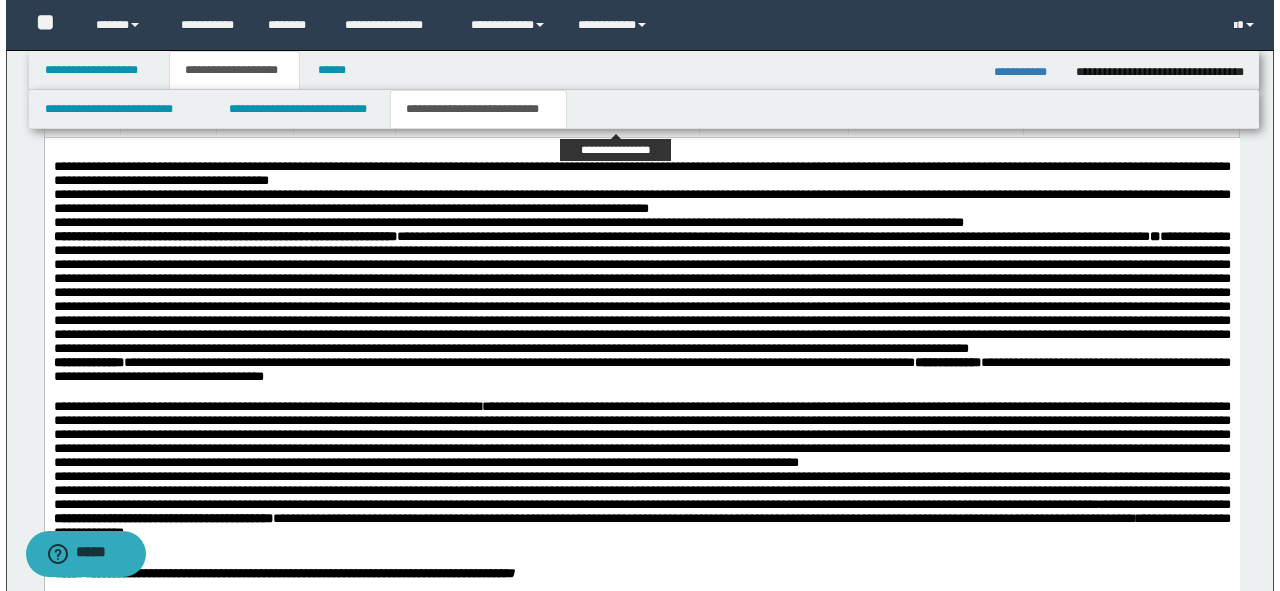 scroll, scrollTop: 720, scrollLeft: 0, axis: vertical 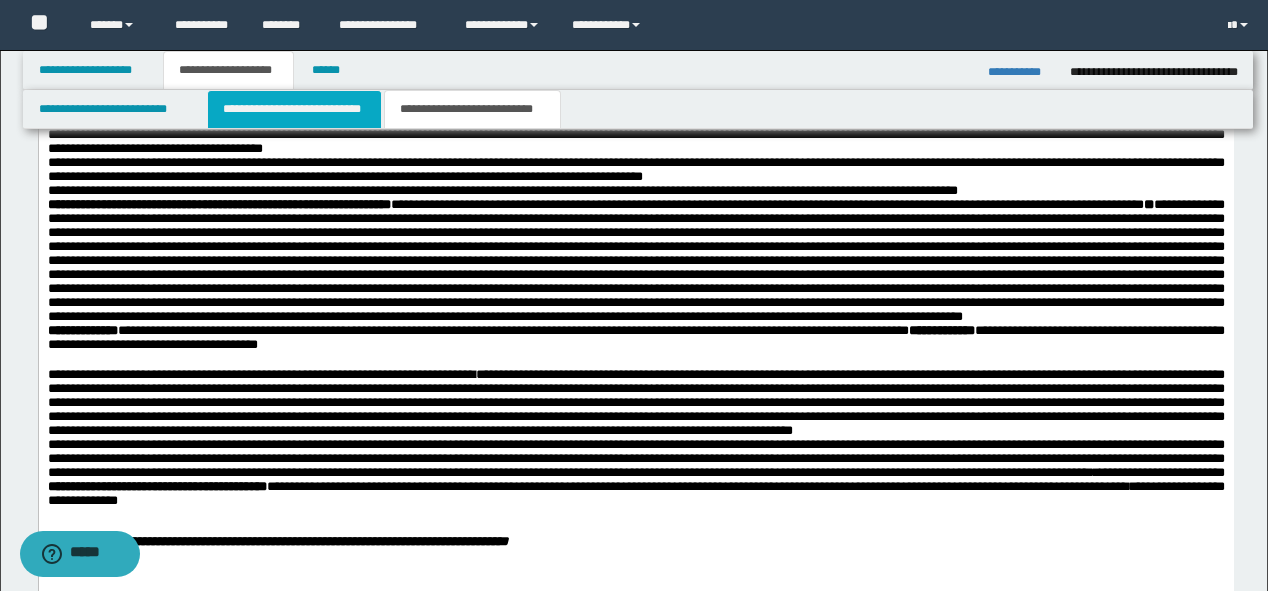click on "**********" at bounding box center (294, 109) 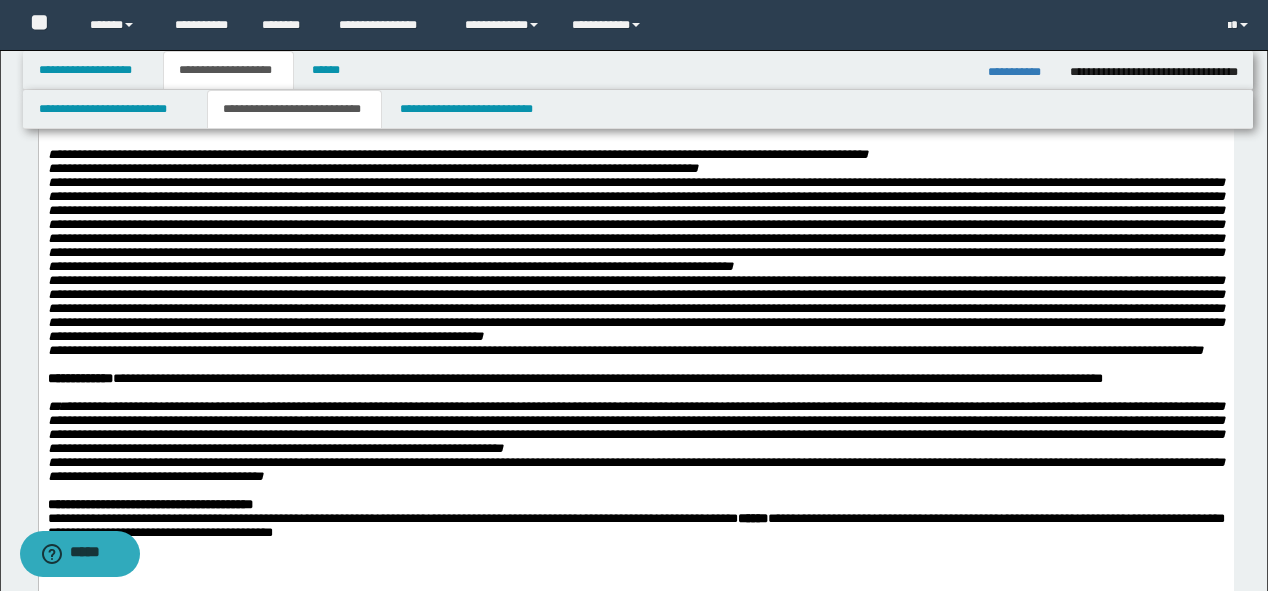 scroll, scrollTop: 160, scrollLeft: 0, axis: vertical 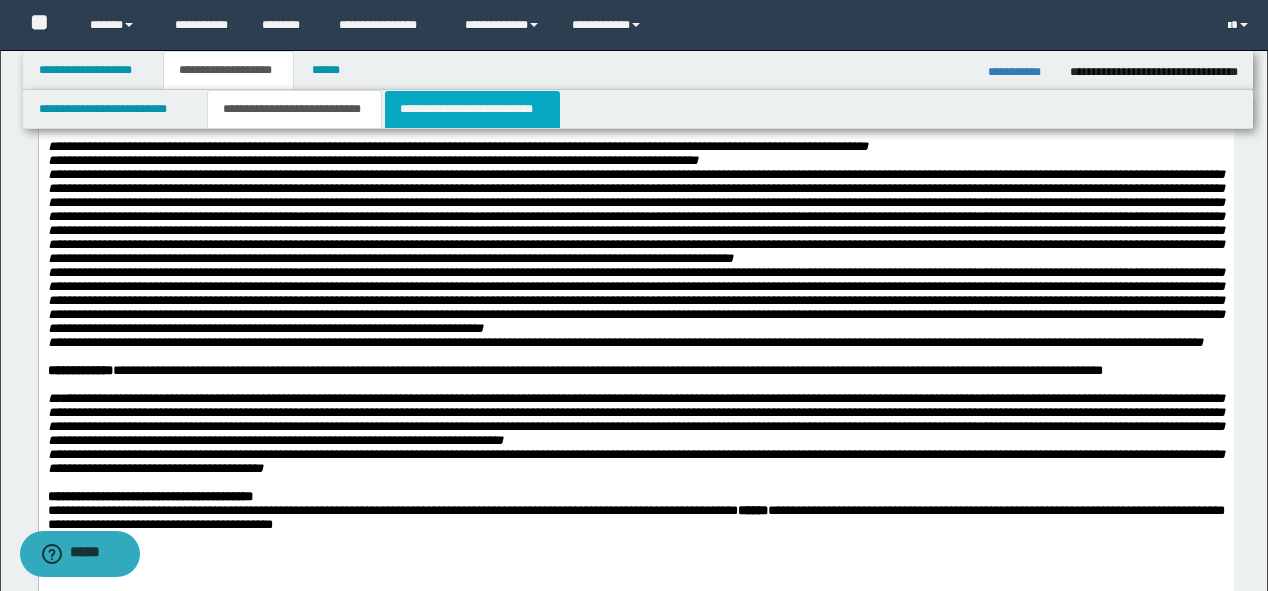 click on "**********" at bounding box center (472, 109) 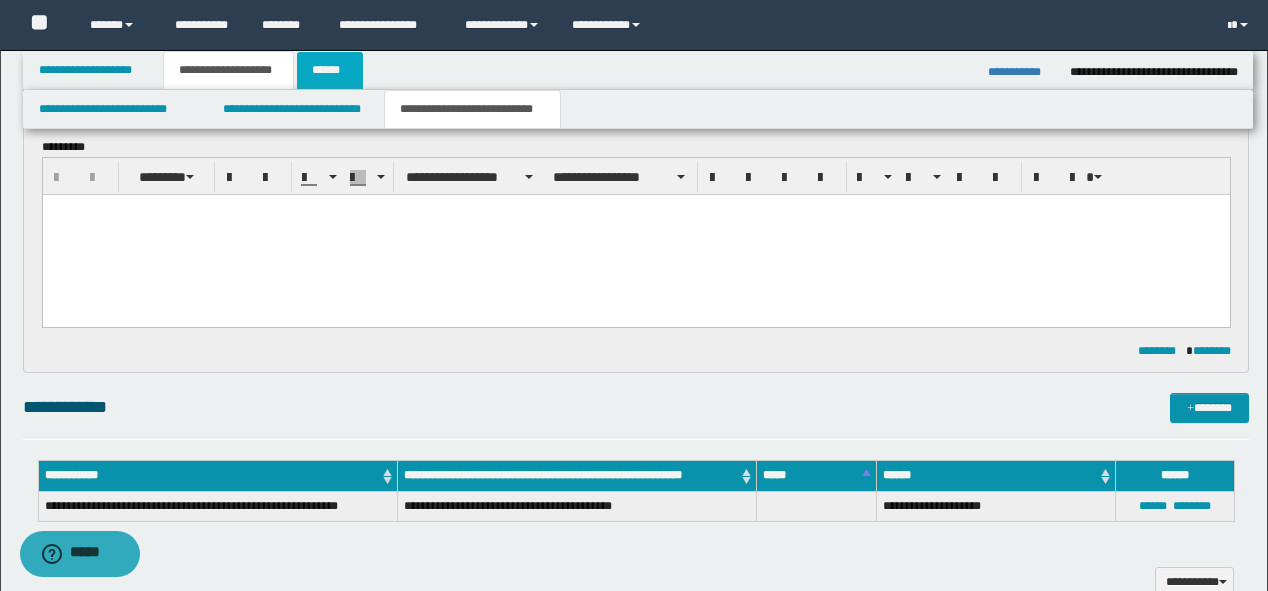 click on "******" at bounding box center [330, 70] 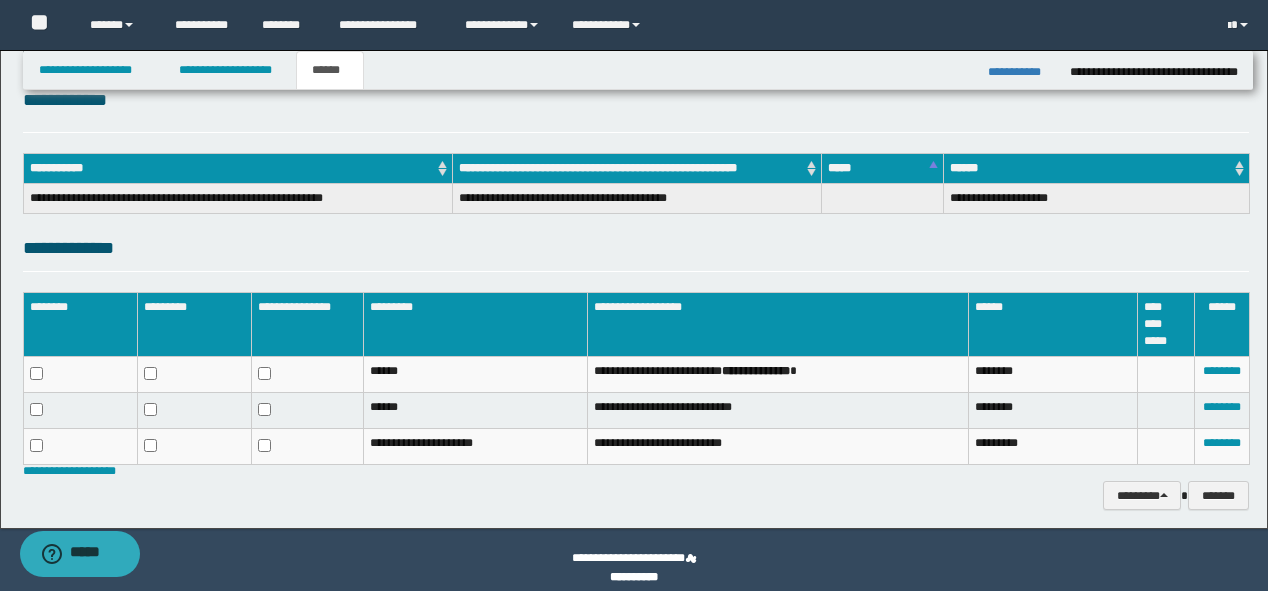 scroll, scrollTop: 272, scrollLeft: 0, axis: vertical 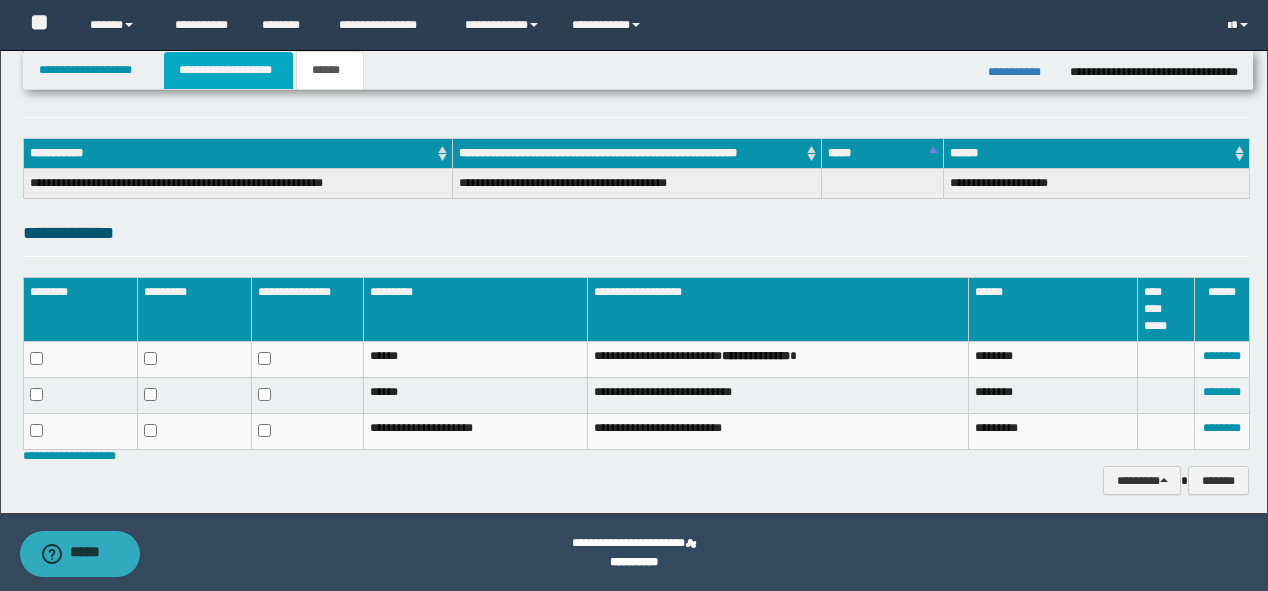 click on "**********" at bounding box center [228, 70] 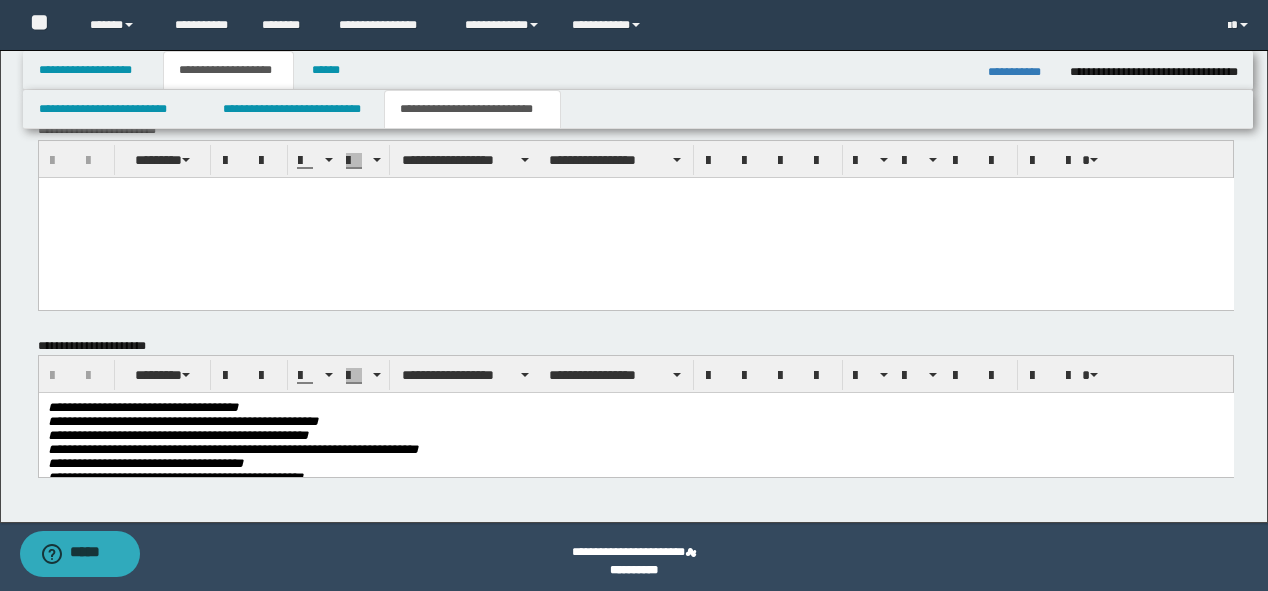 scroll, scrollTop: 1352, scrollLeft: 0, axis: vertical 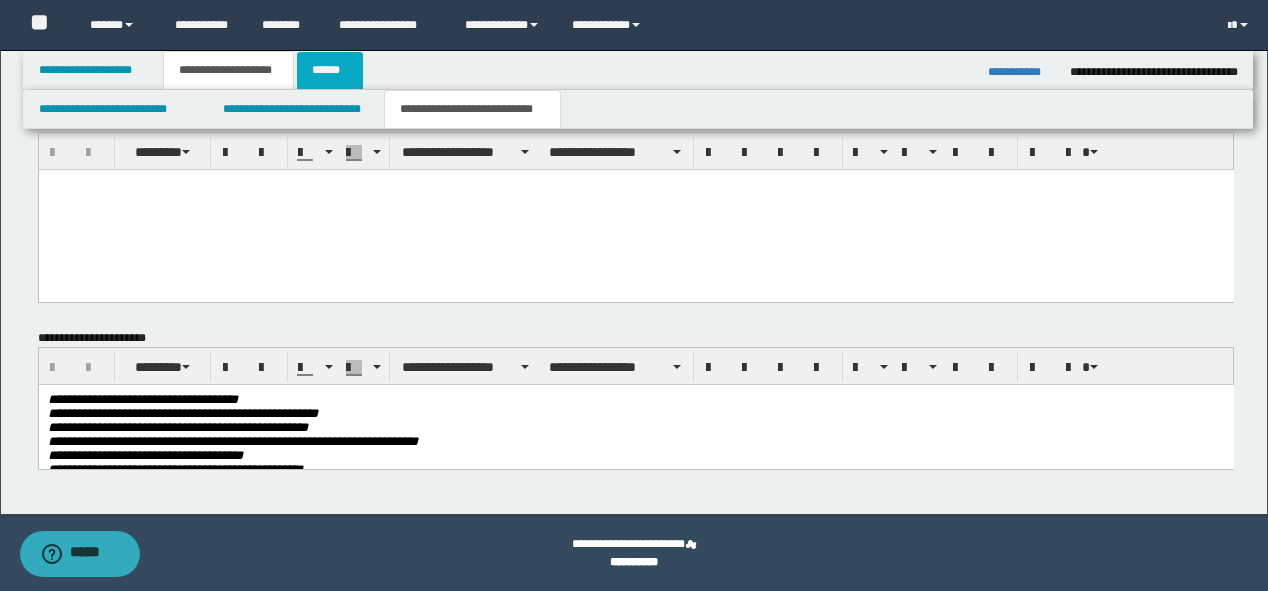 click on "******" at bounding box center (330, 70) 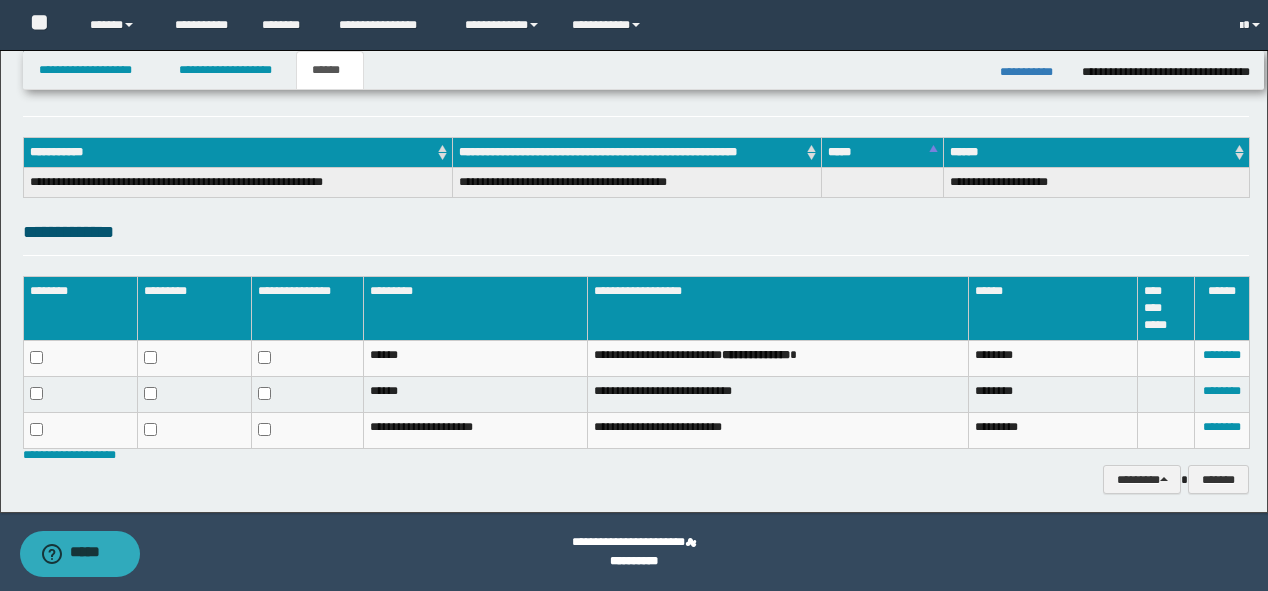 scroll, scrollTop: 272, scrollLeft: 0, axis: vertical 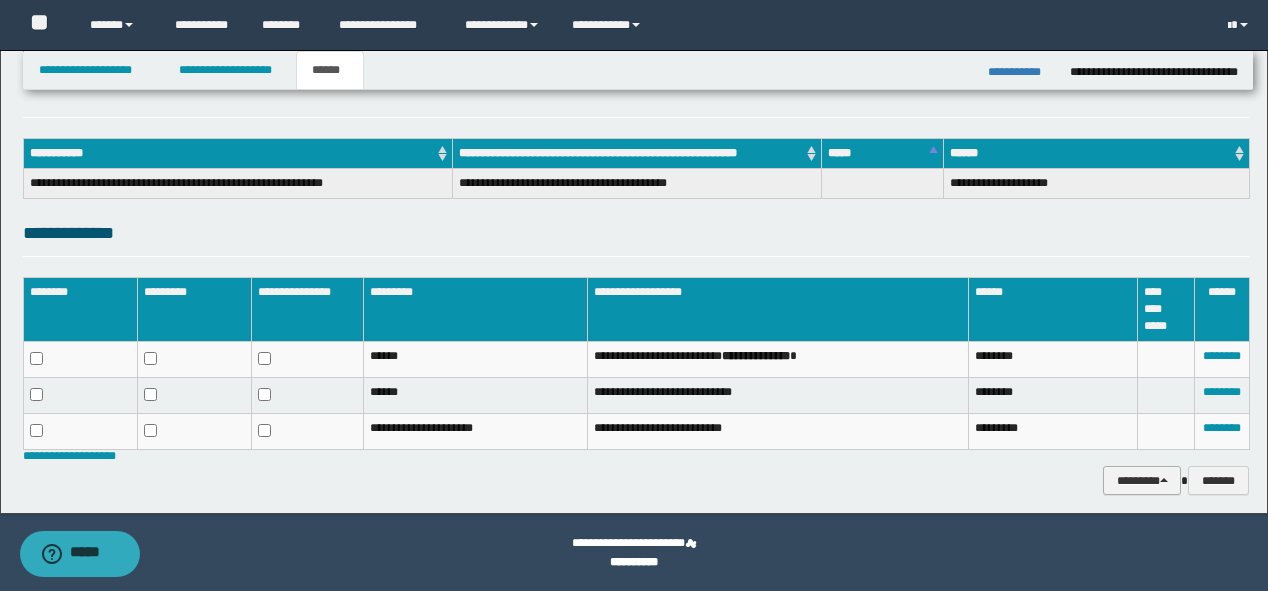 click on "********" at bounding box center (1142, 481) 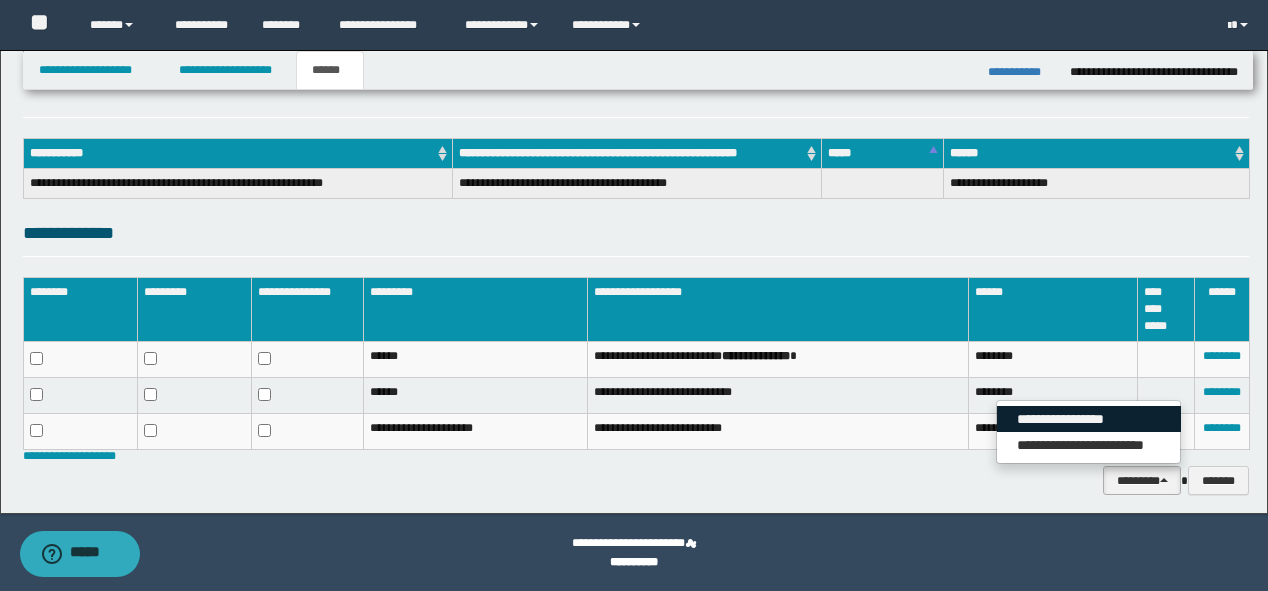 click on "**********" at bounding box center [1089, 419] 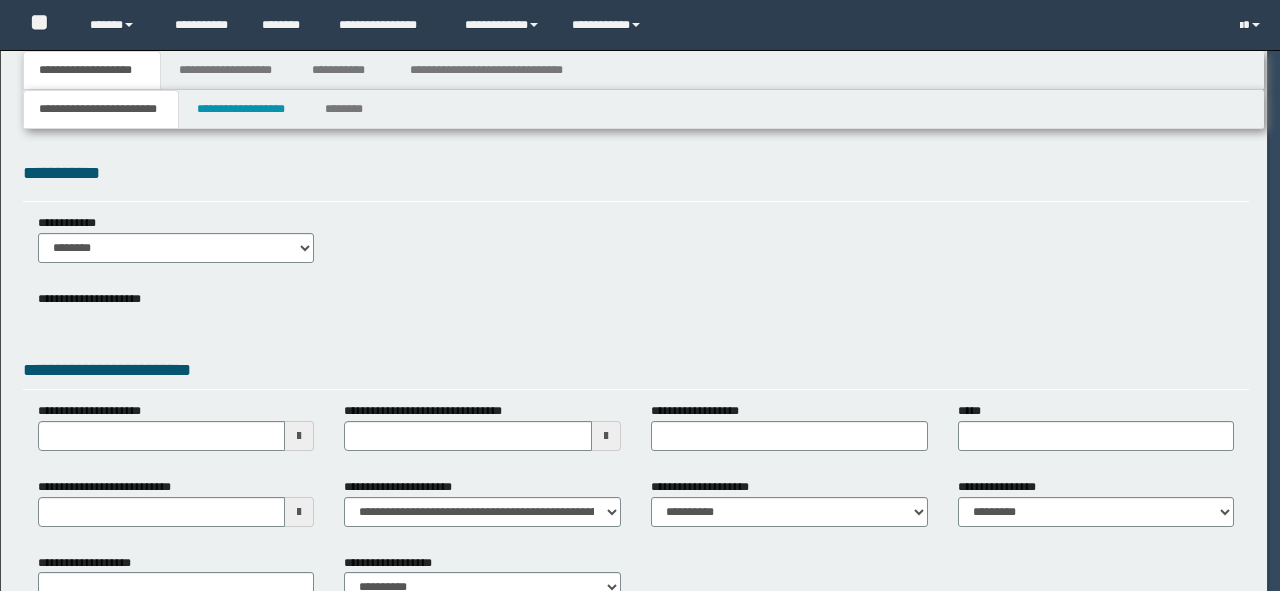 scroll, scrollTop: 0, scrollLeft: 0, axis: both 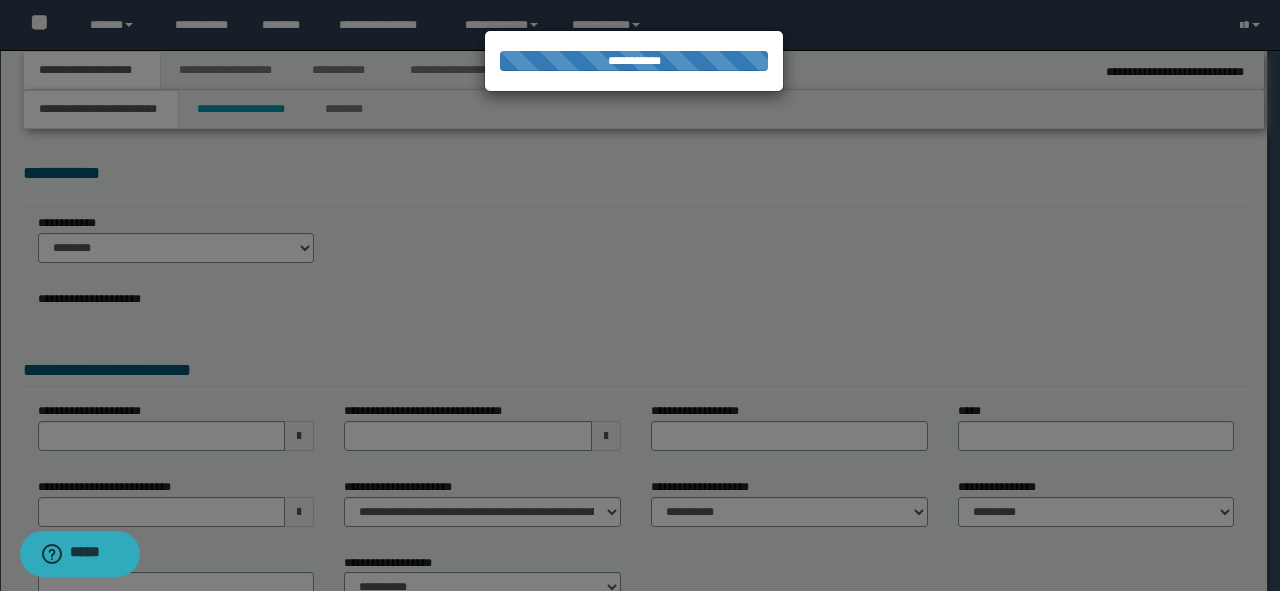 type on "**********" 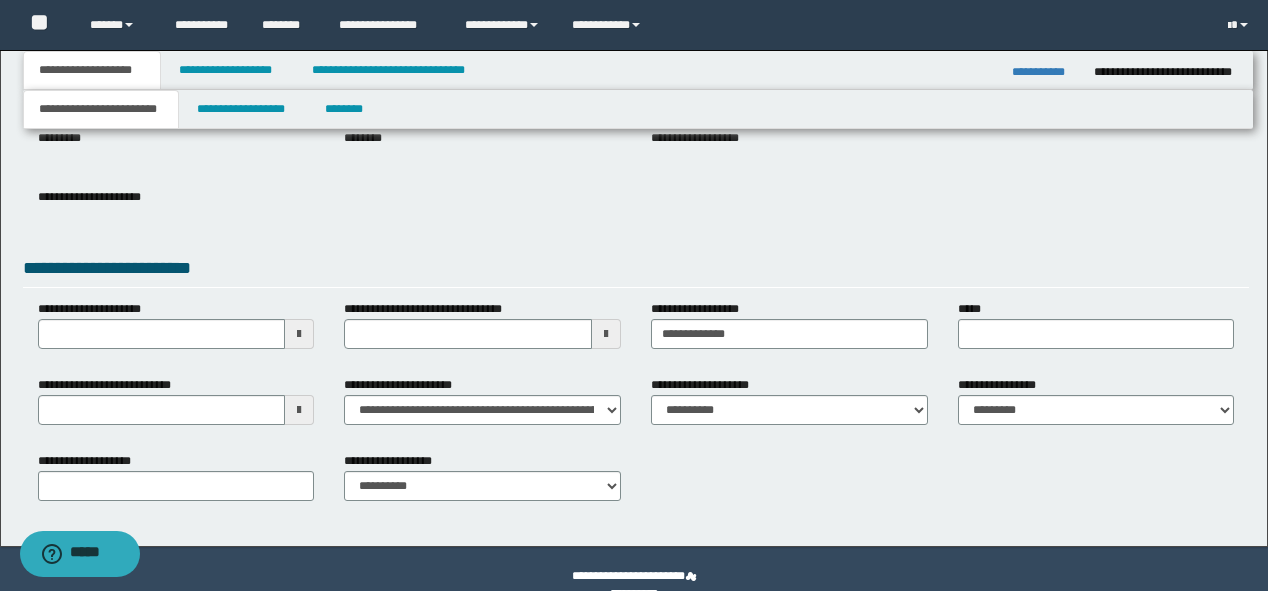 scroll, scrollTop: 272, scrollLeft: 0, axis: vertical 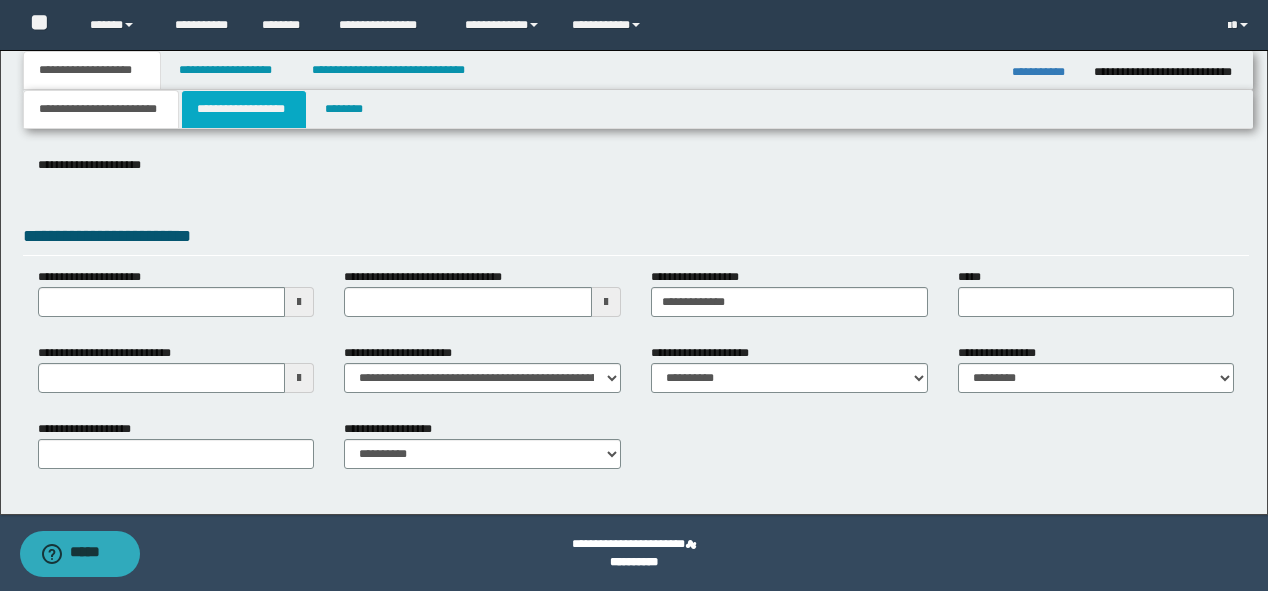 click on "**********" at bounding box center [244, 109] 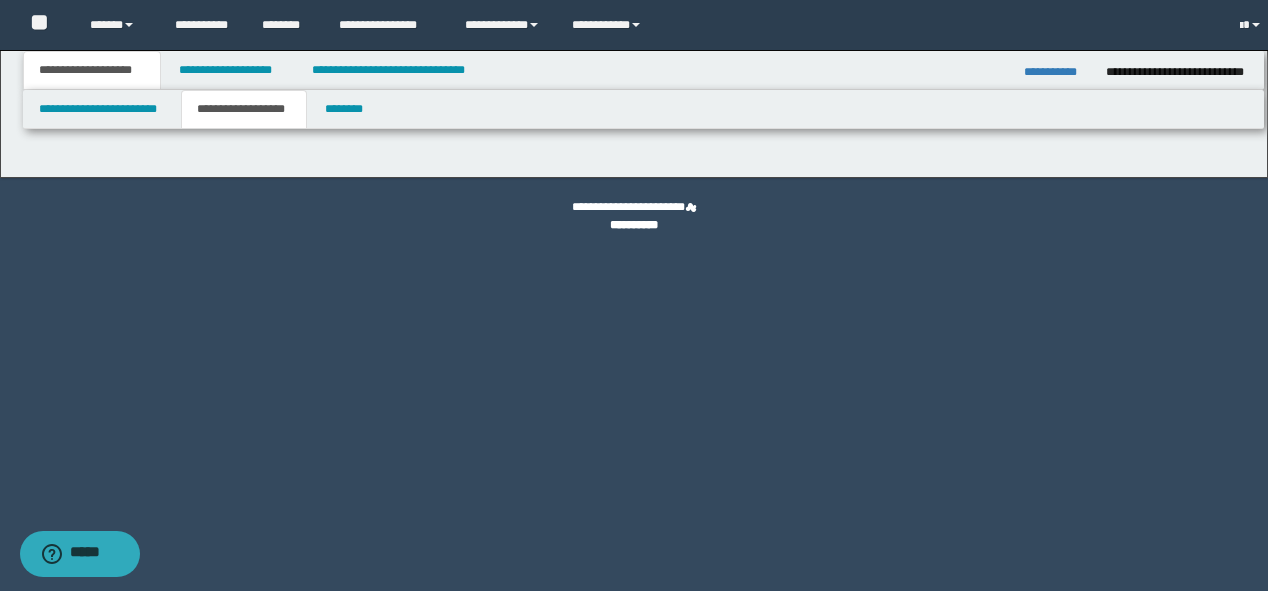 scroll, scrollTop: 0, scrollLeft: 0, axis: both 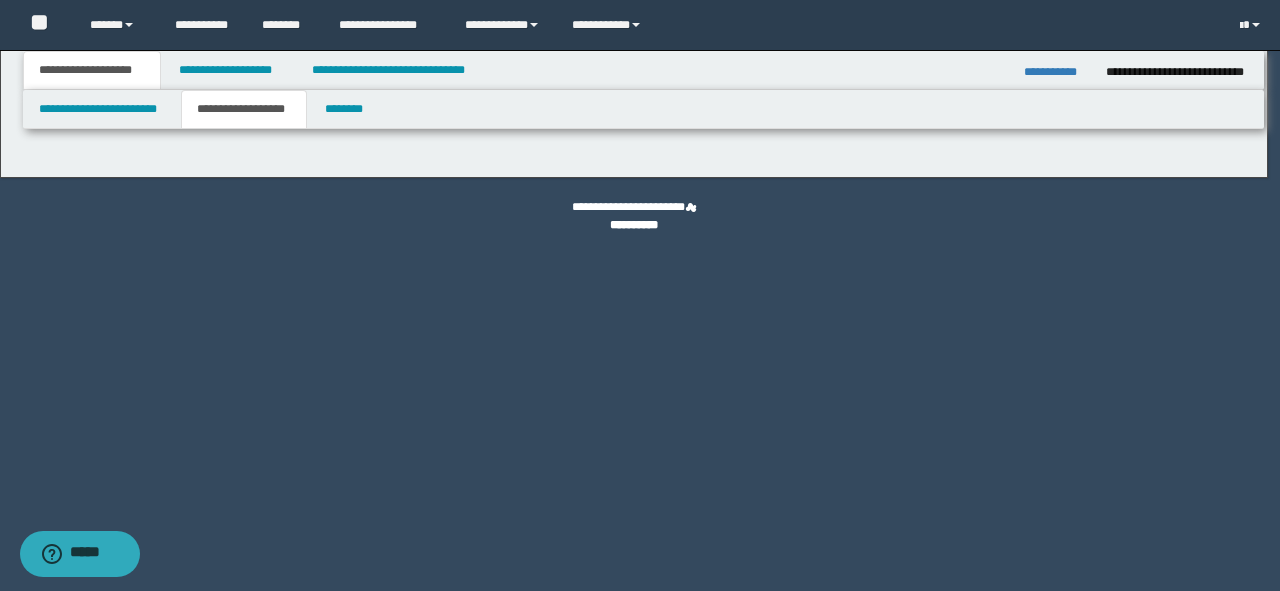 type on "**********" 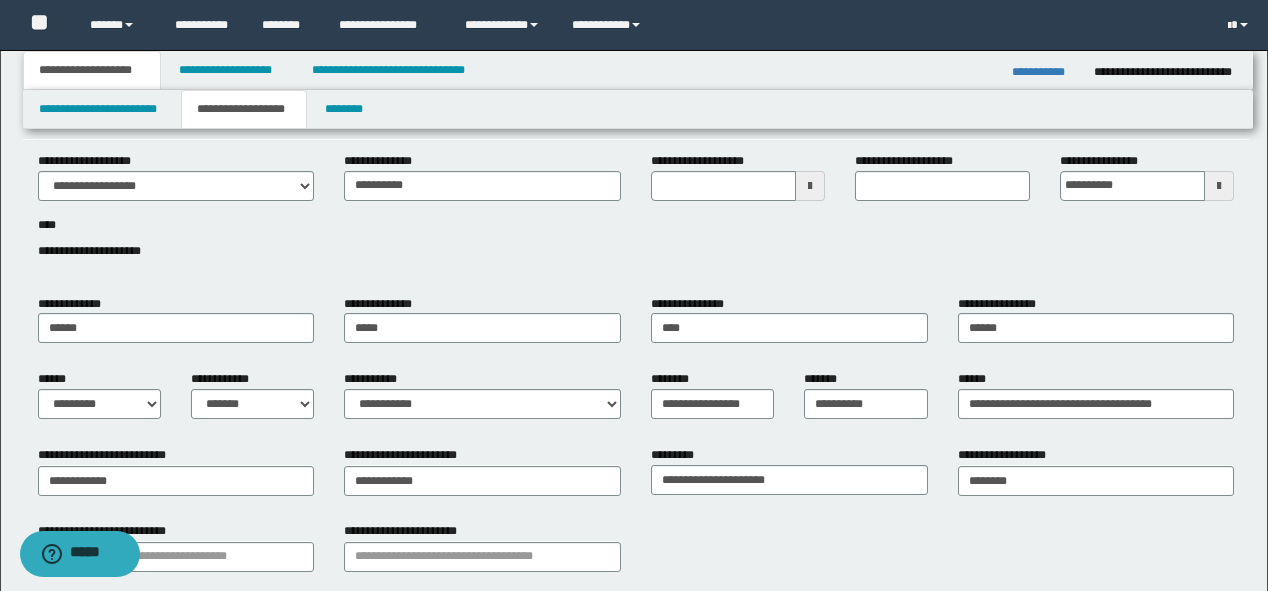 scroll, scrollTop: 35, scrollLeft: 0, axis: vertical 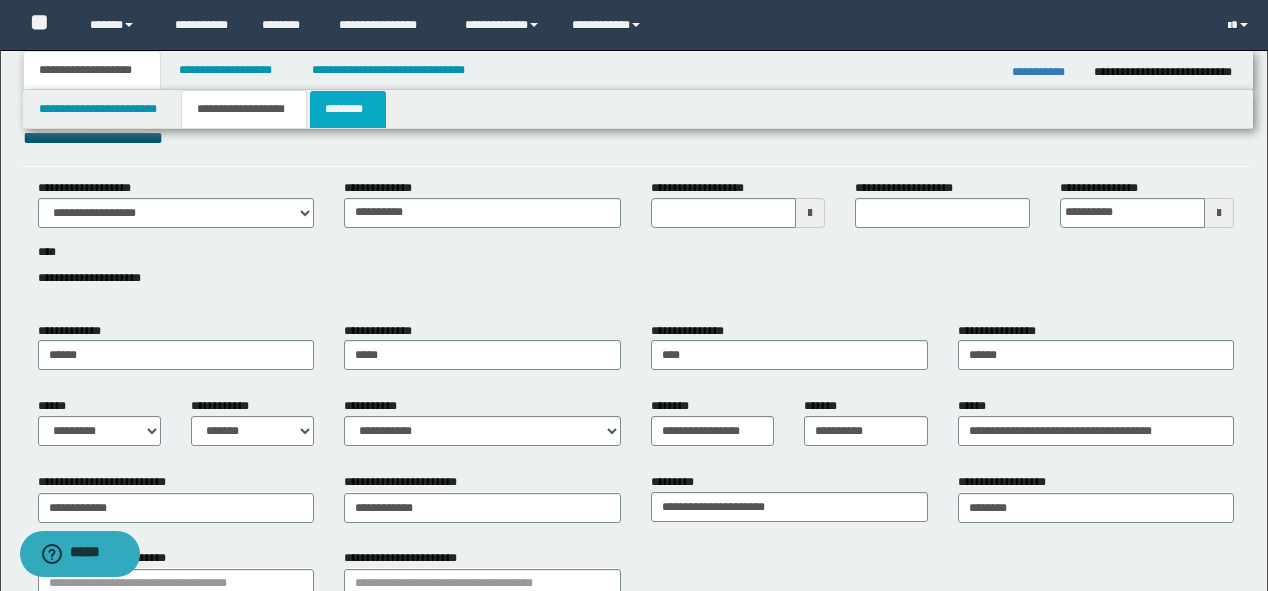 click on "********" at bounding box center [348, 109] 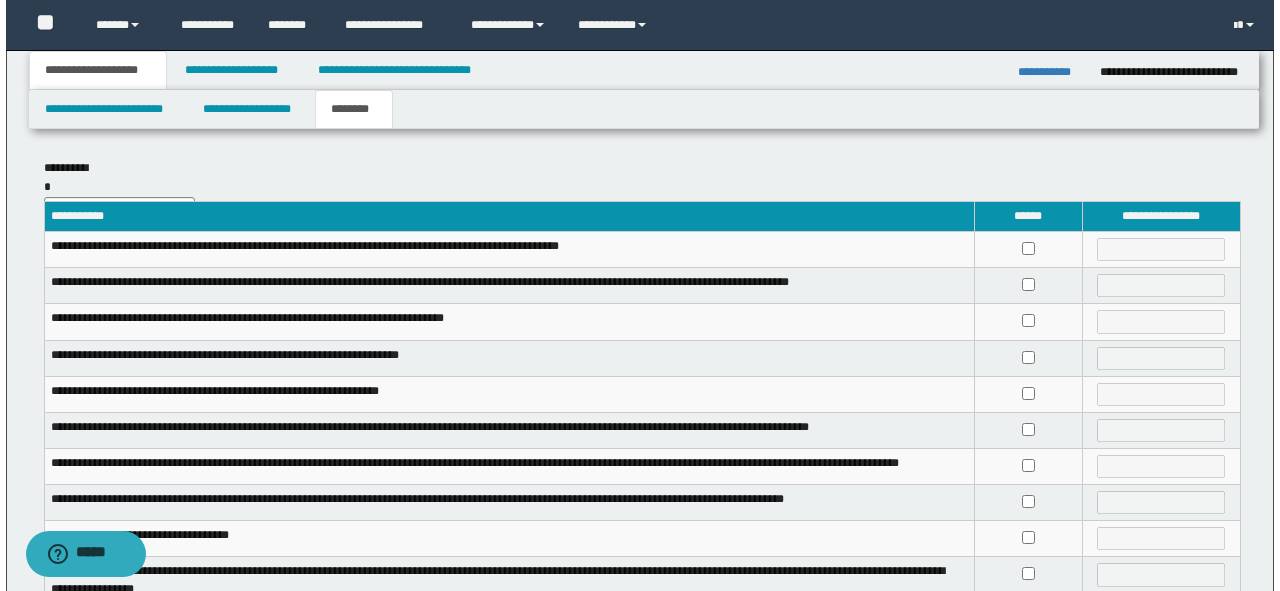 scroll, scrollTop: 0, scrollLeft: 0, axis: both 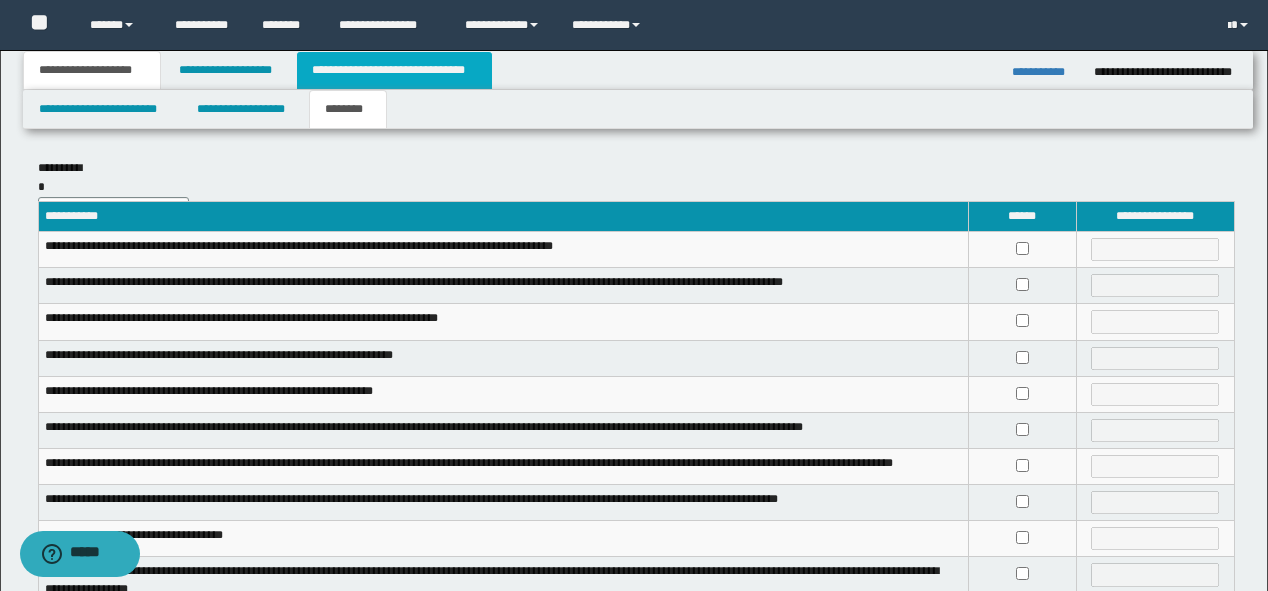 click on "**********" at bounding box center [394, 70] 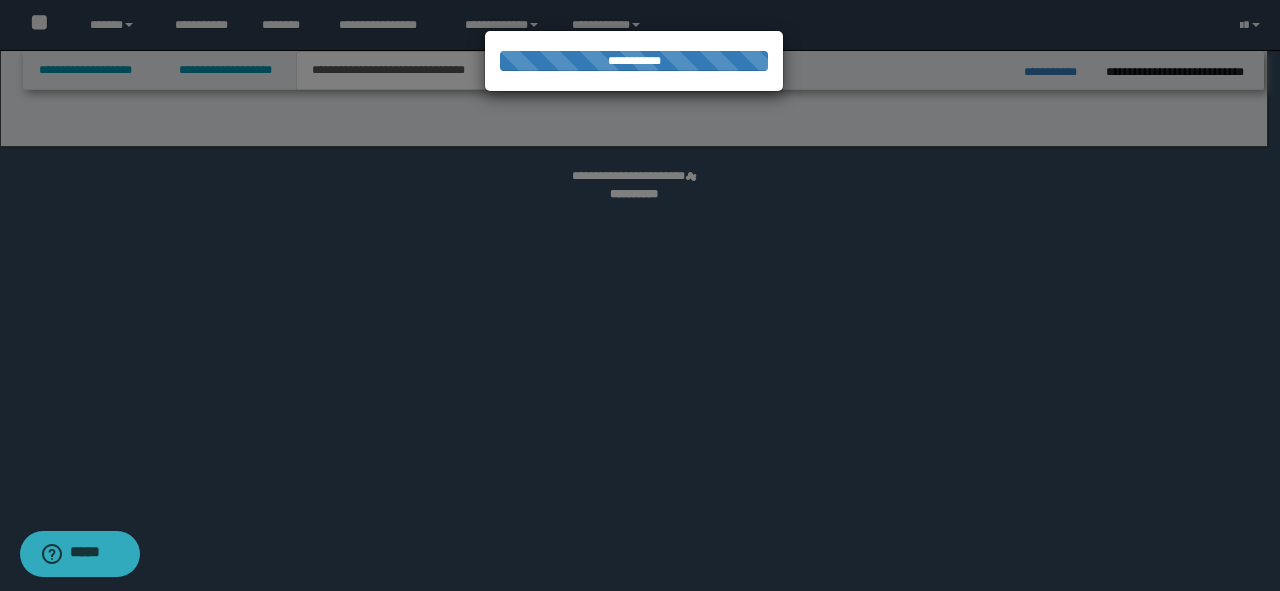 select on "*" 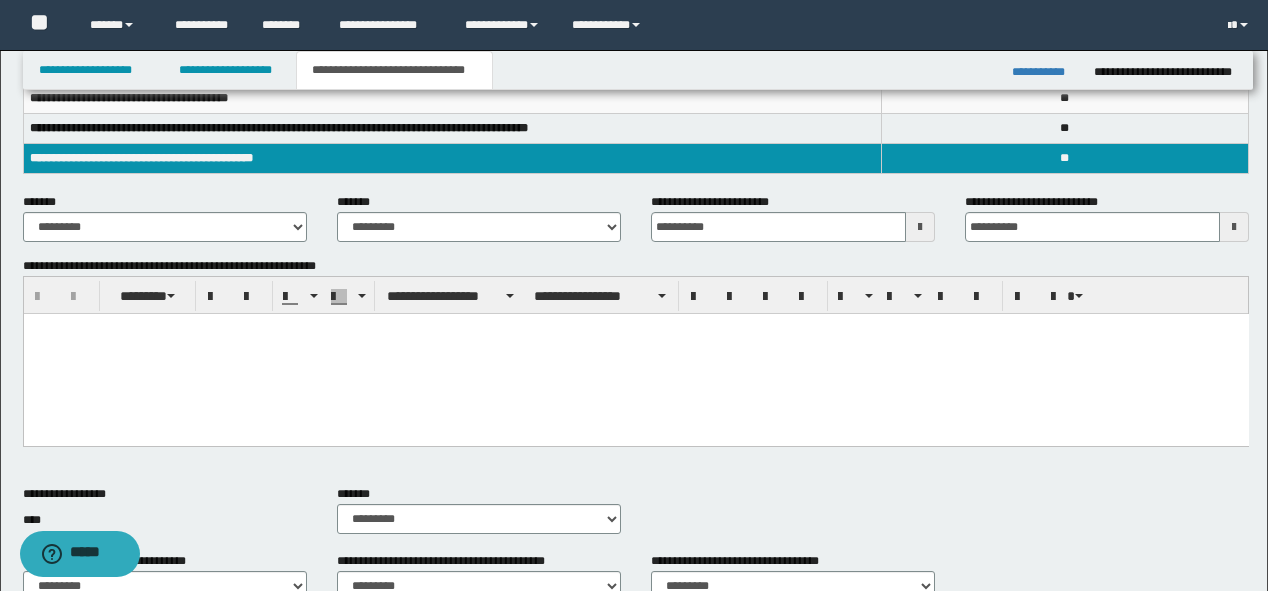 scroll, scrollTop: 320, scrollLeft: 0, axis: vertical 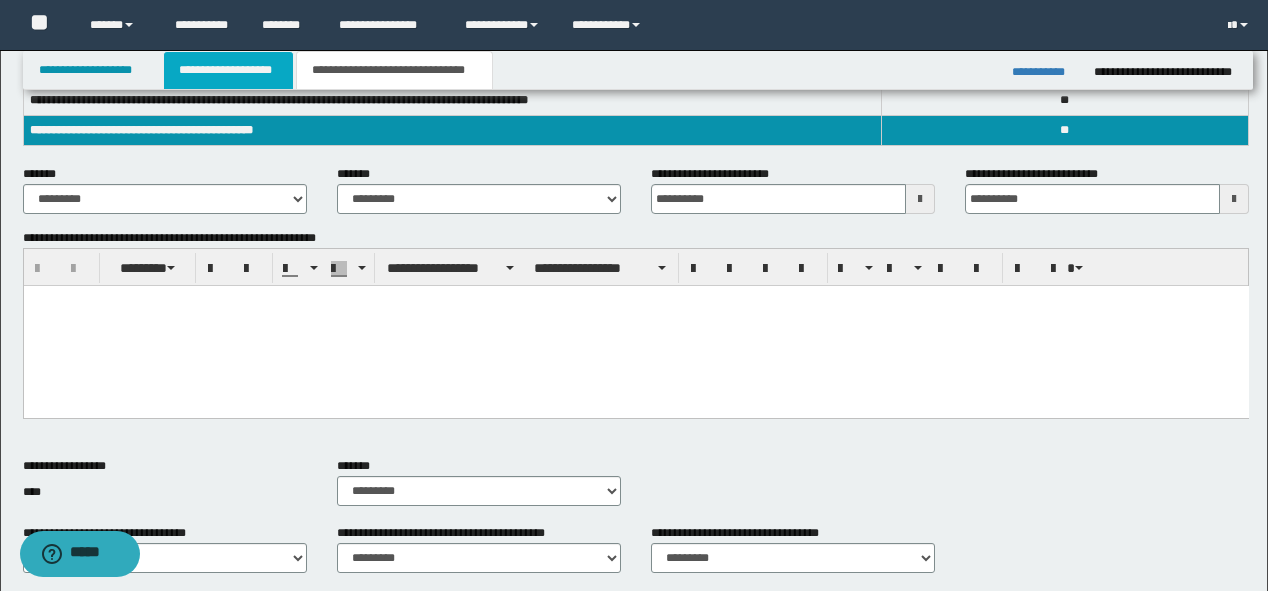click on "**********" at bounding box center (228, 70) 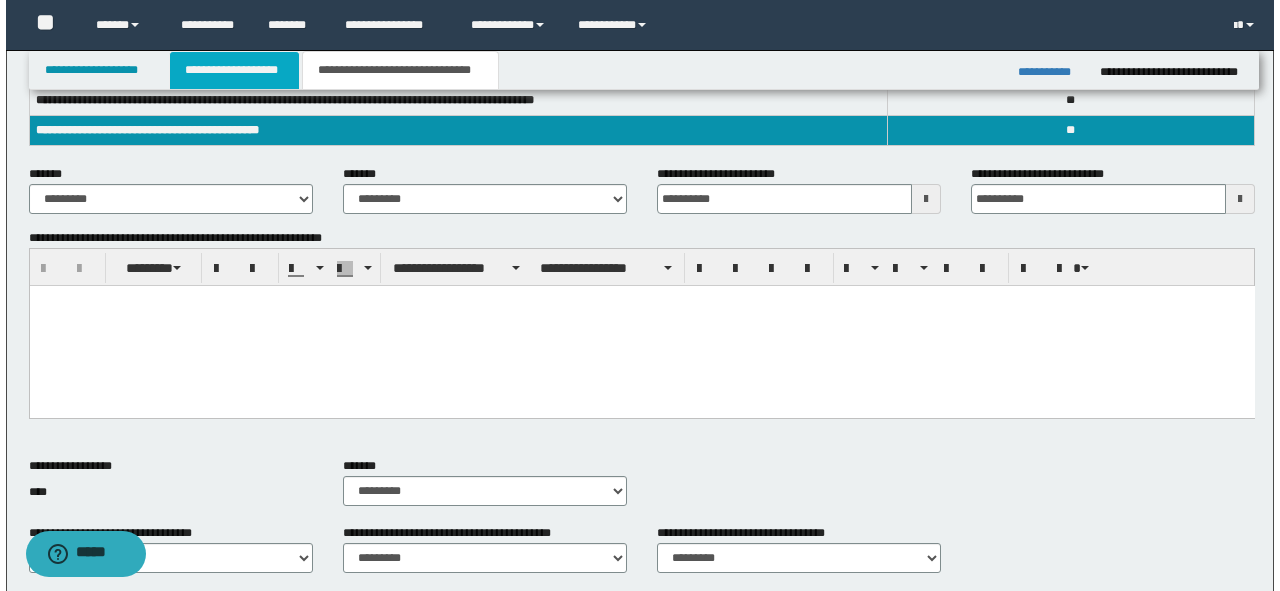 scroll, scrollTop: 0, scrollLeft: 0, axis: both 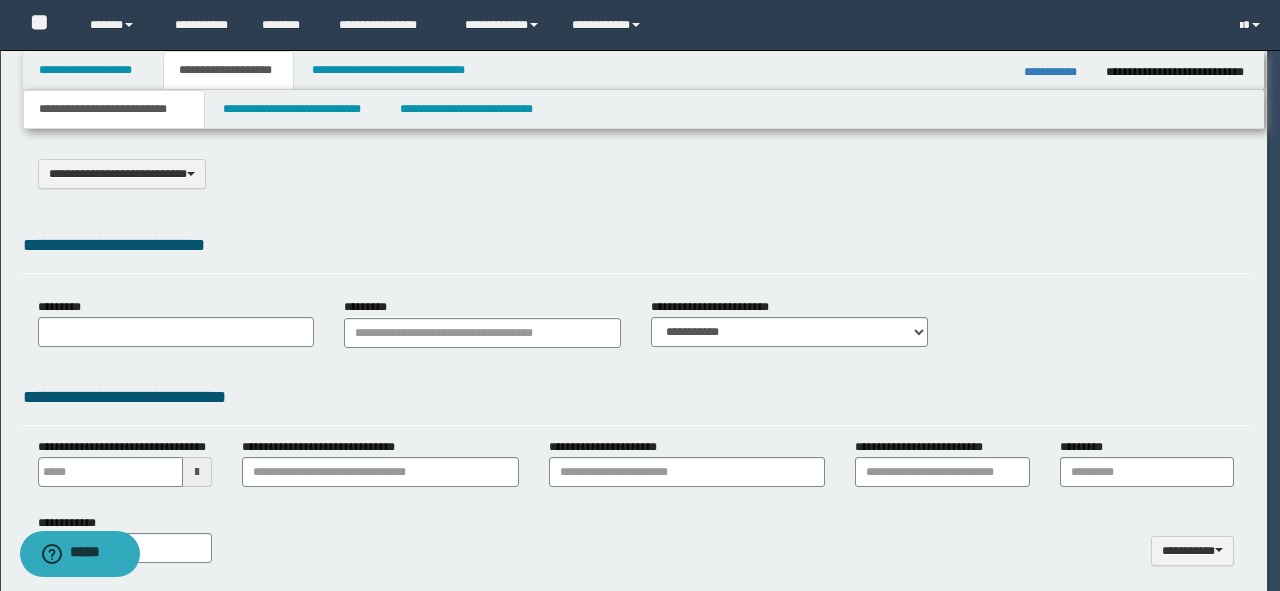 select on "*" 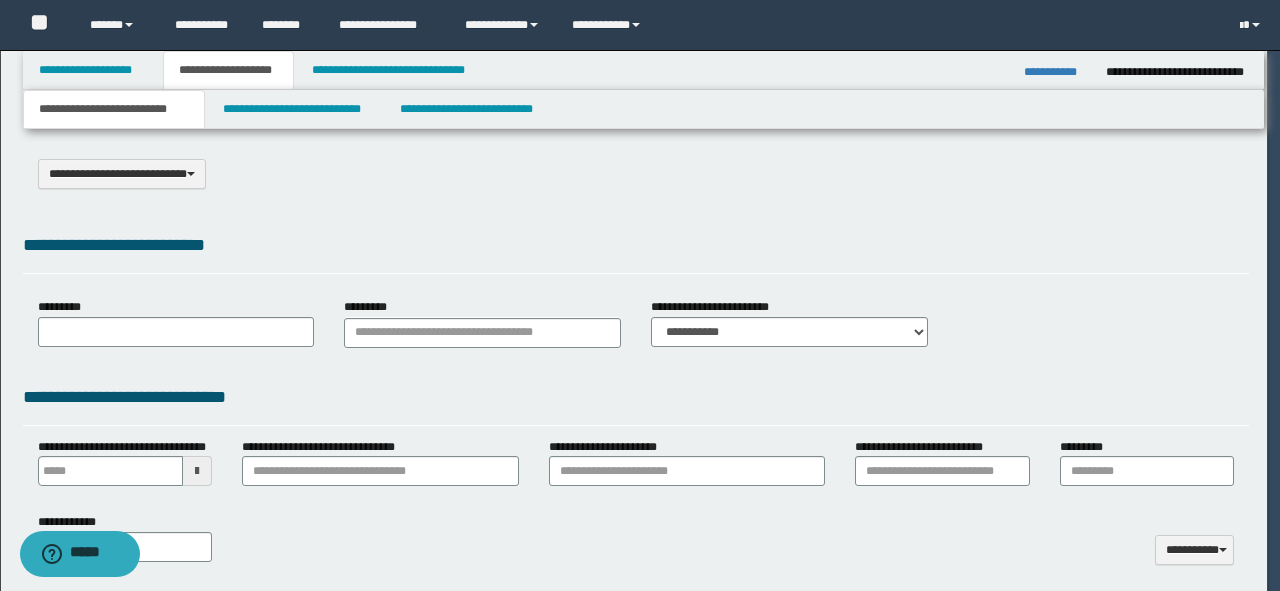 scroll, scrollTop: 0, scrollLeft: 0, axis: both 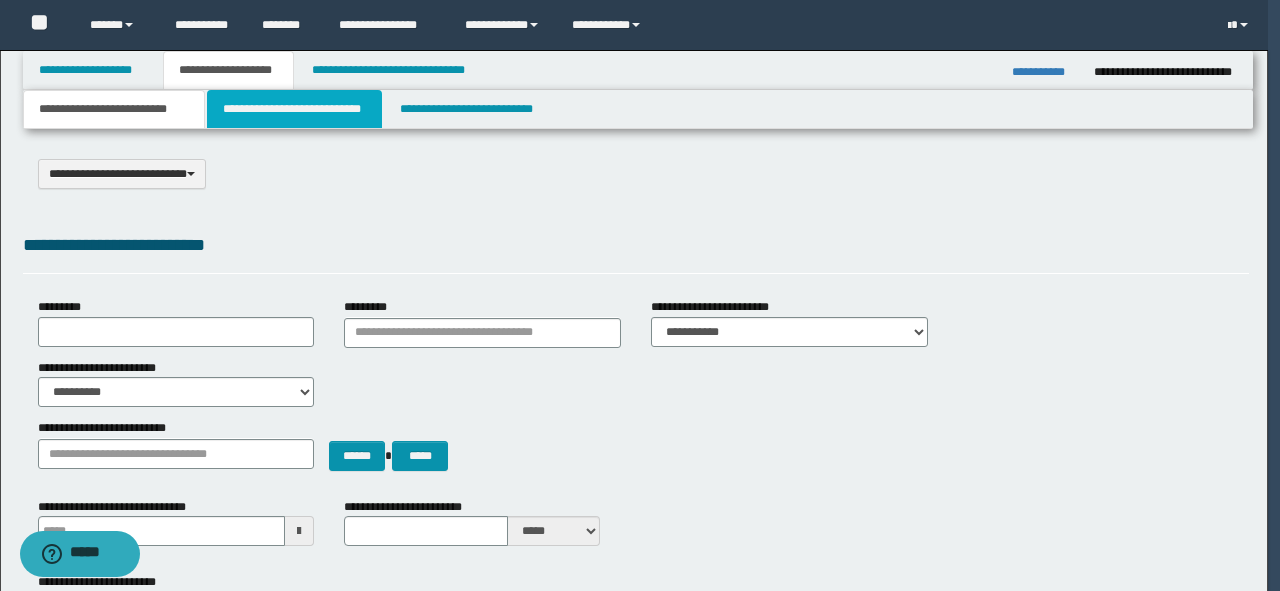 click on "**********" at bounding box center (294, 109) 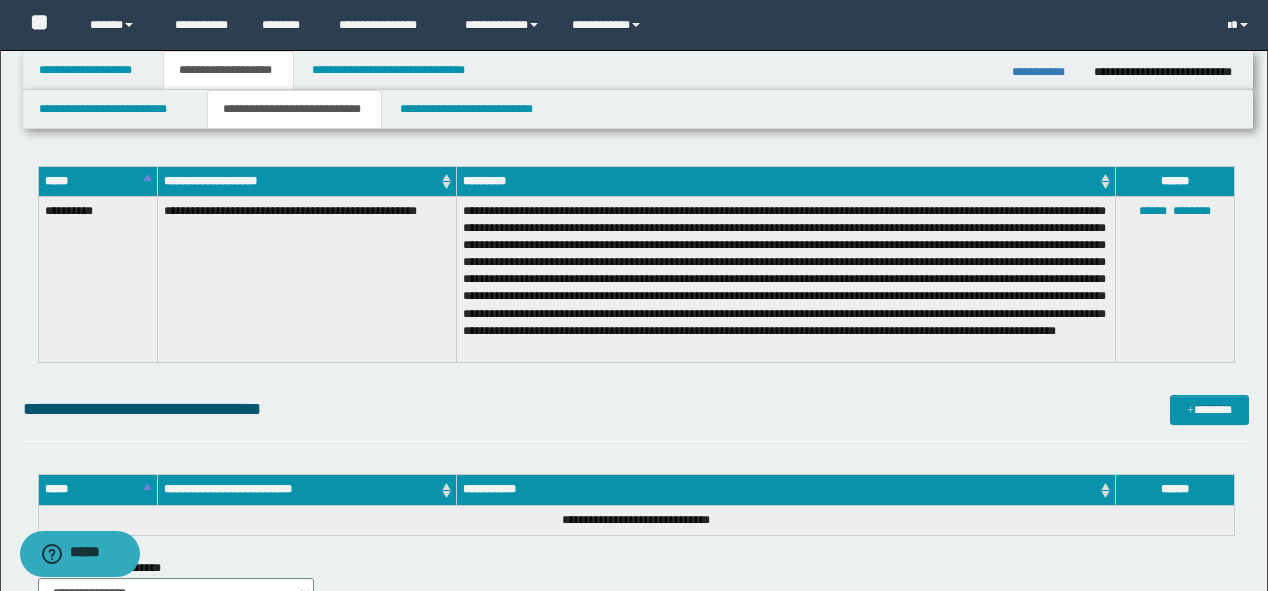 scroll, scrollTop: 3600, scrollLeft: 0, axis: vertical 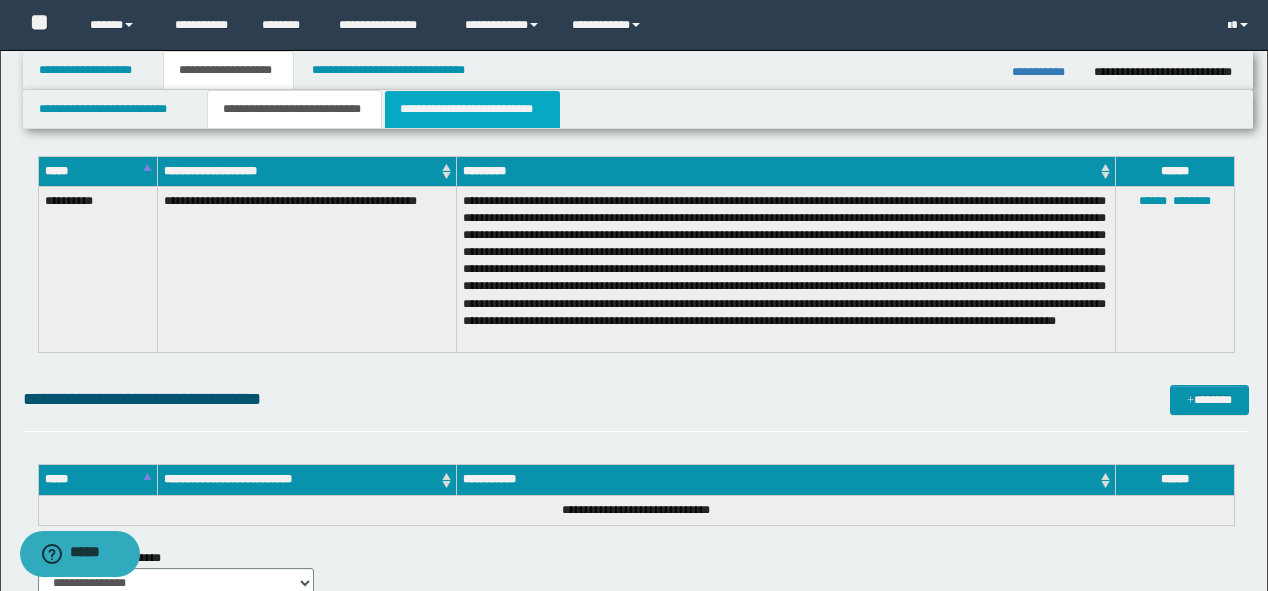 click on "**********" at bounding box center (472, 109) 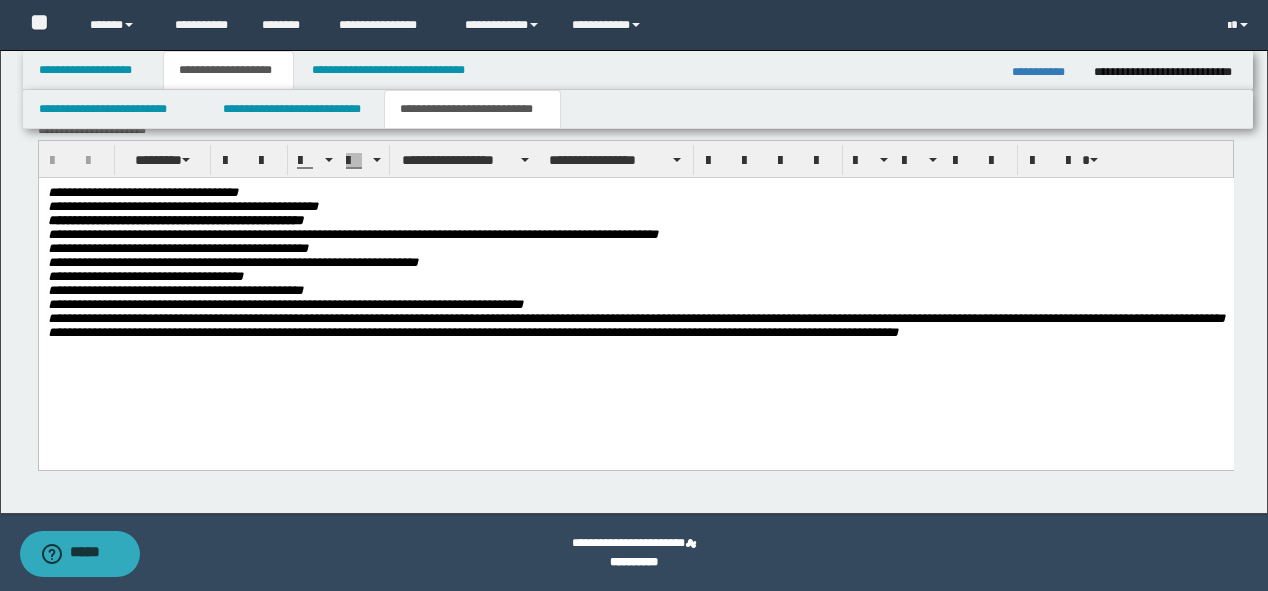 scroll, scrollTop: 1844, scrollLeft: 0, axis: vertical 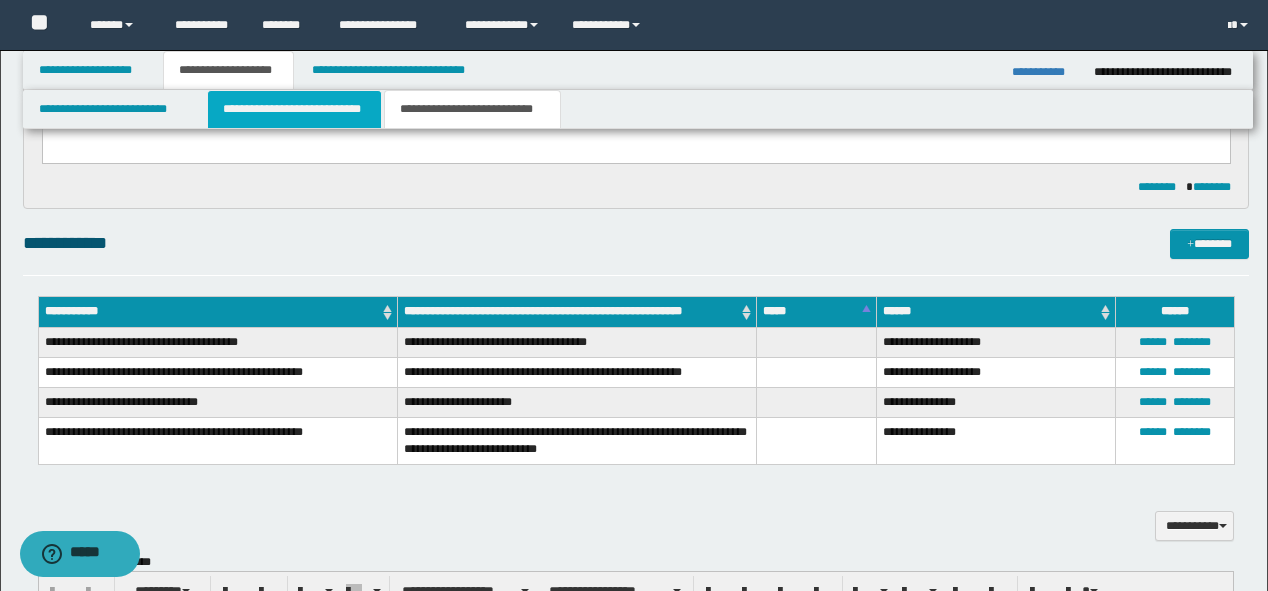 click on "**********" at bounding box center [294, 109] 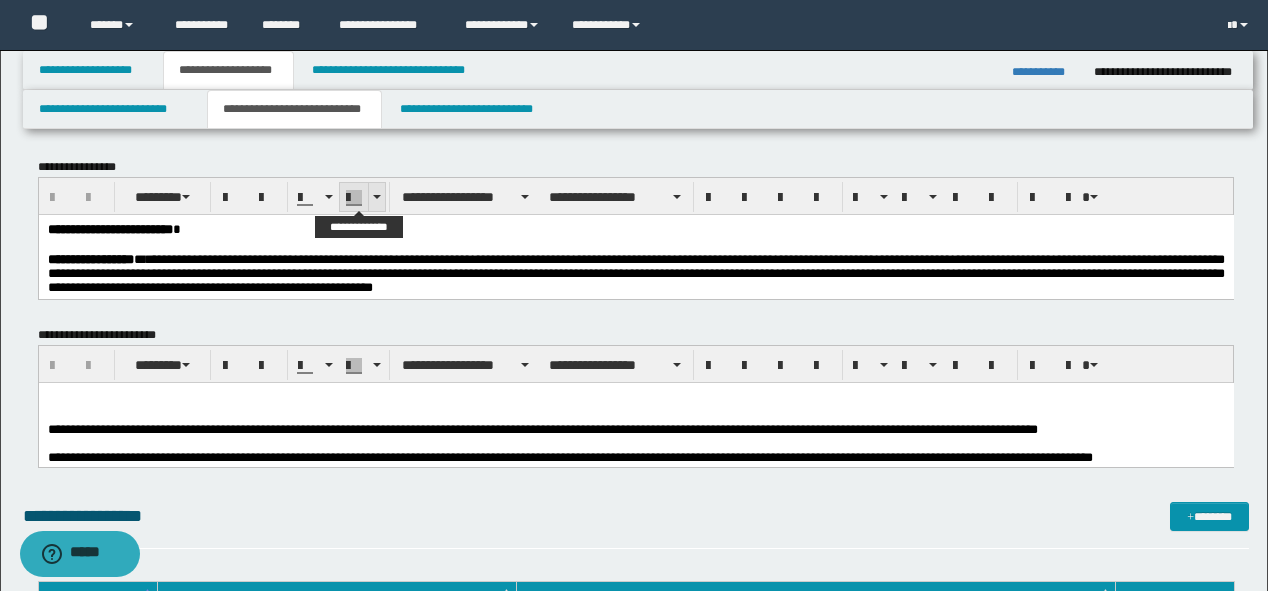 scroll, scrollTop: 0, scrollLeft: 0, axis: both 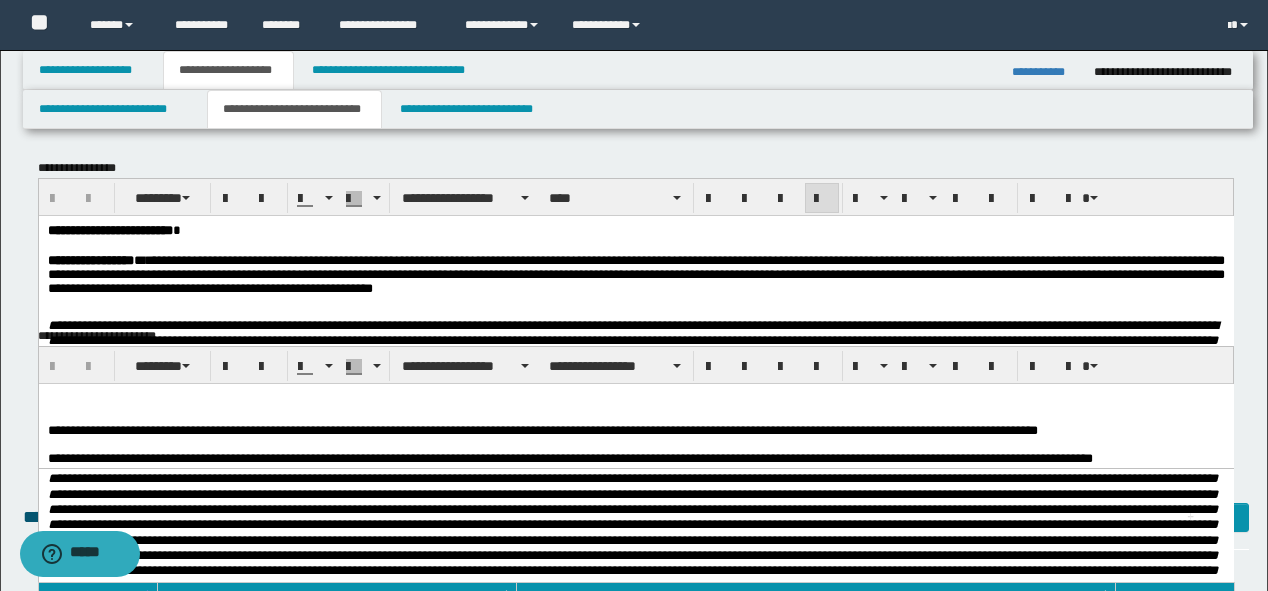 click on "**********" at bounding box center (635, 273) 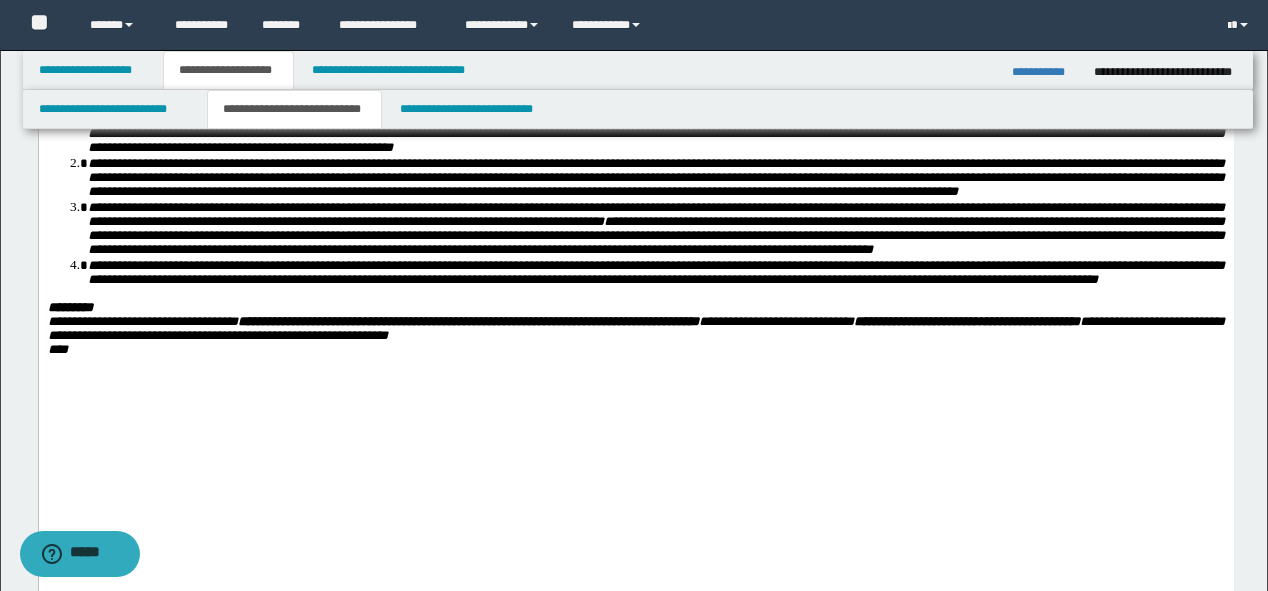 scroll, scrollTop: 720, scrollLeft: 0, axis: vertical 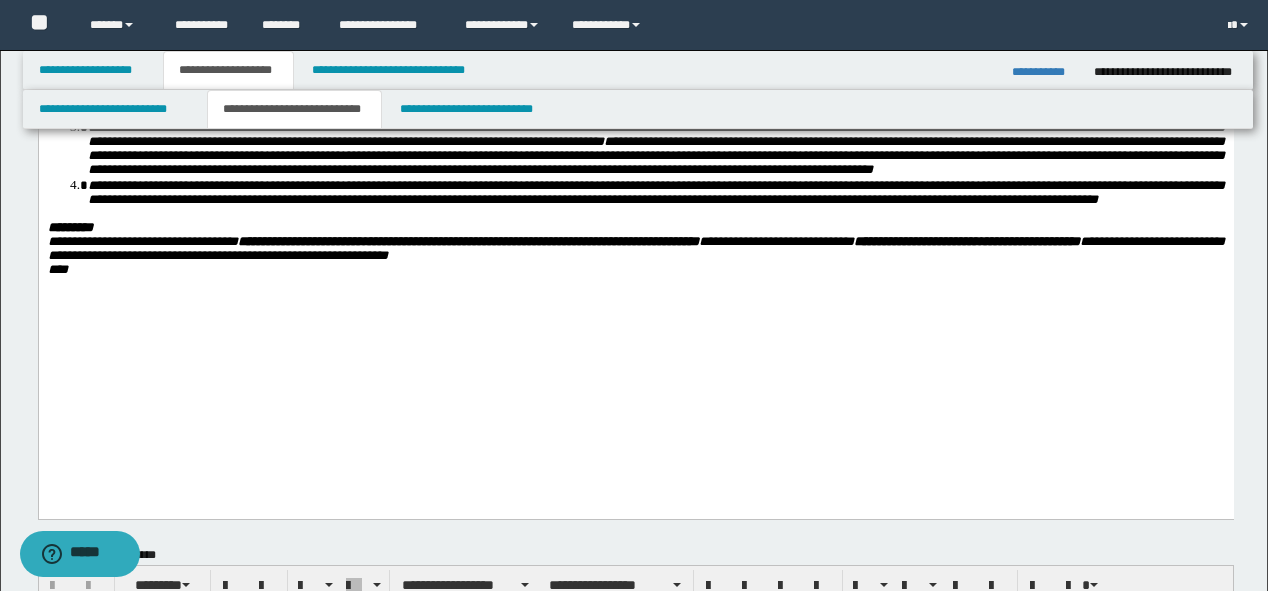 click on "**********" at bounding box center [467, 241] 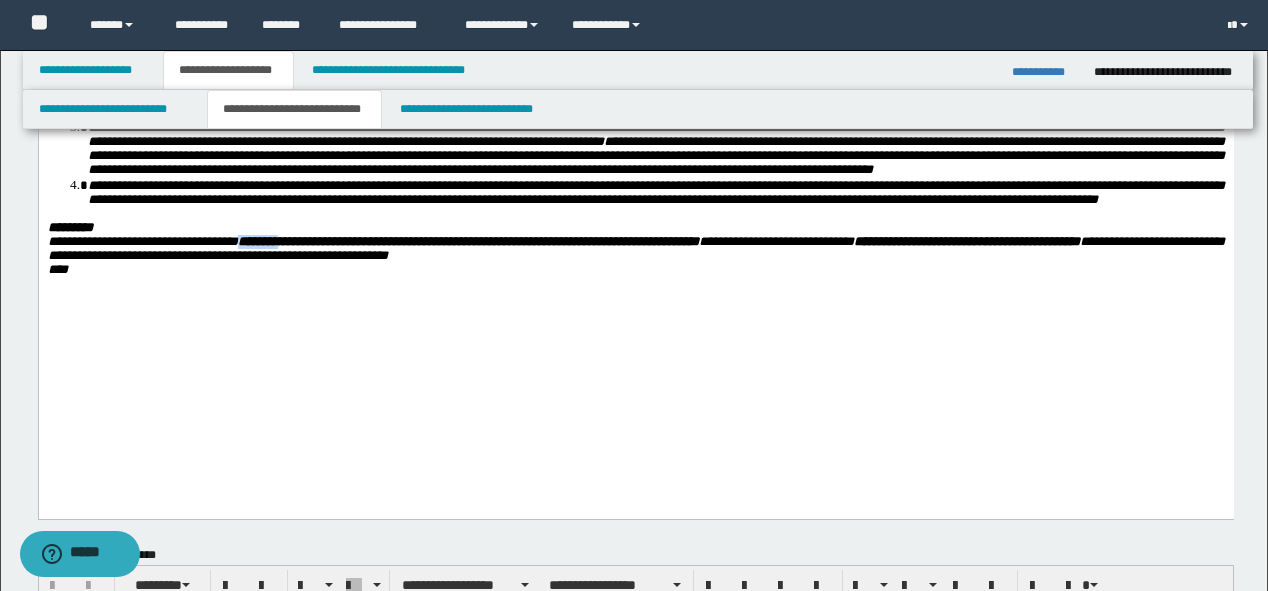 type 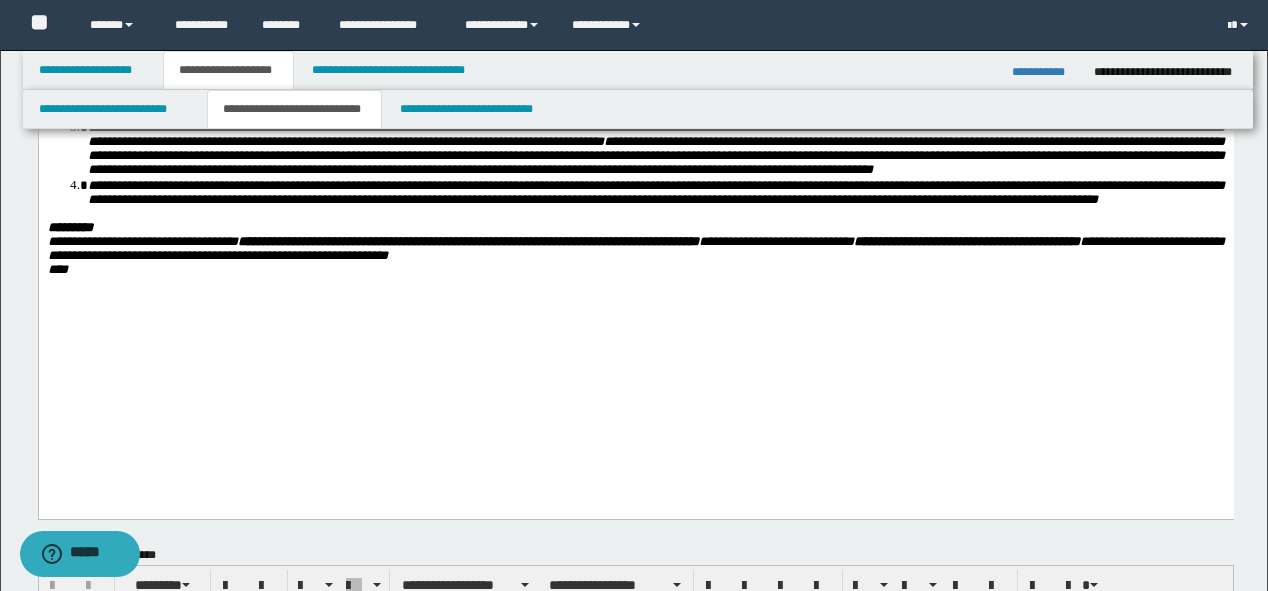 scroll, scrollTop: 800, scrollLeft: 0, axis: vertical 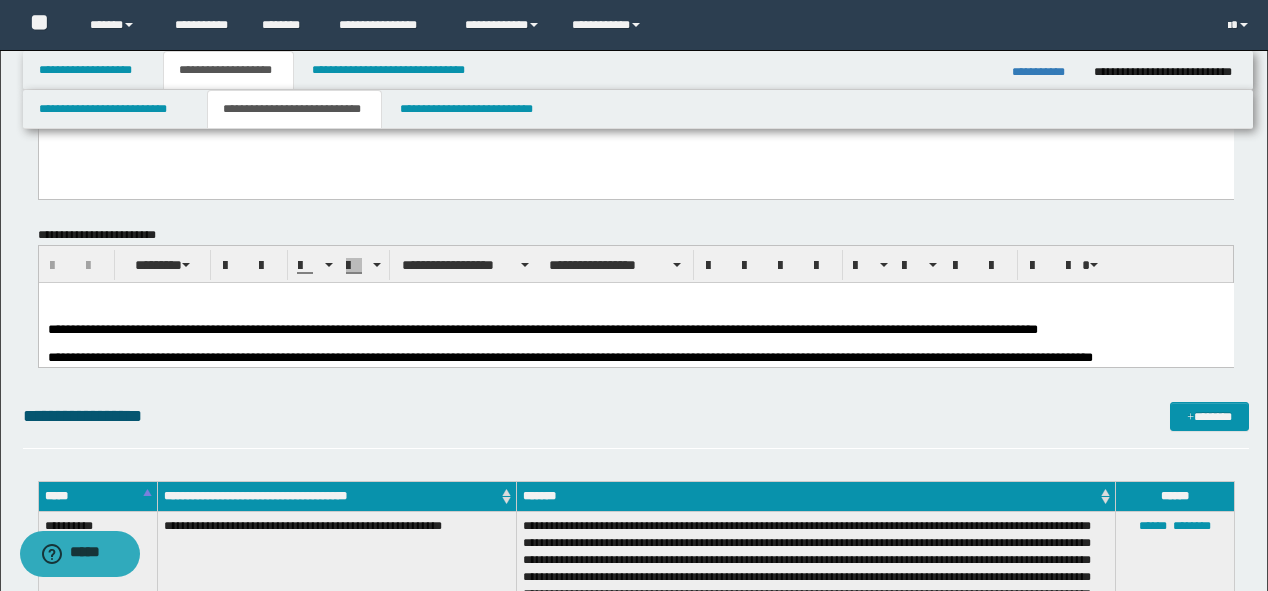click at bounding box center (635, 343) 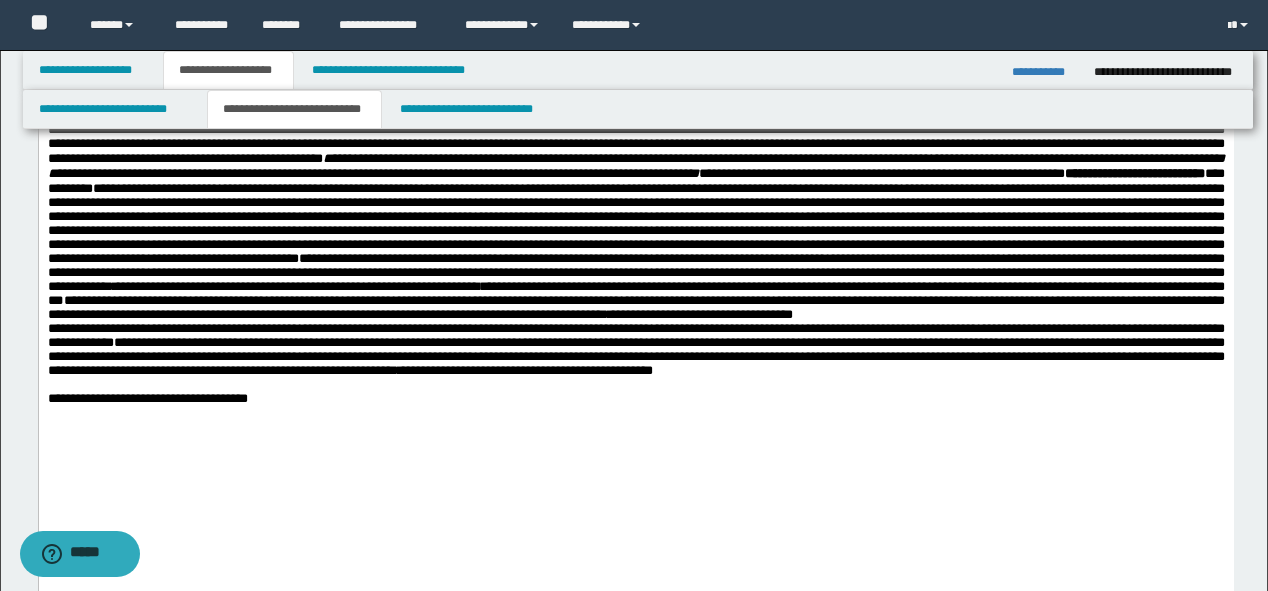 scroll, scrollTop: 1360, scrollLeft: 0, axis: vertical 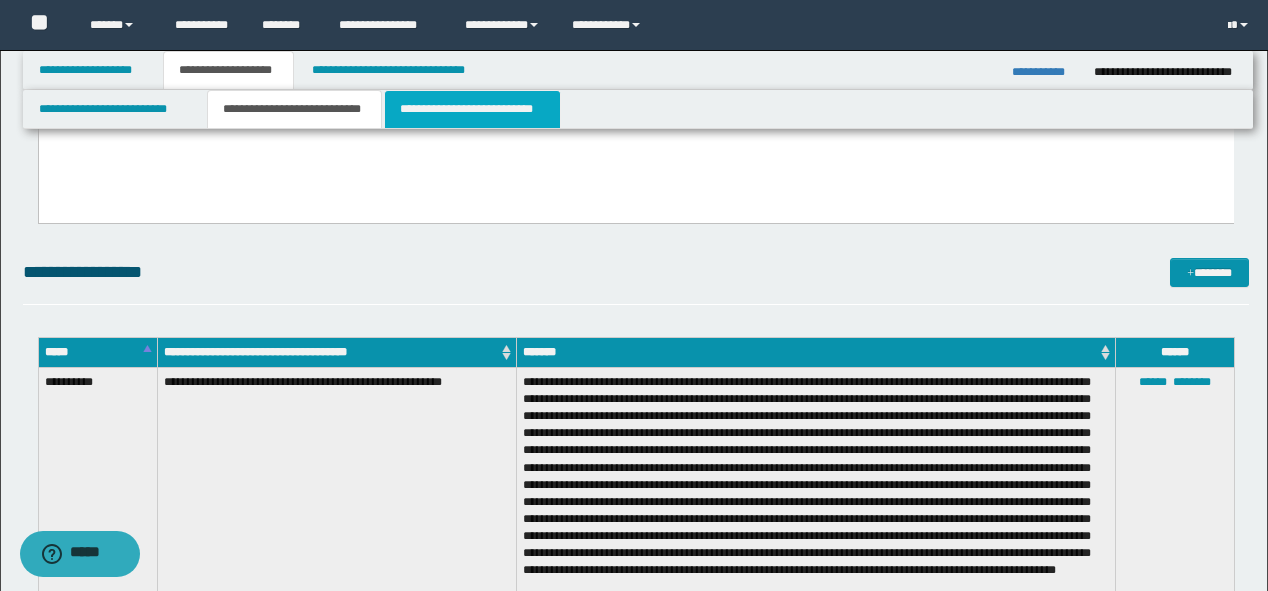 click on "**********" at bounding box center [472, 109] 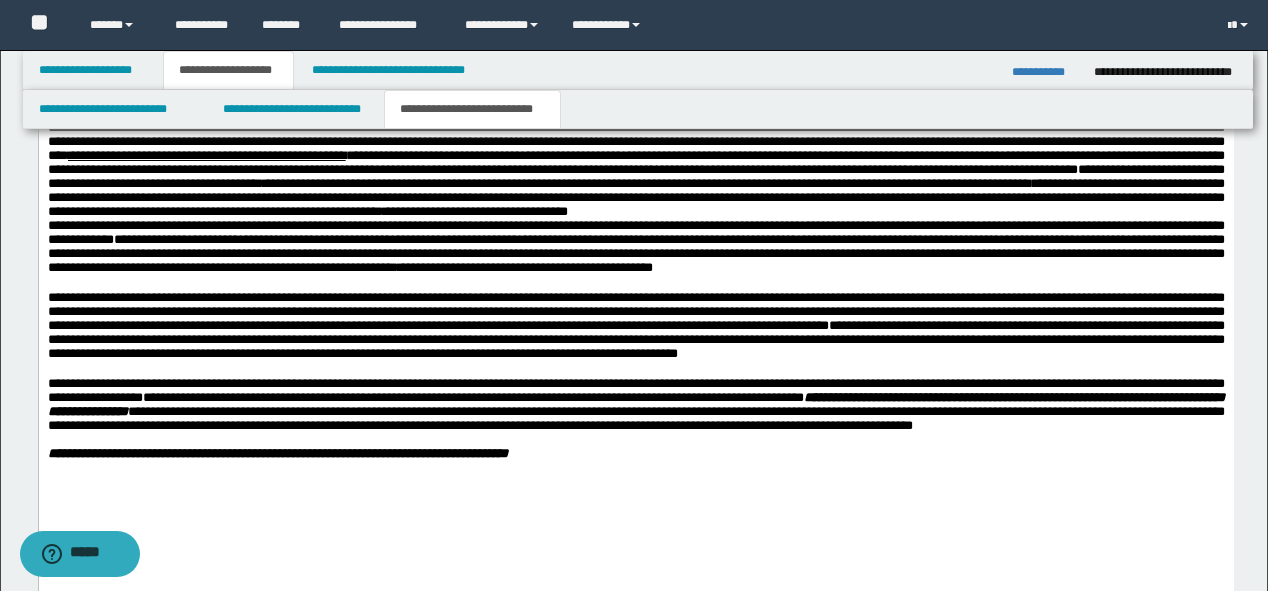 scroll, scrollTop: 1076, scrollLeft: 0, axis: vertical 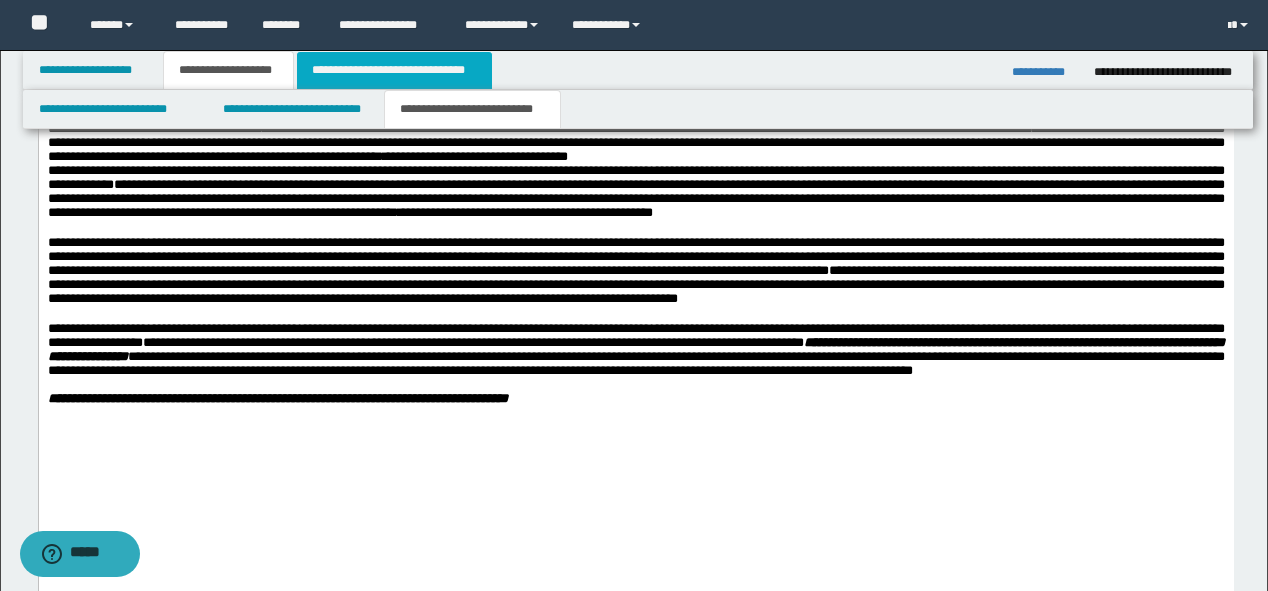 click on "**********" at bounding box center (394, 70) 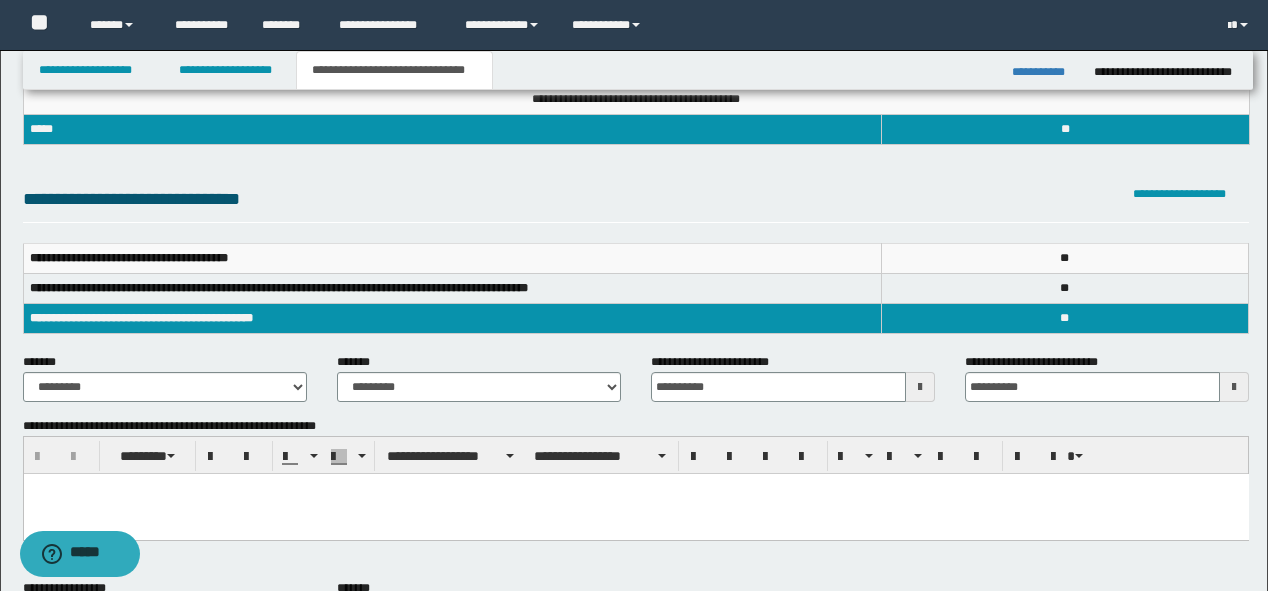 scroll, scrollTop: 131, scrollLeft: 0, axis: vertical 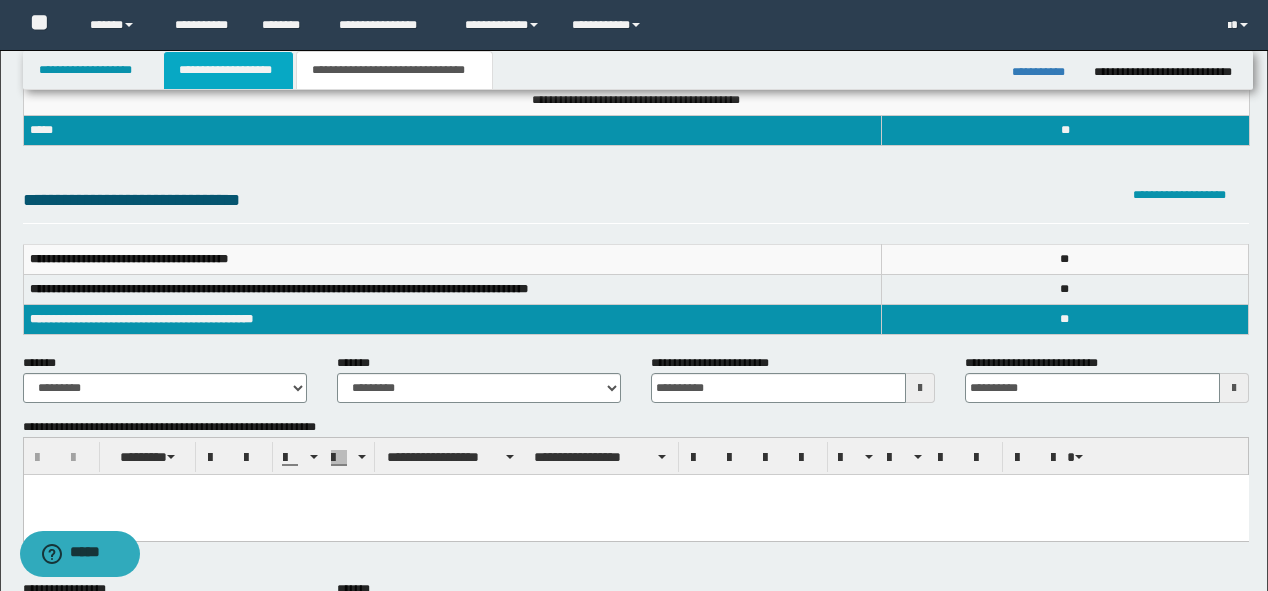 click on "**********" at bounding box center (228, 70) 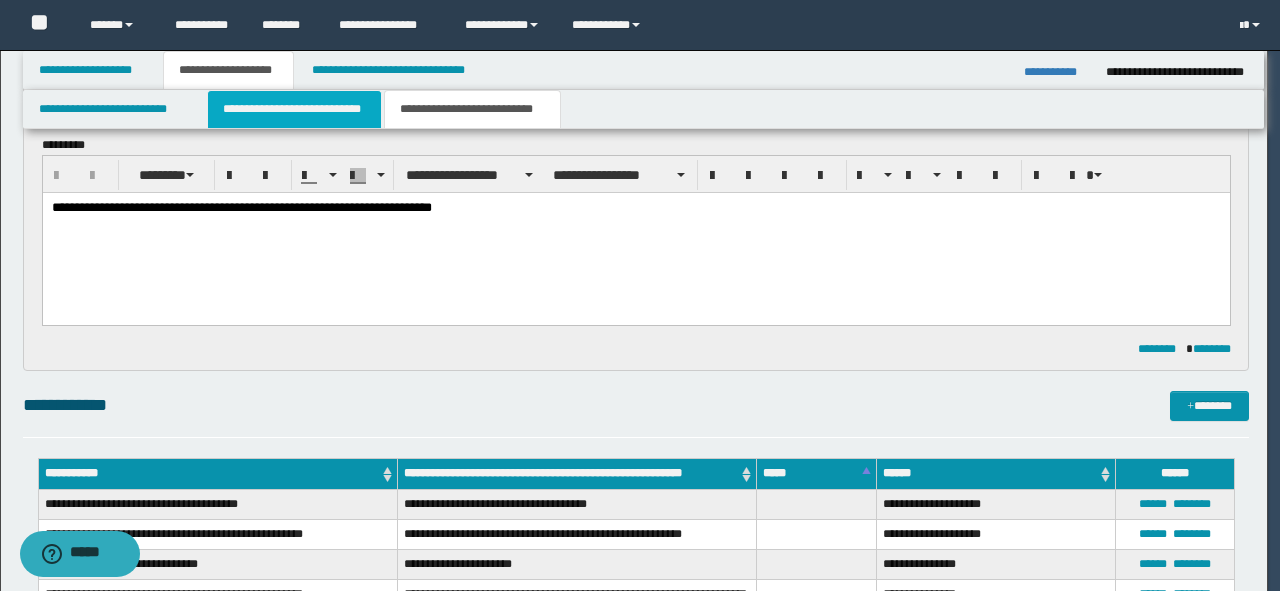 click on "**********" at bounding box center (294, 109) 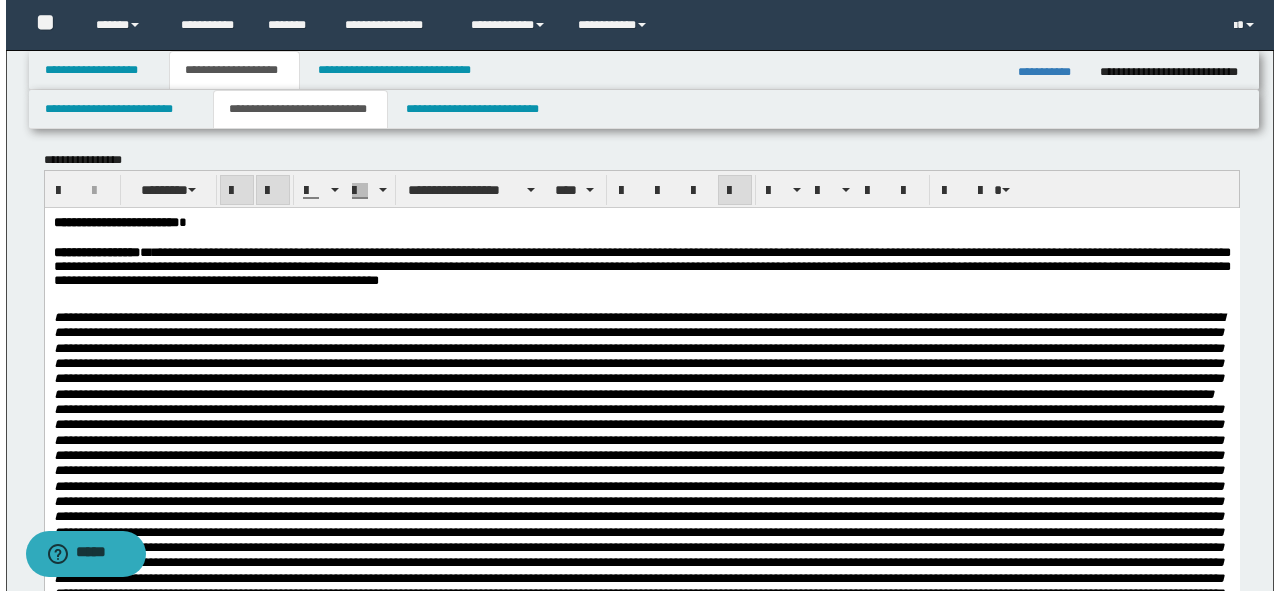 scroll, scrollTop: 0, scrollLeft: 0, axis: both 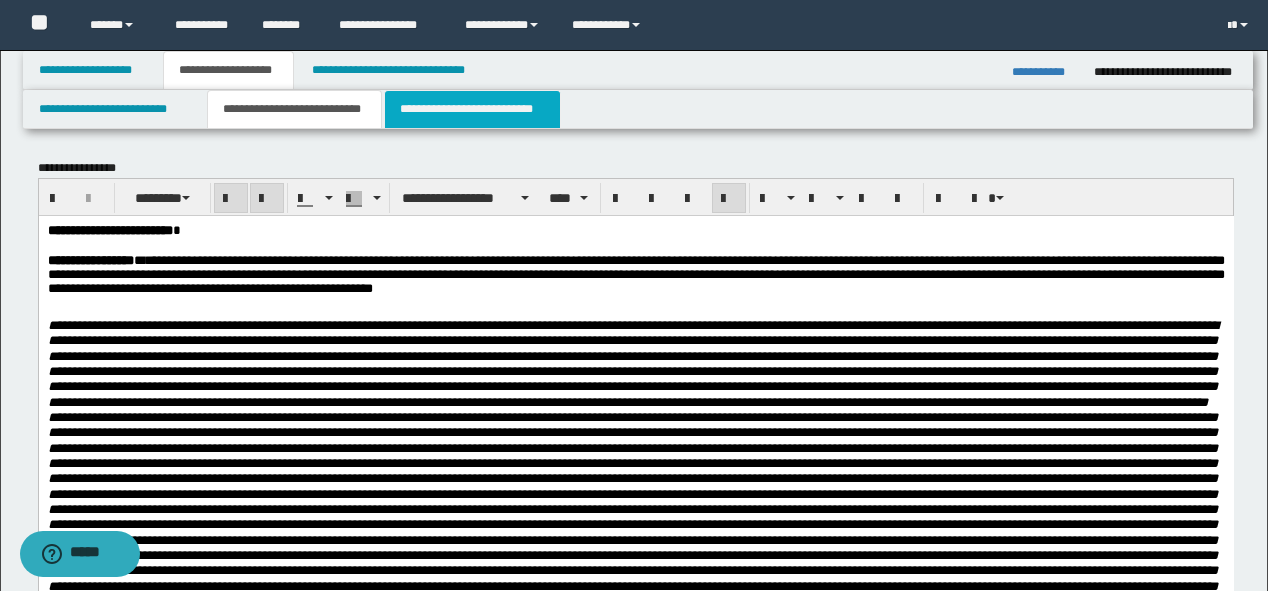 click on "**********" at bounding box center (472, 109) 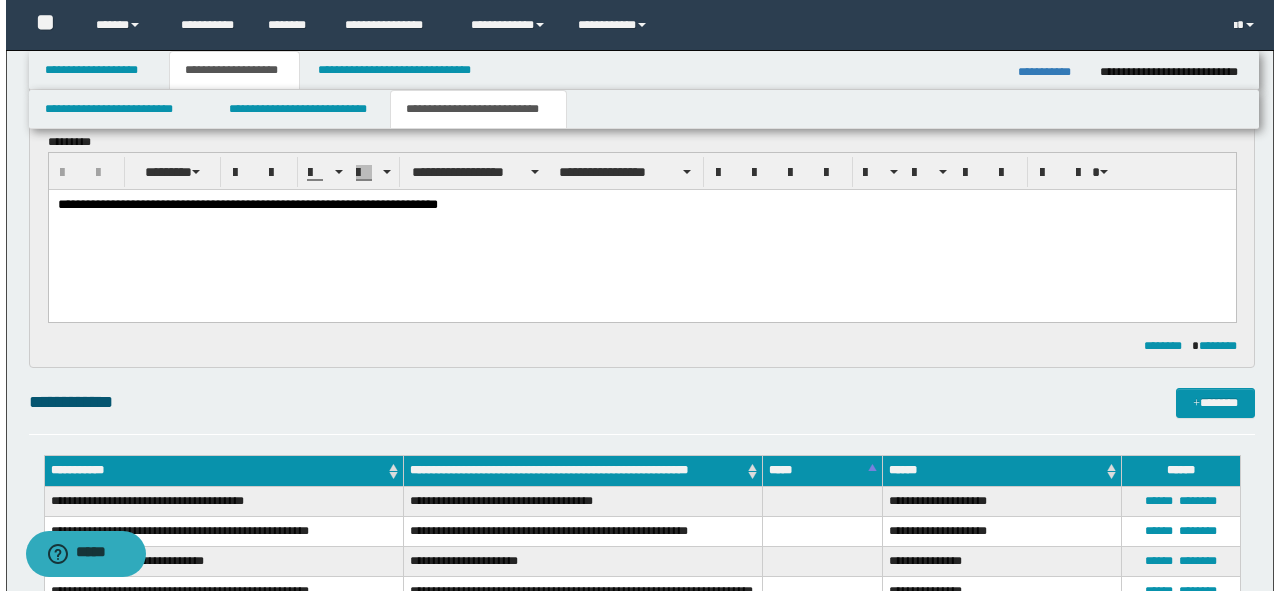 scroll, scrollTop: 160, scrollLeft: 0, axis: vertical 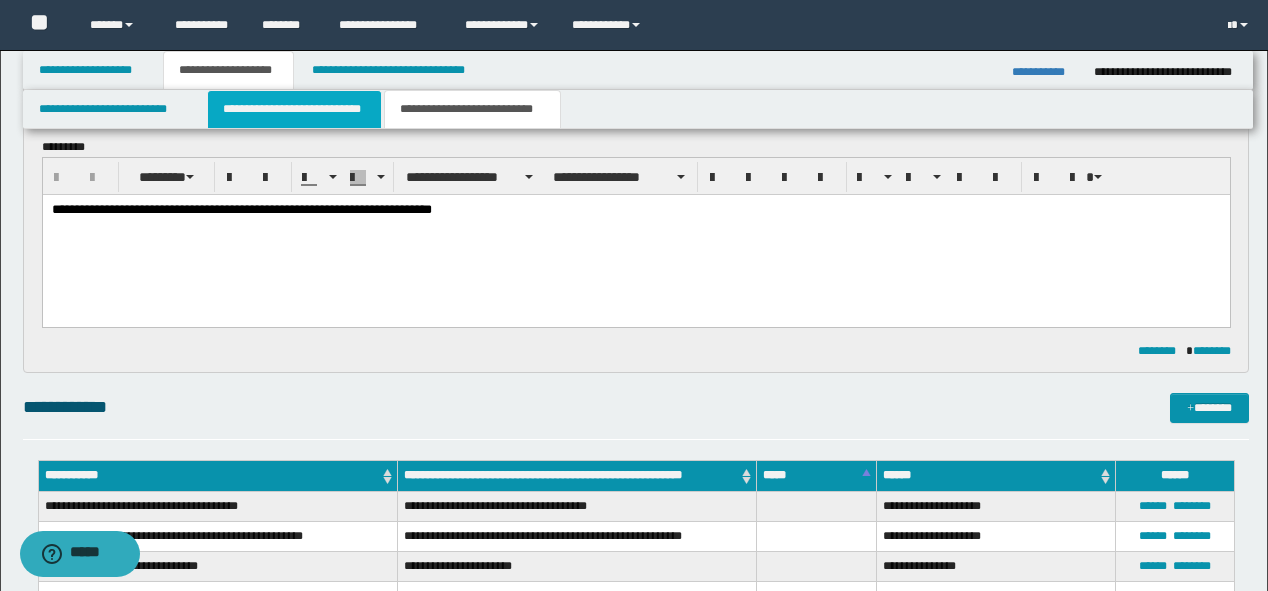 click on "**********" at bounding box center (294, 109) 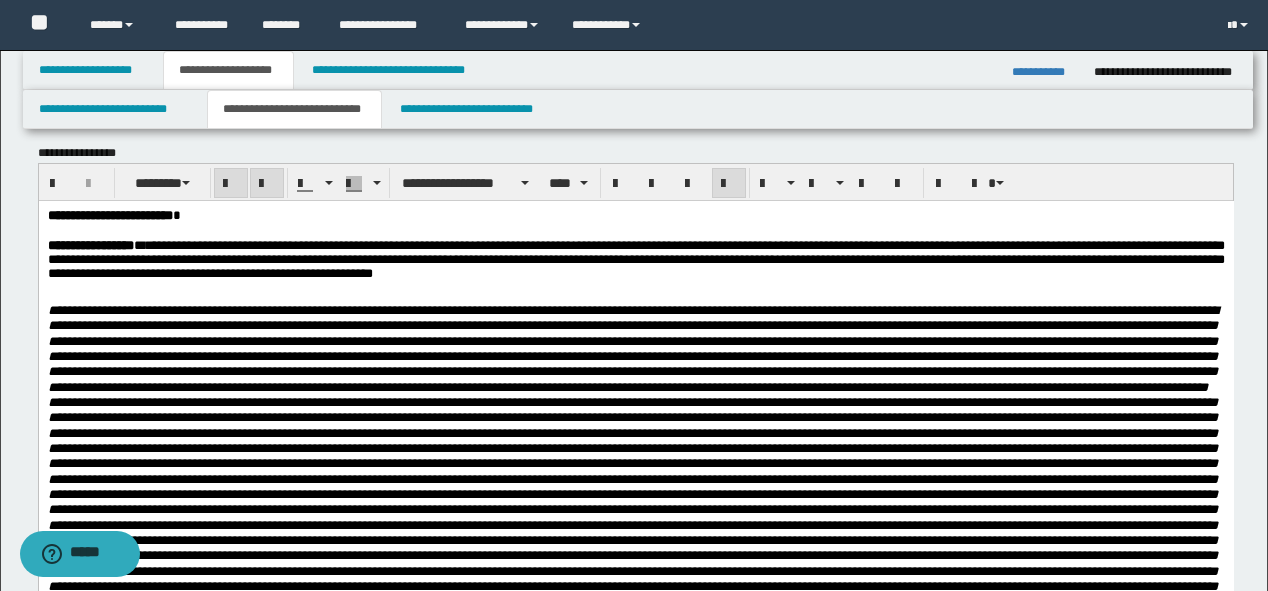 scroll, scrollTop: 0, scrollLeft: 0, axis: both 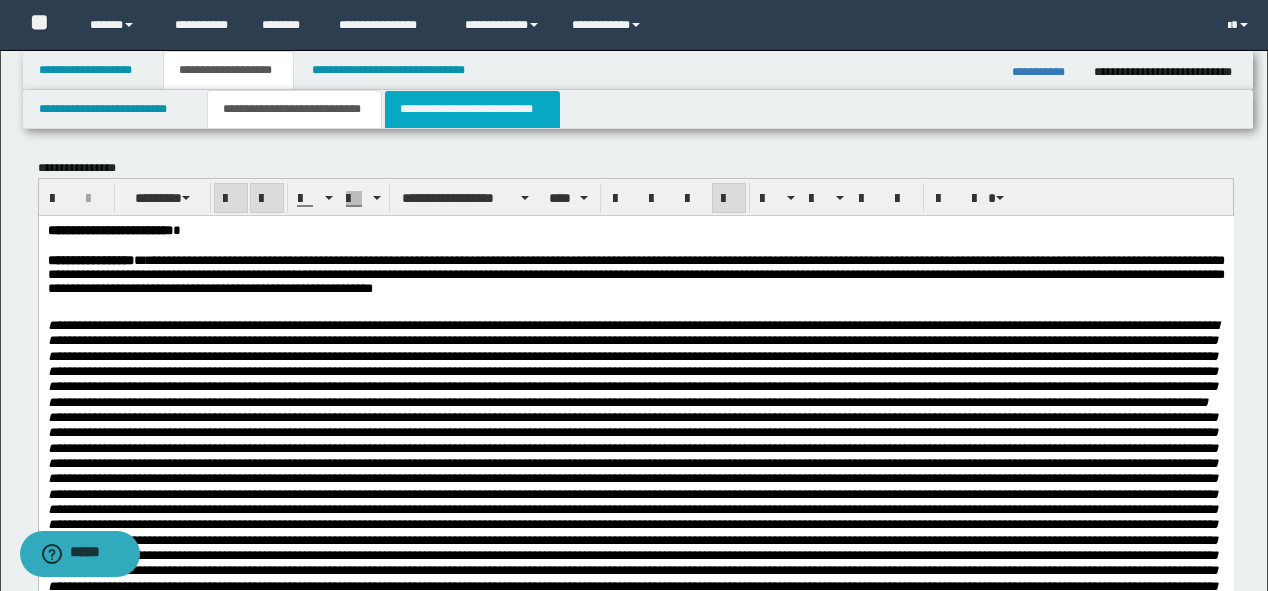 click on "**********" at bounding box center [472, 109] 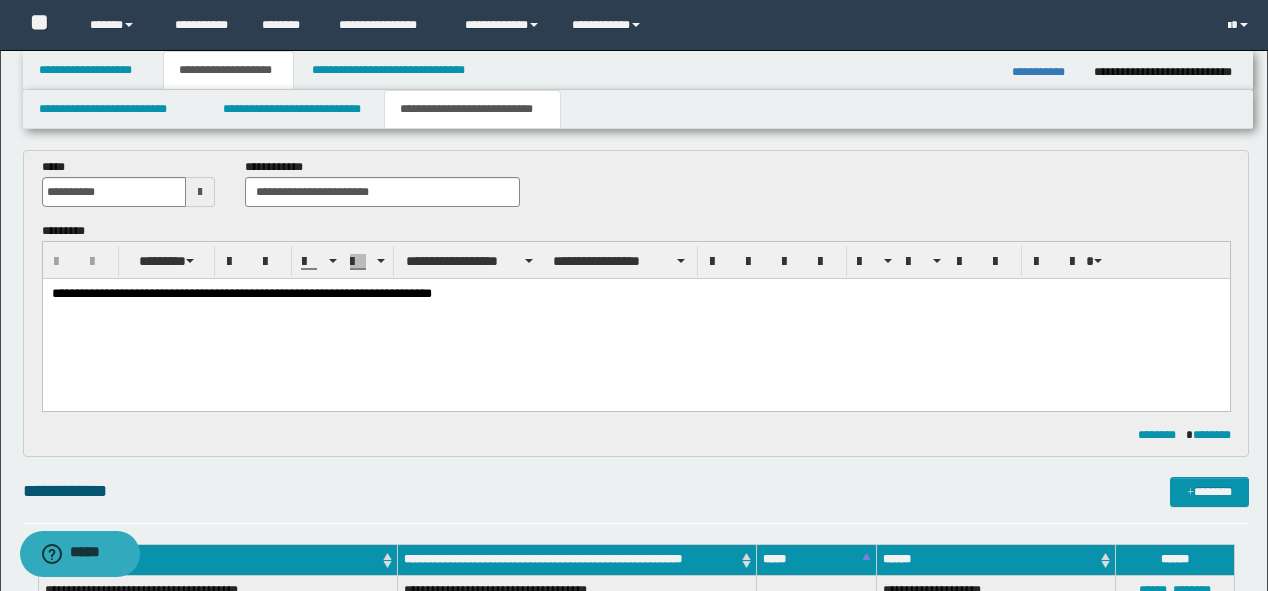 scroll, scrollTop: 240, scrollLeft: 0, axis: vertical 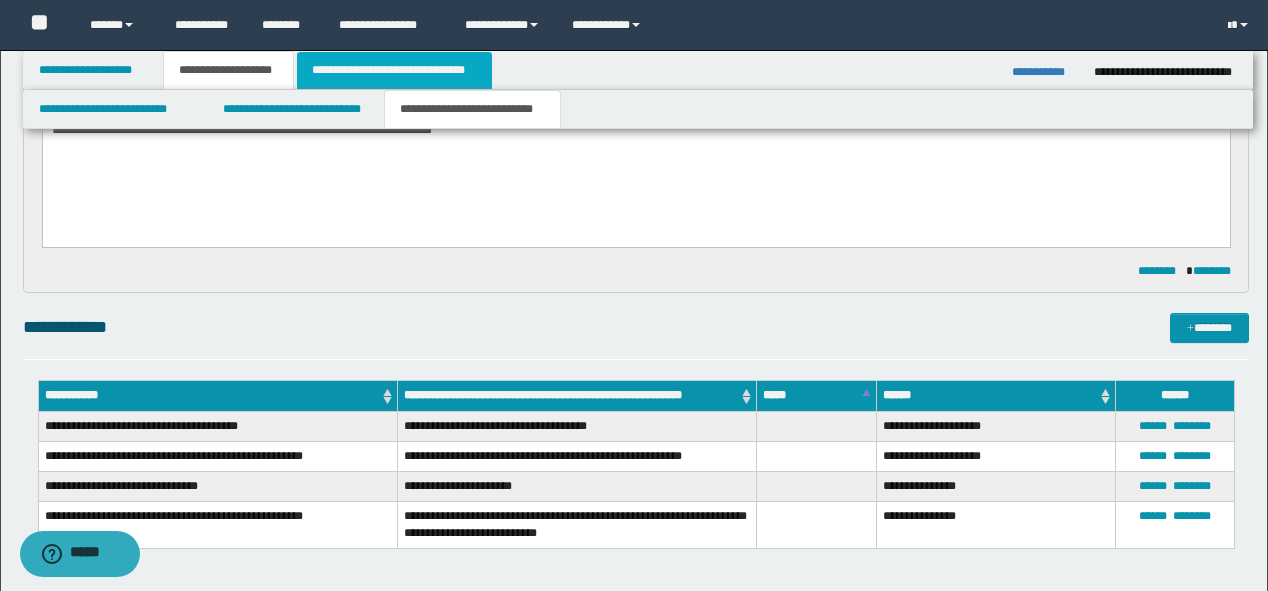 click on "**********" at bounding box center [394, 70] 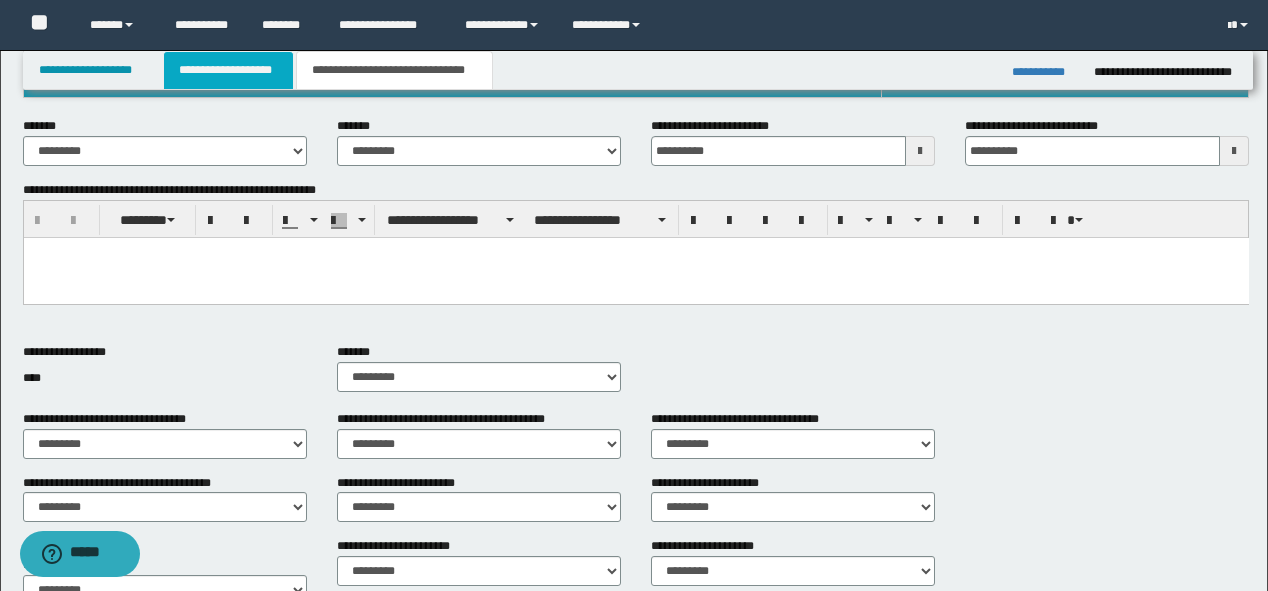 click on "**********" at bounding box center (228, 70) 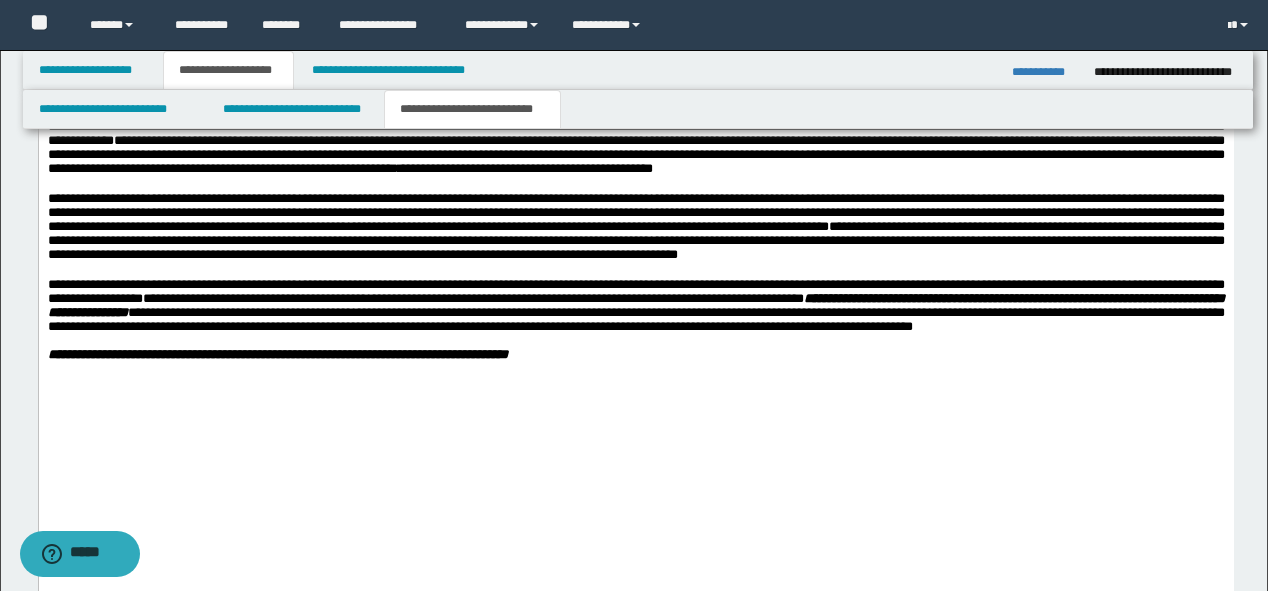 scroll, scrollTop: 1200, scrollLeft: 0, axis: vertical 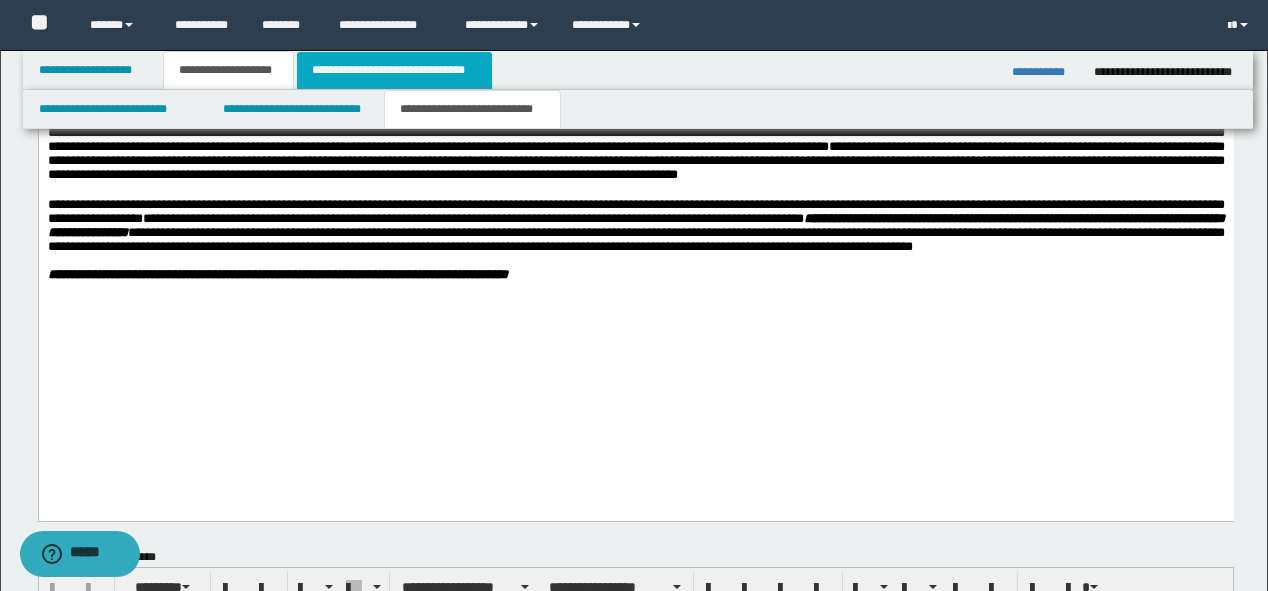 click on "**********" at bounding box center (394, 70) 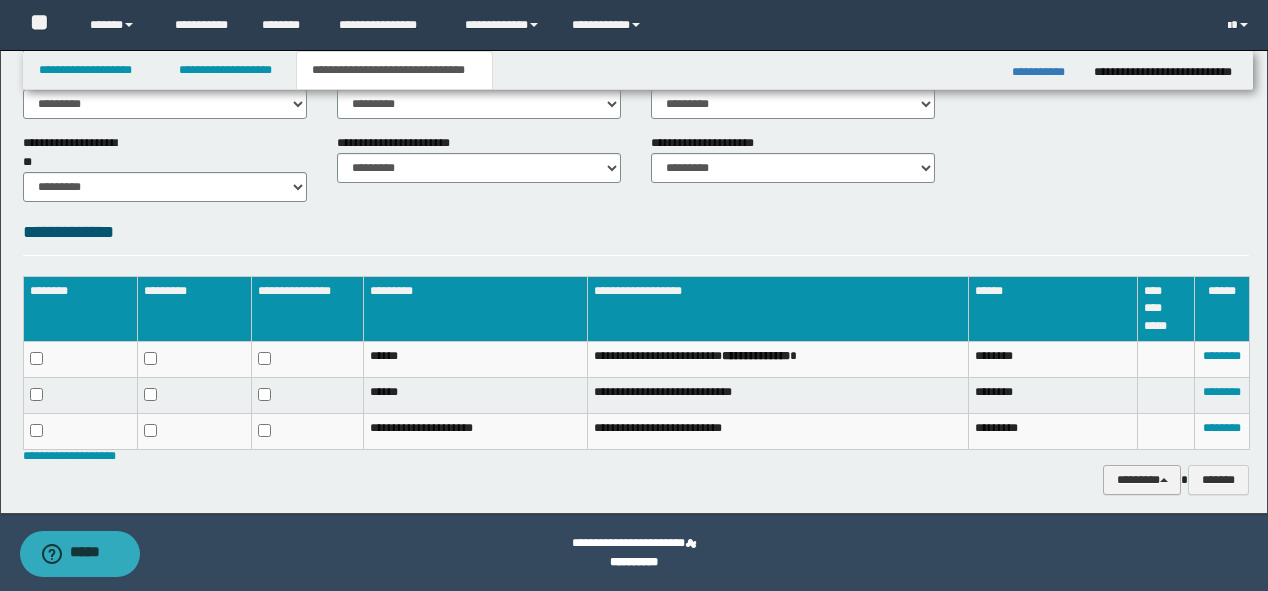 click on "********" at bounding box center (1142, 480) 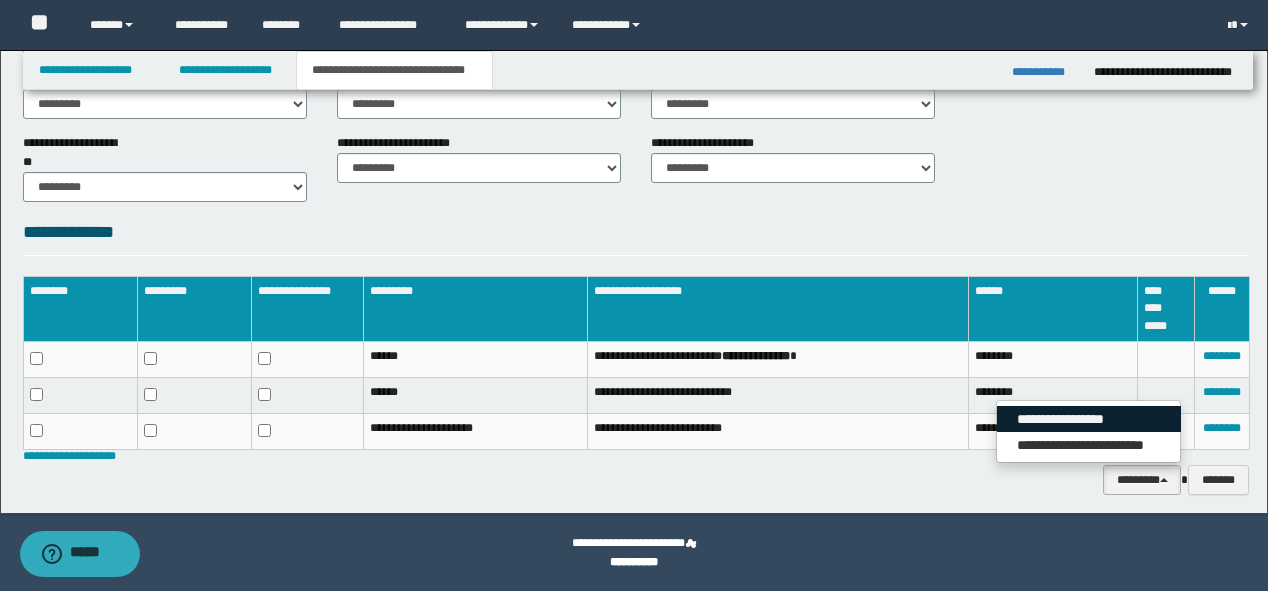 click on "**********" at bounding box center (1089, 419) 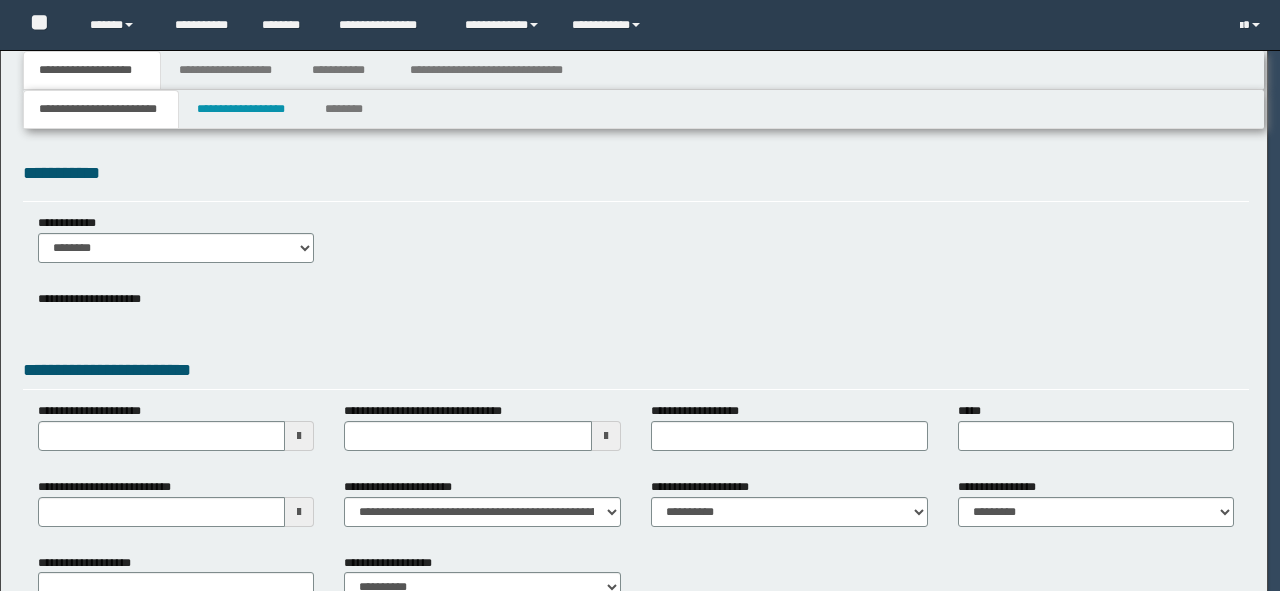scroll, scrollTop: 0, scrollLeft: 0, axis: both 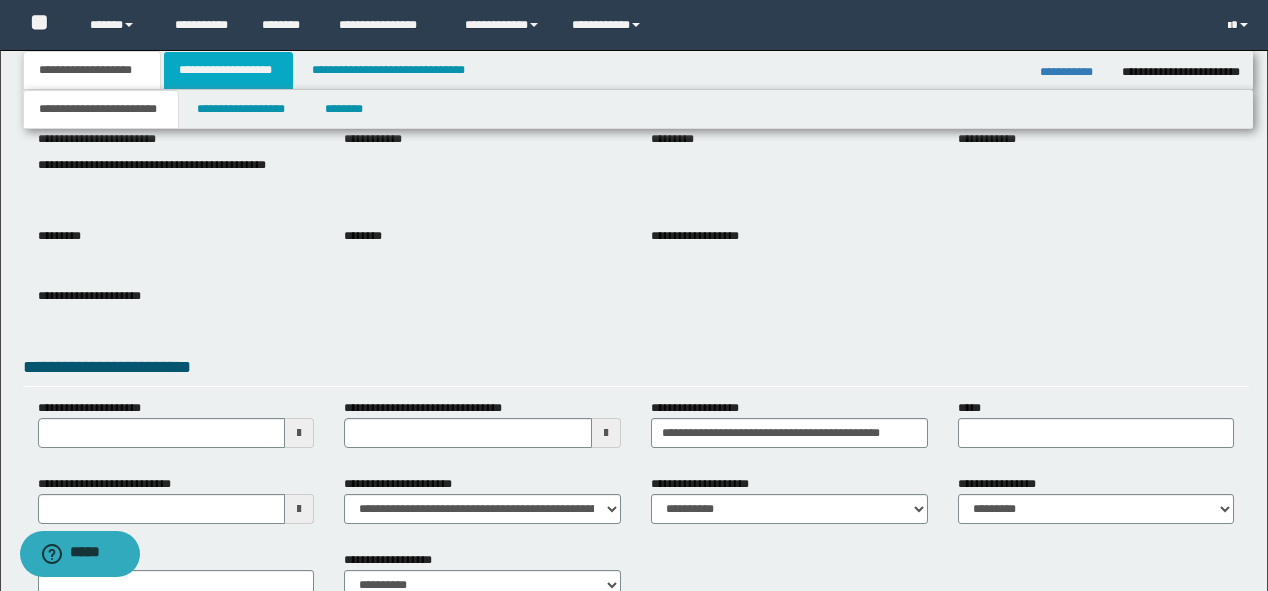 click on "**********" at bounding box center [228, 70] 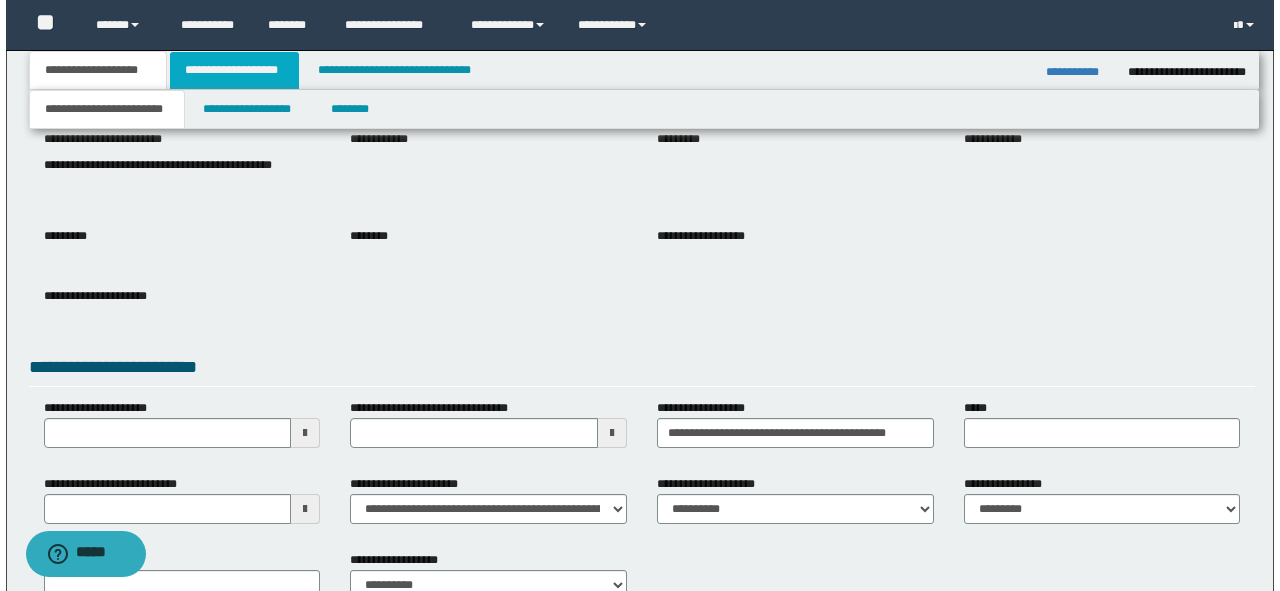 scroll, scrollTop: 0, scrollLeft: 0, axis: both 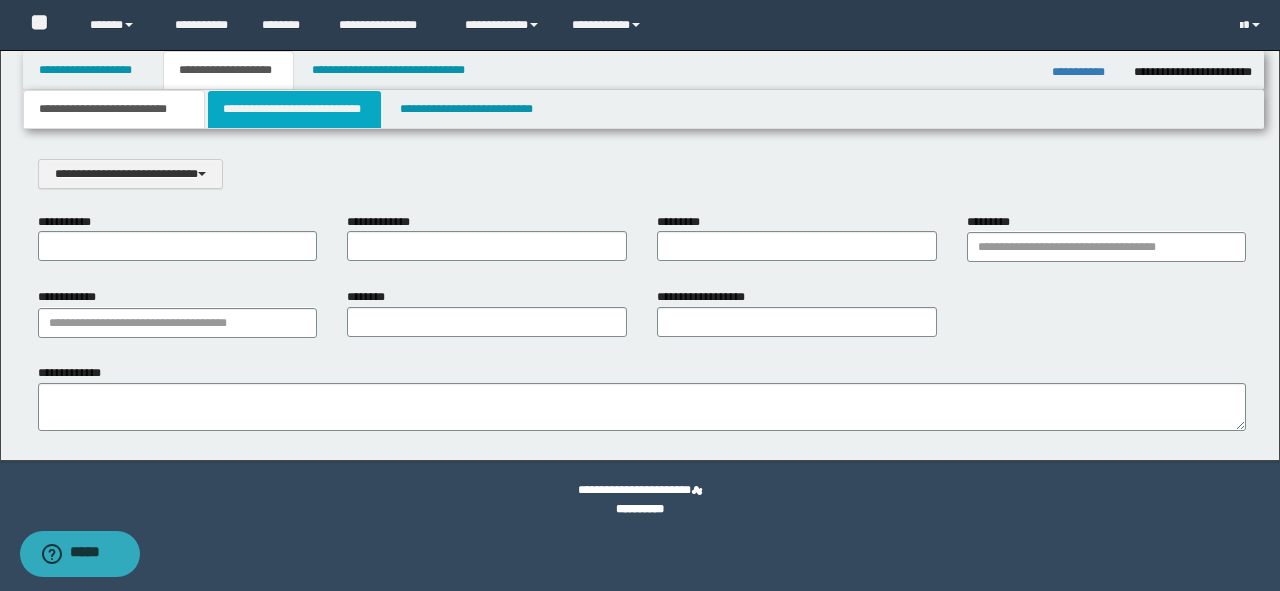 click on "**********" at bounding box center [294, 109] 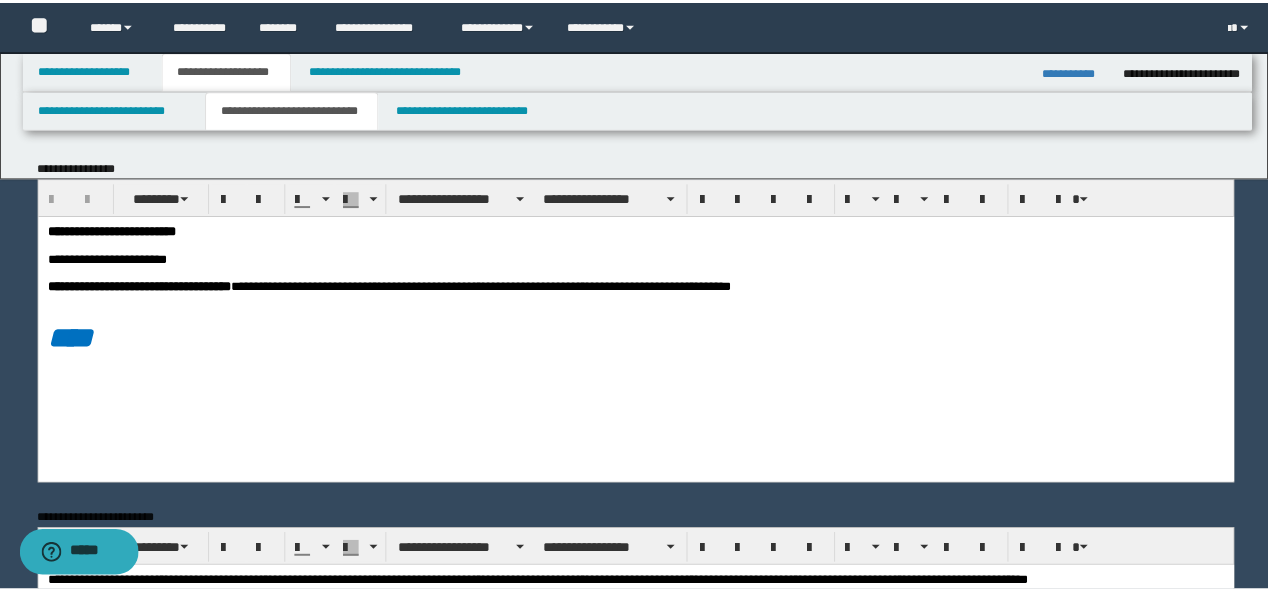 scroll, scrollTop: 0, scrollLeft: 0, axis: both 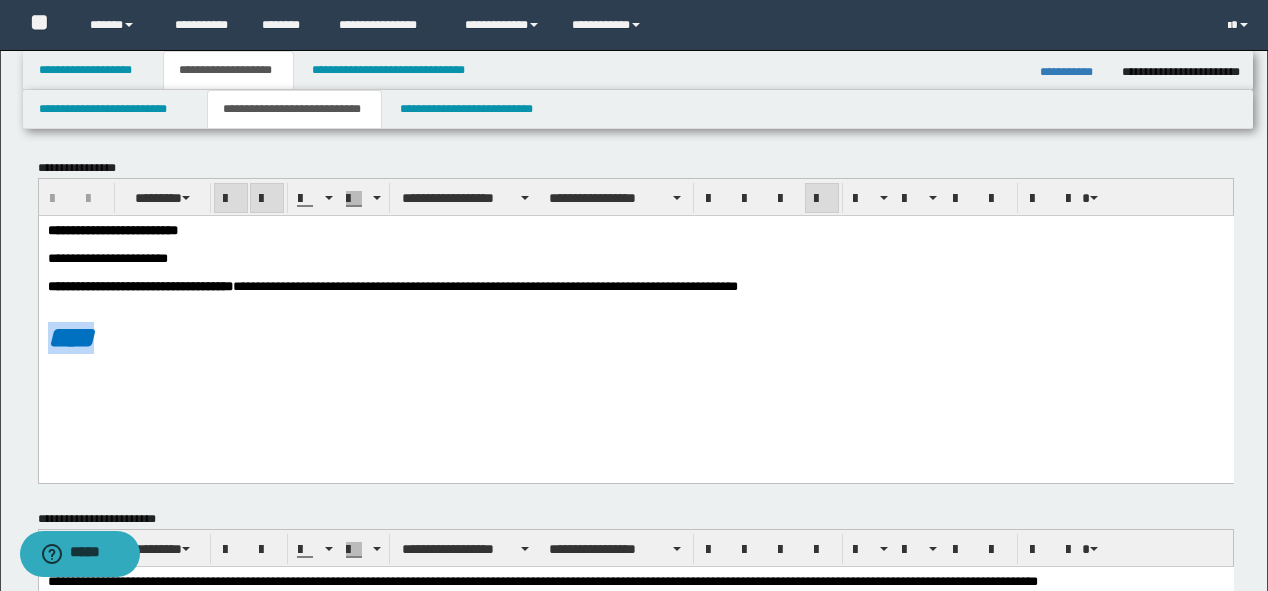 drag, startPoint x: 241, startPoint y: 347, endPoint x: 38, endPoint y: 586, distance: 313.57614 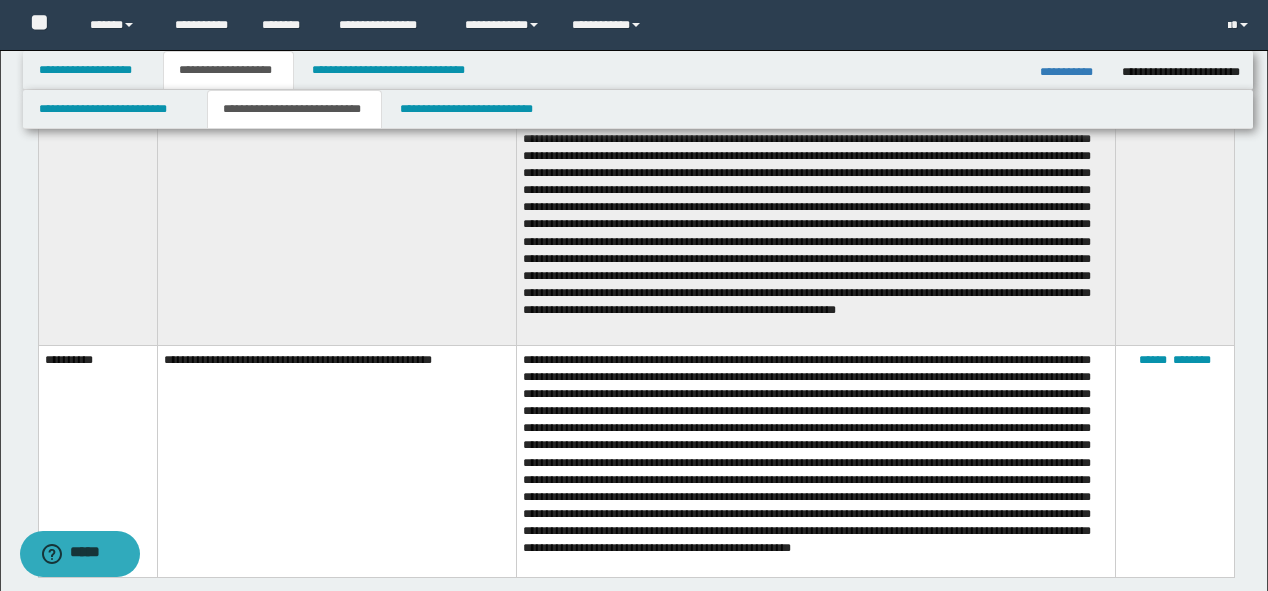 scroll, scrollTop: 954, scrollLeft: 0, axis: vertical 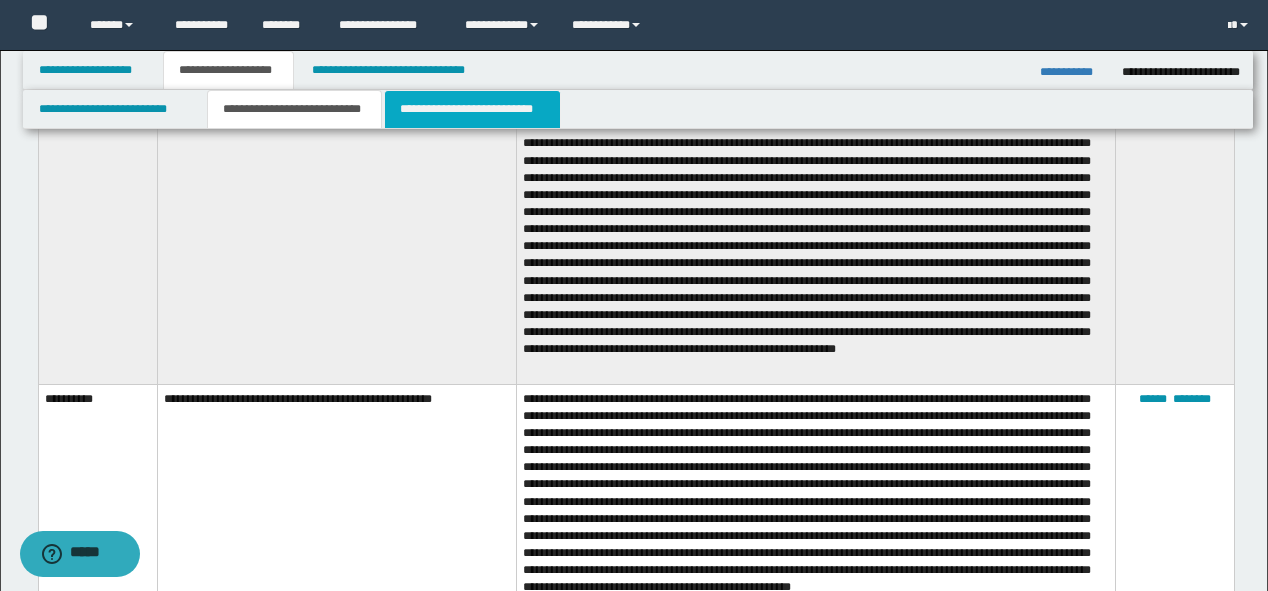 click on "**********" at bounding box center [472, 109] 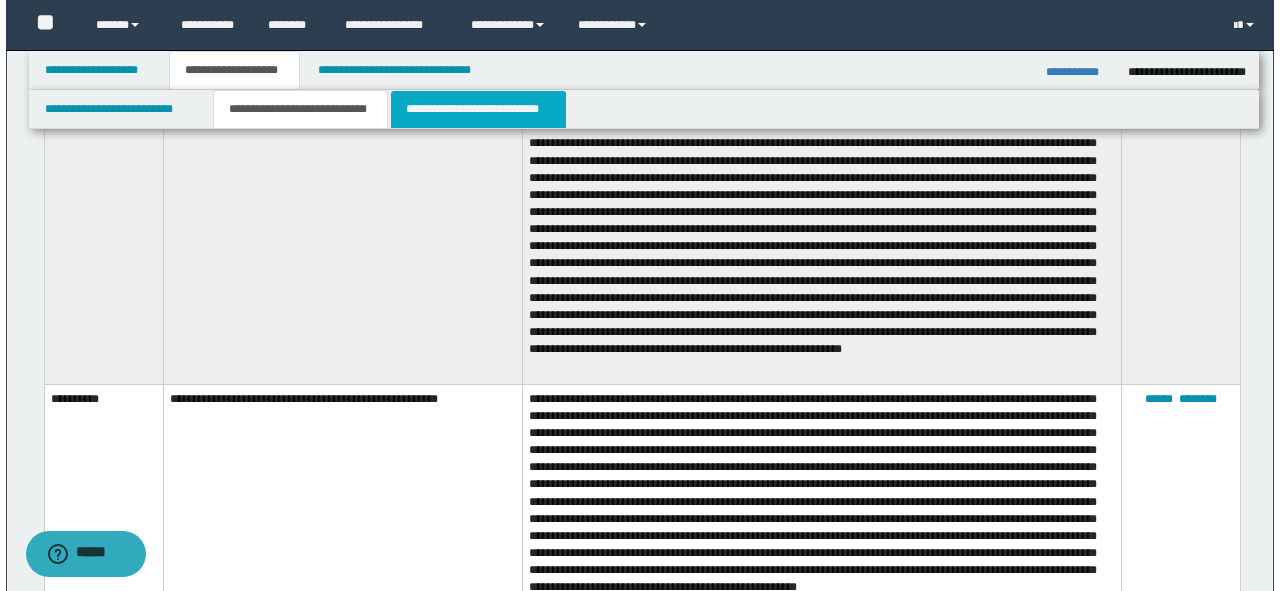 scroll, scrollTop: 0, scrollLeft: 0, axis: both 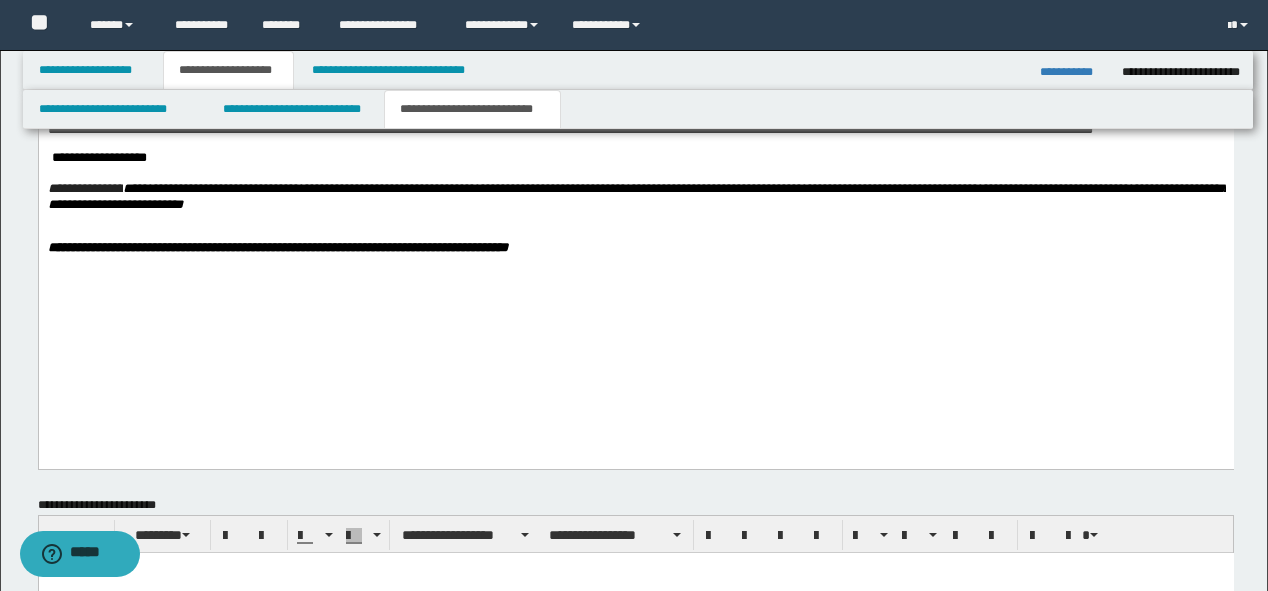 click on "**********" at bounding box center (635, 198) 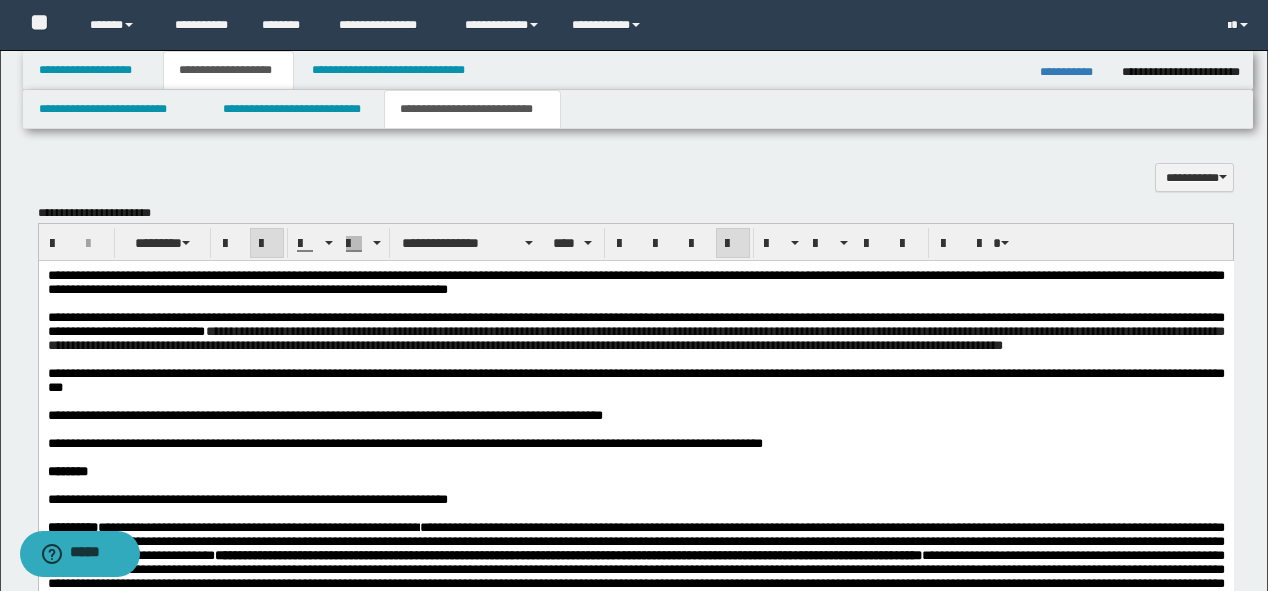 scroll, scrollTop: 1120, scrollLeft: 0, axis: vertical 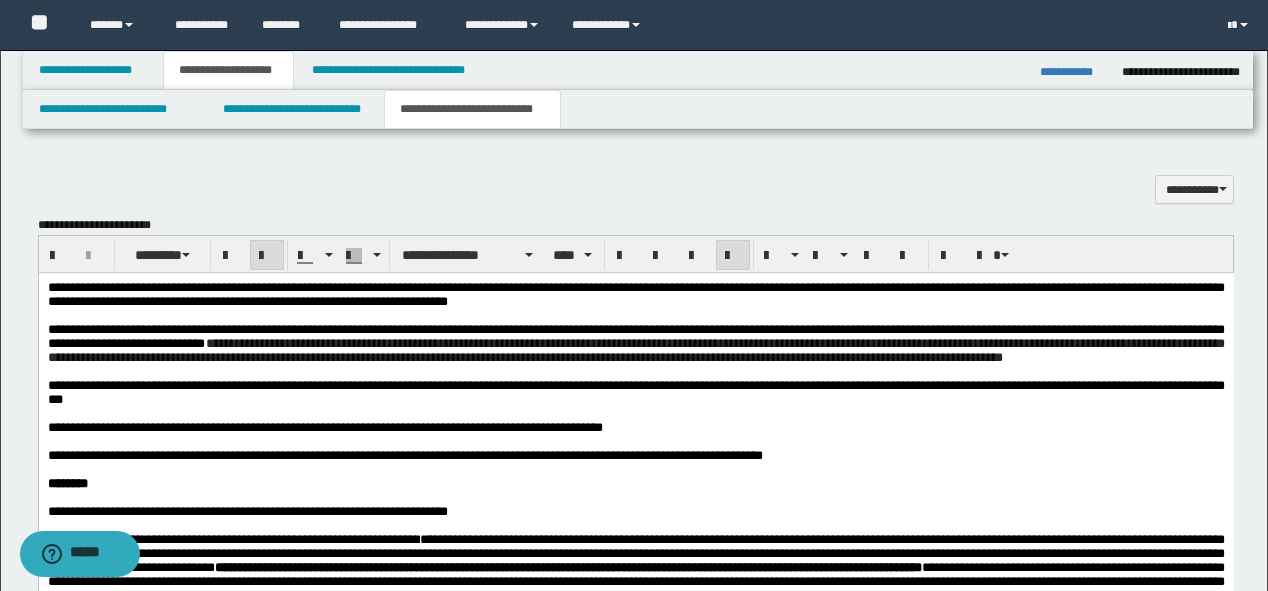 click on "**********" at bounding box center [635, 392] 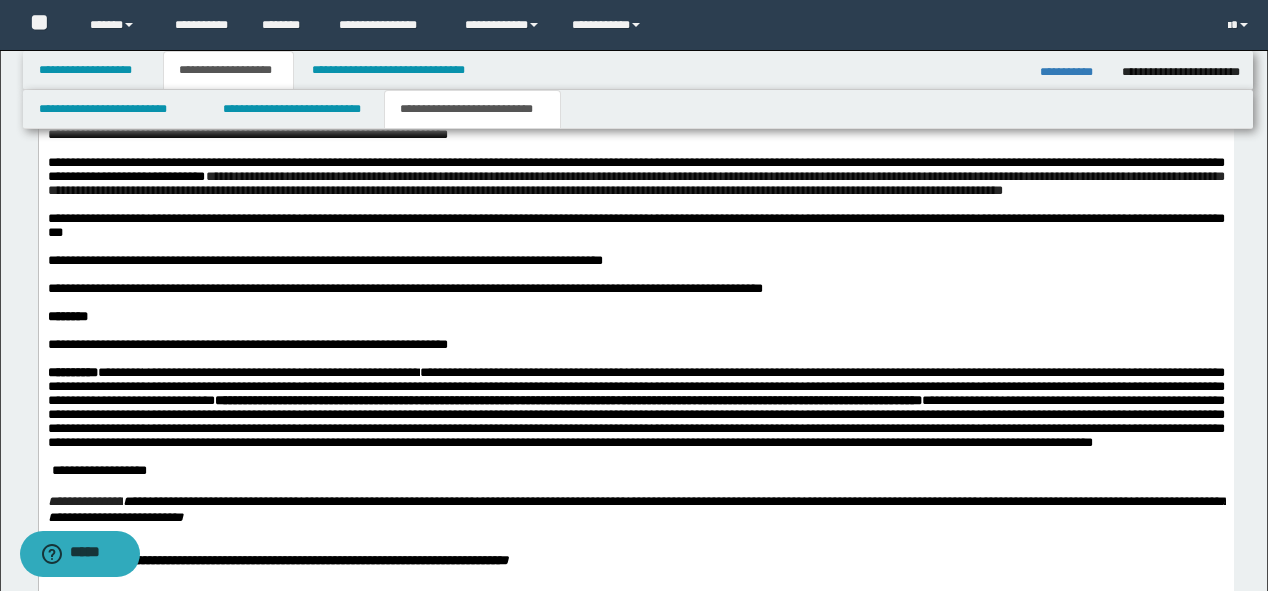 scroll, scrollTop: 1280, scrollLeft: 0, axis: vertical 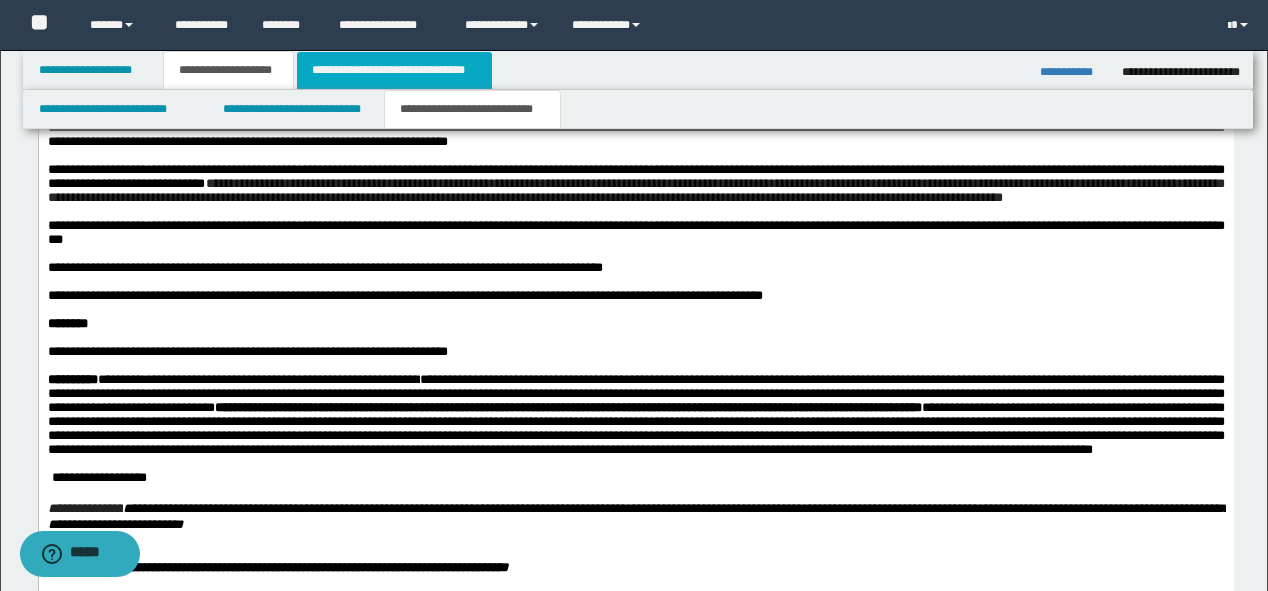 click on "**********" at bounding box center [394, 70] 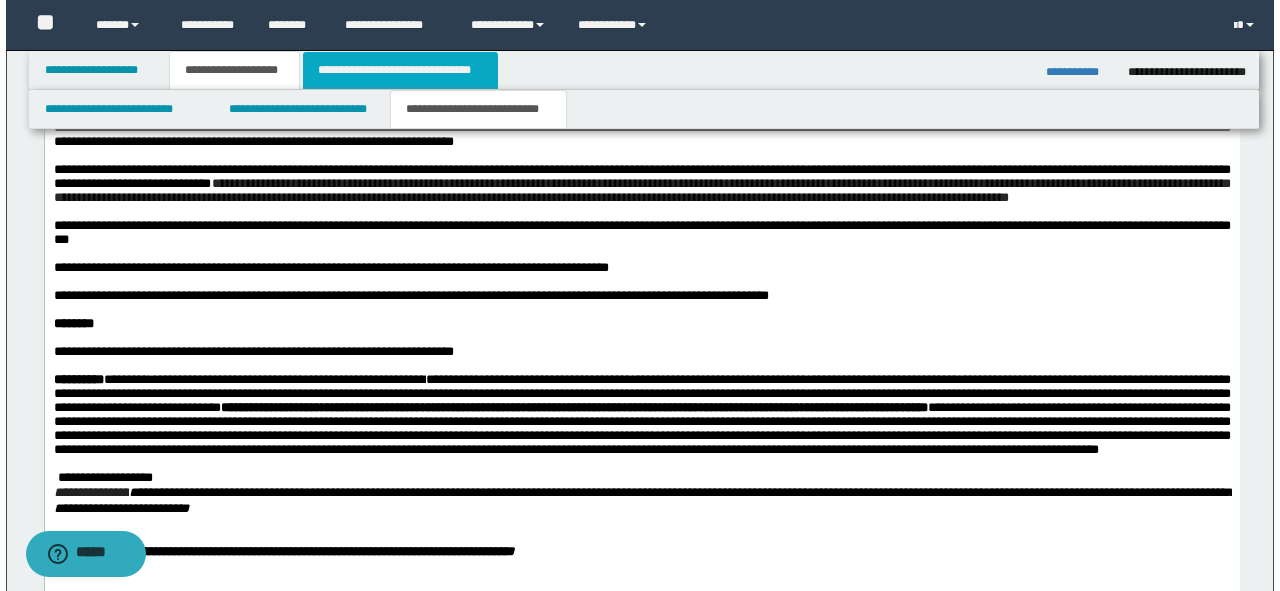 scroll, scrollTop: 0, scrollLeft: 0, axis: both 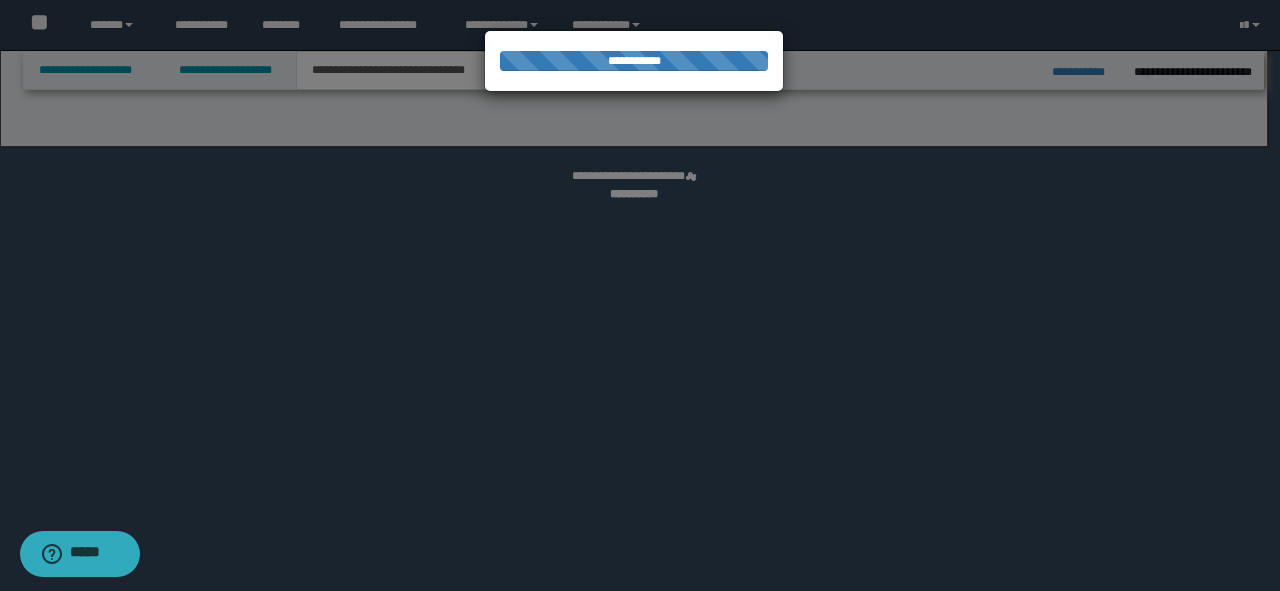 select on "*" 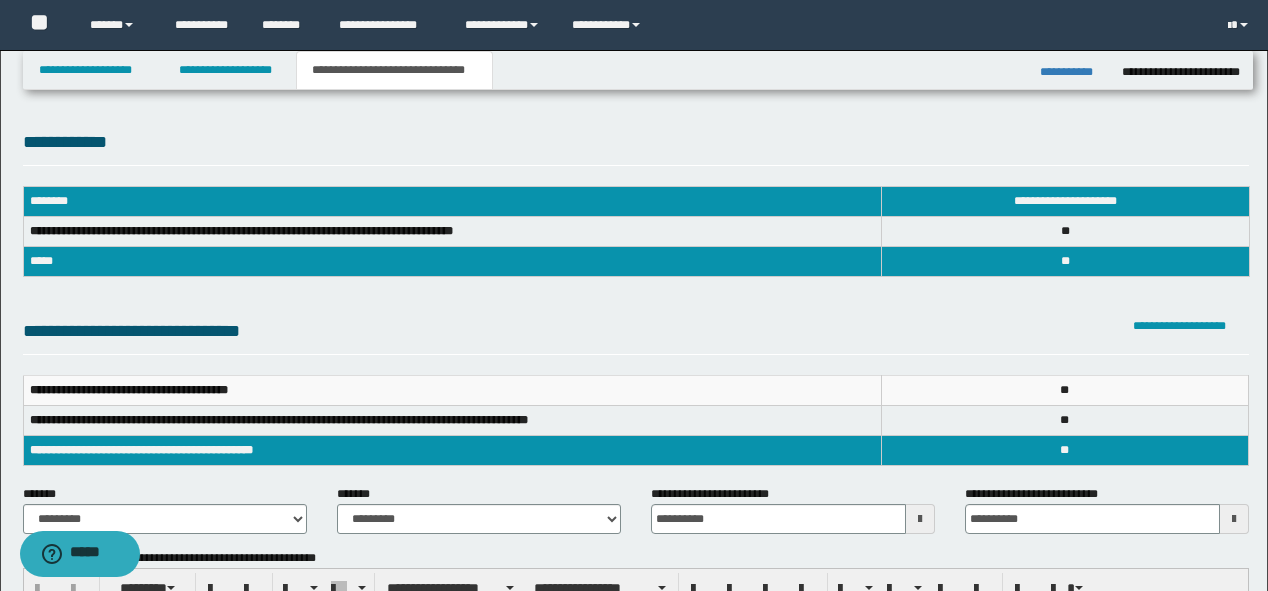 scroll, scrollTop: 0, scrollLeft: 0, axis: both 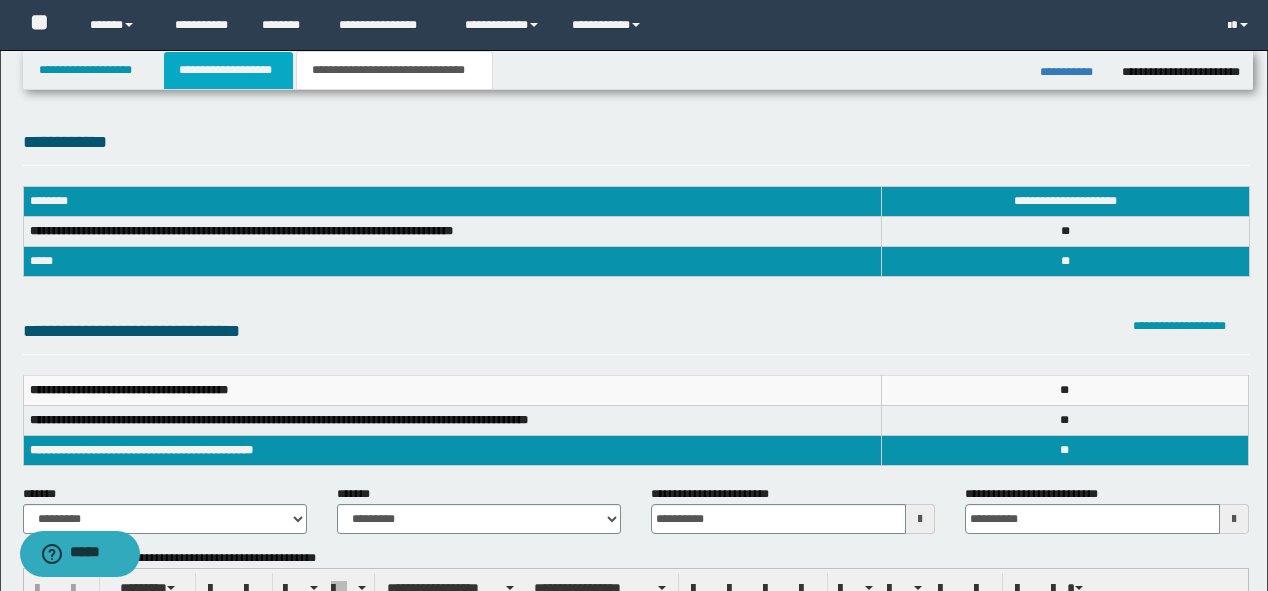click on "**********" at bounding box center (228, 70) 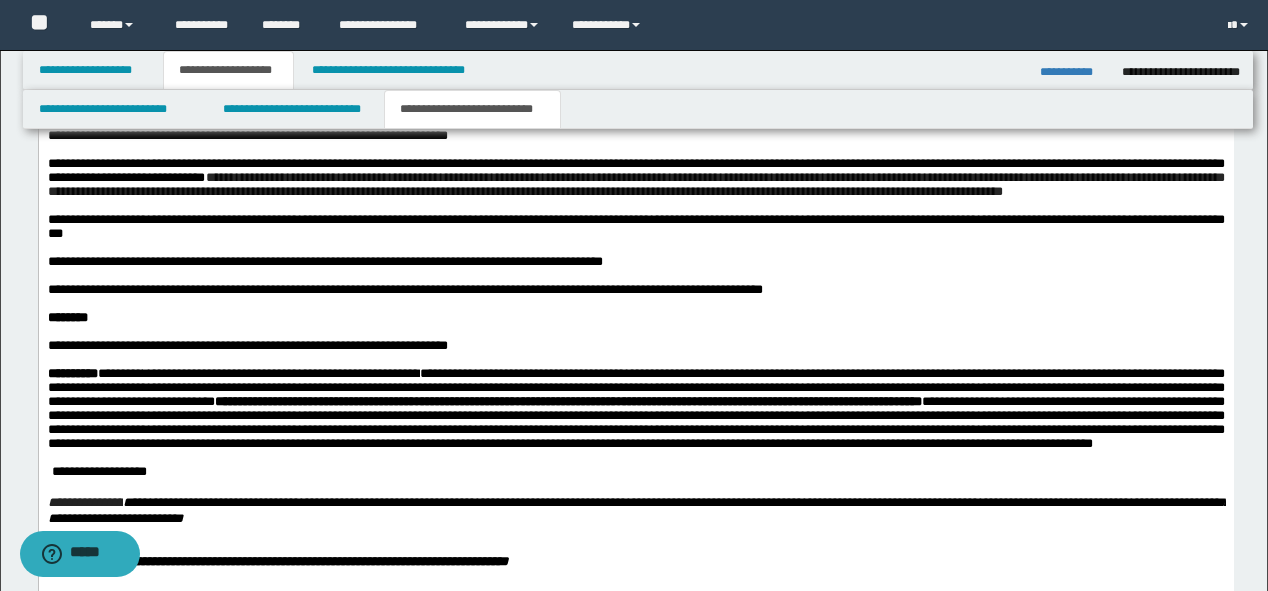 scroll, scrollTop: 1232, scrollLeft: 0, axis: vertical 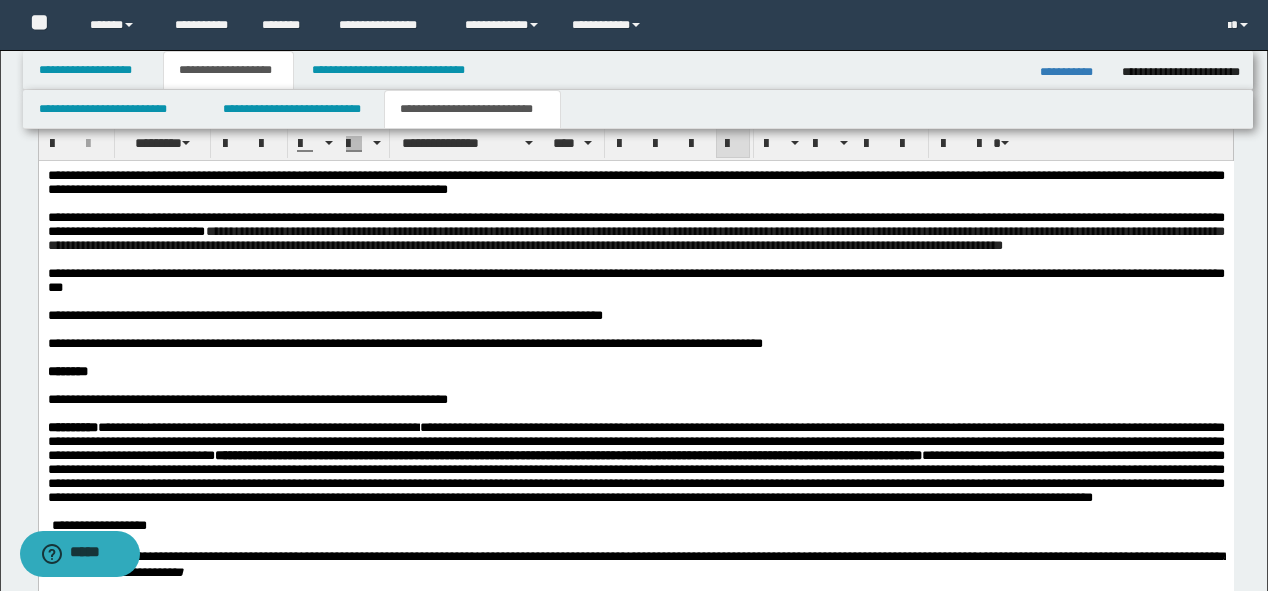 click on "**********" at bounding box center (635, 231) 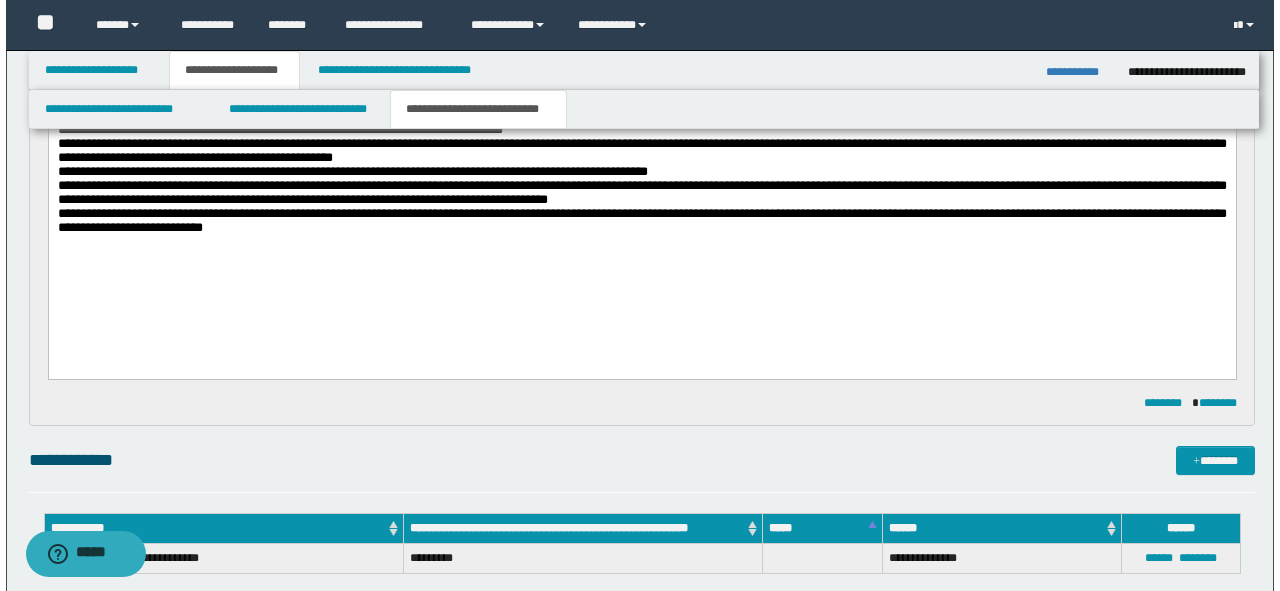 scroll, scrollTop: 672, scrollLeft: 0, axis: vertical 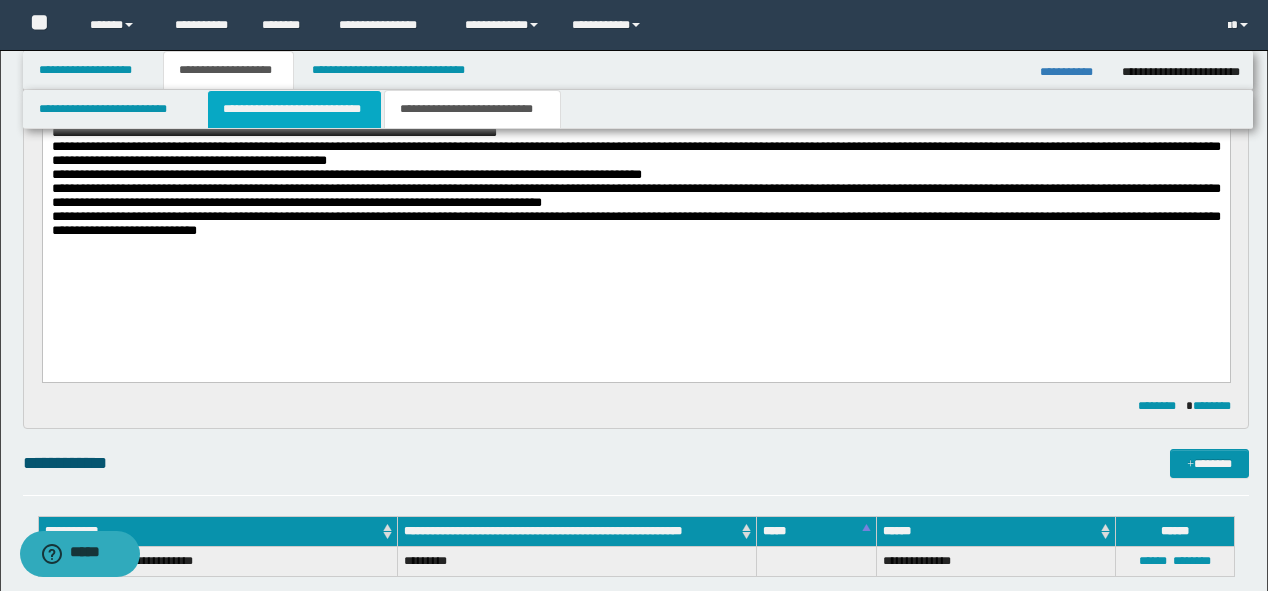 click on "**********" at bounding box center [294, 109] 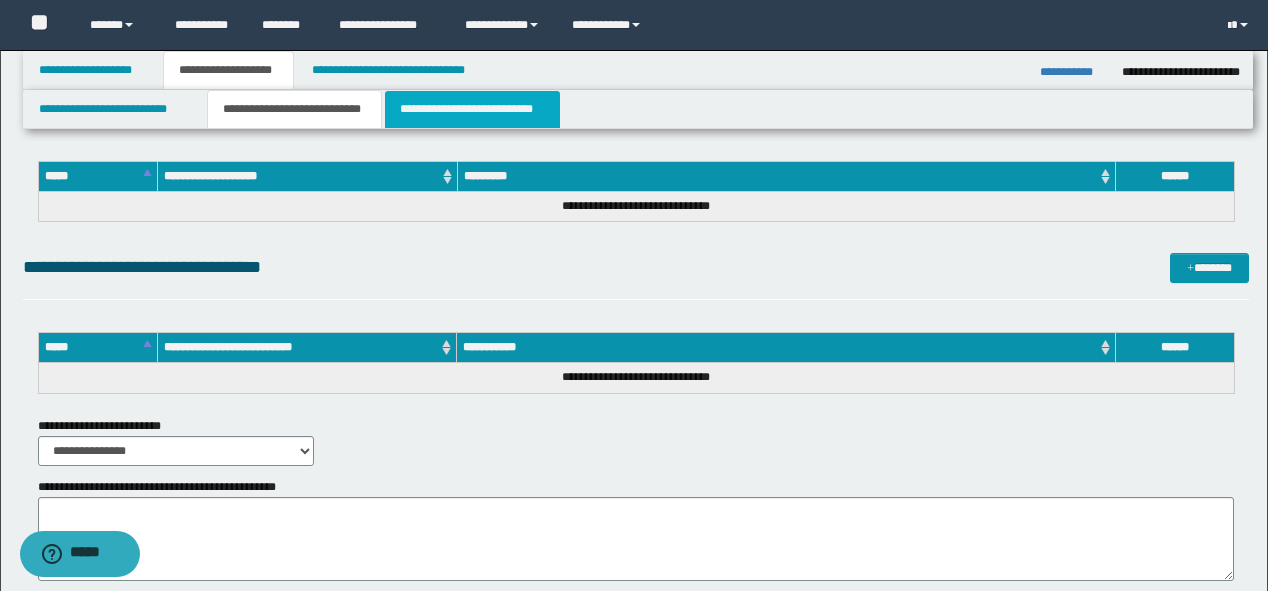 scroll, scrollTop: 1840, scrollLeft: 0, axis: vertical 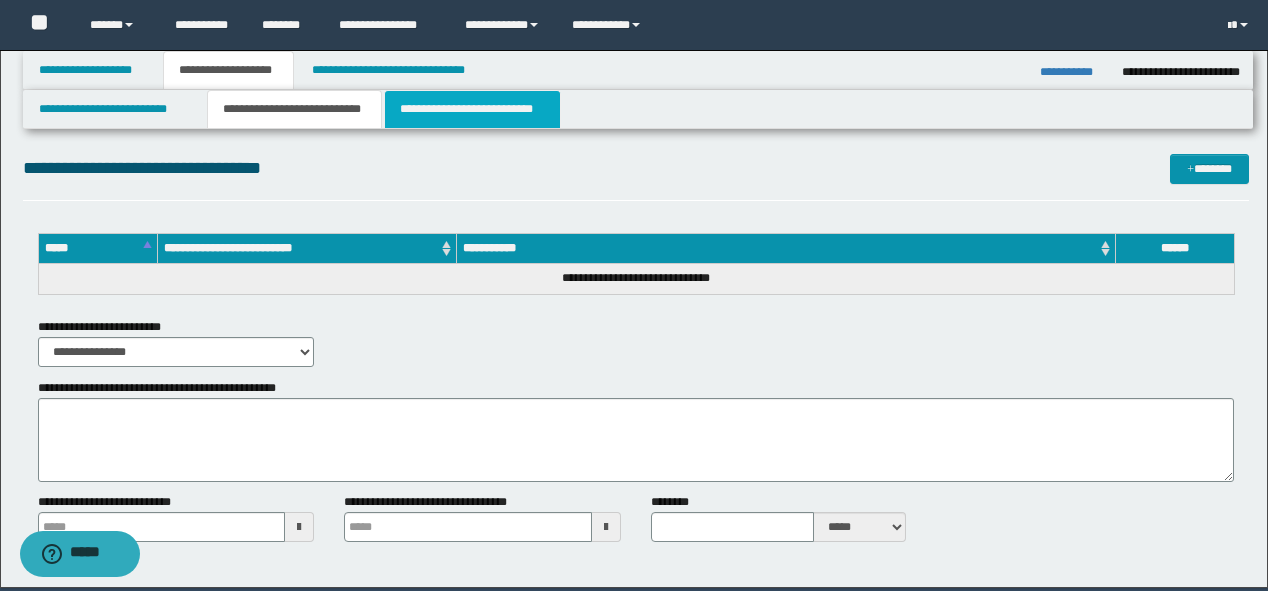 click on "**********" at bounding box center [472, 109] 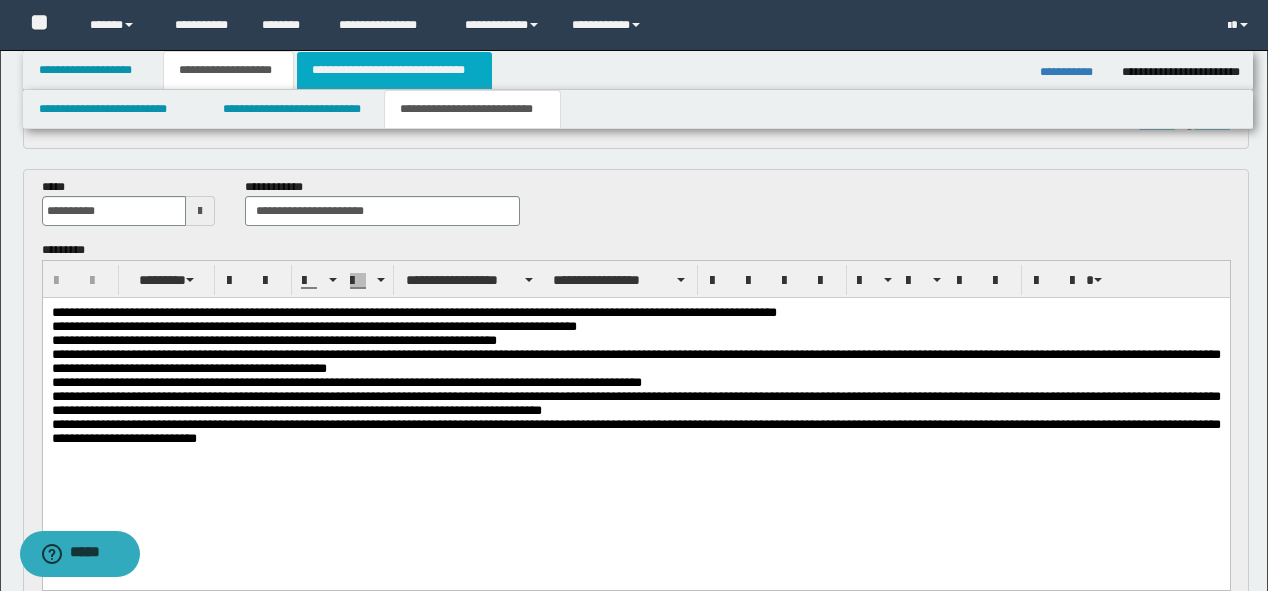 click on "**********" at bounding box center (394, 70) 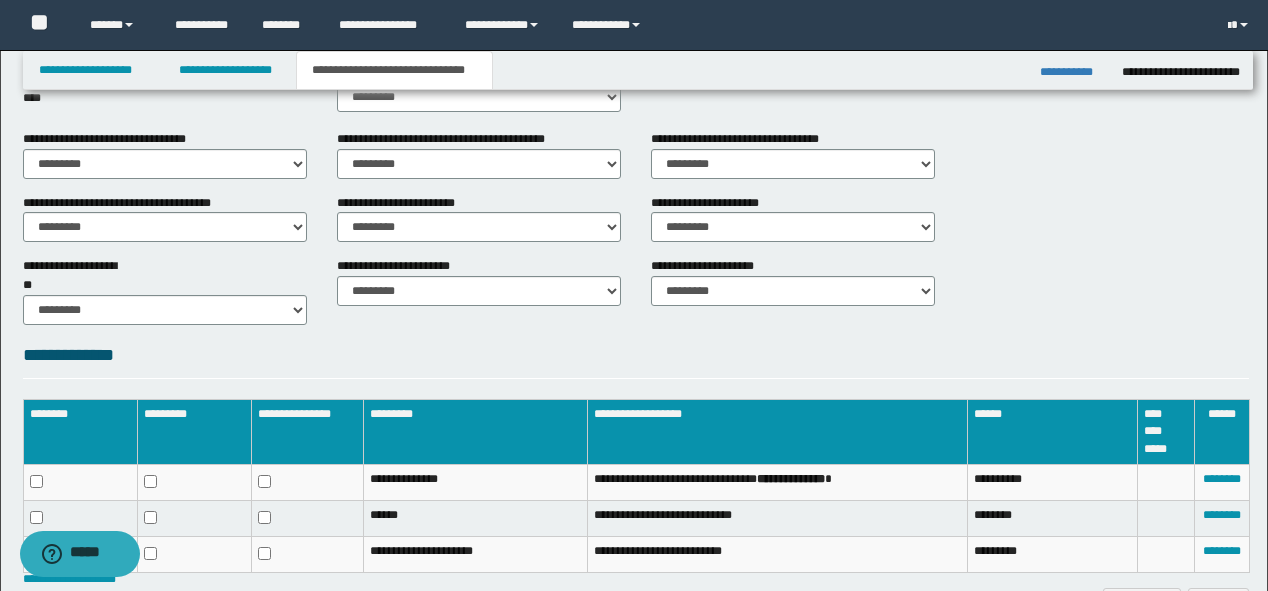 scroll, scrollTop: 885, scrollLeft: 0, axis: vertical 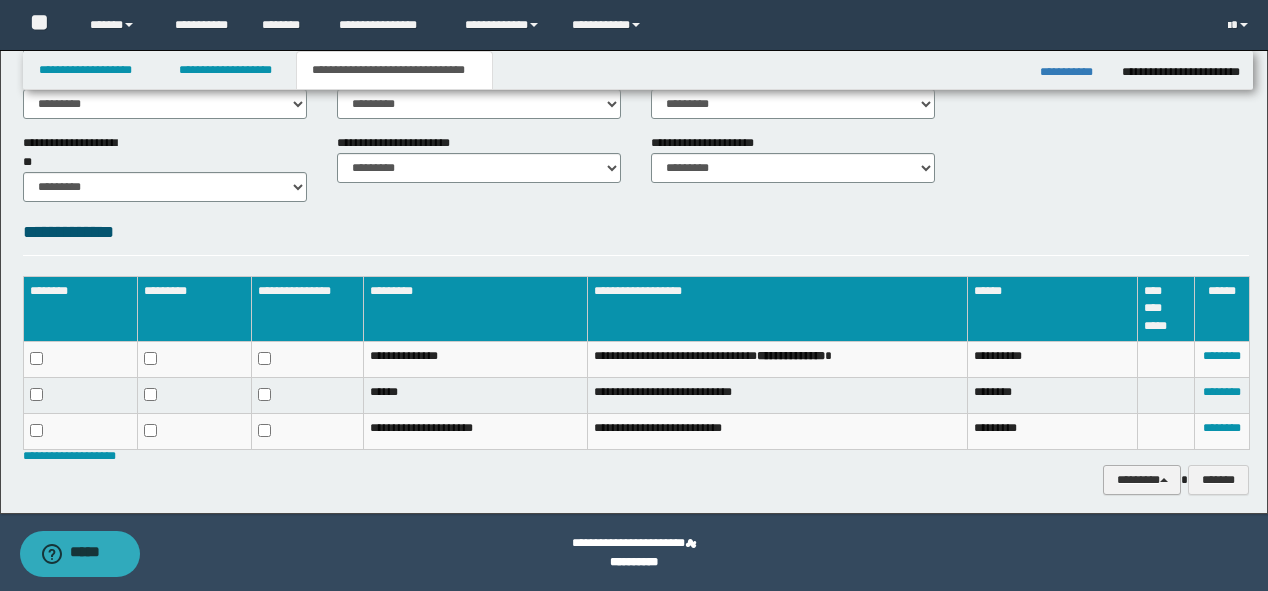click on "********" at bounding box center [1142, 480] 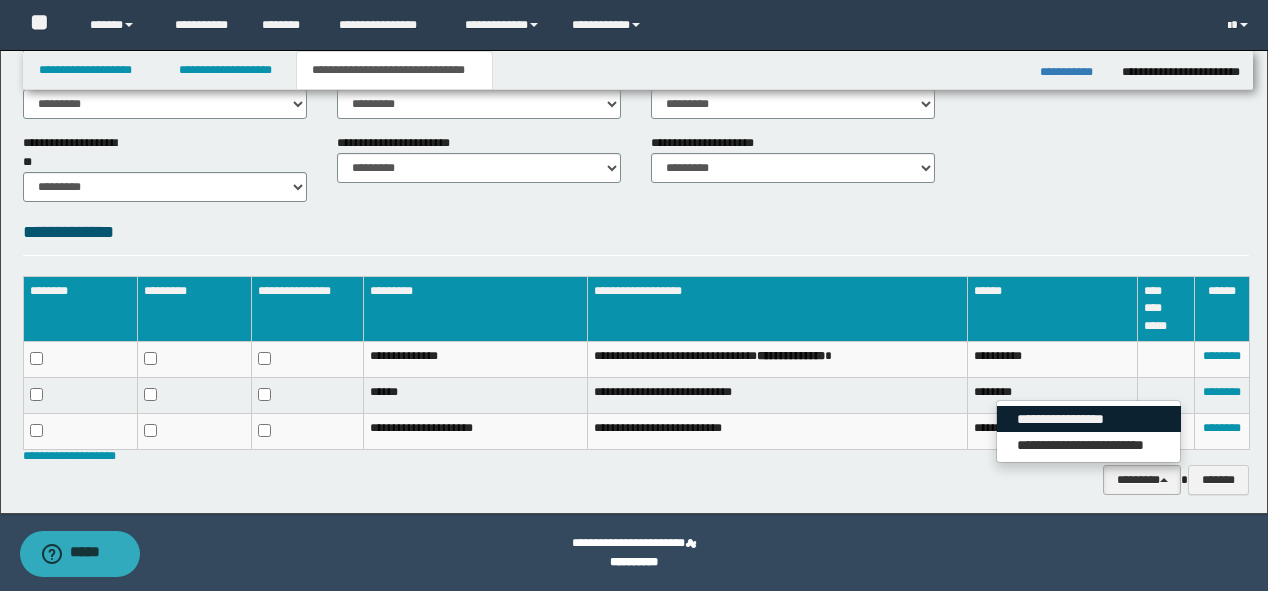 click on "**********" at bounding box center (1089, 419) 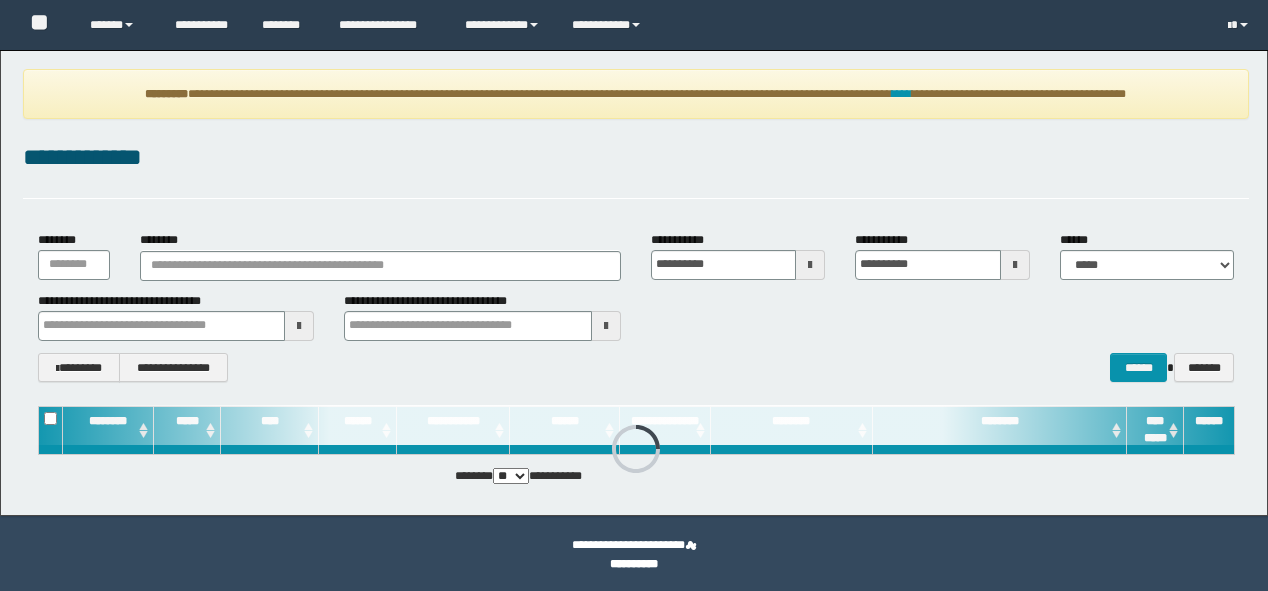 scroll, scrollTop: 0, scrollLeft: 0, axis: both 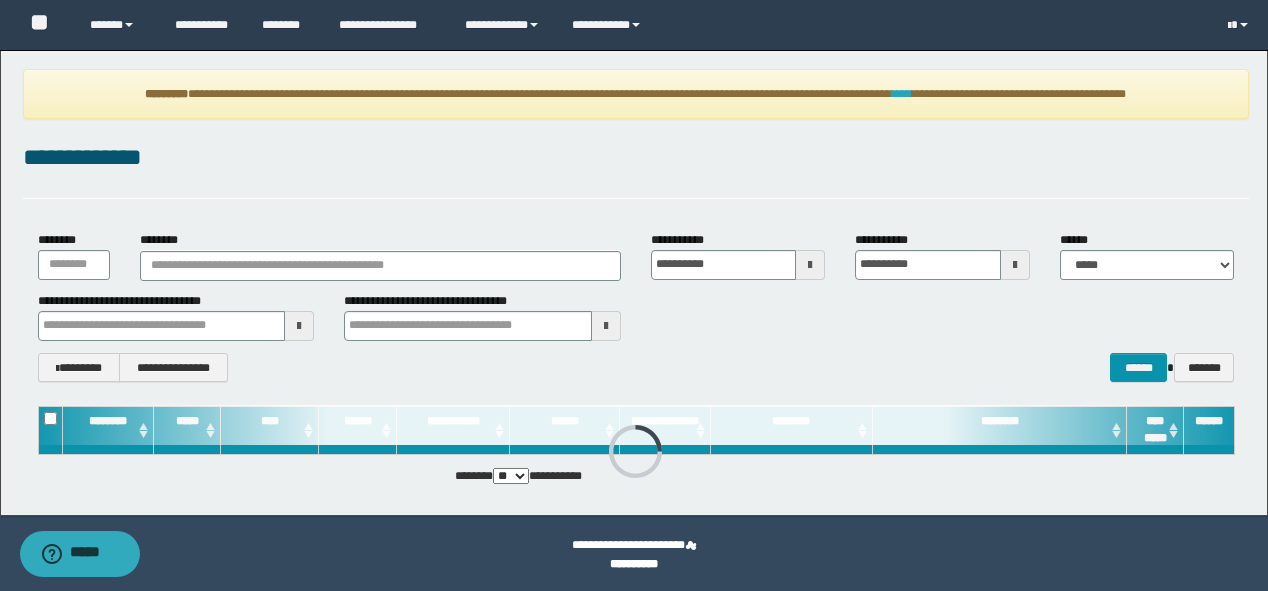 click on "****" at bounding box center (902, 94) 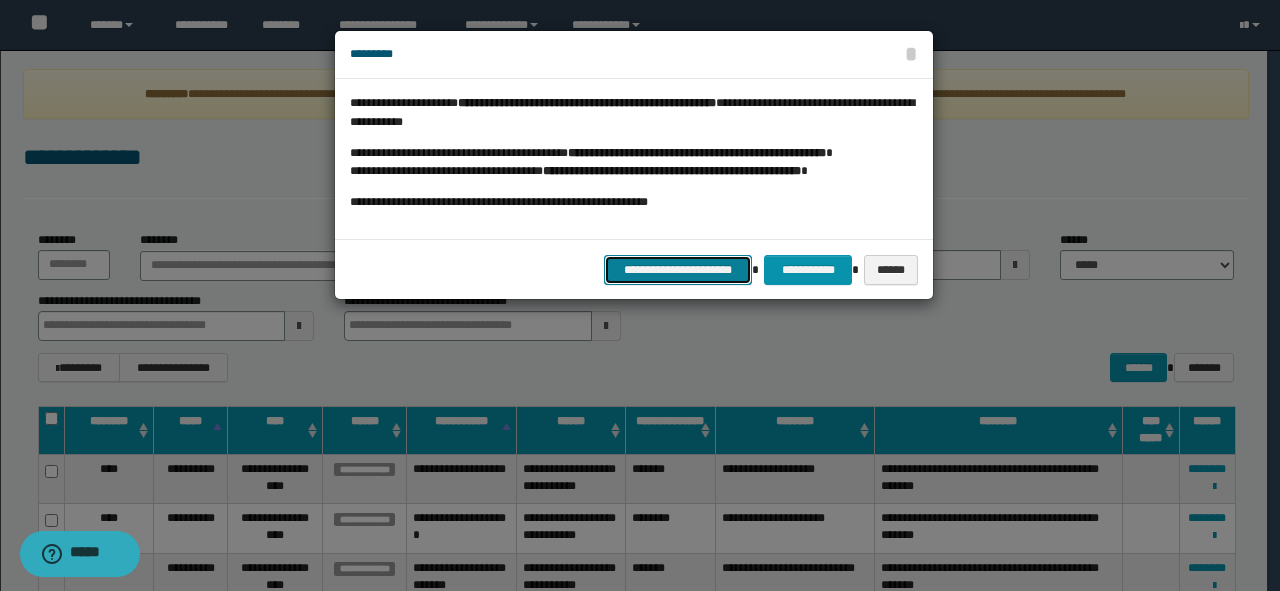 click on "**********" at bounding box center (678, 270) 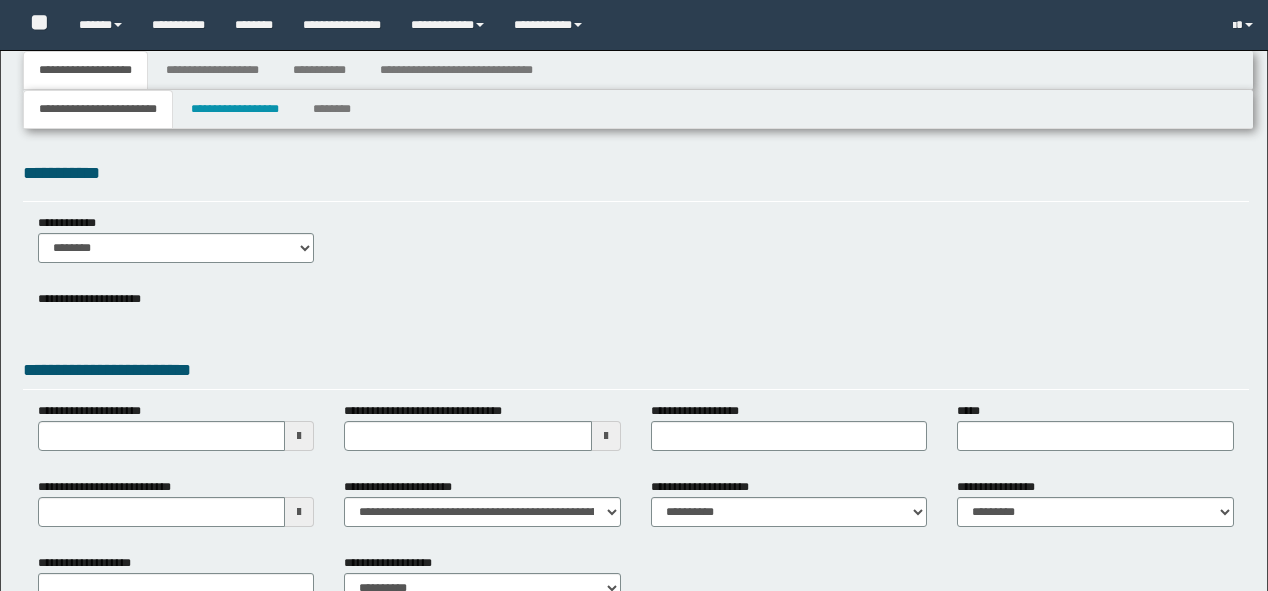 type 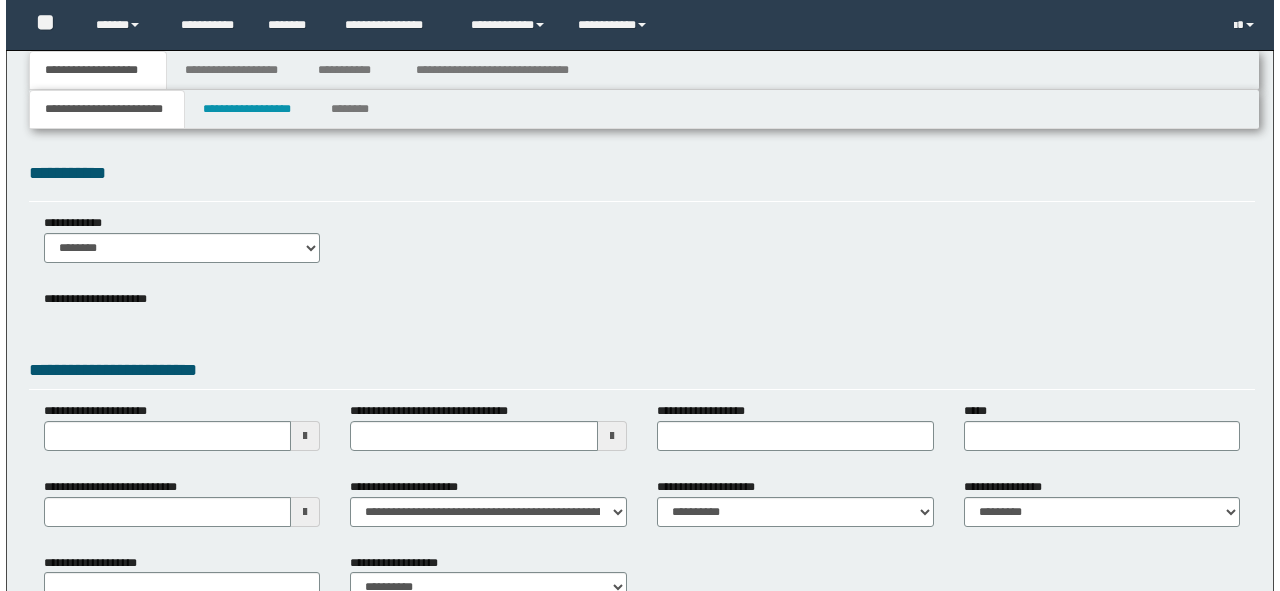 scroll, scrollTop: 0, scrollLeft: 0, axis: both 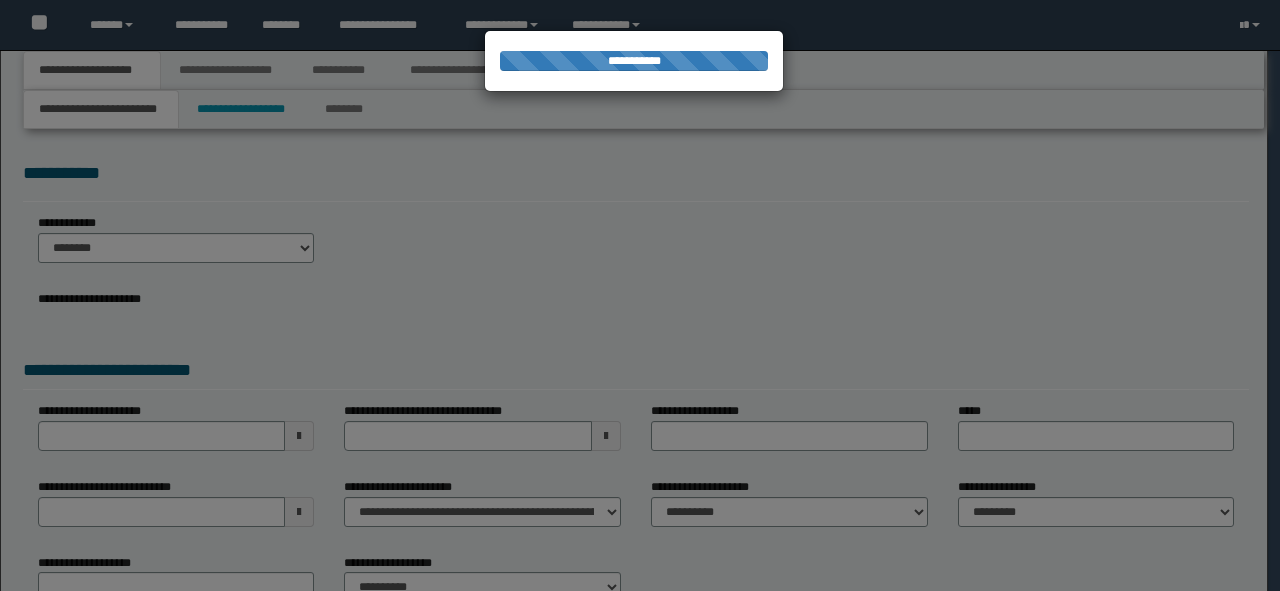 type on "**********" 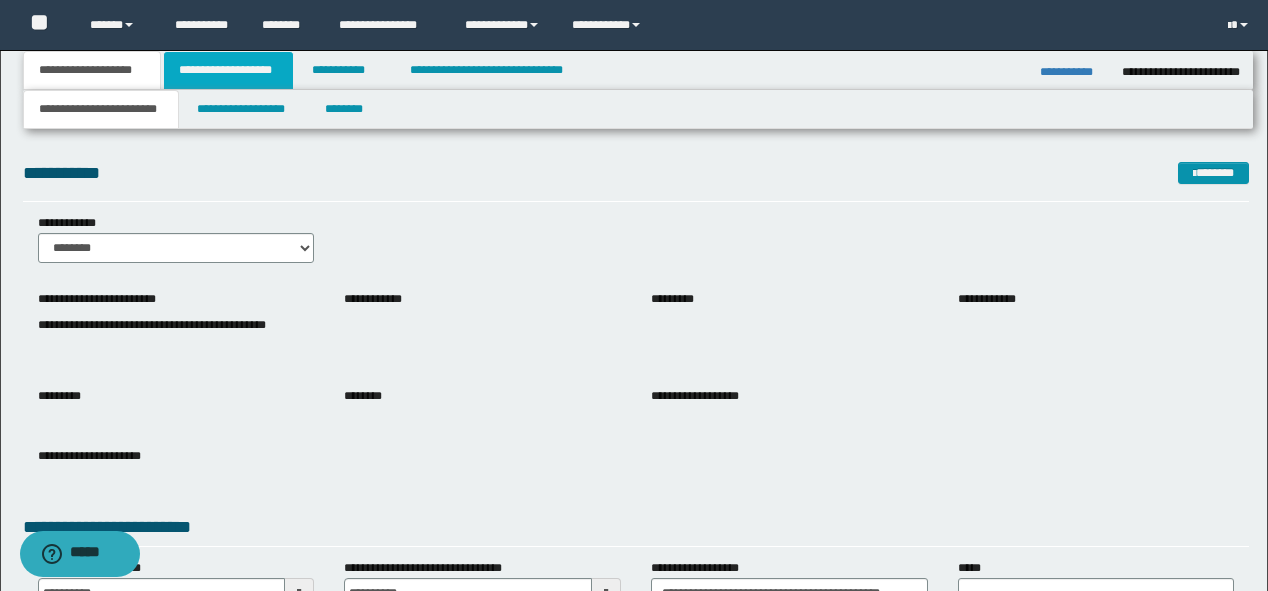 click on "**********" at bounding box center (228, 70) 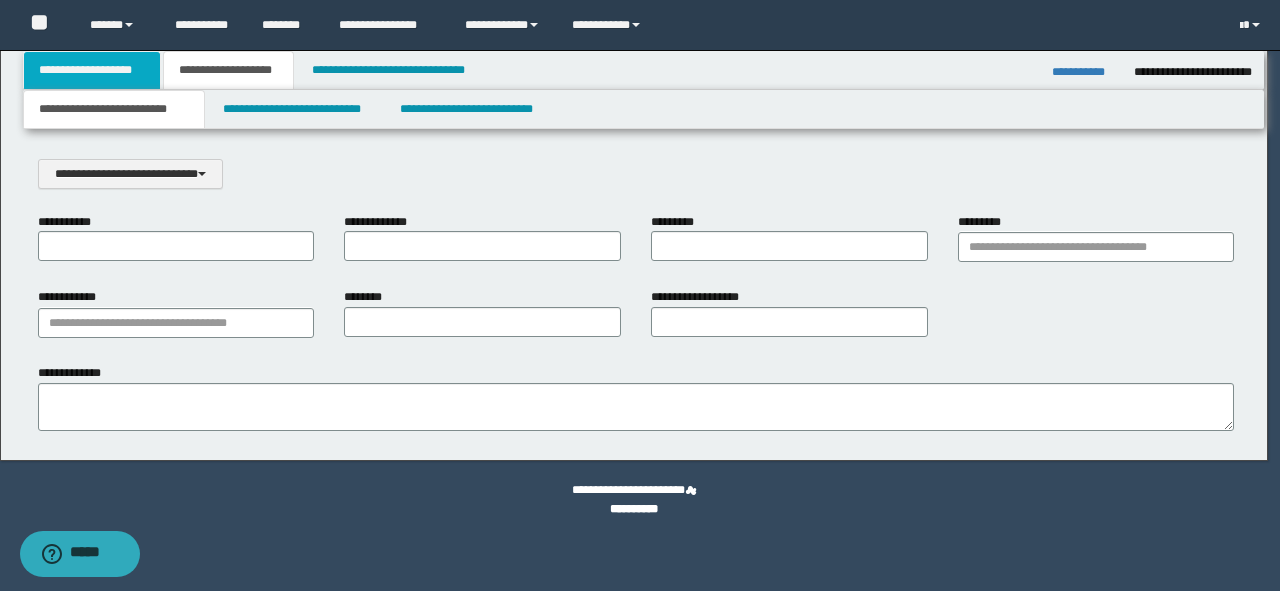 click on "**********" at bounding box center (92, 70) 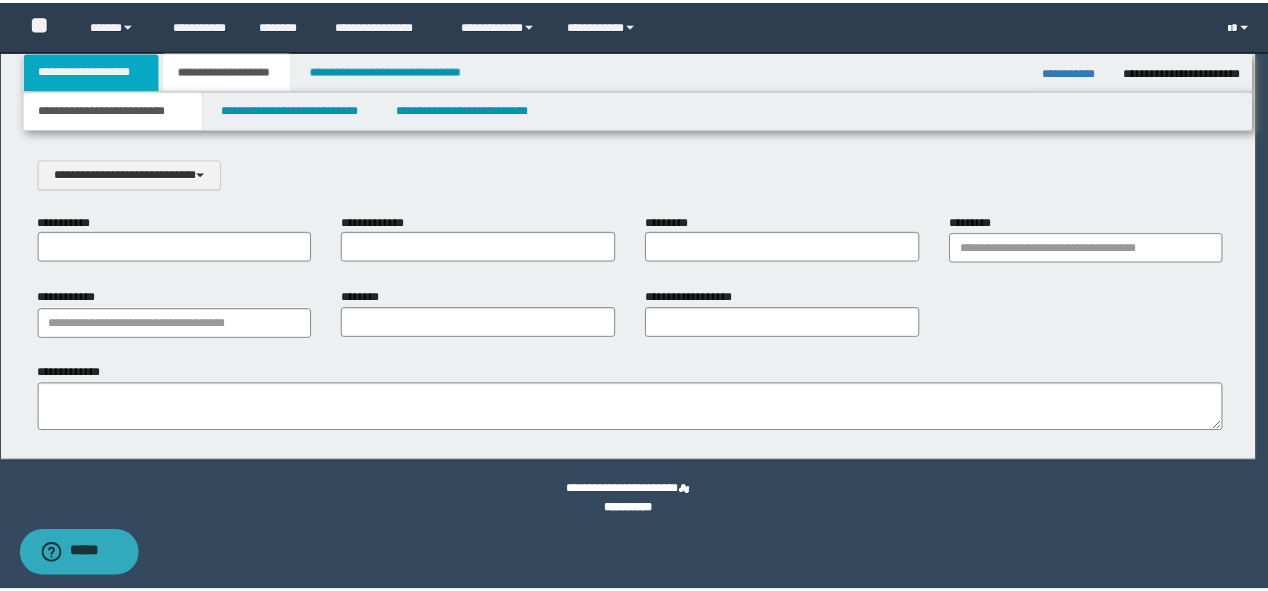 scroll, scrollTop: 0, scrollLeft: 0, axis: both 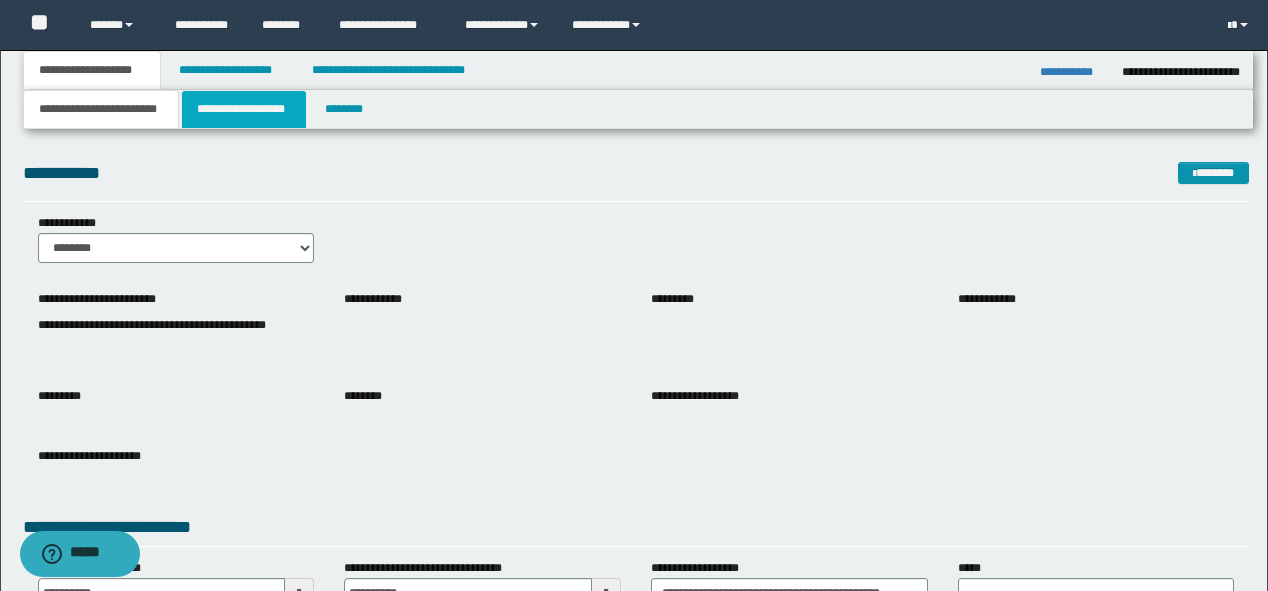 click on "**********" at bounding box center (244, 109) 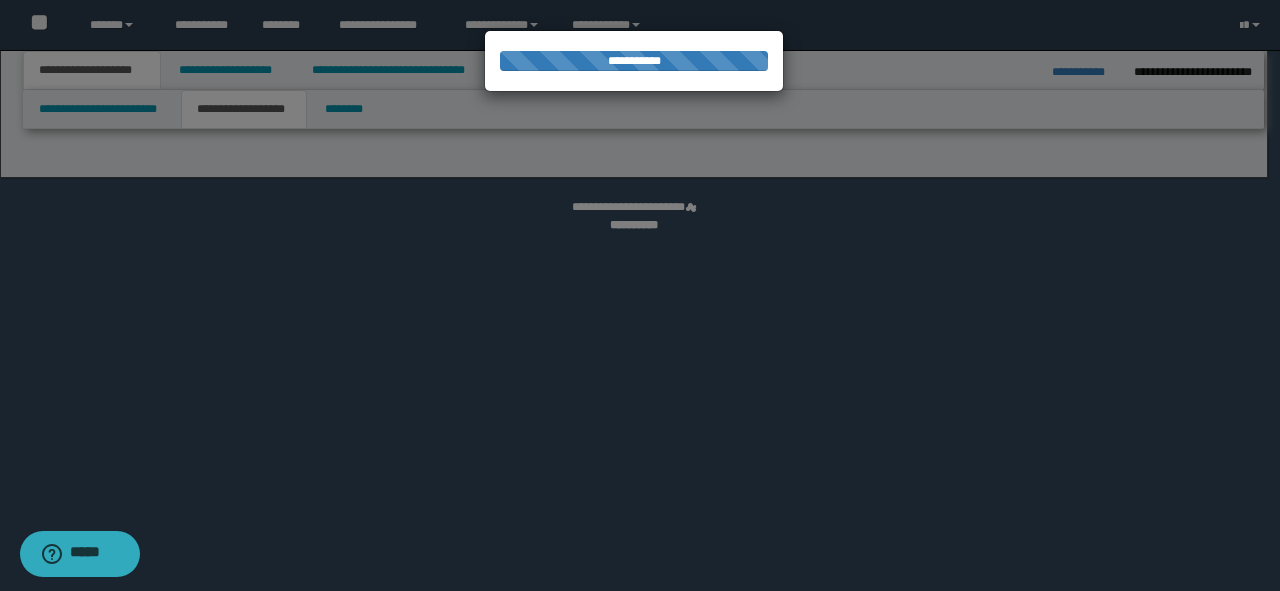 select on "*" 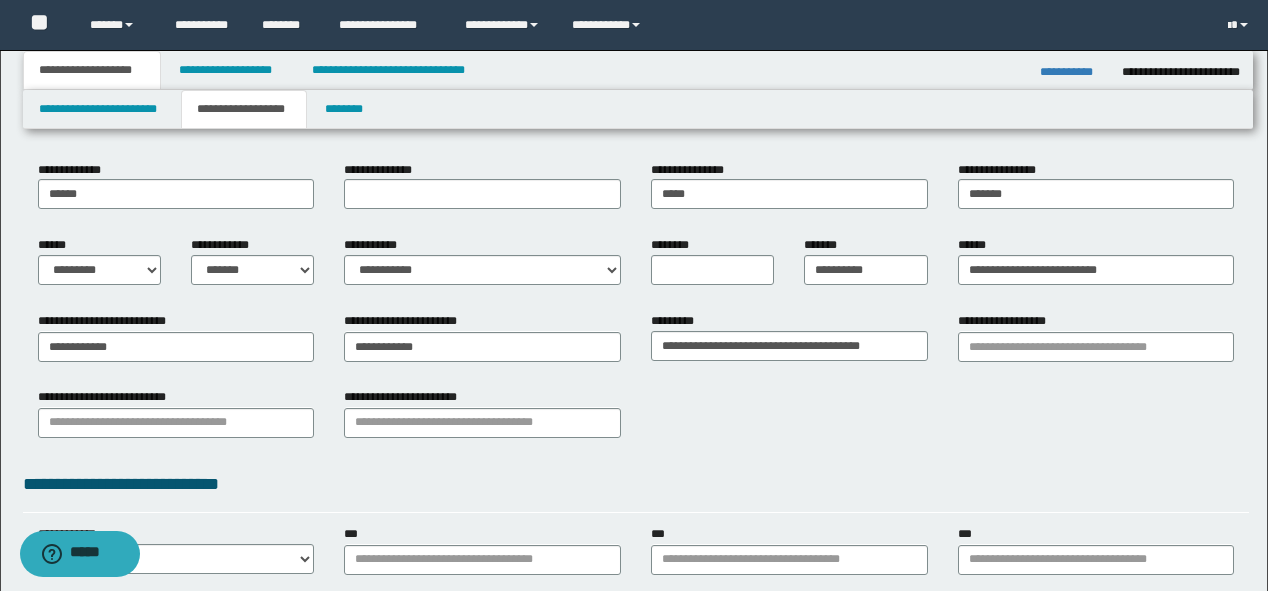 scroll, scrollTop: 160, scrollLeft: 0, axis: vertical 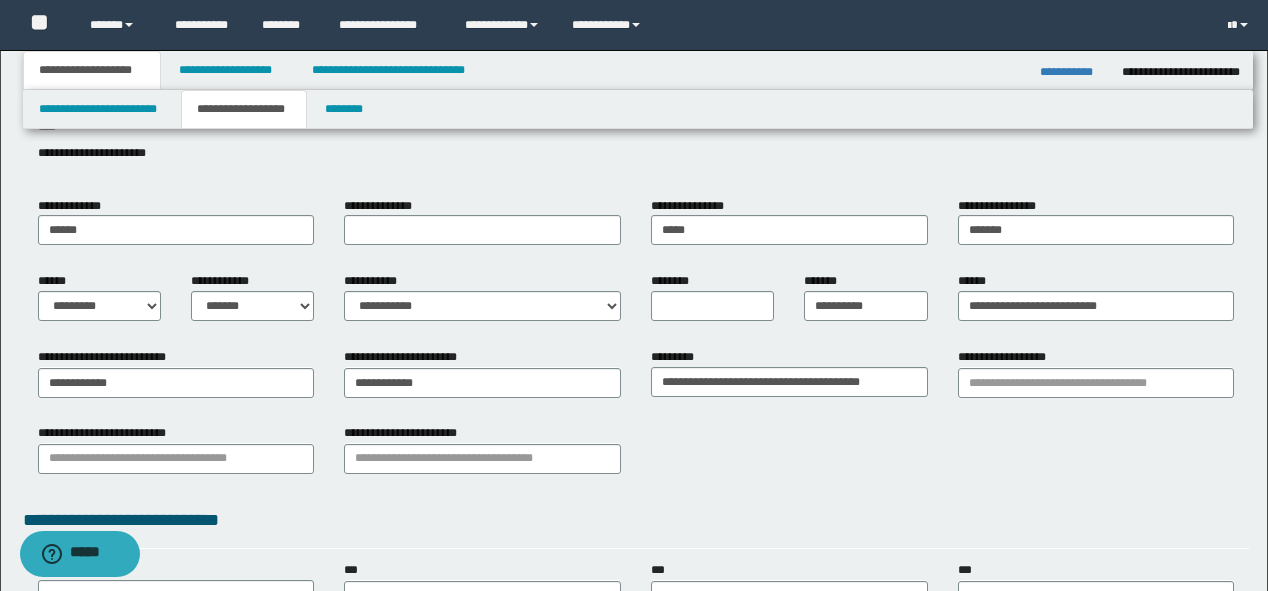 click on "**********" at bounding box center (636, 418) 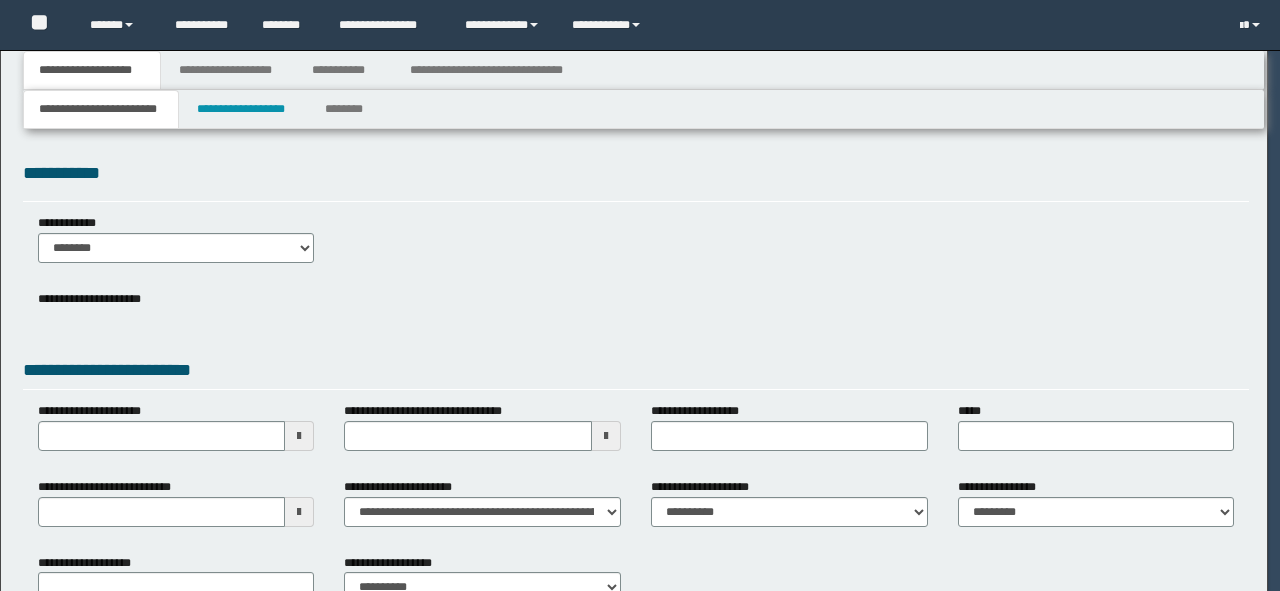 scroll, scrollTop: 0, scrollLeft: 0, axis: both 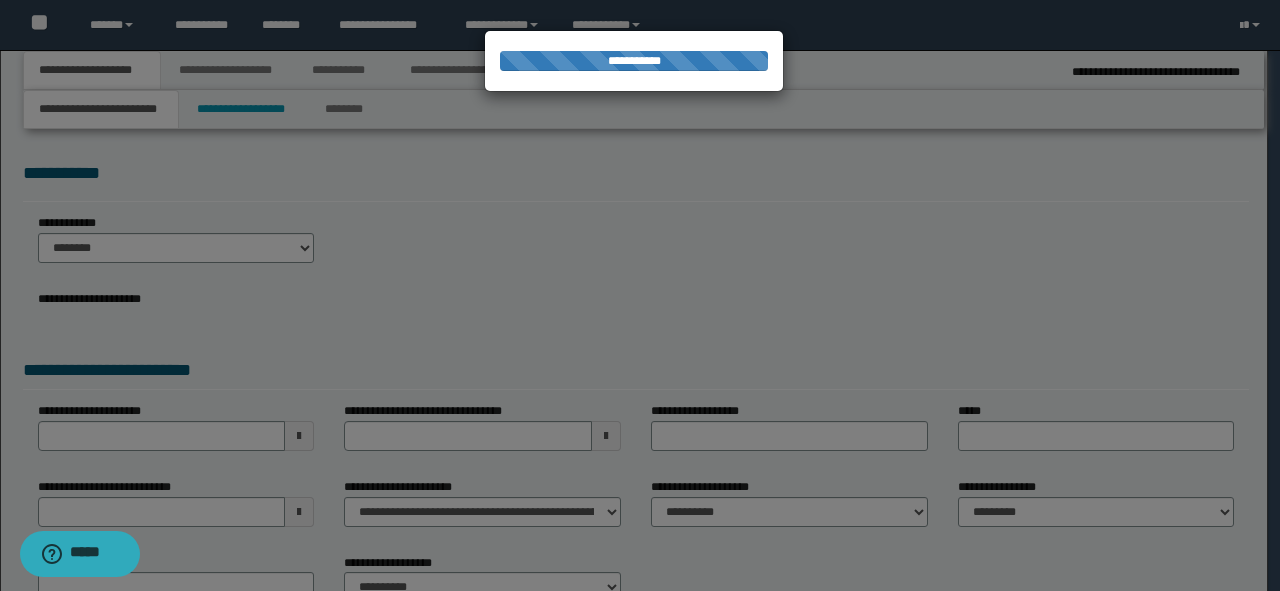 type on "**********" 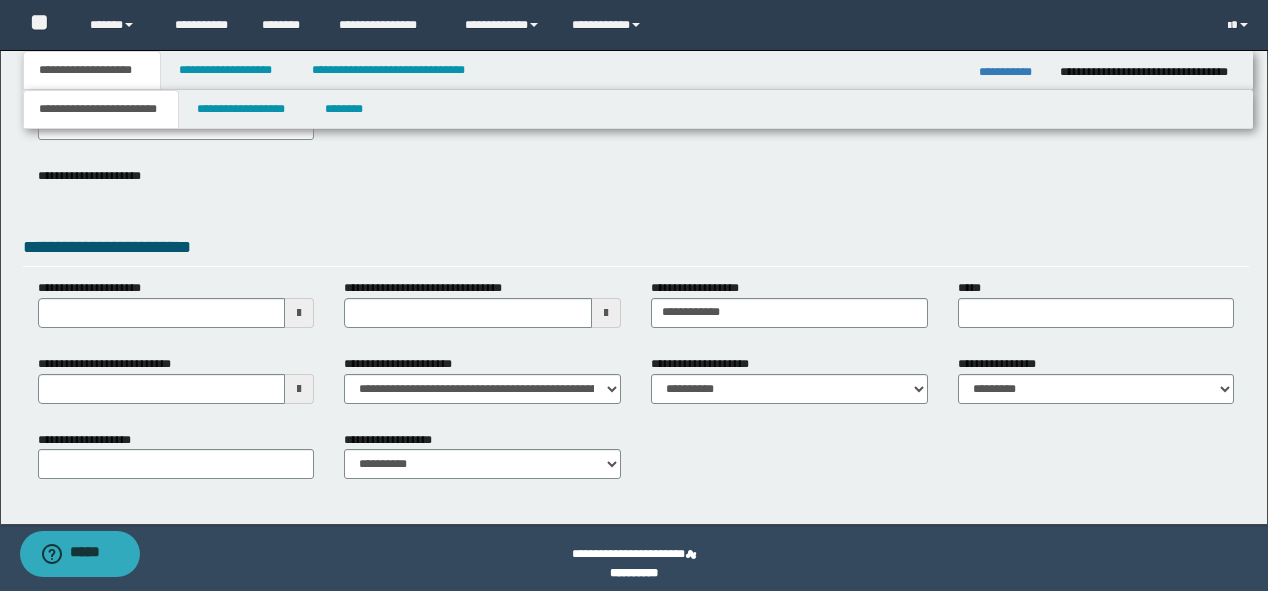scroll, scrollTop: 134, scrollLeft: 0, axis: vertical 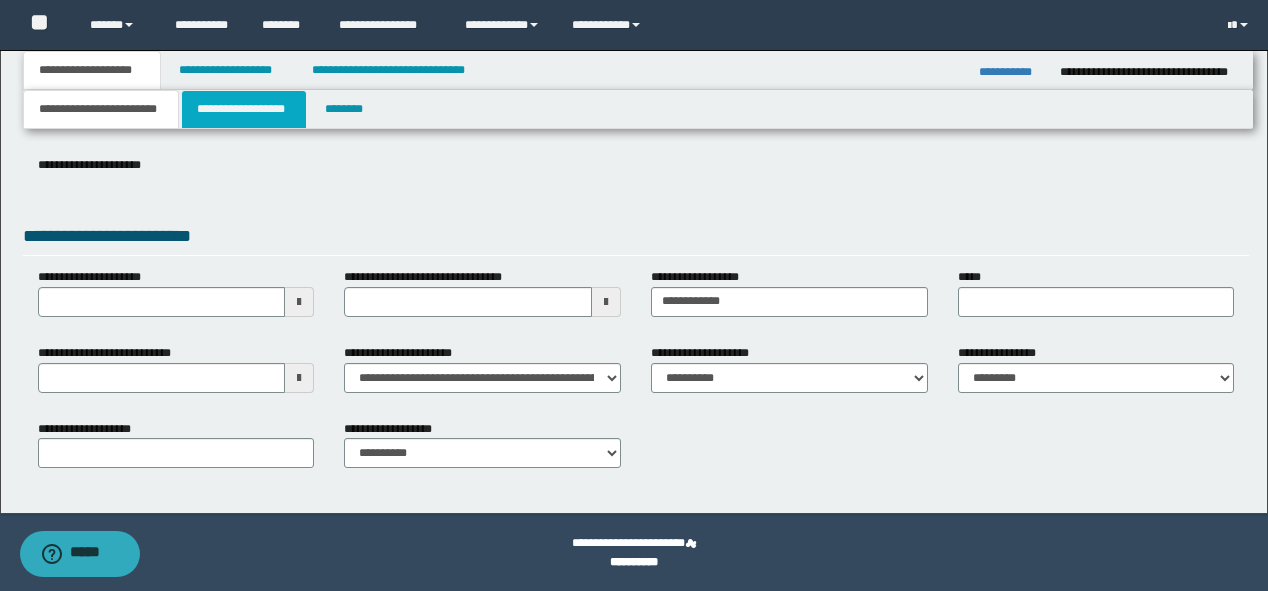 click on "**********" at bounding box center [244, 109] 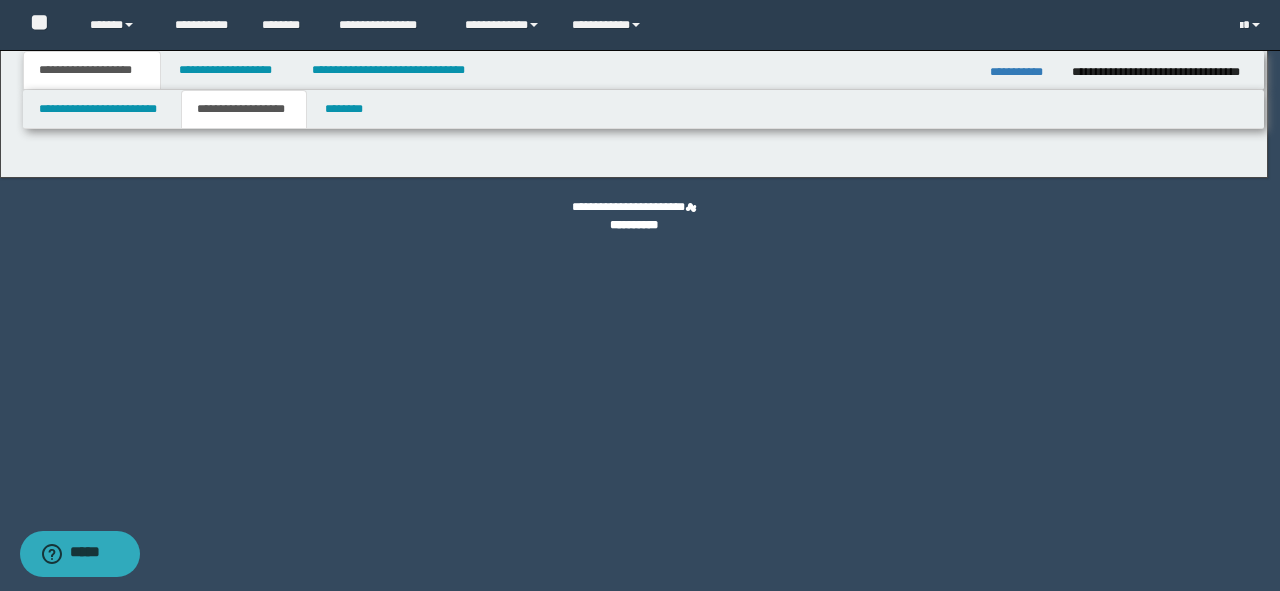 select on "*" 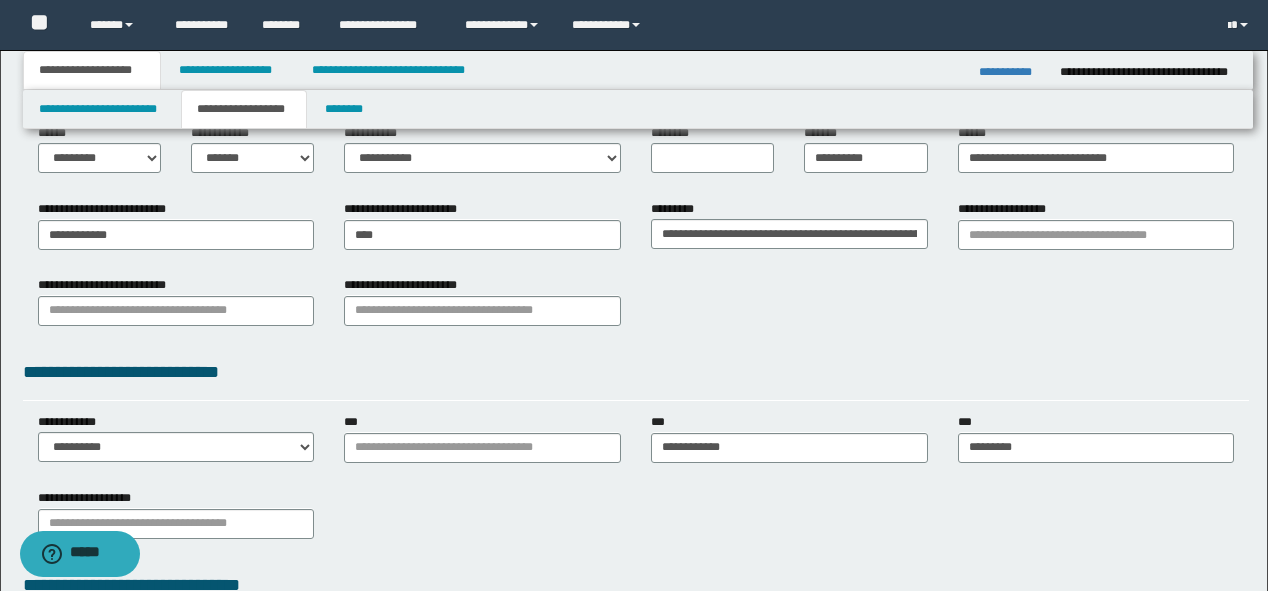 scroll, scrollTop: 320, scrollLeft: 0, axis: vertical 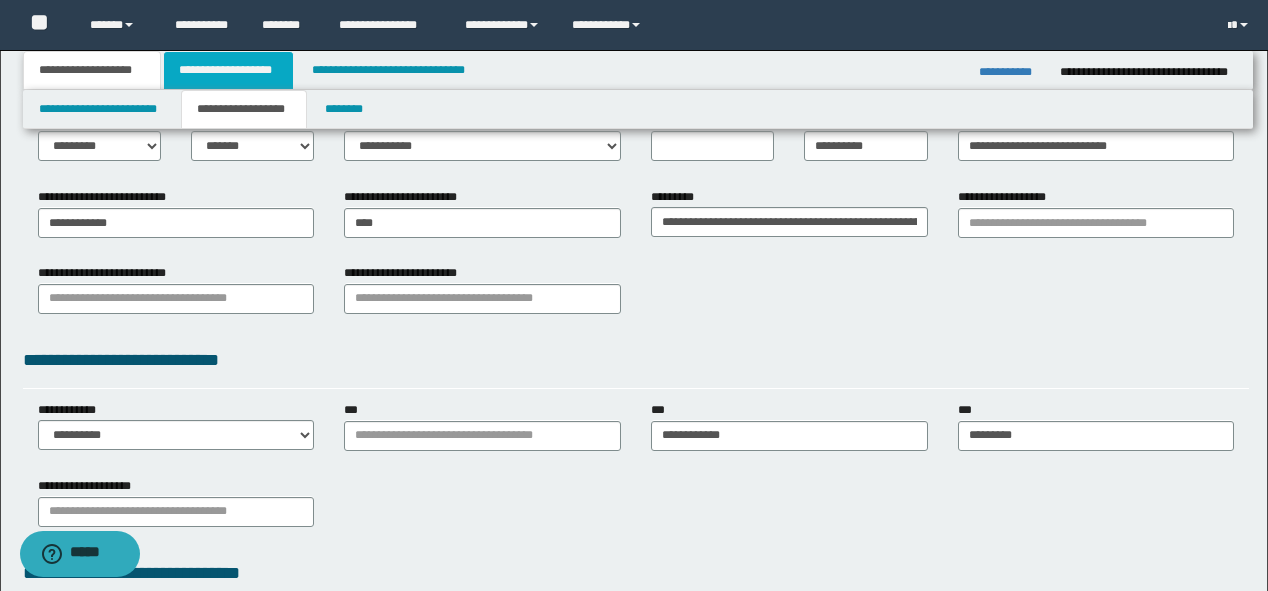 click on "**********" at bounding box center (228, 70) 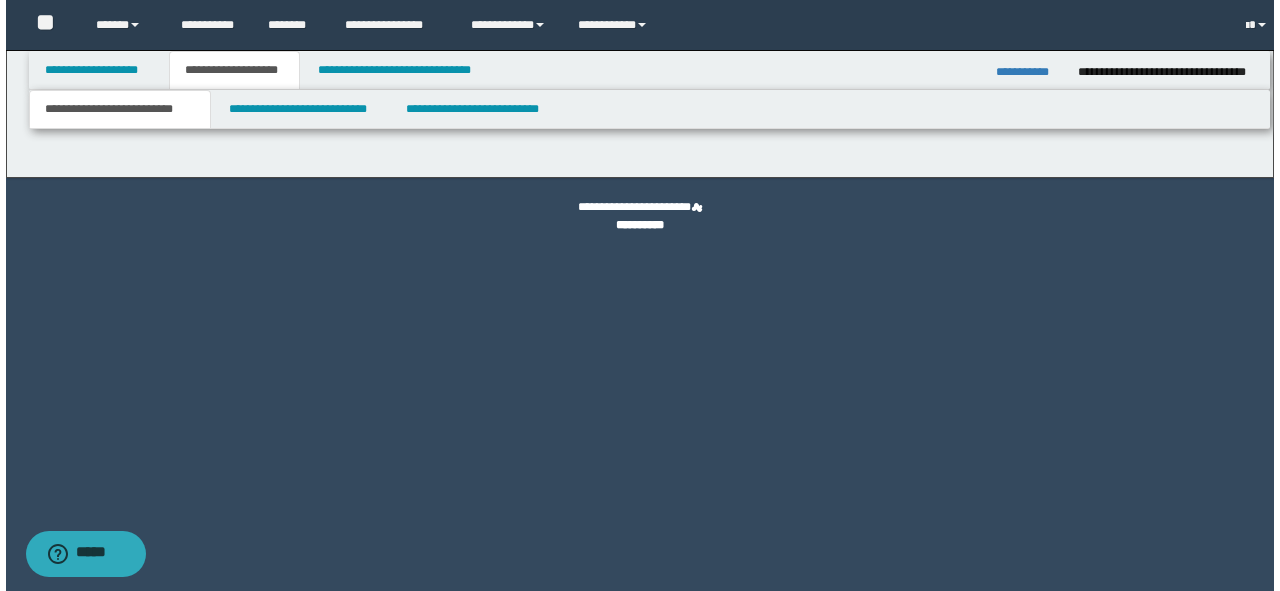 scroll, scrollTop: 0, scrollLeft: 0, axis: both 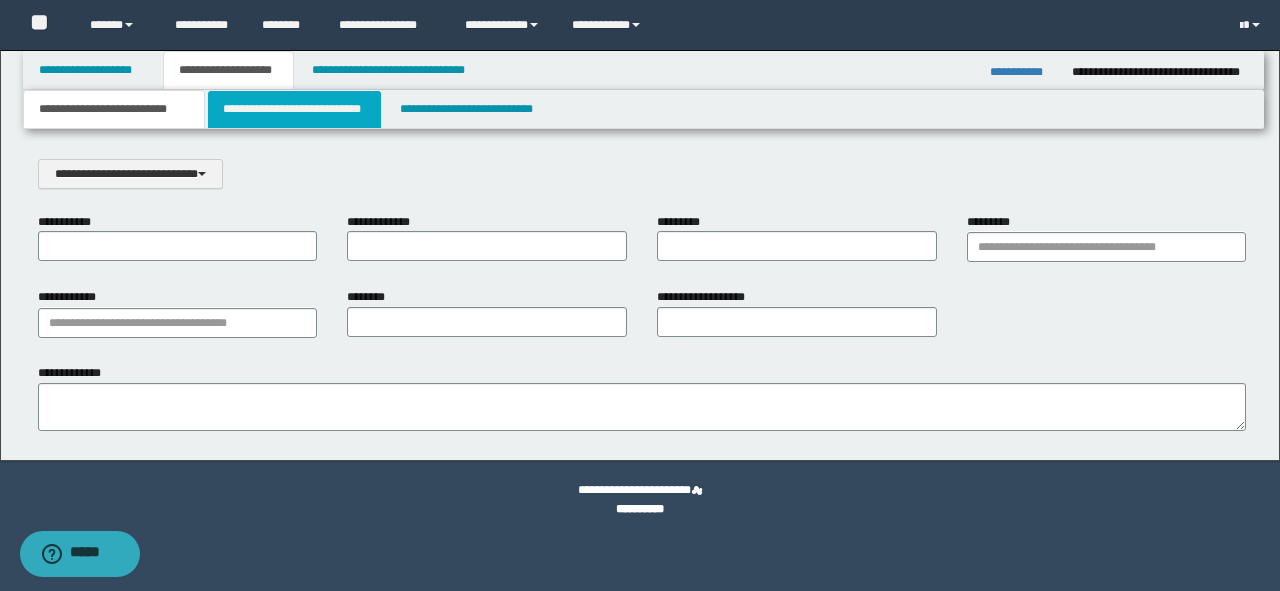 click on "**********" at bounding box center [294, 109] 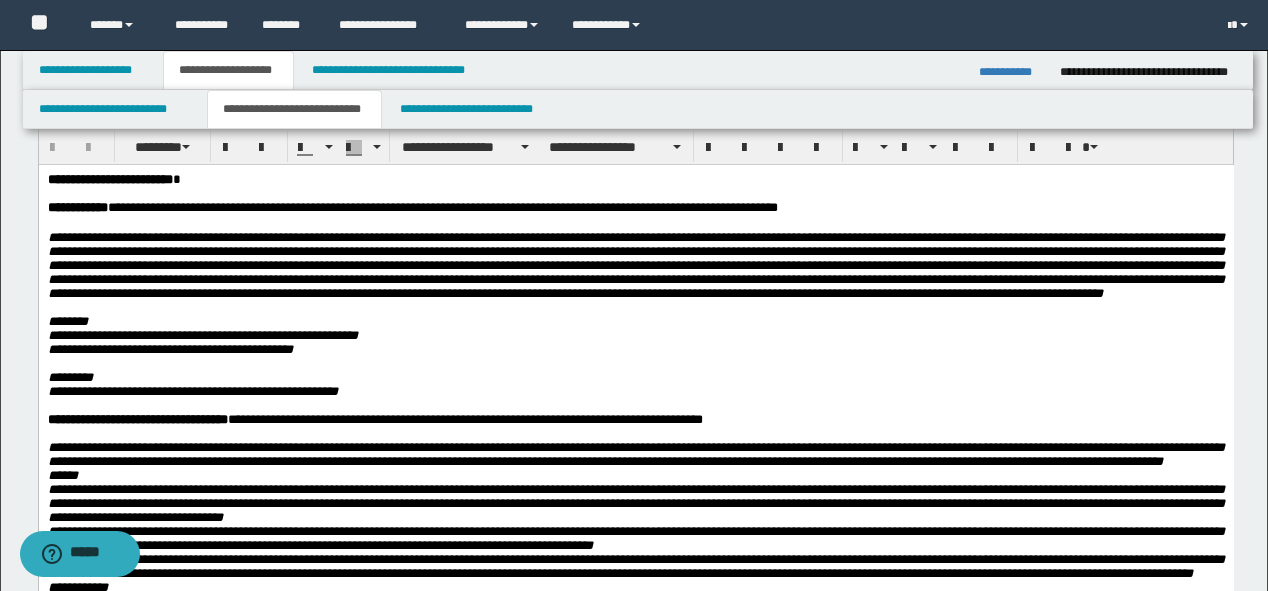 scroll, scrollTop: 80, scrollLeft: 0, axis: vertical 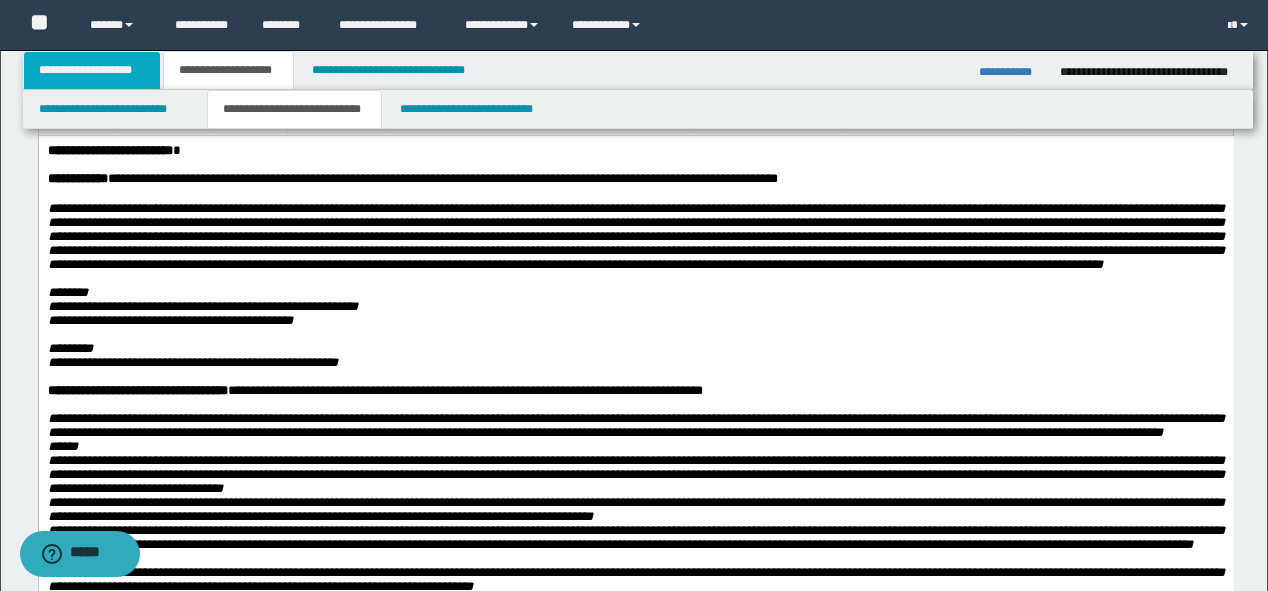 click on "**********" at bounding box center [92, 70] 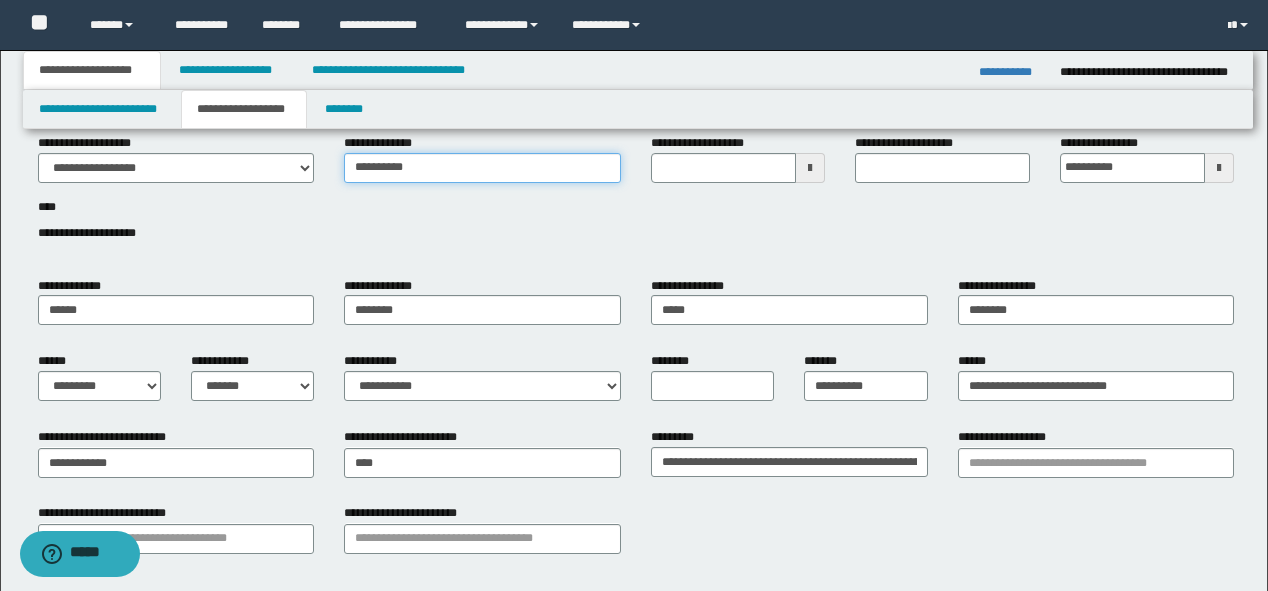 drag, startPoint x: 356, startPoint y: 162, endPoint x: 168, endPoint y: 165, distance: 188.02394 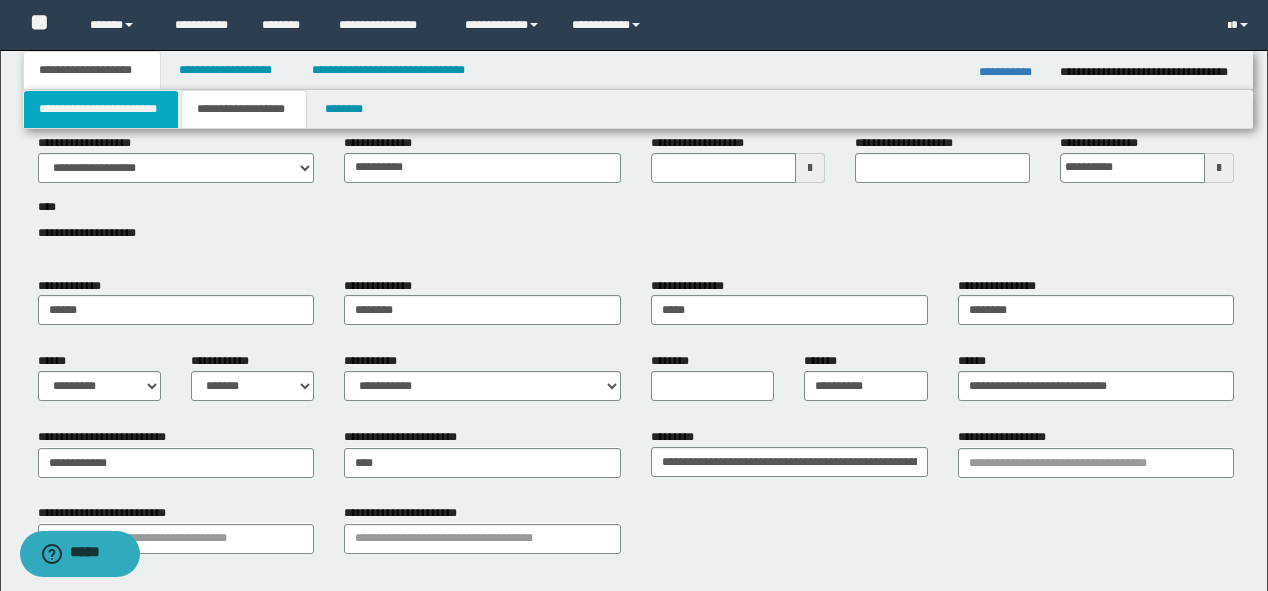 click on "**********" at bounding box center (101, 109) 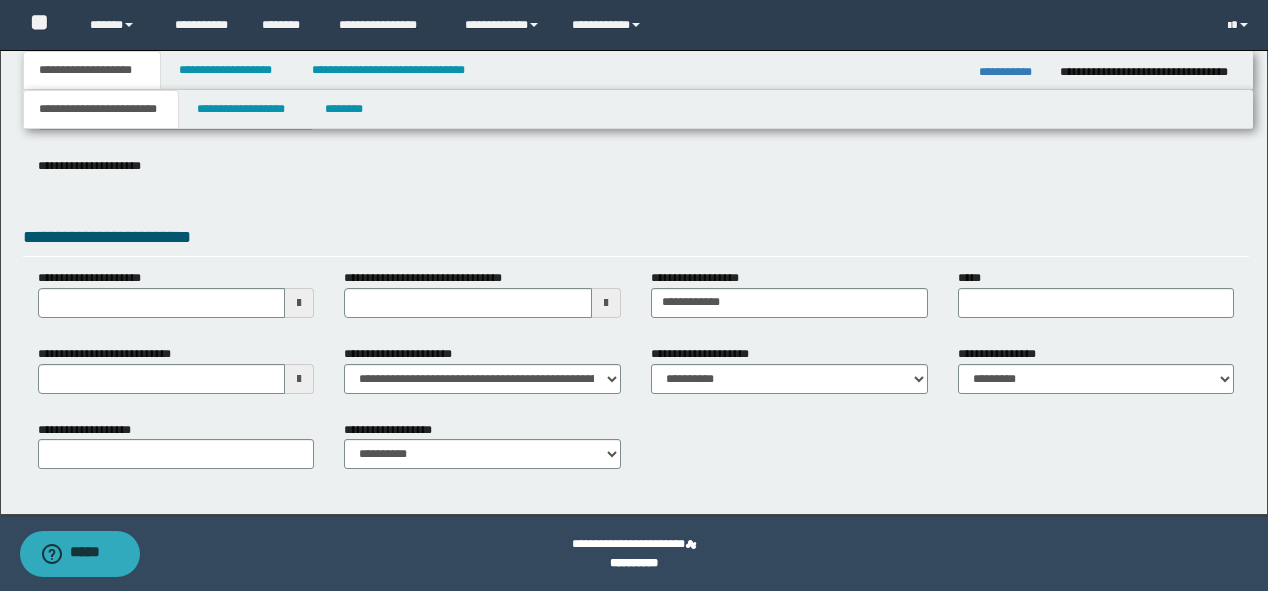 scroll, scrollTop: 134, scrollLeft: 0, axis: vertical 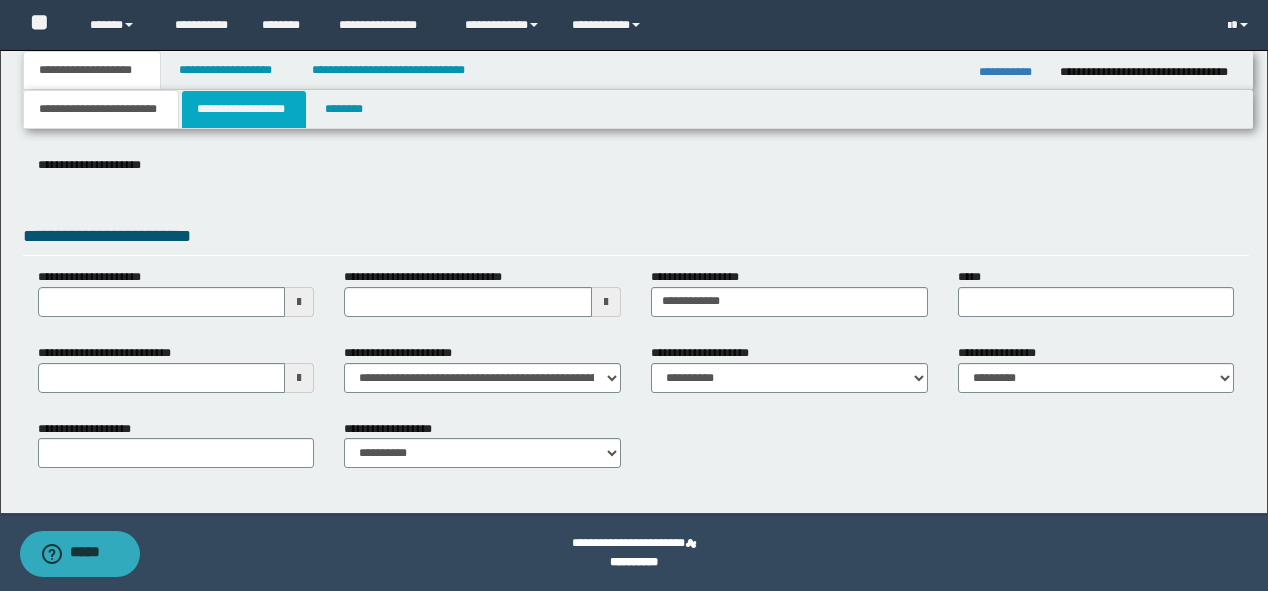 click on "**********" at bounding box center [244, 109] 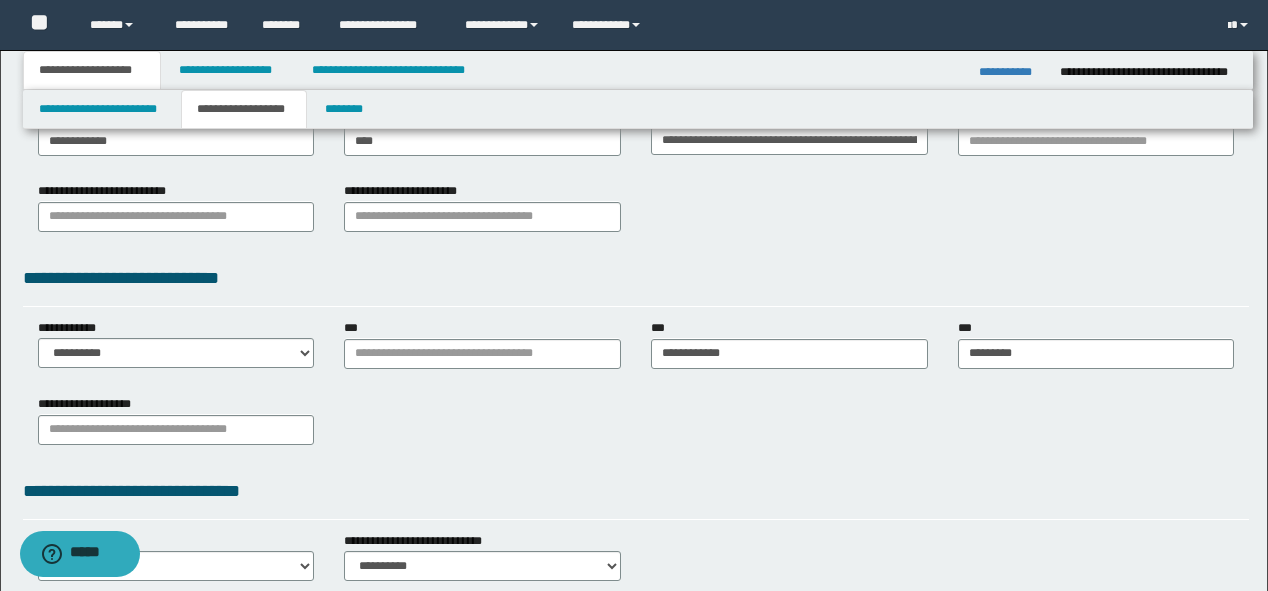 scroll, scrollTop: 374, scrollLeft: 0, axis: vertical 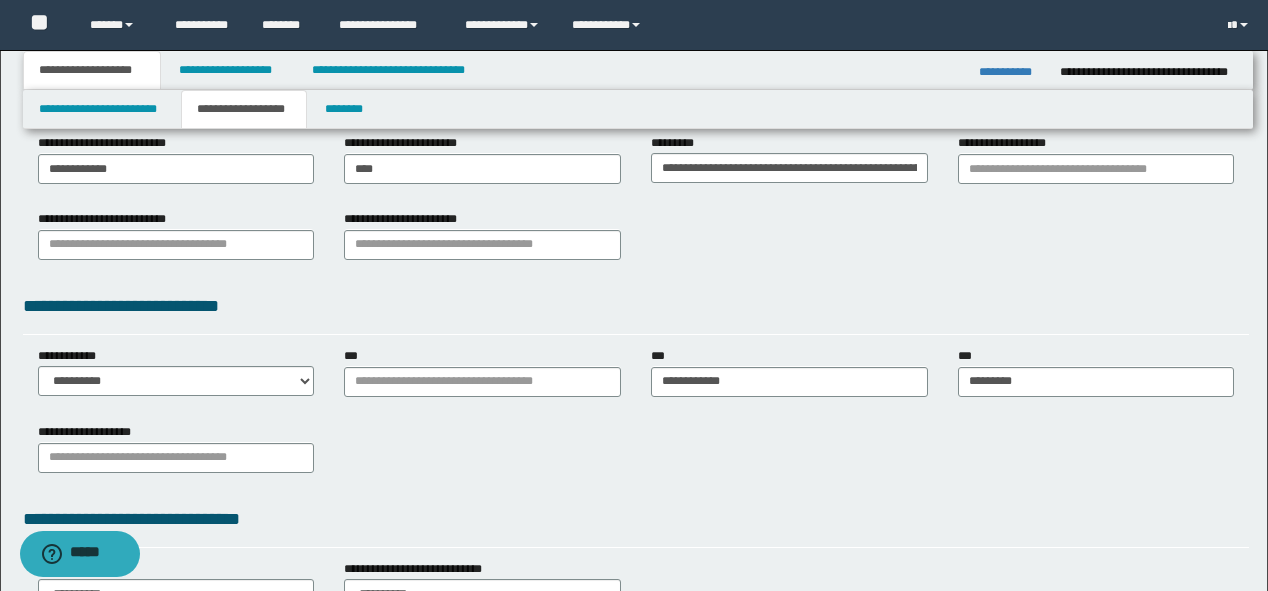click on "**********" at bounding box center [636, 455] 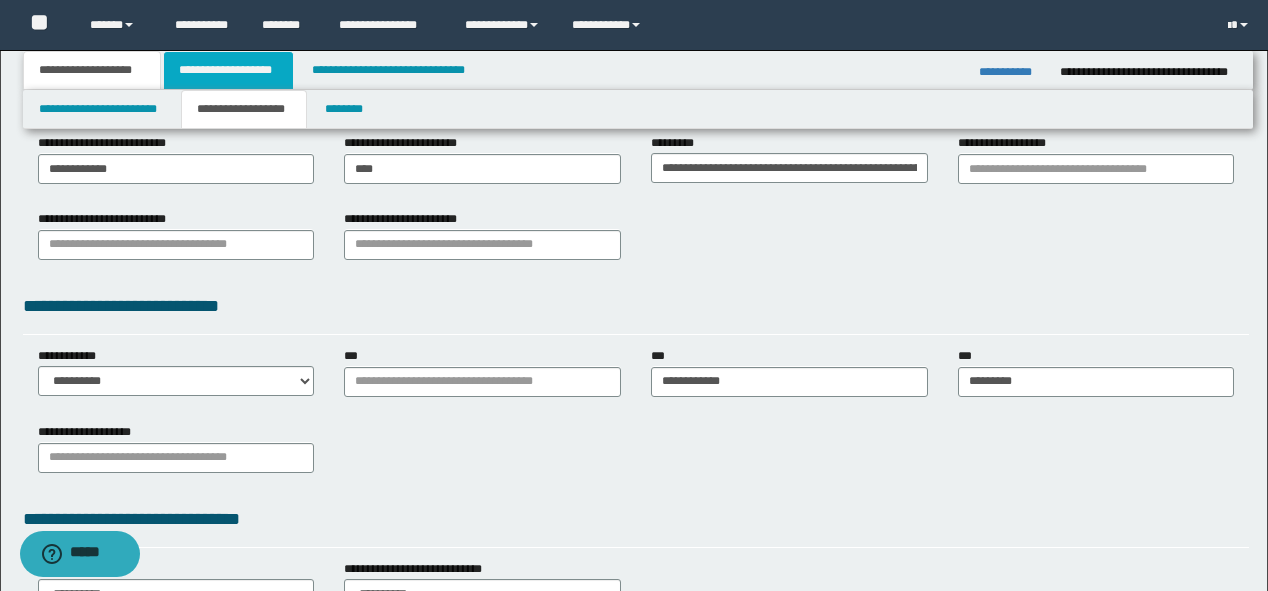 click on "**********" at bounding box center (228, 70) 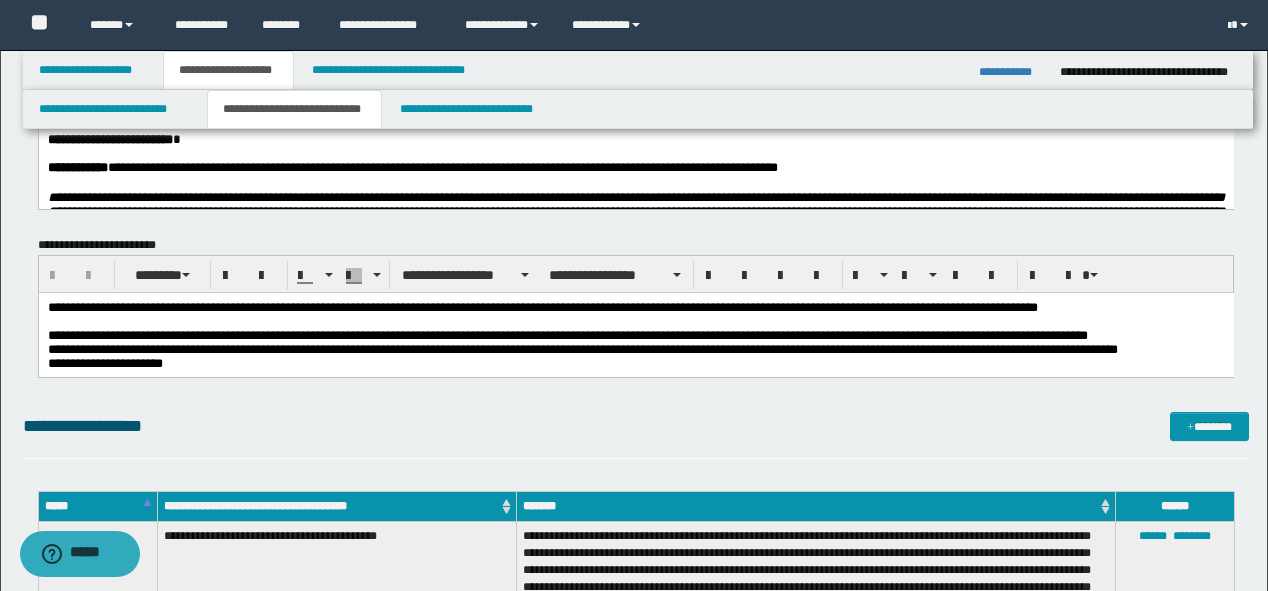 scroll, scrollTop: 0, scrollLeft: 0, axis: both 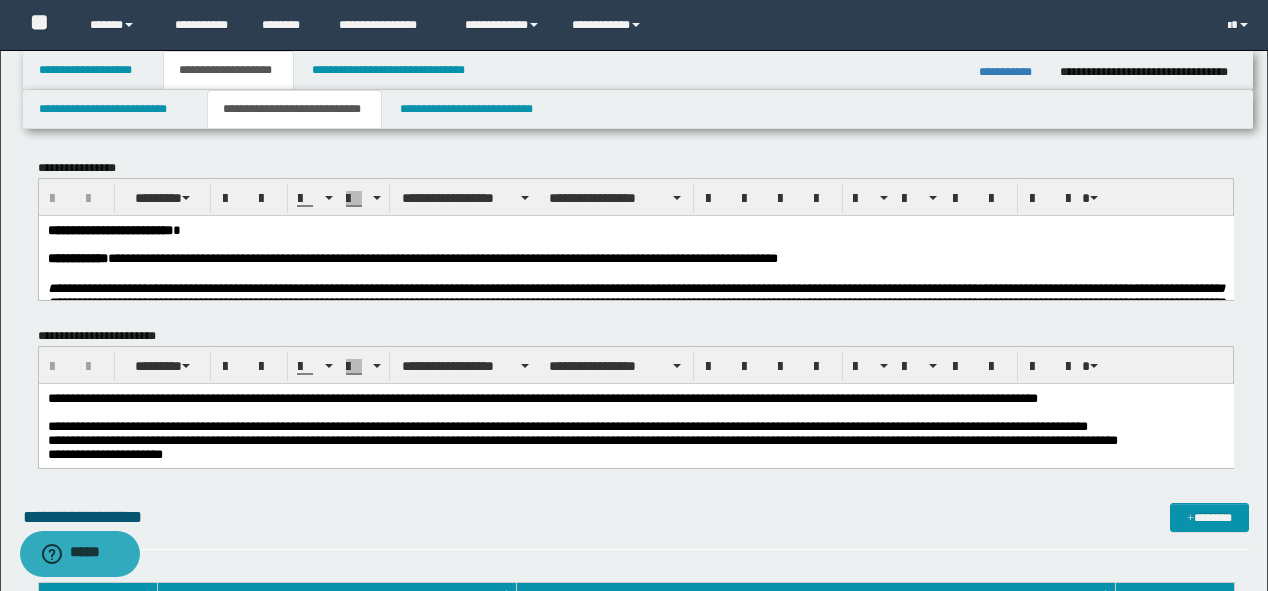 click at bounding box center (635, 315) 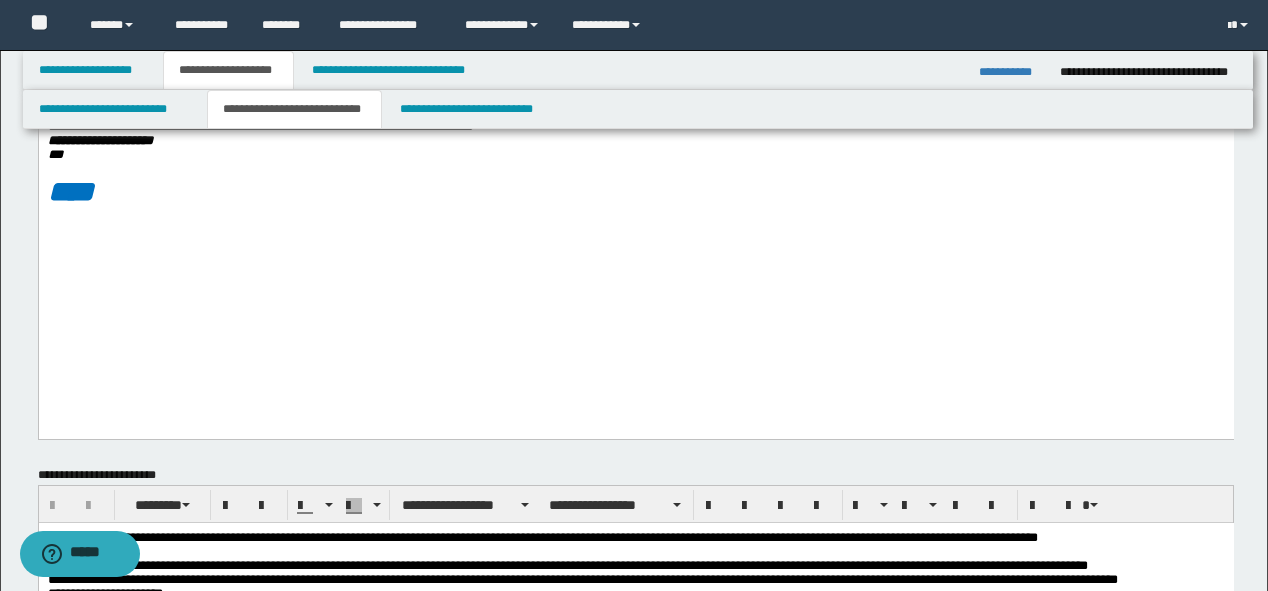 scroll, scrollTop: 640, scrollLeft: 0, axis: vertical 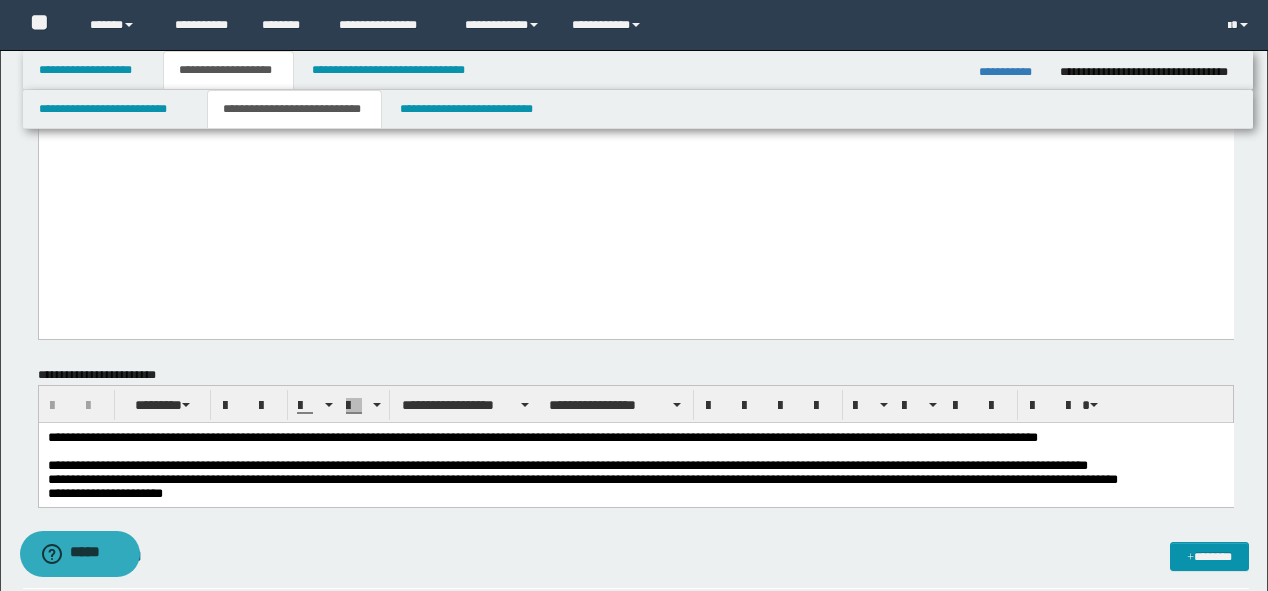 drag, startPoint x: 181, startPoint y: 211, endPoint x: -1, endPoint y: 213, distance: 182.01099 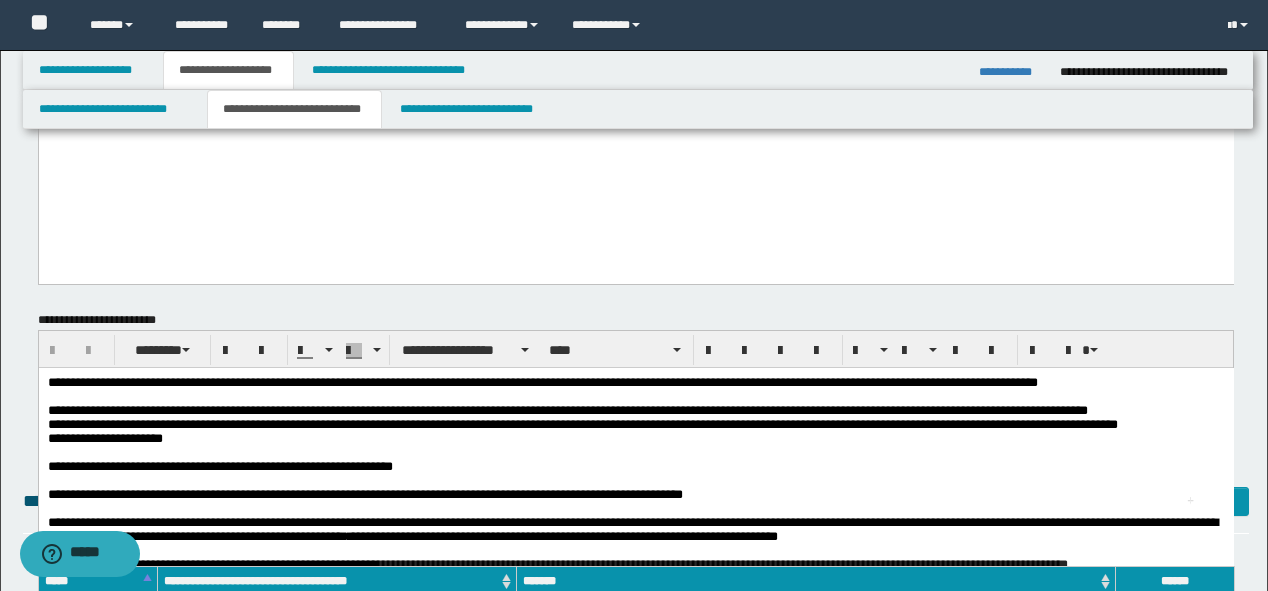 click on "**********" at bounding box center (542, 381) 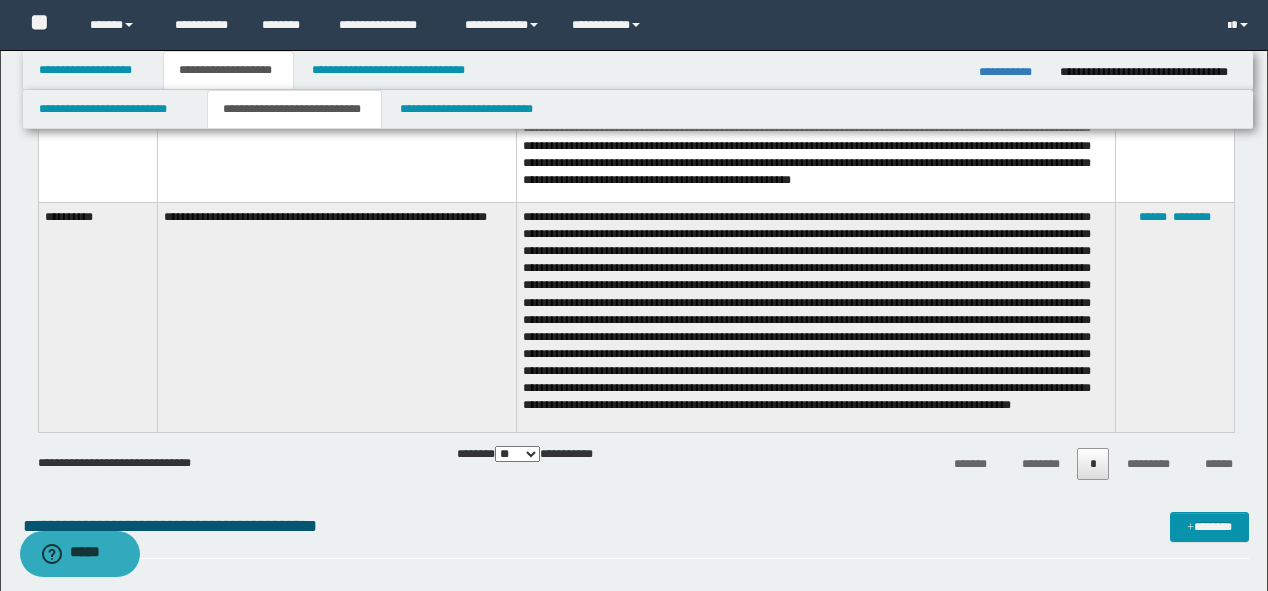 scroll, scrollTop: 1920, scrollLeft: 0, axis: vertical 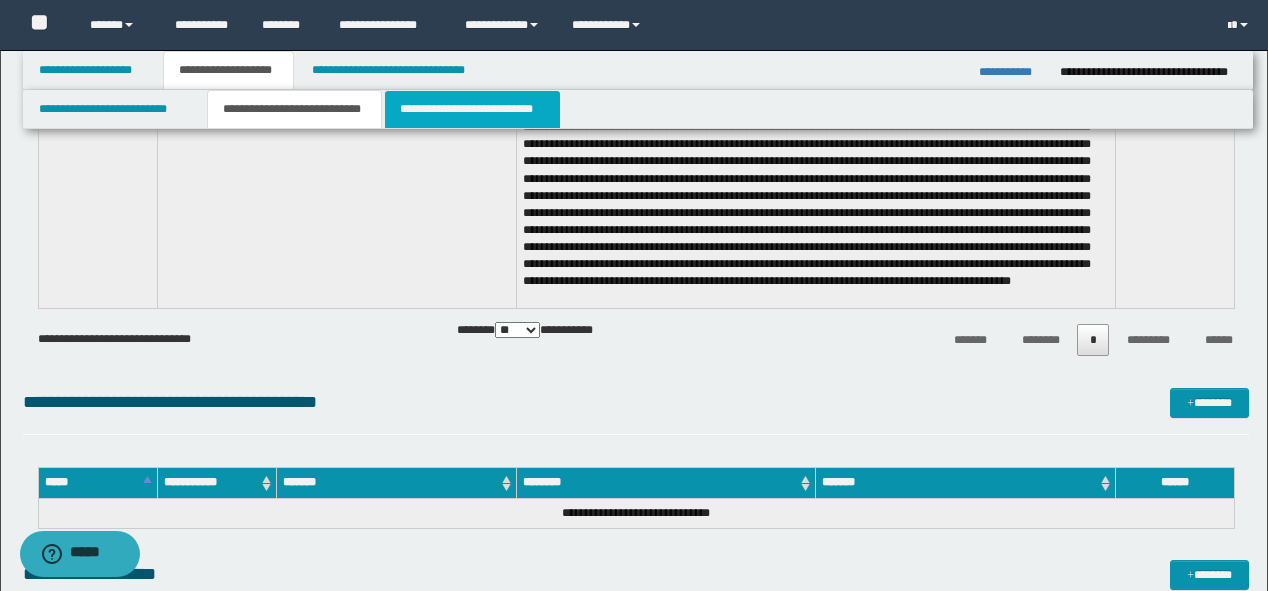 click on "**********" at bounding box center (472, 109) 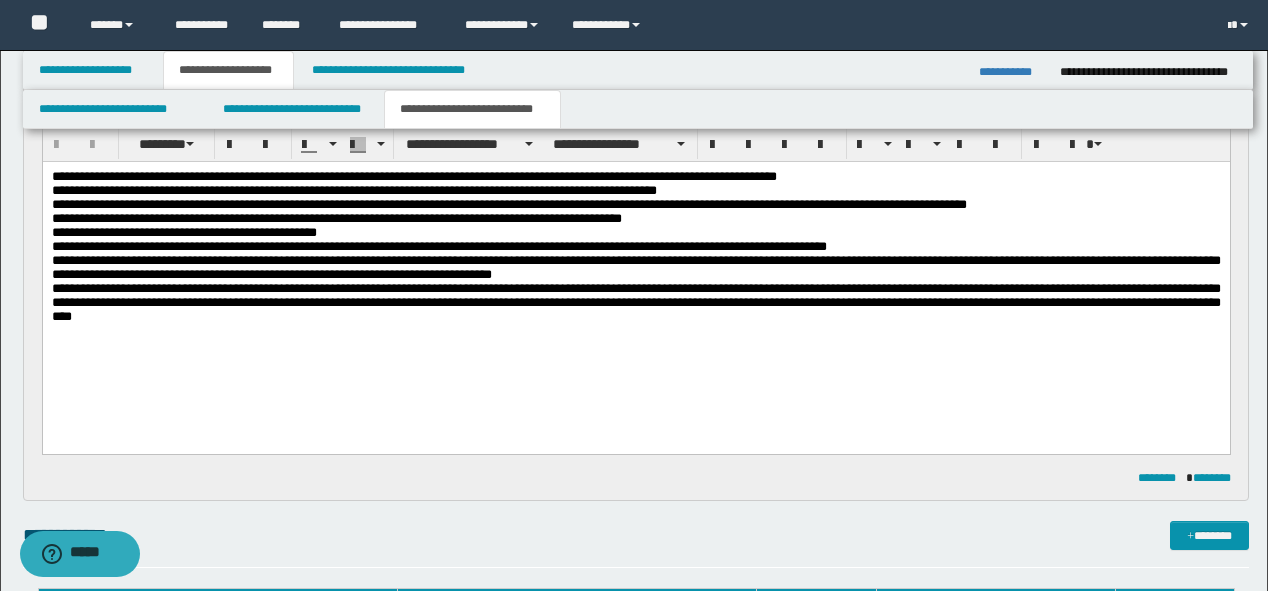 scroll, scrollTop: 480, scrollLeft: 0, axis: vertical 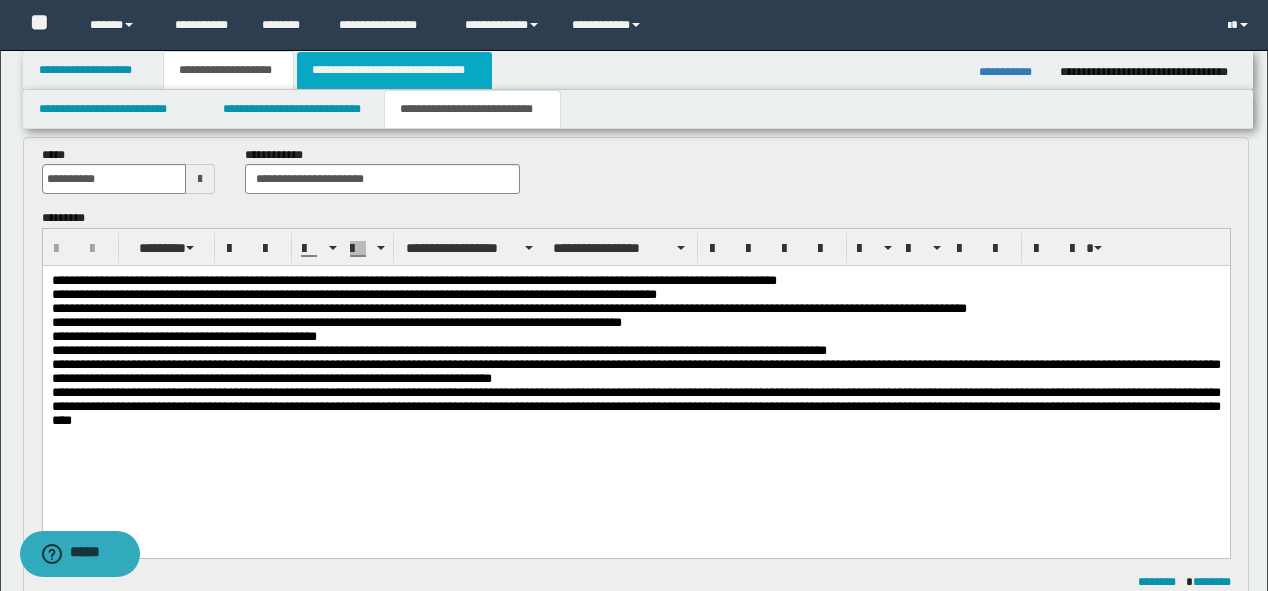 click on "**********" at bounding box center [394, 70] 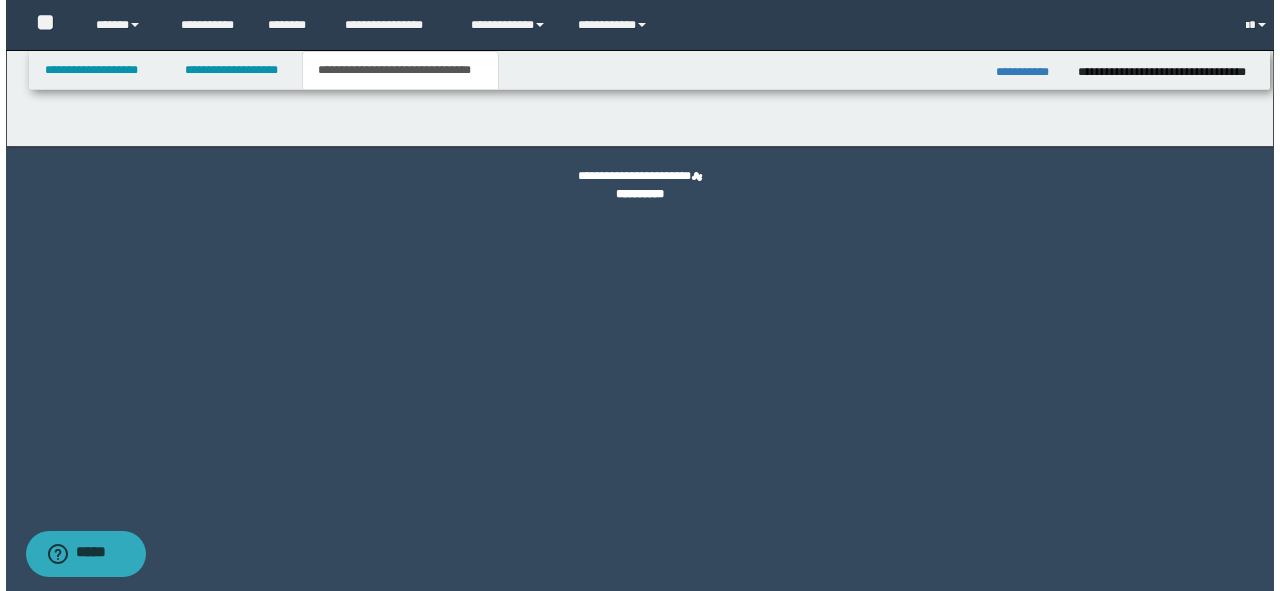 scroll, scrollTop: 0, scrollLeft: 0, axis: both 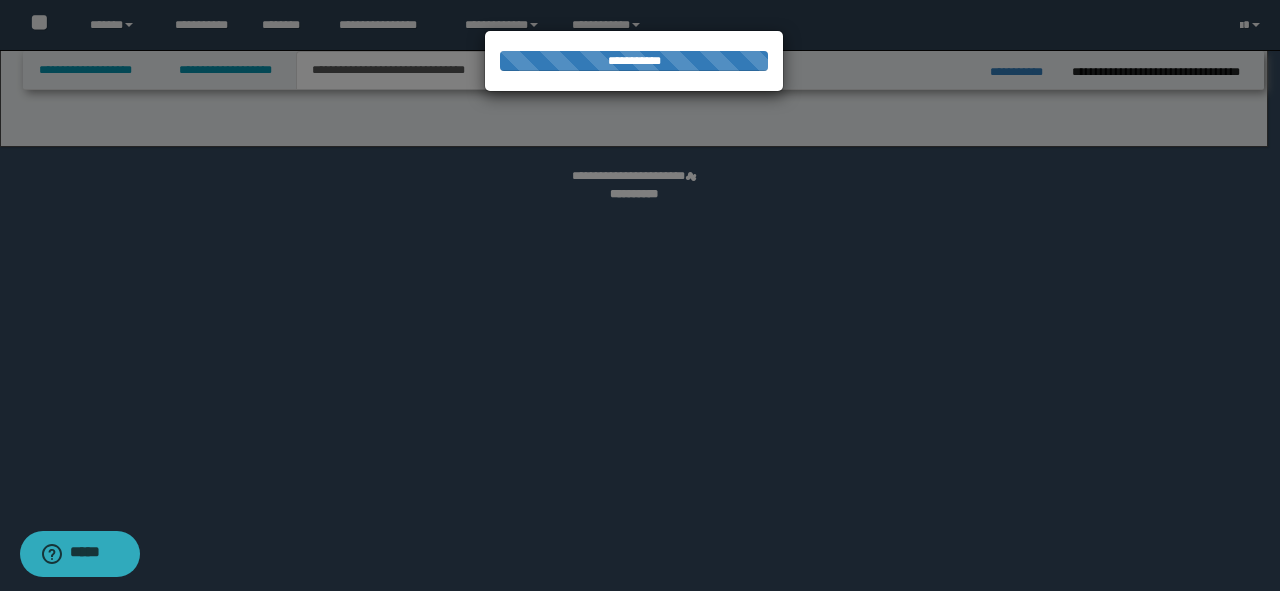 select on "*" 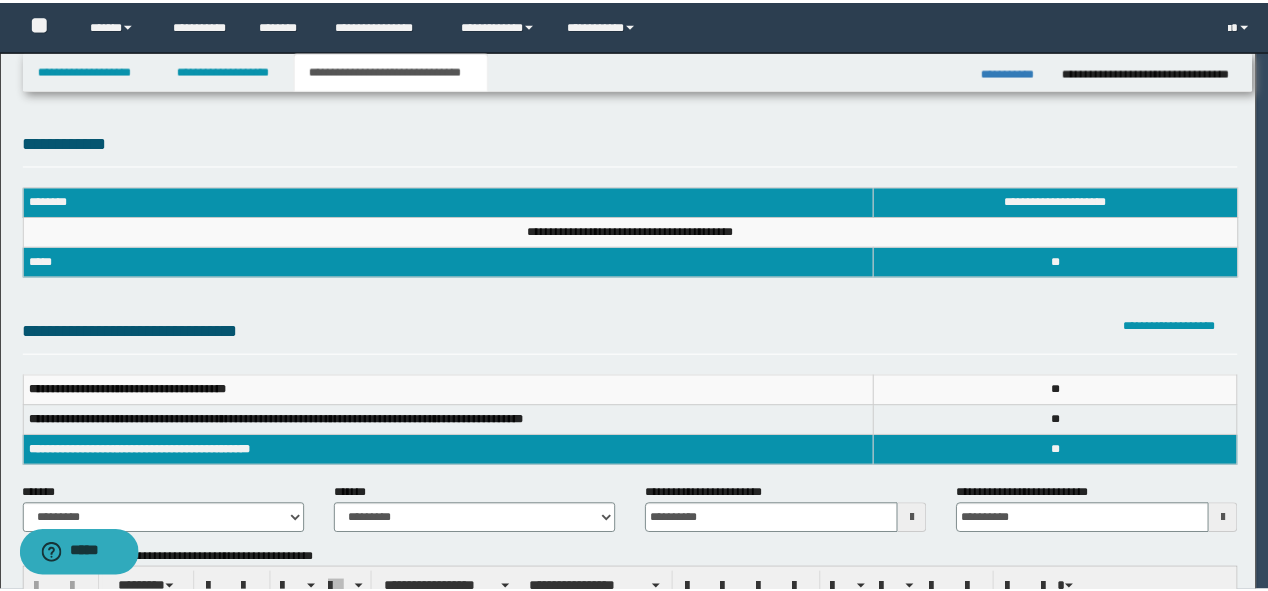 scroll, scrollTop: 0, scrollLeft: 0, axis: both 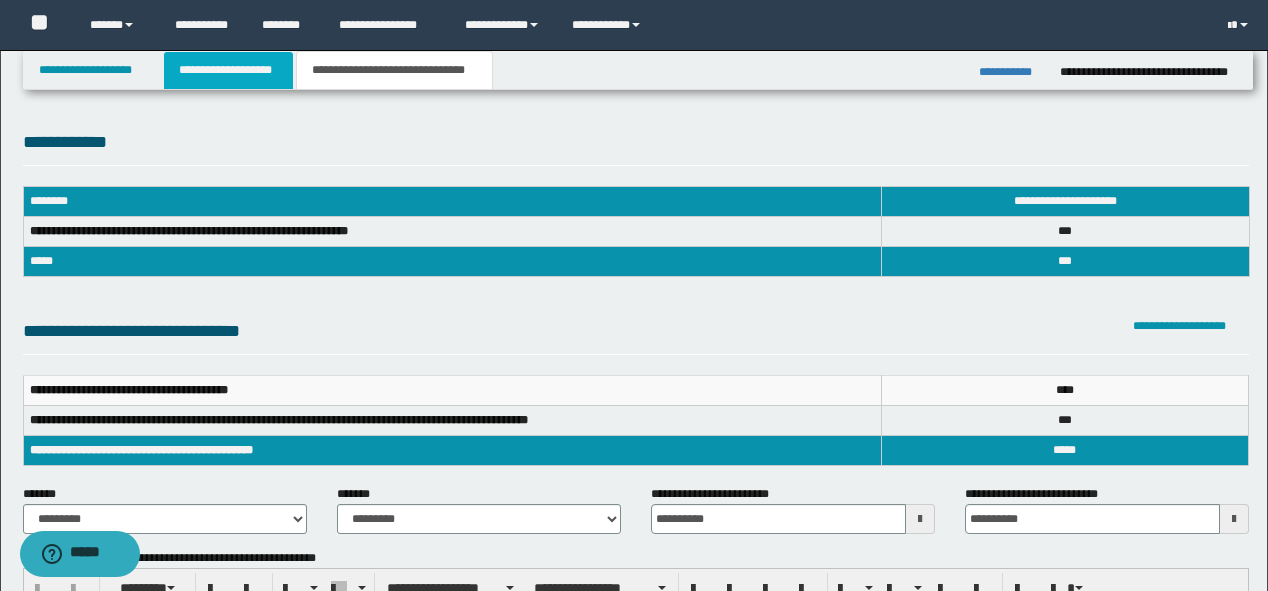 click on "**********" at bounding box center [228, 70] 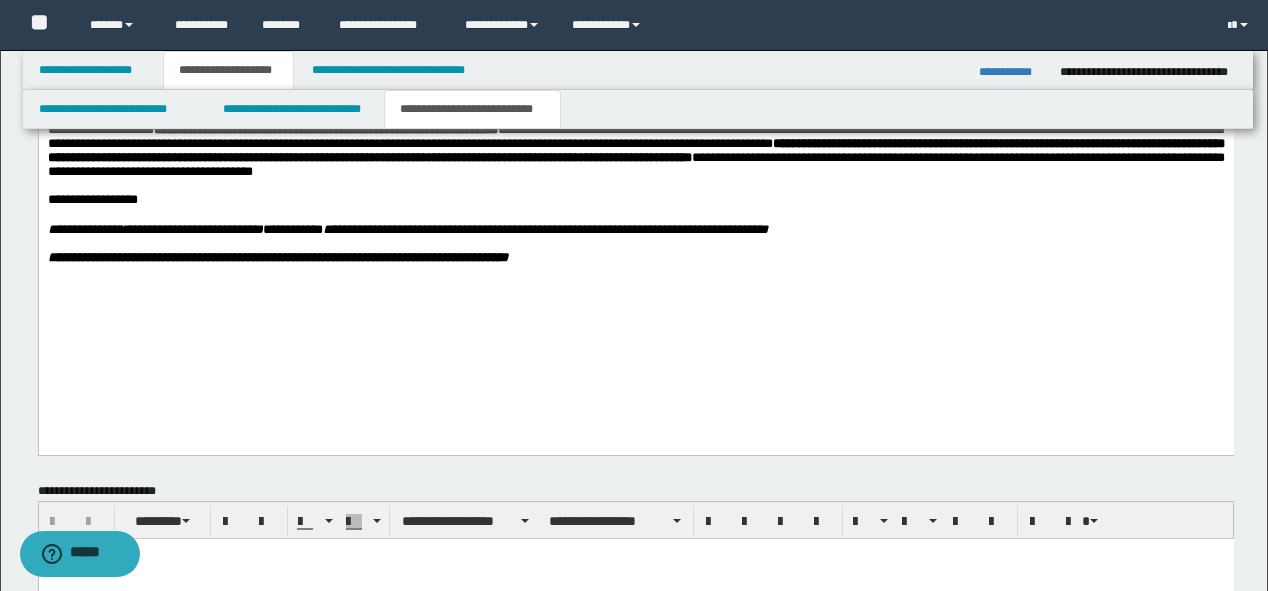 scroll, scrollTop: 1440, scrollLeft: 0, axis: vertical 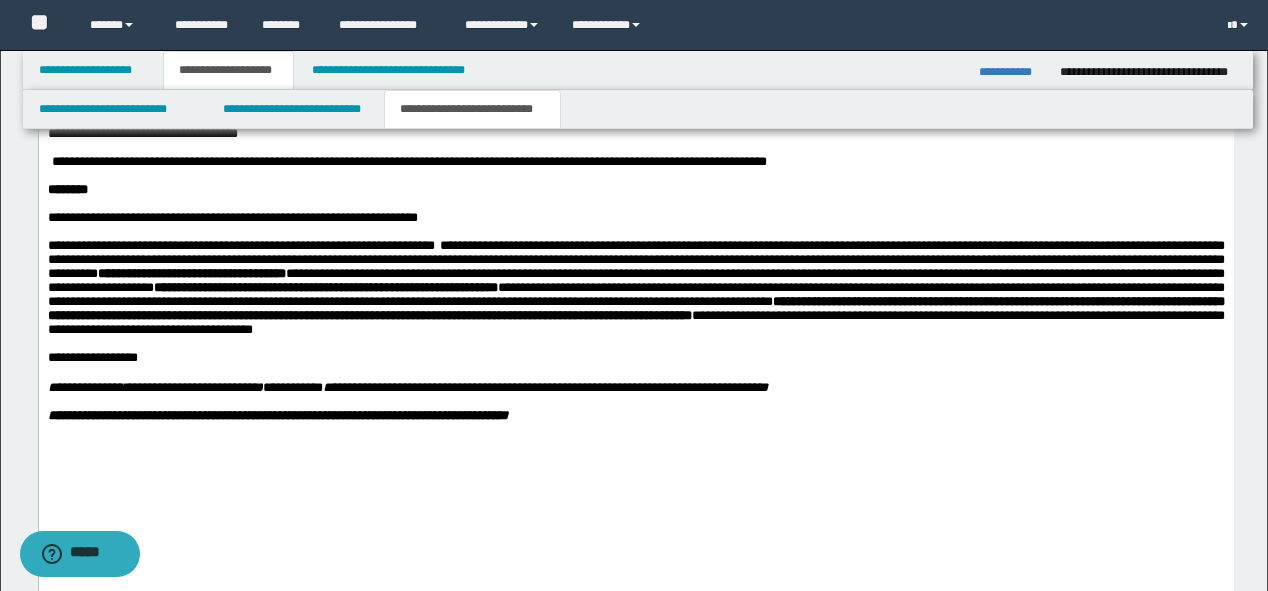 click on "**********" at bounding box center (635, 288) 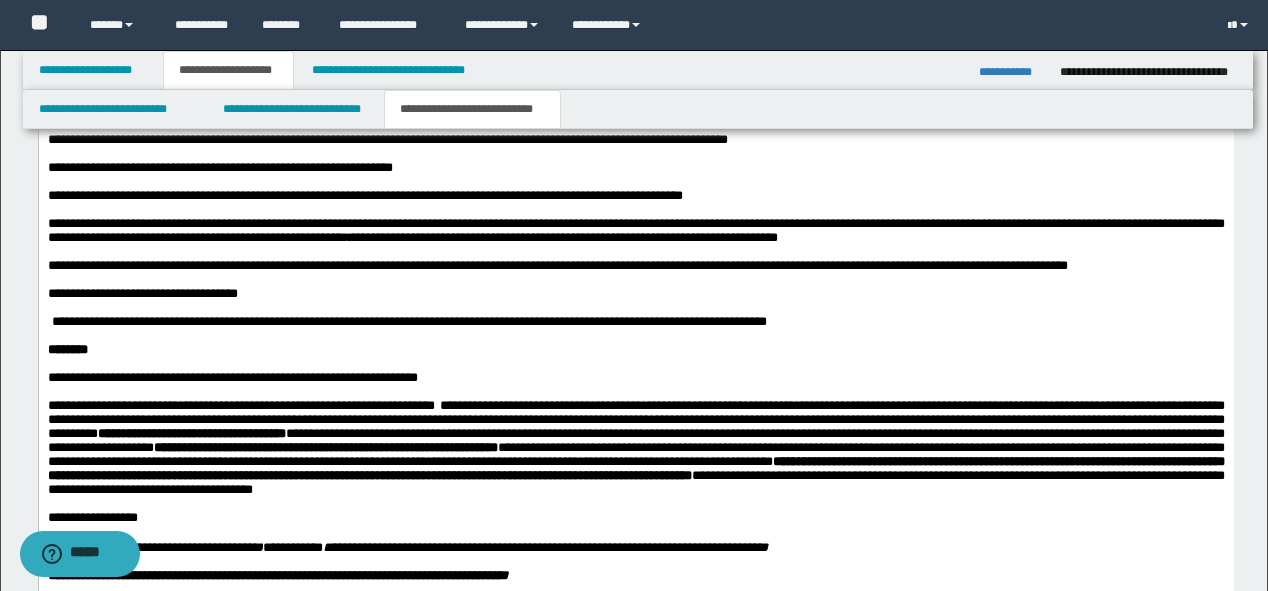 scroll, scrollTop: 1360, scrollLeft: 0, axis: vertical 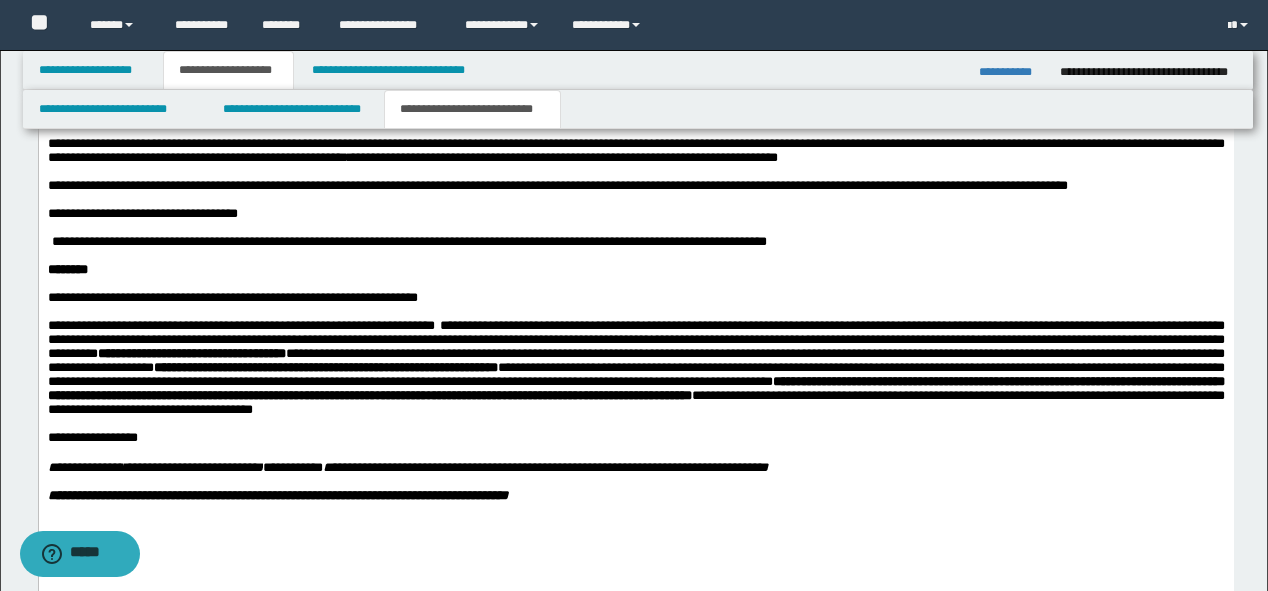 click on "**********" at bounding box center [325, 367] 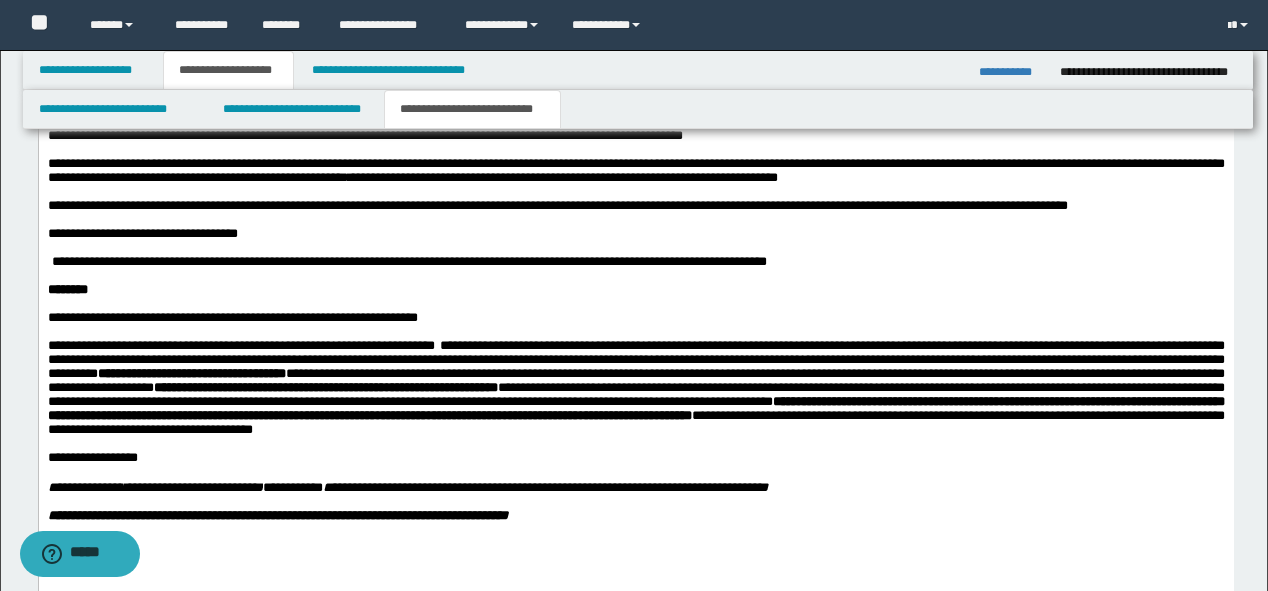 scroll, scrollTop: 1376, scrollLeft: 0, axis: vertical 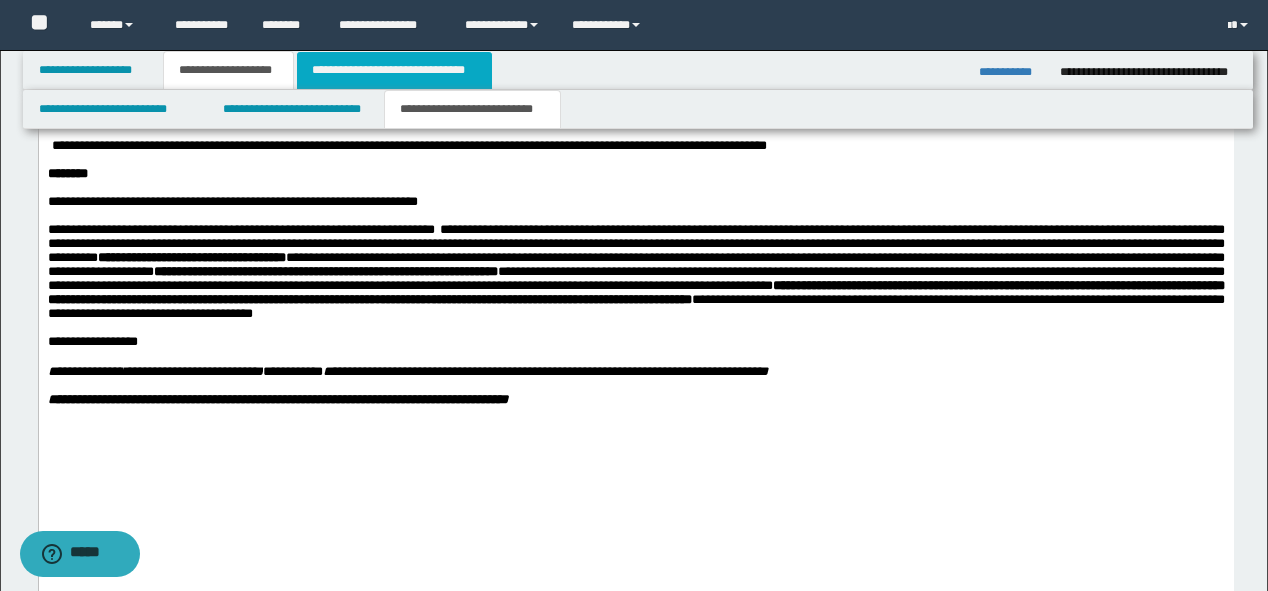 click on "**********" at bounding box center (394, 70) 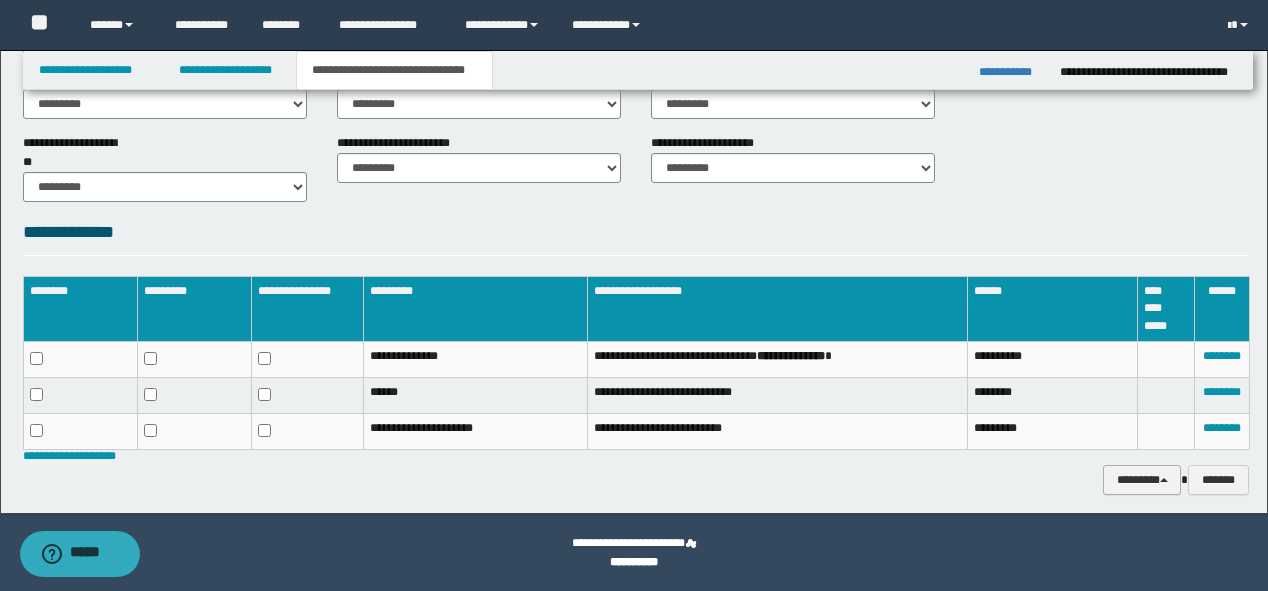 click on "********" at bounding box center [1142, 480] 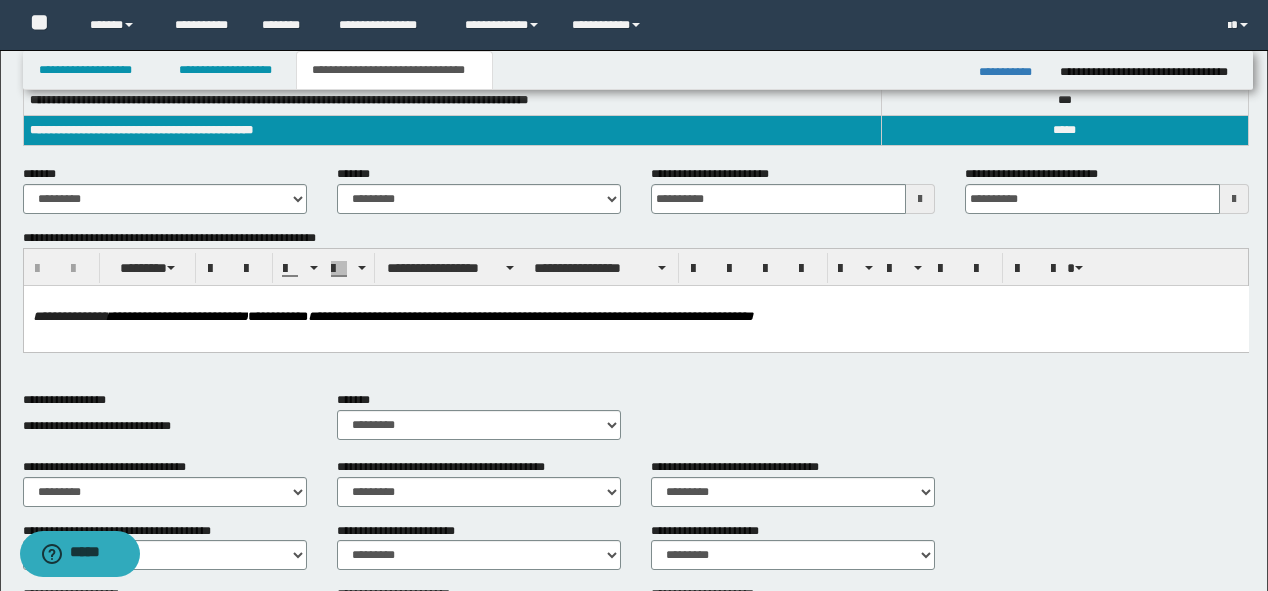 scroll, scrollTop: 291, scrollLeft: 0, axis: vertical 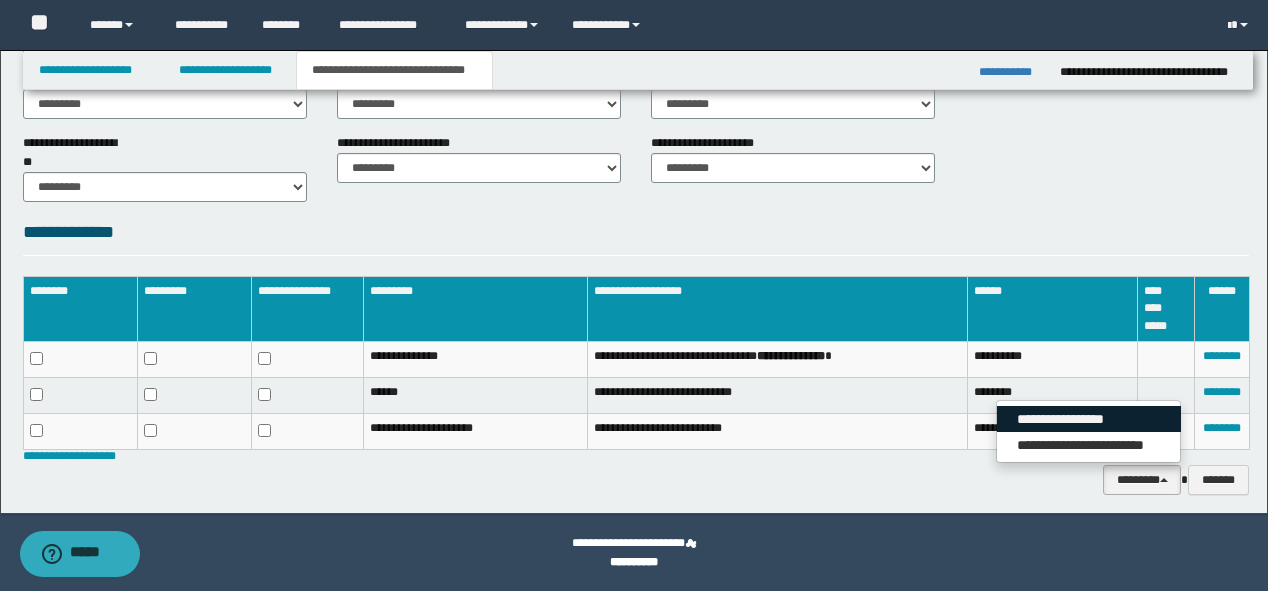 click on "**********" at bounding box center (1089, 419) 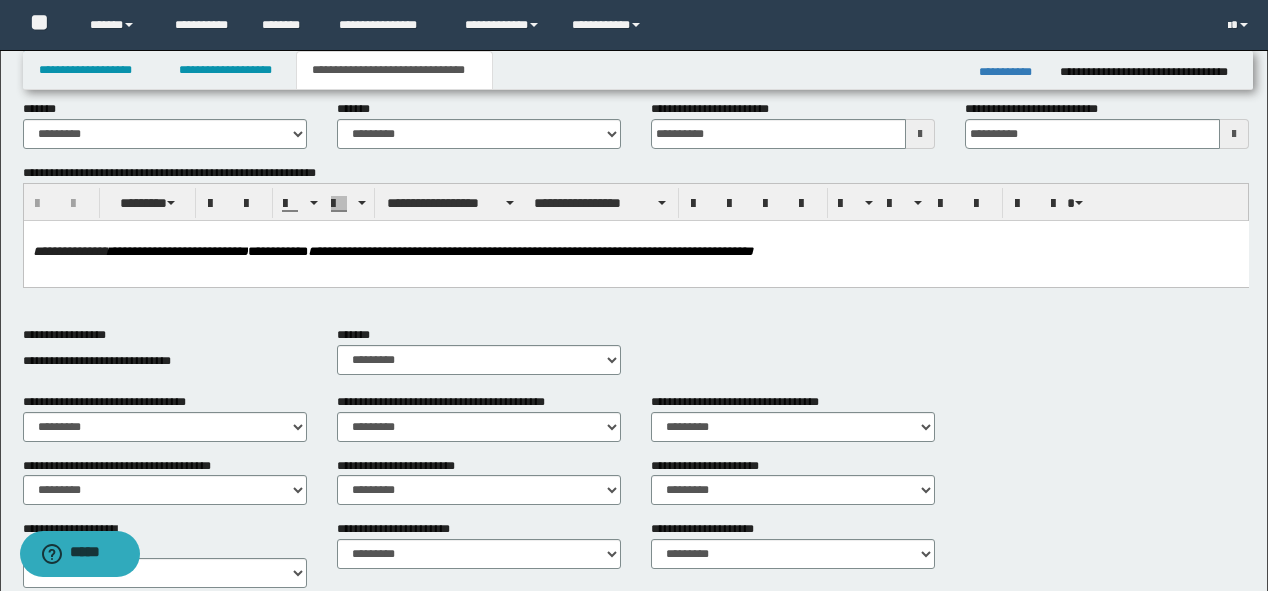 scroll, scrollTop: 291, scrollLeft: 0, axis: vertical 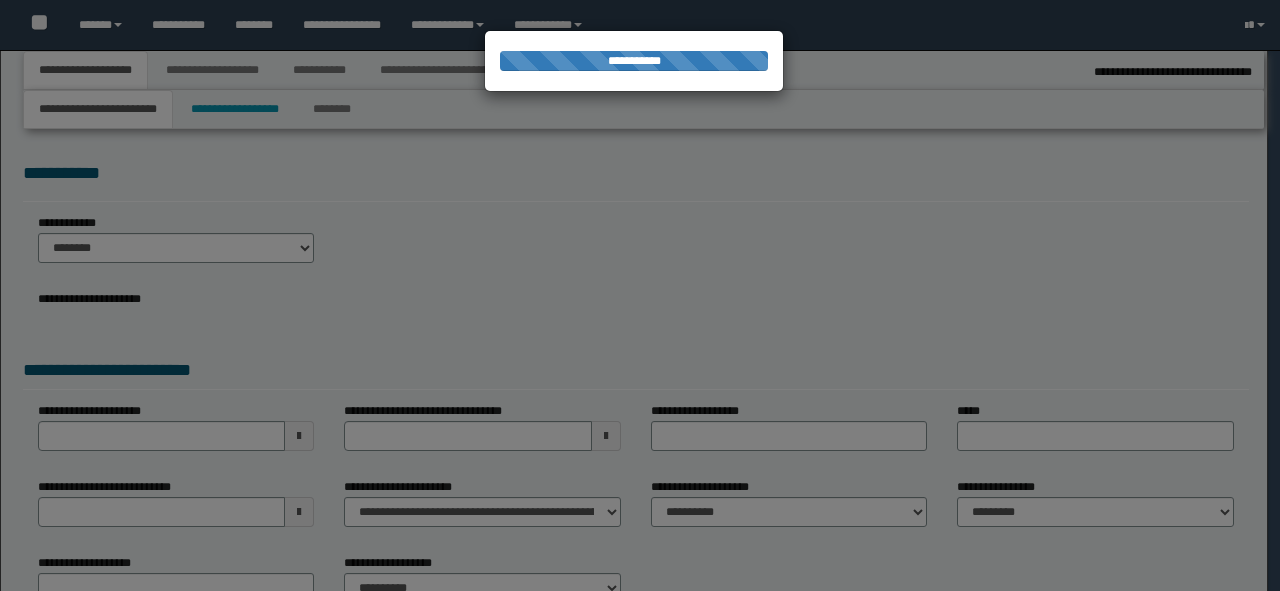 type on "**********" 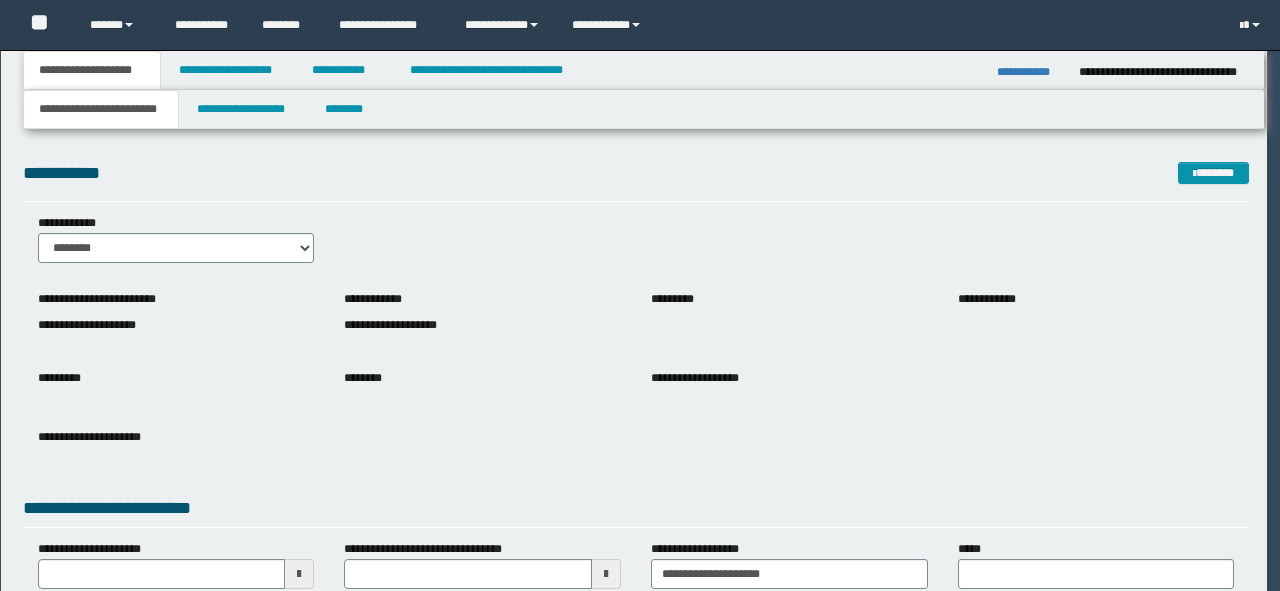 scroll, scrollTop: 0, scrollLeft: 0, axis: both 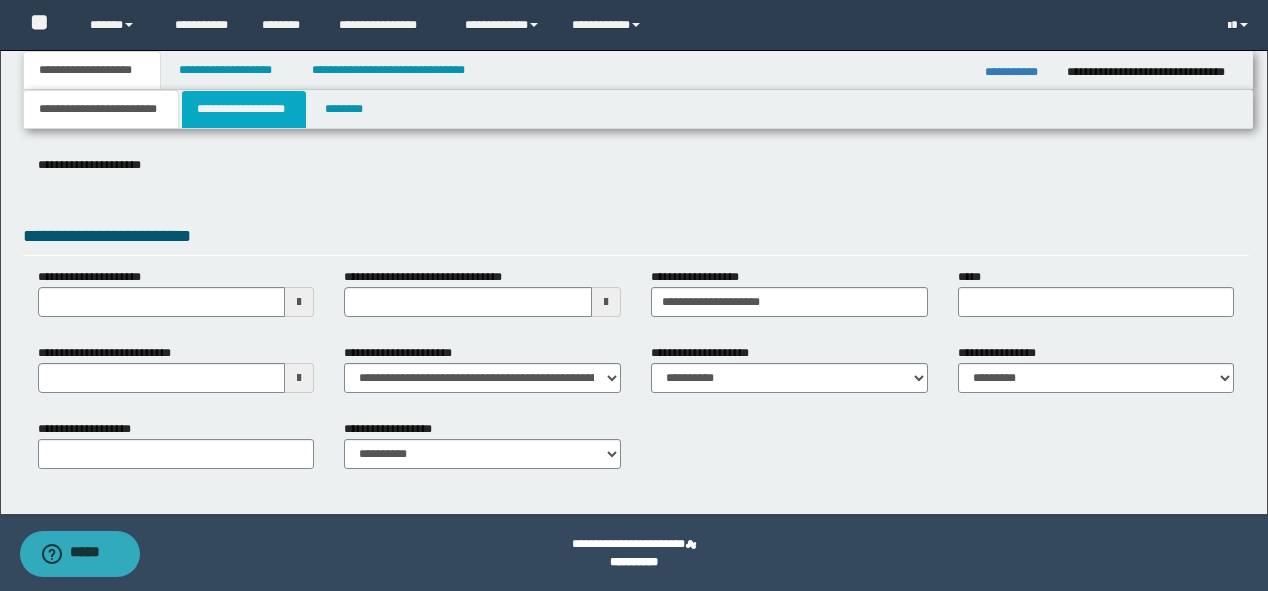 click on "**********" at bounding box center [244, 109] 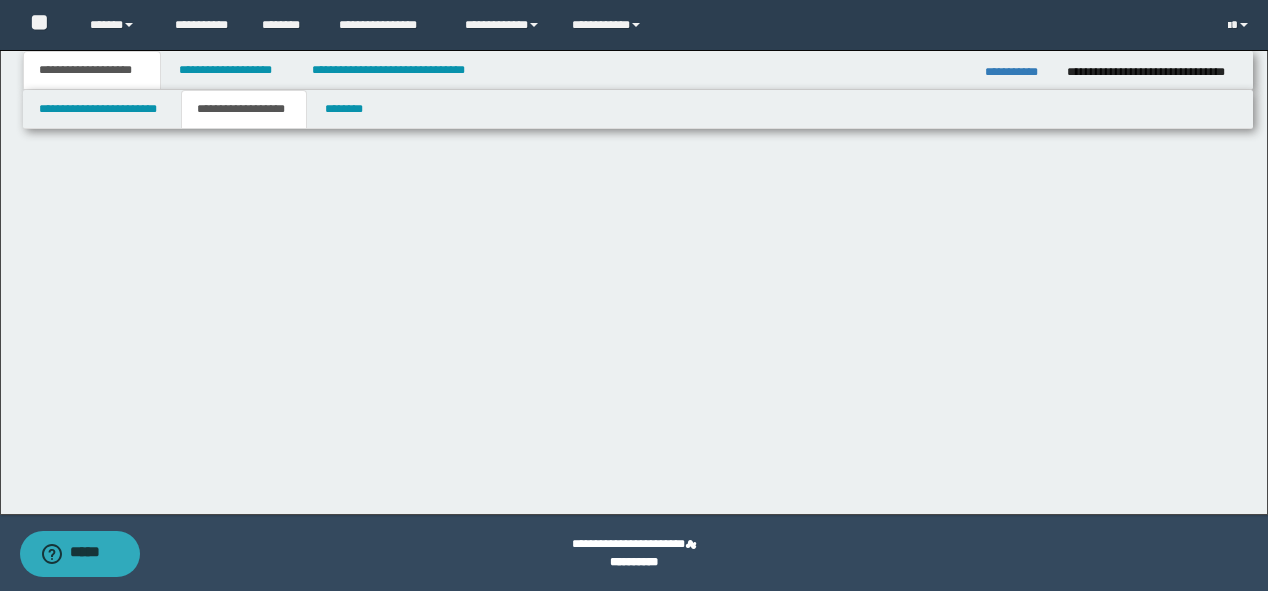 scroll, scrollTop: 0, scrollLeft: 0, axis: both 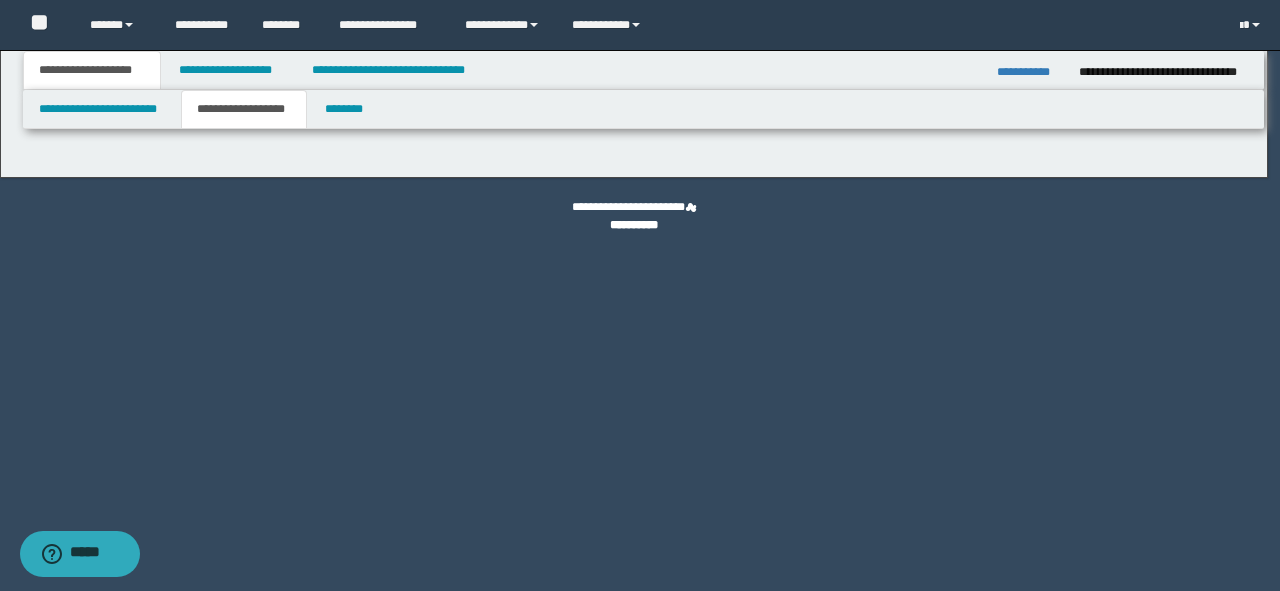 type on "********" 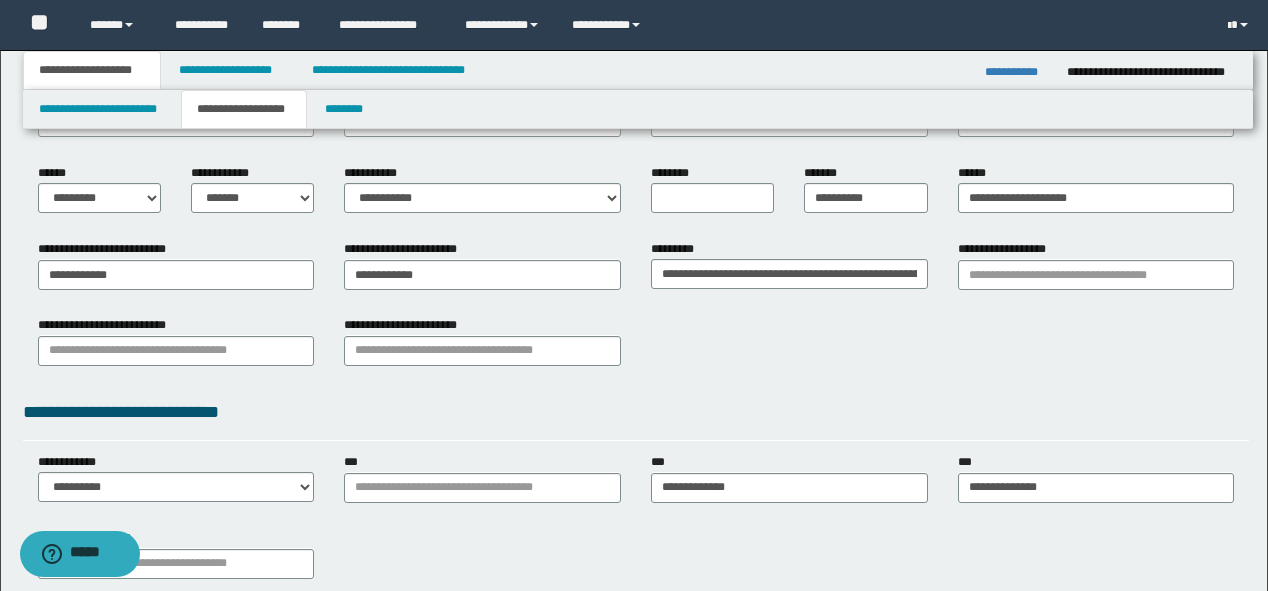 scroll, scrollTop: 240, scrollLeft: 0, axis: vertical 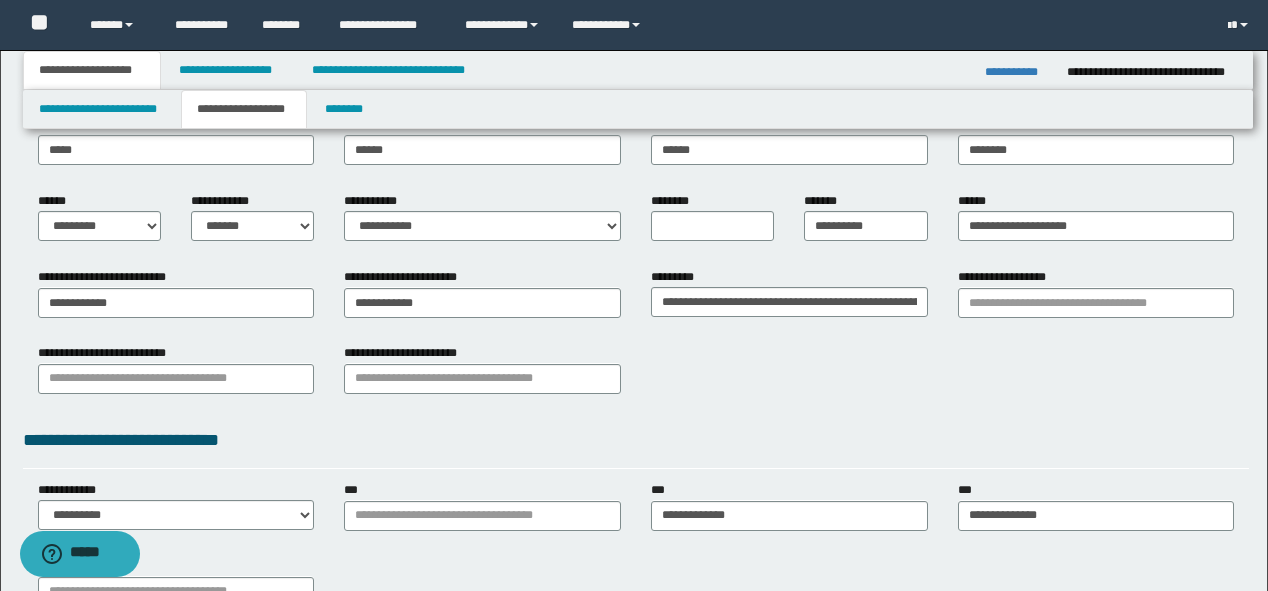 click on "**********" at bounding box center [636, 376] 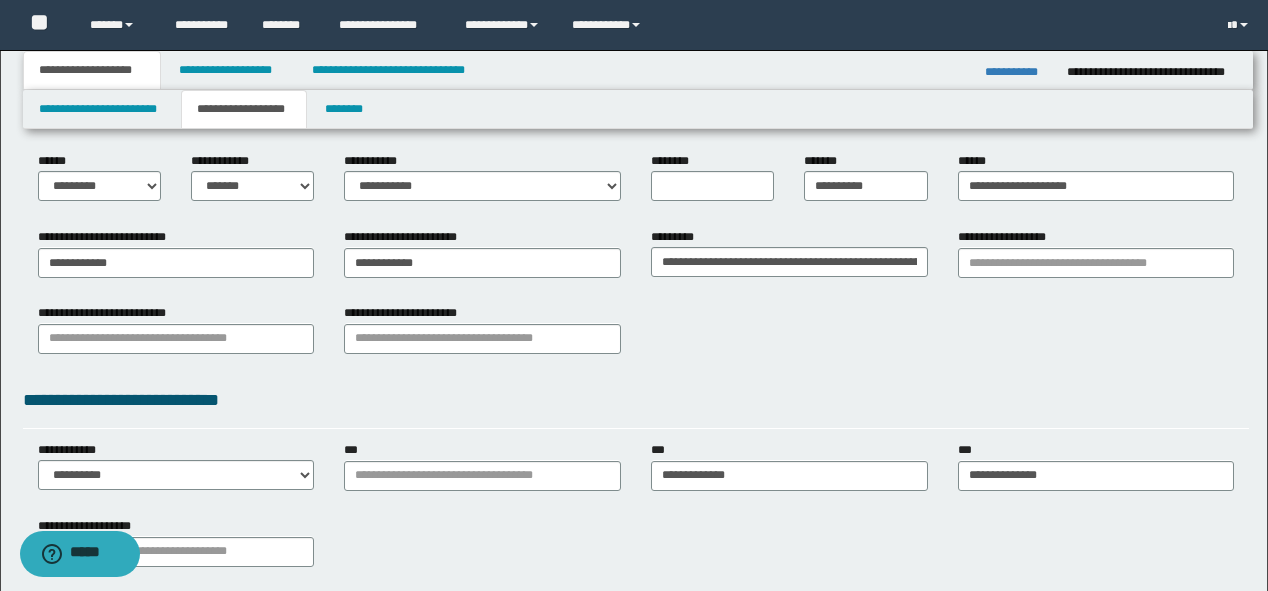 scroll, scrollTop: 320, scrollLeft: 0, axis: vertical 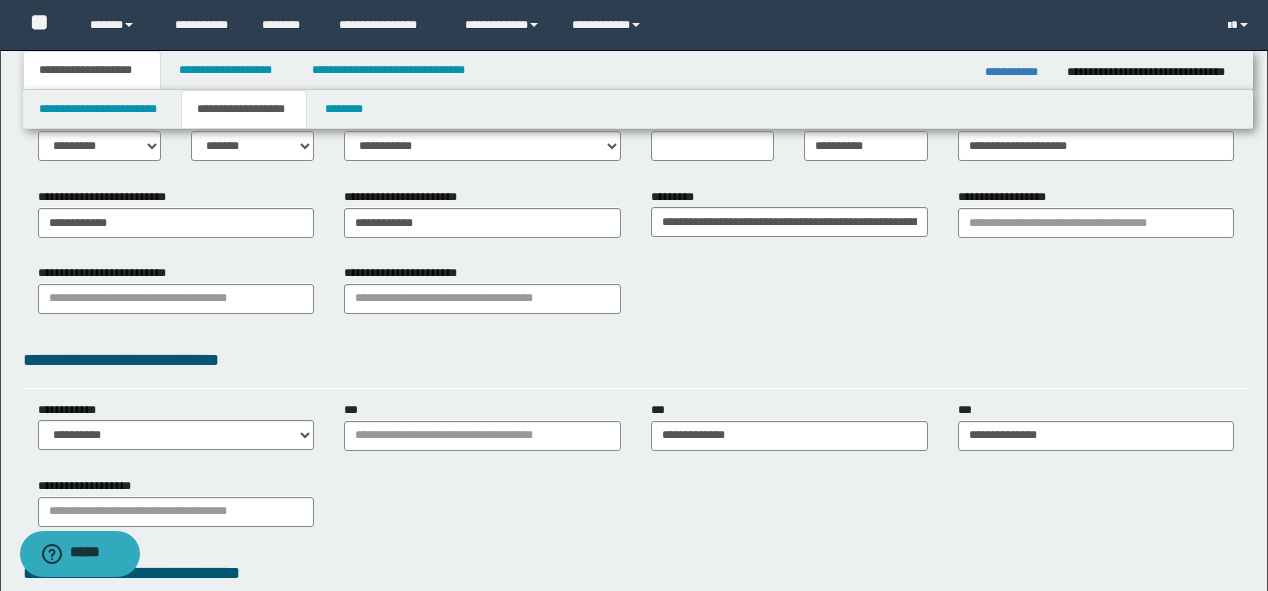 click on "**********" at bounding box center (636, 296) 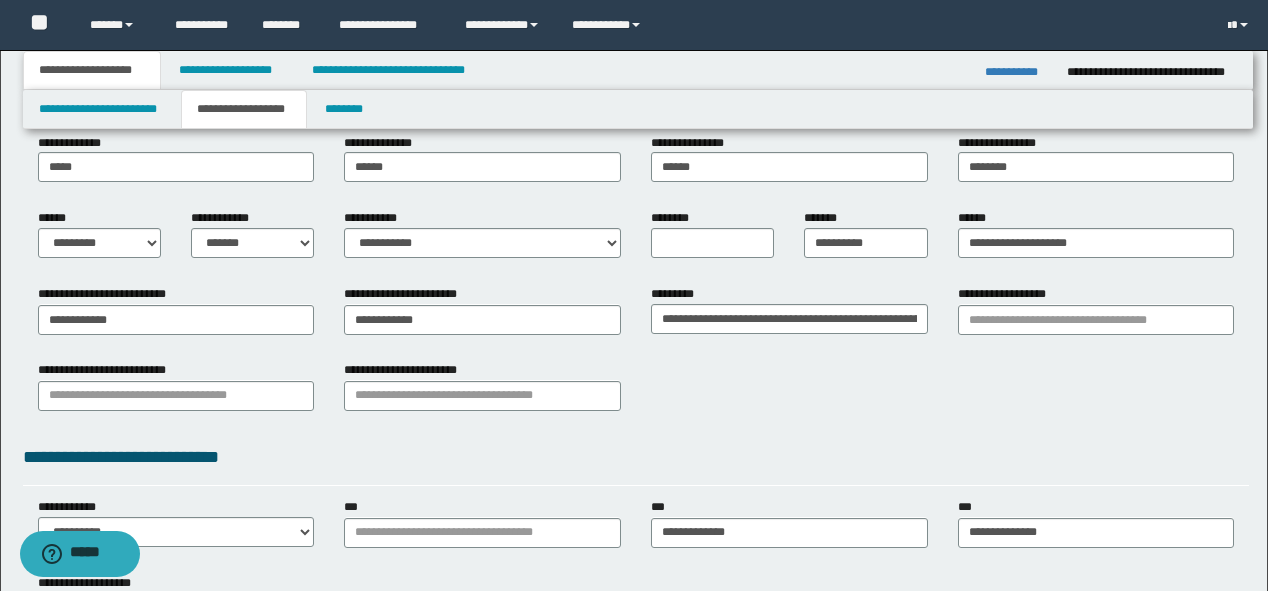 scroll, scrollTop: 320, scrollLeft: 0, axis: vertical 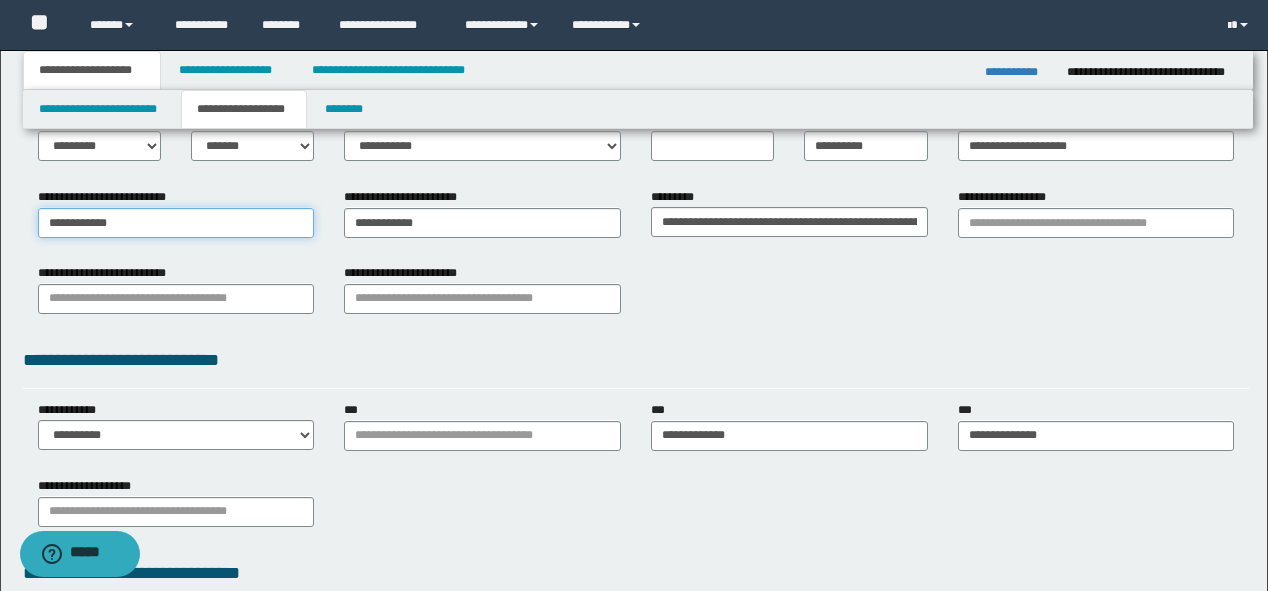 type on "**********" 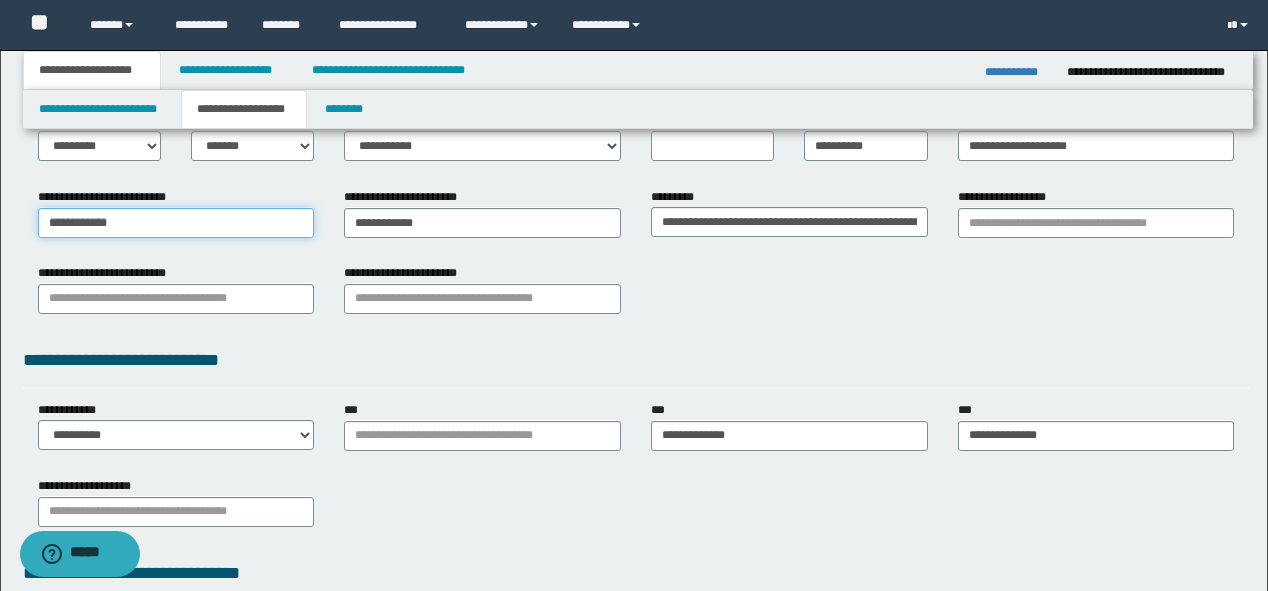 drag, startPoint x: 236, startPoint y: 208, endPoint x: 236, endPoint y: 187, distance: 21 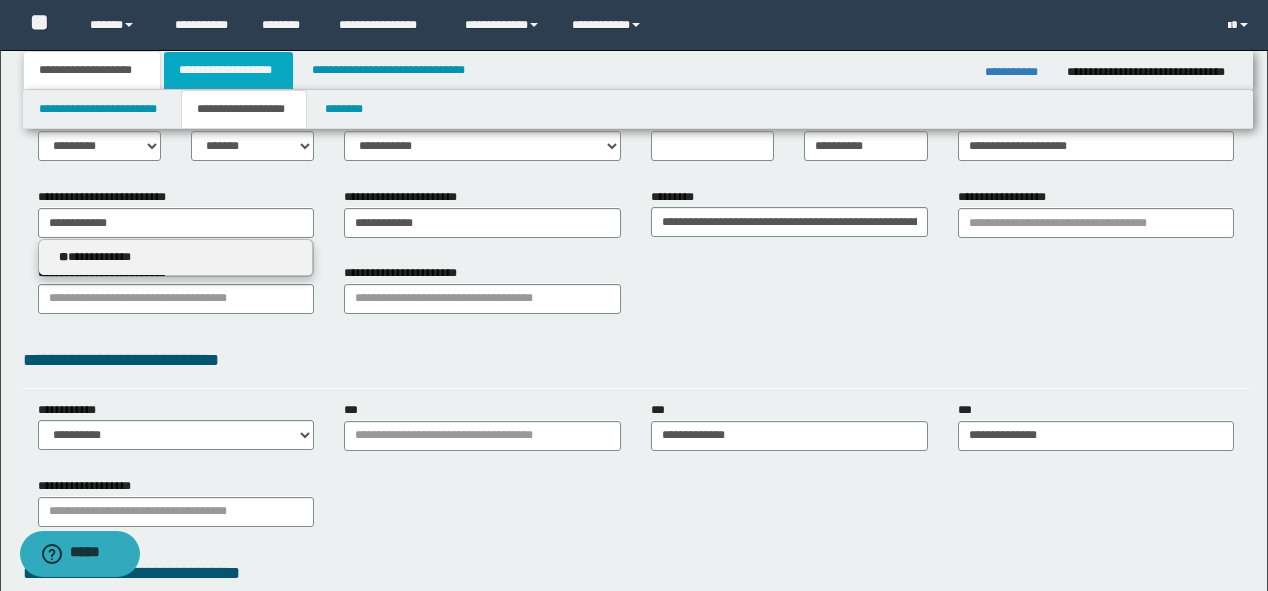 click on "**********" at bounding box center [228, 70] 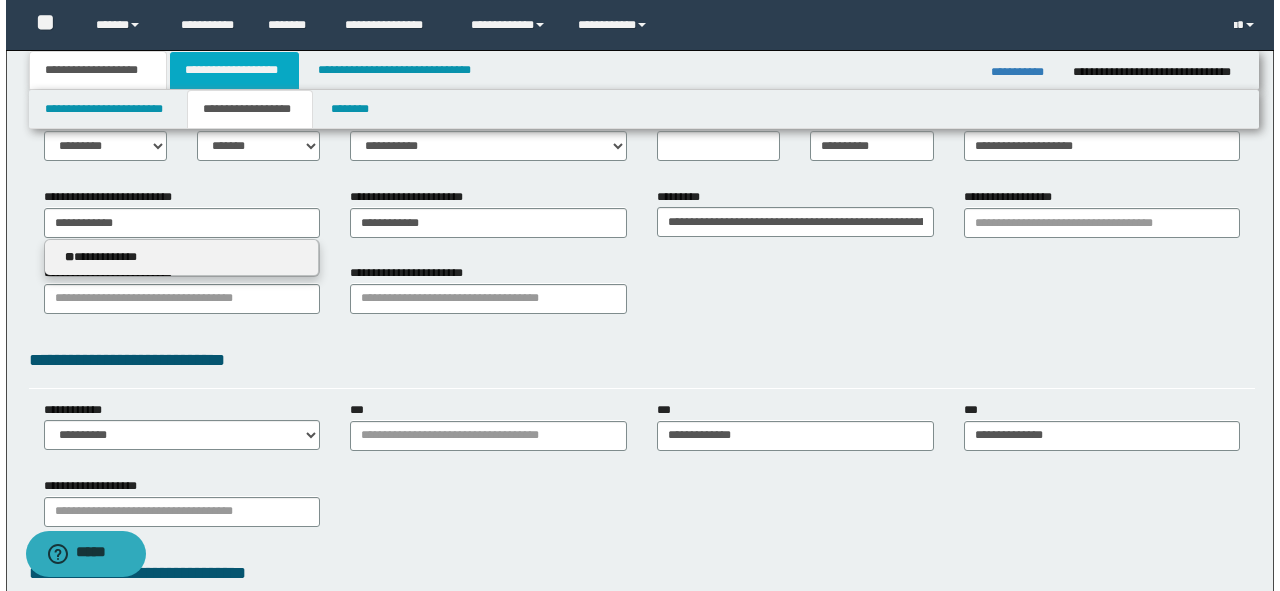 scroll, scrollTop: 0, scrollLeft: 0, axis: both 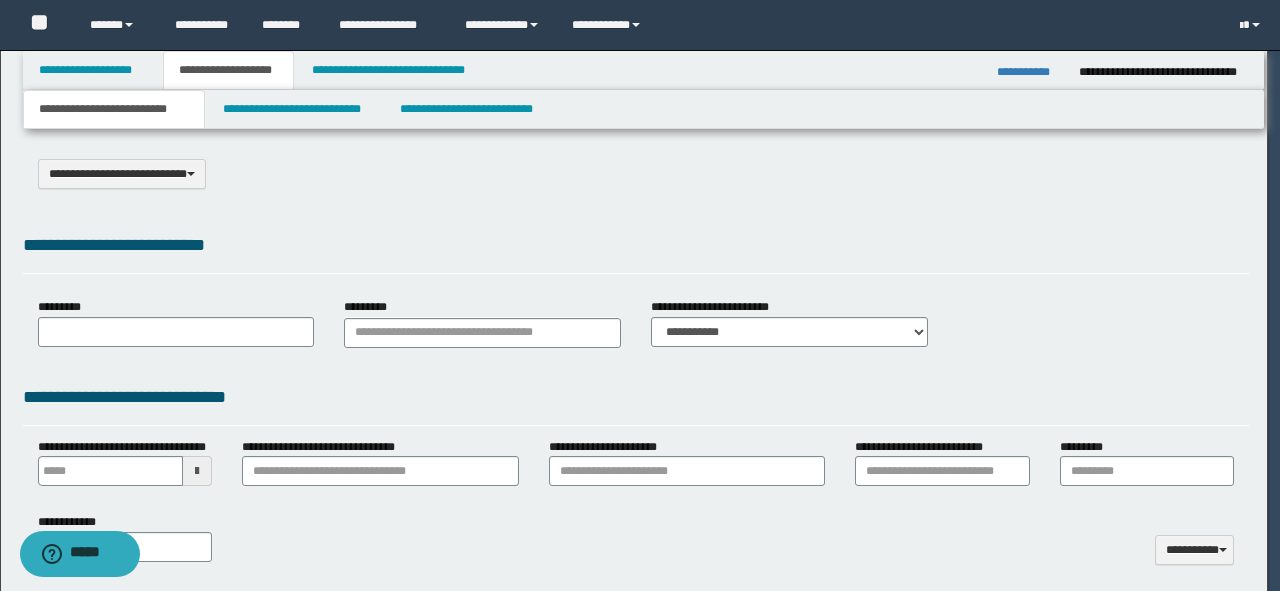select on "*" 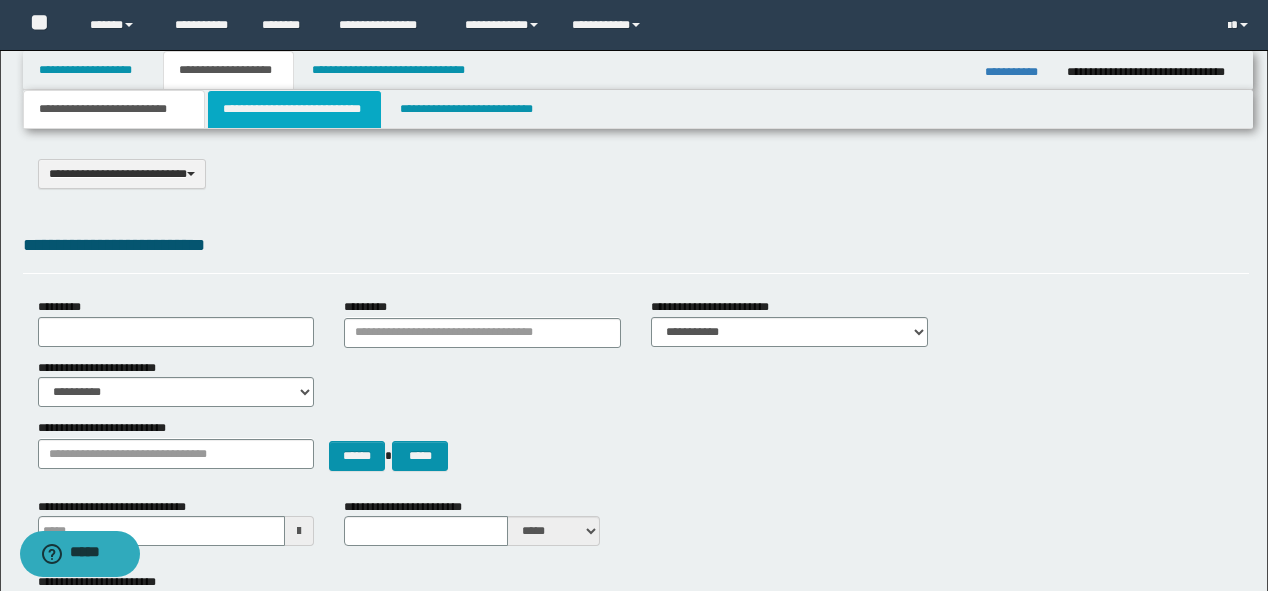 click on "**********" at bounding box center (294, 109) 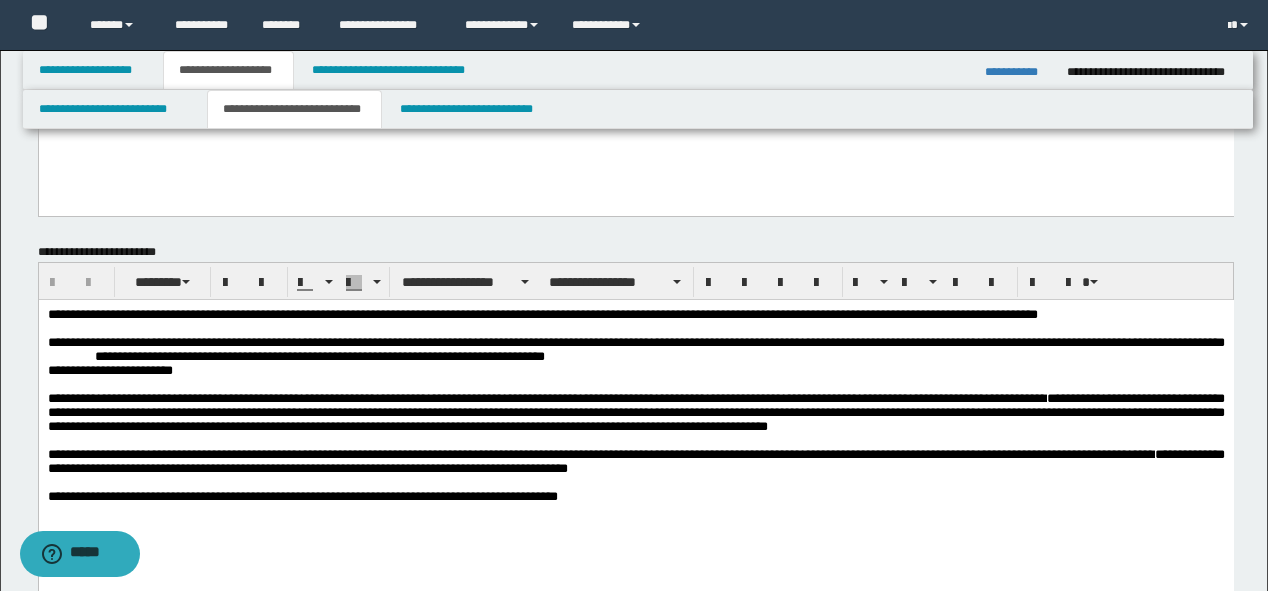 scroll, scrollTop: 400, scrollLeft: 0, axis: vertical 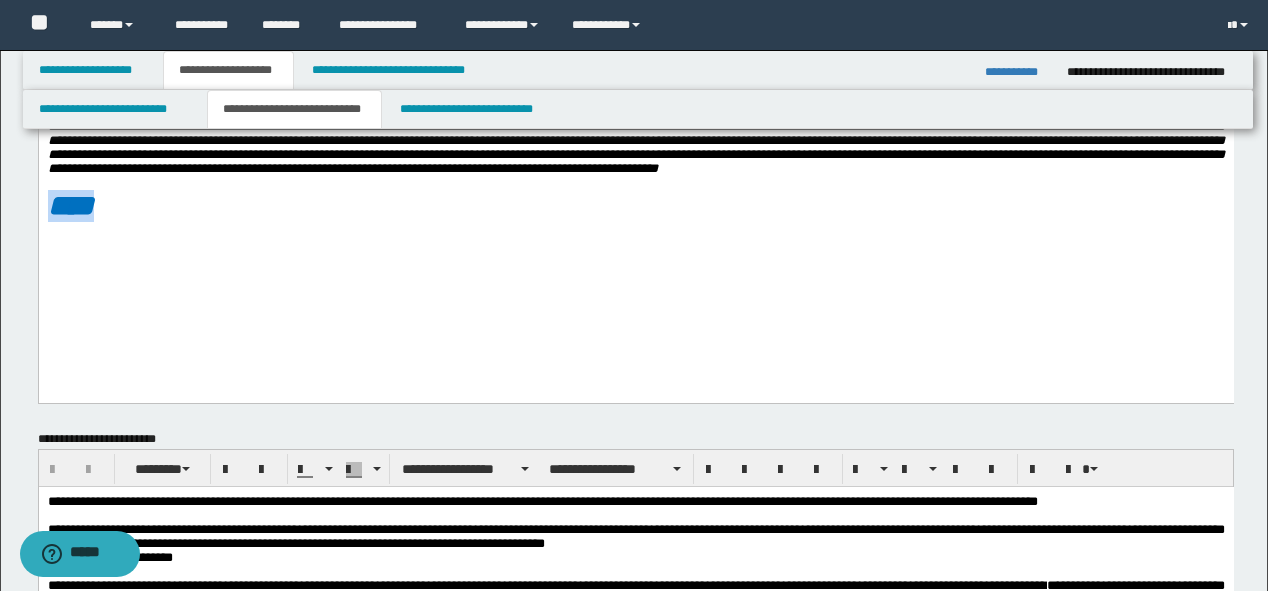 drag, startPoint x: 191, startPoint y: 273, endPoint x: -1, endPoint y: 272, distance: 192.00261 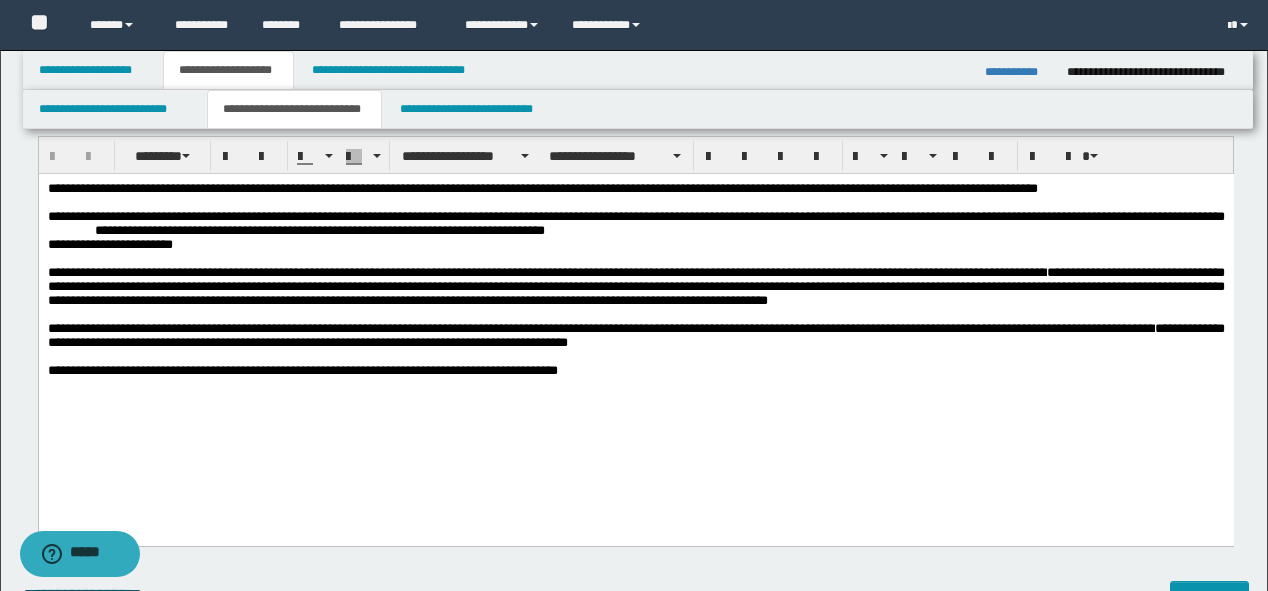 scroll, scrollTop: 400, scrollLeft: 0, axis: vertical 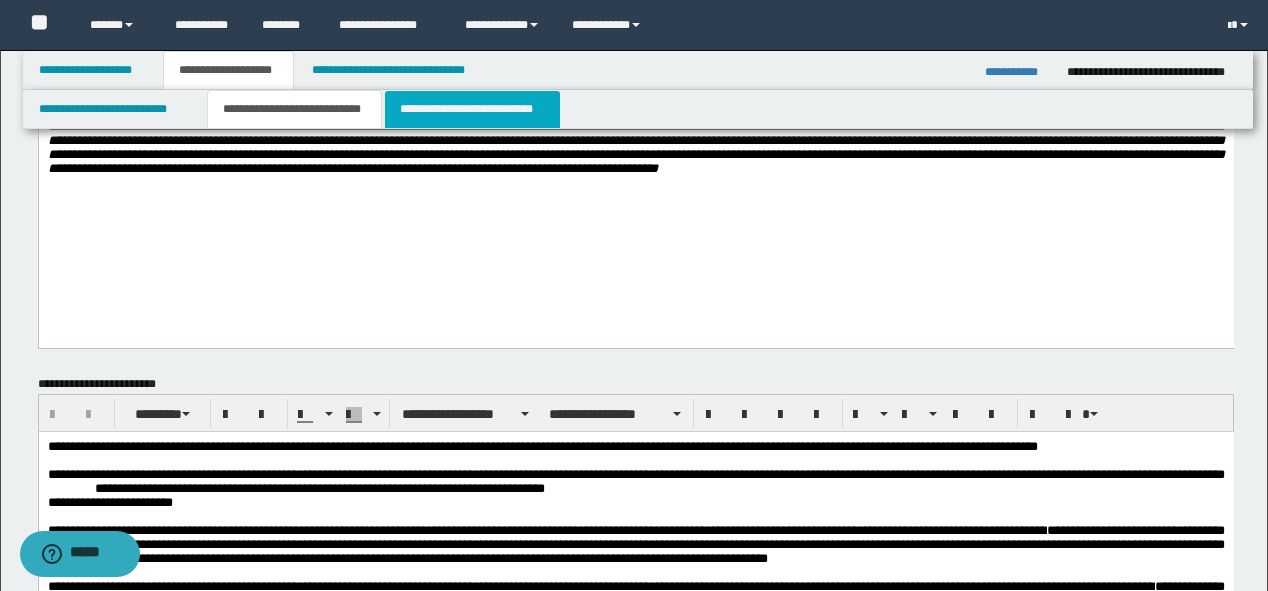 click on "**********" at bounding box center [472, 109] 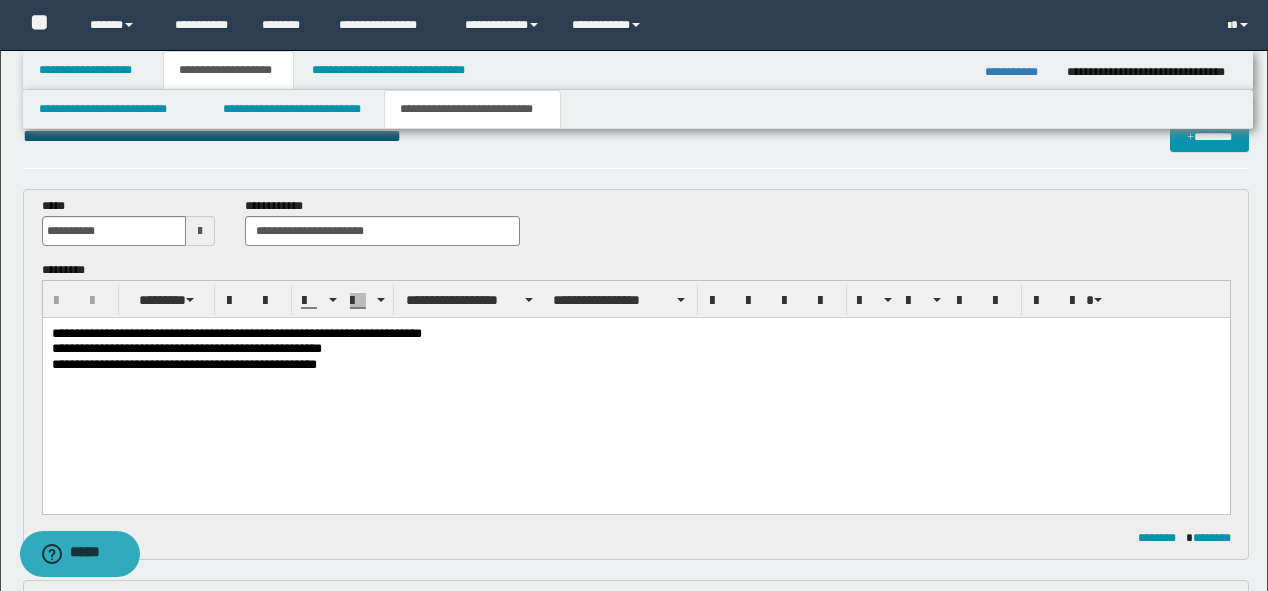 scroll, scrollTop: 0, scrollLeft: 0, axis: both 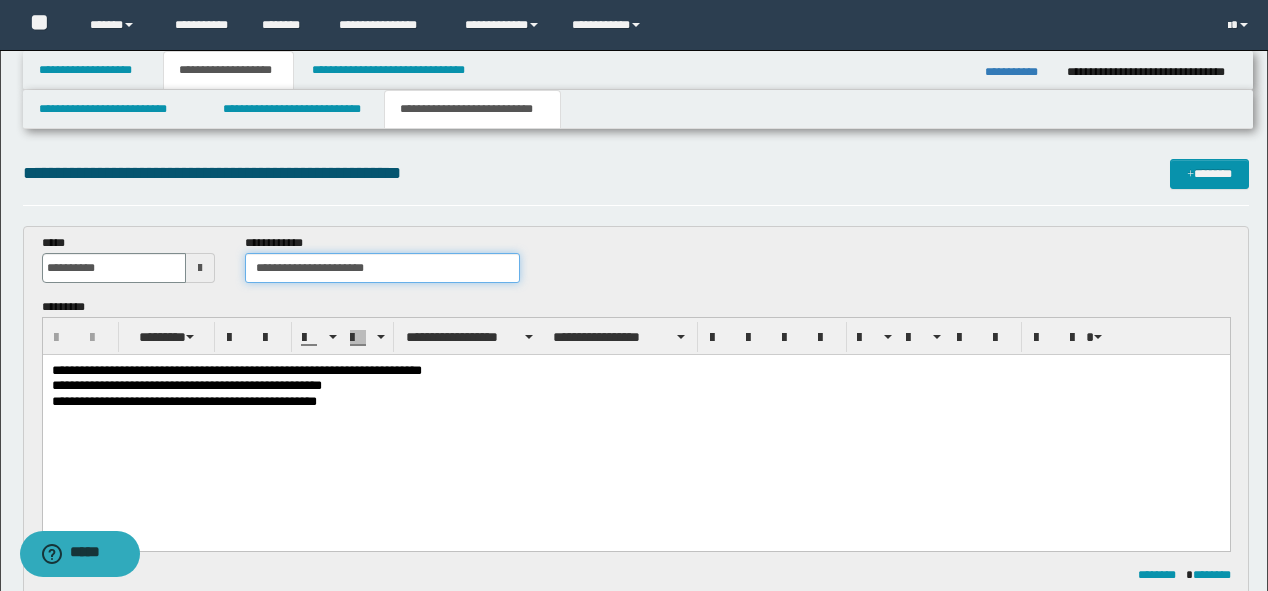 click on "**********" at bounding box center [382, 268] 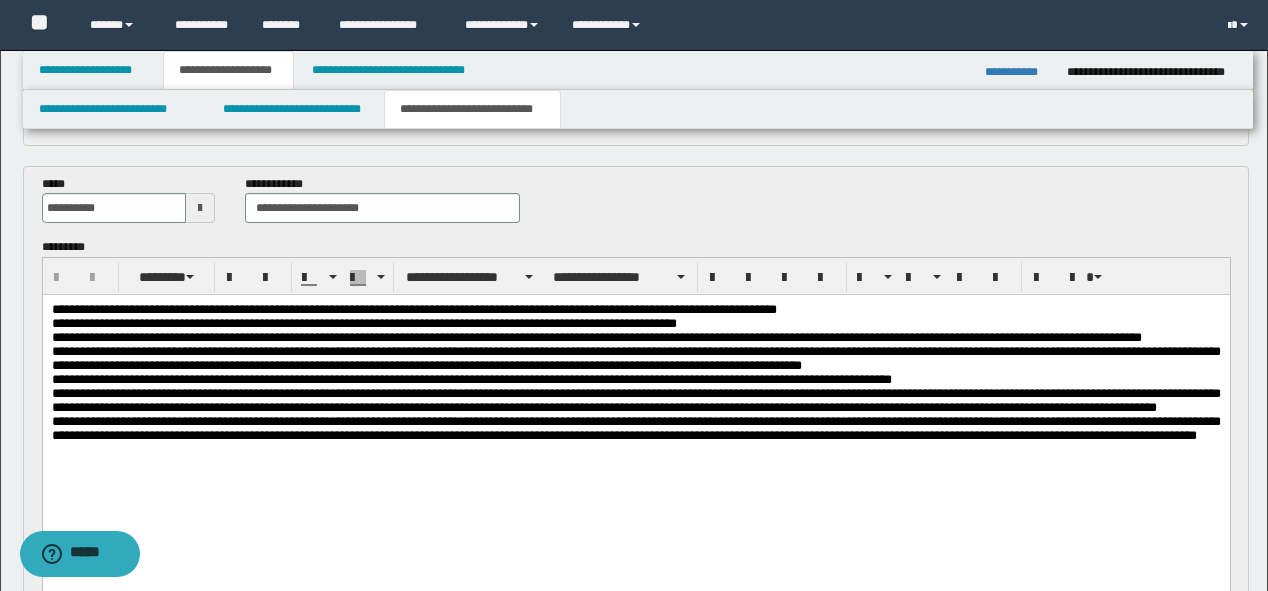 scroll, scrollTop: 640, scrollLeft: 0, axis: vertical 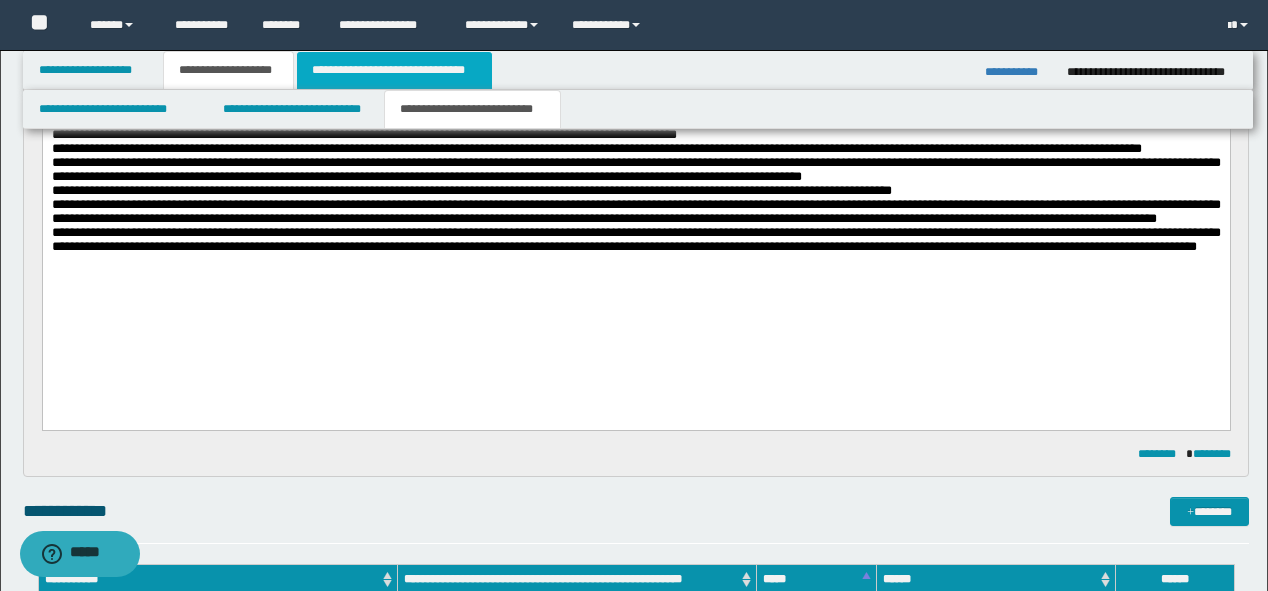 type on "**********" 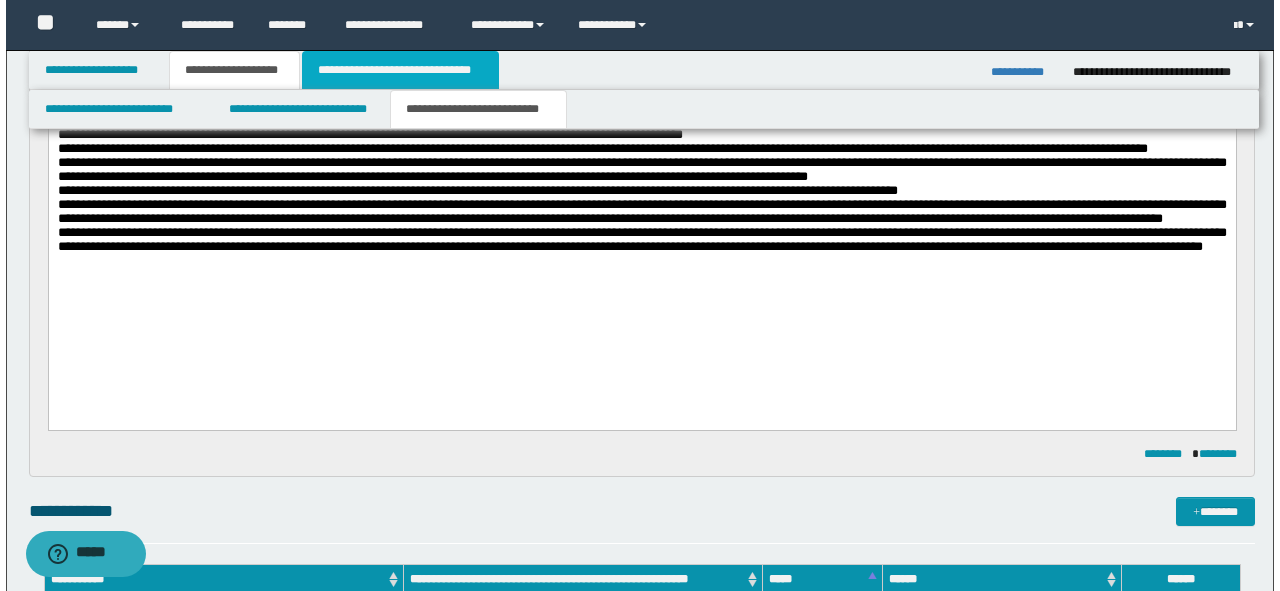 scroll, scrollTop: 0, scrollLeft: 0, axis: both 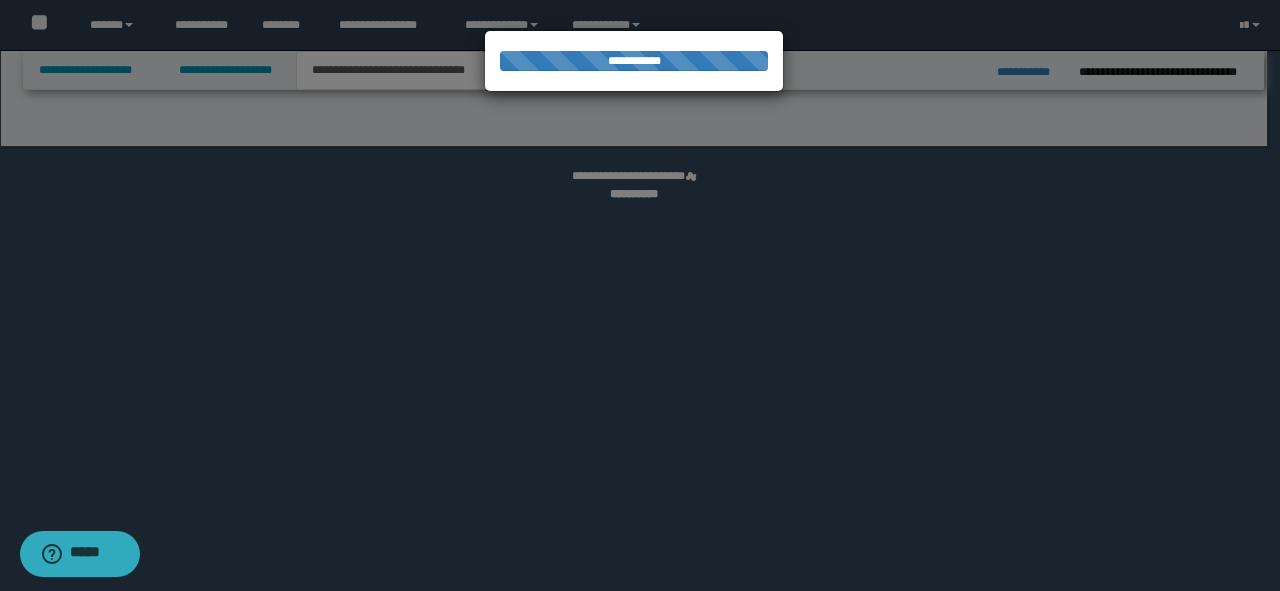 select on "*" 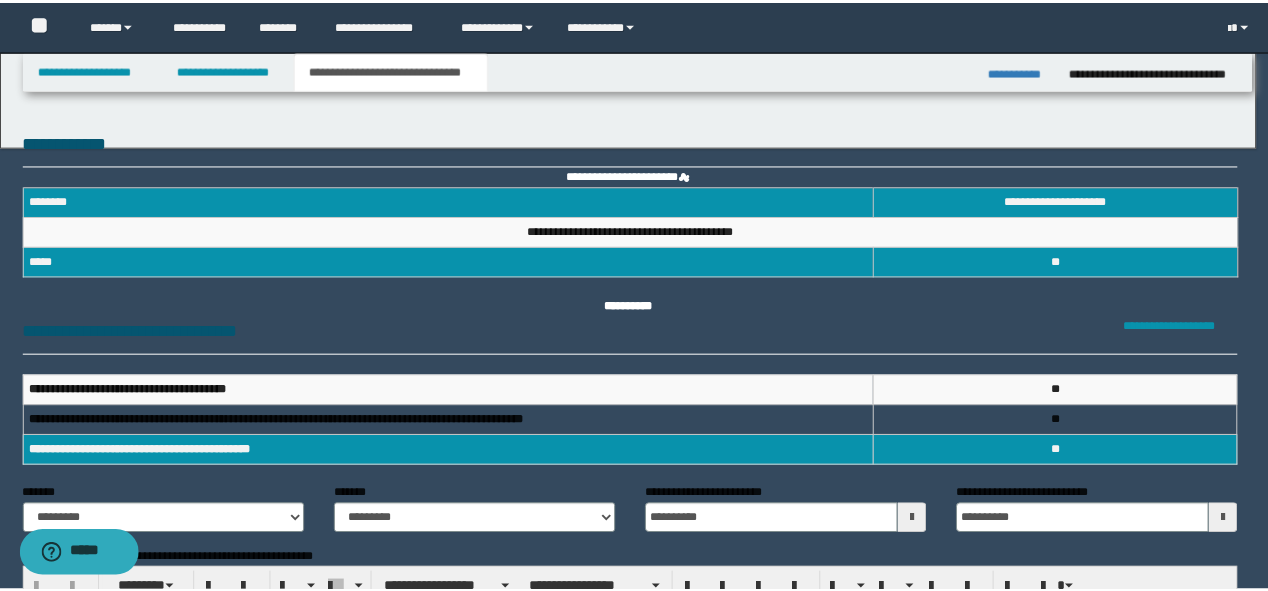 scroll, scrollTop: 0, scrollLeft: 0, axis: both 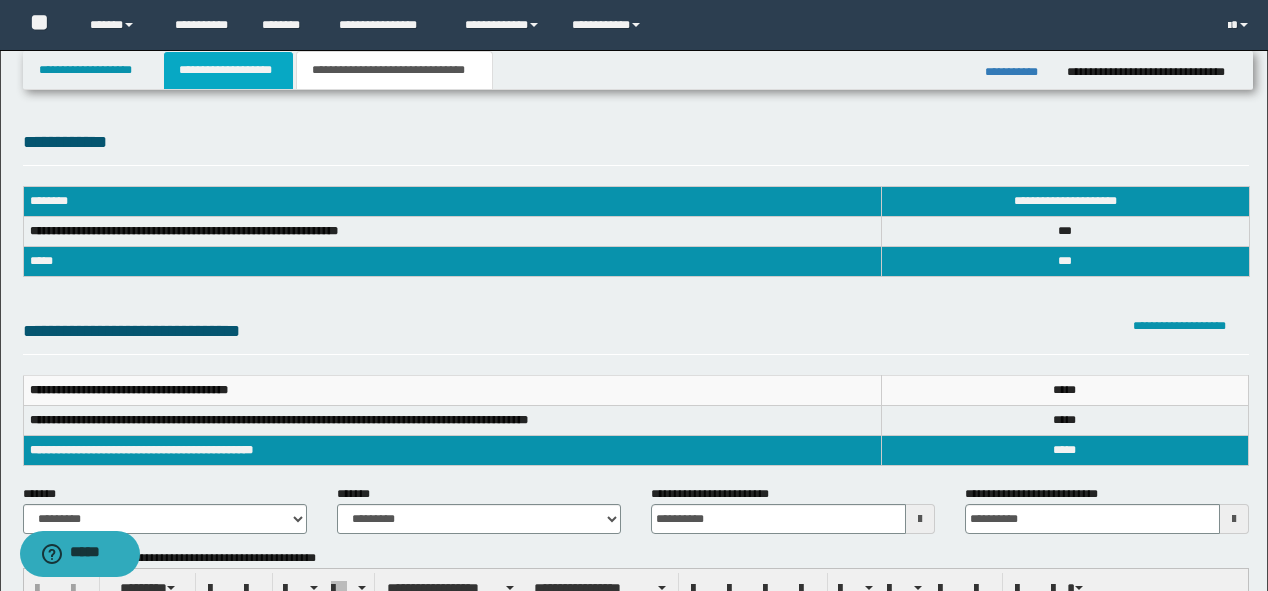click on "**********" at bounding box center [228, 70] 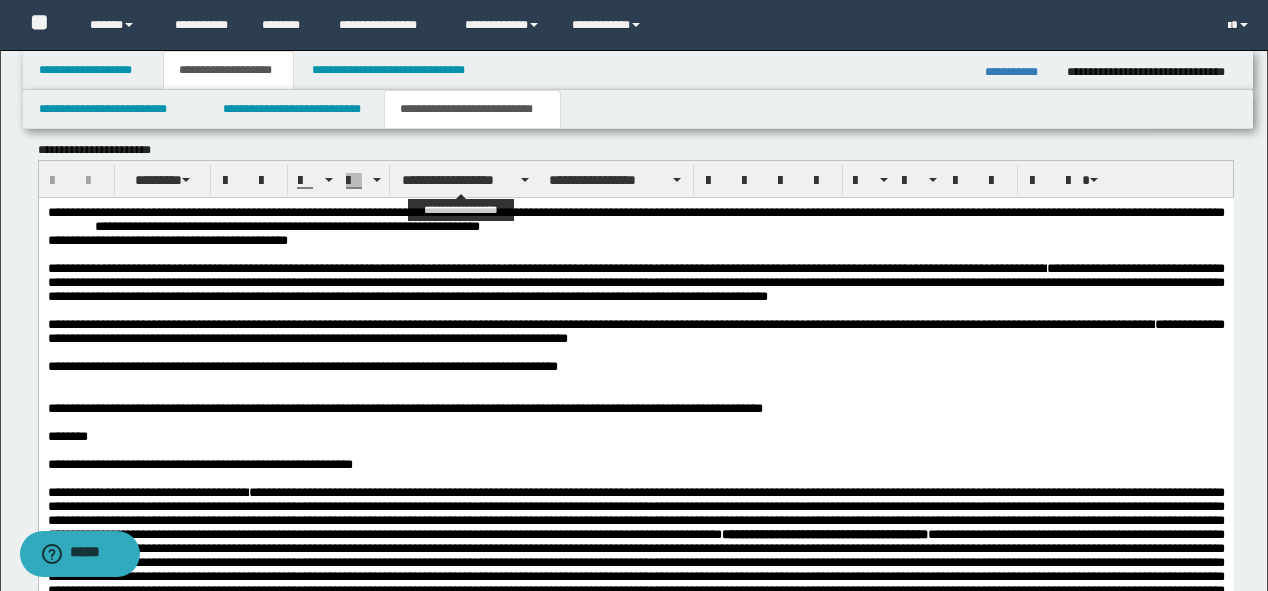scroll, scrollTop: 1280, scrollLeft: 0, axis: vertical 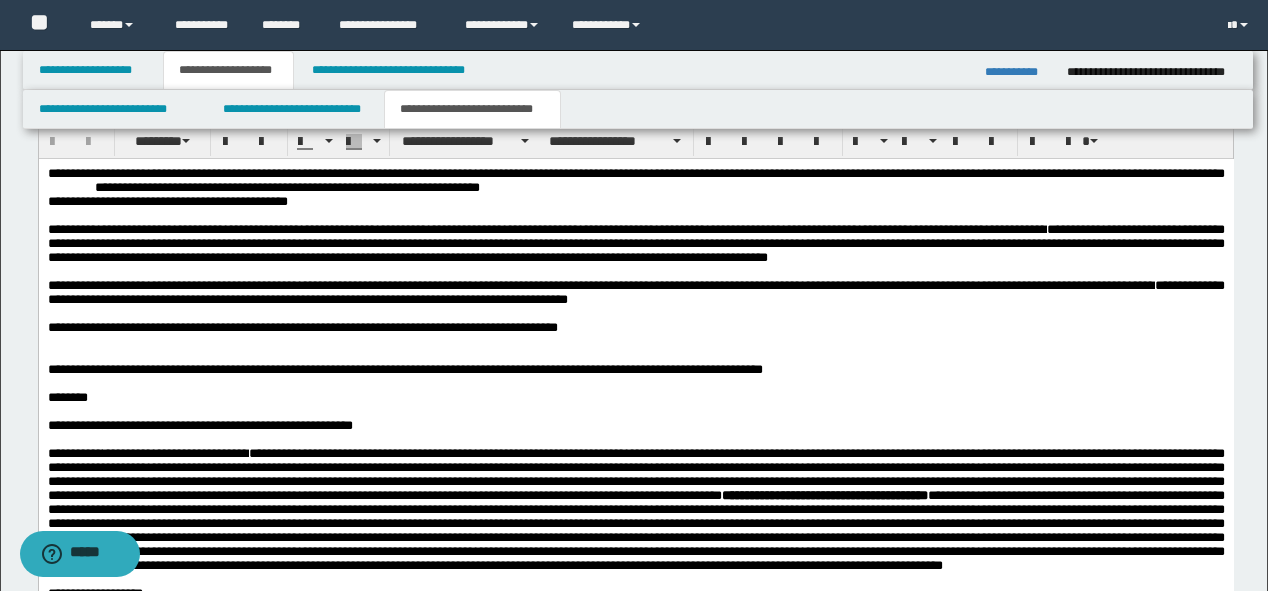 click on "**********" at bounding box center [635, 180] 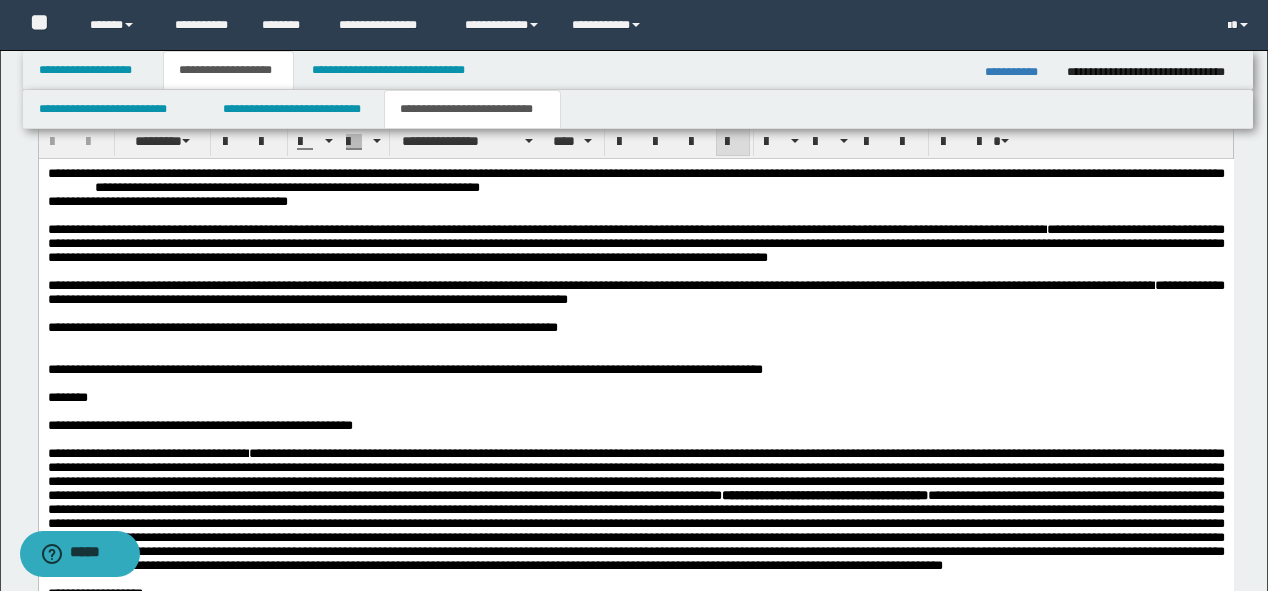 type 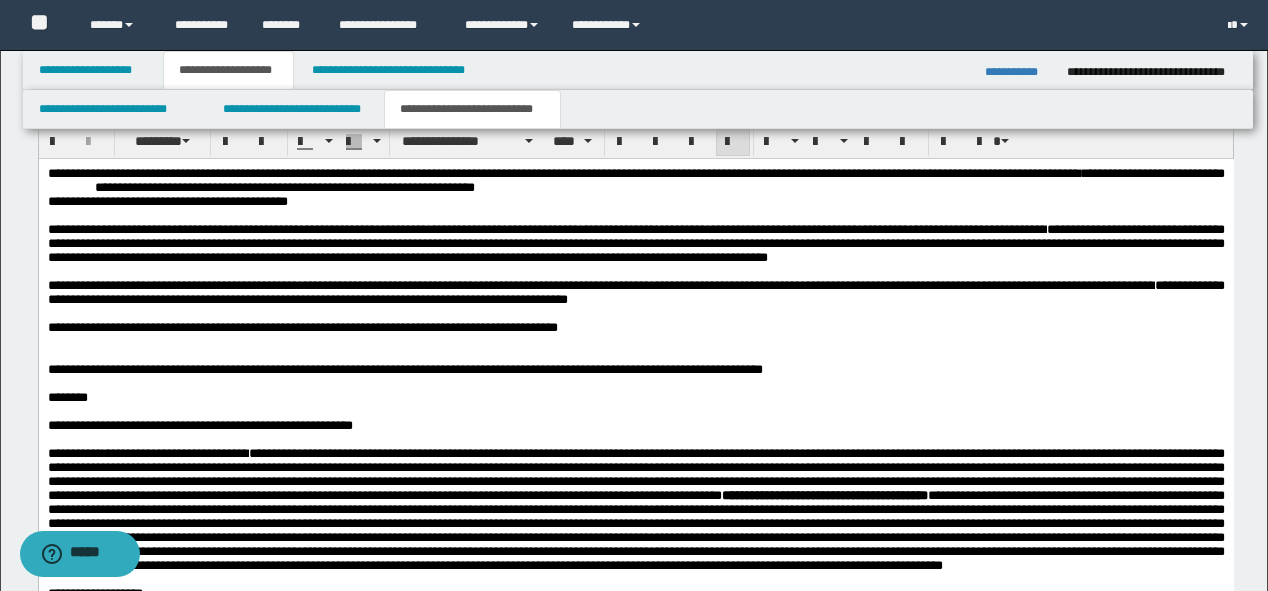 click on "**********" at bounding box center (659, 181) 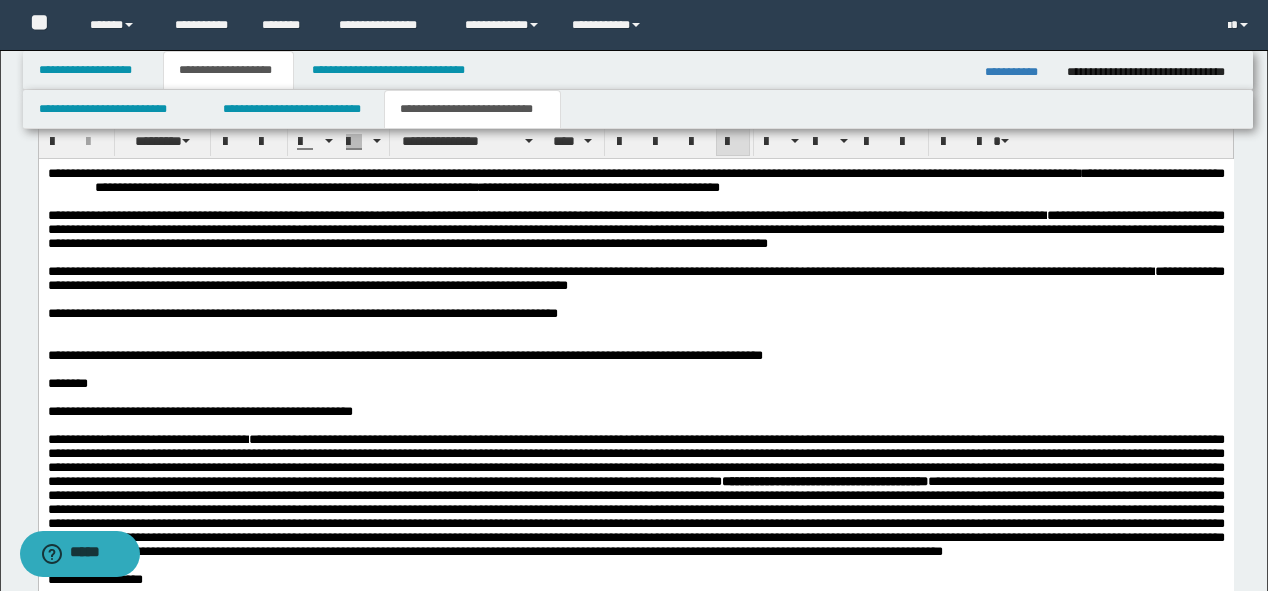 click on "**********" at bounding box center [635, 229] 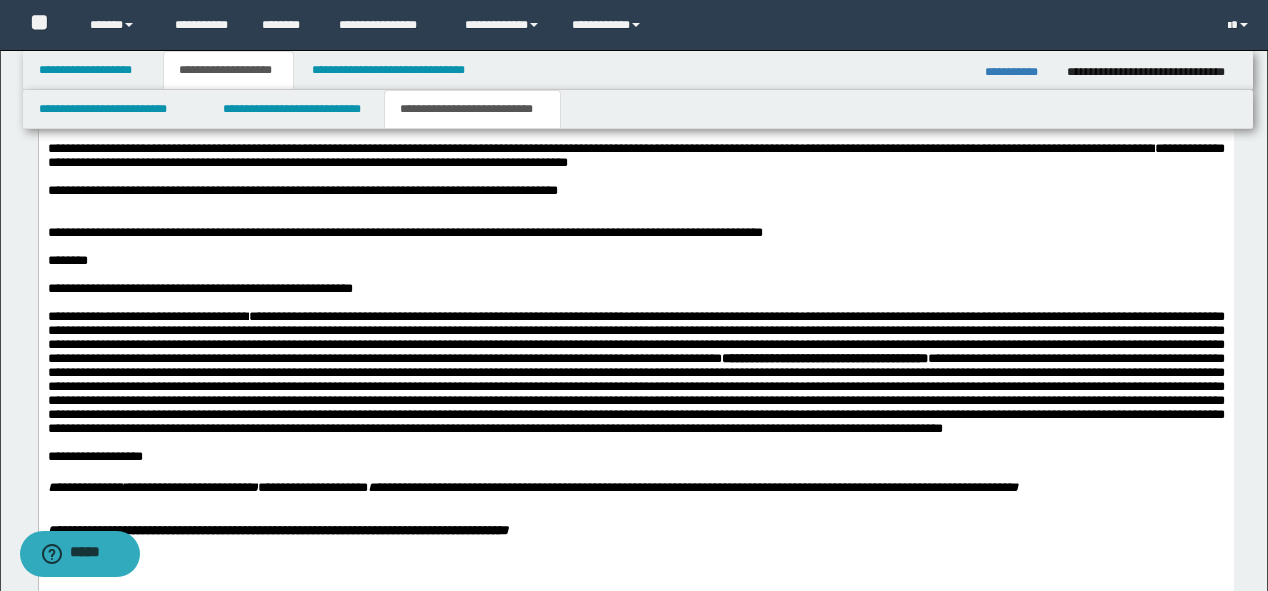 scroll, scrollTop: 1440, scrollLeft: 0, axis: vertical 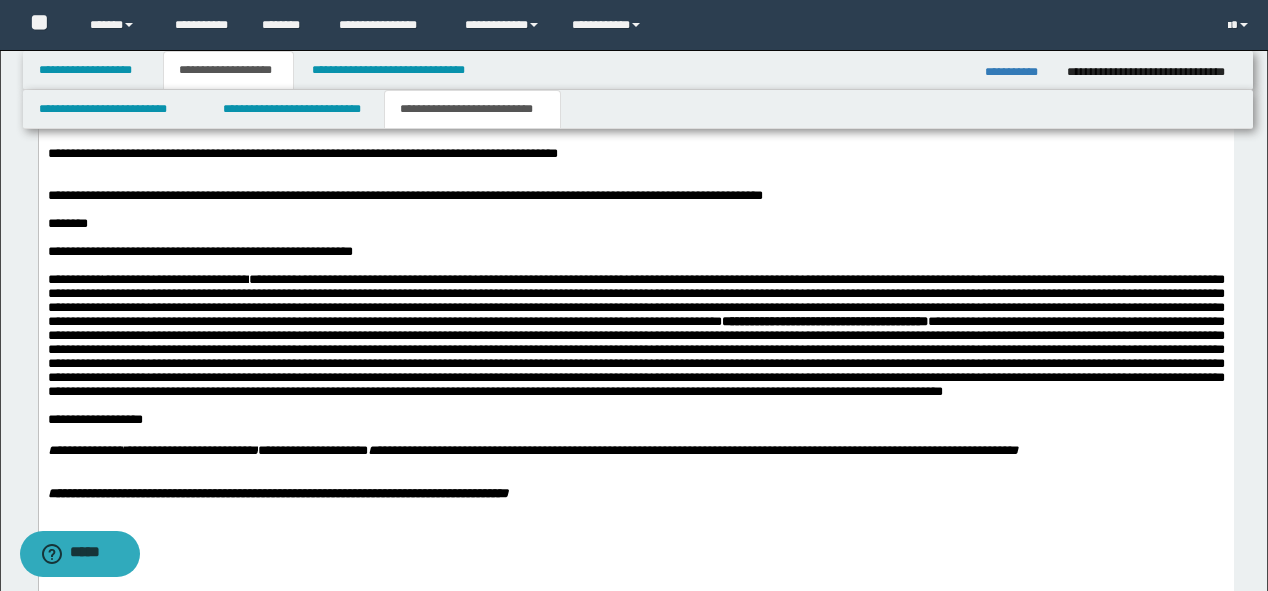 click on "**********" at bounding box center [635, 336] 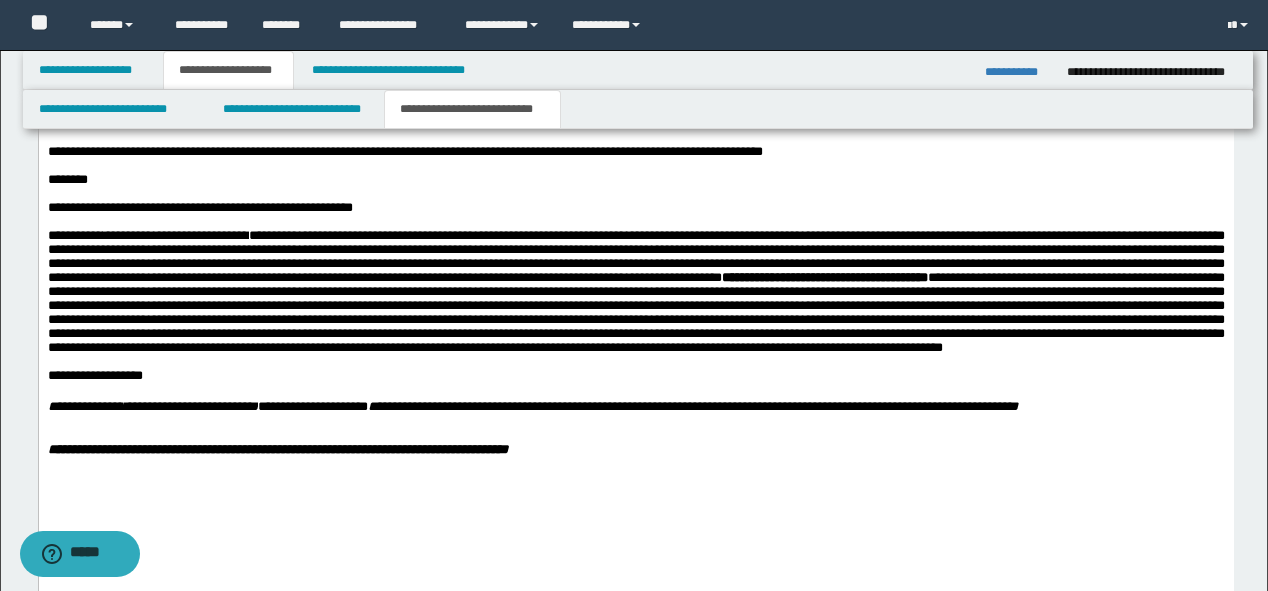 scroll, scrollTop: 1520, scrollLeft: 0, axis: vertical 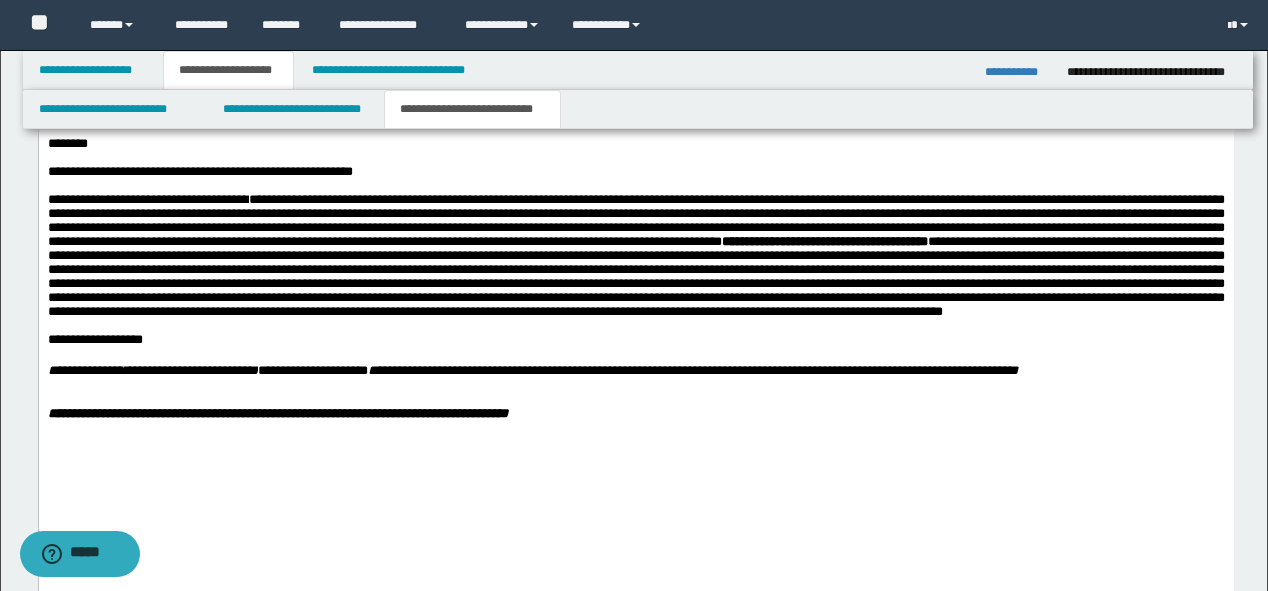 click on "**********" at bounding box center (635, 256) 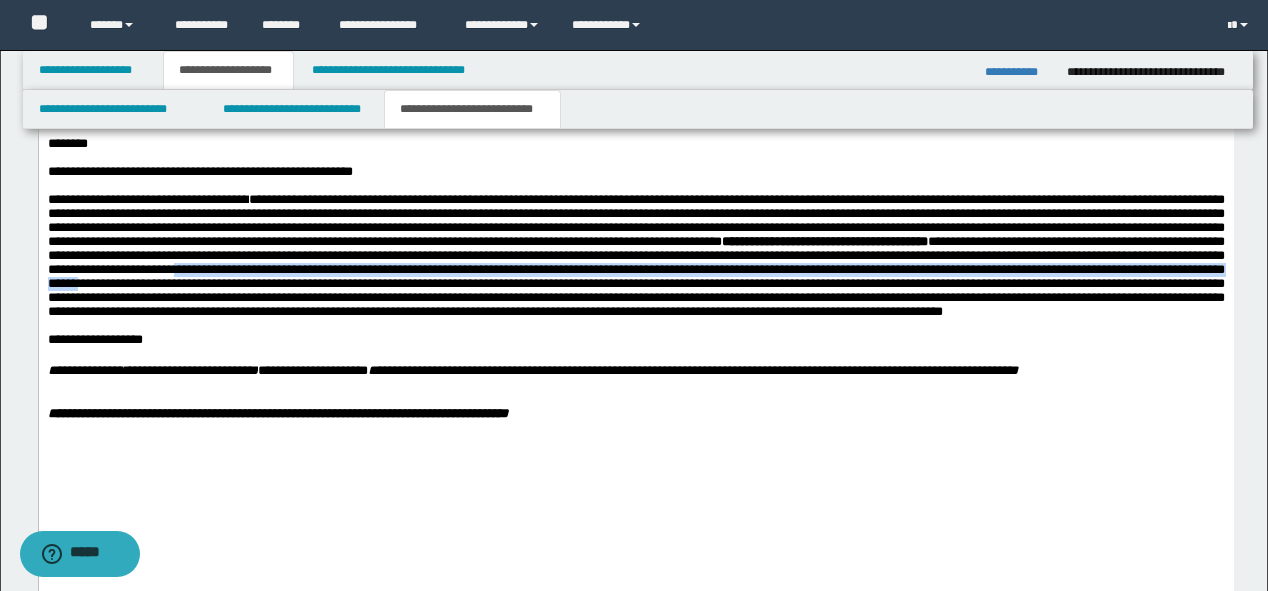 click on "**********" at bounding box center (635, 256) 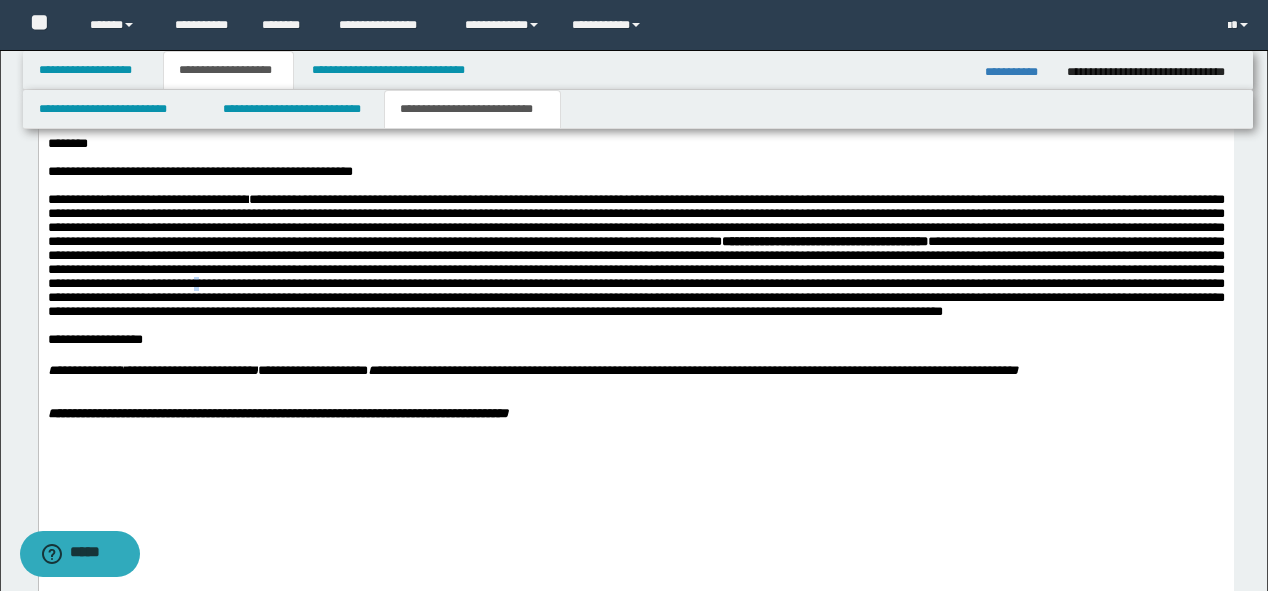 click on "**********" at bounding box center (635, 256) 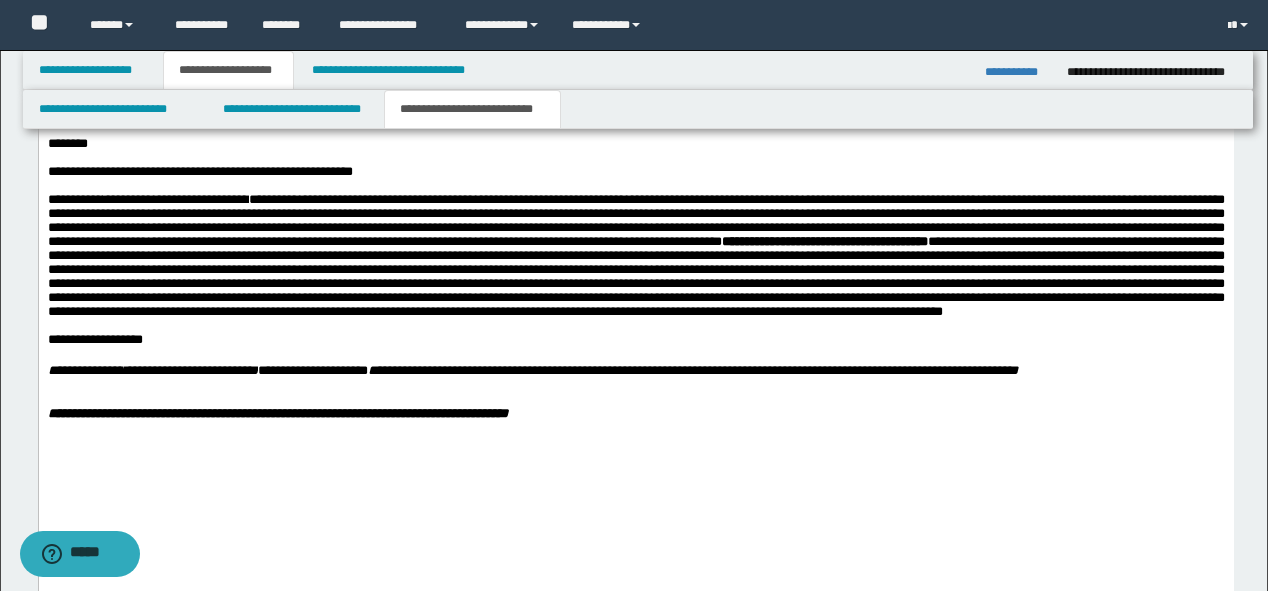 click on "**********" at bounding box center [635, 256] 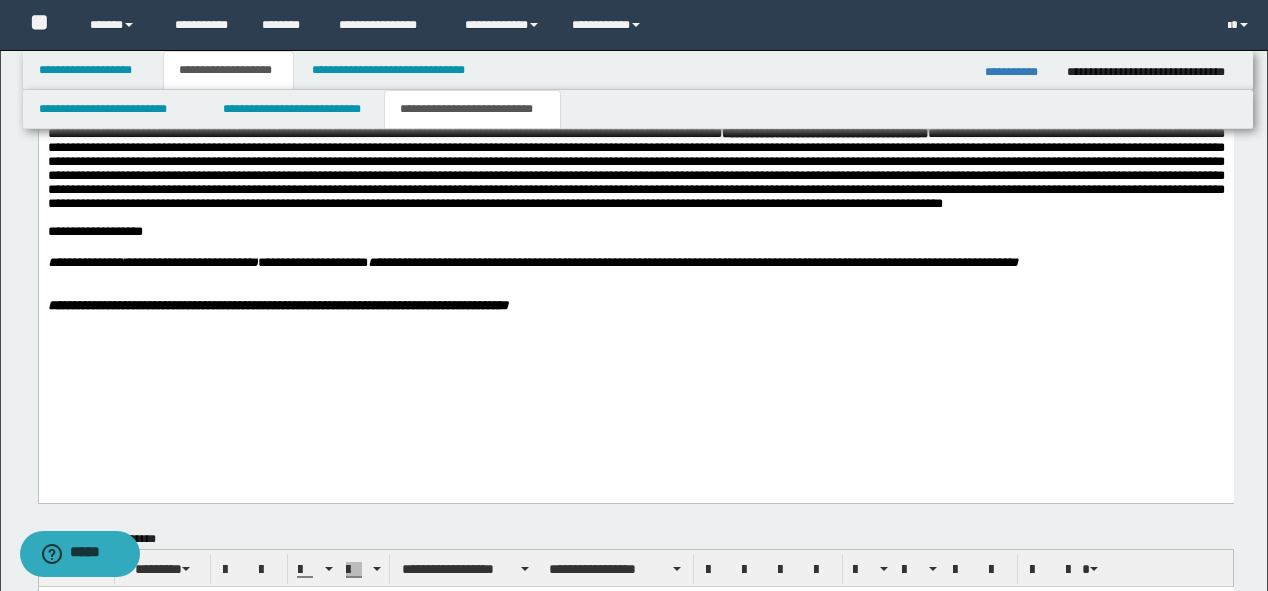 scroll, scrollTop: 1600, scrollLeft: 0, axis: vertical 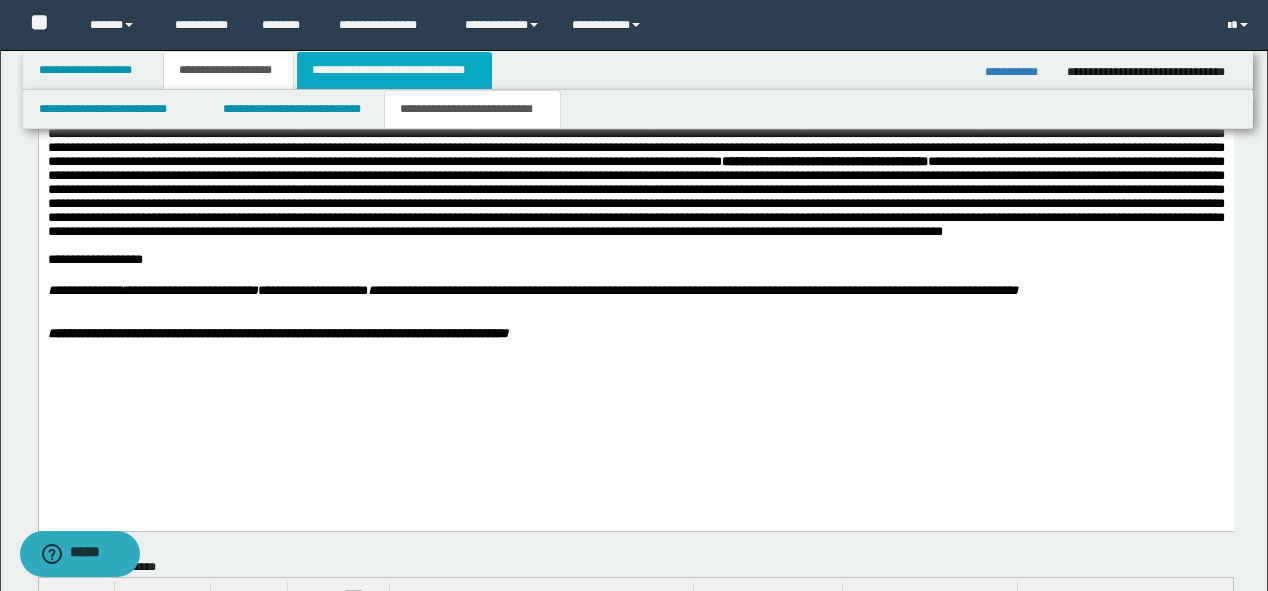 click on "**********" at bounding box center [394, 70] 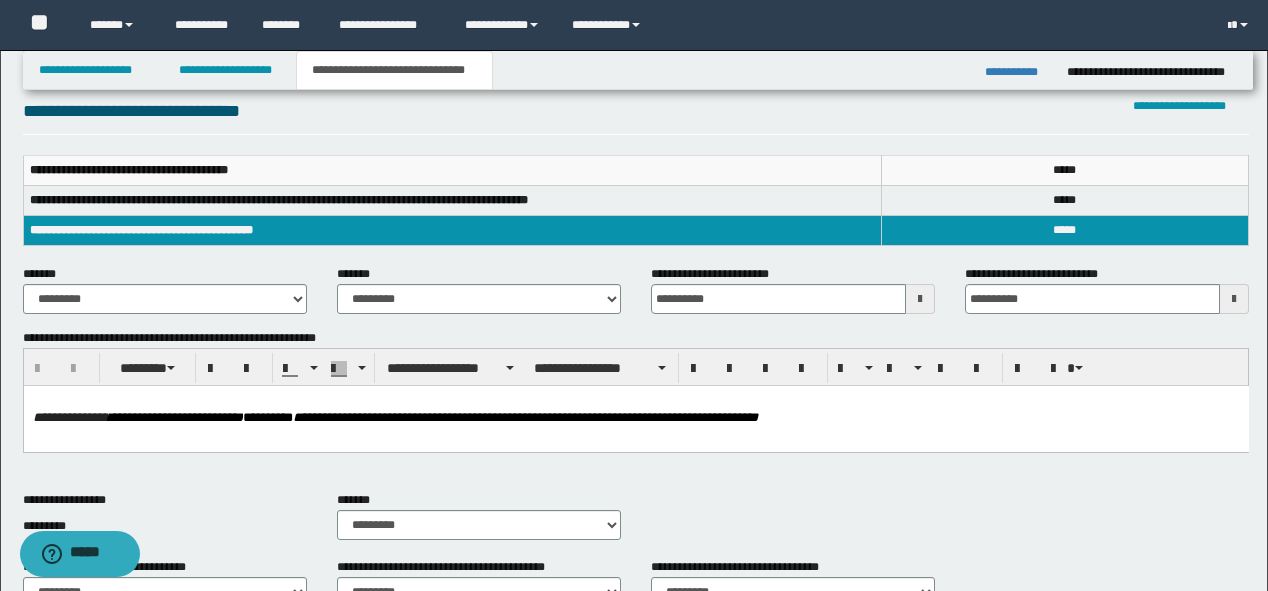 scroll, scrollTop: 211, scrollLeft: 0, axis: vertical 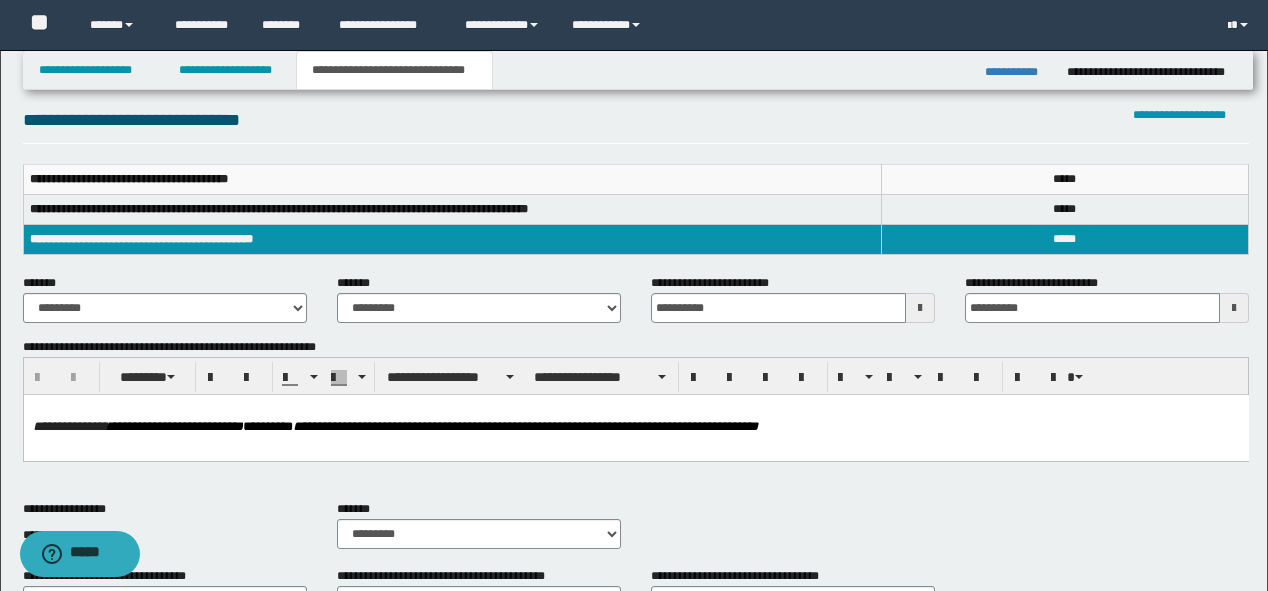 click at bounding box center [635, 442] 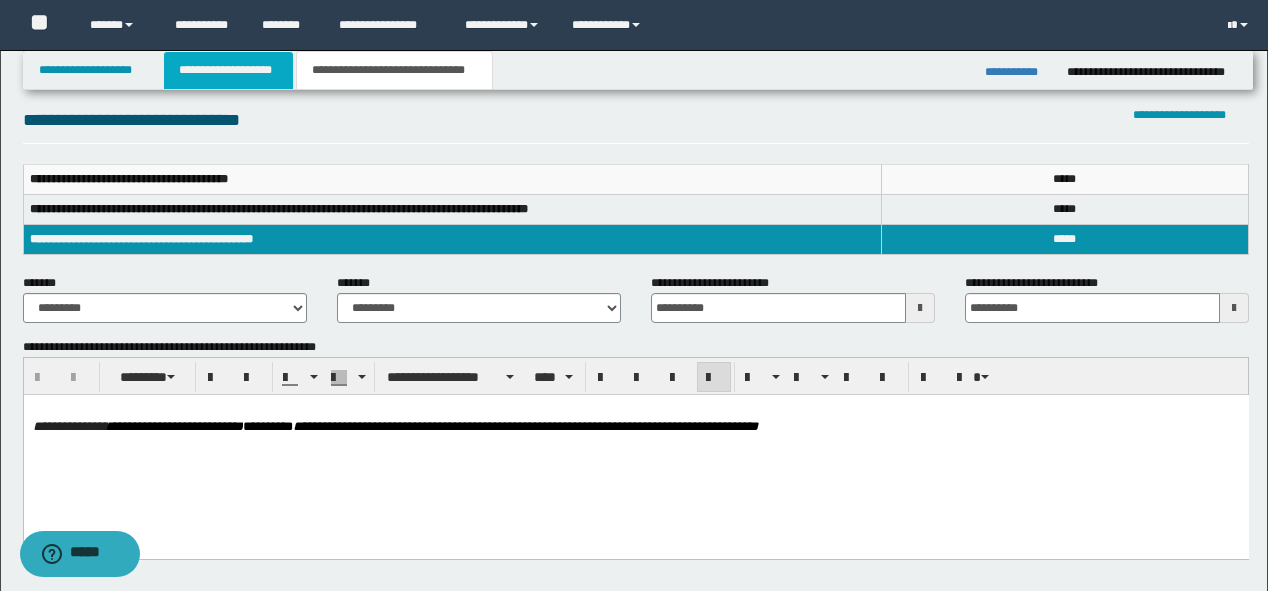 click on "**********" at bounding box center (228, 70) 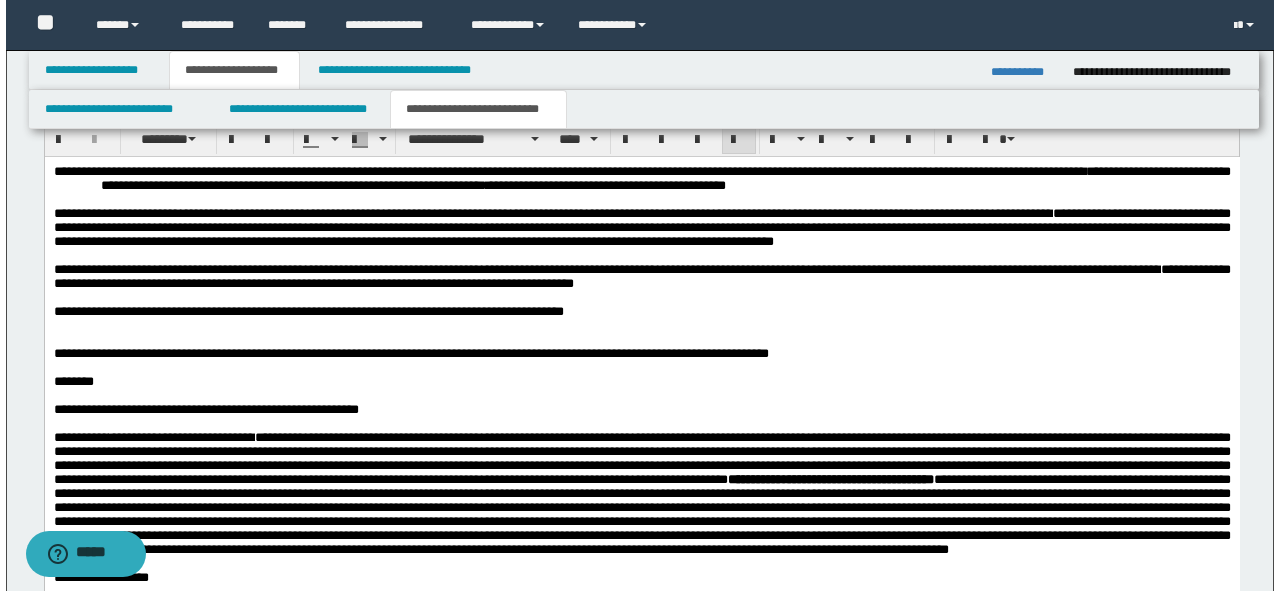 scroll, scrollTop: 1522, scrollLeft: 0, axis: vertical 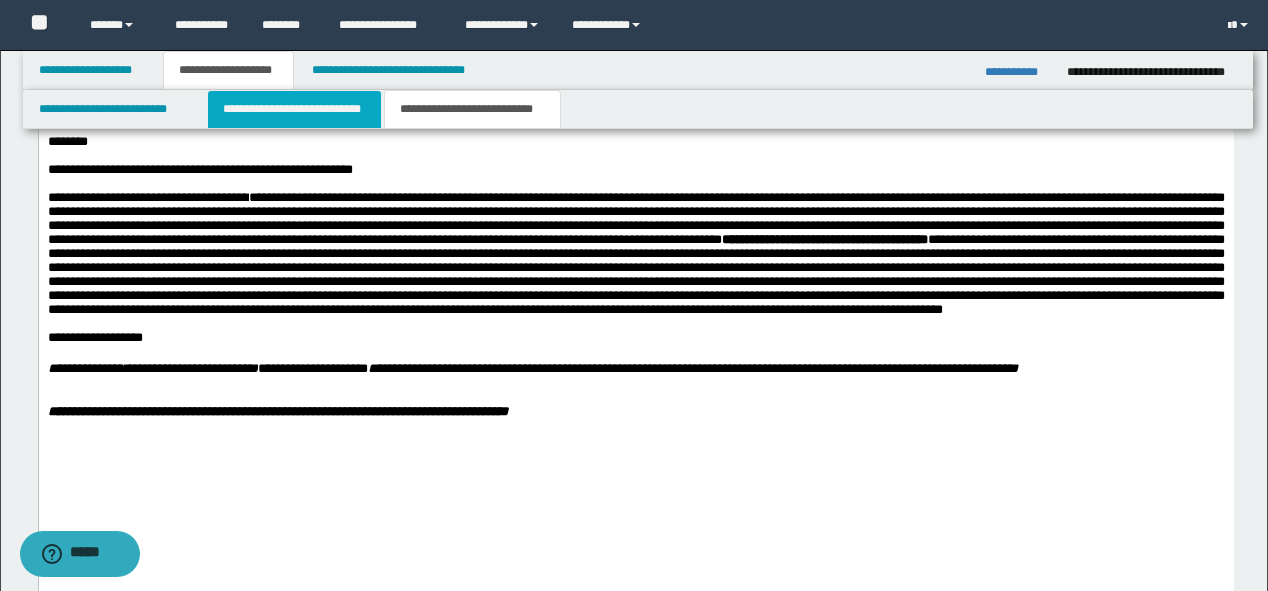 click on "**********" at bounding box center (294, 109) 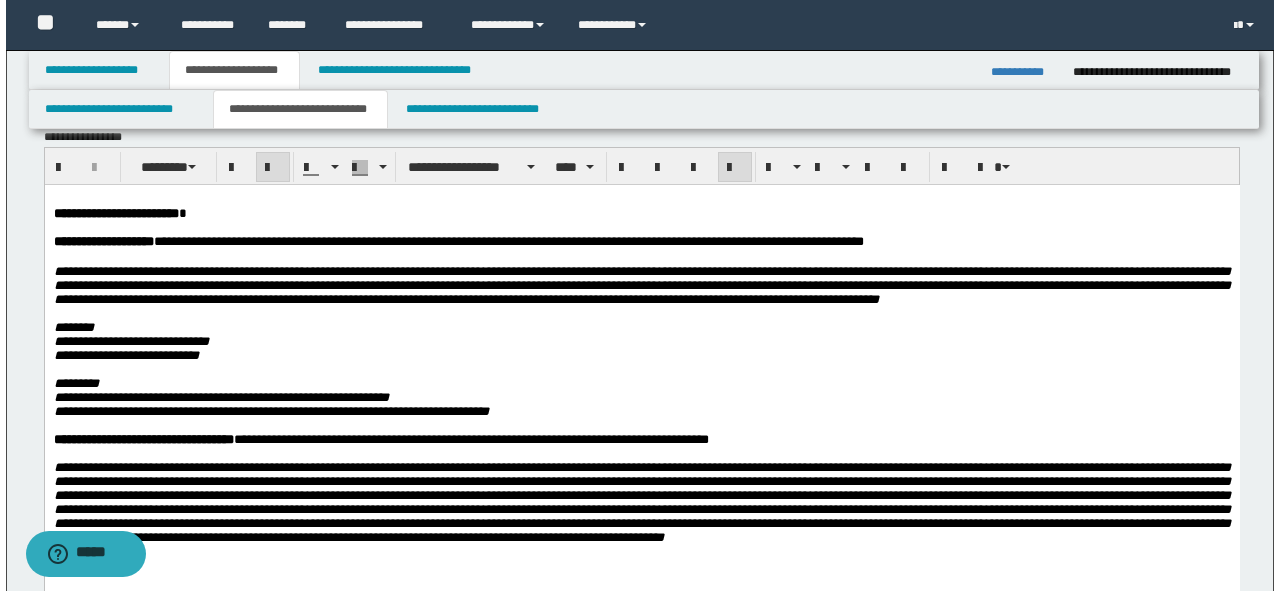 scroll, scrollTop: 0, scrollLeft: 0, axis: both 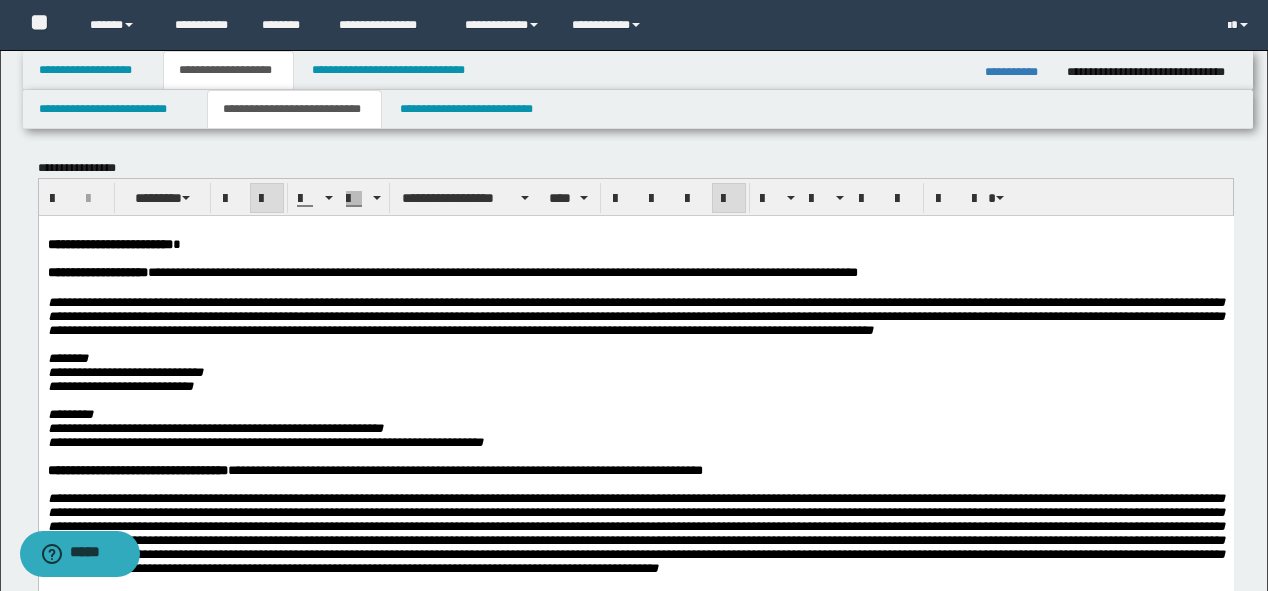 click on "**********" at bounding box center [507, 271] 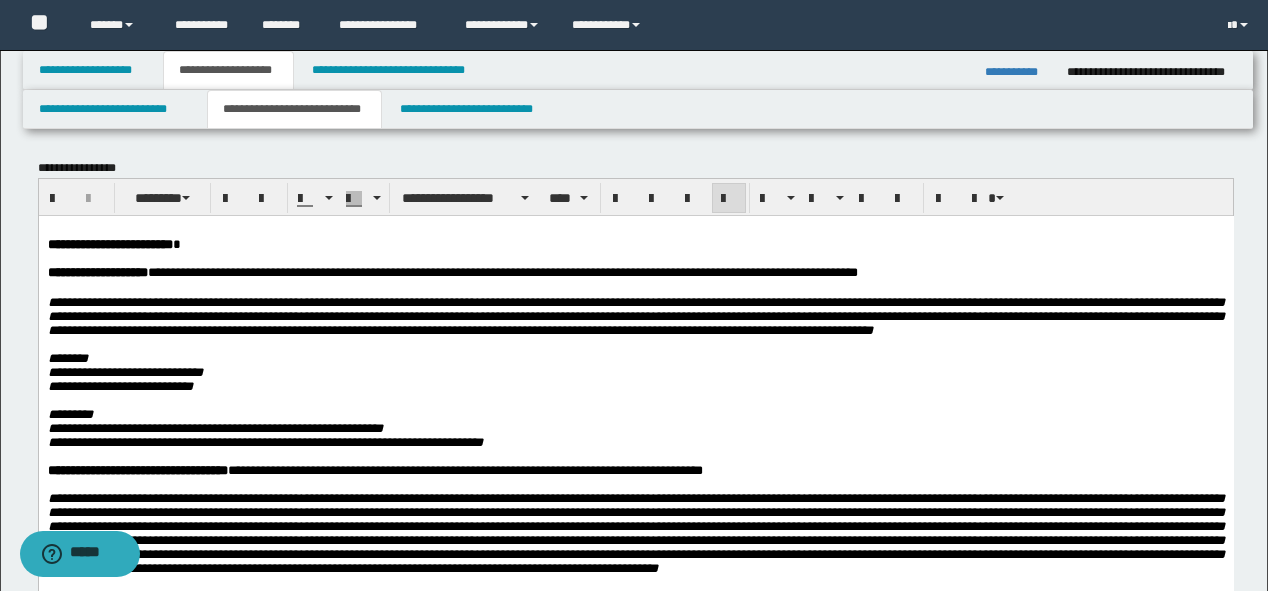 click at bounding box center (635, 258) 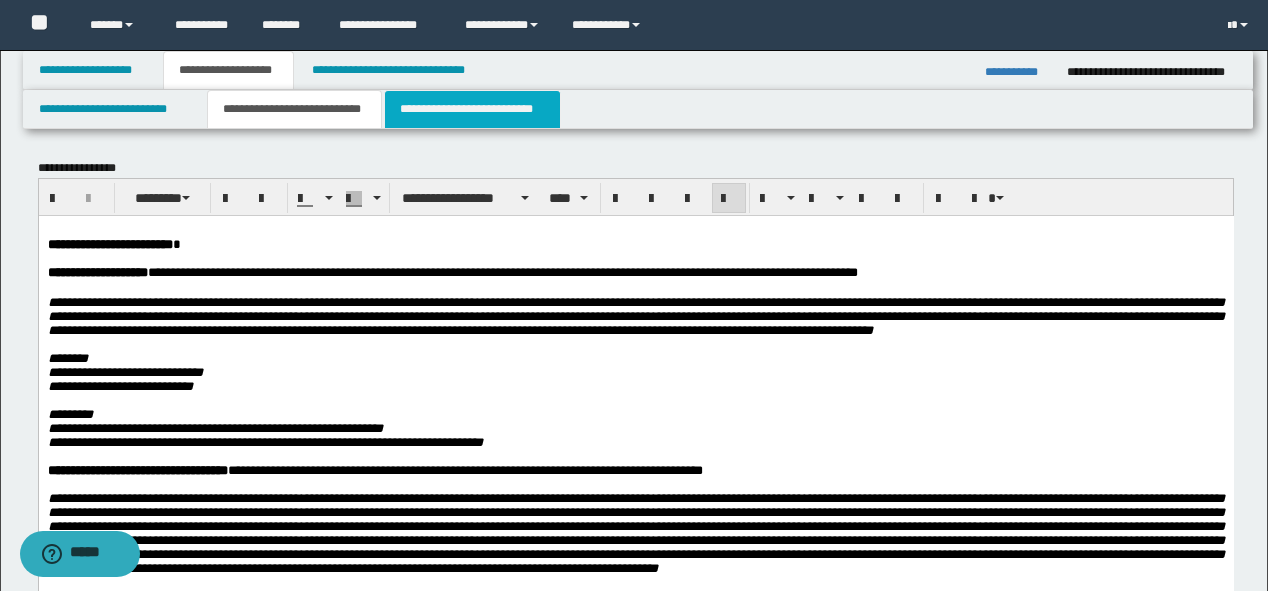 click on "**********" at bounding box center (472, 109) 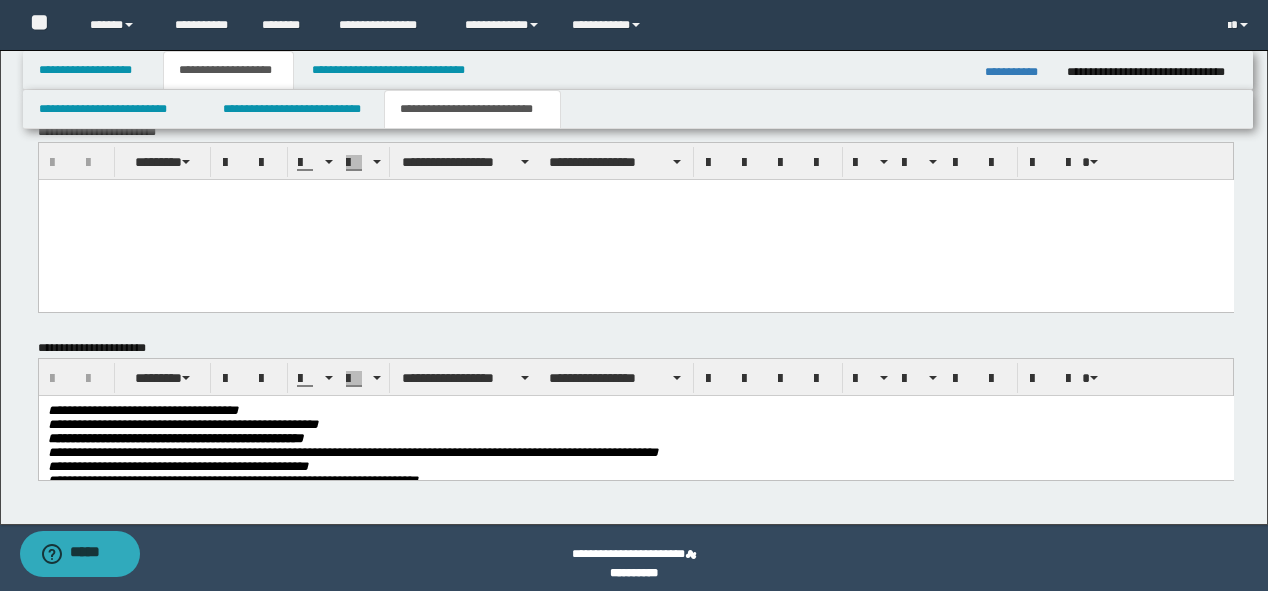 scroll, scrollTop: 2046, scrollLeft: 0, axis: vertical 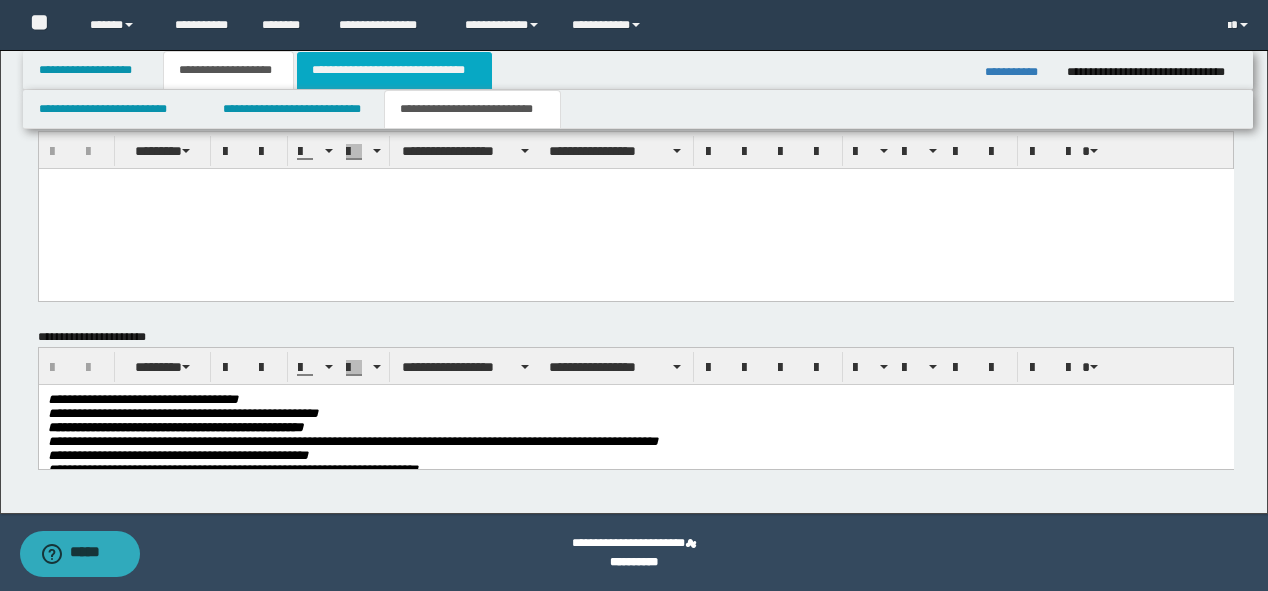 click on "**********" at bounding box center (394, 70) 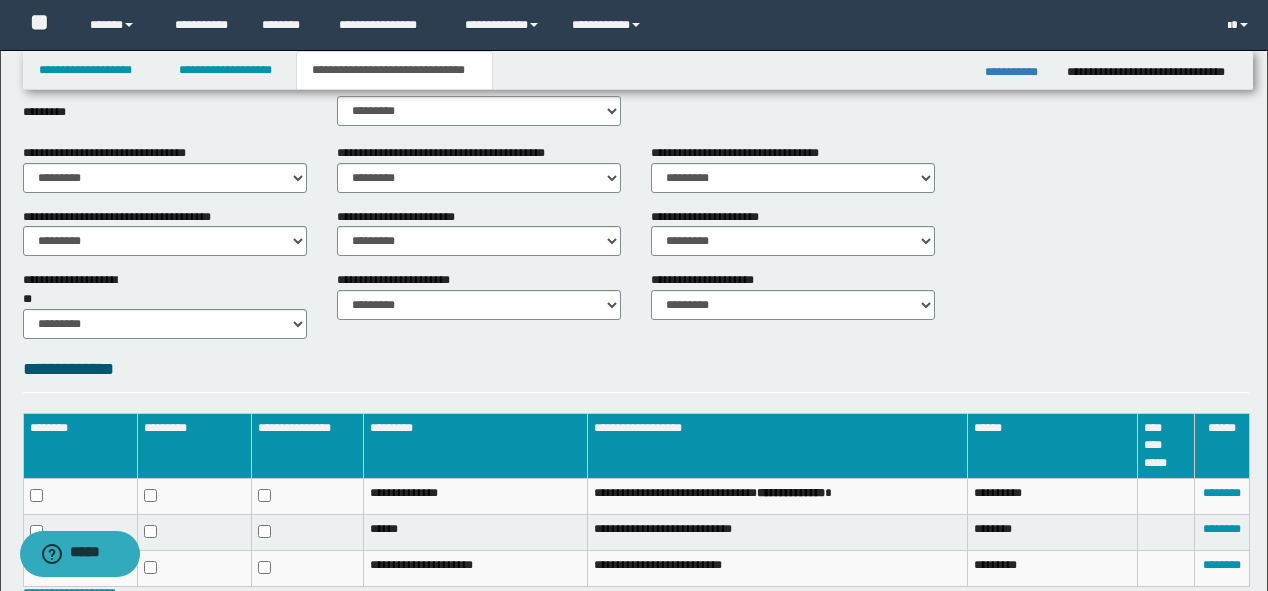 scroll, scrollTop: 789, scrollLeft: 0, axis: vertical 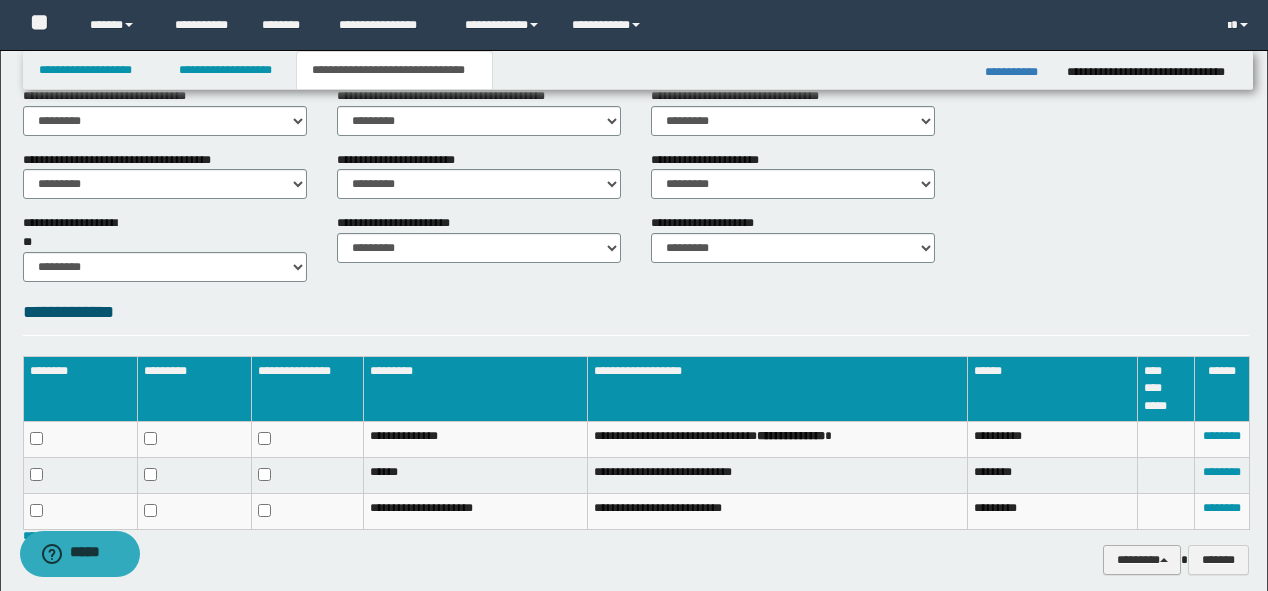 click on "********" at bounding box center (1142, 560) 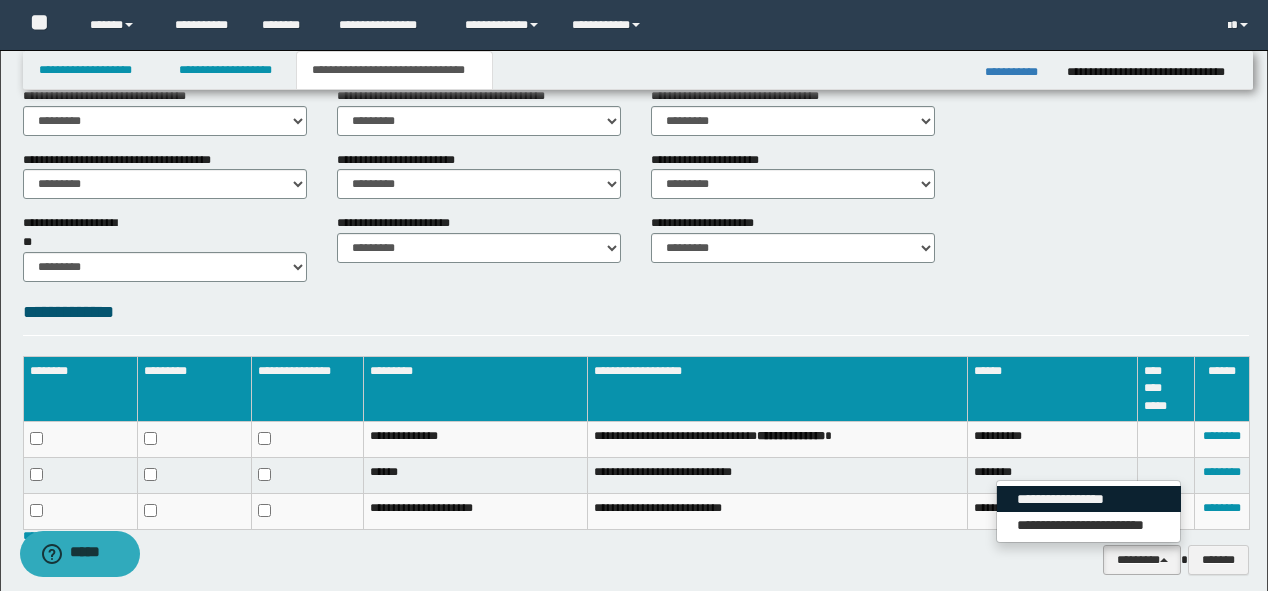 click on "**********" at bounding box center (1089, 499) 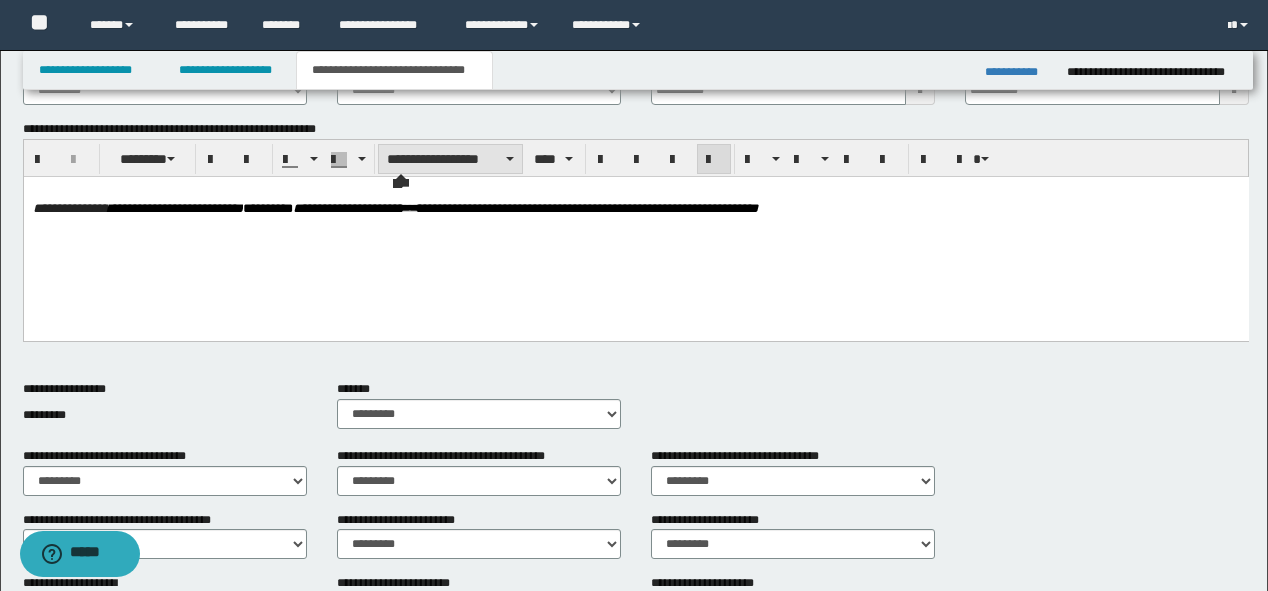 scroll, scrollTop: 389, scrollLeft: 0, axis: vertical 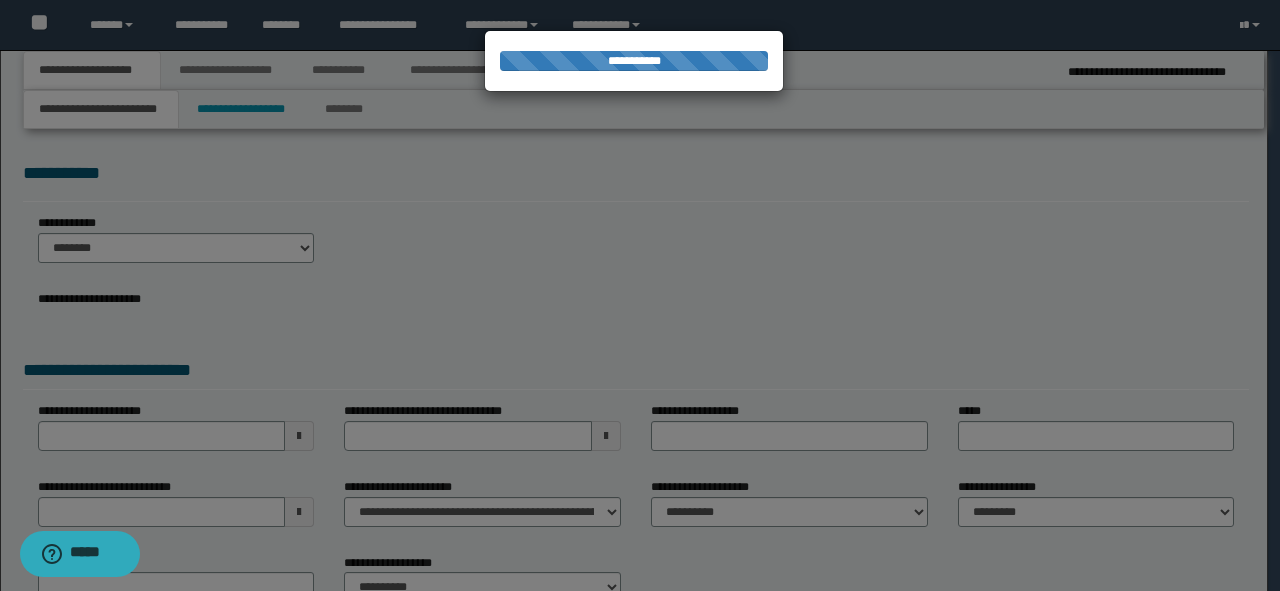 type on "**********" 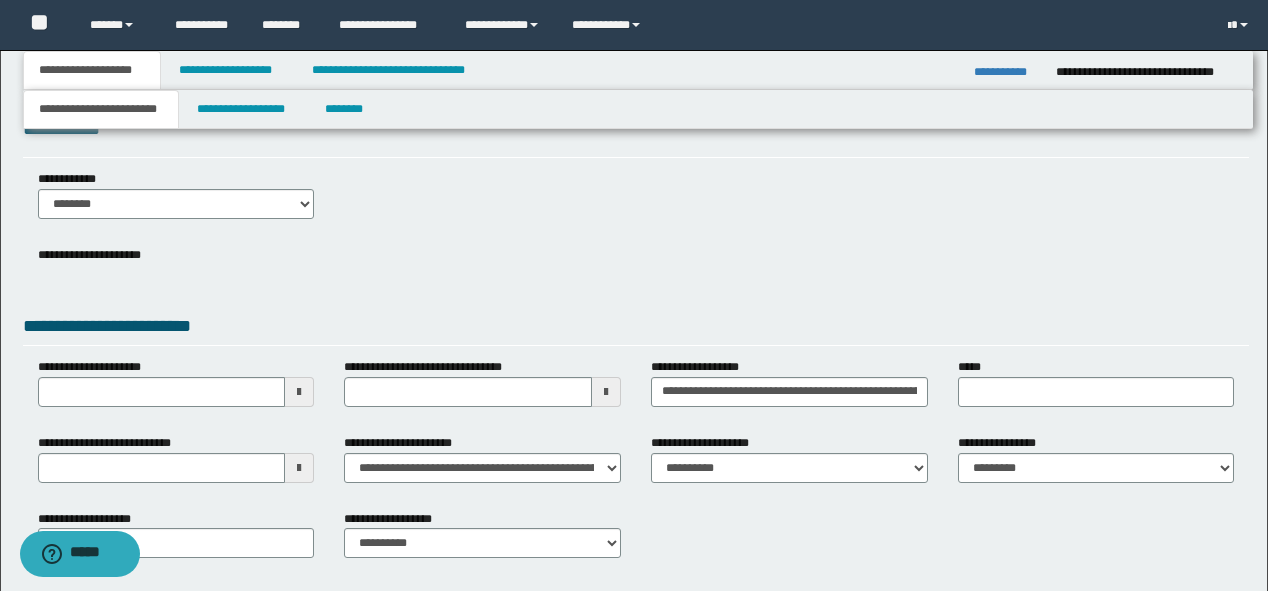 scroll, scrollTop: 80, scrollLeft: 0, axis: vertical 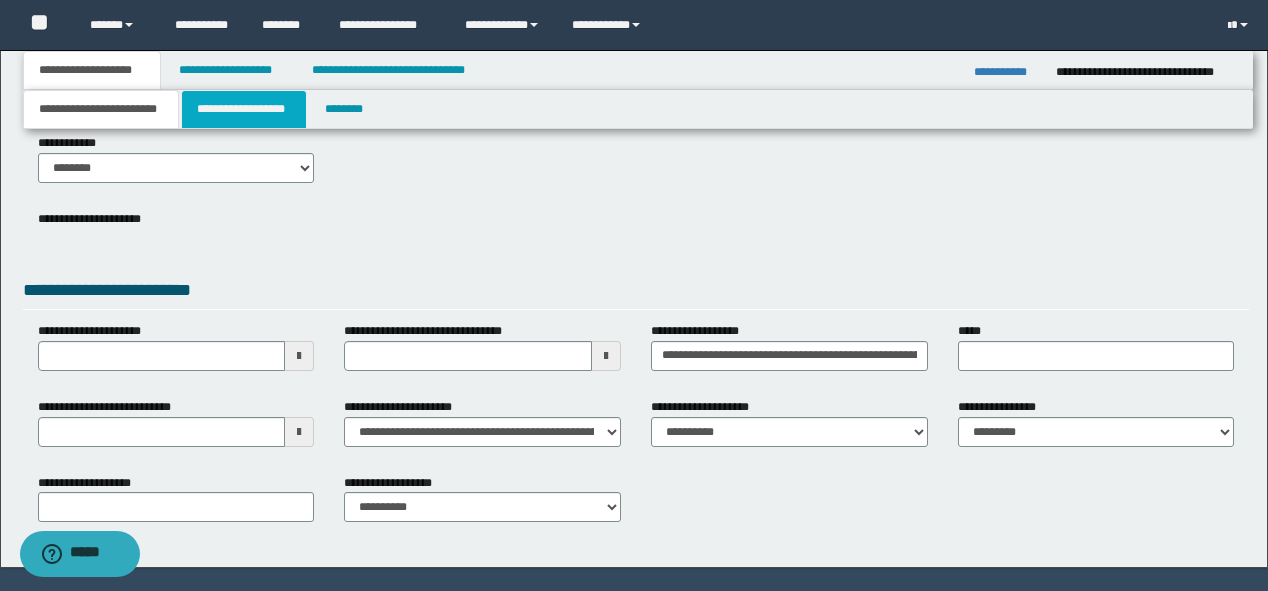 click on "**********" at bounding box center [244, 109] 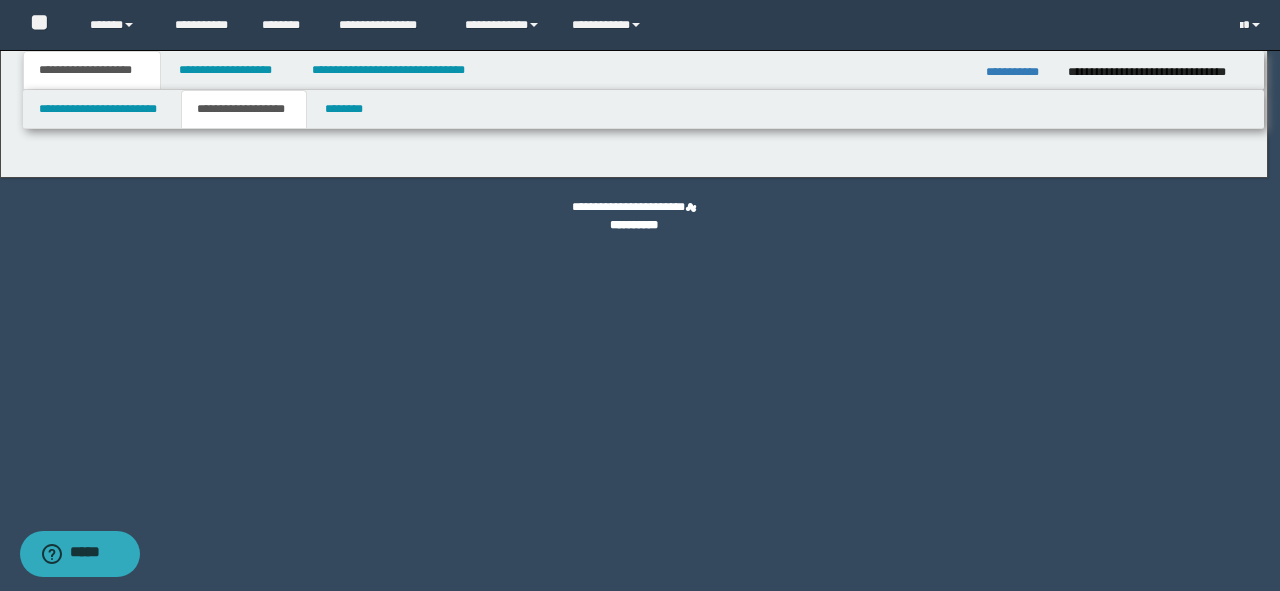 type on "**********" 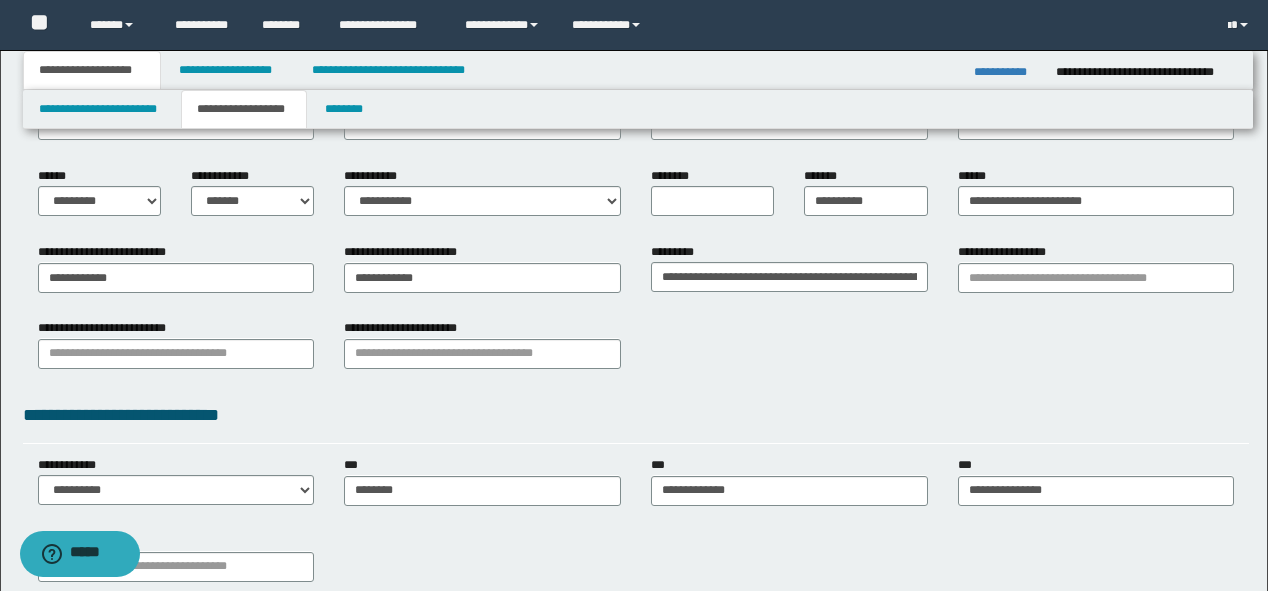 scroll, scrollTop: 320, scrollLeft: 0, axis: vertical 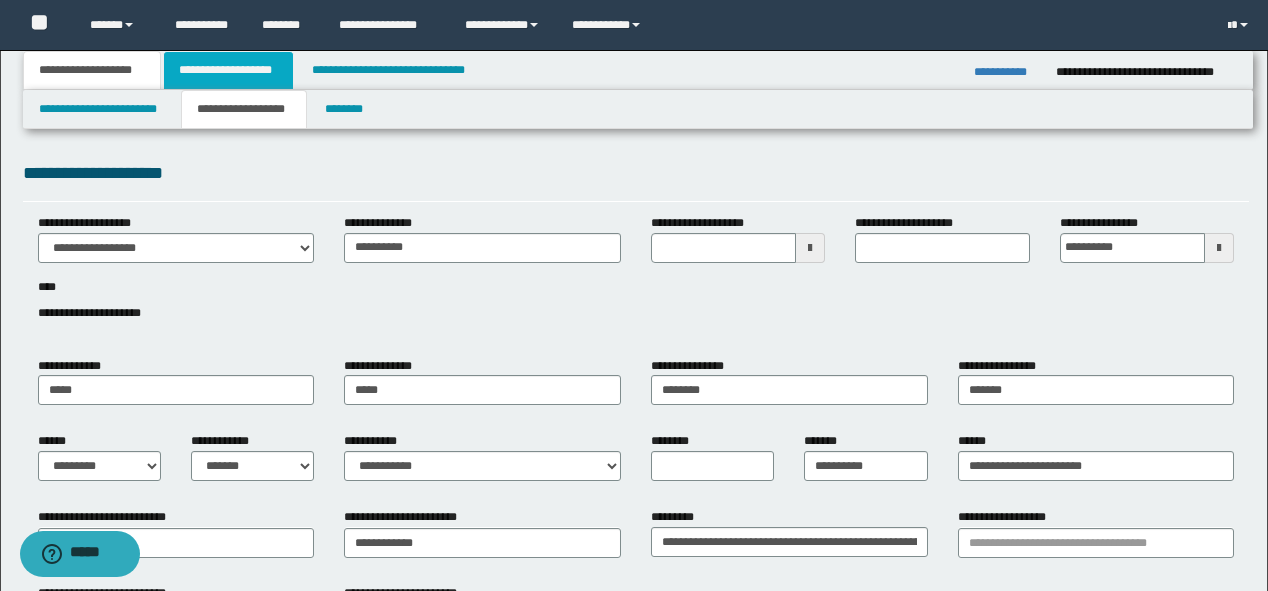 click on "**********" at bounding box center (228, 70) 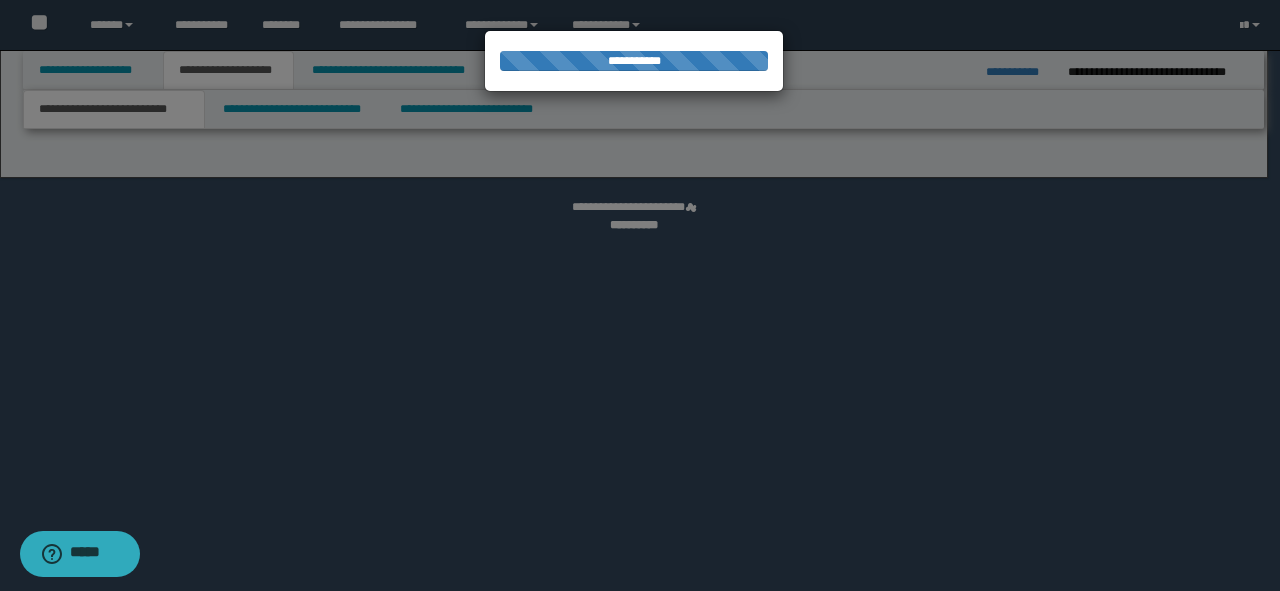 select on "*" 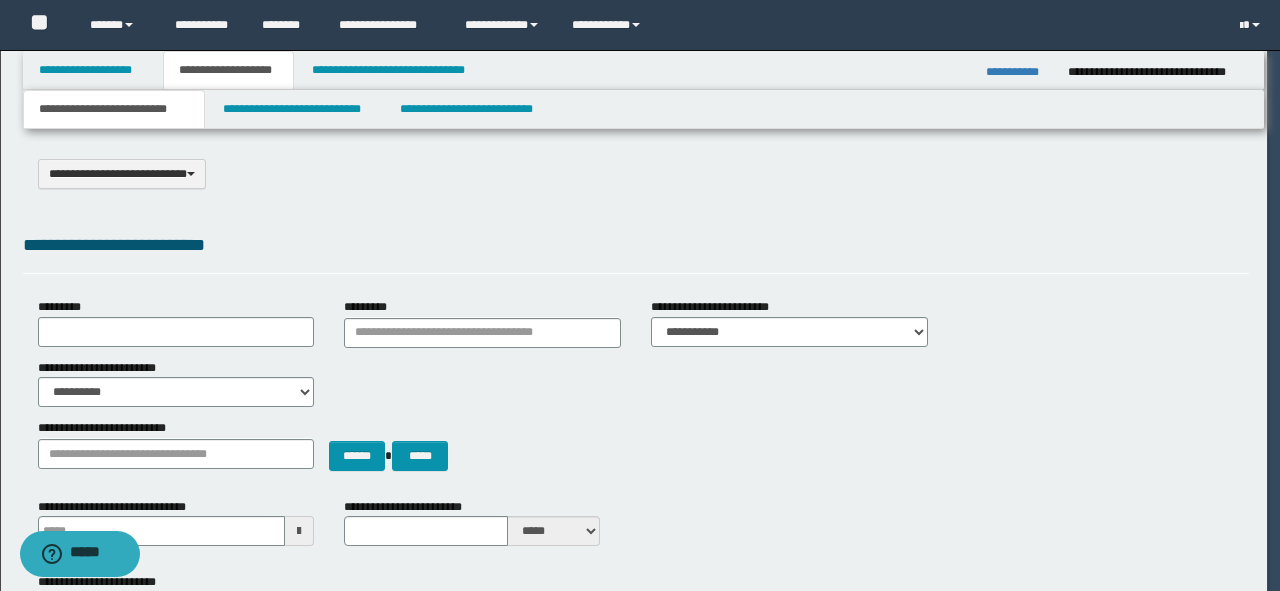 scroll, scrollTop: 0, scrollLeft: 0, axis: both 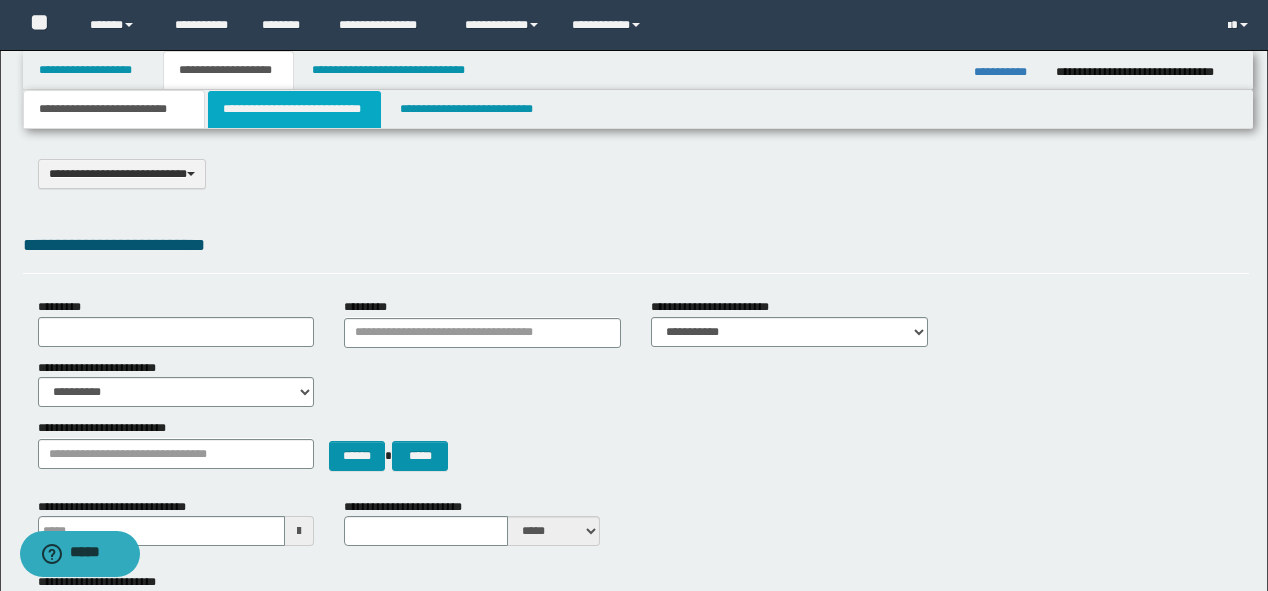 click on "**********" at bounding box center (294, 109) 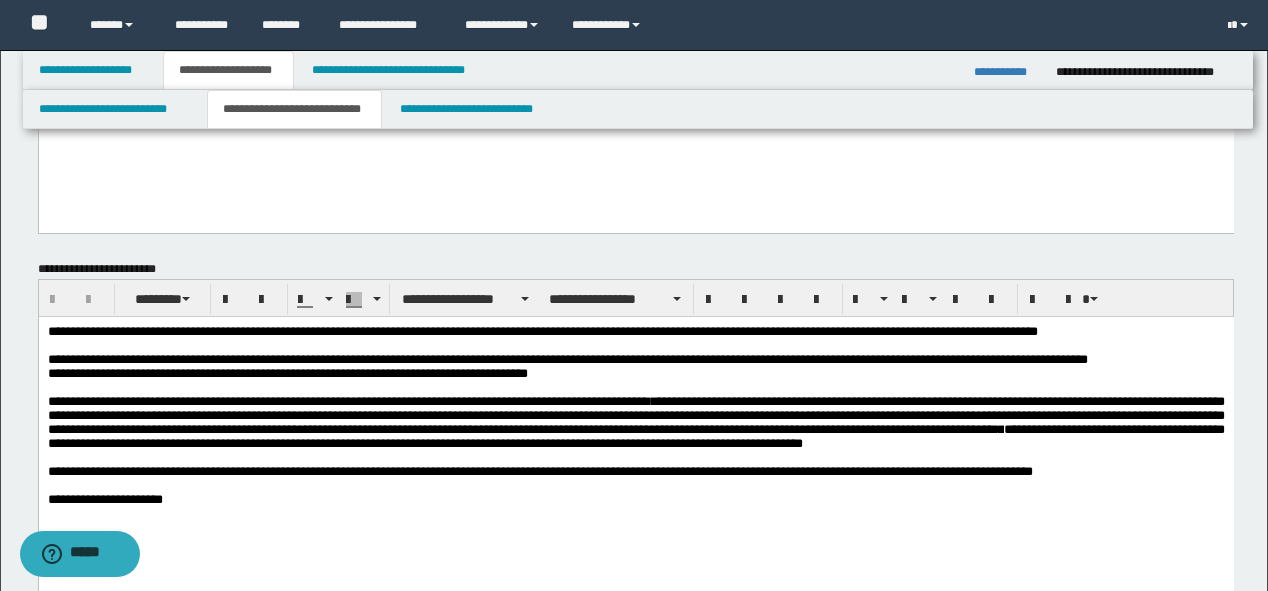 scroll, scrollTop: 800, scrollLeft: 0, axis: vertical 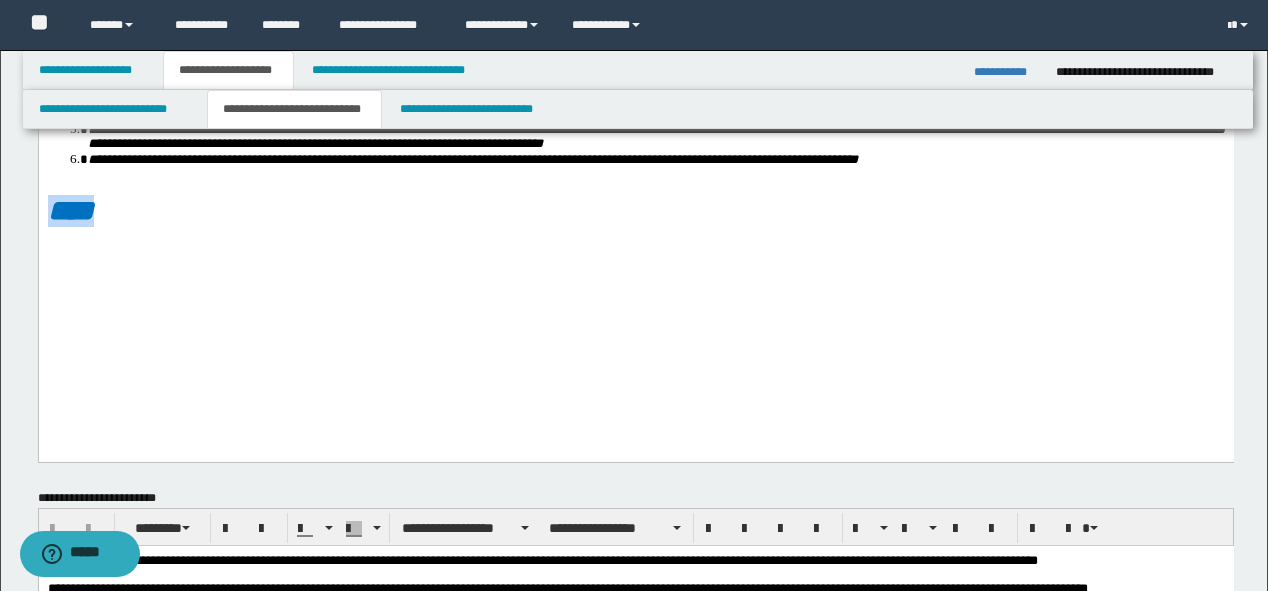drag, startPoint x: 296, startPoint y: 345, endPoint x: 24, endPoint y: 340, distance: 272.04596 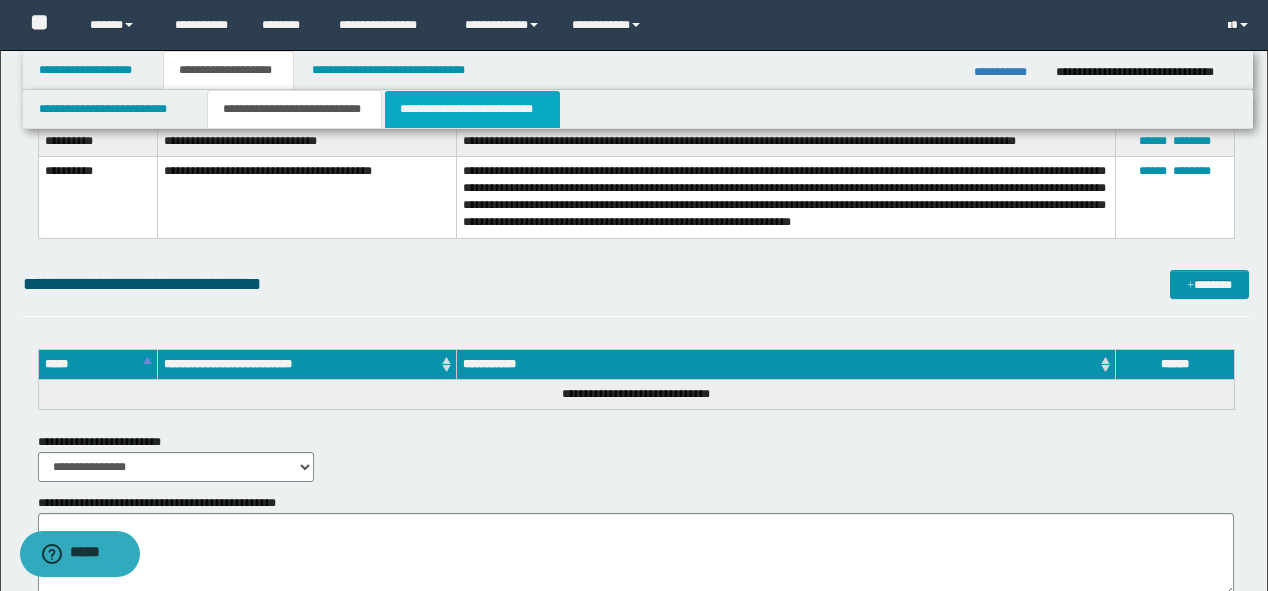 scroll, scrollTop: 2800, scrollLeft: 0, axis: vertical 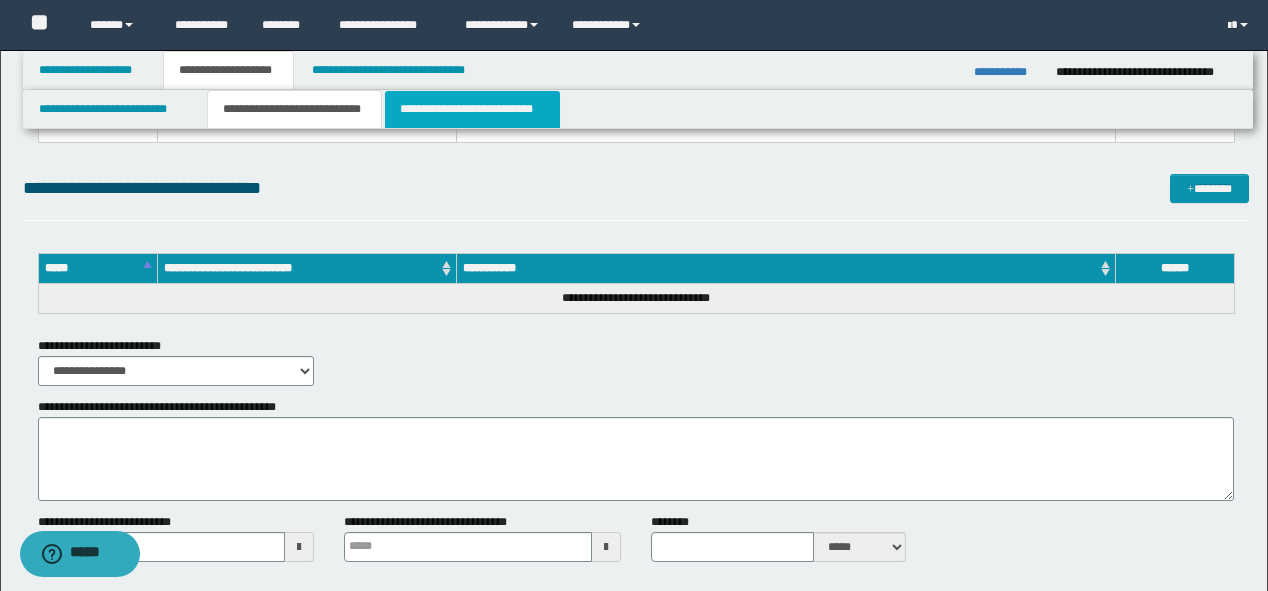 click on "**********" at bounding box center (472, 109) 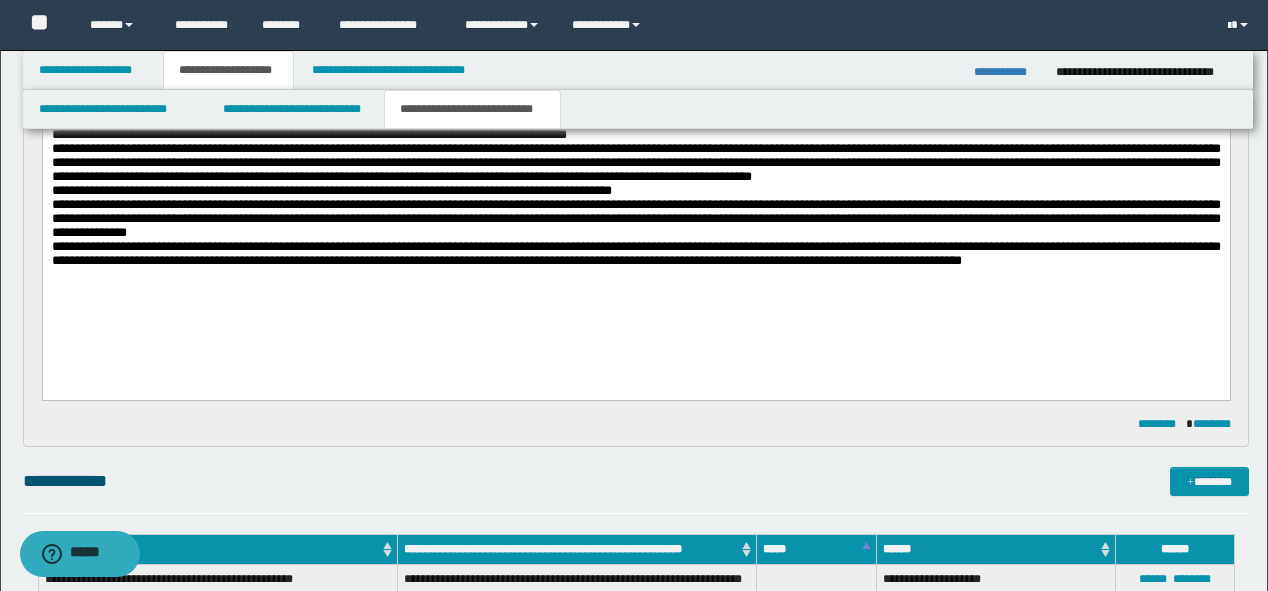 scroll, scrollTop: 640, scrollLeft: 0, axis: vertical 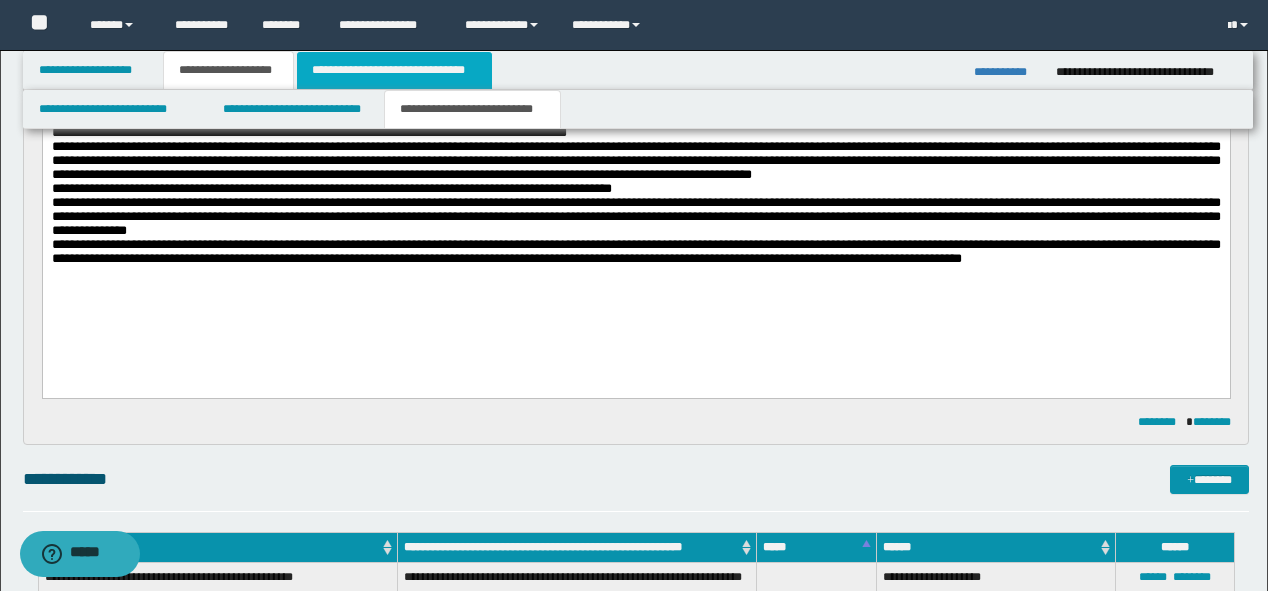 click on "**********" at bounding box center (394, 70) 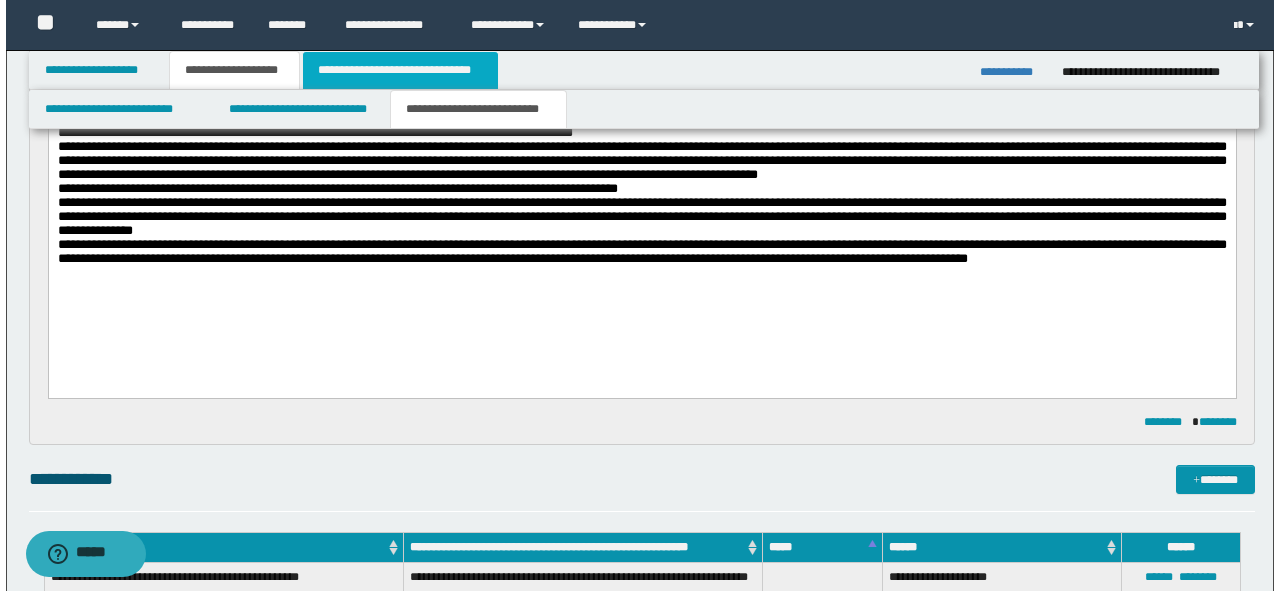 scroll, scrollTop: 0, scrollLeft: 0, axis: both 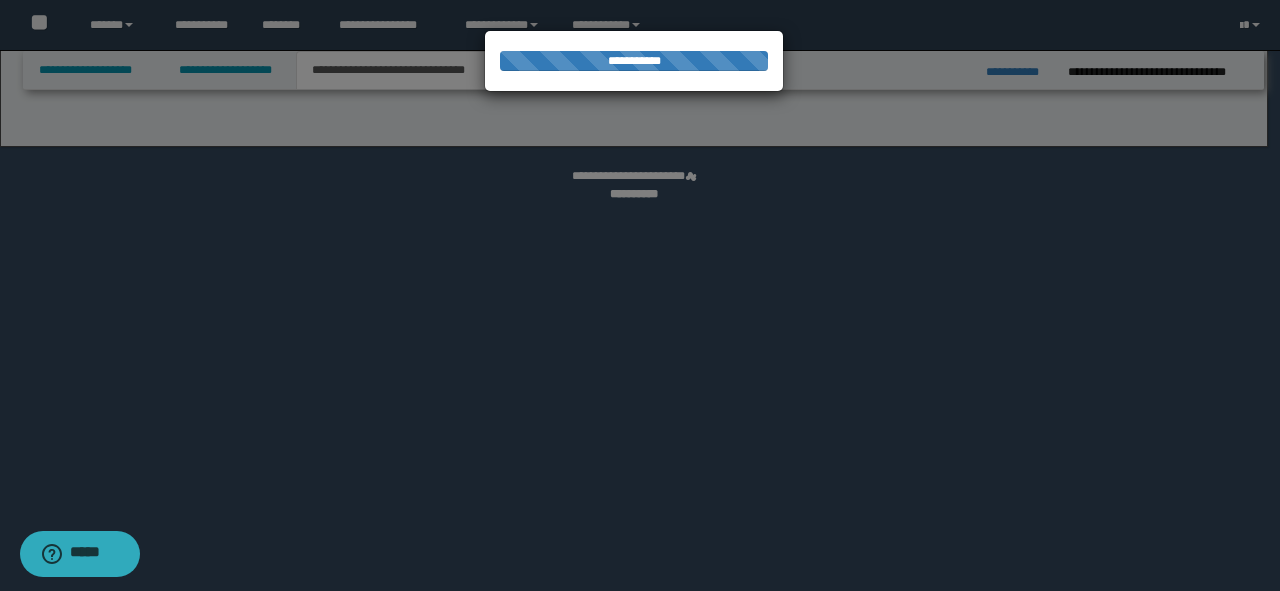 select on "*" 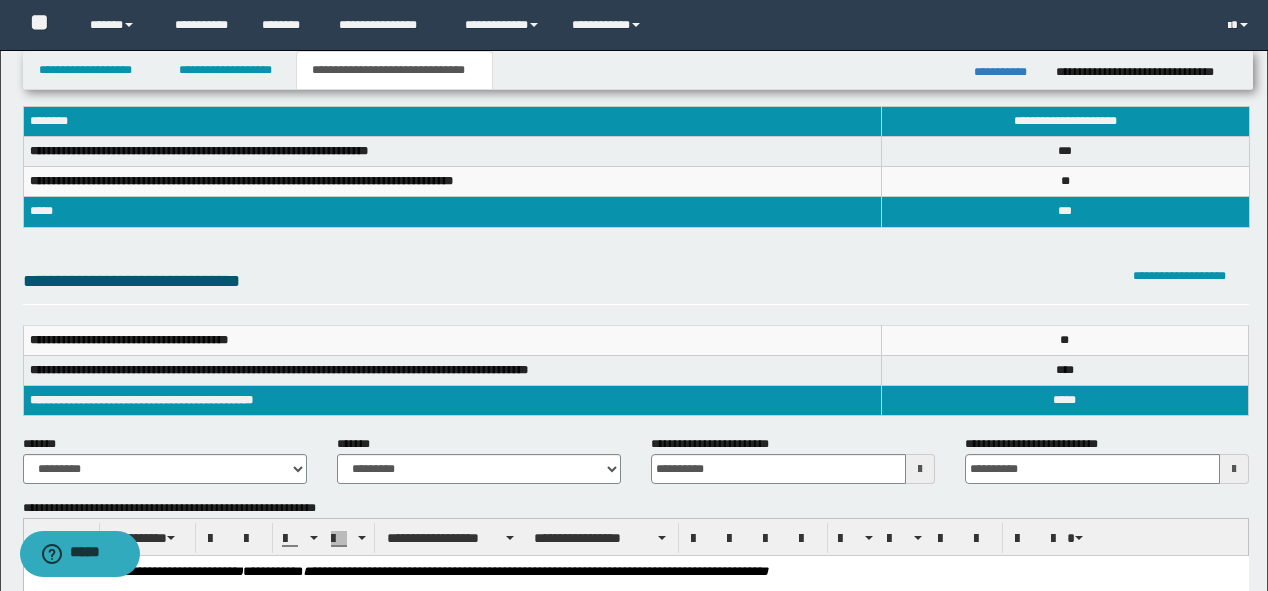 scroll, scrollTop: 240, scrollLeft: 0, axis: vertical 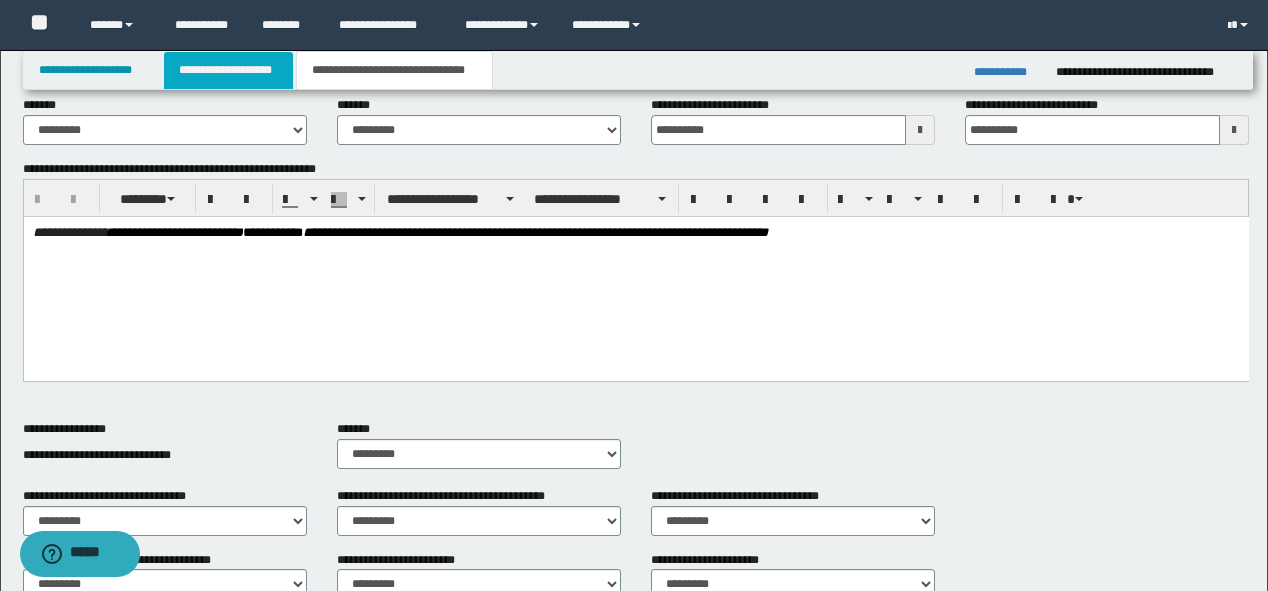 click on "**********" at bounding box center [228, 70] 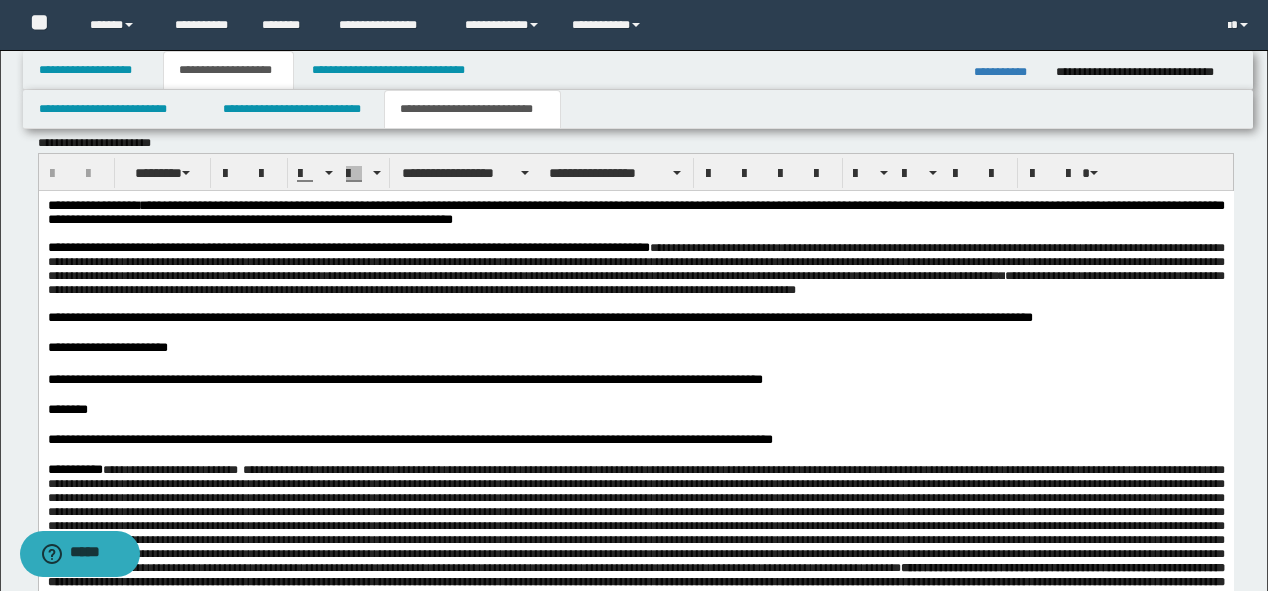 scroll, scrollTop: 1250, scrollLeft: 0, axis: vertical 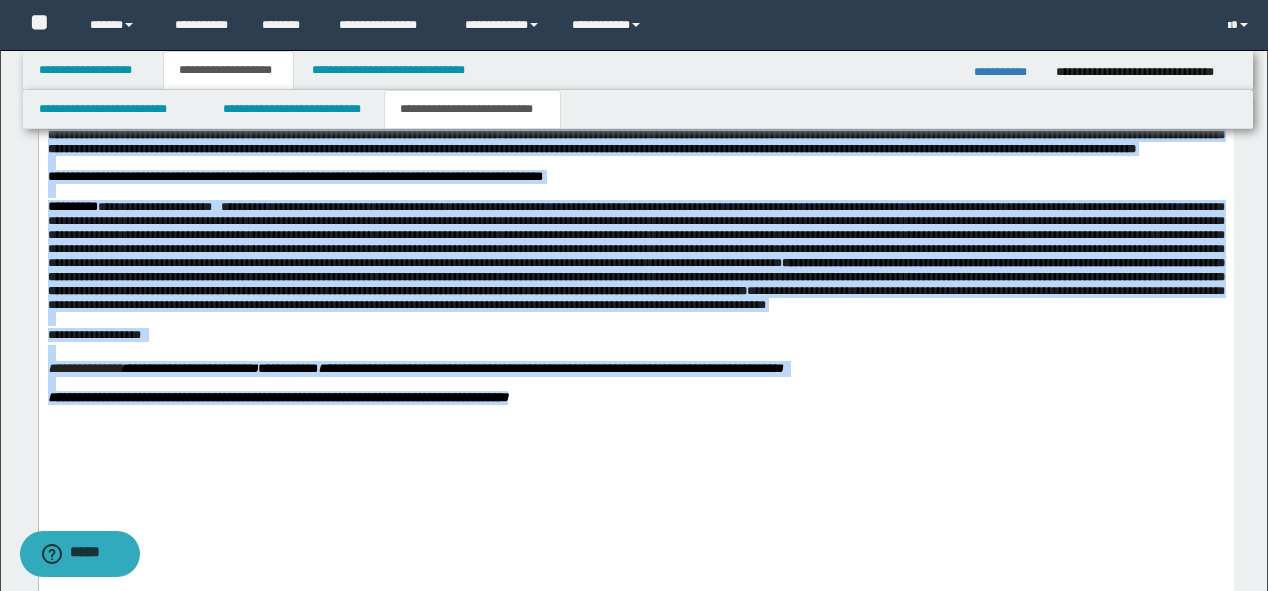 drag, startPoint x: 48, startPoint y: -247, endPoint x: 576, endPoint y: 524, distance: 934.4651 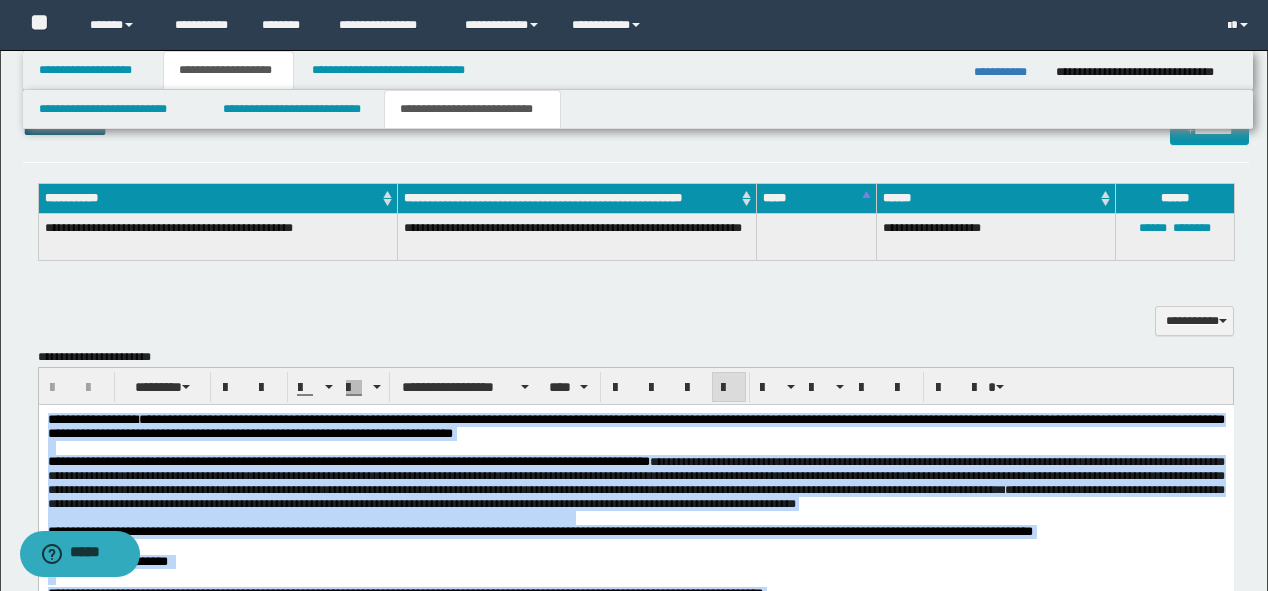 scroll, scrollTop: 1090, scrollLeft: 0, axis: vertical 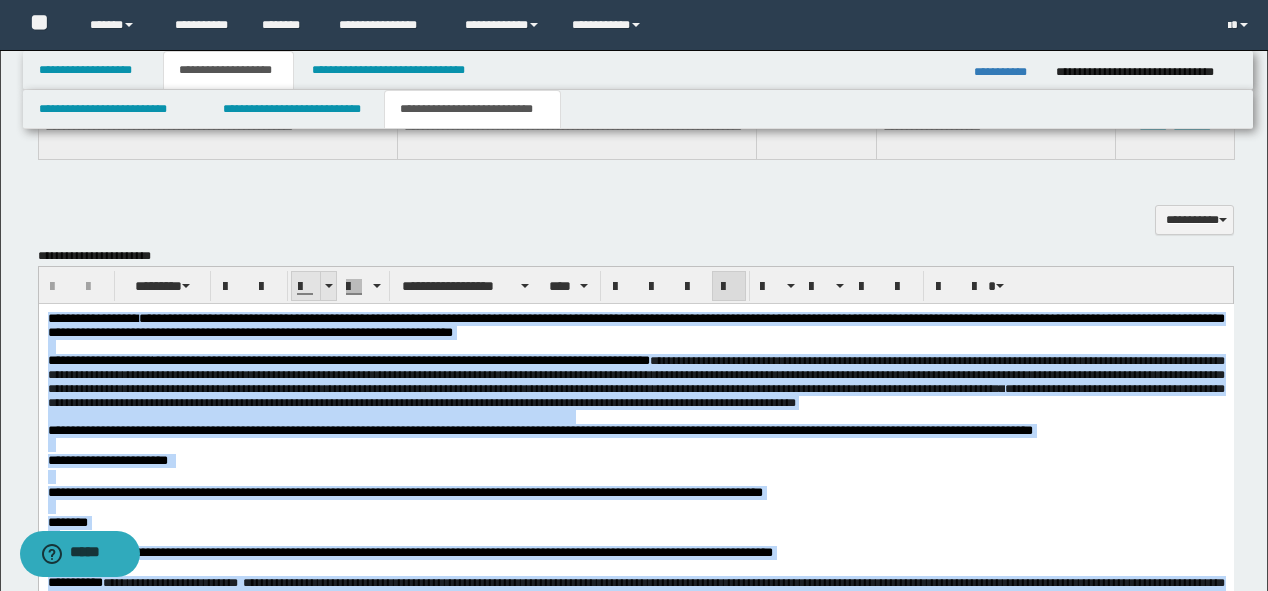 click at bounding box center [329, 286] 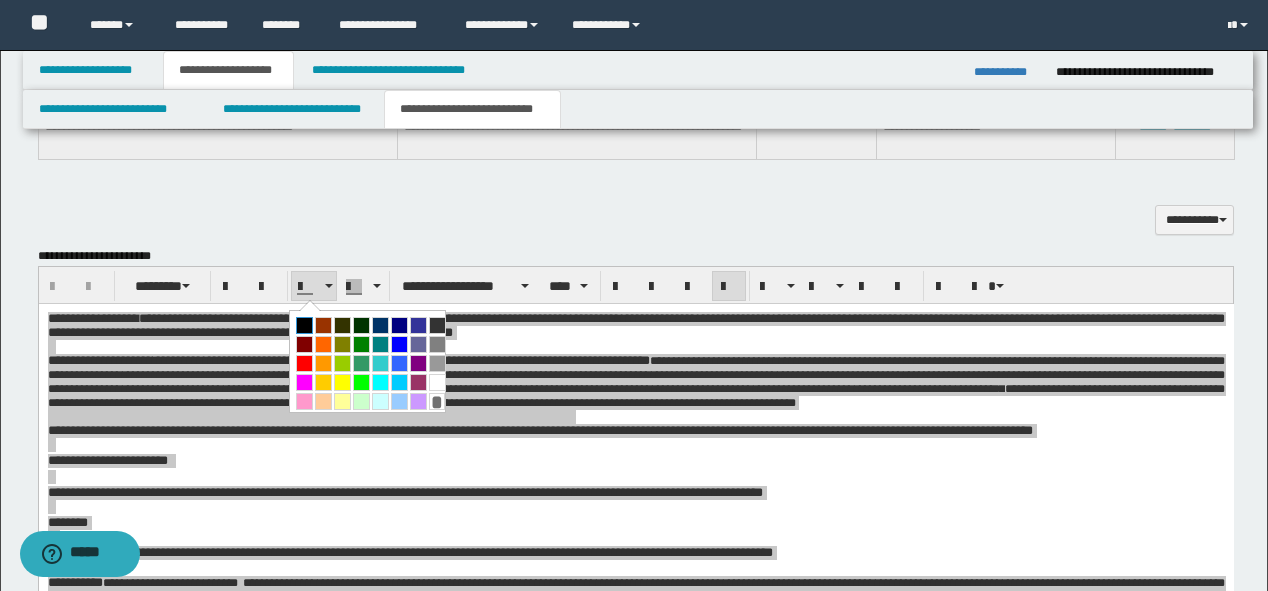click at bounding box center (304, 325) 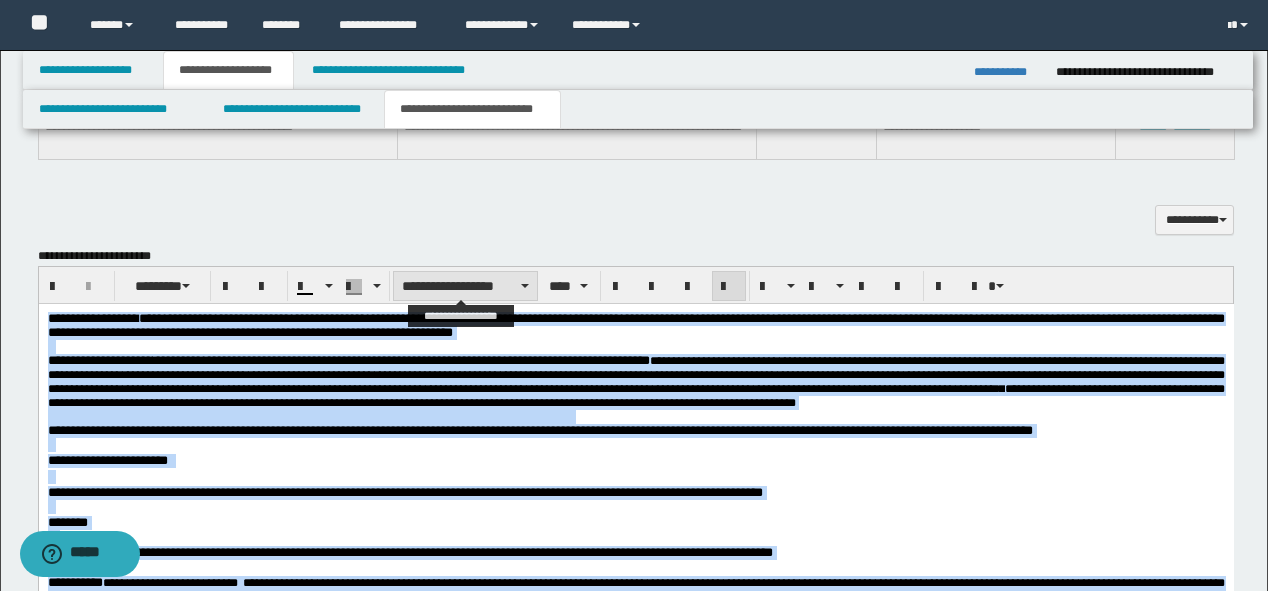 click on "**********" at bounding box center [465, 286] 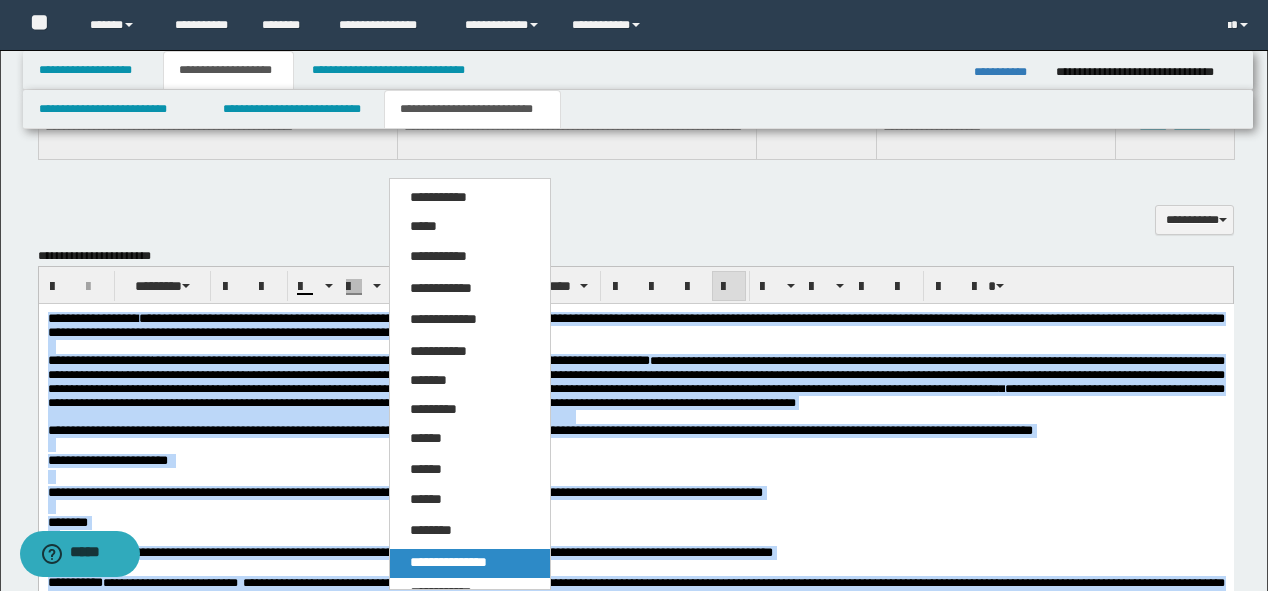 click on "**********" at bounding box center [470, 563] 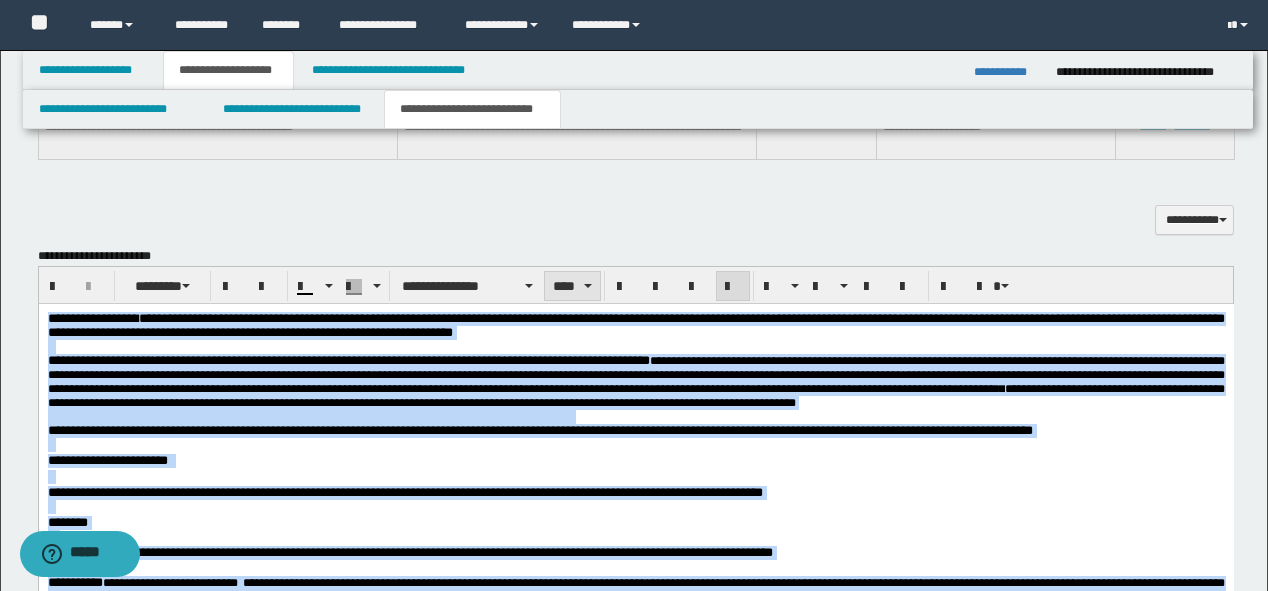 click on "****" at bounding box center (572, 286) 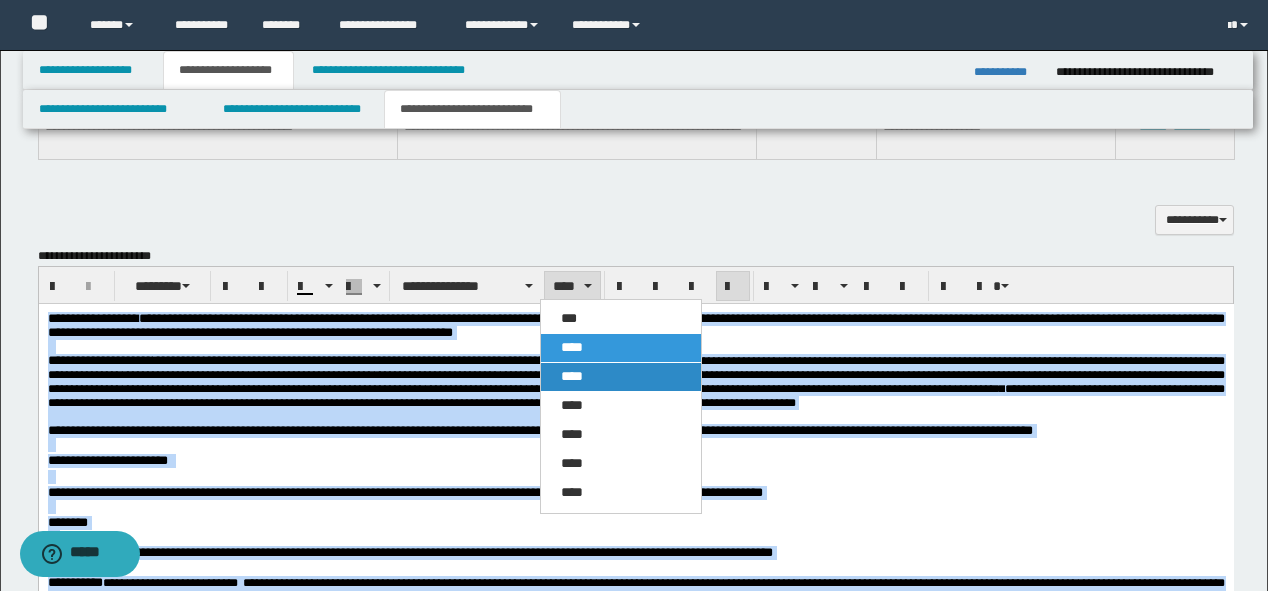 click on "****" at bounding box center (621, 377) 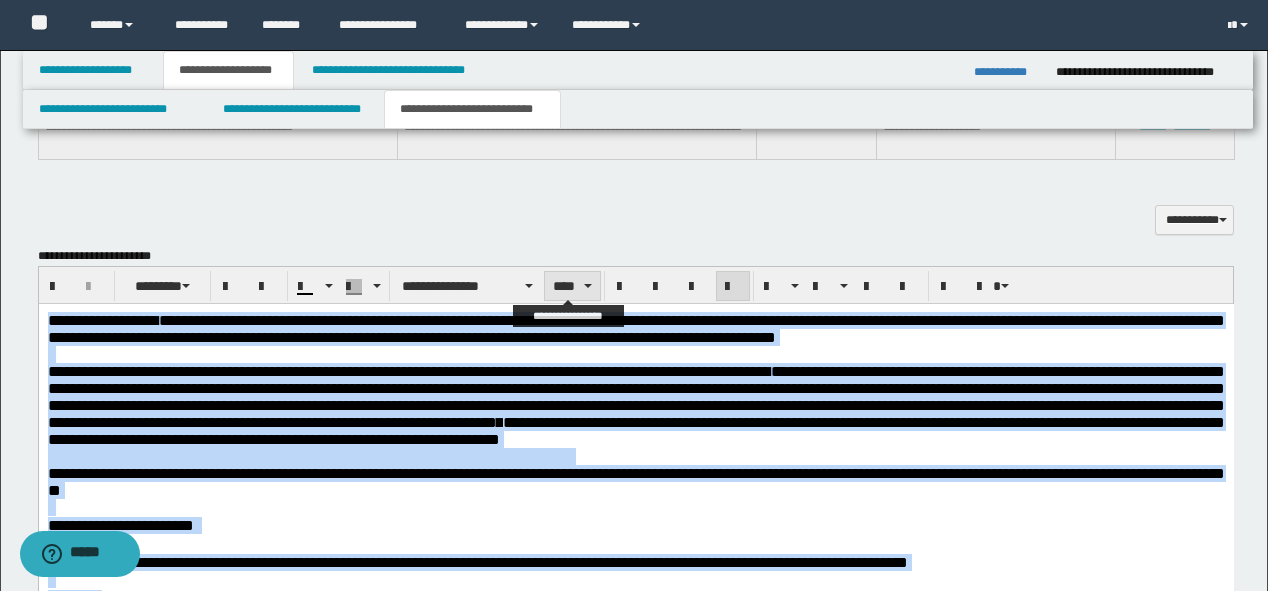 click on "****" at bounding box center [572, 286] 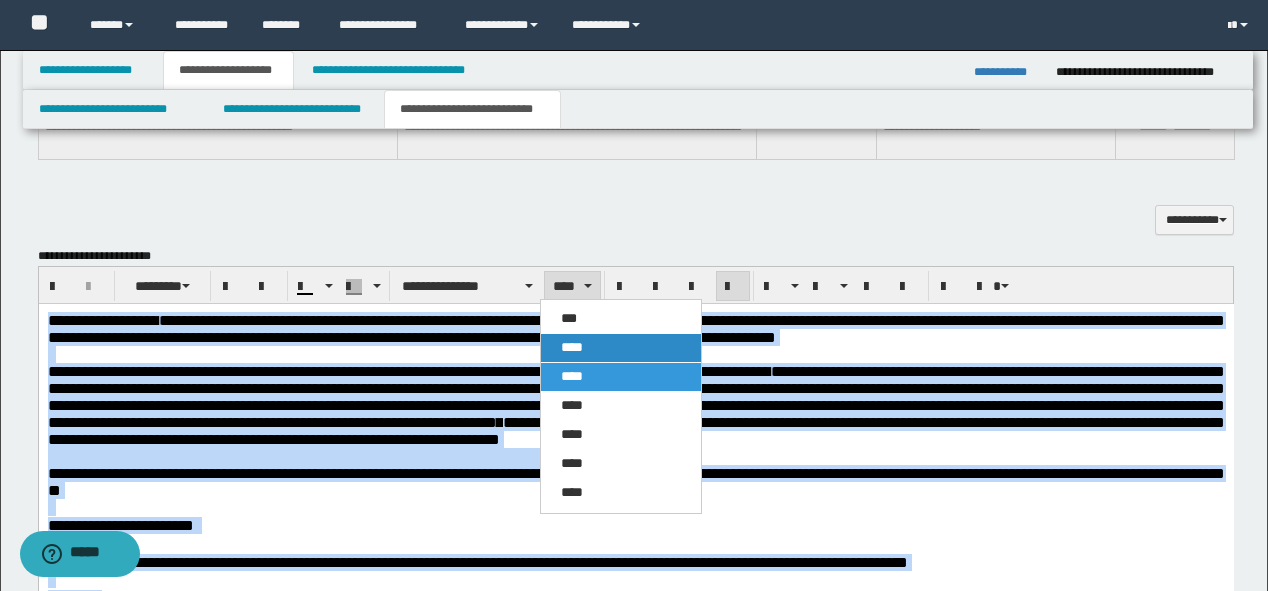 click on "****" at bounding box center [572, 347] 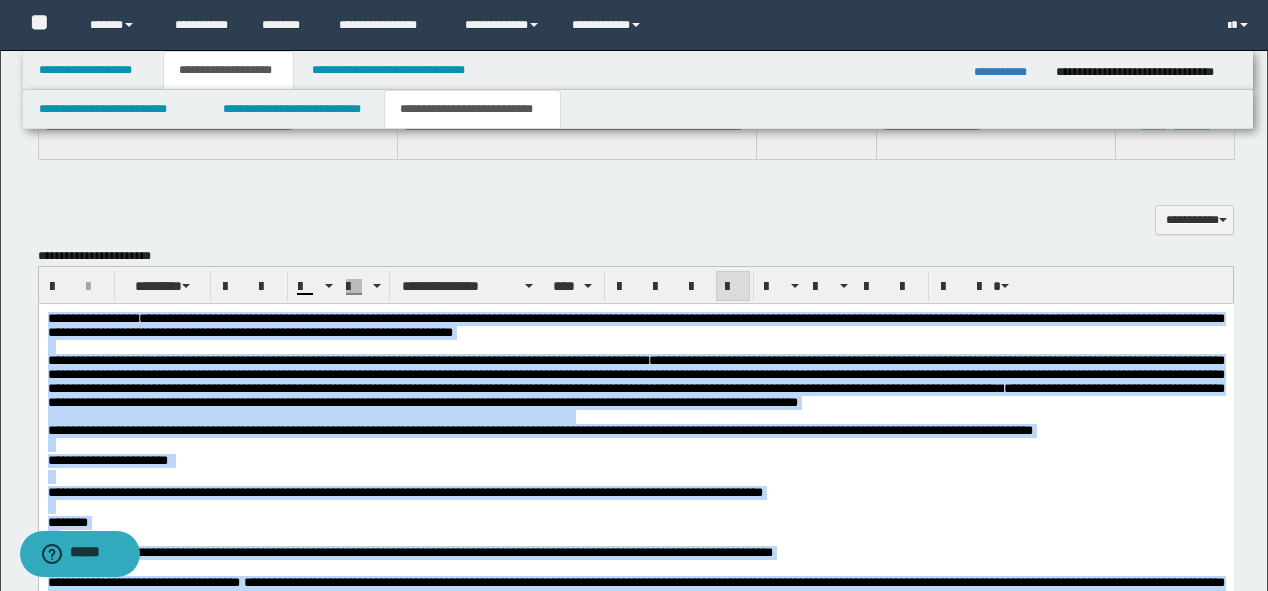 click at bounding box center (635, 346) 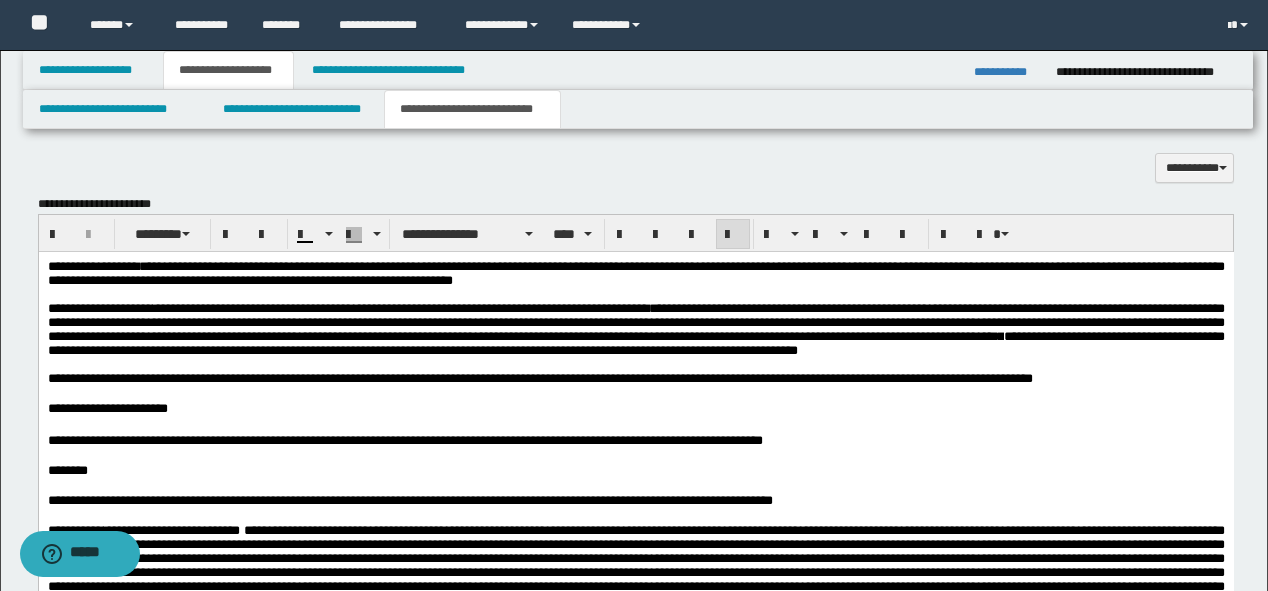 scroll, scrollTop: 1170, scrollLeft: 0, axis: vertical 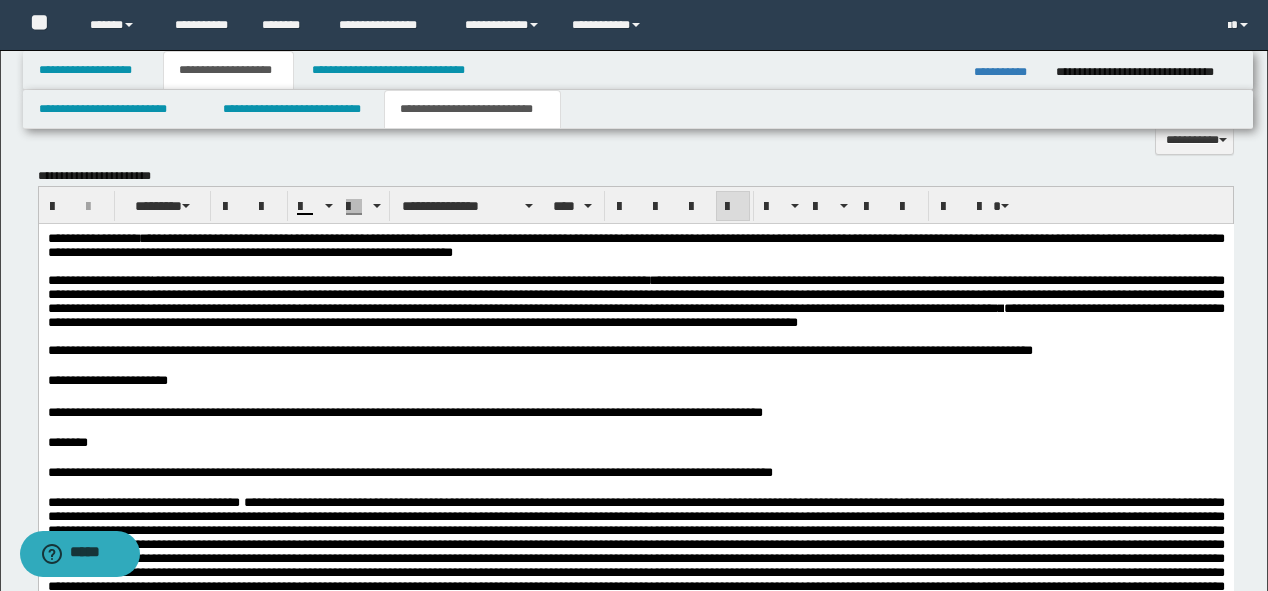 click on "**********" at bounding box center (635, 244) 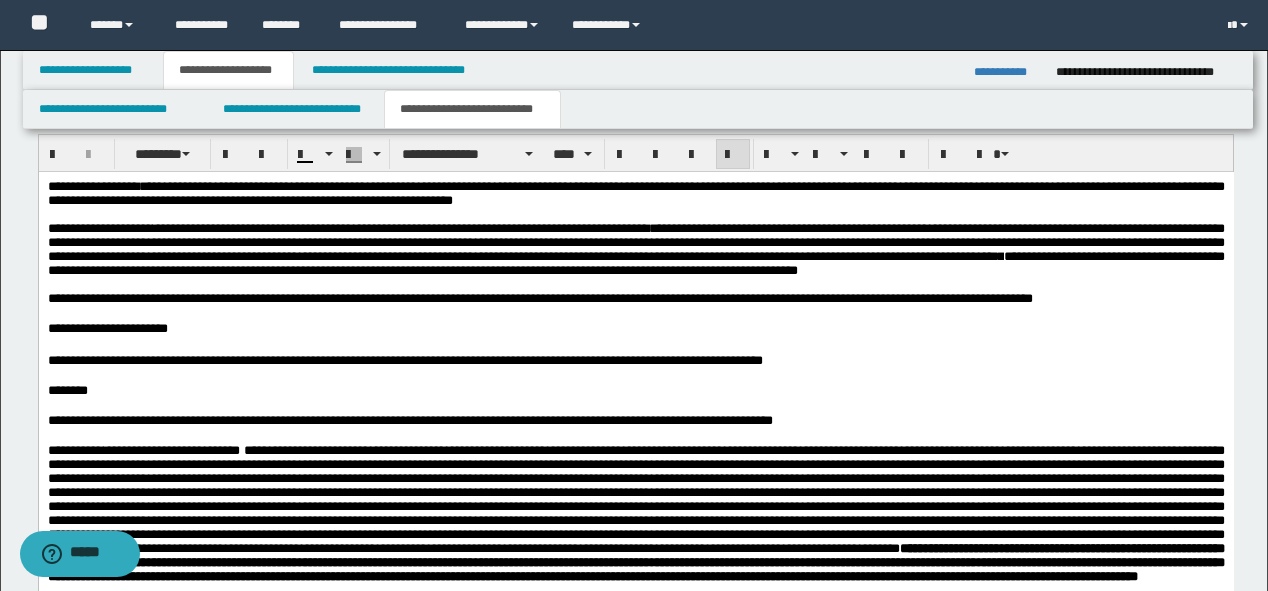 scroll, scrollTop: 1250, scrollLeft: 0, axis: vertical 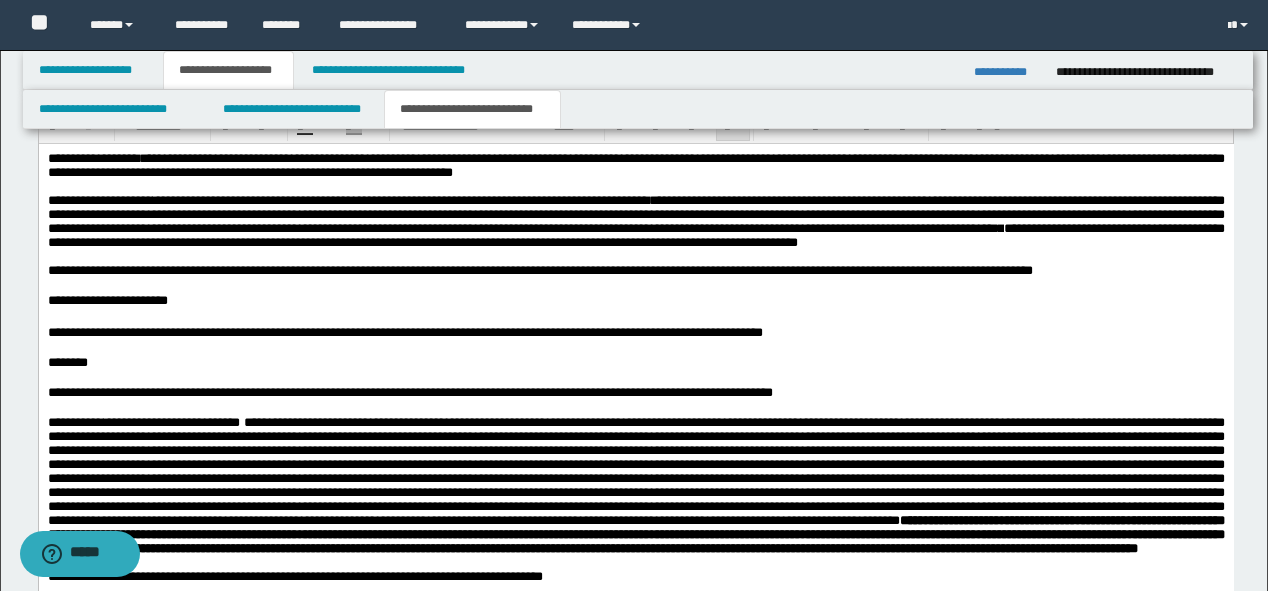 click on "**********" at bounding box center [635, 234] 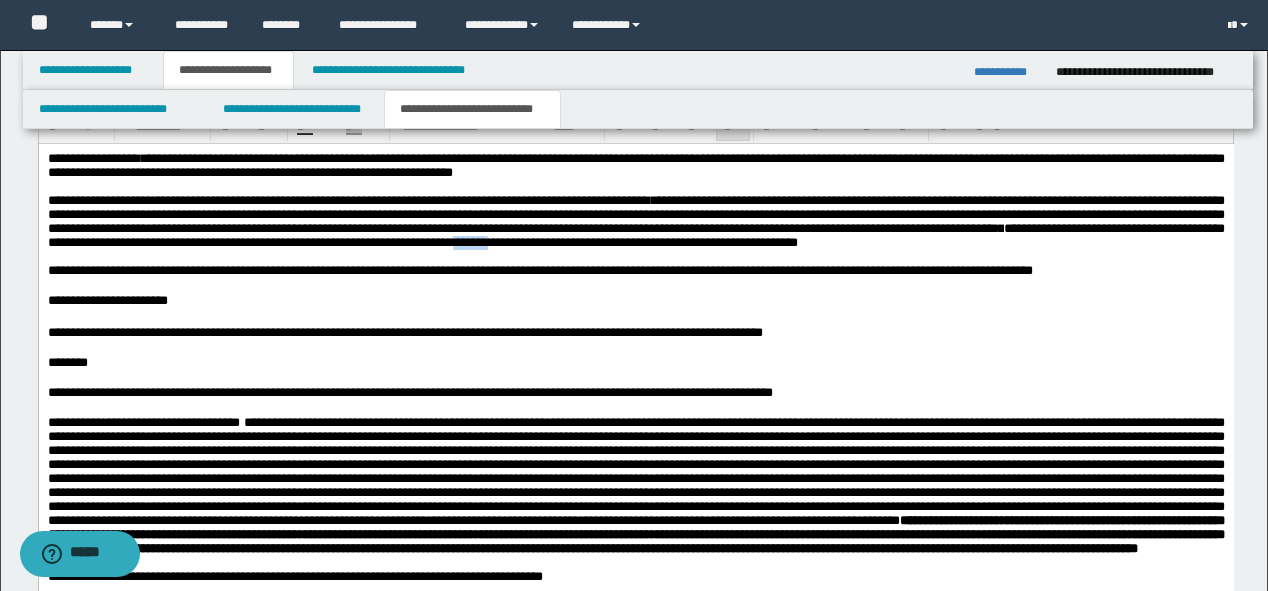 type 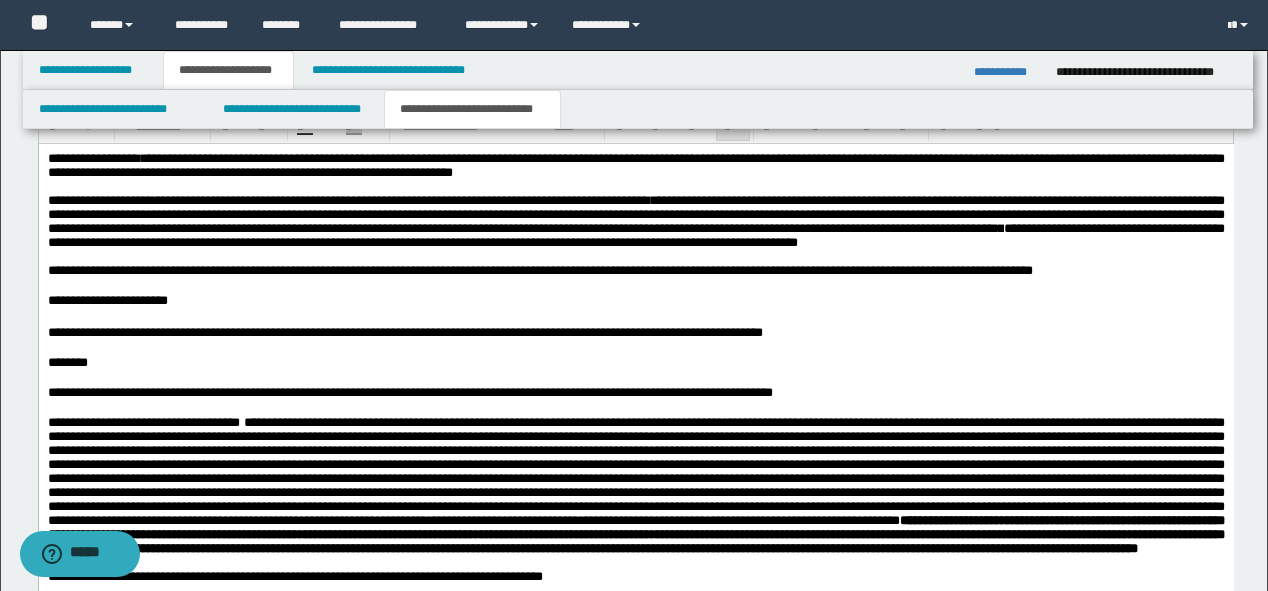 click on "**********" at bounding box center (635, 213) 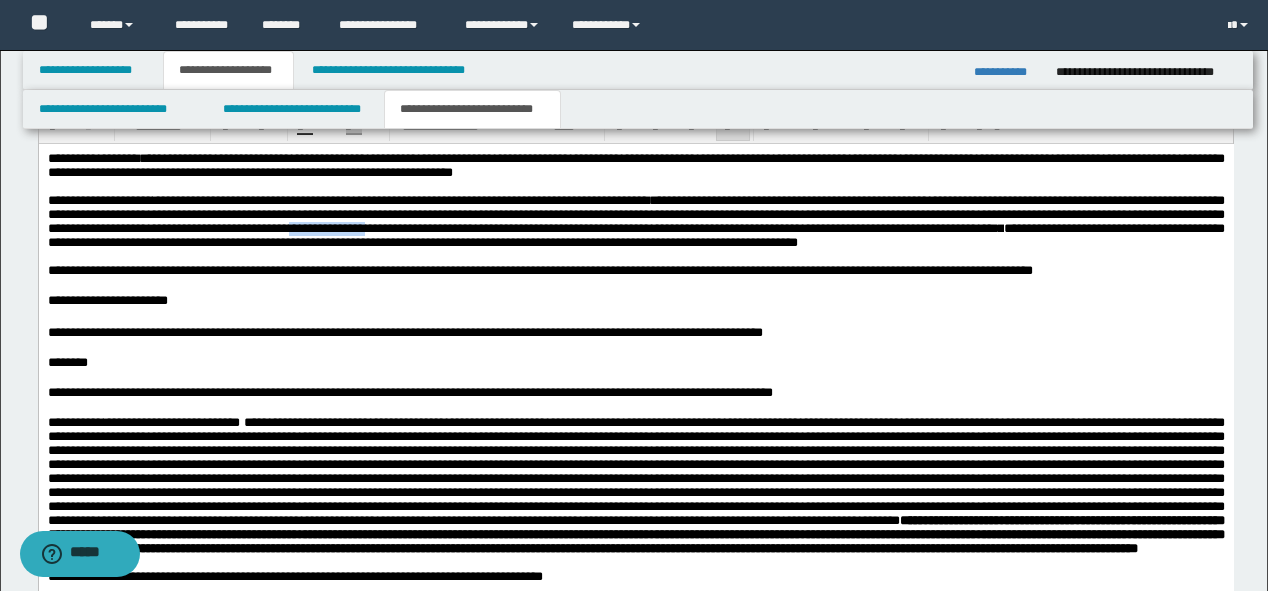 drag, startPoint x: 554, startPoint y: 242, endPoint x: 535, endPoint y: 241, distance: 19.026299 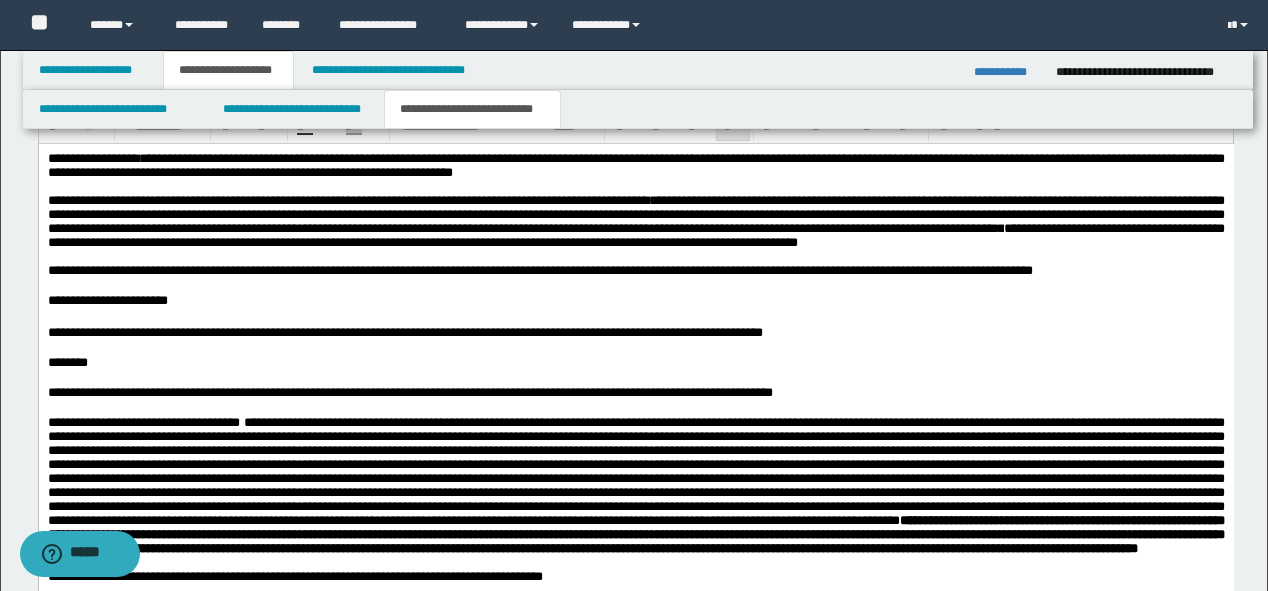 click on "**********" at bounding box center [539, 269] 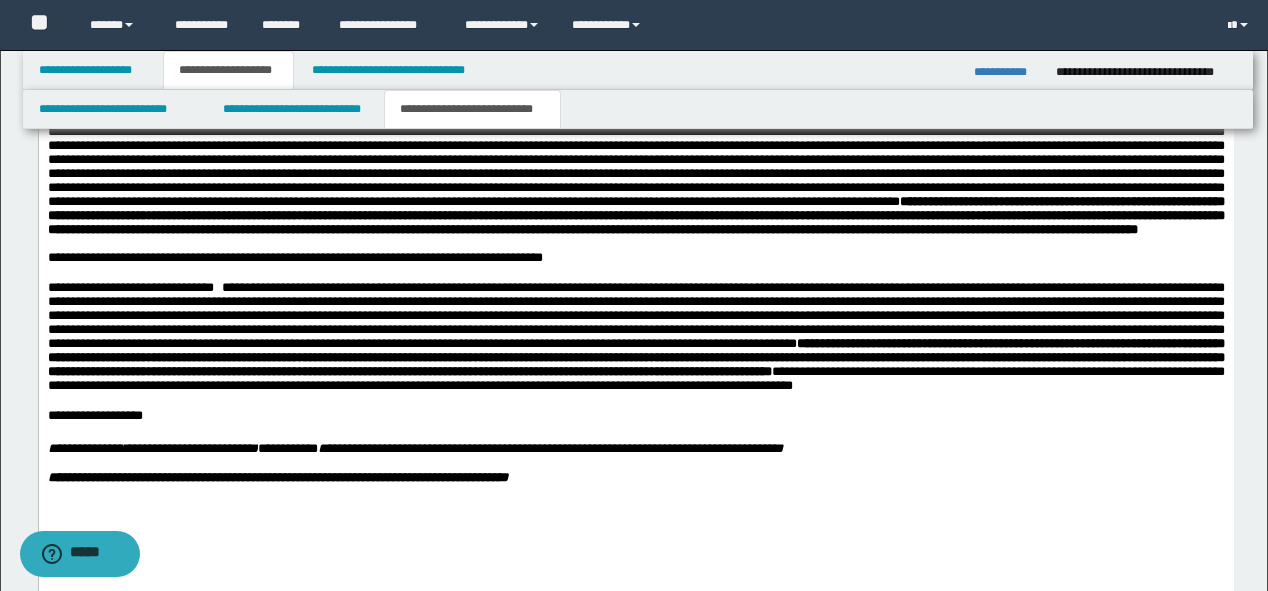 scroll, scrollTop: 1570, scrollLeft: 0, axis: vertical 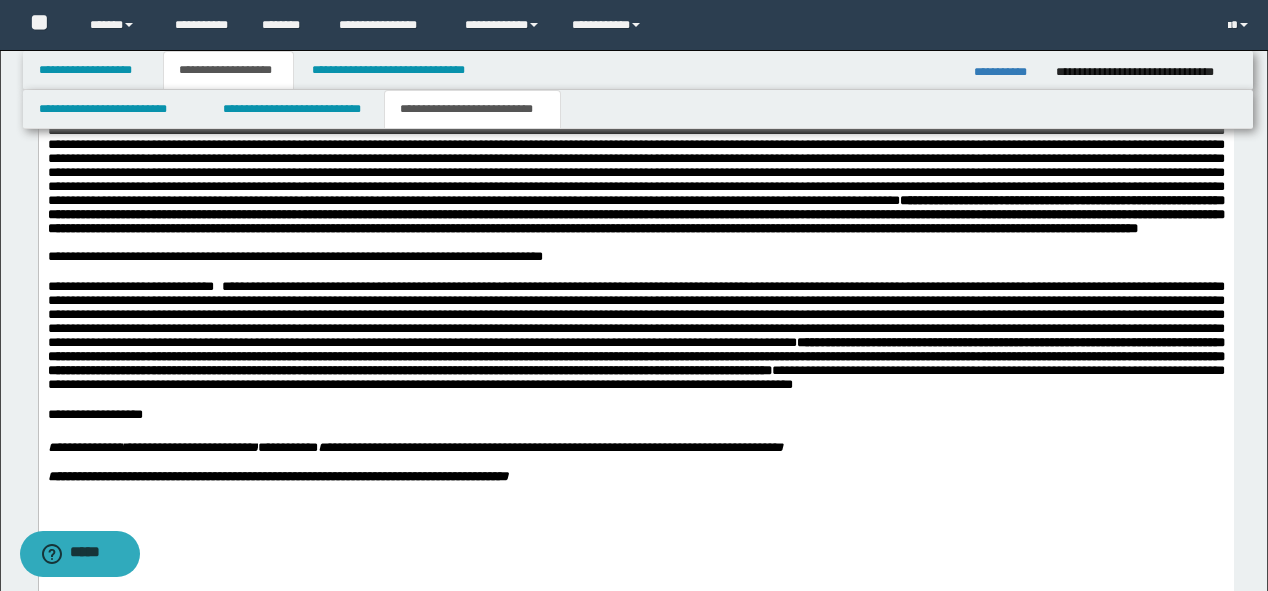 click on "**********" at bounding box center [635, 356] 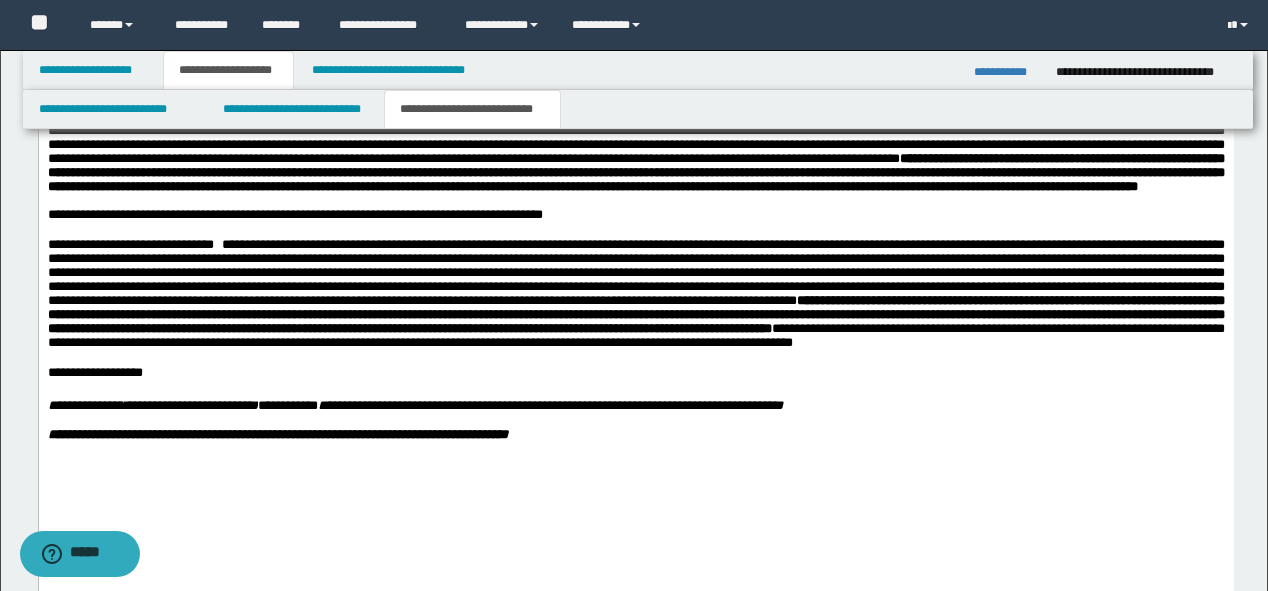 scroll, scrollTop: 1650, scrollLeft: 0, axis: vertical 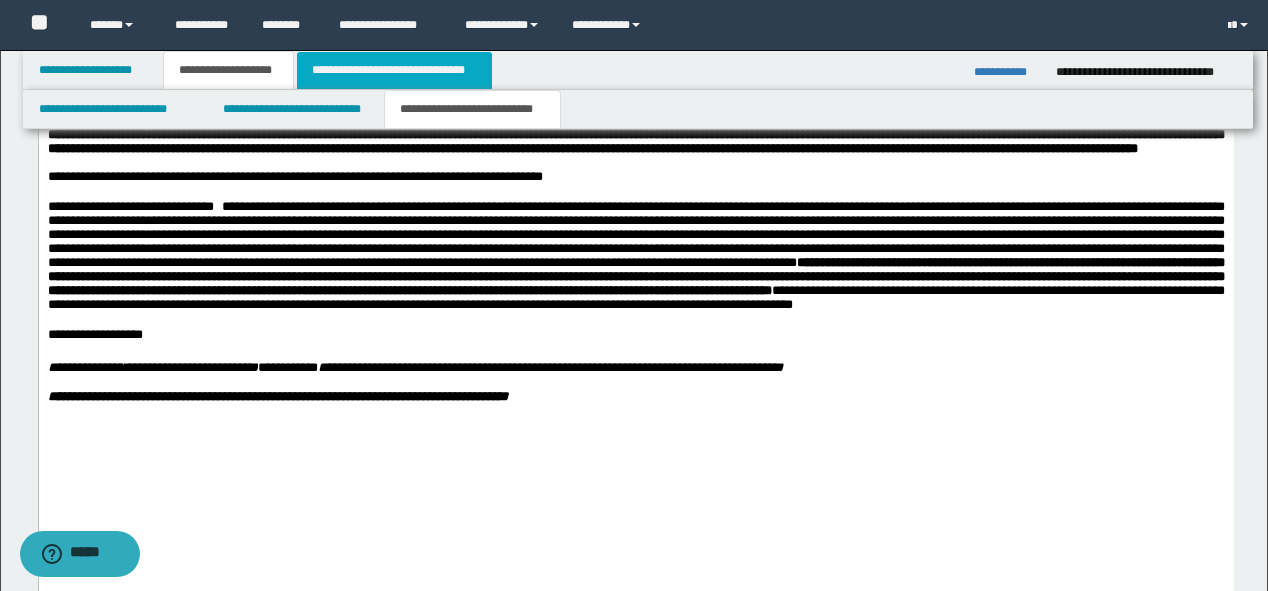 click on "**********" at bounding box center [394, 70] 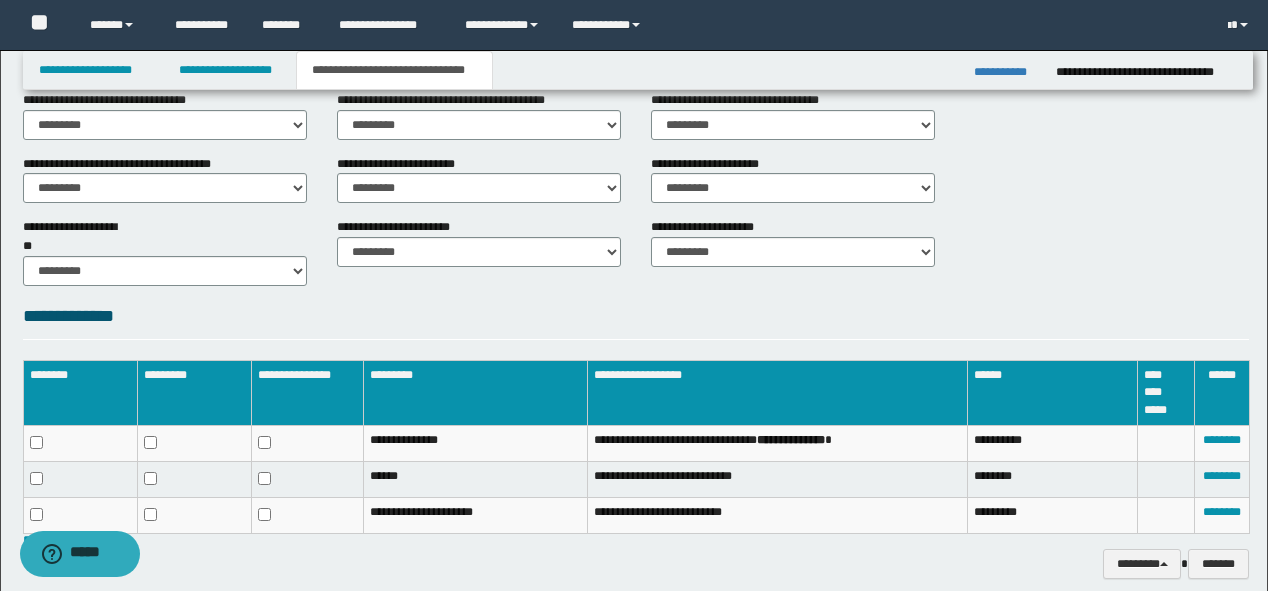 scroll, scrollTop: 899, scrollLeft: 0, axis: vertical 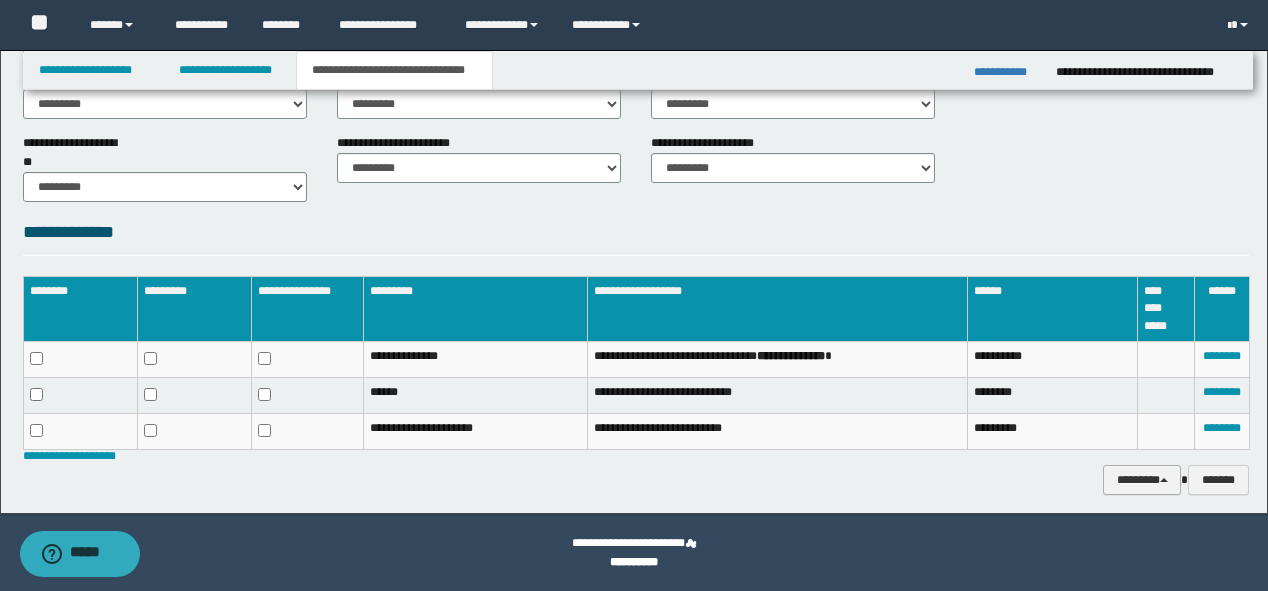 click on "********" at bounding box center [1142, 480] 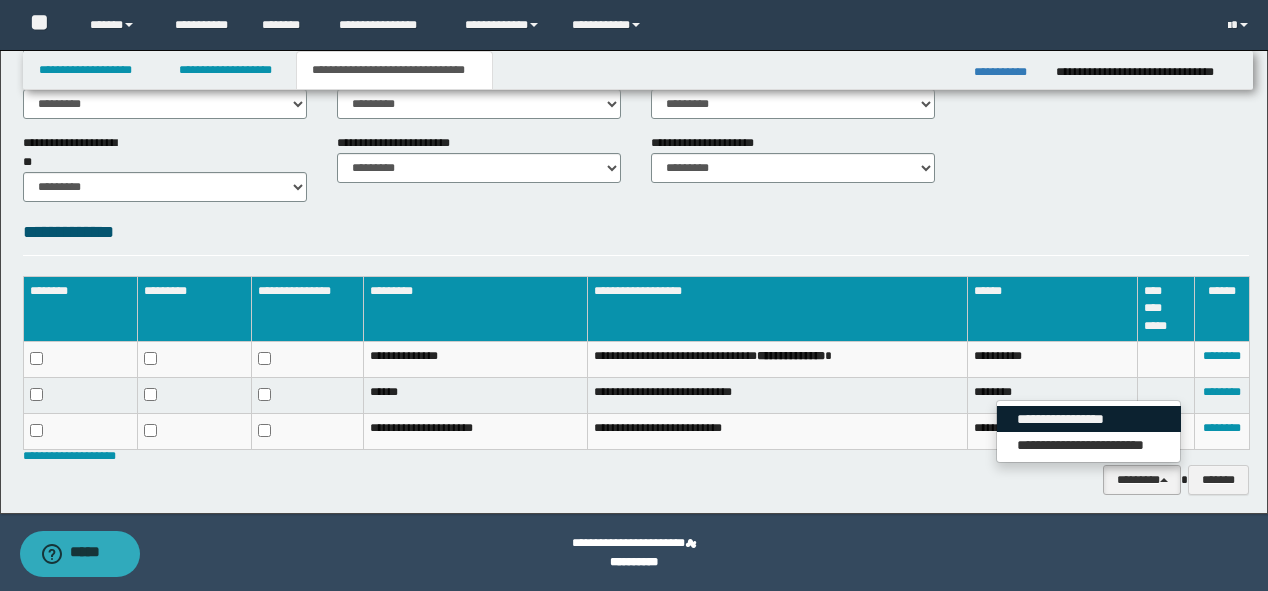 click on "**********" at bounding box center (1089, 419) 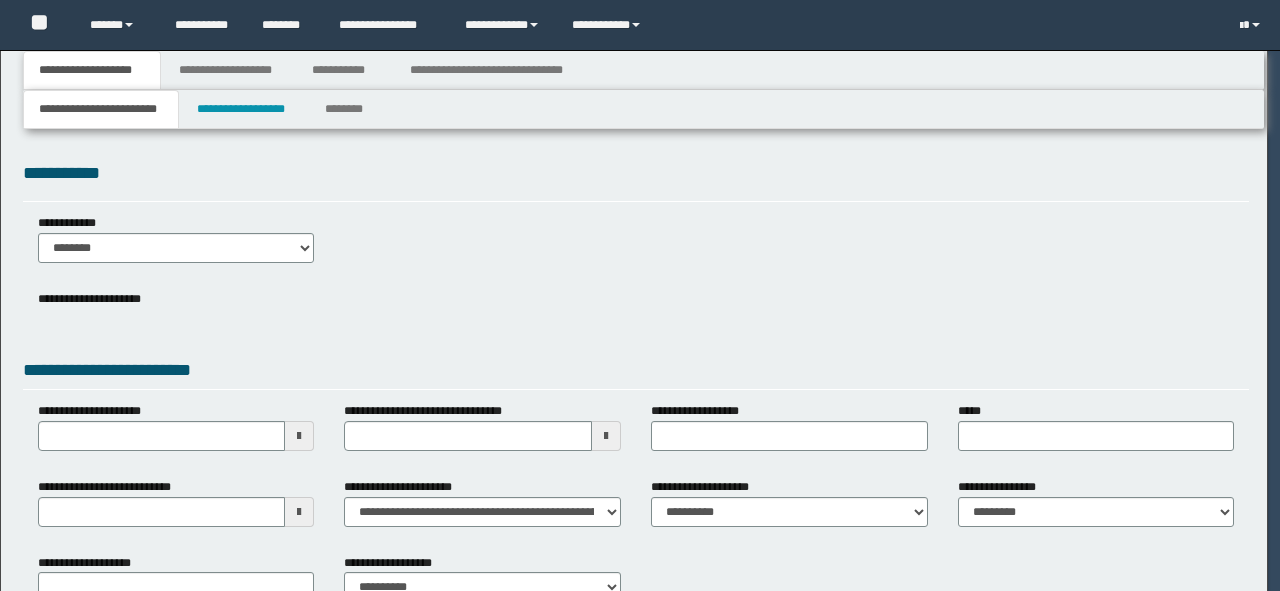 scroll, scrollTop: 0, scrollLeft: 0, axis: both 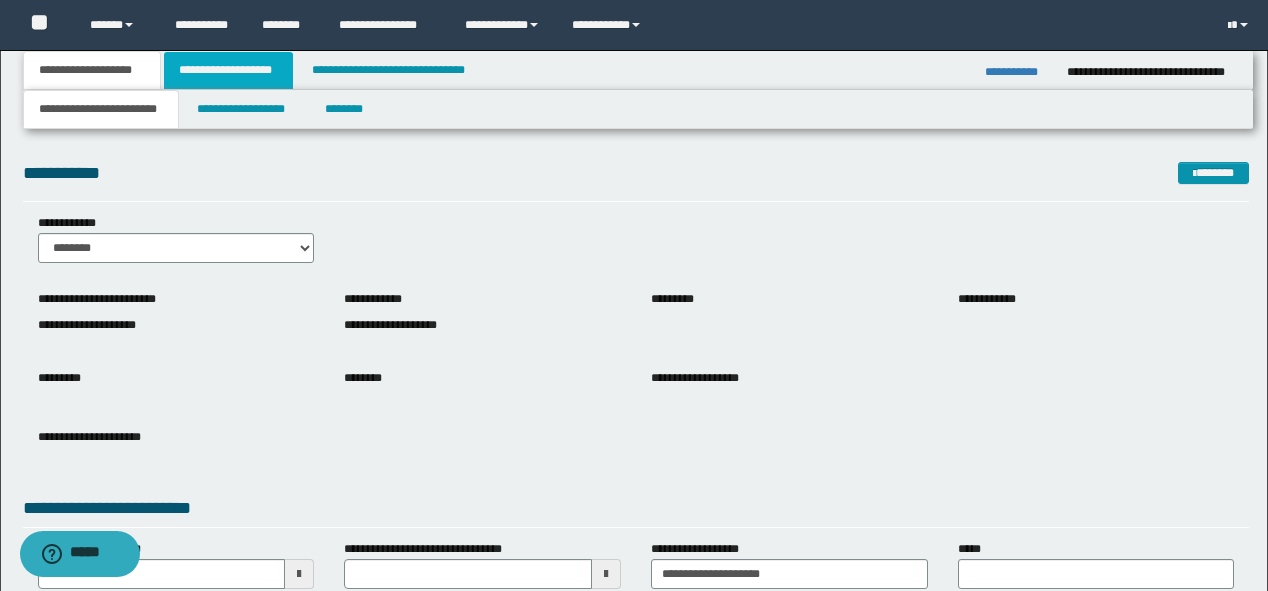 click on "**********" at bounding box center [228, 70] 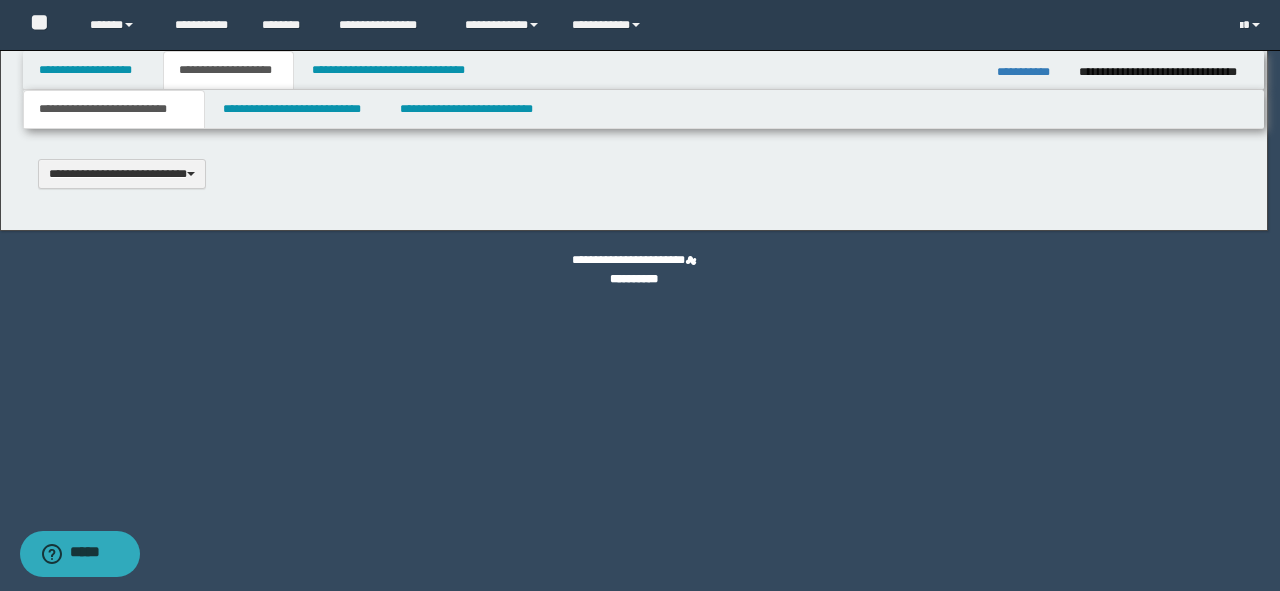 type 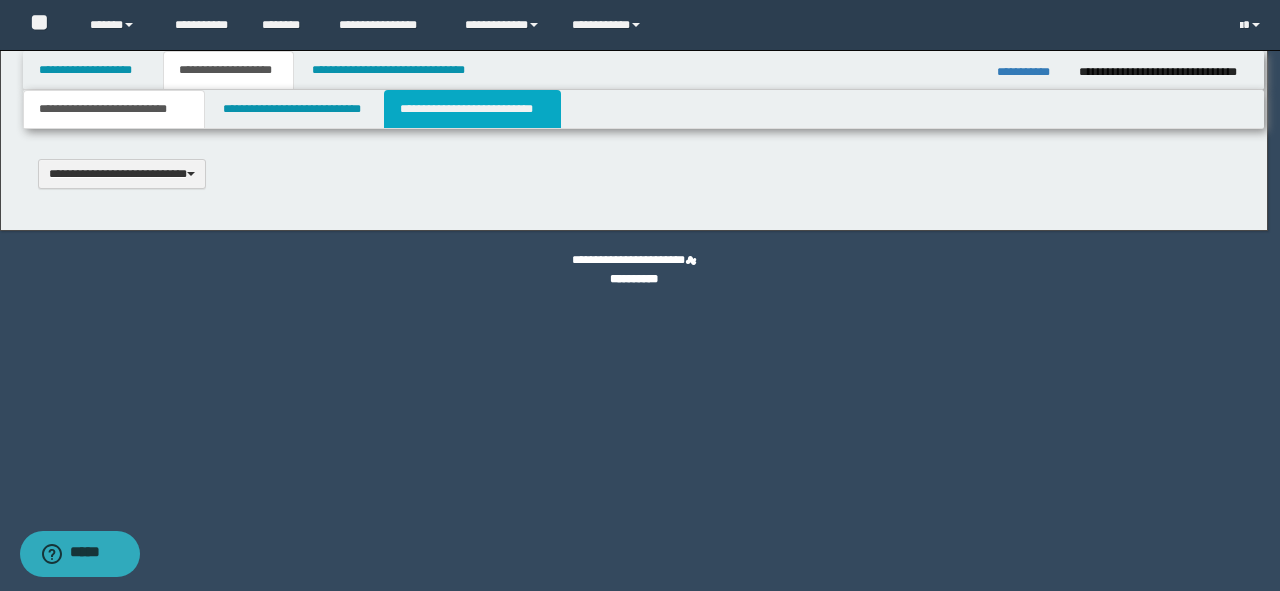 click on "**********" at bounding box center [472, 109] 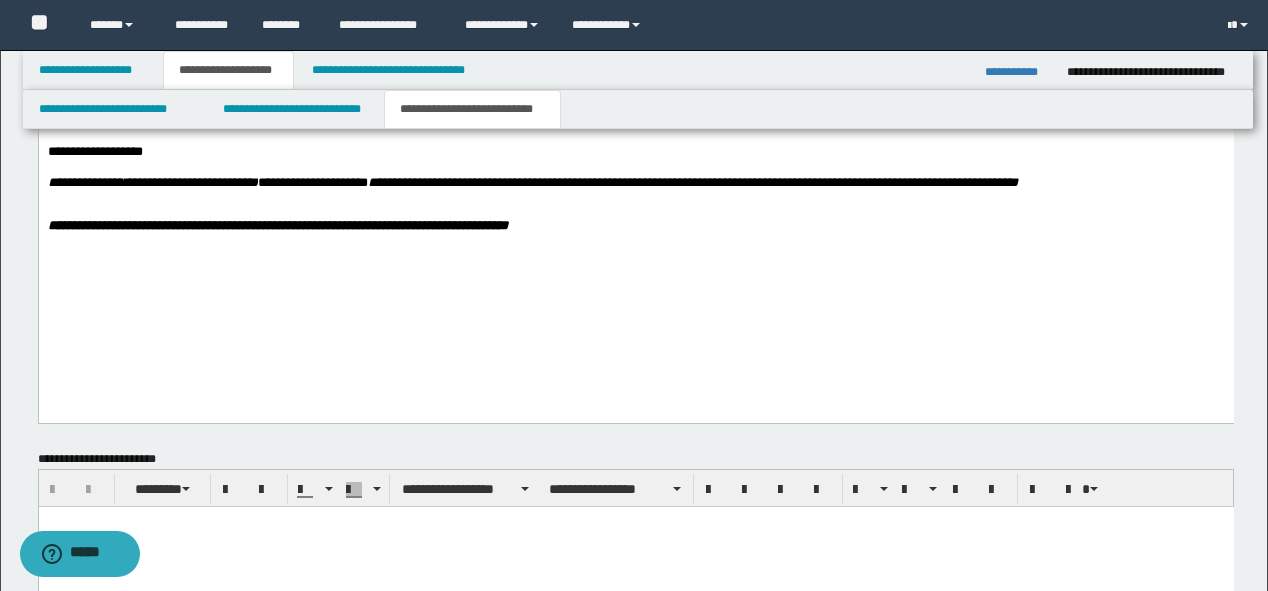 scroll, scrollTop: 1680, scrollLeft: 0, axis: vertical 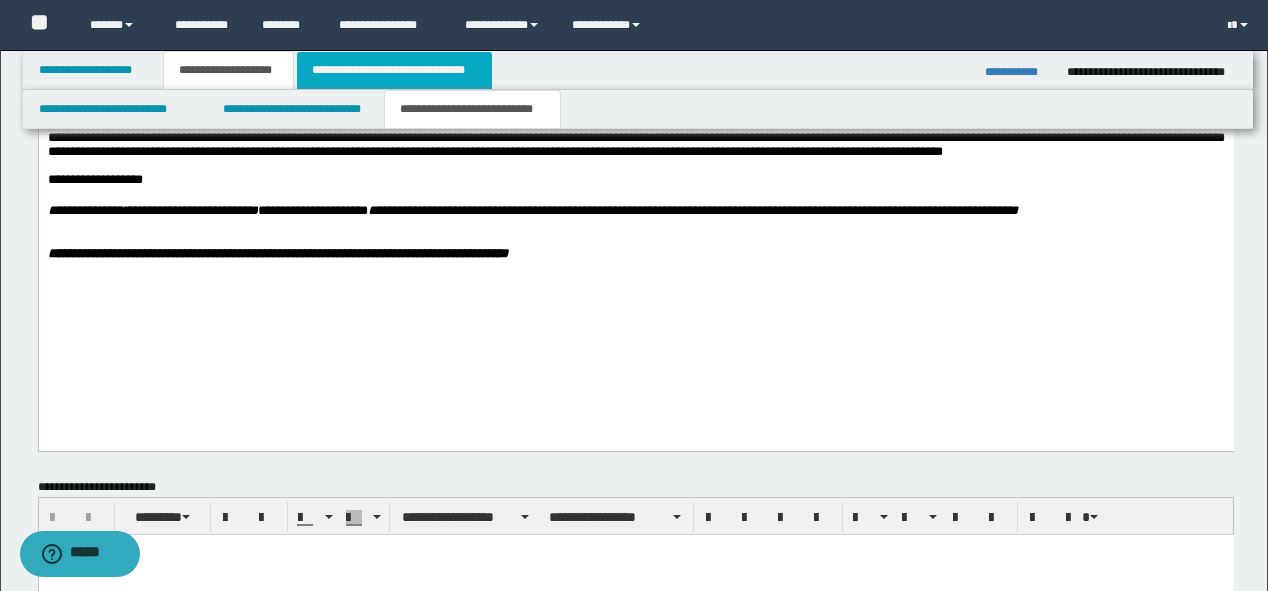 click on "**********" at bounding box center [394, 70] 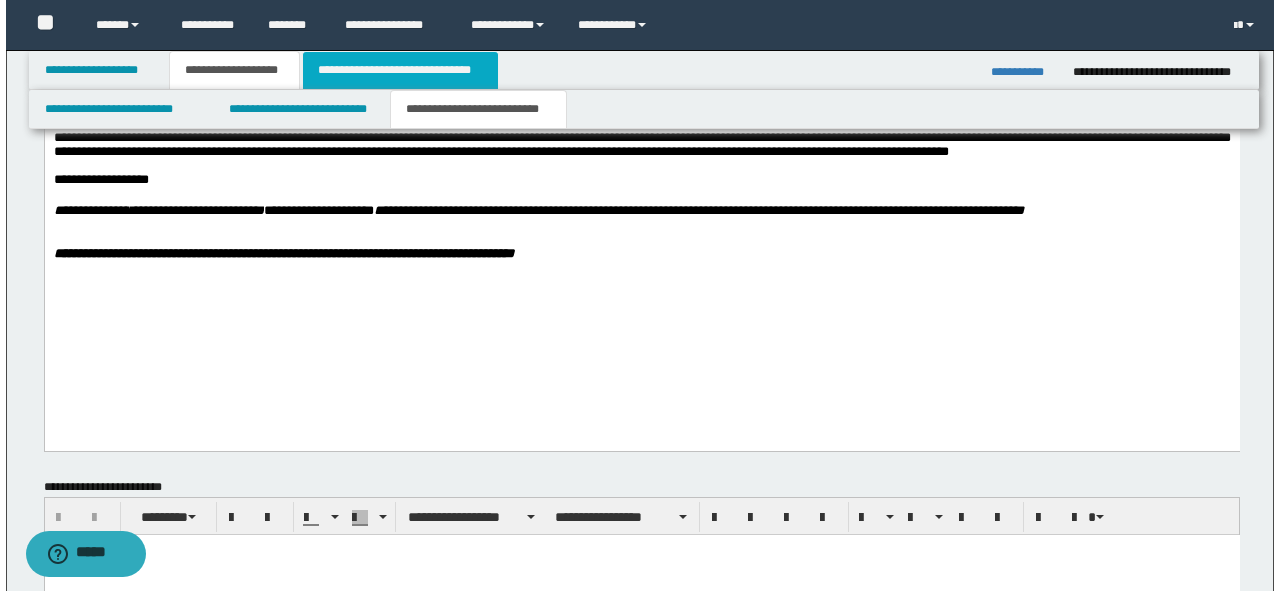 scroll, scrollTop: 0, scrollLeft: 0, axis: both 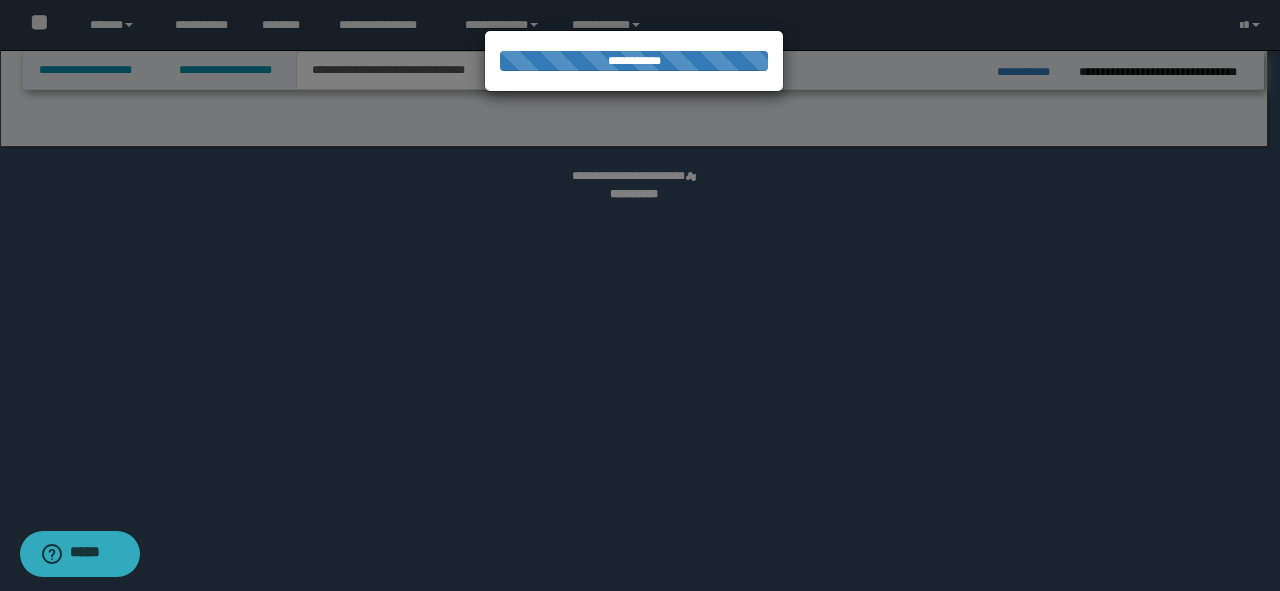 select on "*" 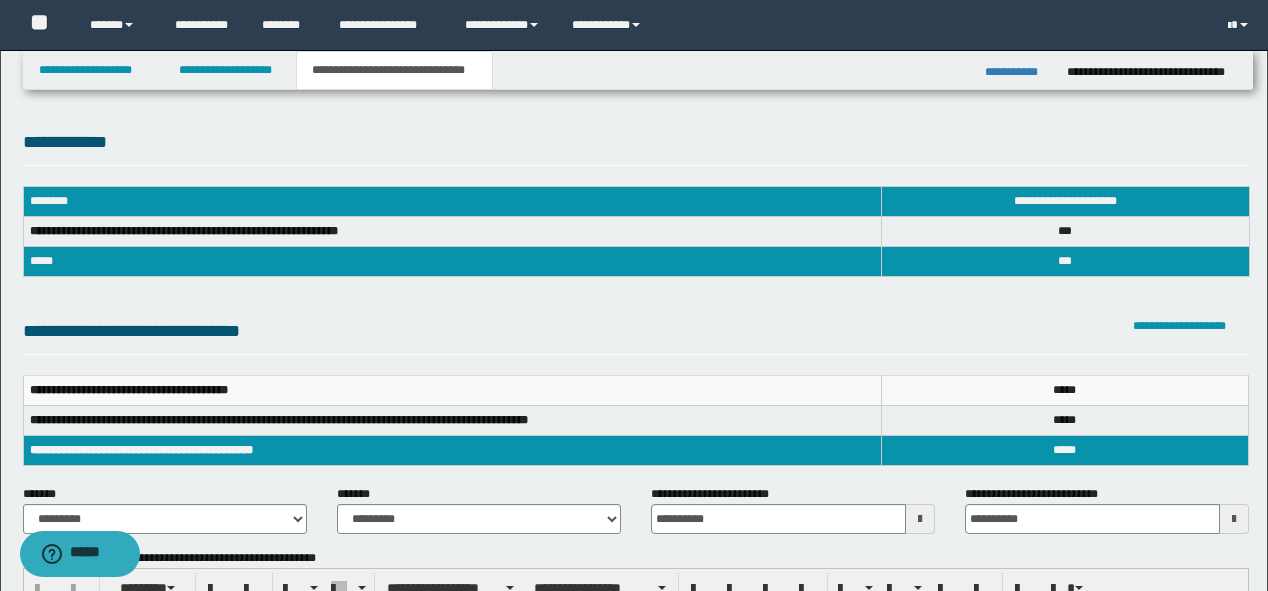 scroll, scrollTop: 240, scrollLeft: 0, axis: vertical 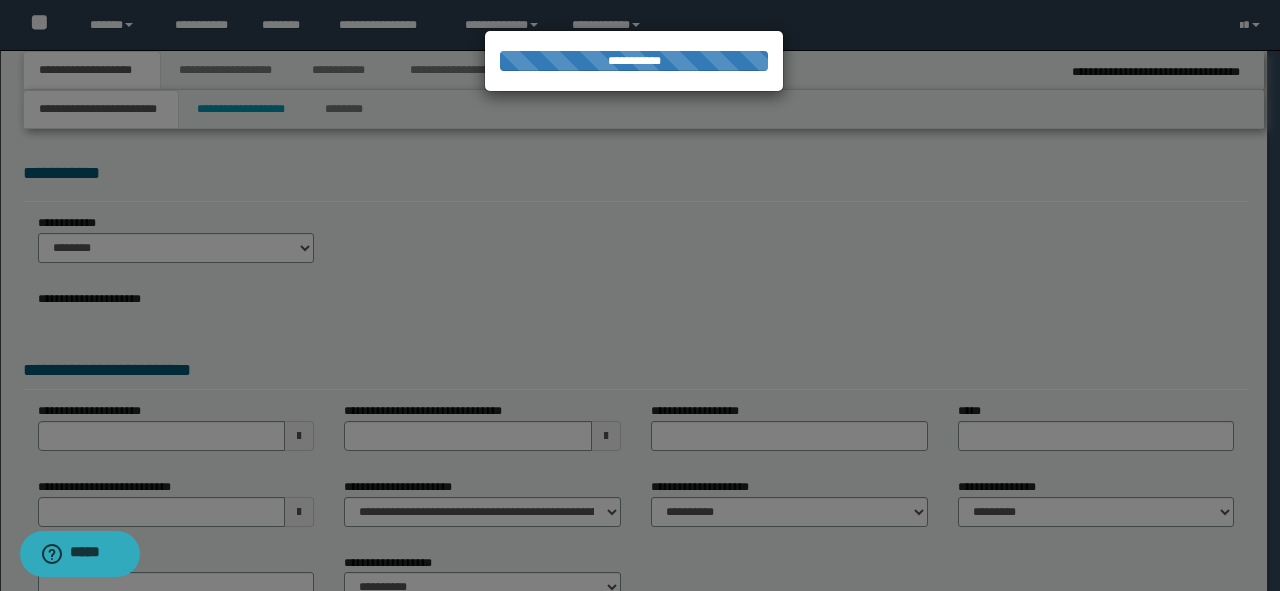 type on "**********" 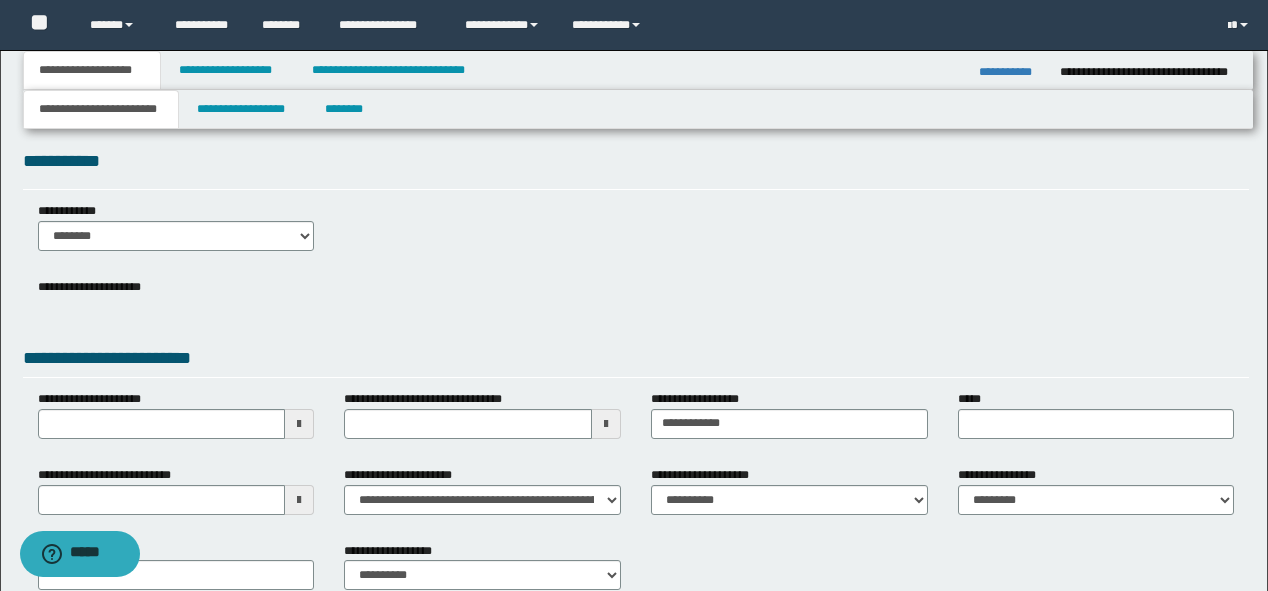 scroll, scrollTop: 134, scrollLeft: 0, axis: vertical 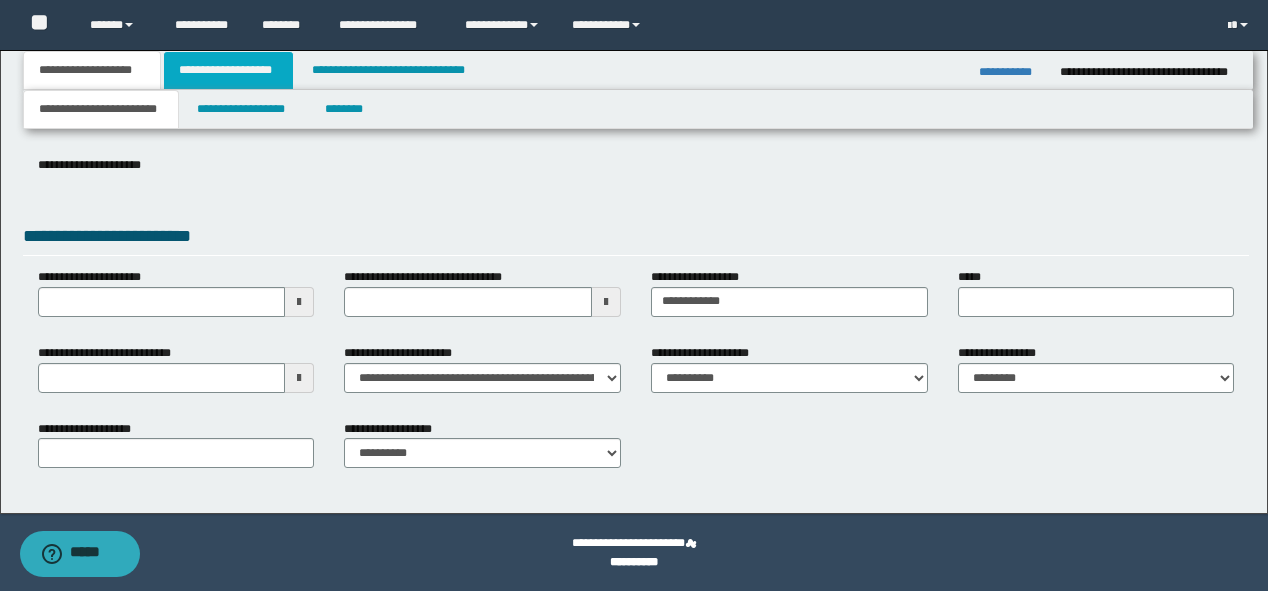click on "**********" at bounding box center [228, 70] 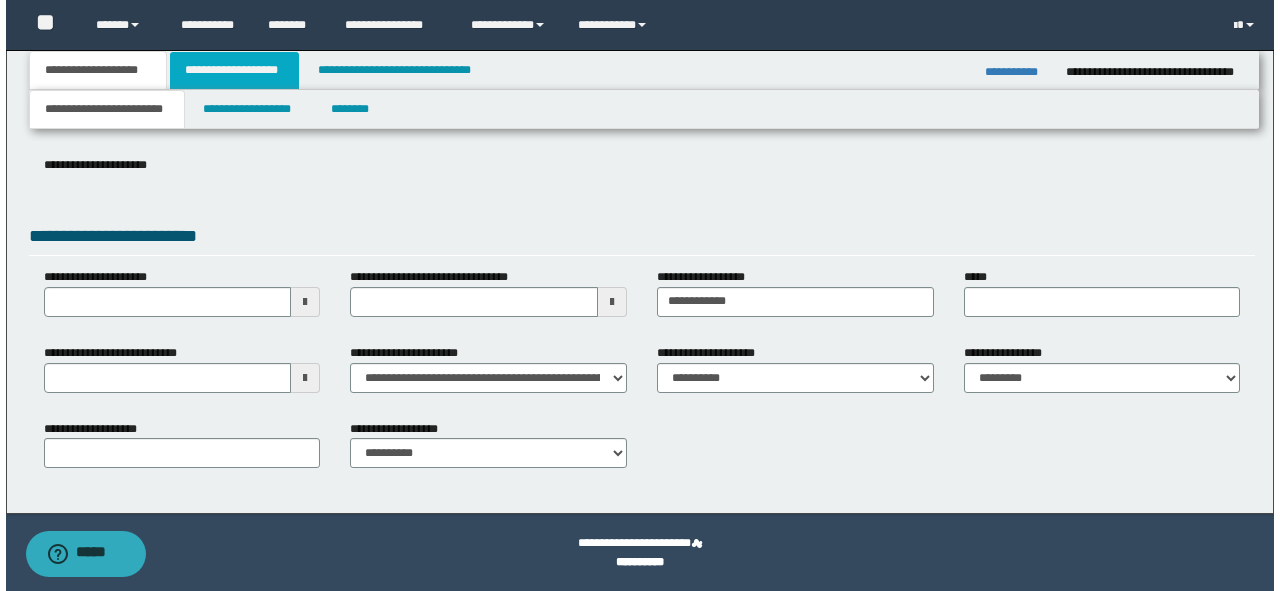 scroll, scrollTop: 0, scrollLeft: 0, axis: both 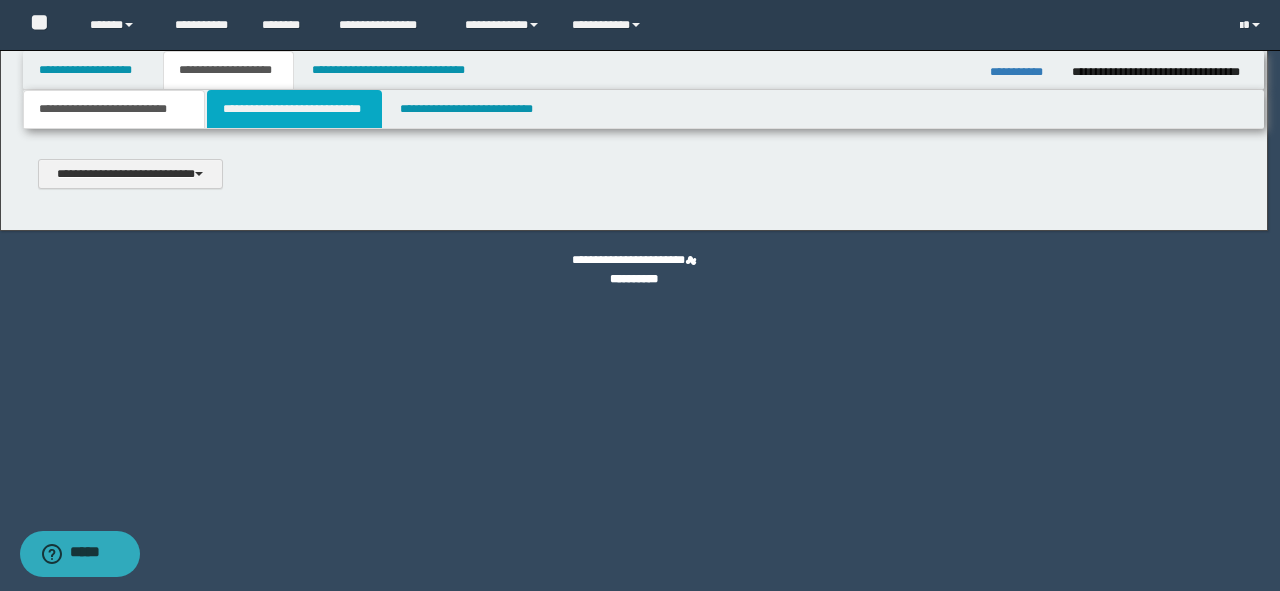 click on "**********" at bounding box center (294, 109) 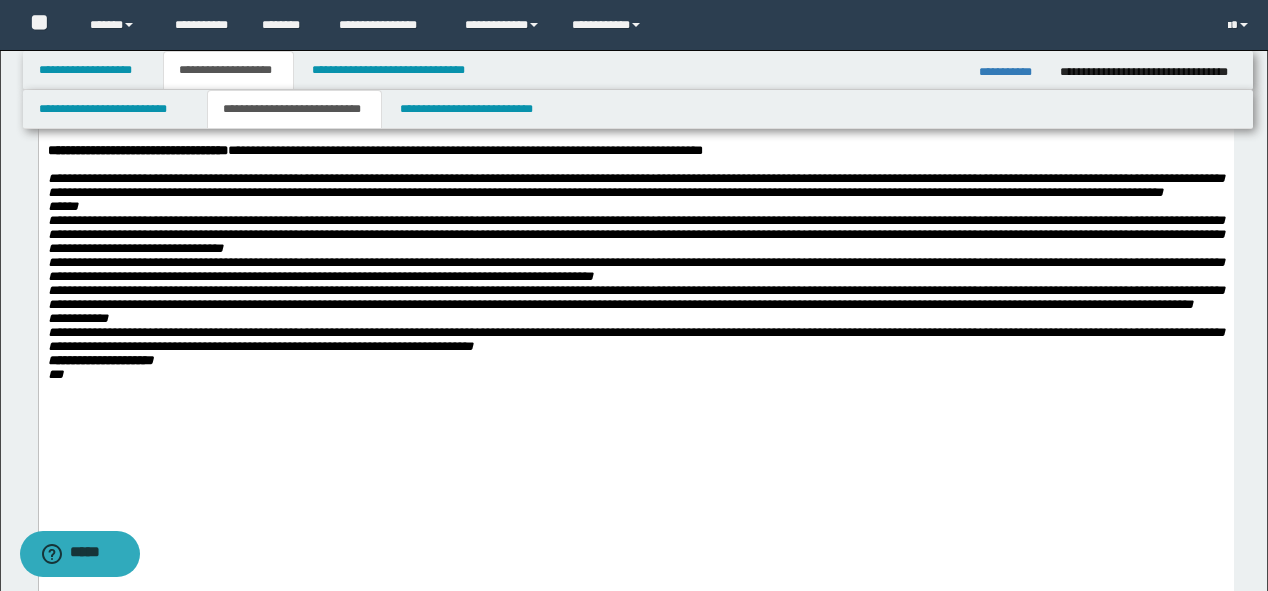 scroll, scrollTop: 640, scrollLeft: 0, axis: vertical 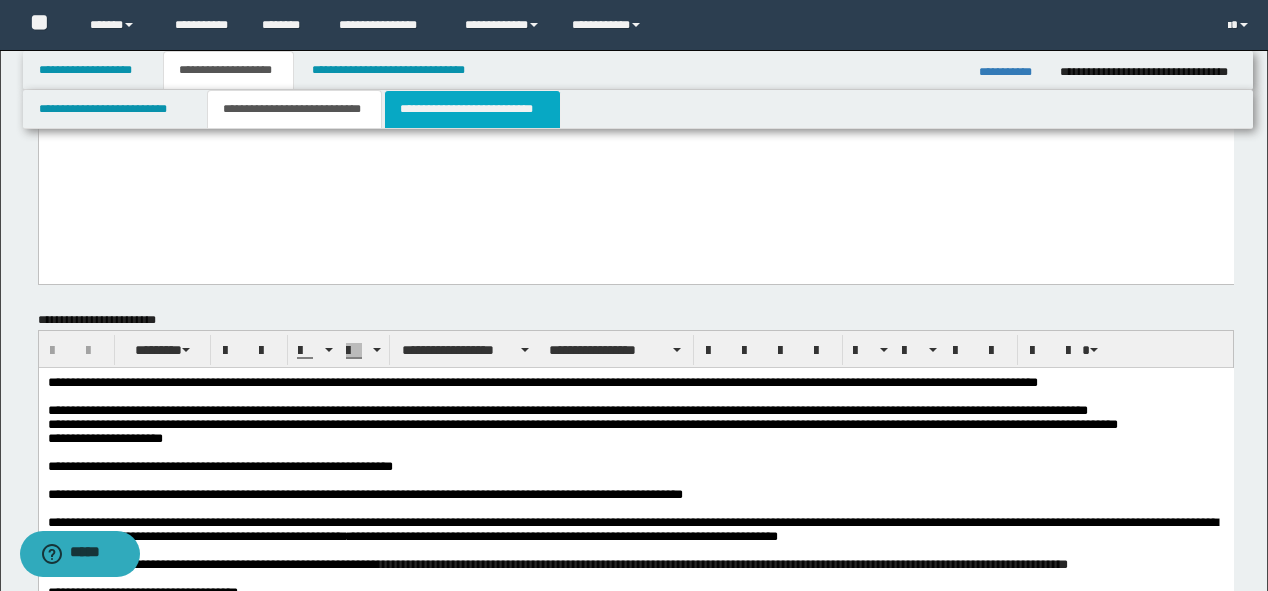 click on "**********" at bounding box center [472, 109] 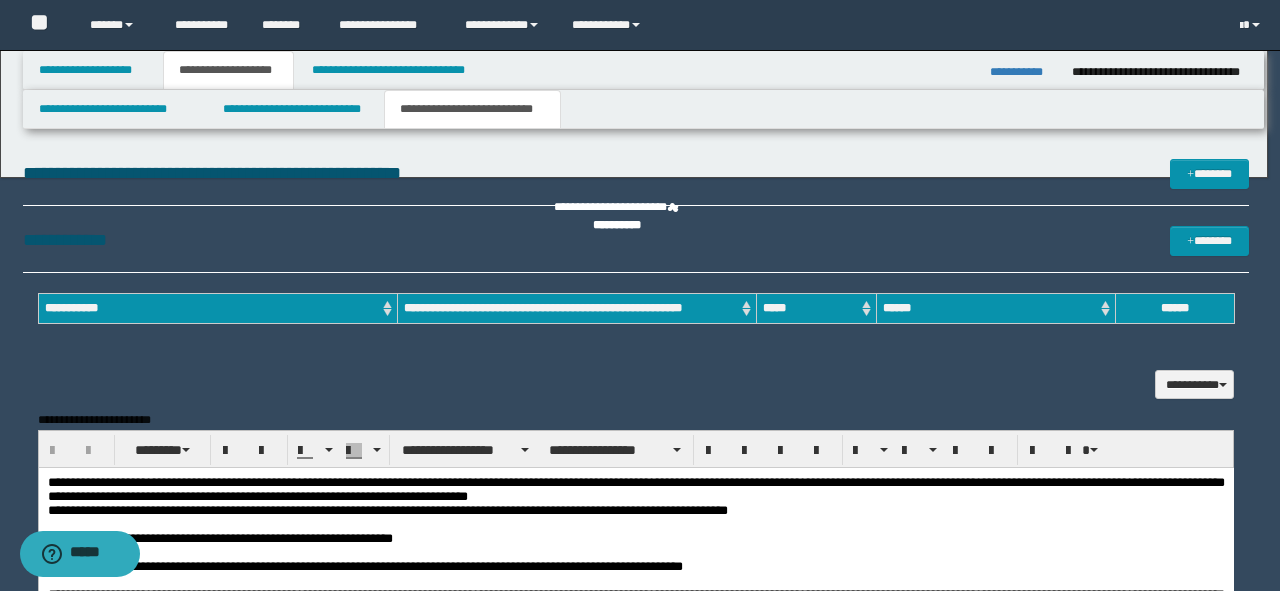 scroll, scrollTop: 0, scrollLeft: 0, axis: both 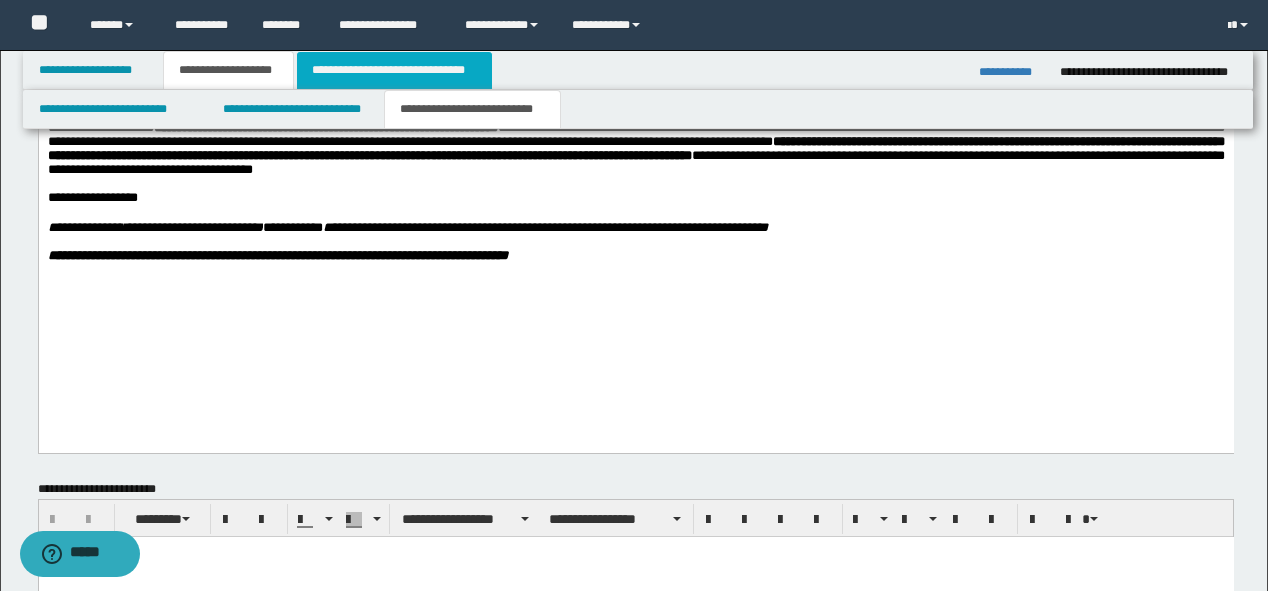 click on "**********" at bounding box center (394, 70) 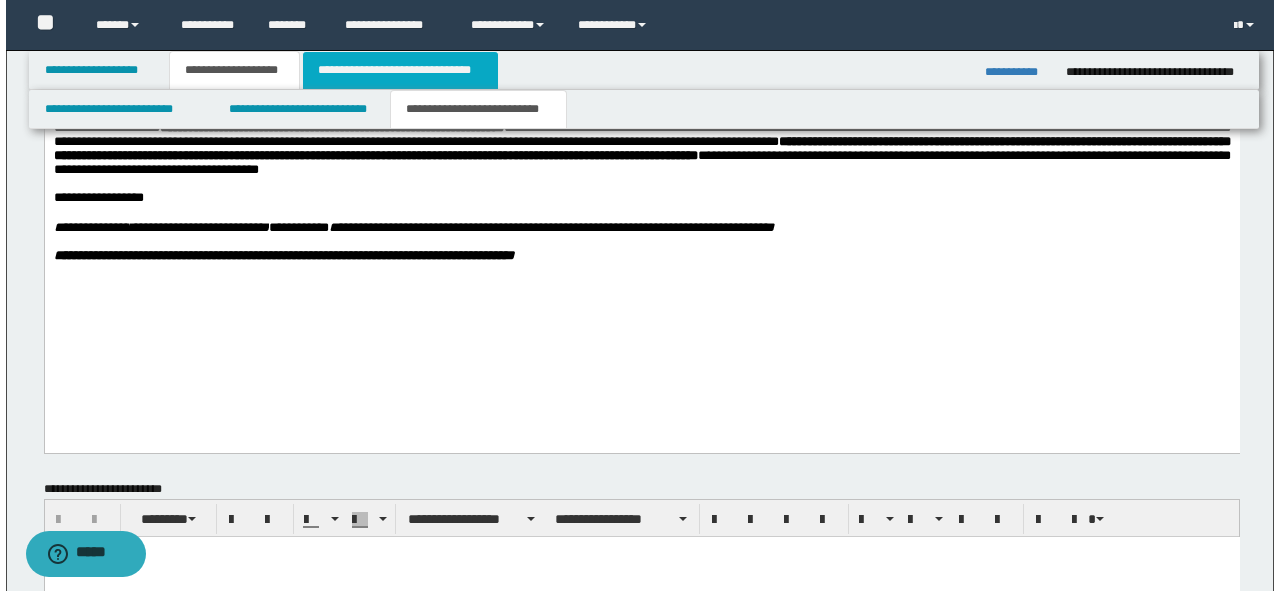 scroll, scrollTop: 0, scrollLeft: 0, axis: both 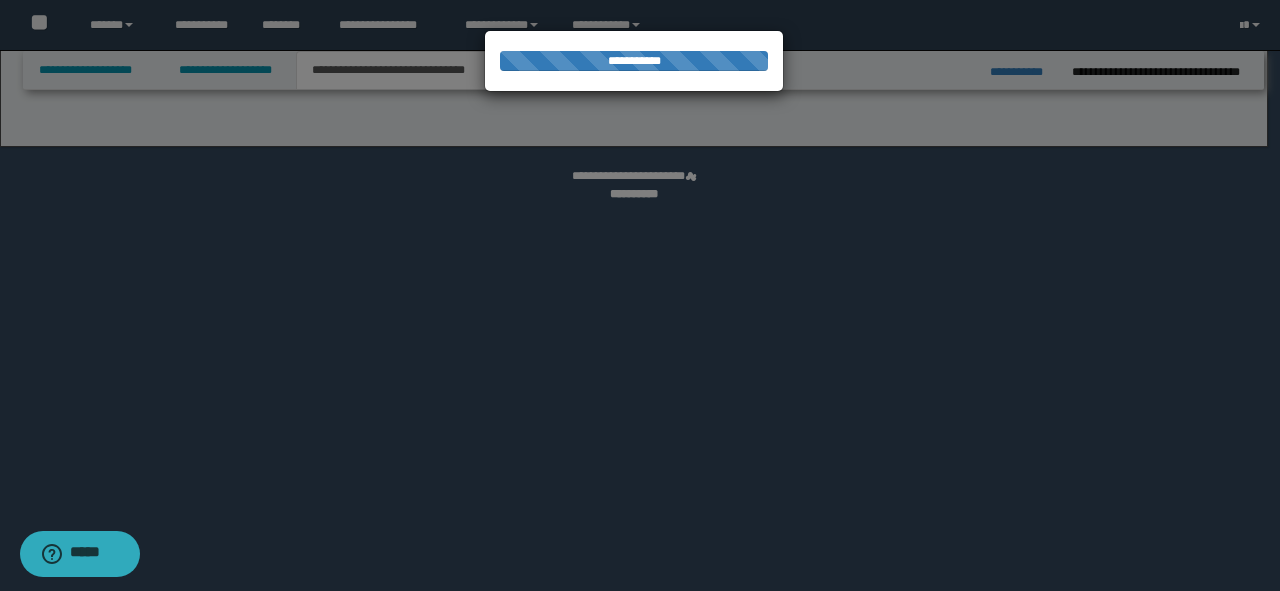 select on "*" 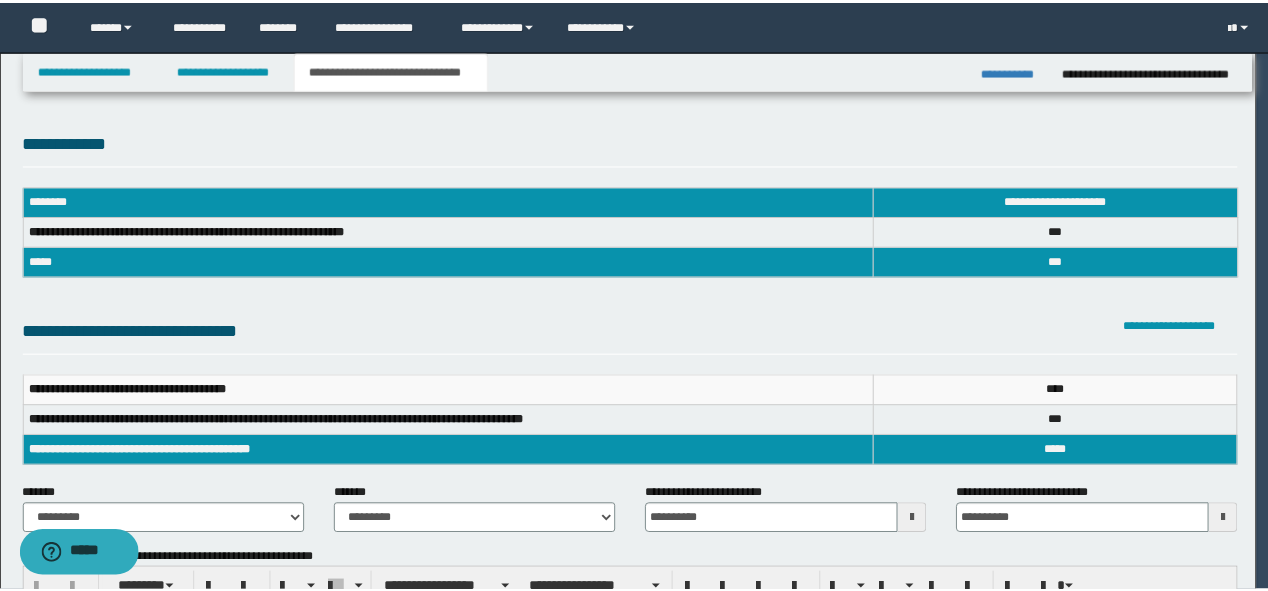 scroll, scrollTop: 0, scrollLeft: 0, axis: both 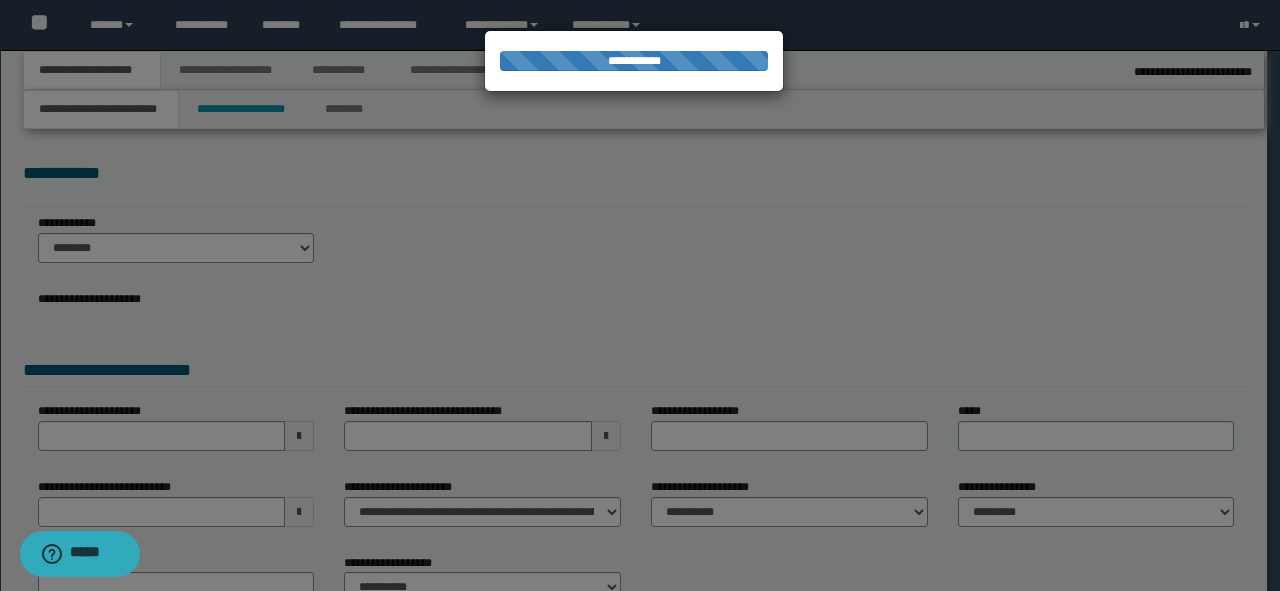 type on "**********" 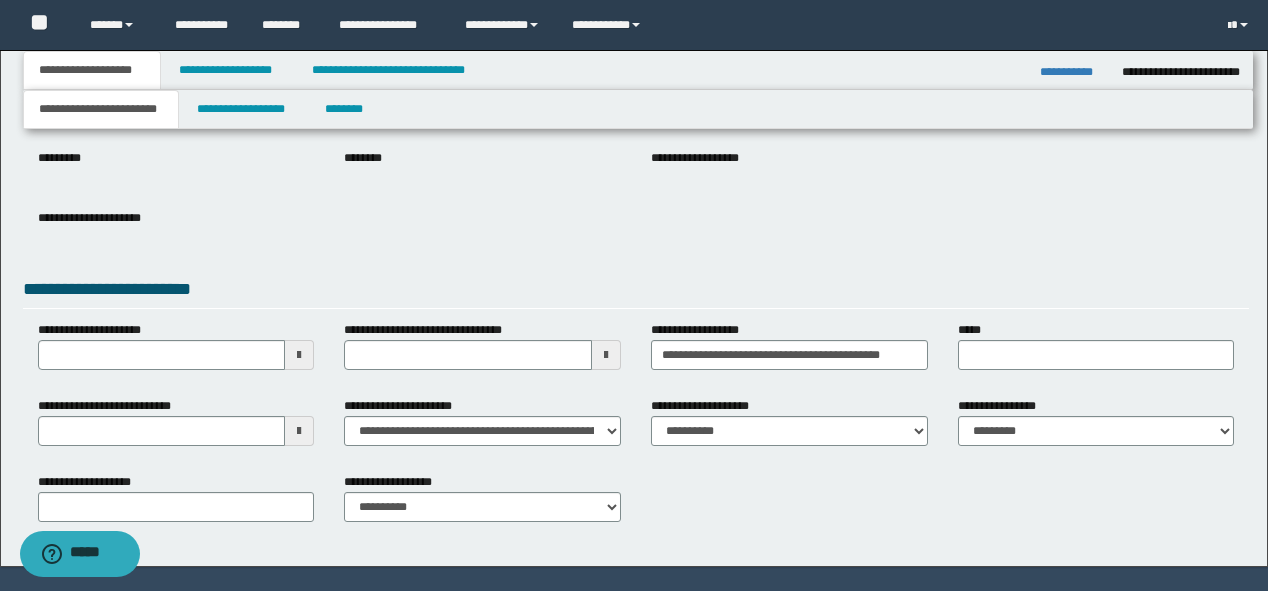 scroll, scrollTop: 240, scrollLeft: 0, axis: vertical 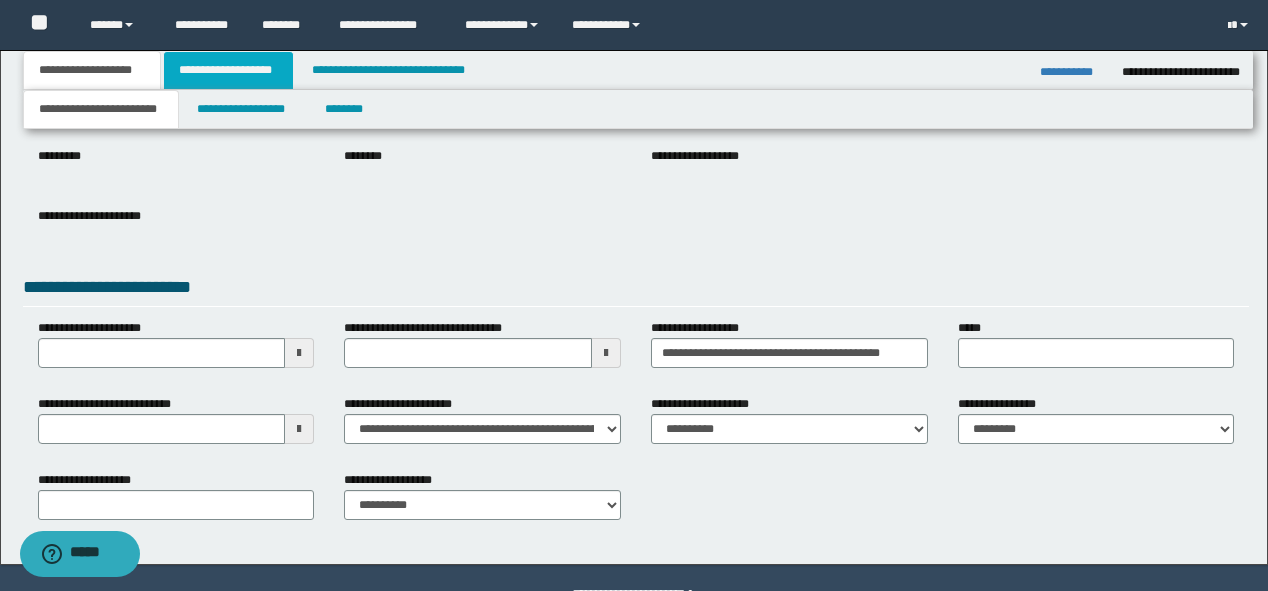 click on "**********" at bounding box center (228, 70) 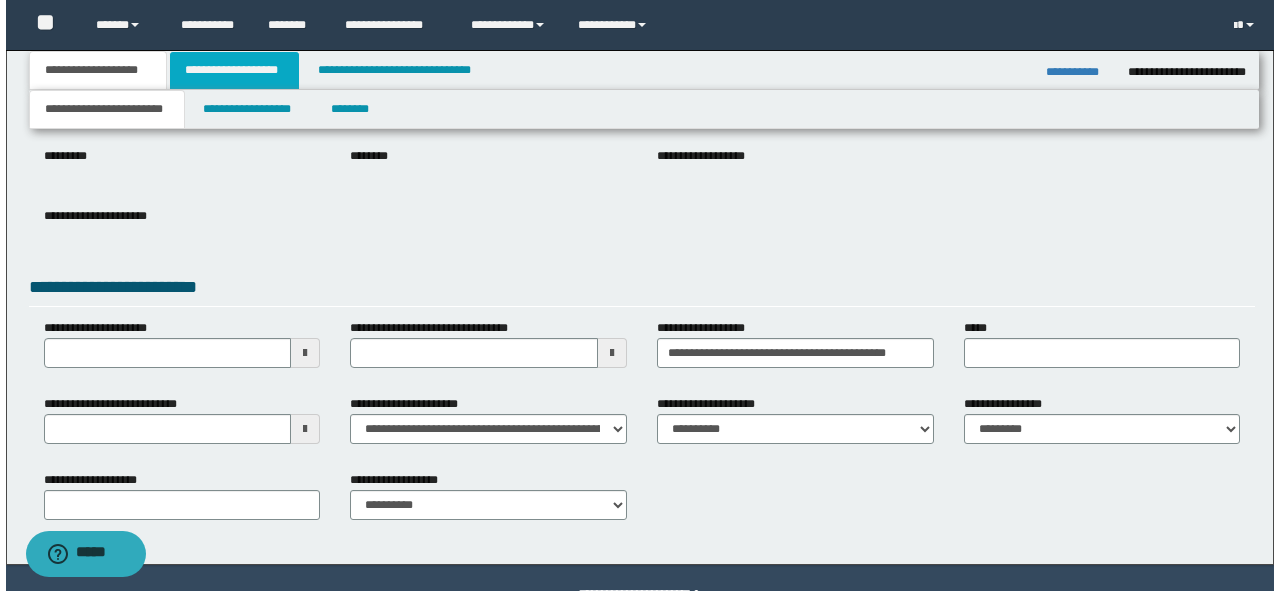 scroll, scrollTop: 0, scrollLeft: 0, axis: both 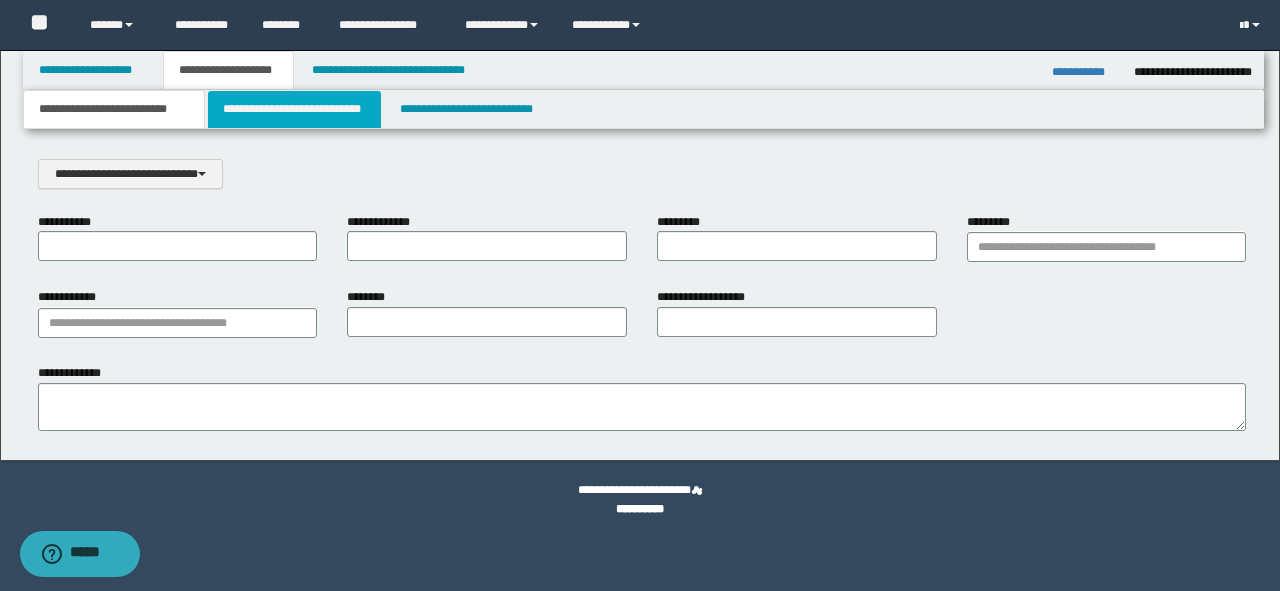 click on "**********" at bounding box center (294, 109) 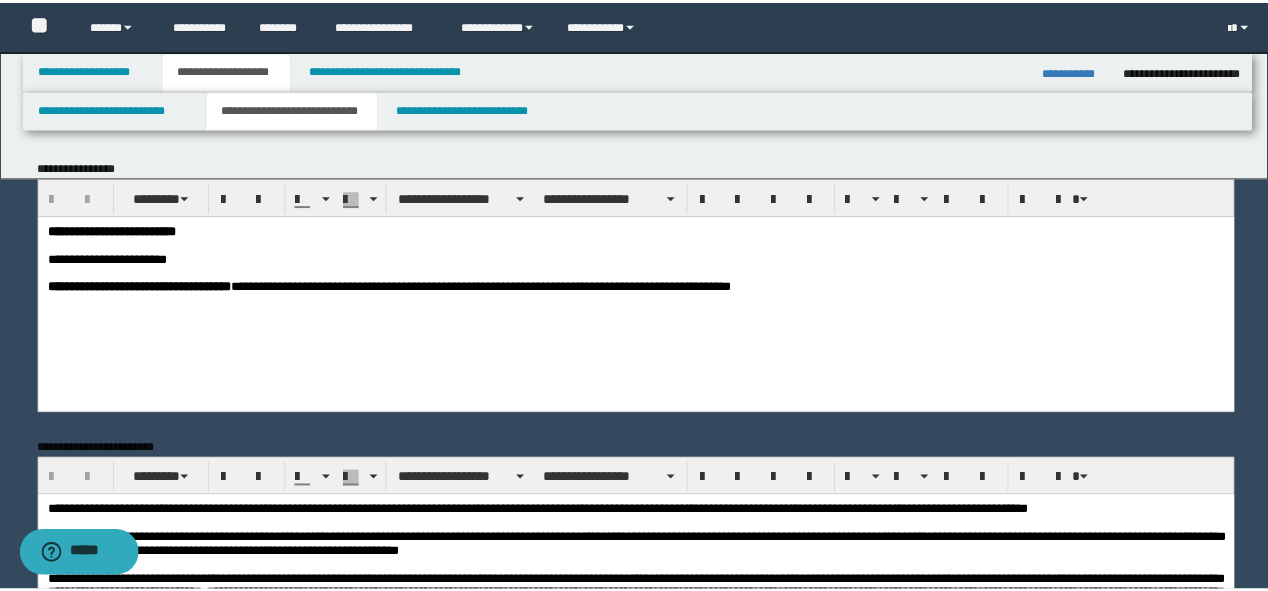 scroll, scrollTop: 0, scrollLeft: 0, axis: both 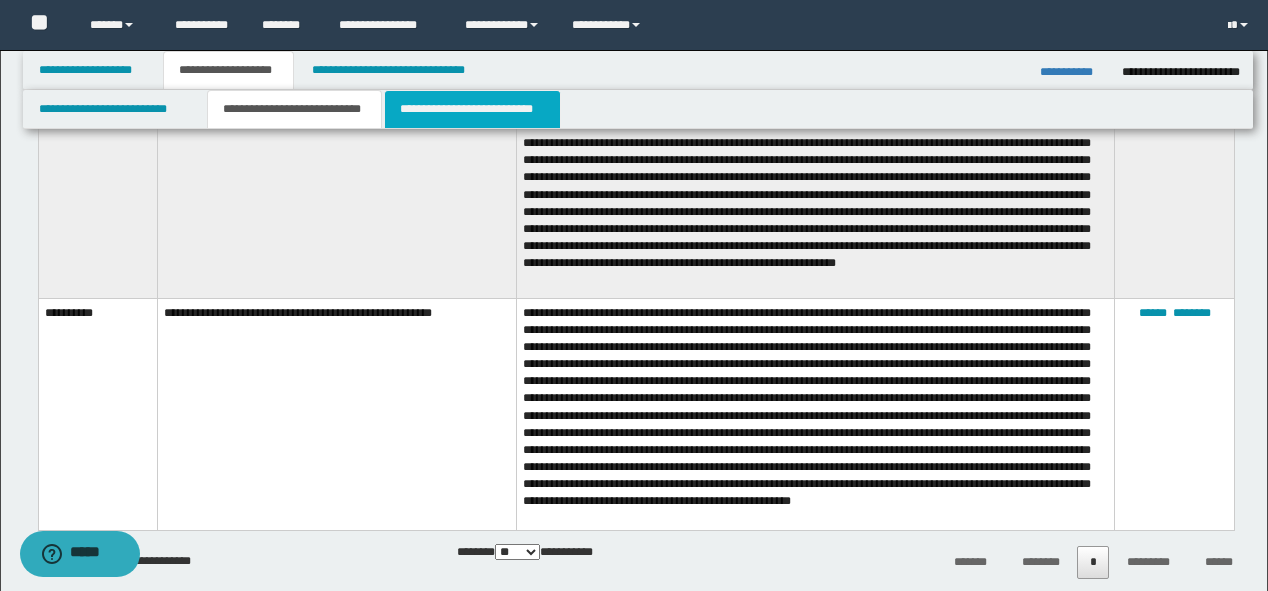 click on "**********" at bounding box center [472, 109] 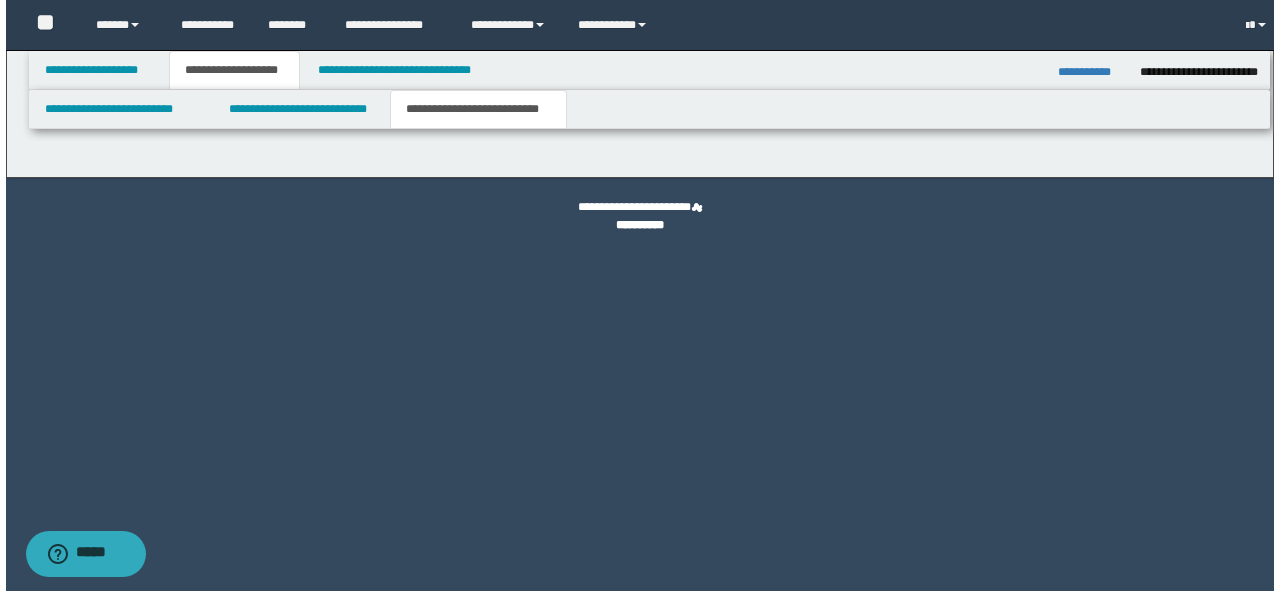 scroll, scrollTop: 0, scrollLeft: 0, axis: both 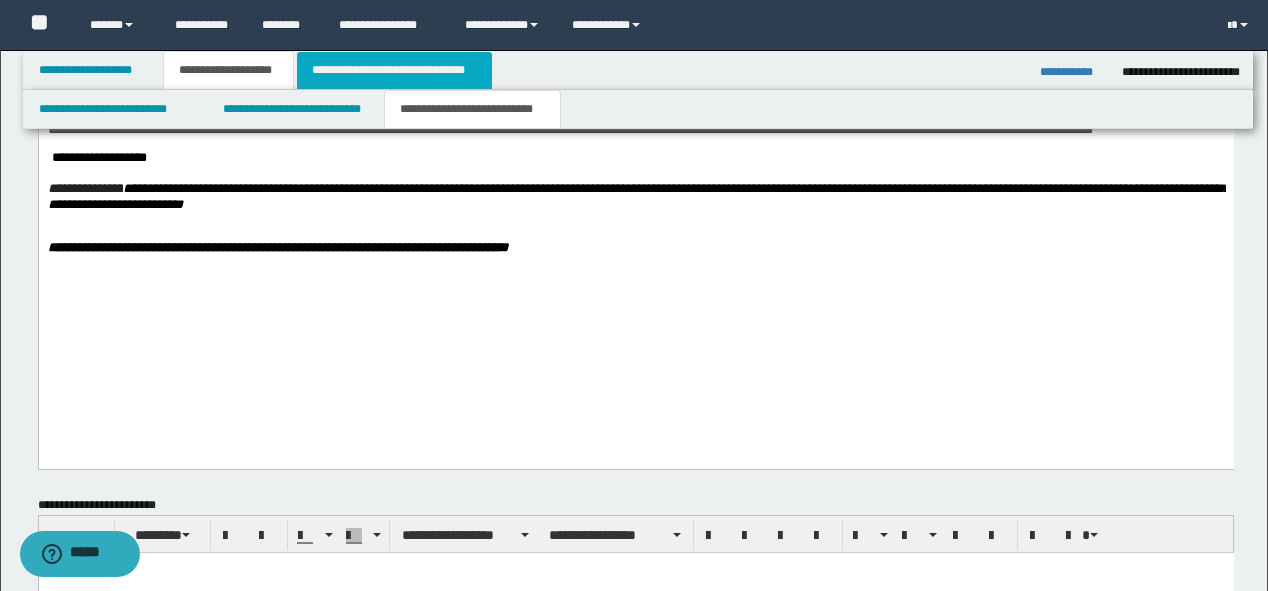 click on "**********" at bounding box center [394, 70] 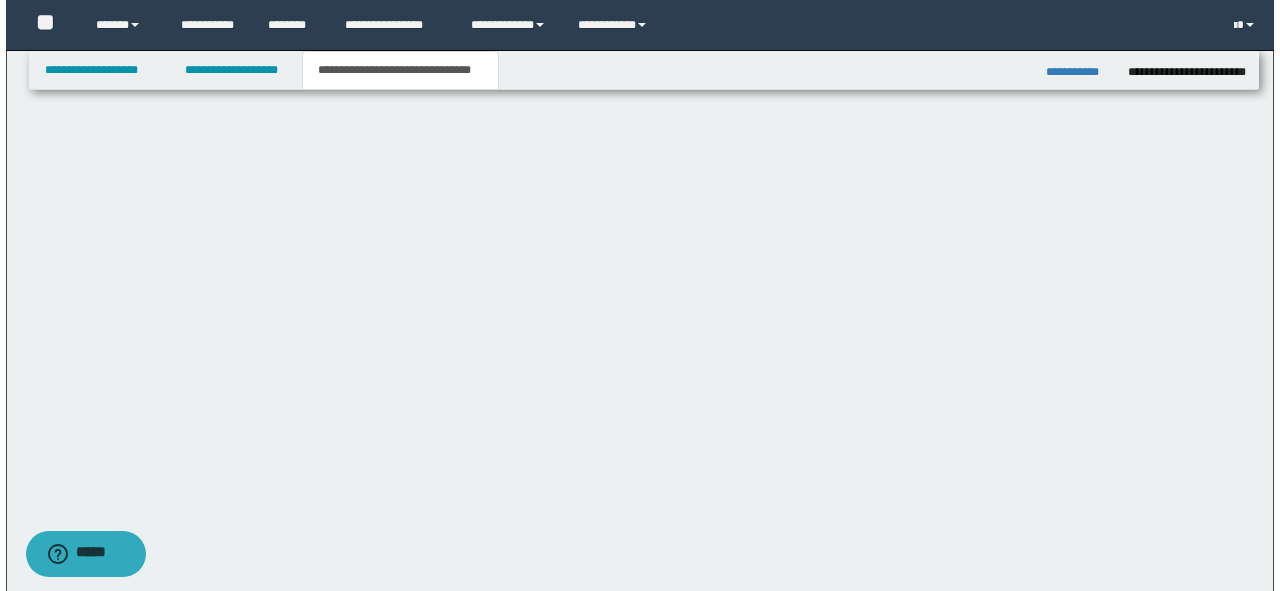 scroll, scrollTop: 0, scrollLeft: 0, axis: both 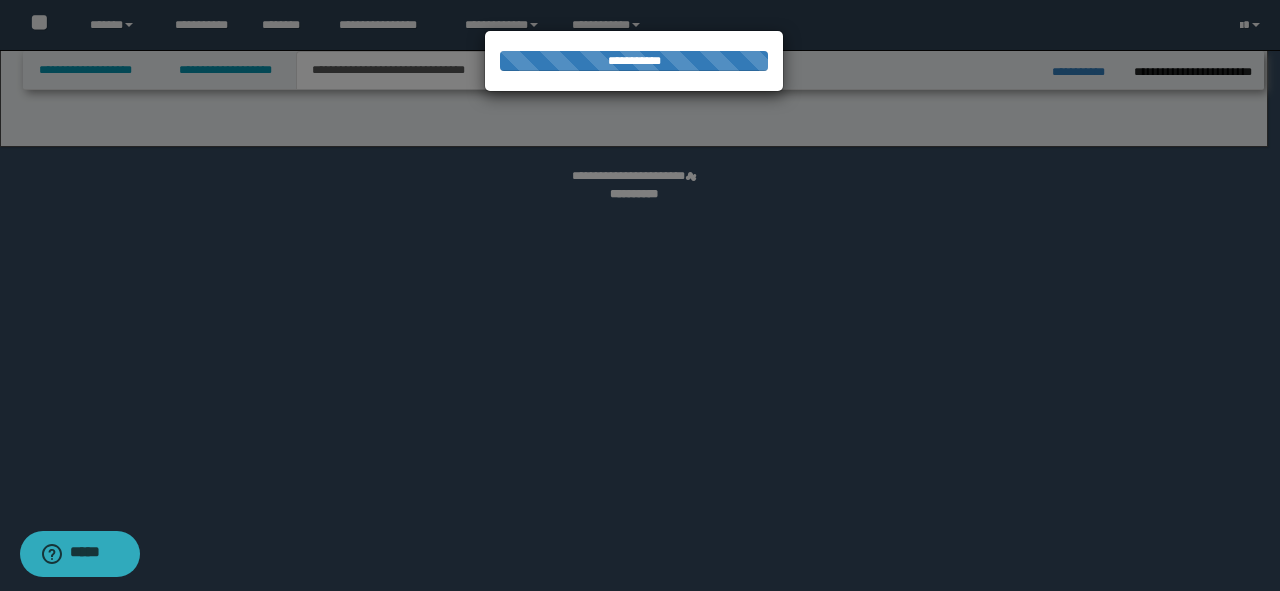 select on "*" 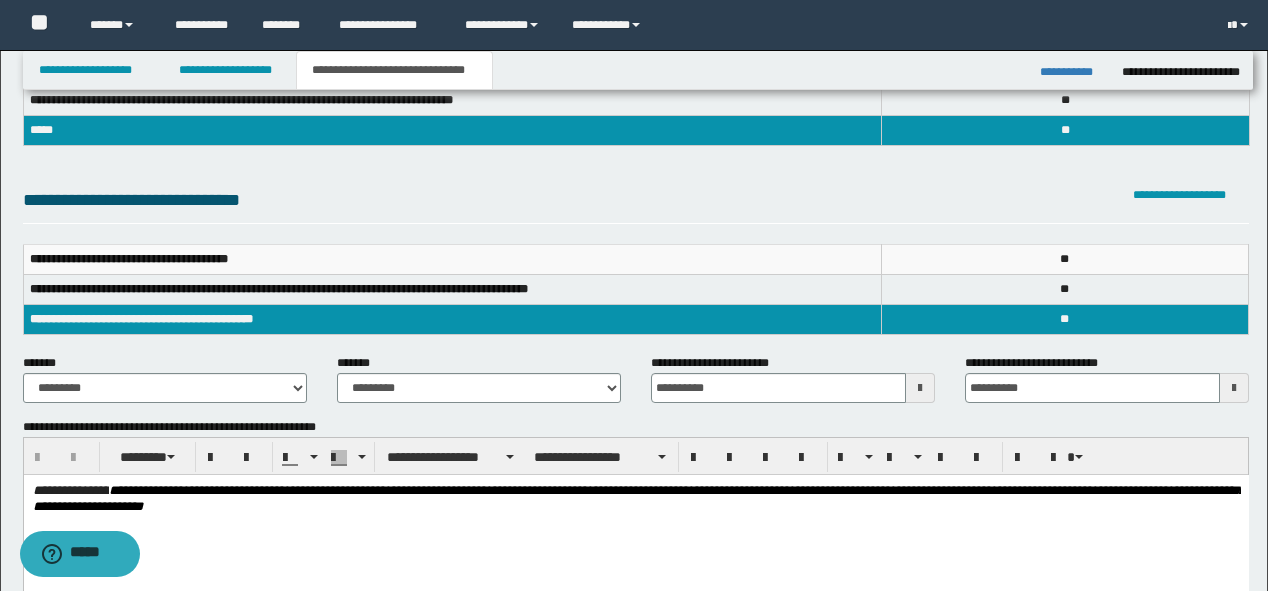 scroll, scrollTop: 160, scrollLeft: 0, axis: vertical 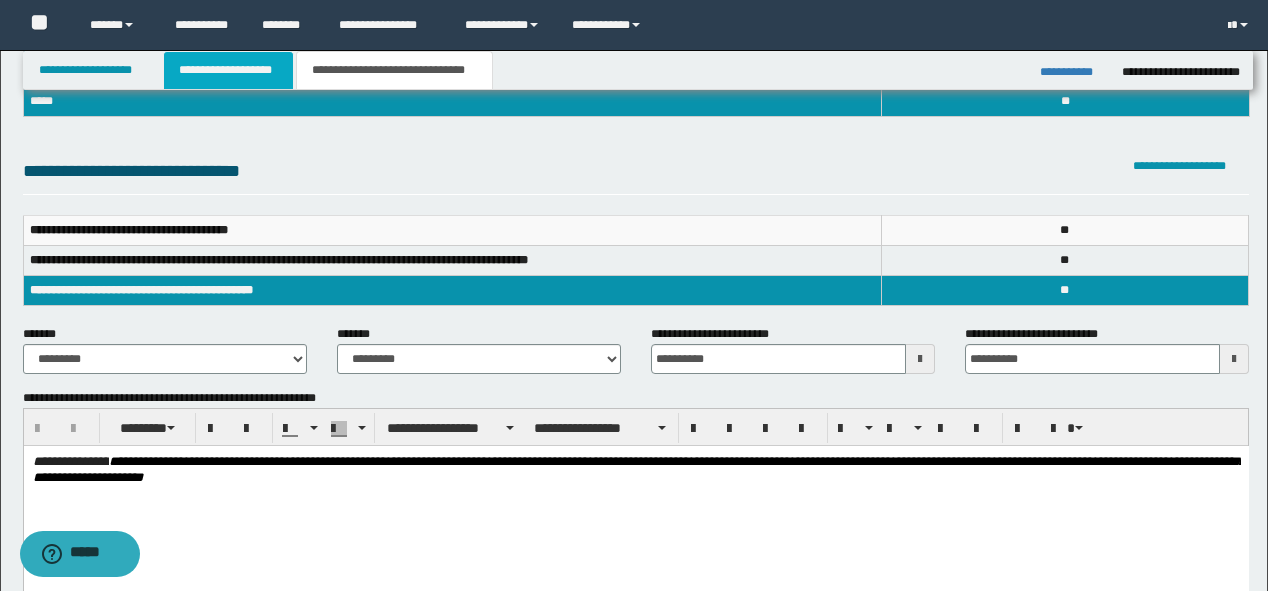 click on "**********" at bounding box center [228, 70] 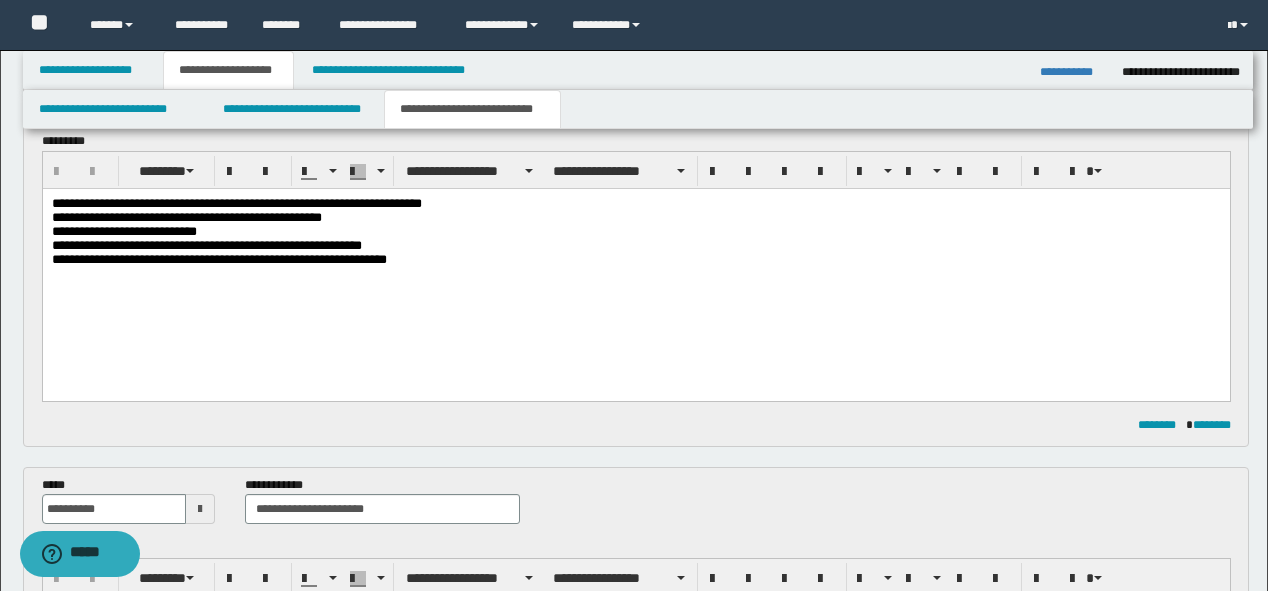 scroll, scrollTop: 0, scrollLeft: 0, axis: both 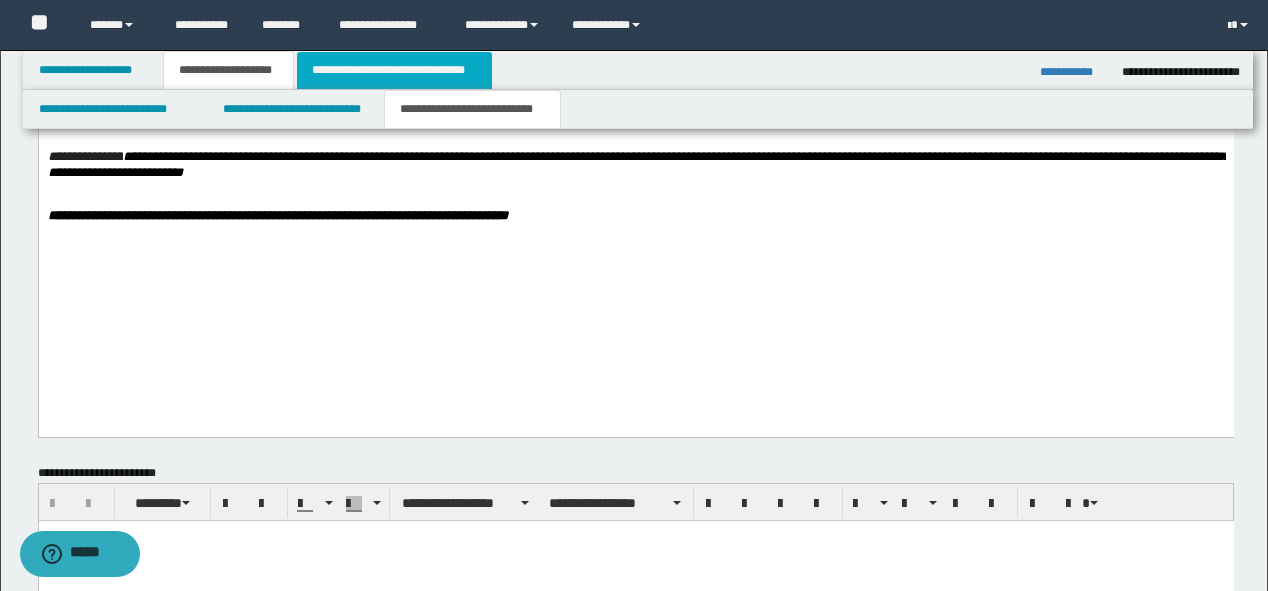 click on "**********" at bounding box center (394, 70) 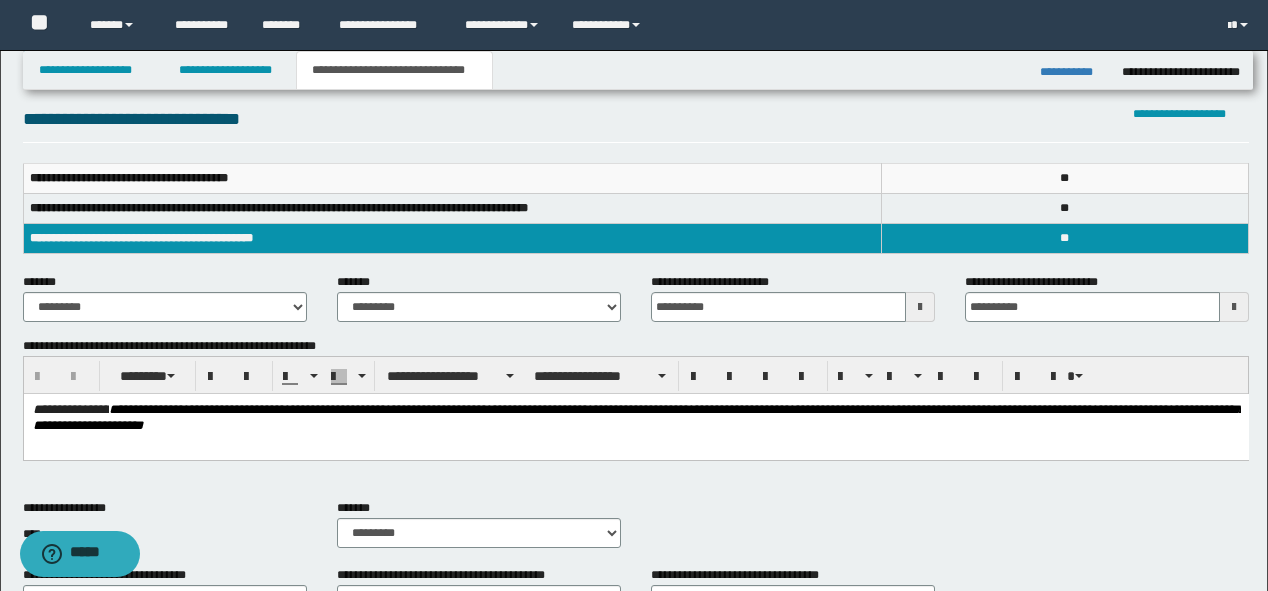 scroll, scrollTop: 211, scrollLeft: 0, axis: vertical 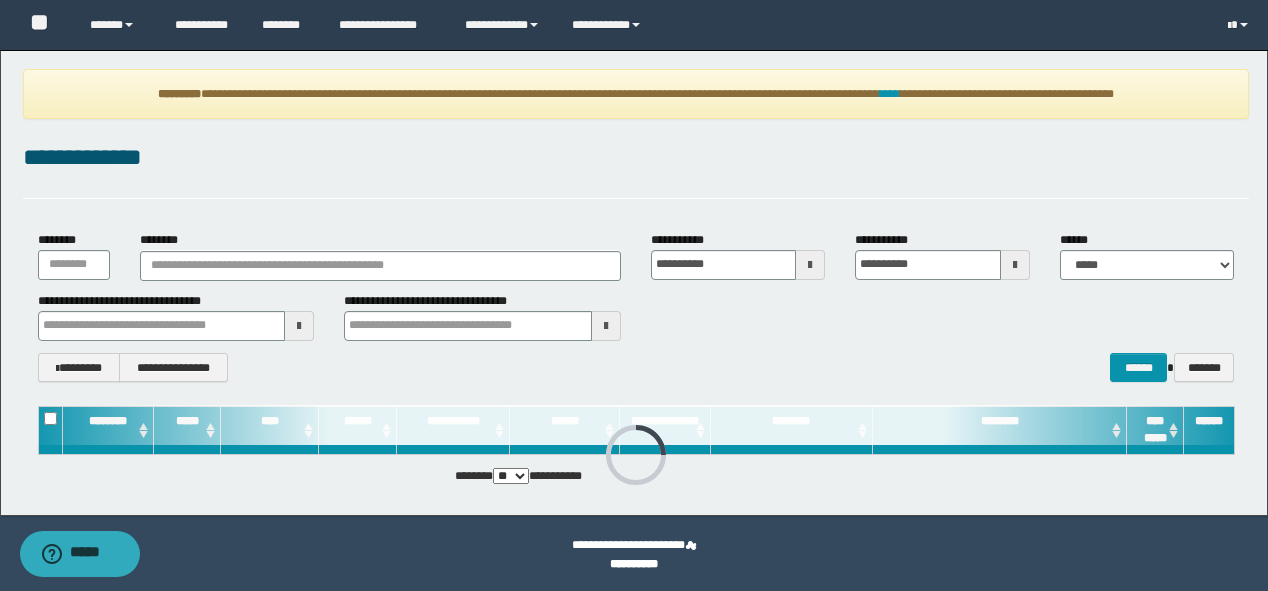 click on "**********" at bounding box center [636, 158] 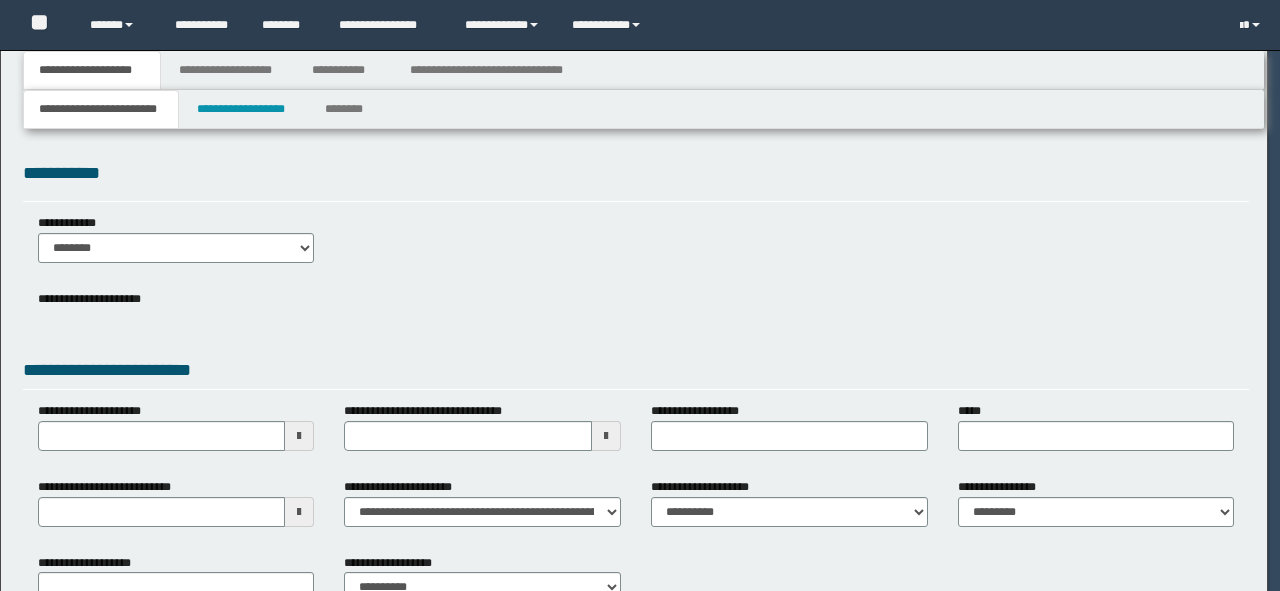 scroll, scrollTop: 0, scrollLeft: 0, axis: both 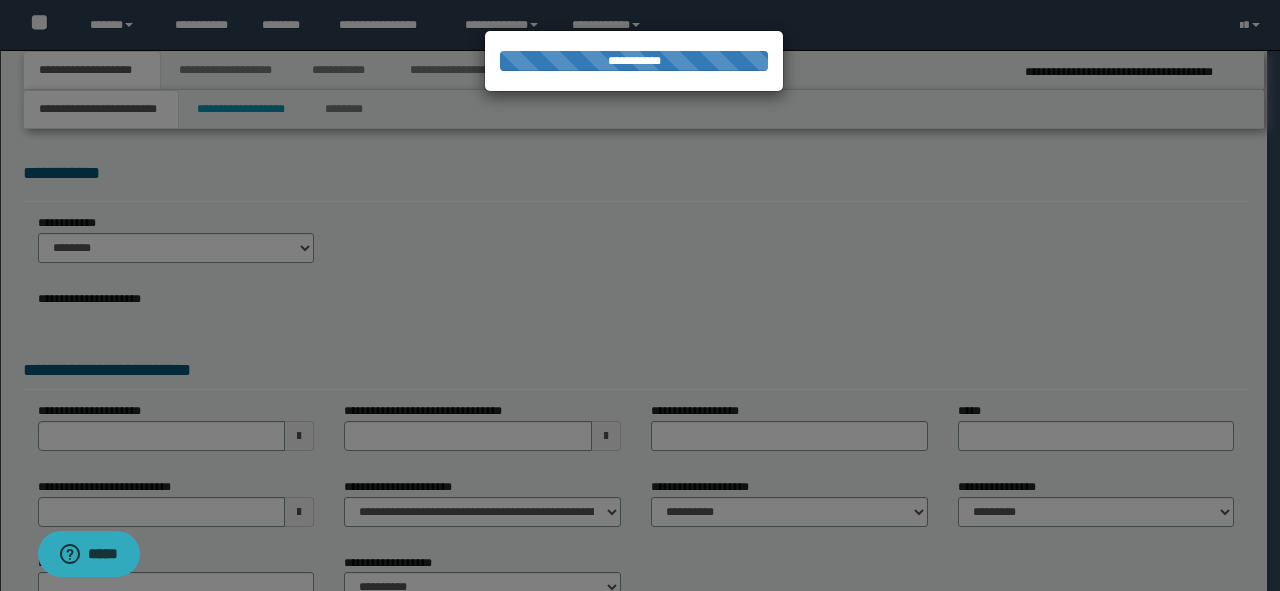 type on "**********" 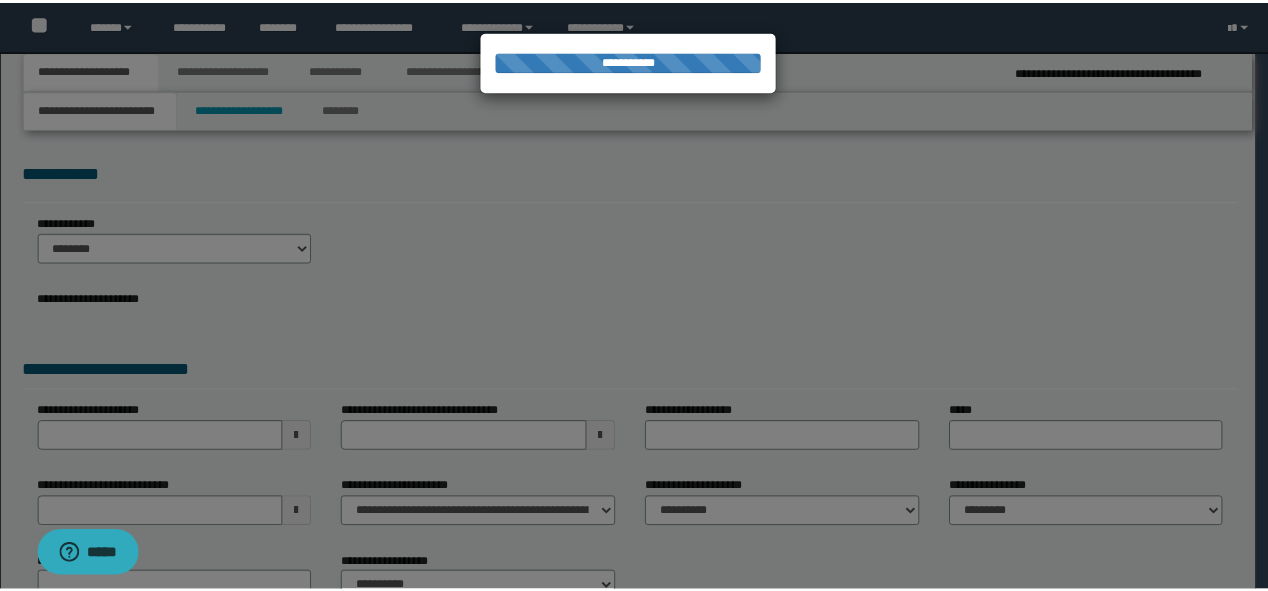 scroll, scrollTop: 0, scrollLeft: 0, axis: both 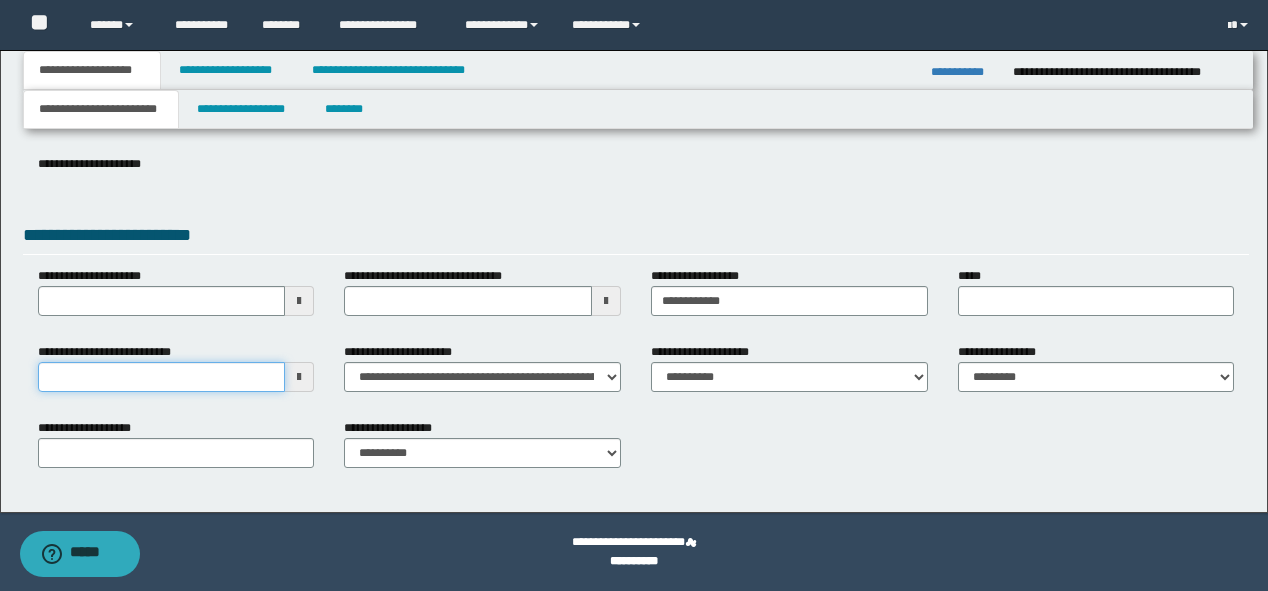 click on "**********" at bounding box center [162, 377] 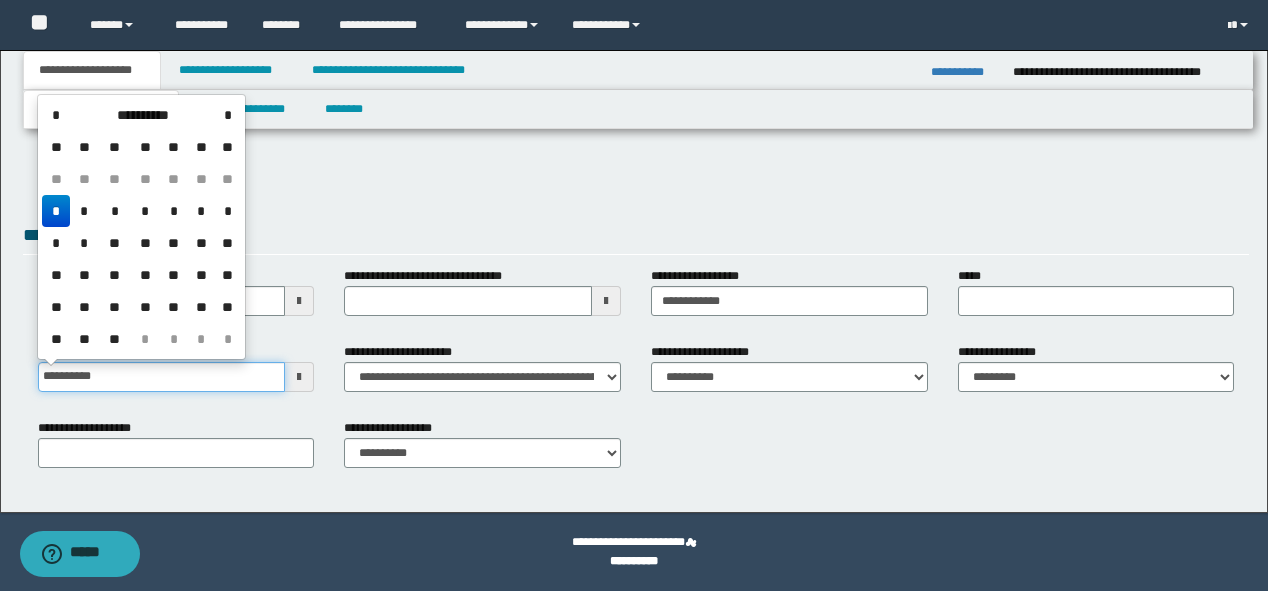 type on "**********" 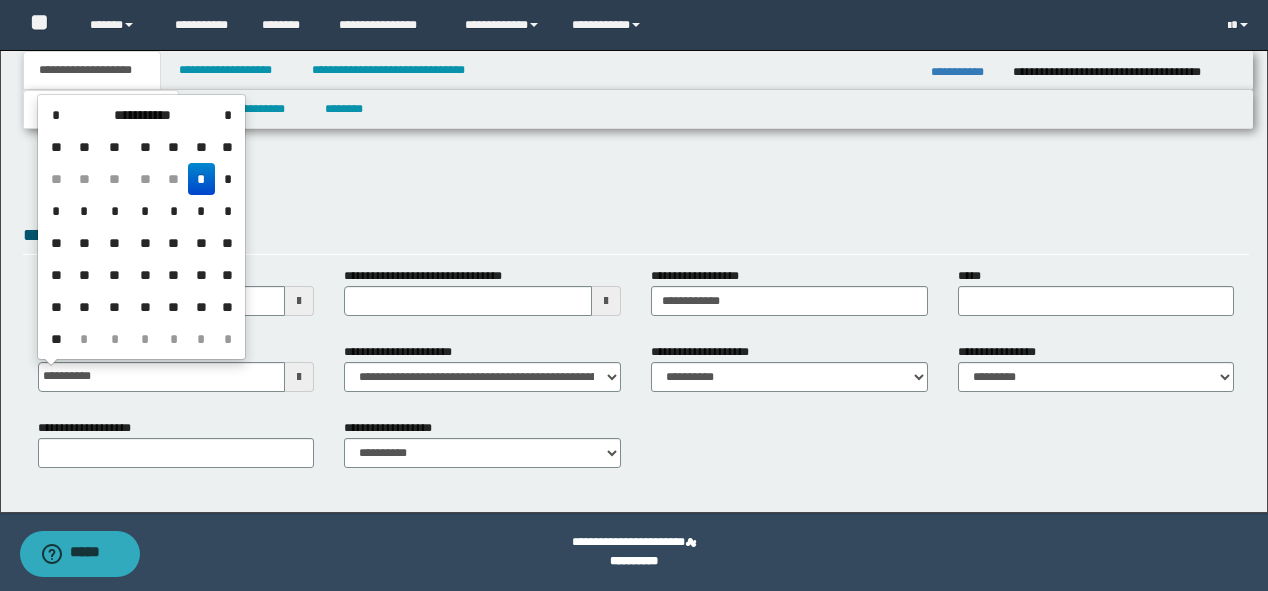 click on "**********" at bounding box center (636, 238) 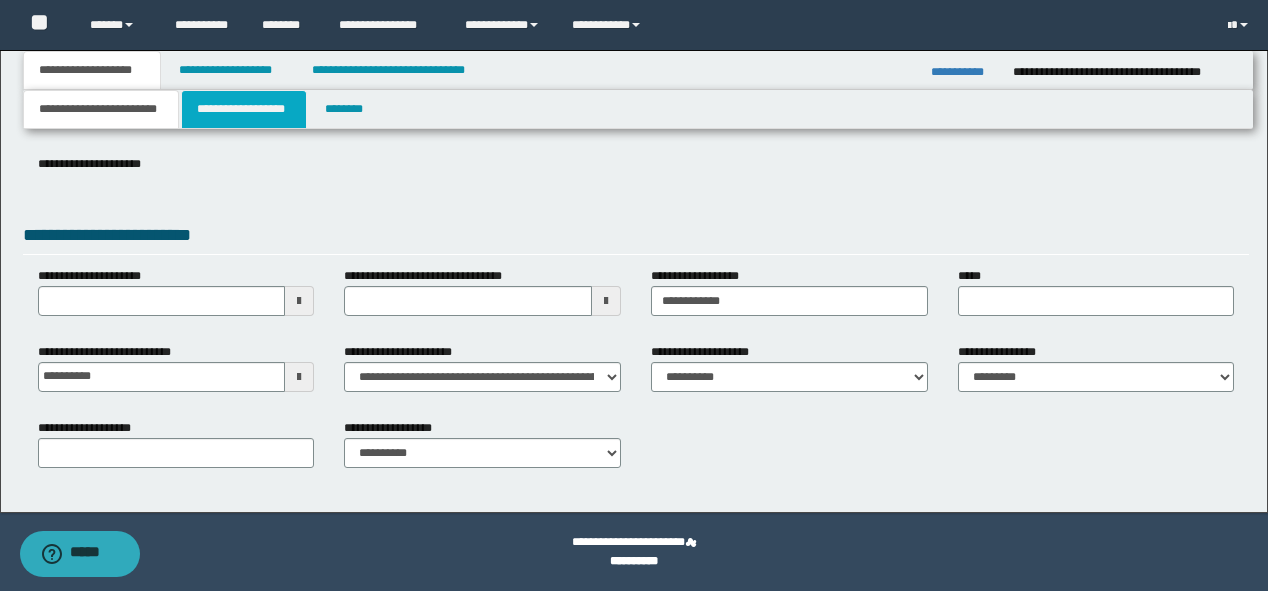 click on "**********" at bounding box center [244, 109] 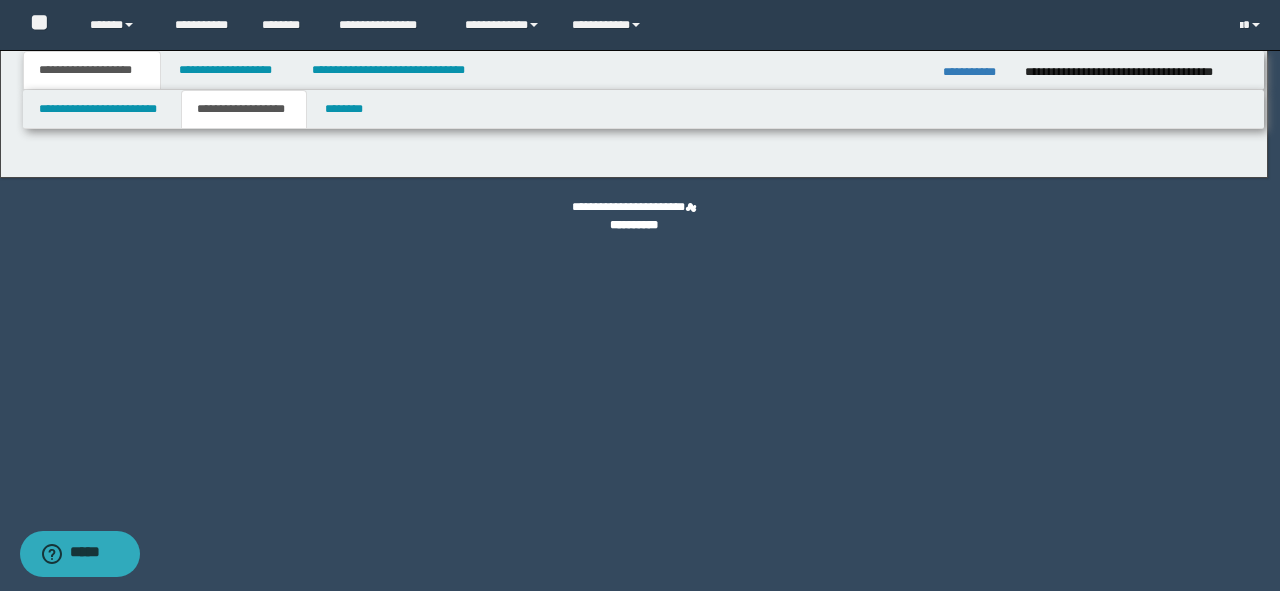 type on "********" 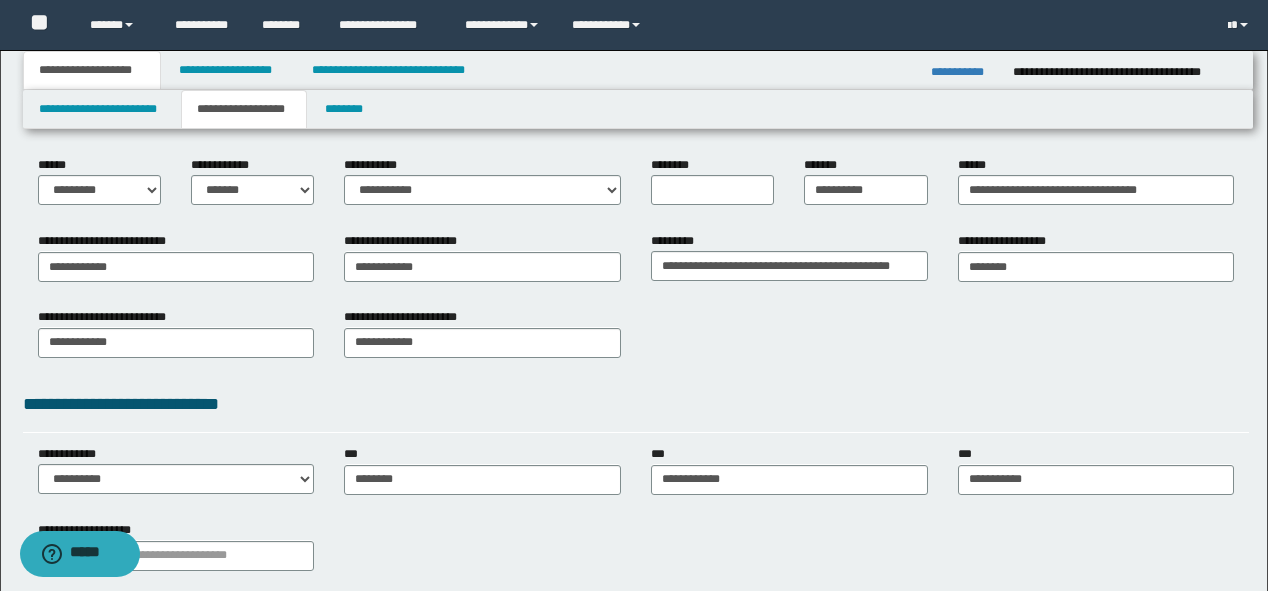scroll, scrollTop: 240, scrollLeft: 0, axis: vertical 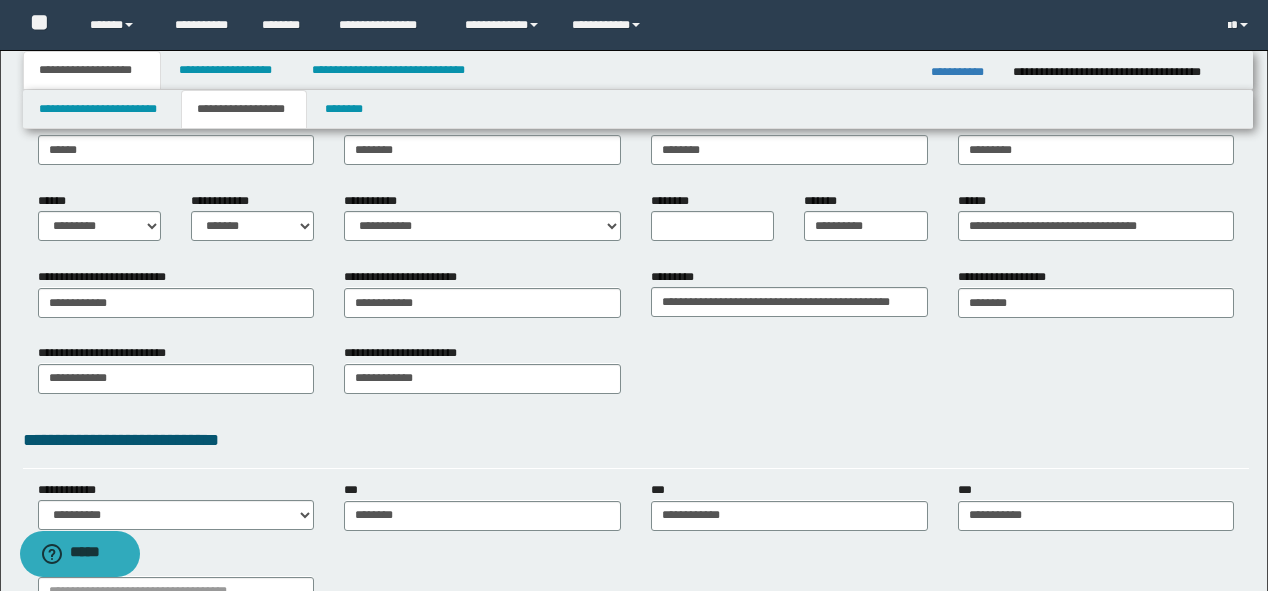 click on "**********" at bounding box center [252, 224] 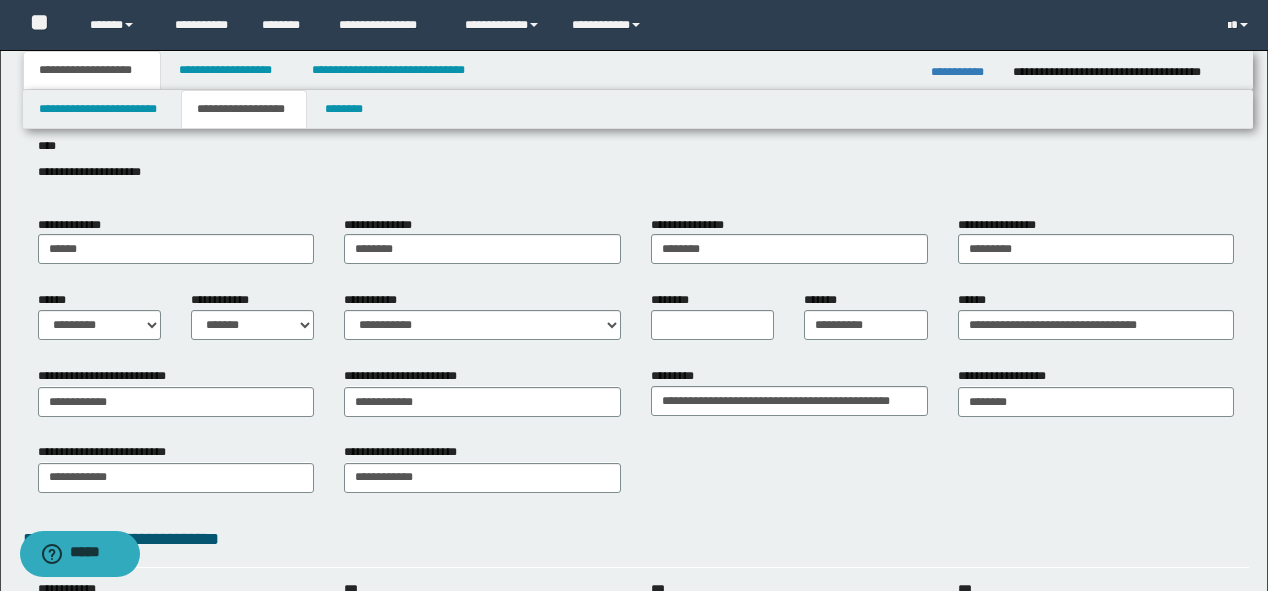 scroll, scrollTop: 0, scrollLeft: 0, axis: both 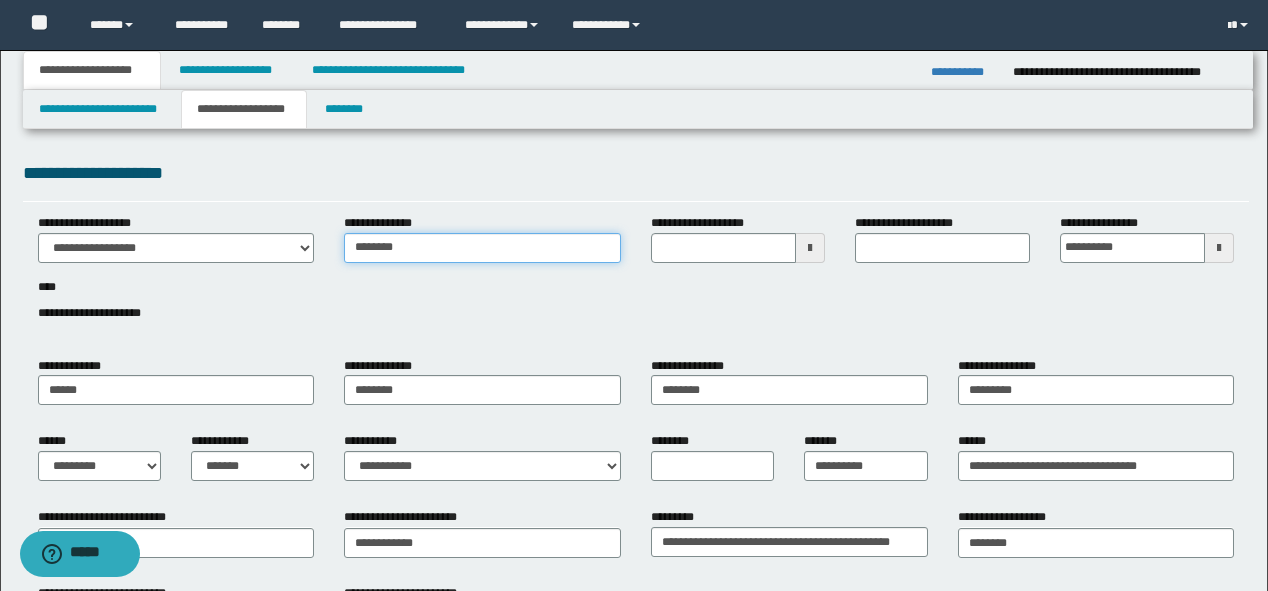 click on "**********" at bounding box center [636, 279] 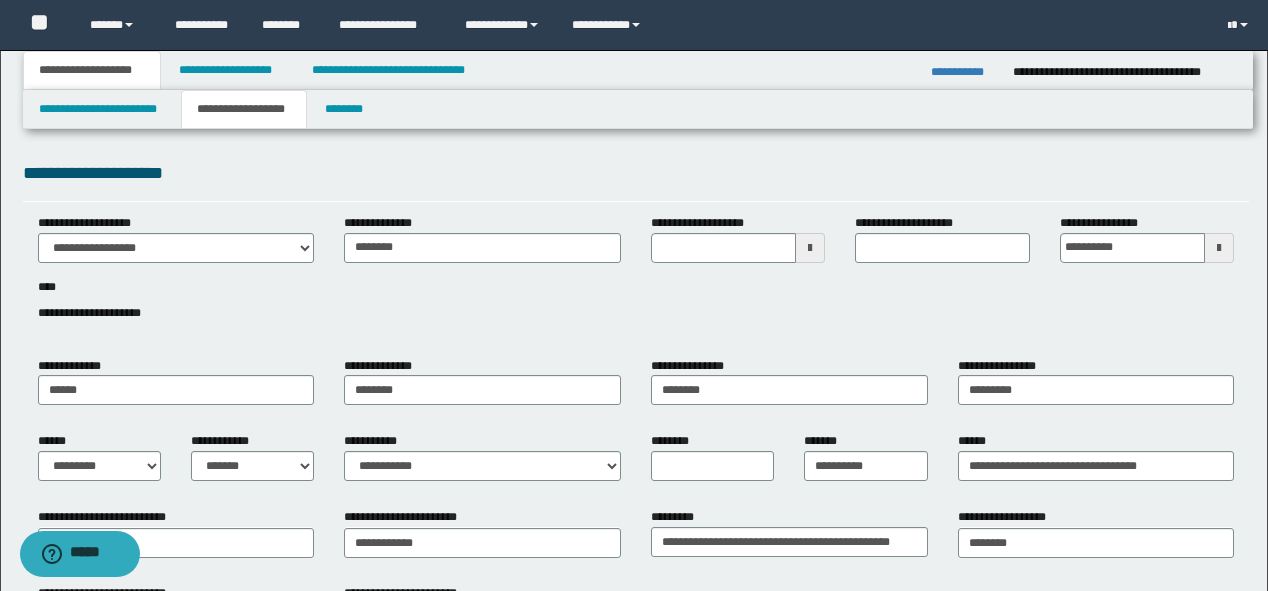 drag, startPoint x: 1088, startPoint y: 284, endPoint x: 600, endPoint y: 285, distance: 488.00104 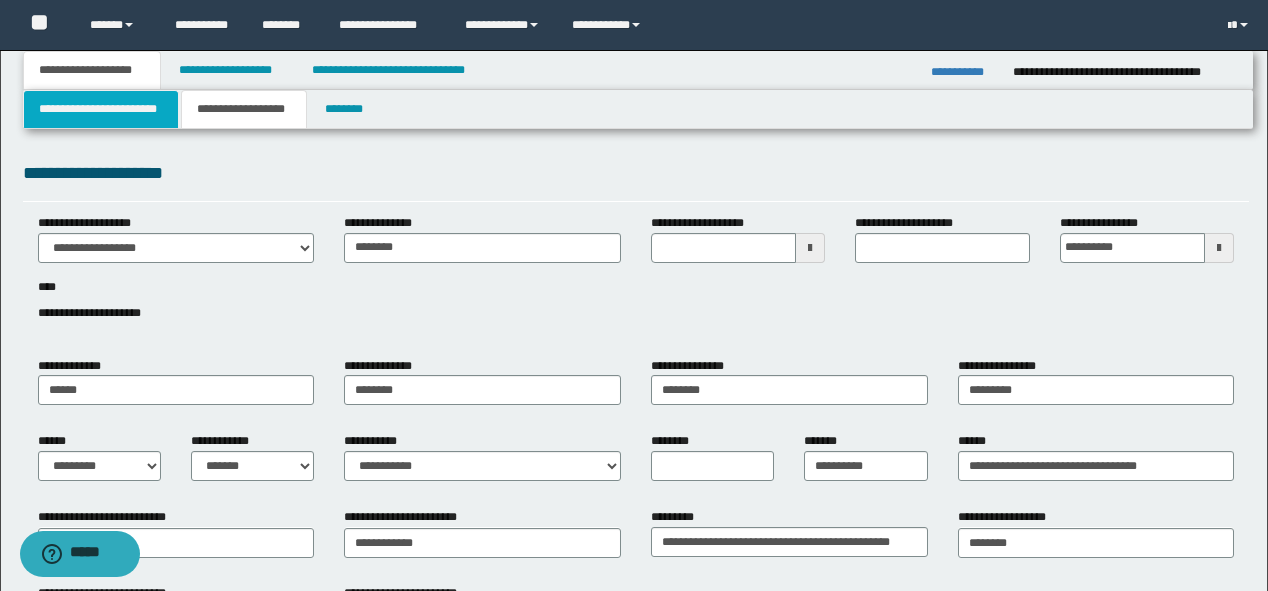 click on "**********" at bounding box center [101, 109] 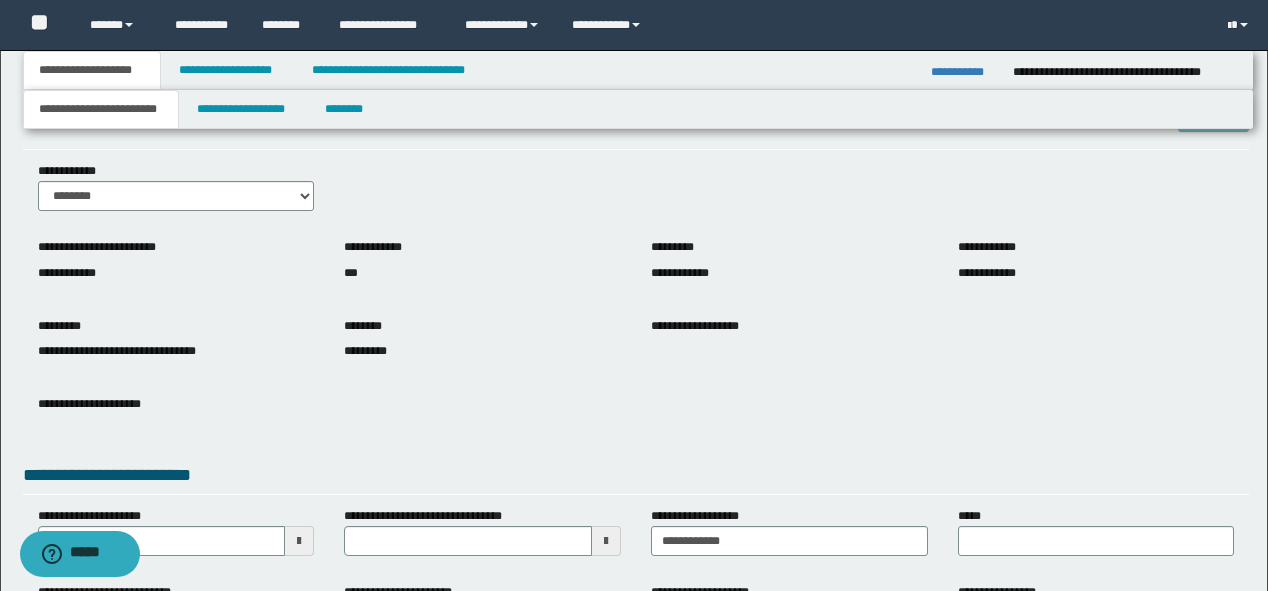 scroll, scrollTop: 80, scrollLeft: 0, axis: vertical 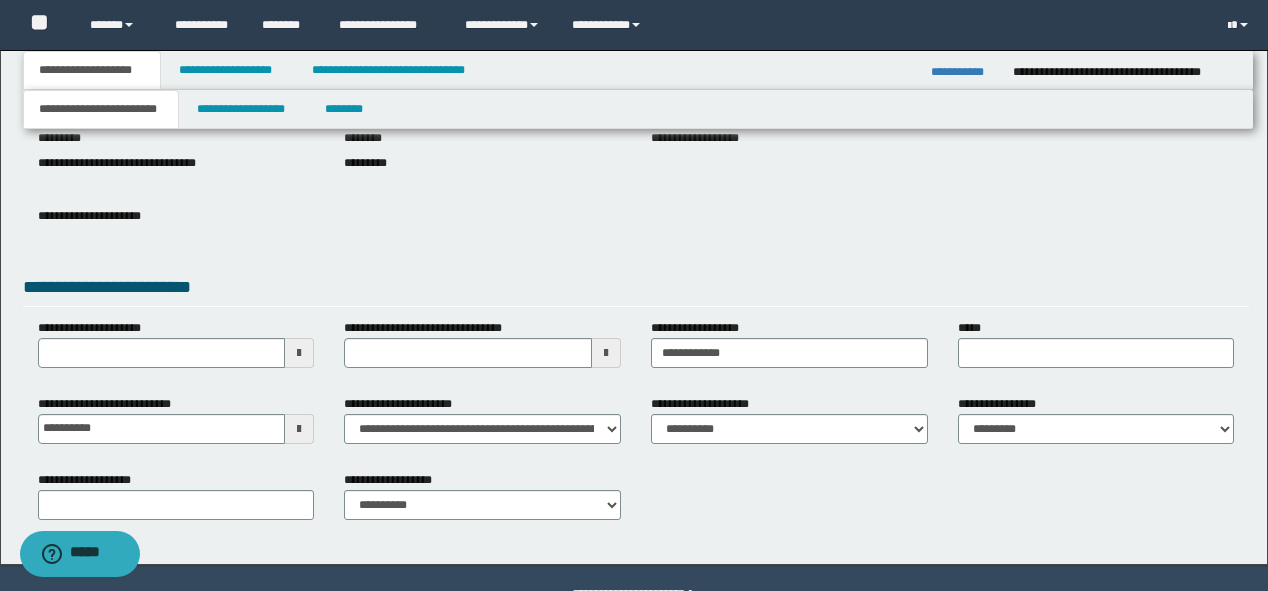 click on "**********" at bounding box center (636, 162) 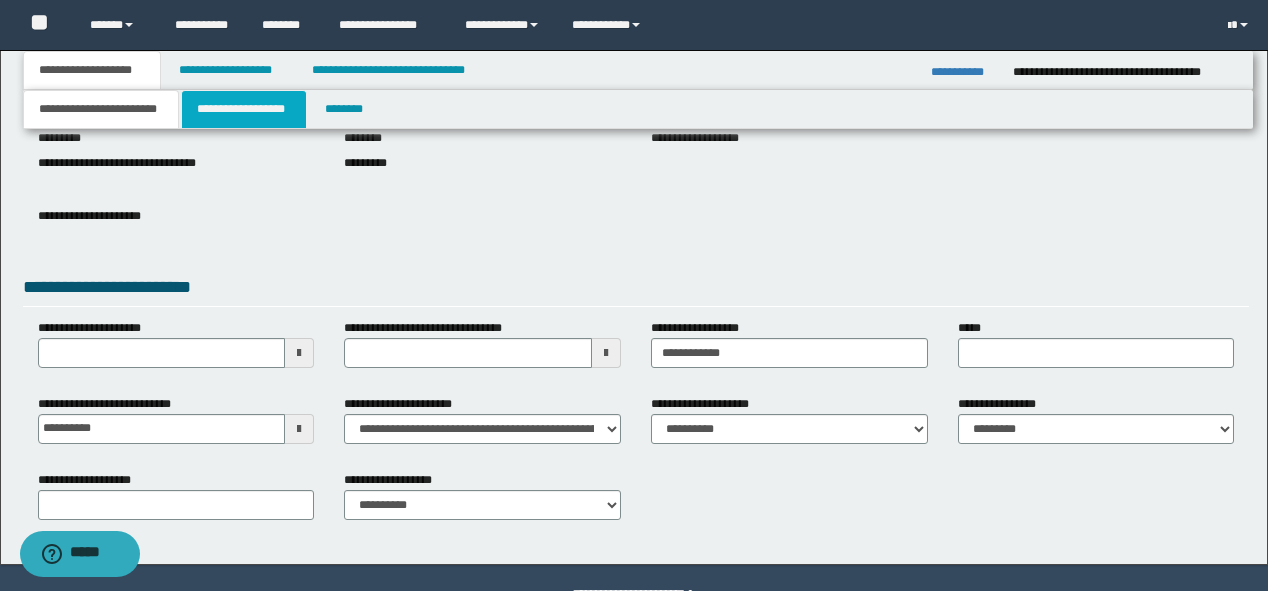 click on "**********" at bounding box center (244, 109) 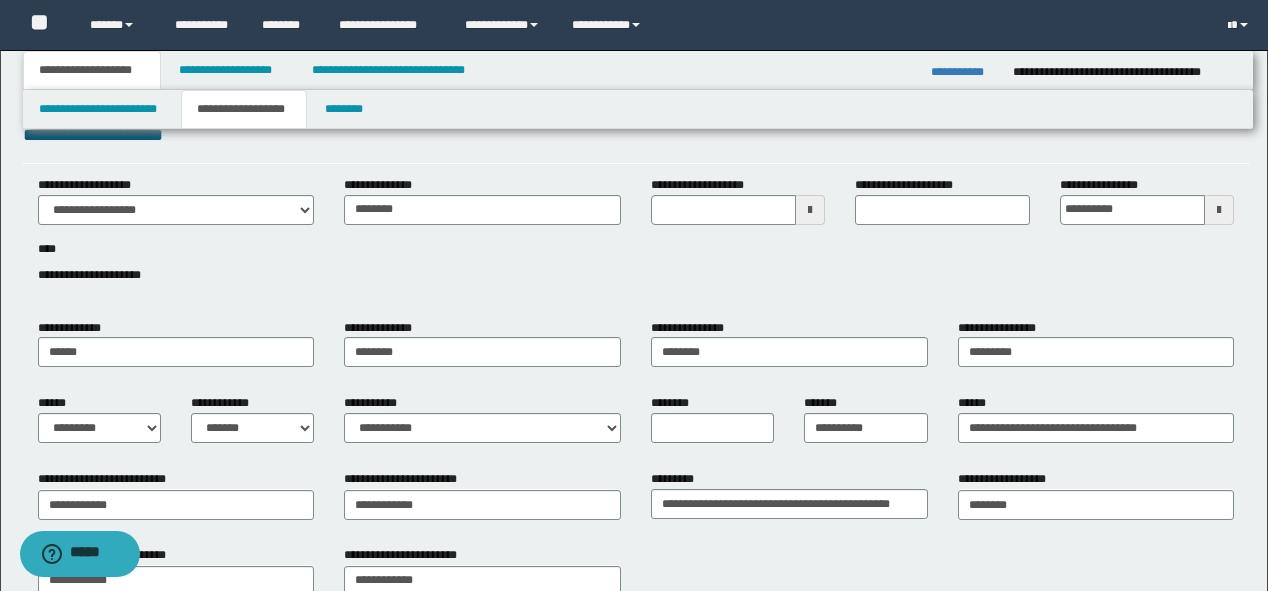 scroll, scrollTop: 0, scrollLeft: 0, axis: both 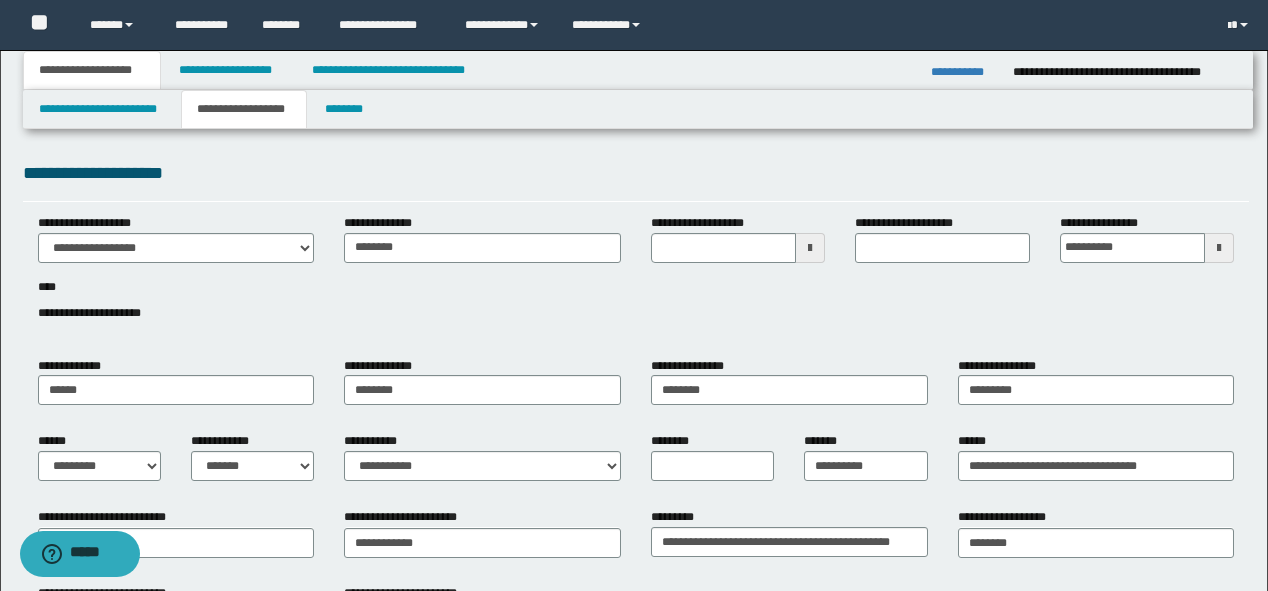 click on "**********" at bounding box center (636, 279) 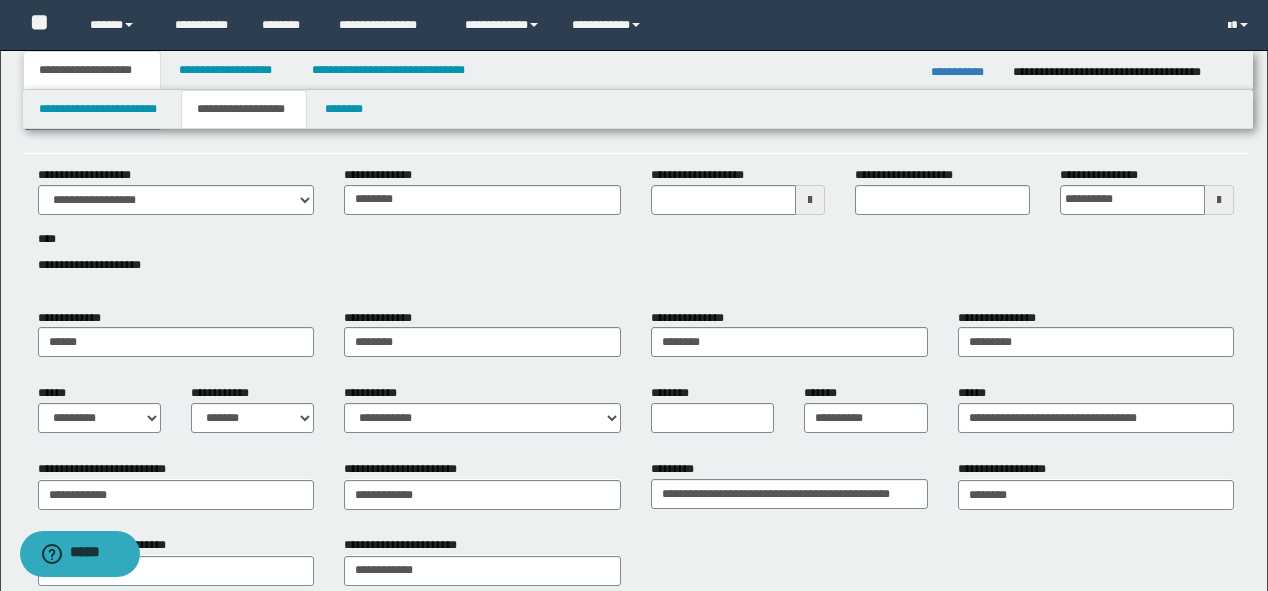 scroll, scrollTop: 35, scrollLeft: 0, axis: vertical 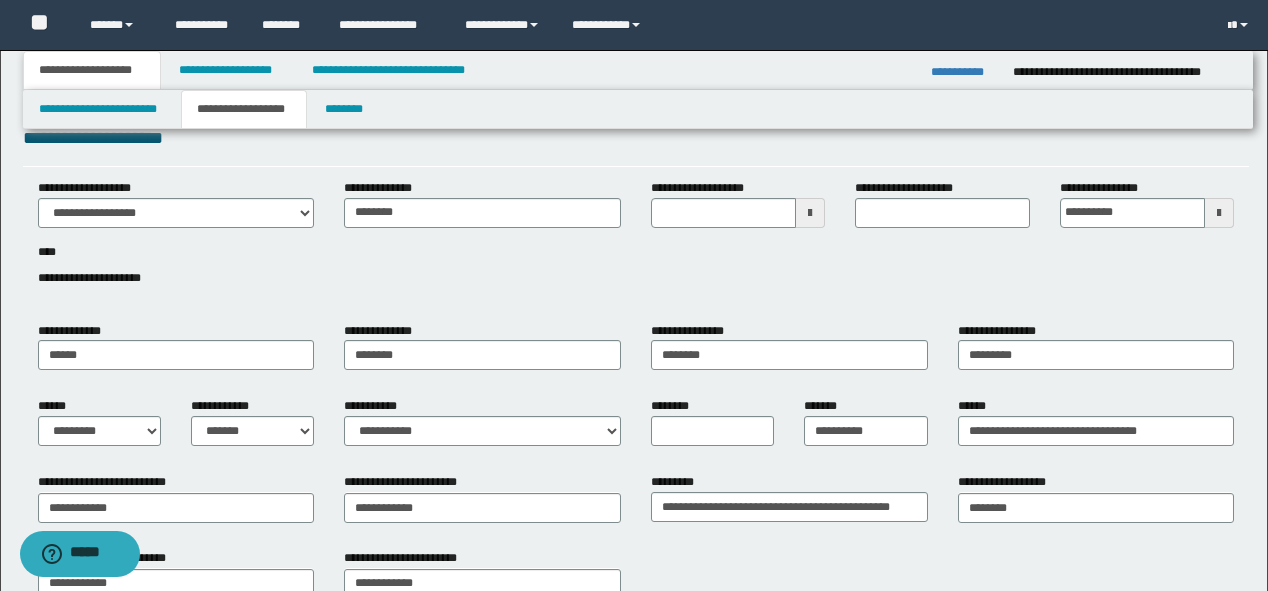 type 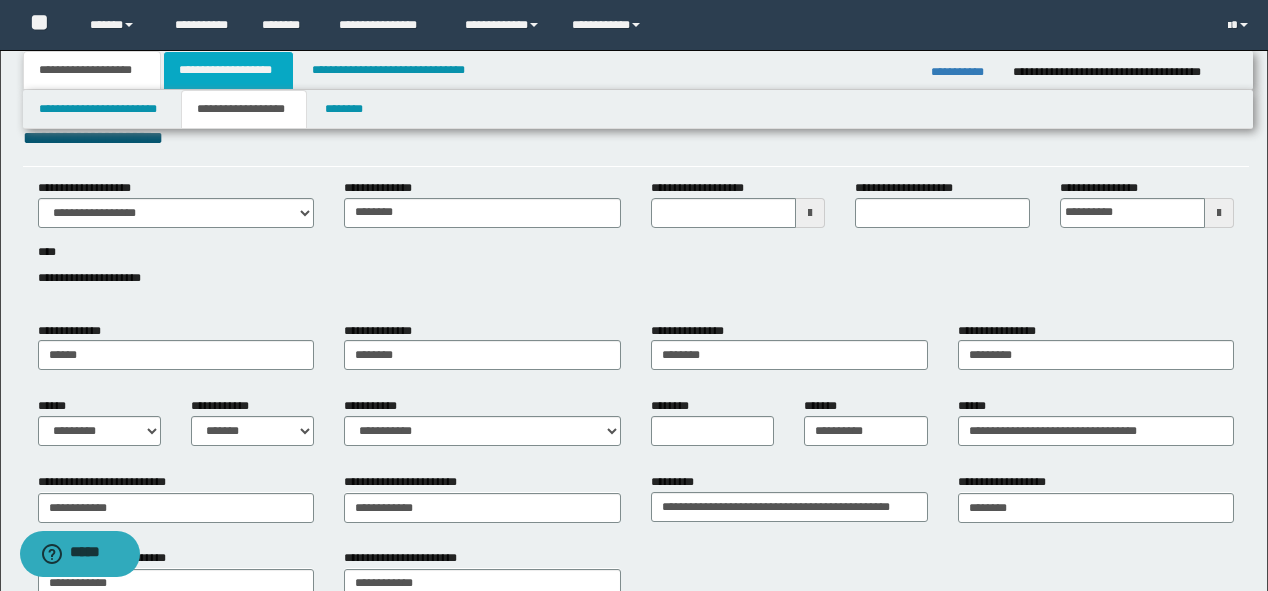 click on "**********" at bounding box center (228, 70) 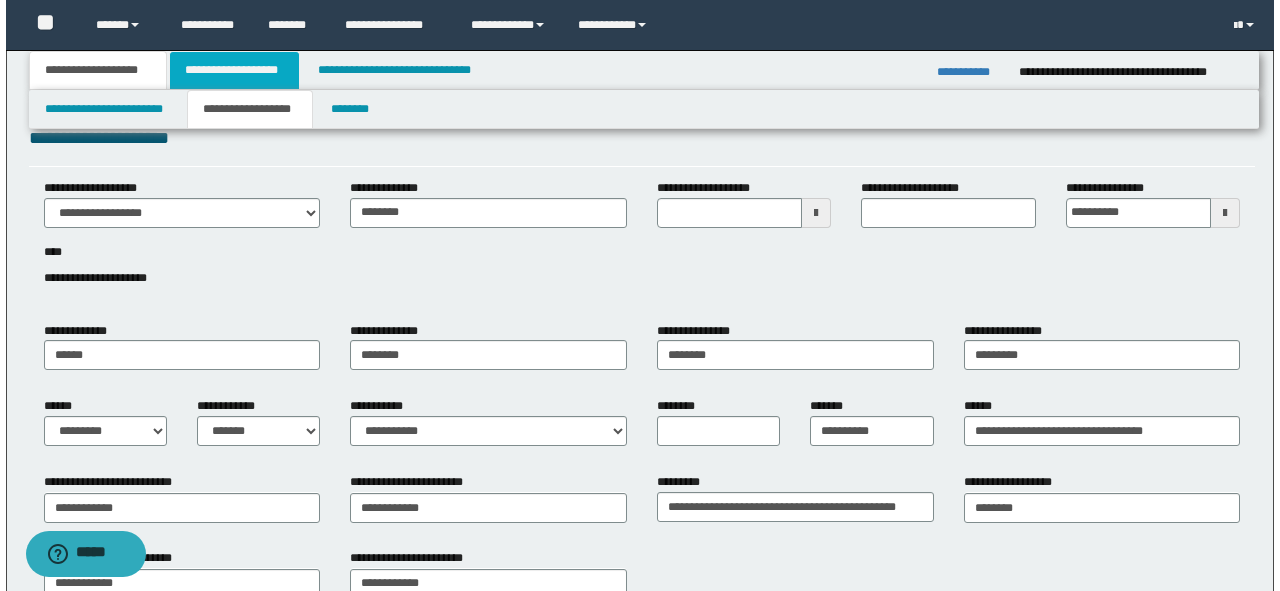 scroll, scrollTop: 0, scrollLeft: 0, axis: both 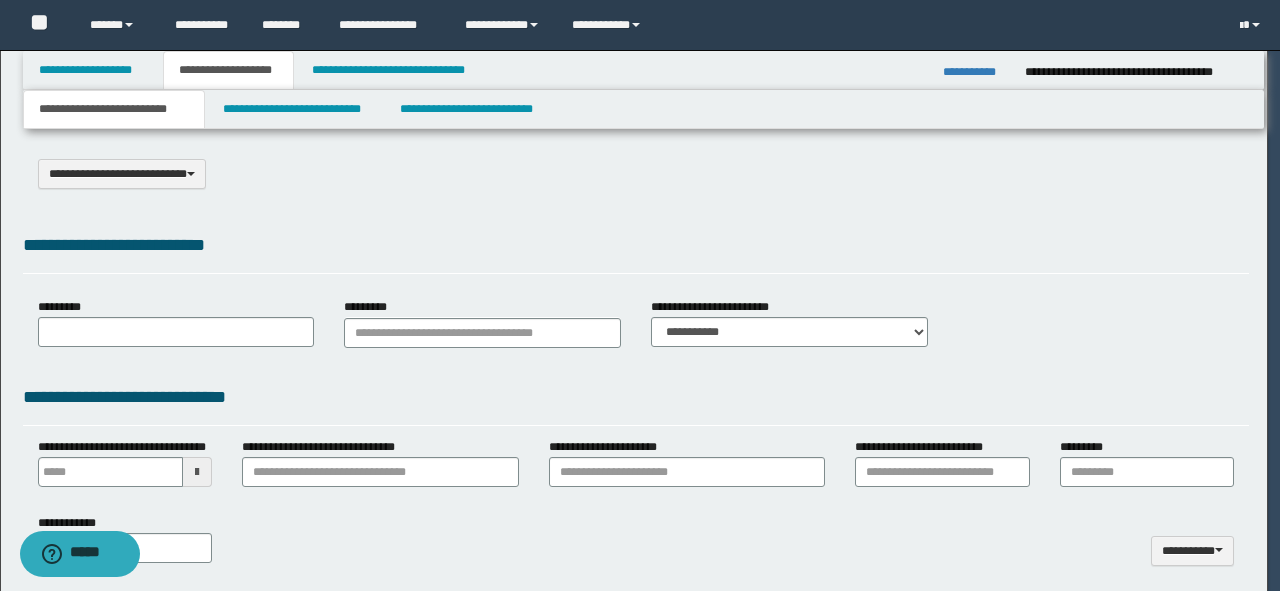 click on "**********" at bounding box center [640, 295] 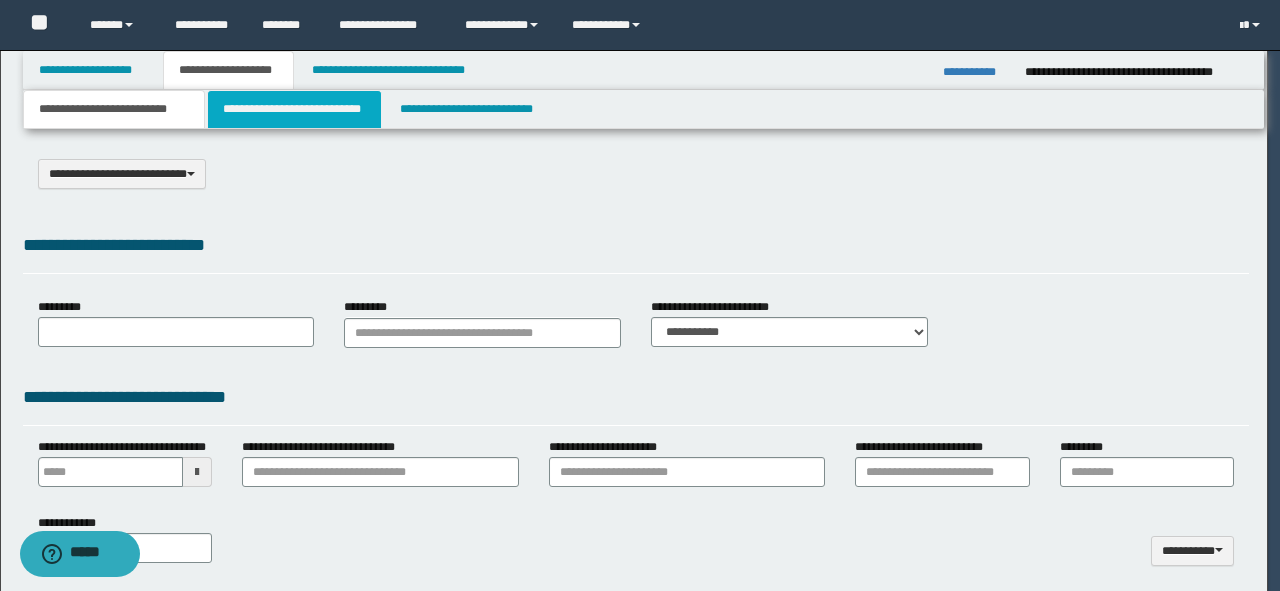 select on "*" 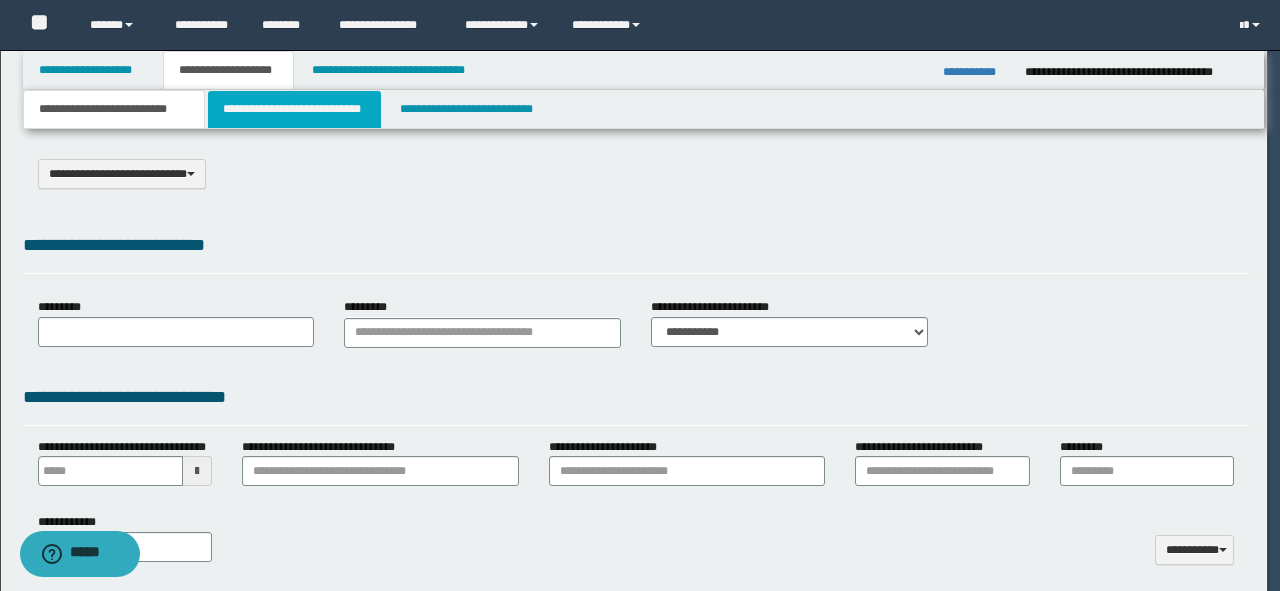 scroll, scrollTop: 0, scrollLeft: 0, axis: both 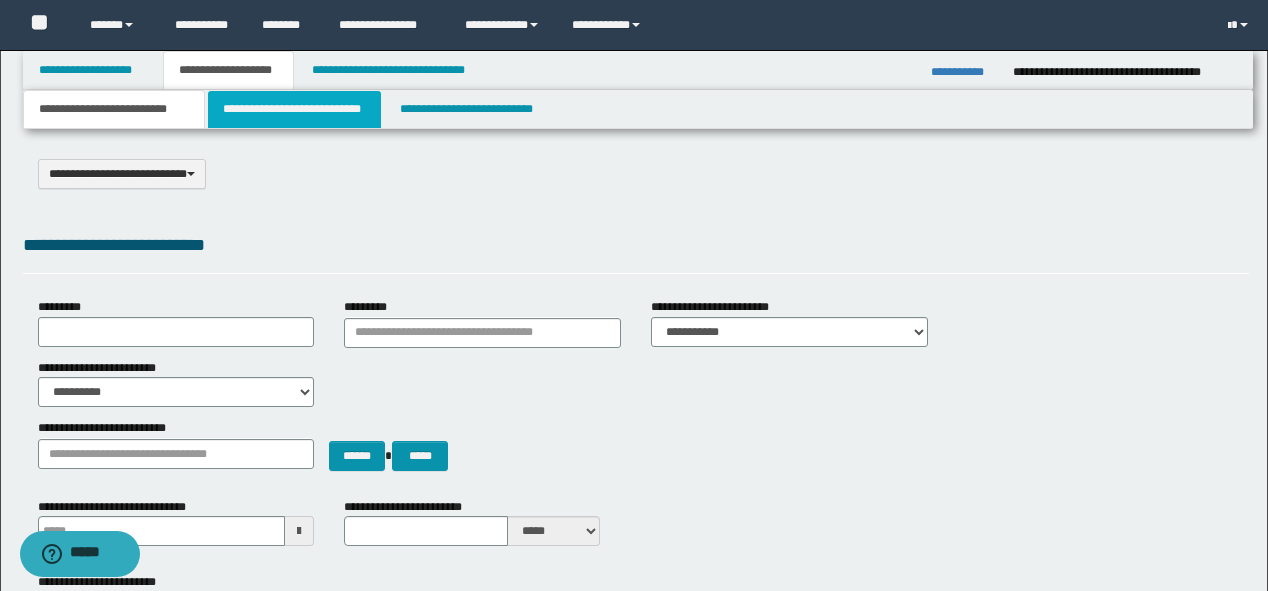 click on "**********" at bounding box center (294, 109) 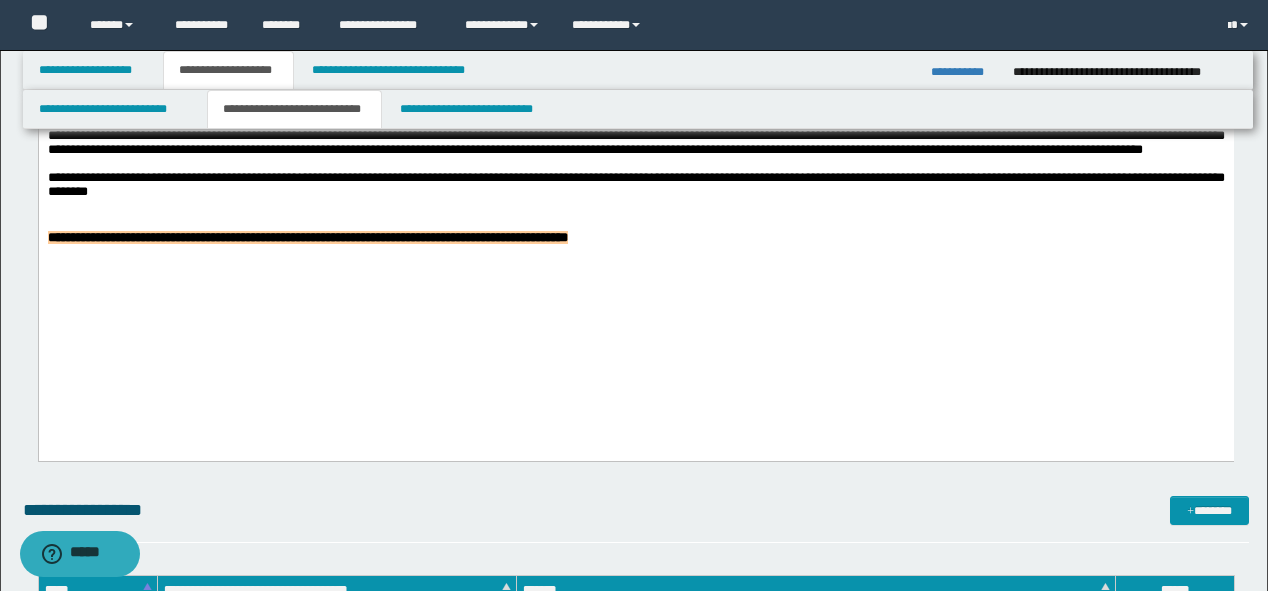 scroll, scrollTop: 1680, scrollLeft: 0, axis: vertical 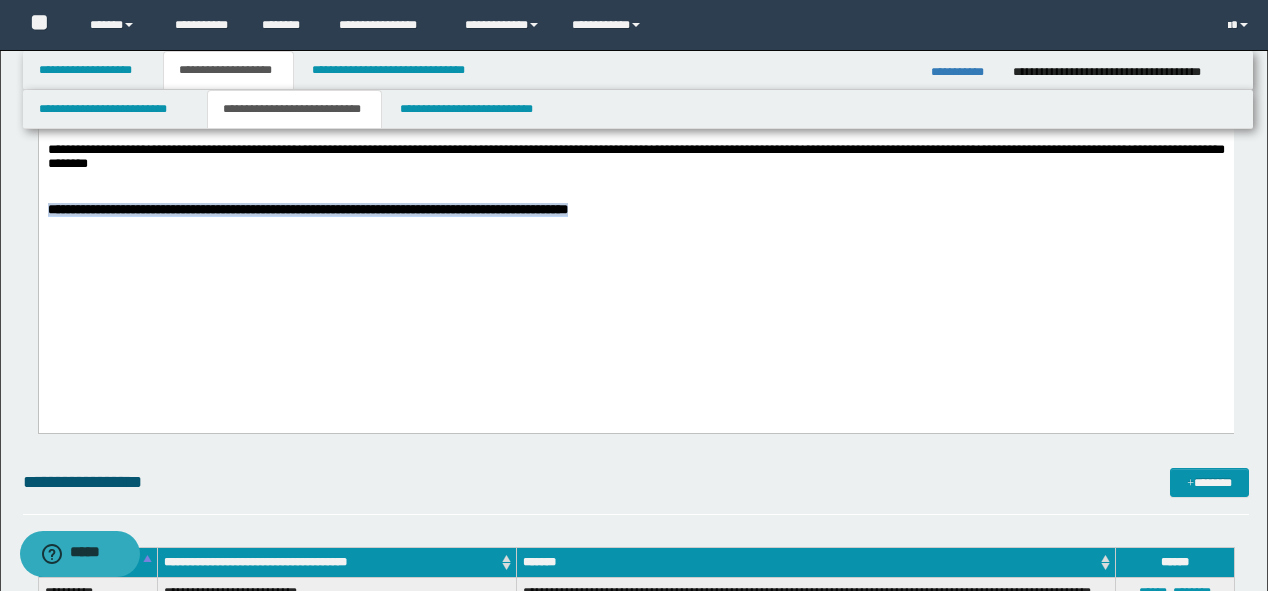 drag, startPoint x: 840, startPoint y: 312, endPoint x: -1, endPoint y: 323, distance: 841.07196 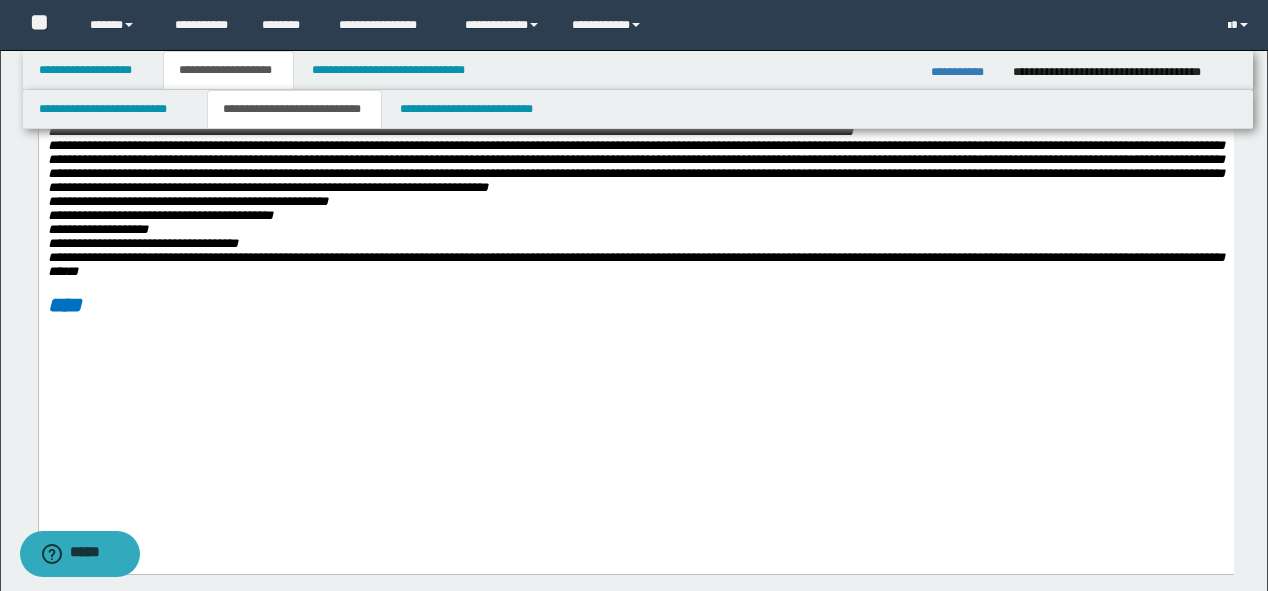 scroll, scrollTop: 908, scrollLeft: 0, axis: vertical 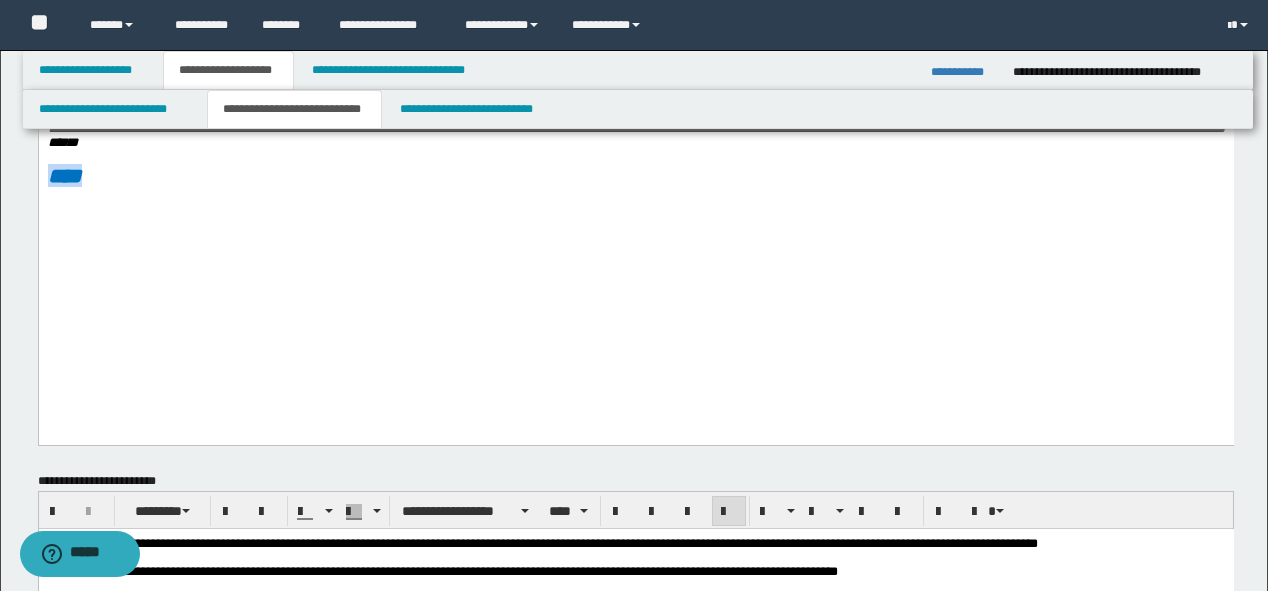 click on "**********" at bounding box center [635, -224] 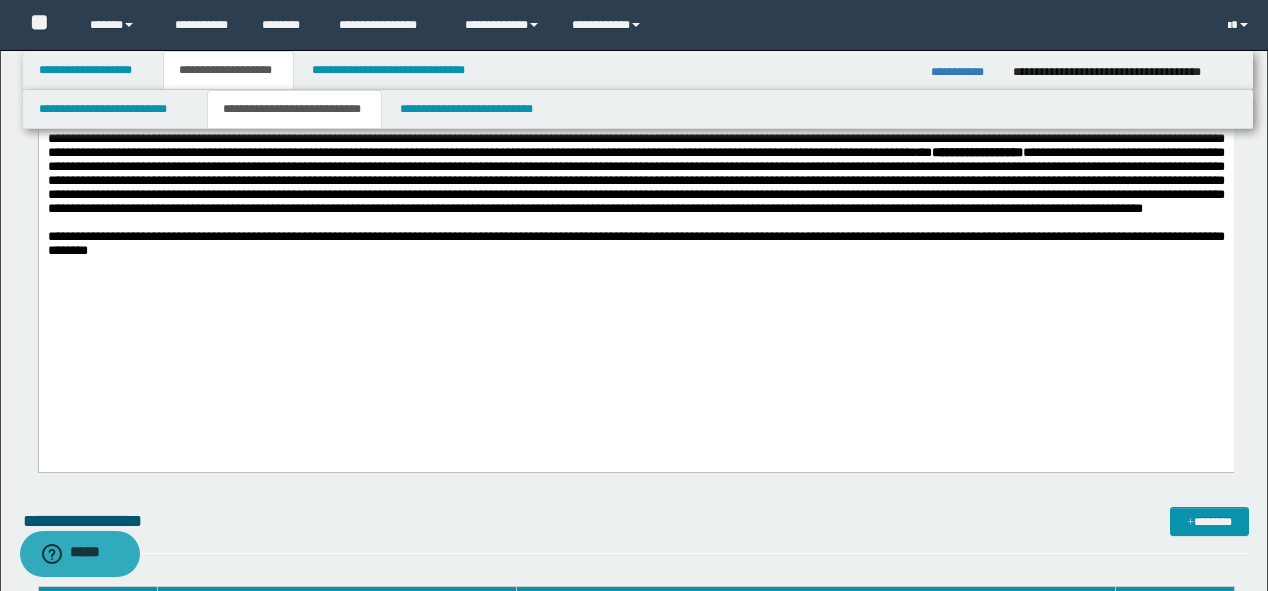 scroll, scrollTop: 1228, scrollLeft: 0, axis: vertical 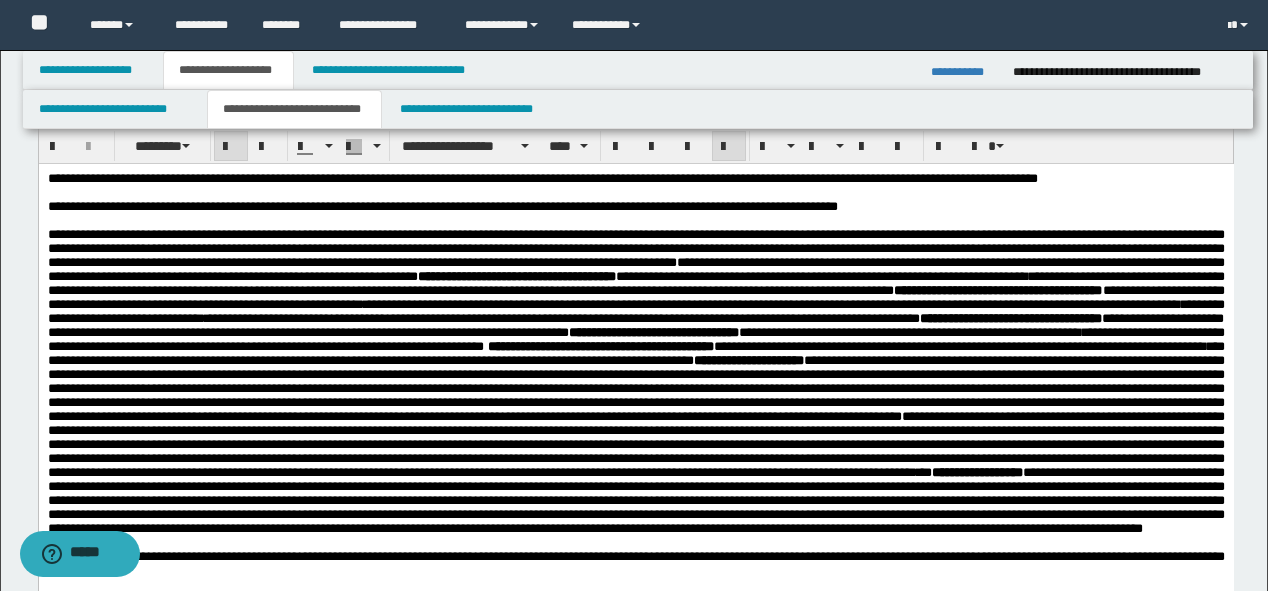 click on "**********" at bounding box center (997, 289) 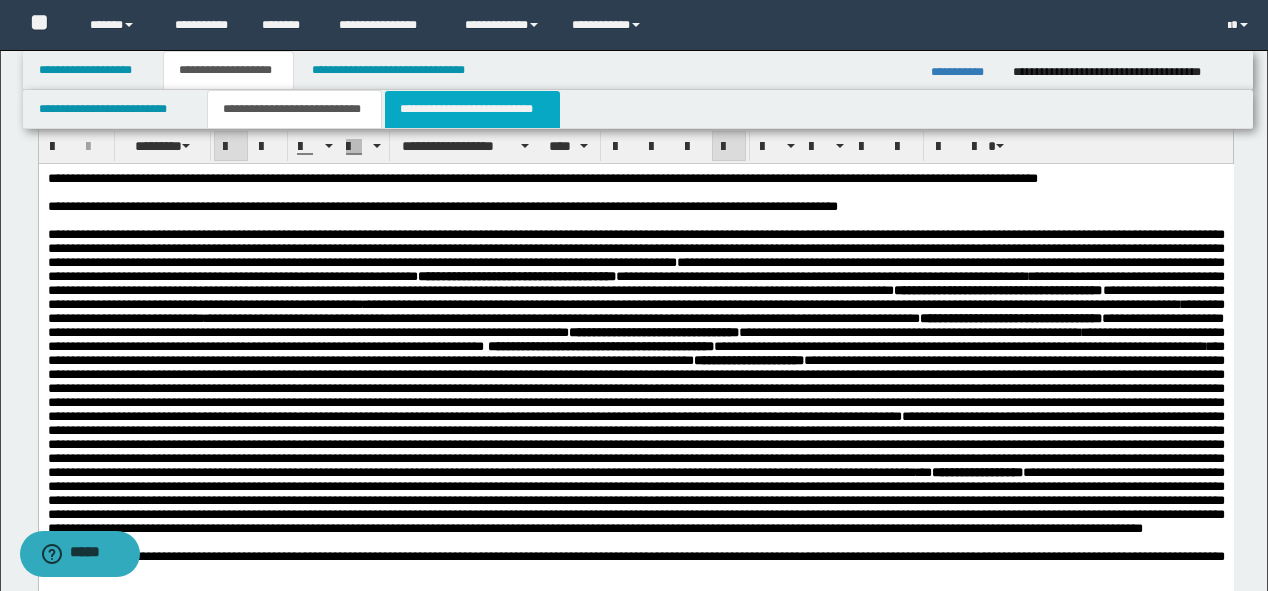 click on "**********" at bounding box center (472, 109) 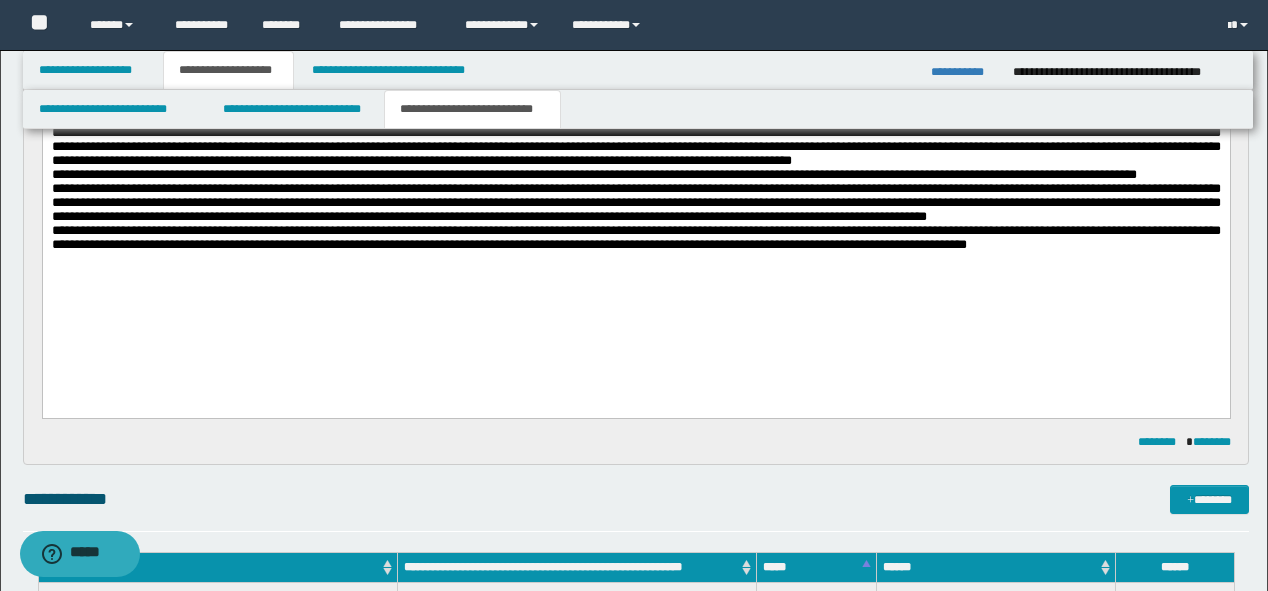 scroll, scrollTop: 800, scrollLeft: 0, axis: vertical 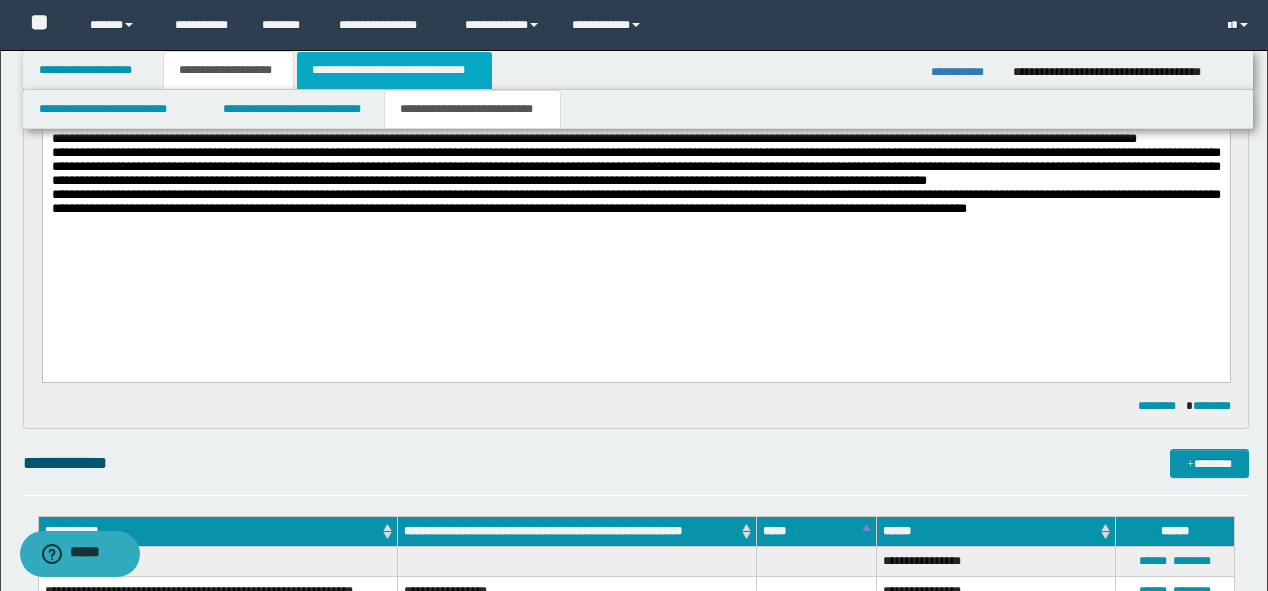 click on "**********" at bounding box center (394, 70) 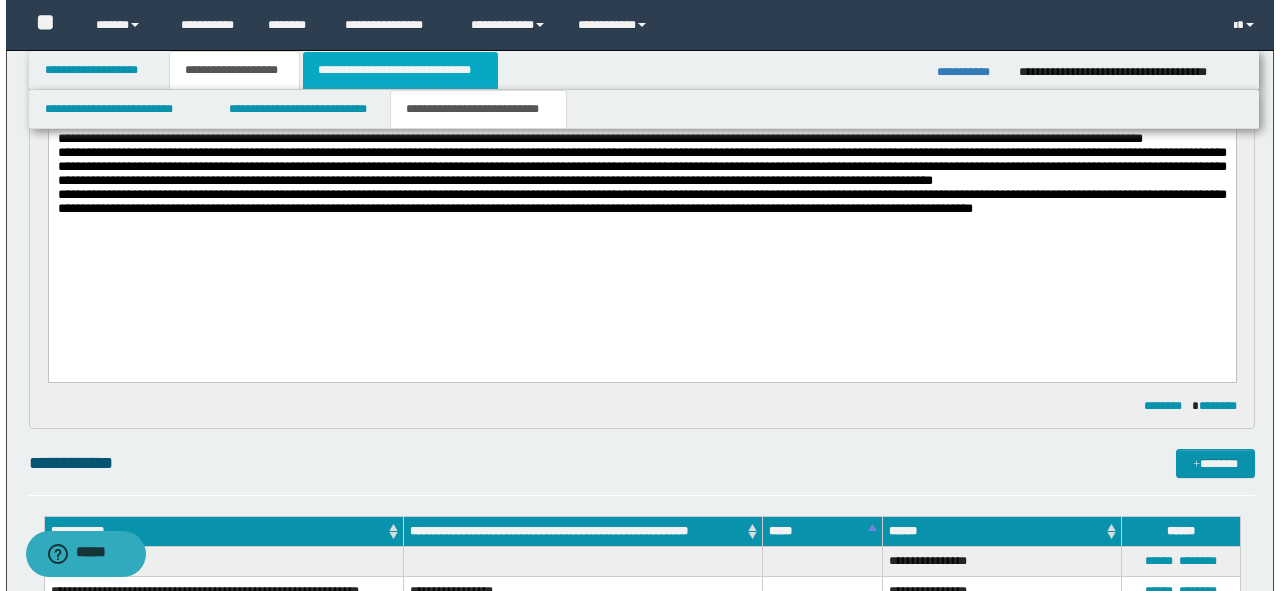 scroll, scrollTop: 0, scrollLeft: 0, axis: both 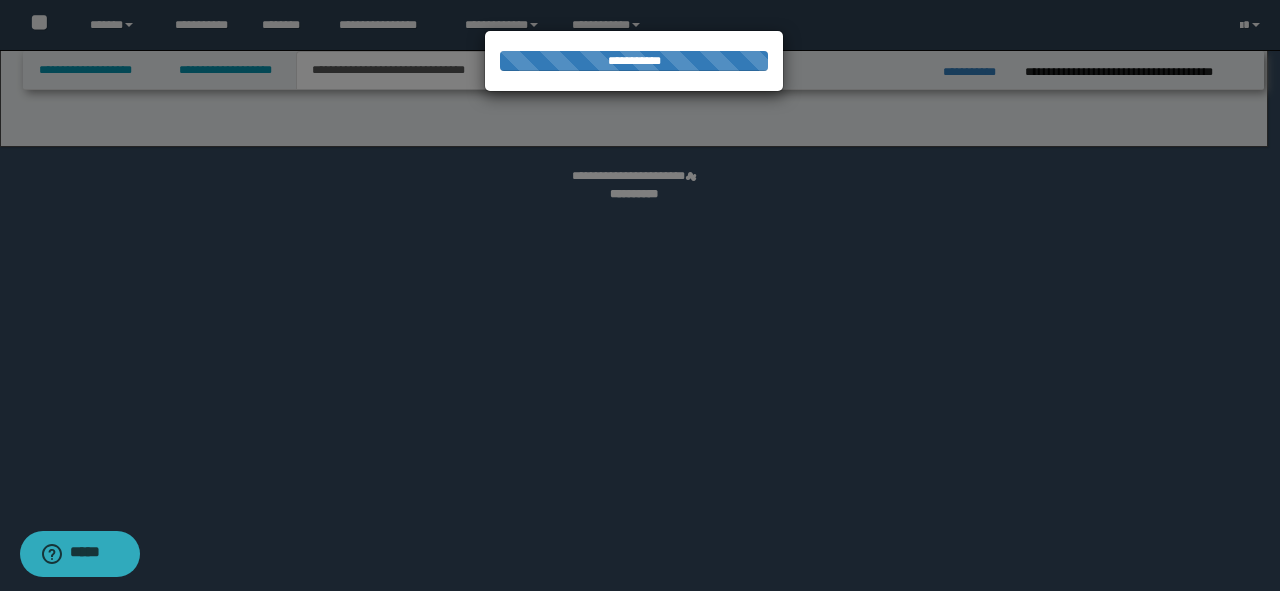 select on "*" 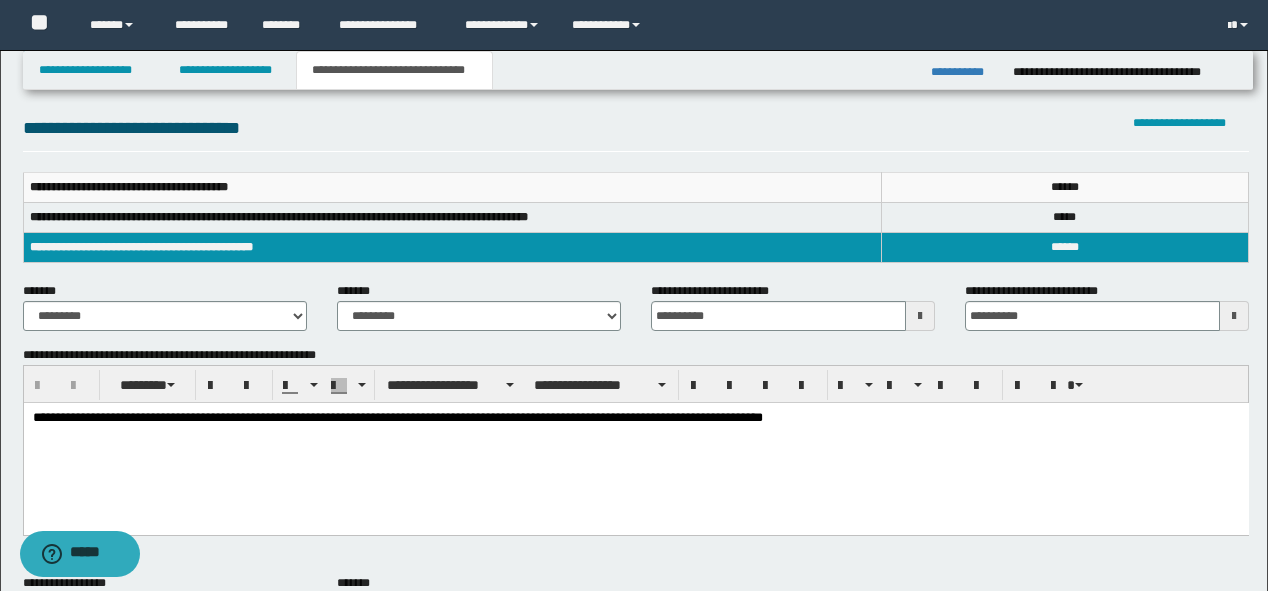 scroll, scrollTop: 160, scrollLeft: 0, axis: vertical 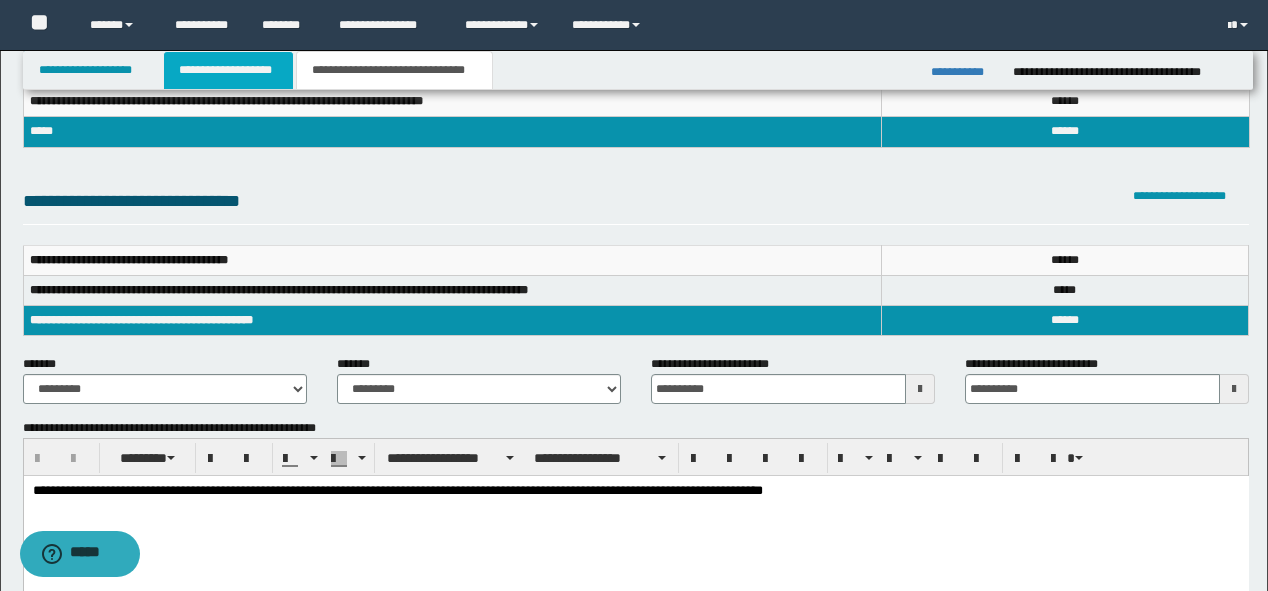 click on "**********" at bounding box center [228, 70] 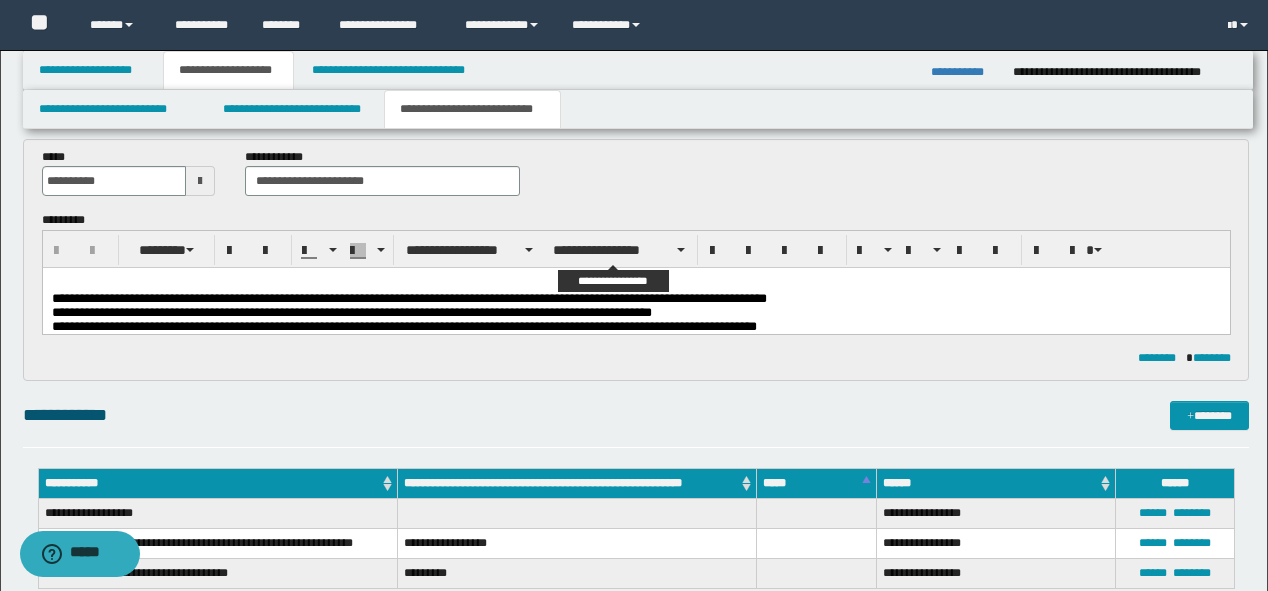 scroll, scrollTop: 351, scrollLeft: 0, axis: vertical 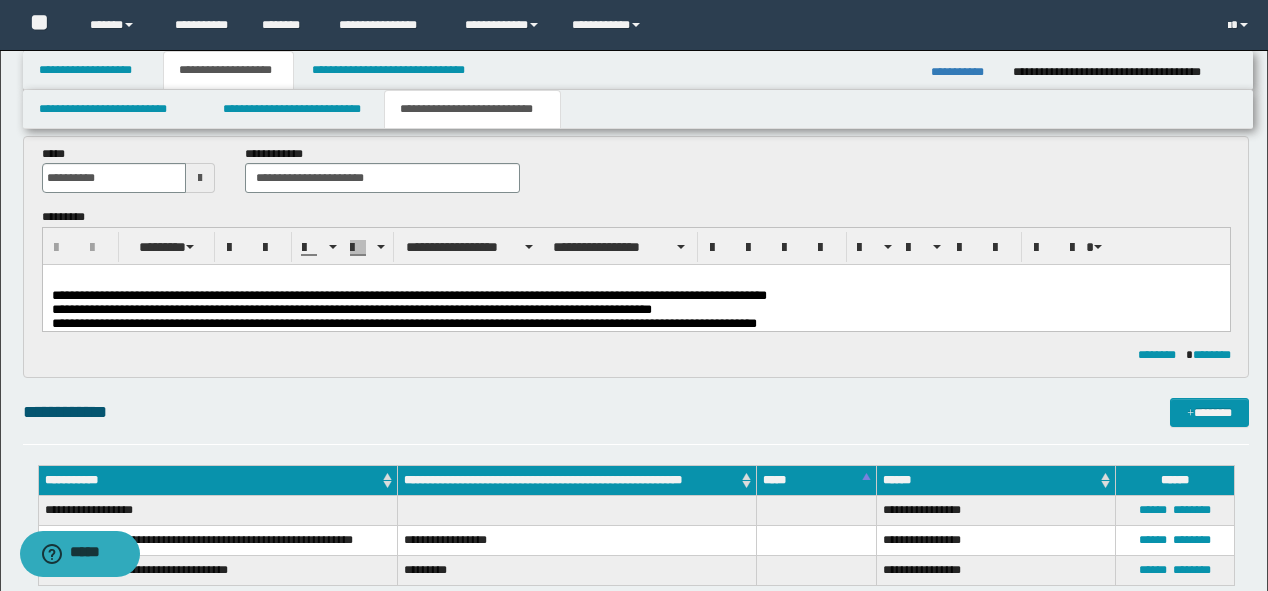 click on "**********" at bounding box center [636, 277] 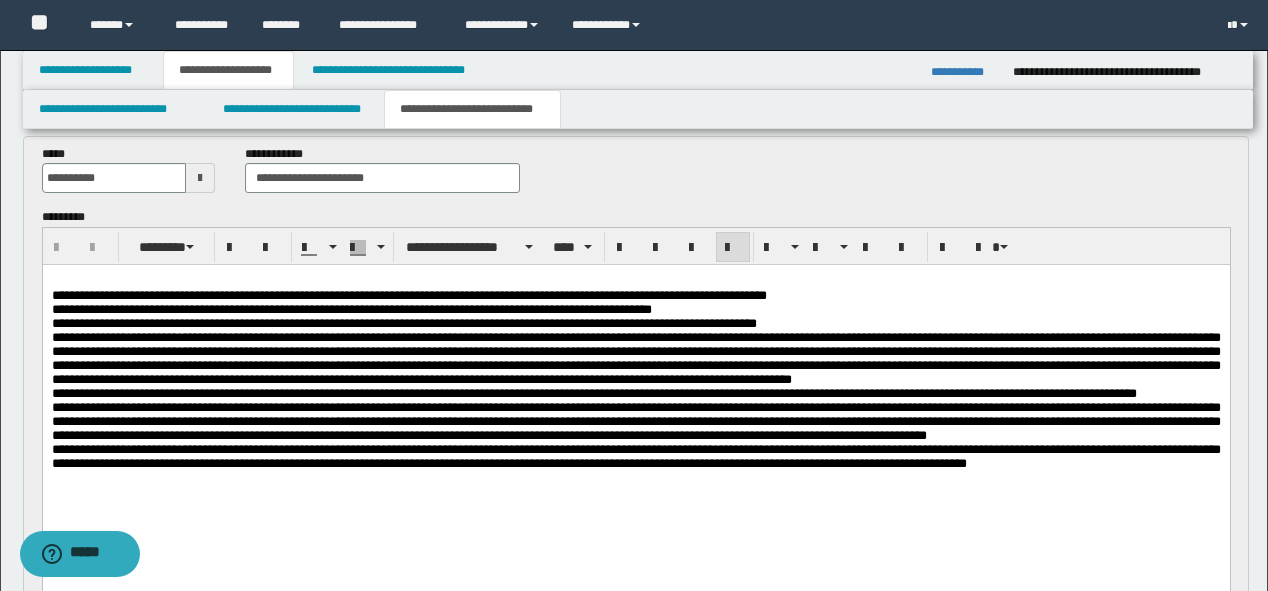 click on "**********" at bounding box center (635, 379) 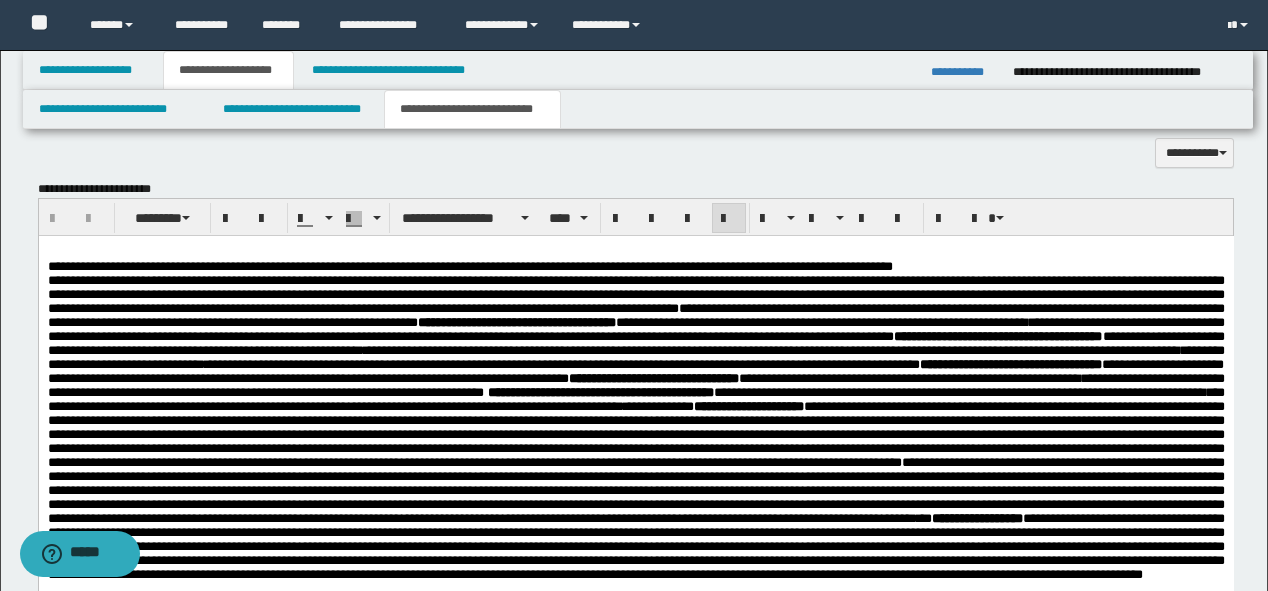click on "**********" at bounding box center [635, 294] 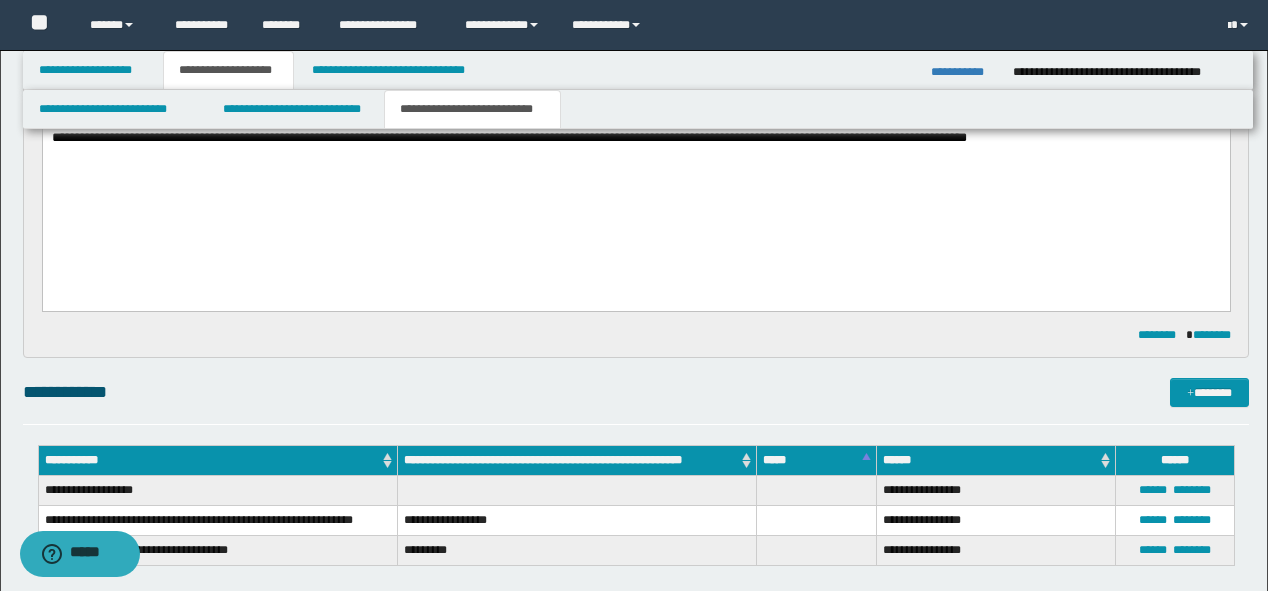 scroll, scrollTop: 714, scrollLeft: 0, axis: vertical 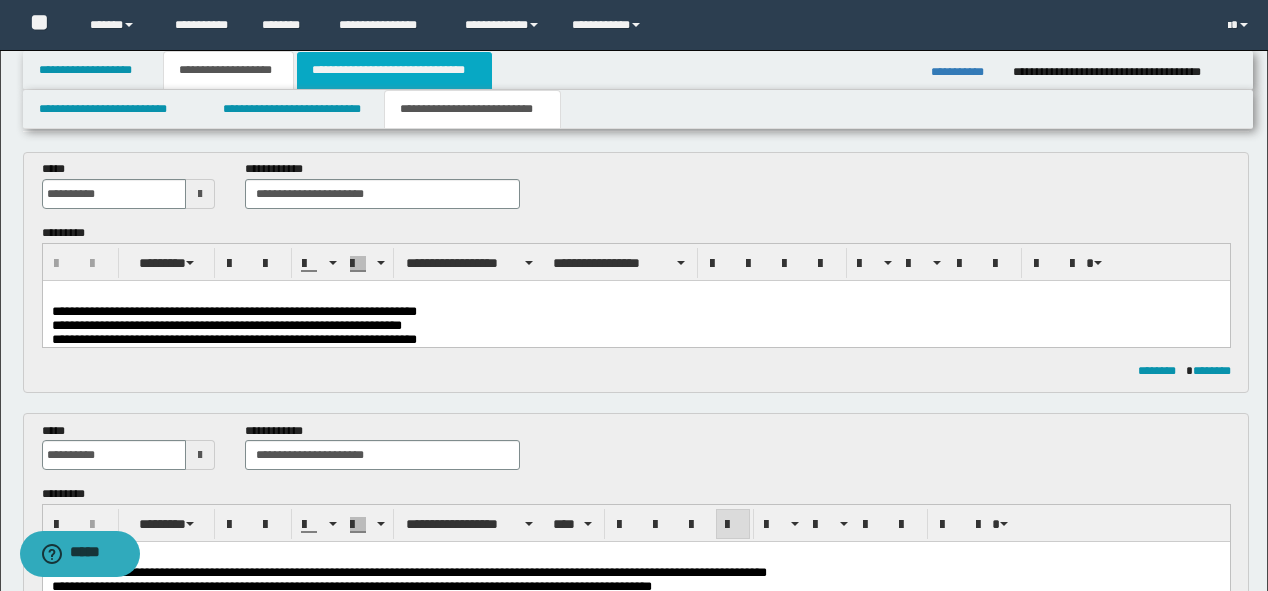 click on "**********" at bounding box center (394, 70) 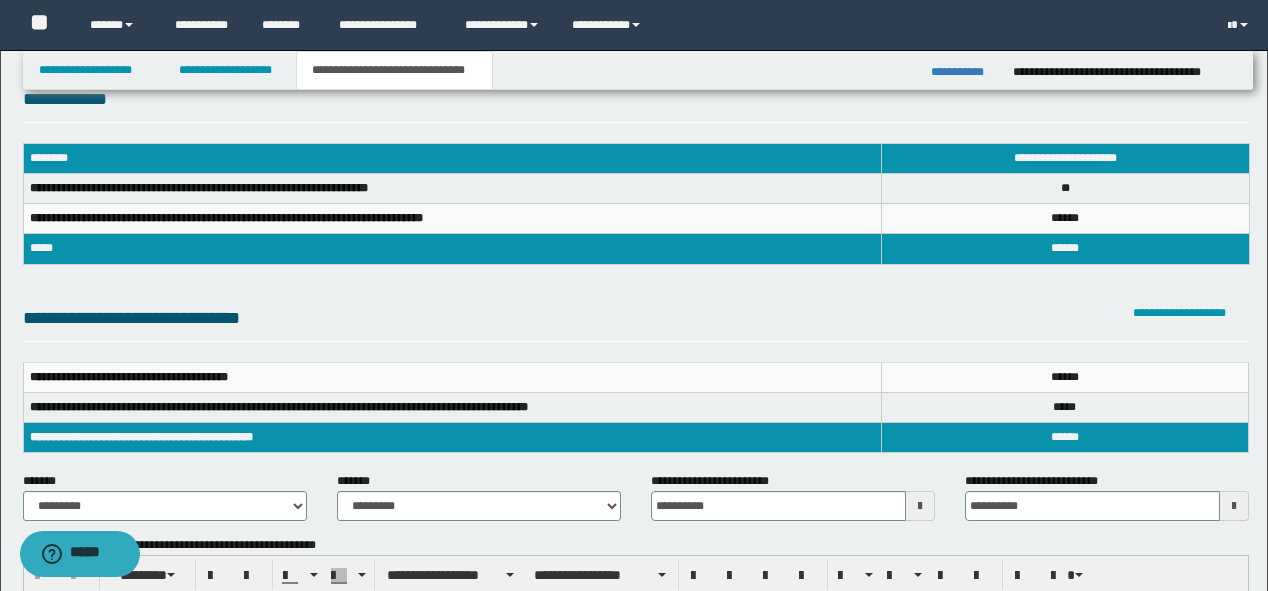 scroll, scrollTop: 283, scrollLeft: 0, axis: vertical 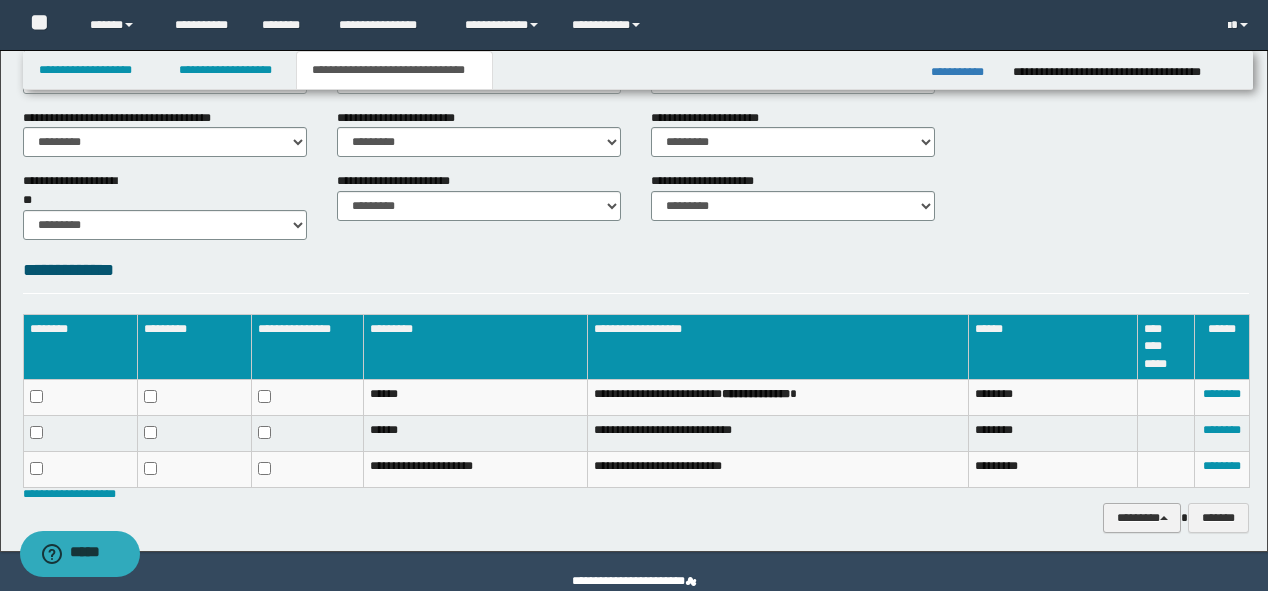 click on "********" at bounding box center (1142, 518) 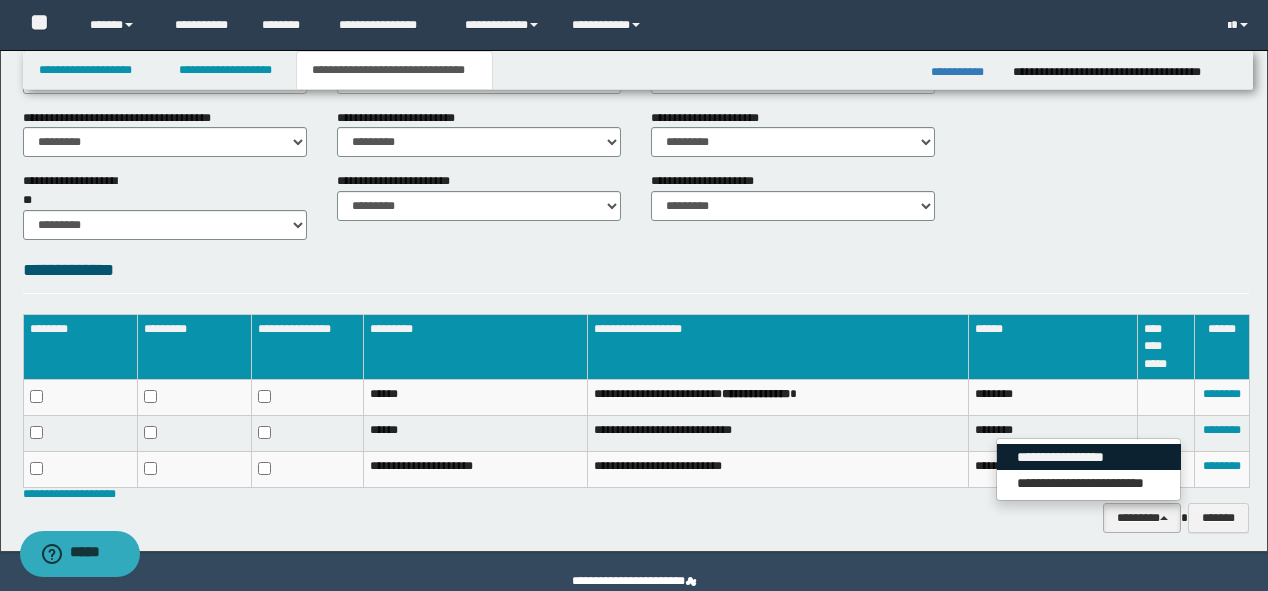 click on "**********" at bounding box center (1089, 457) 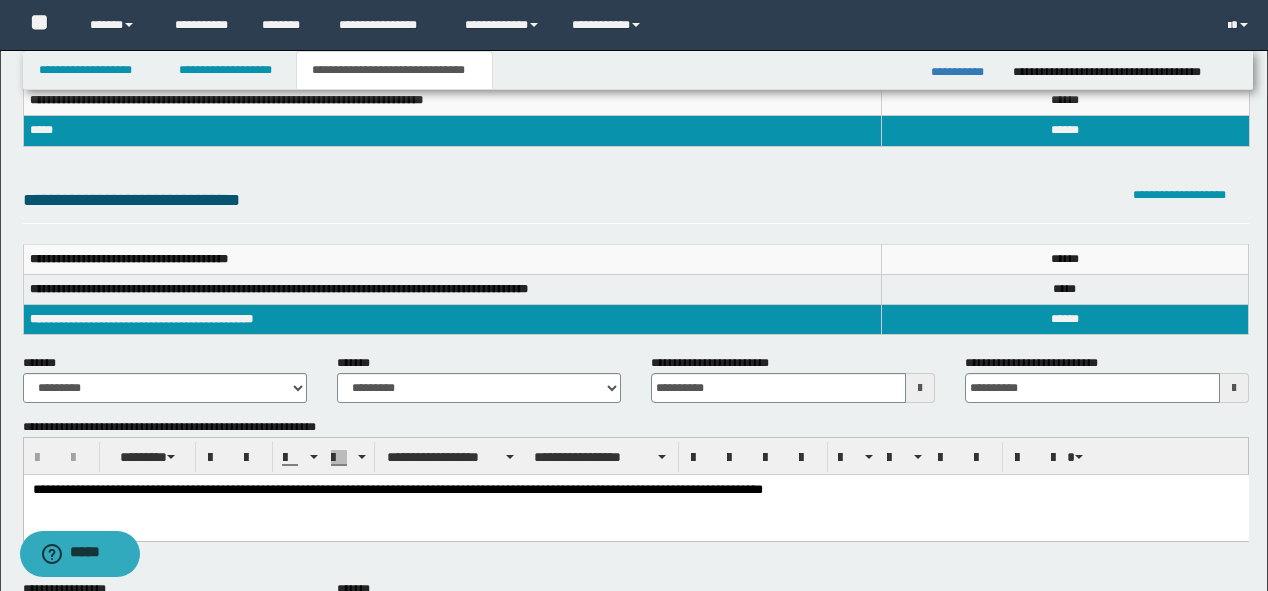 scroll, scrollTop: 160, scrollLeft: 0, axis: vertical 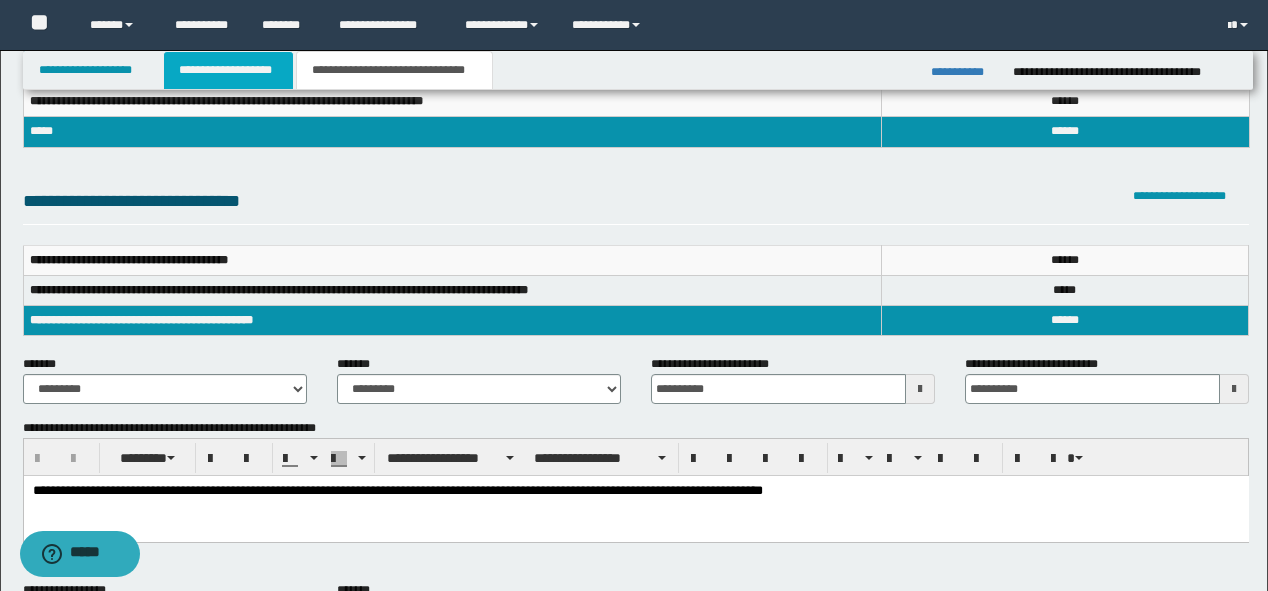 click on "**********" at bounding box center (228, 70) 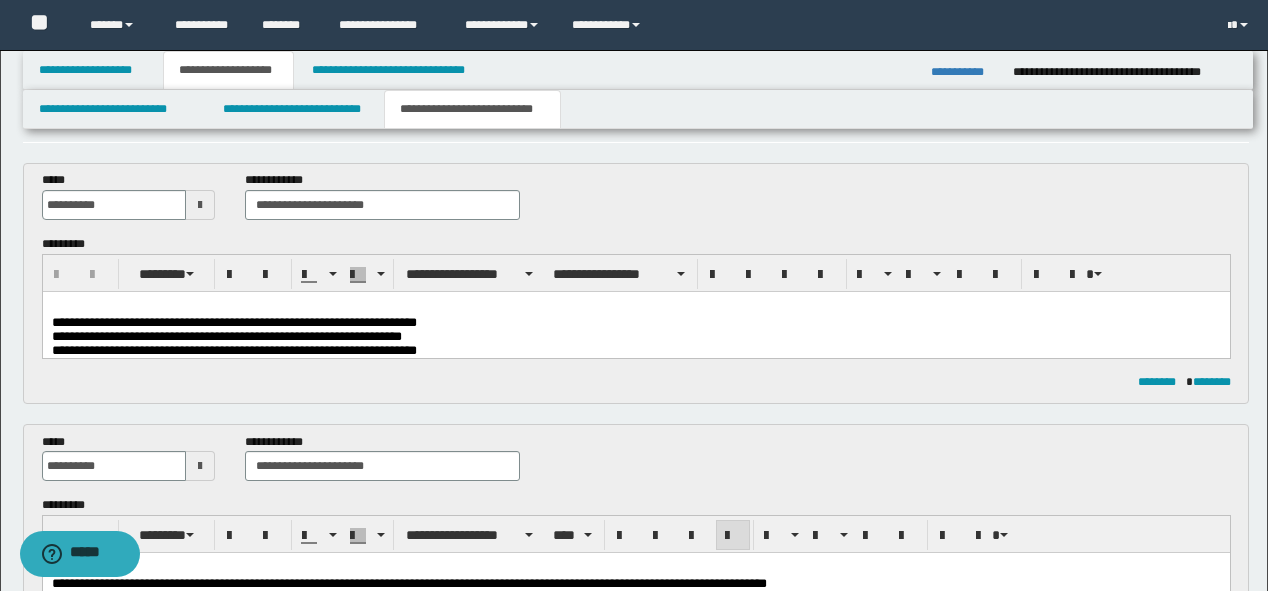 scroll, scrollTop: 160, scrollLeft: 0, axis: vertical 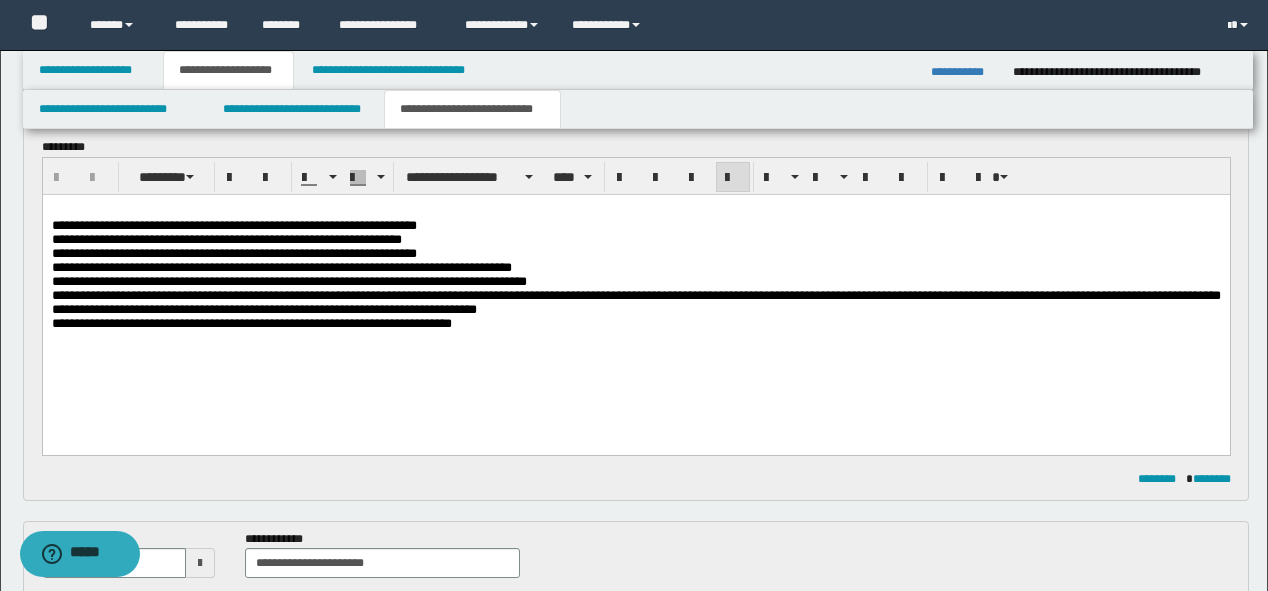 click on "**********" at bounding box center [226, 238] 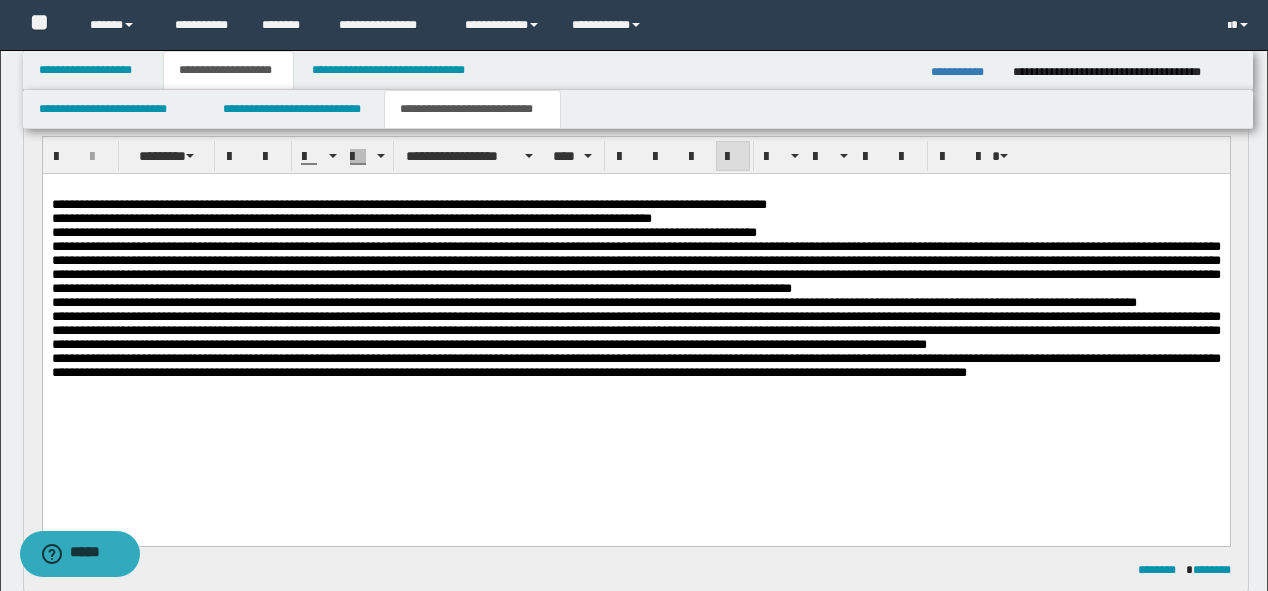 scroll, scrollTop: 640, scrollLeft: 0, axis: vertical 